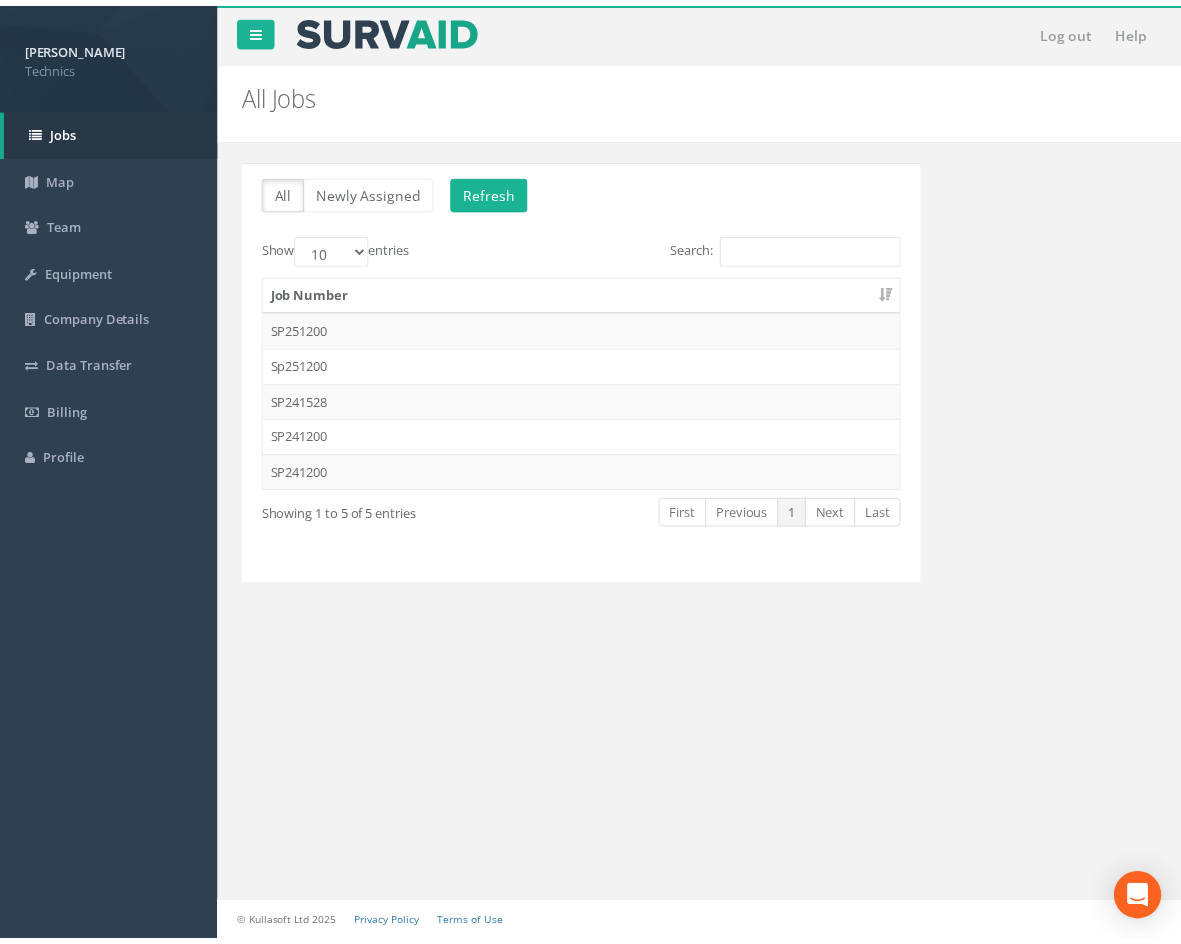 scroll, scrollTop: 0, scrollLeft: 0, axis: both 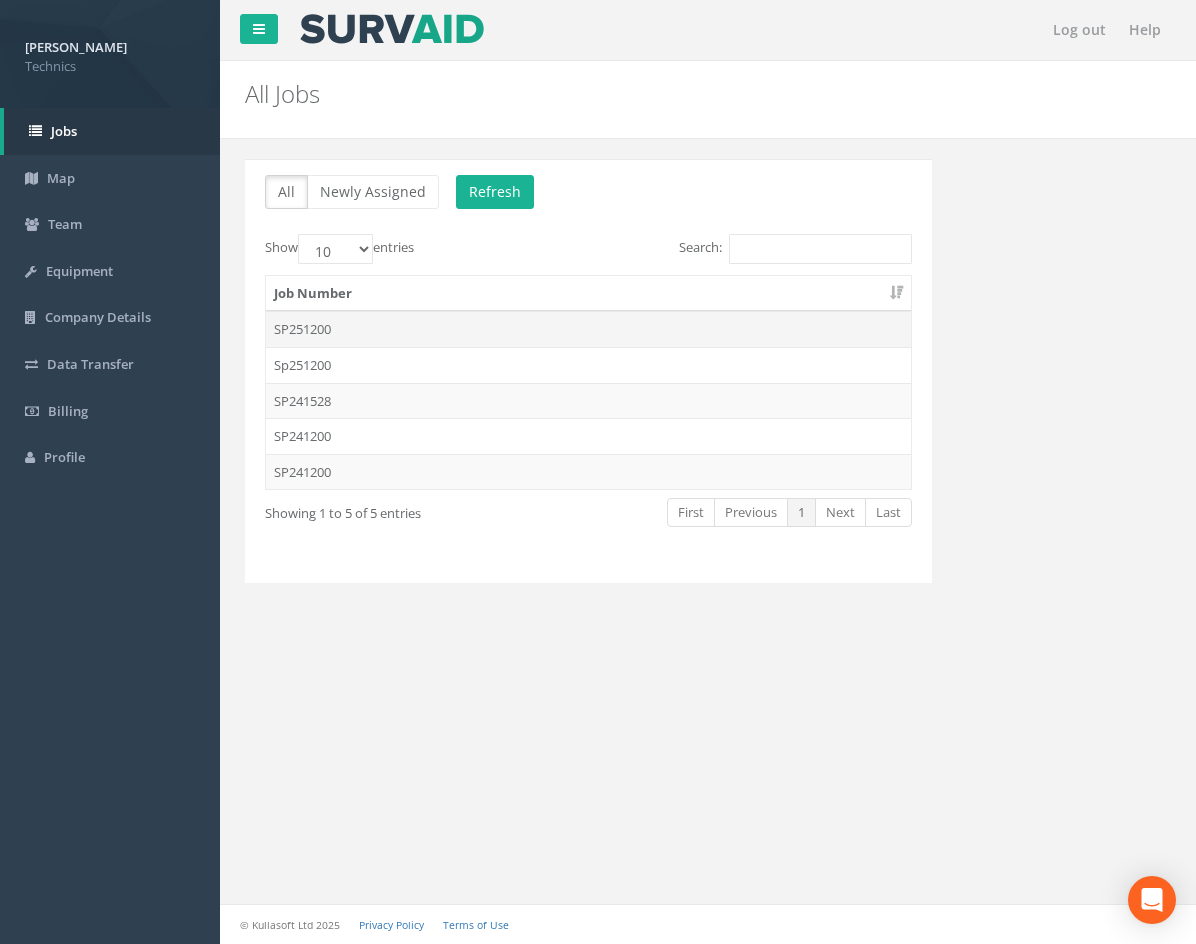 click on "SP251200" at bounding box center [588, 329] 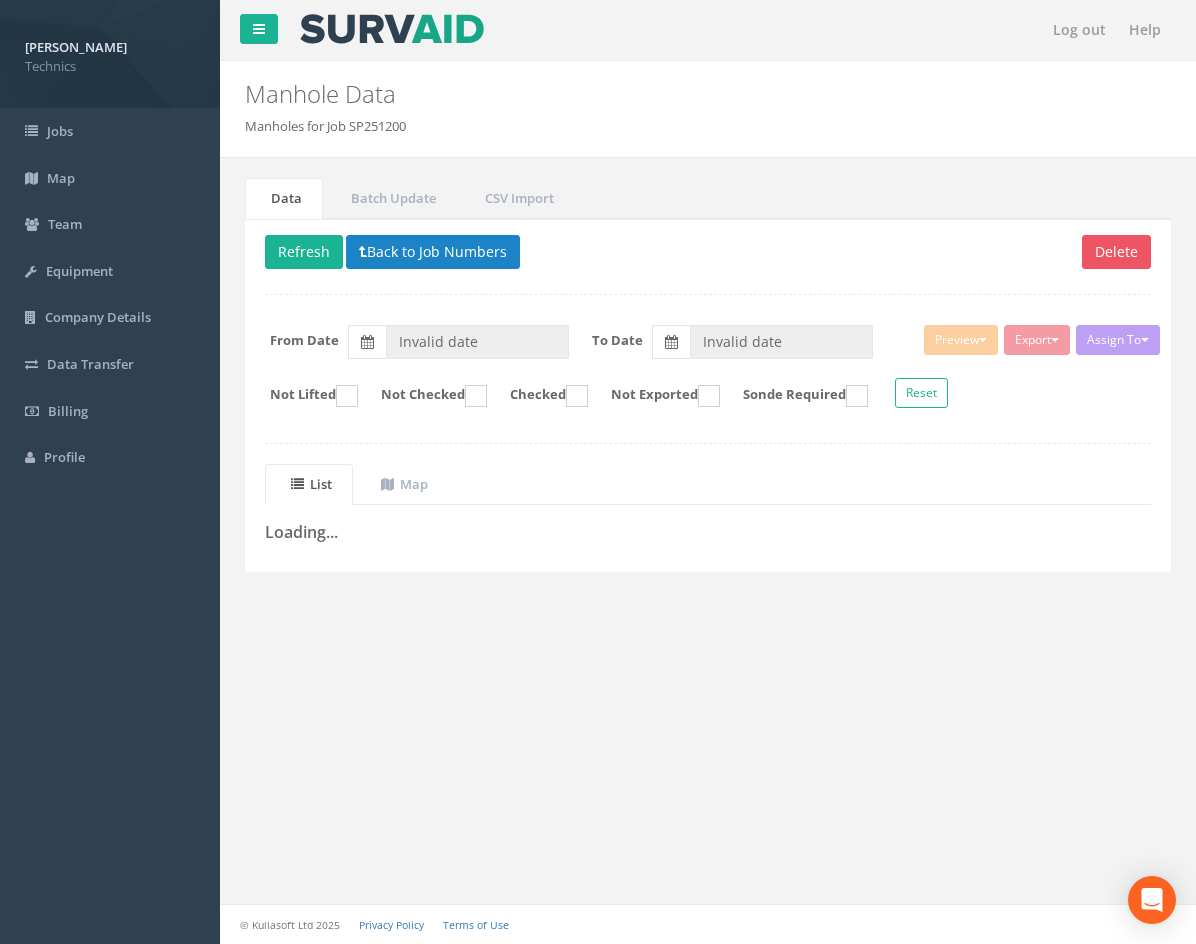type on "[DATE]" 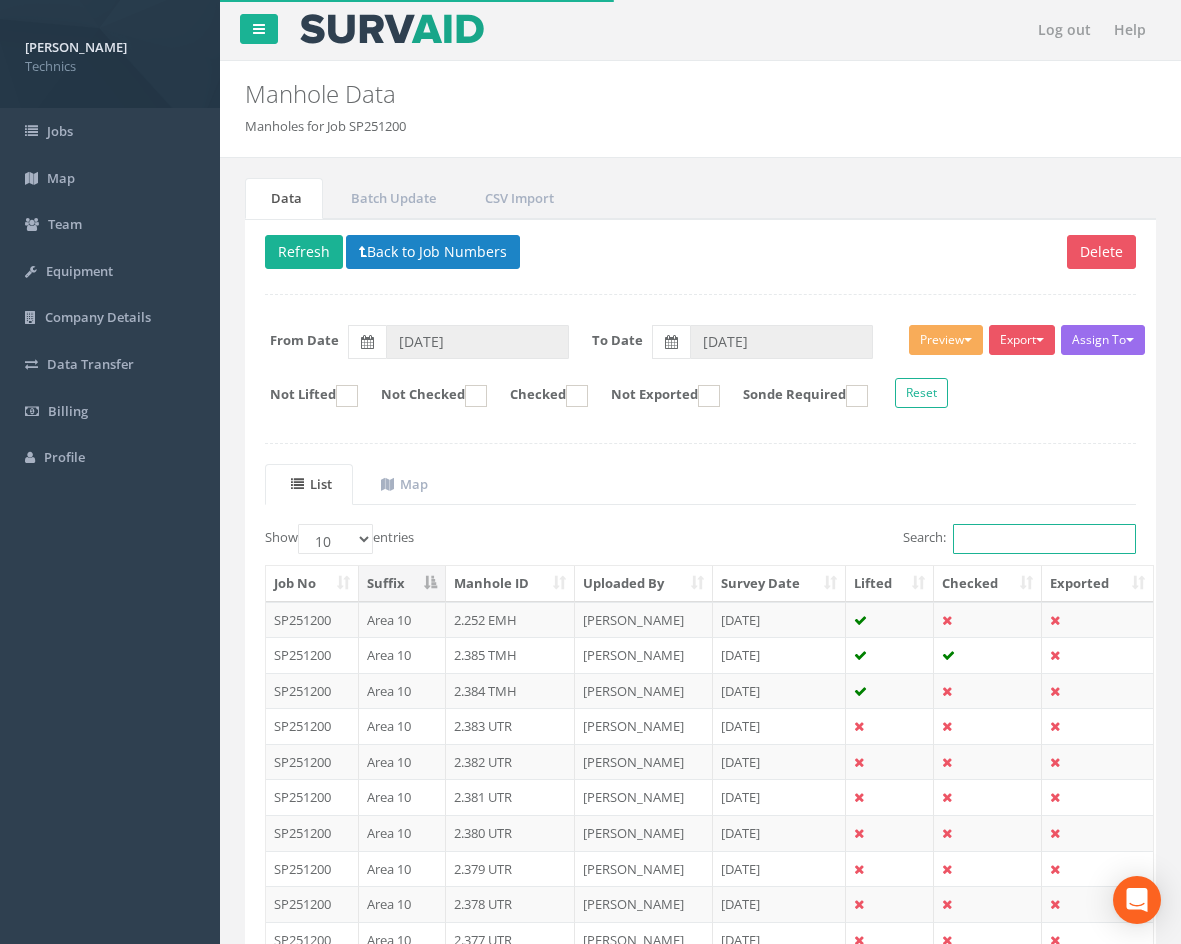 click on "Search:" at bounding box center [1044, 539] 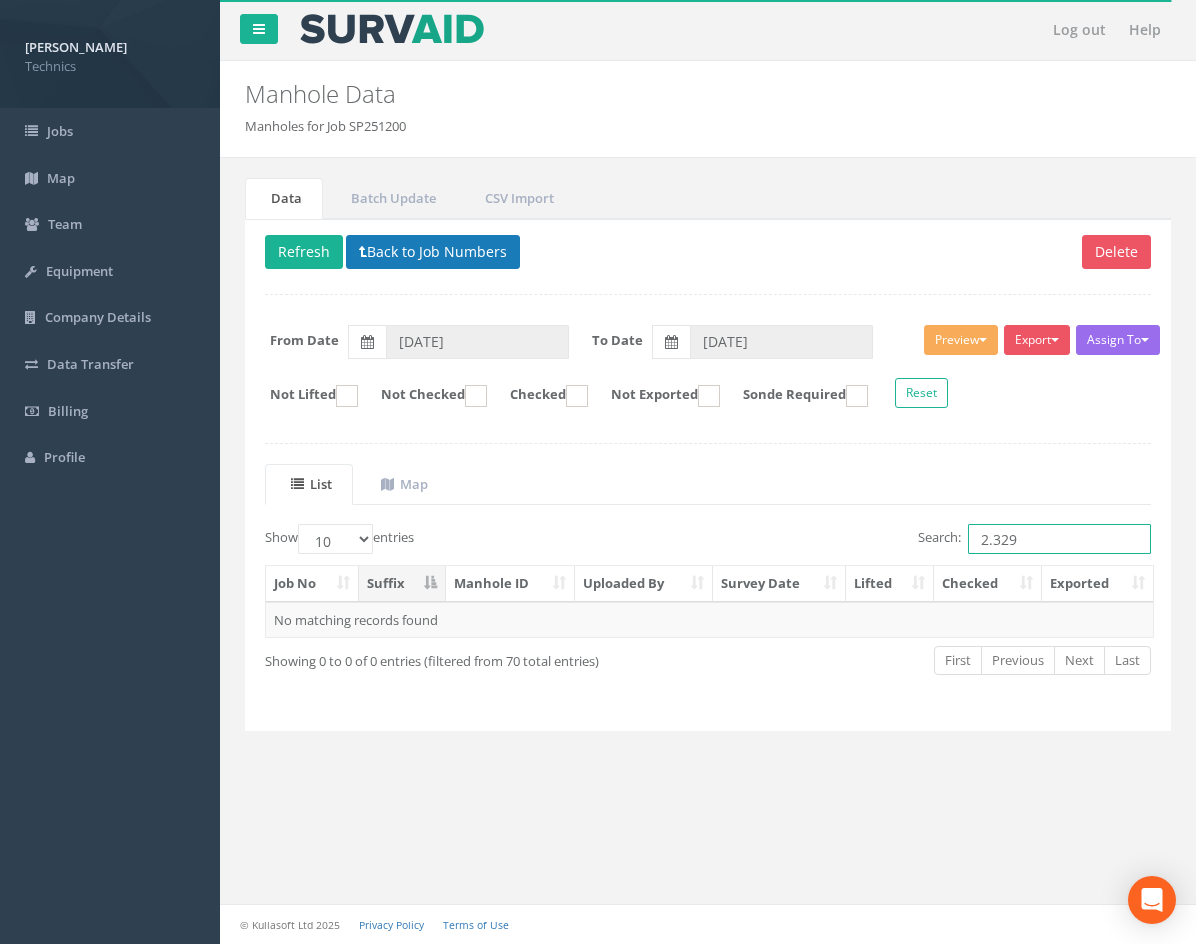 type on "2.329" 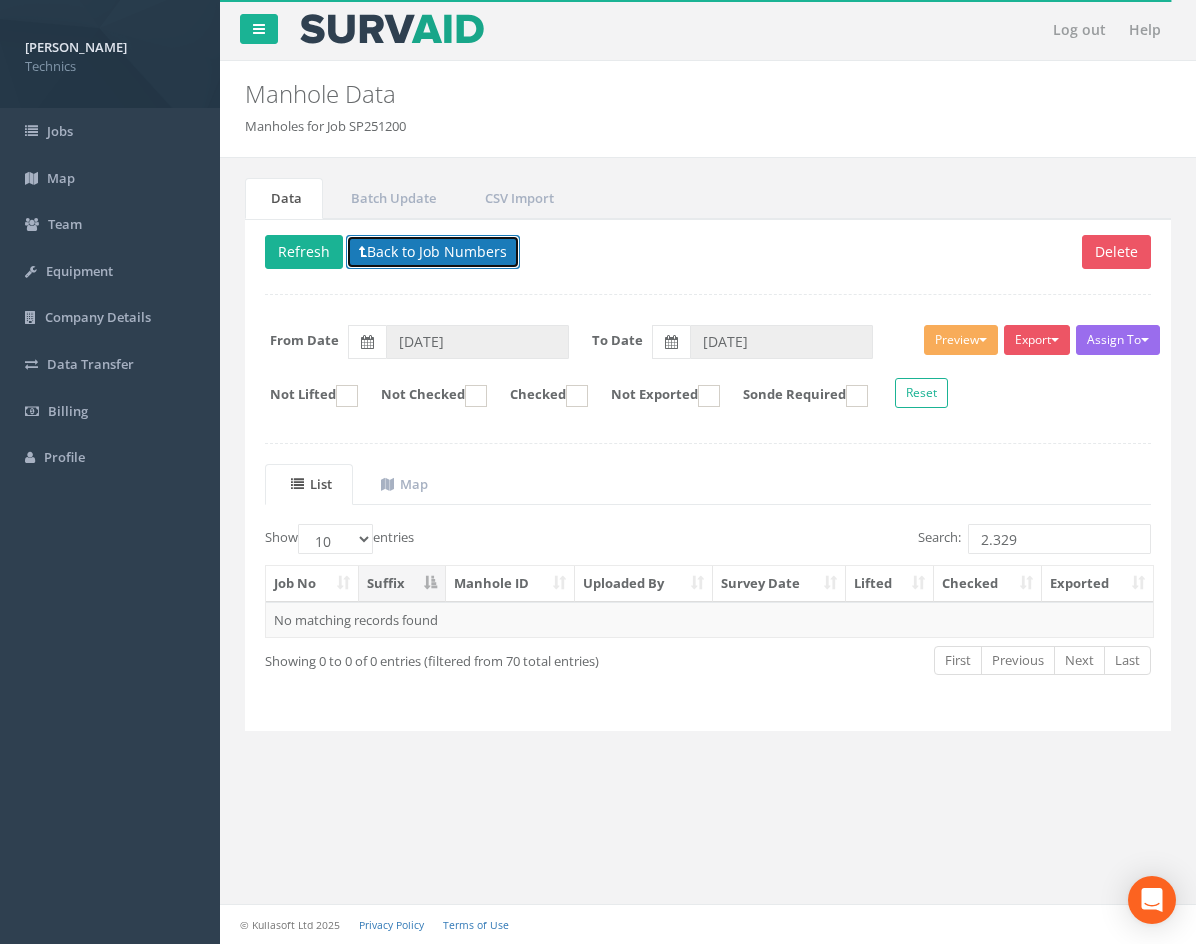 click on "Back to Job Numbers" at bounding box center (433, 252) 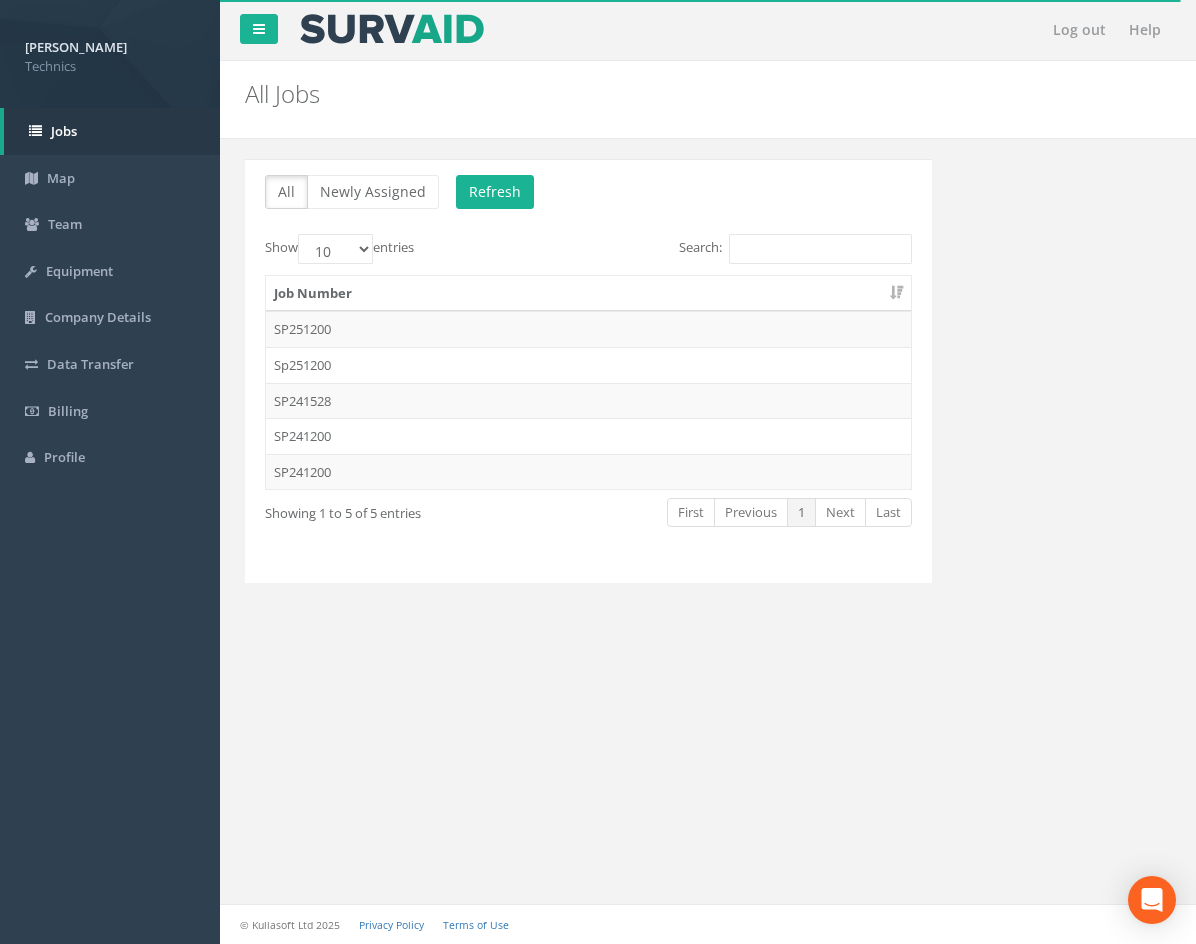 click on "Sp251200" at bounding box center (588, 365) 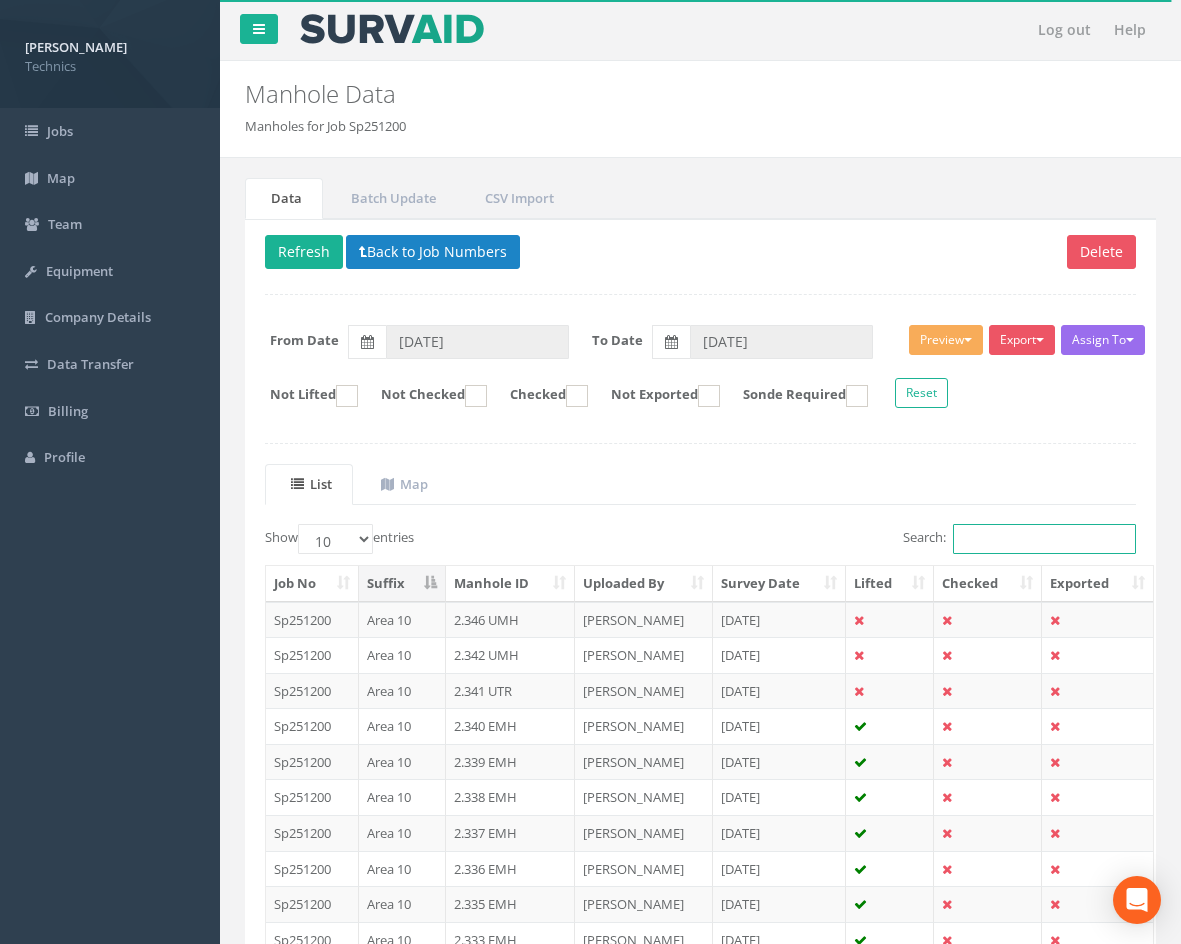 click on "Search:" at bounding box center (1044, 539) 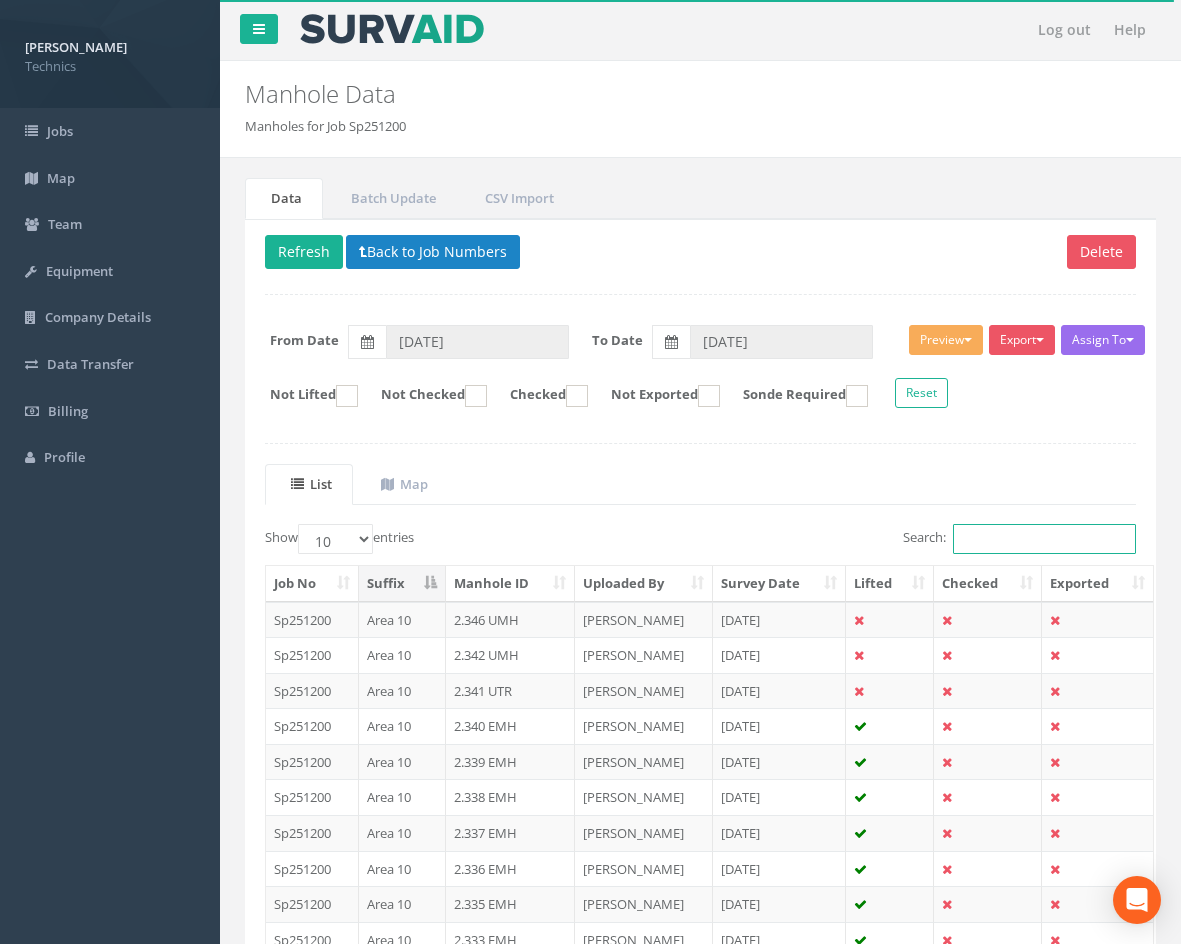 paste on "2.329" 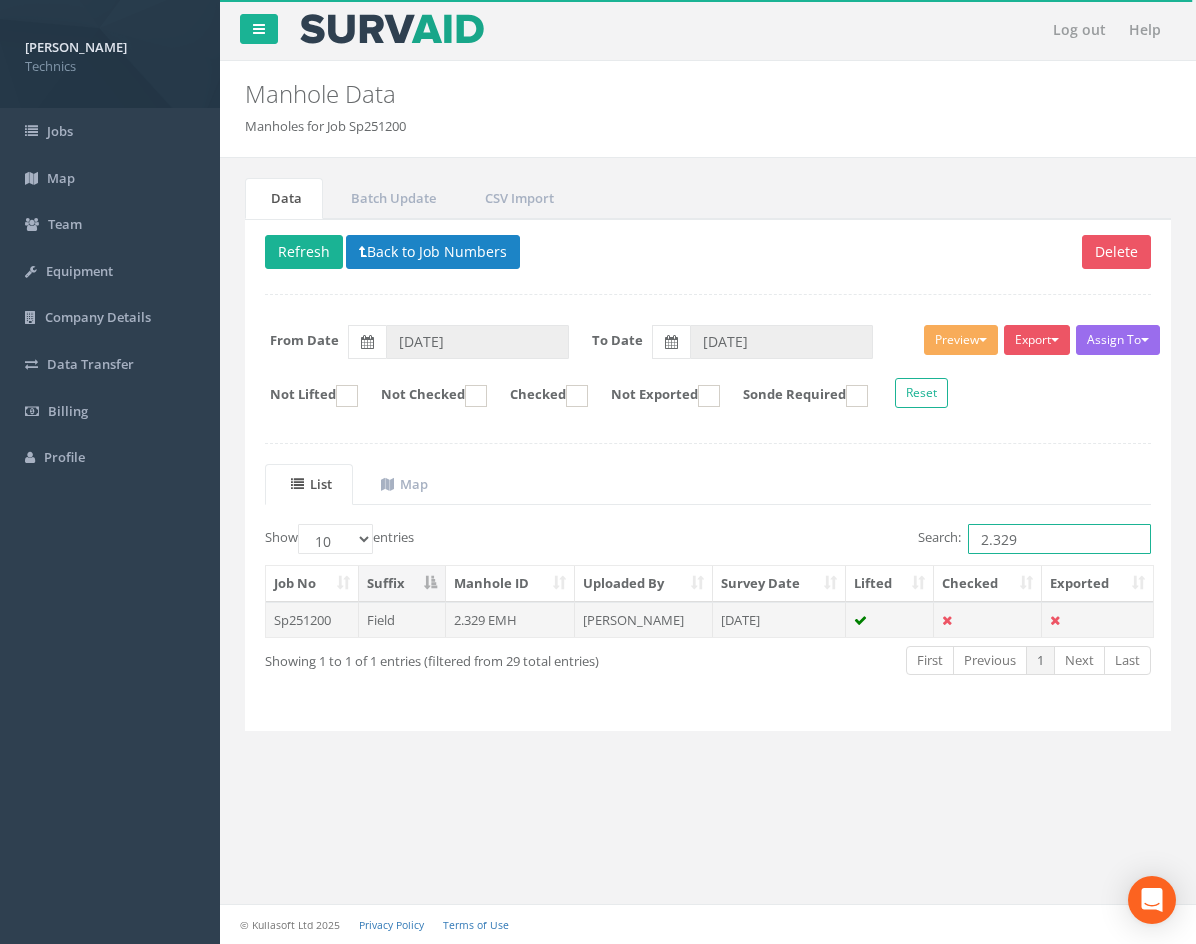type on "2.329" 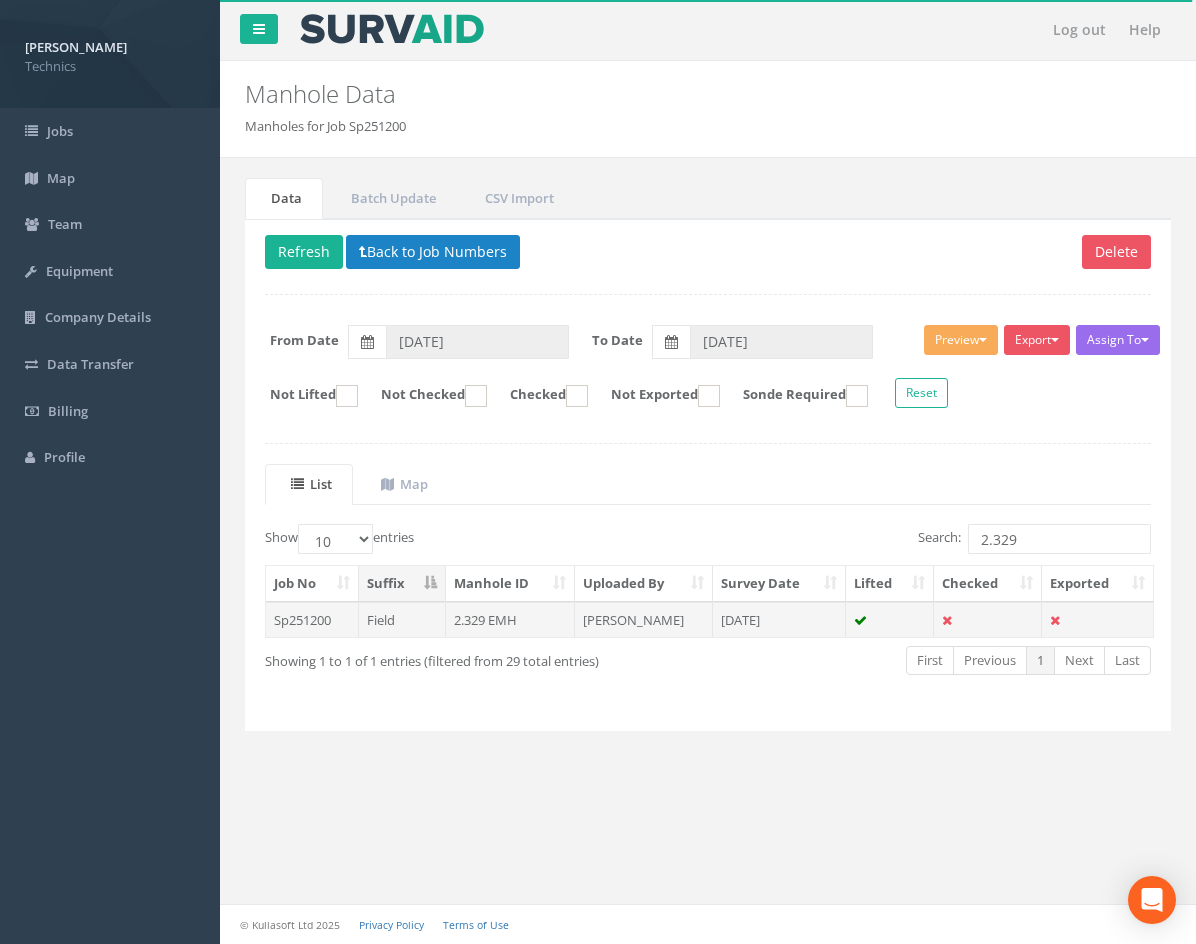 click on "2.329 EMH" at bounding box center [511, 620] 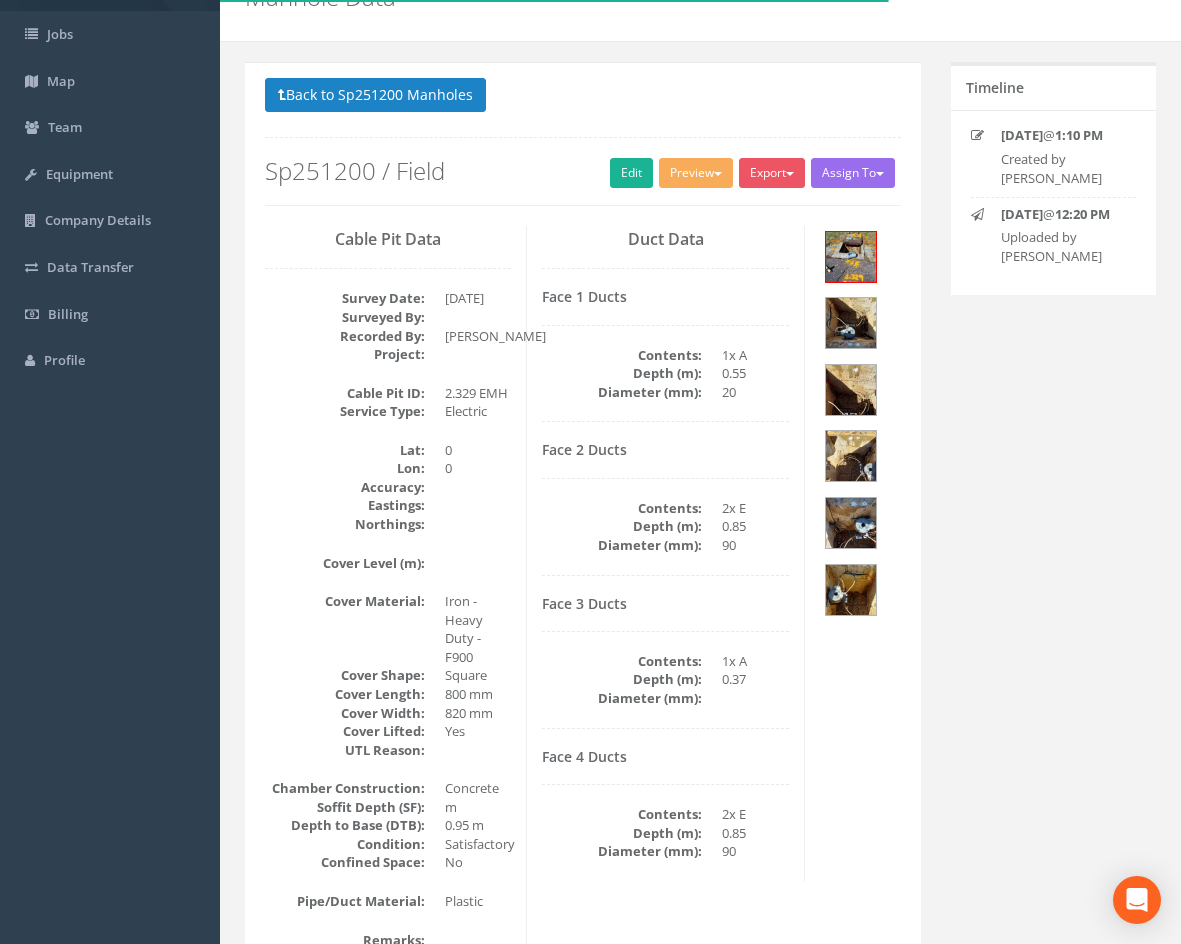 scroll, scrollTop: 0, scrollLeft: 0, axis: both 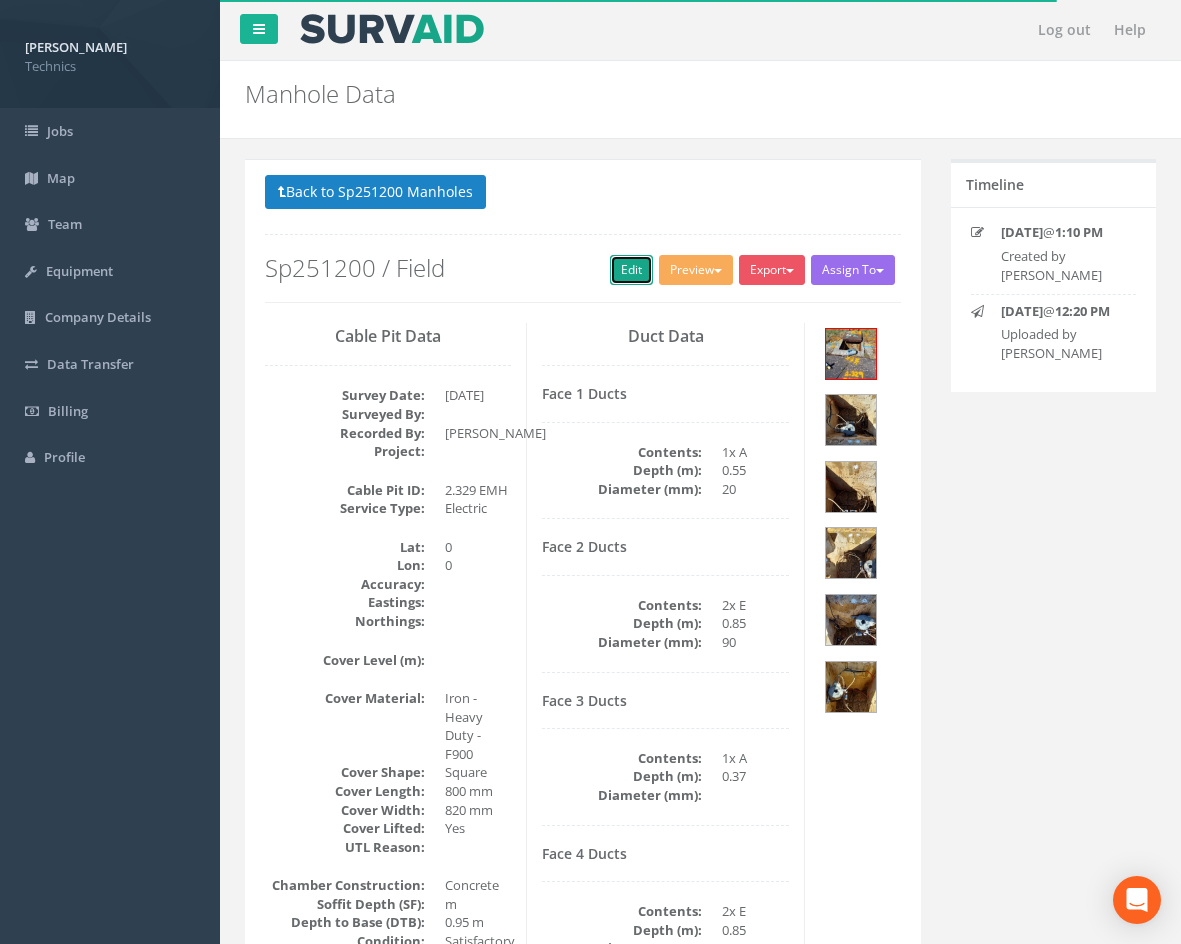 click on "Edit" at bounding box center (631, 270) 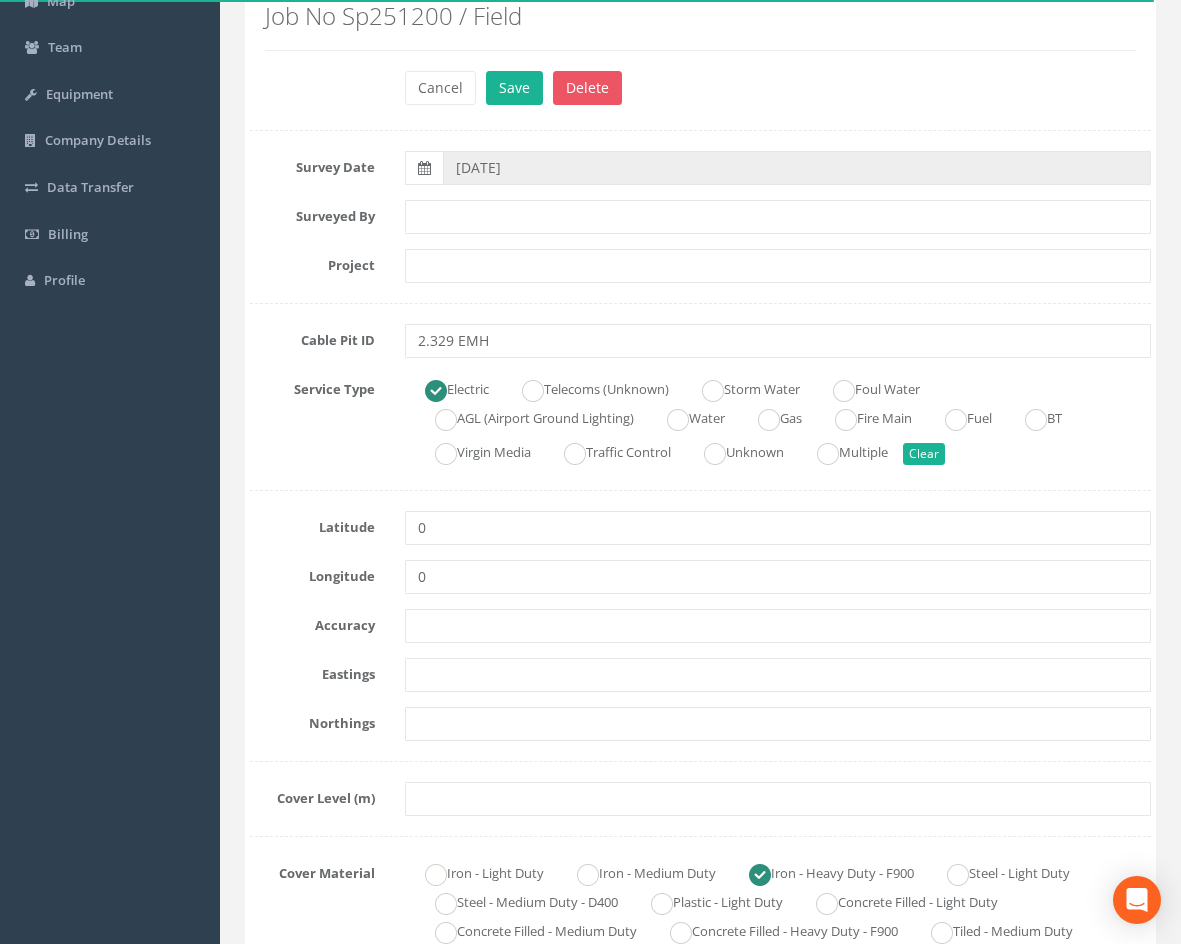 scroll, scrollTop: 200, scrollLeft: 0, axis: vertical 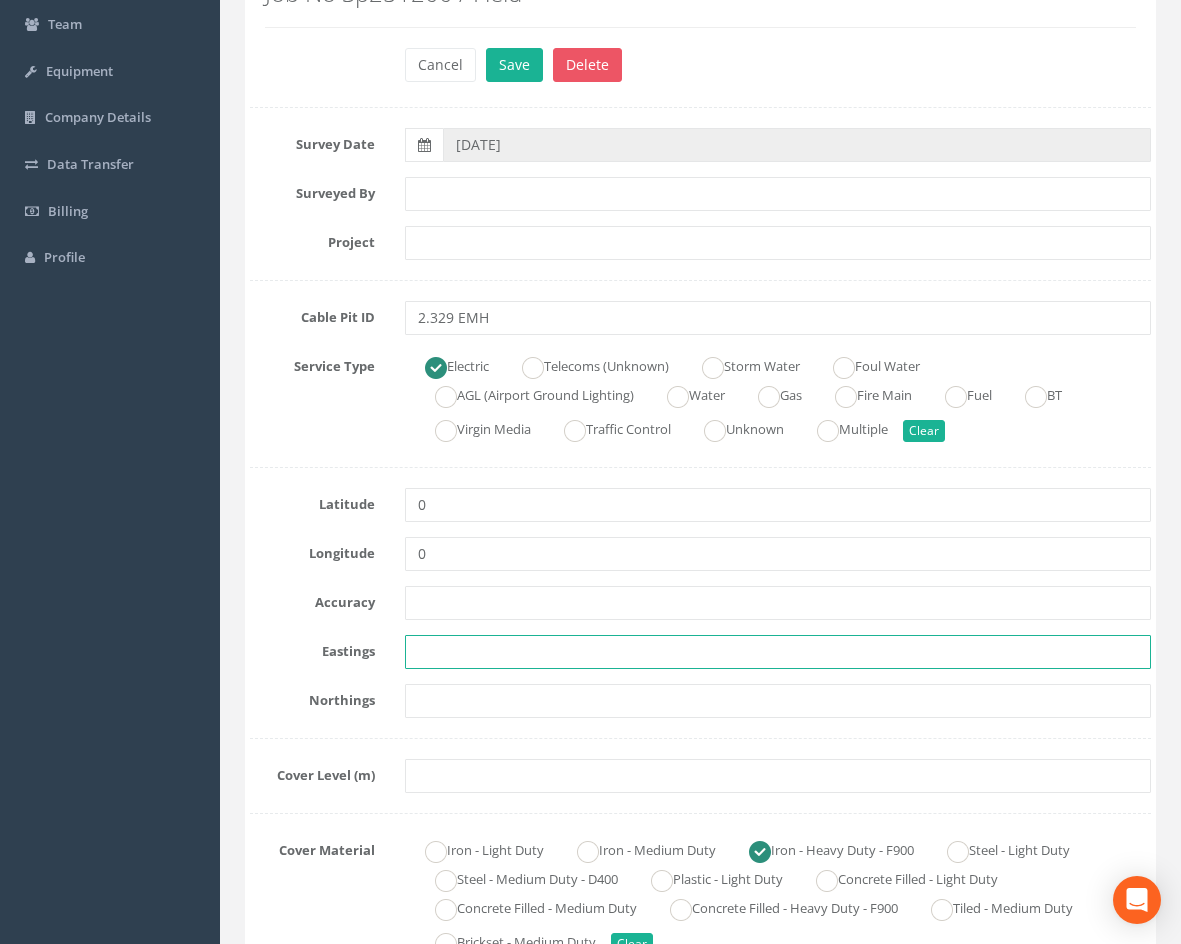 click at bounding box center (778, 652) 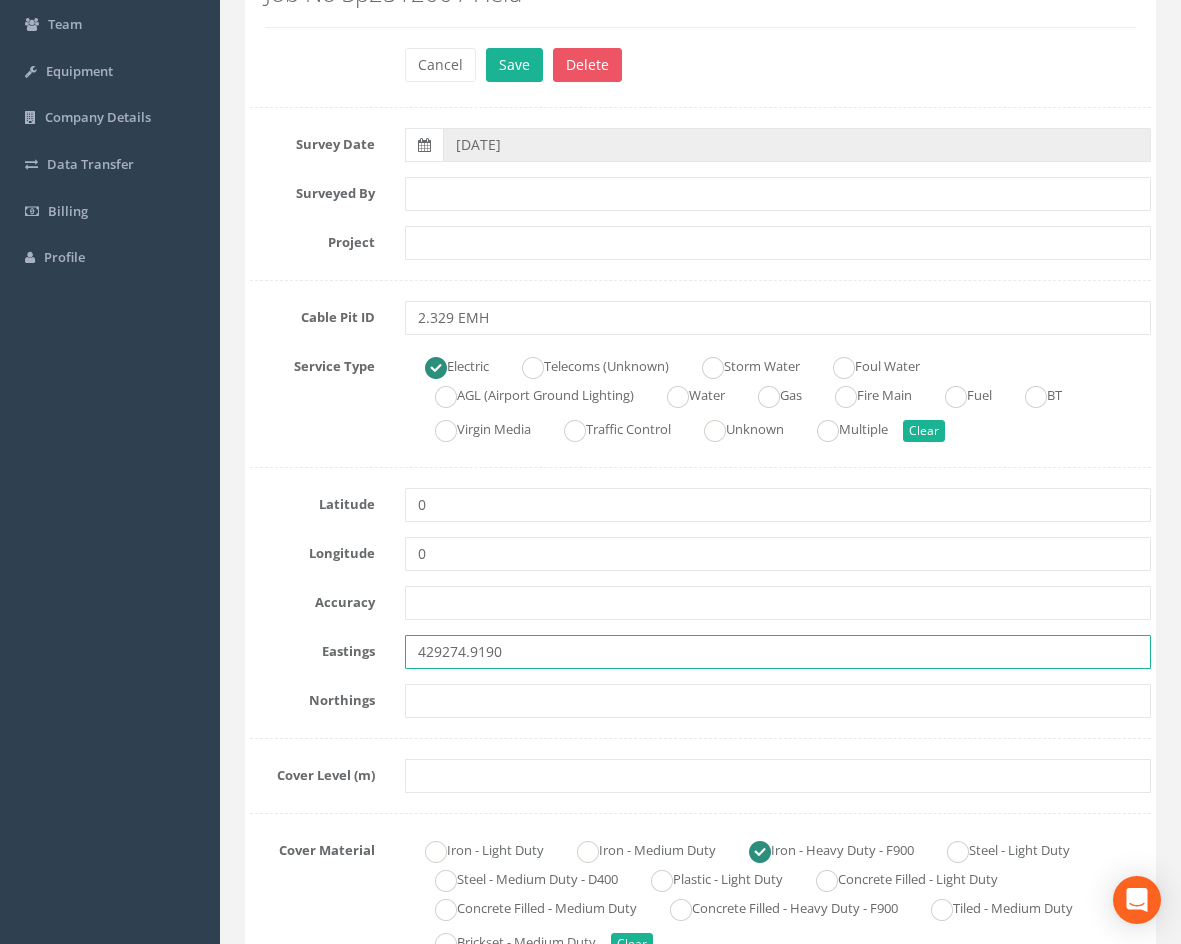 type on "429274.9190" 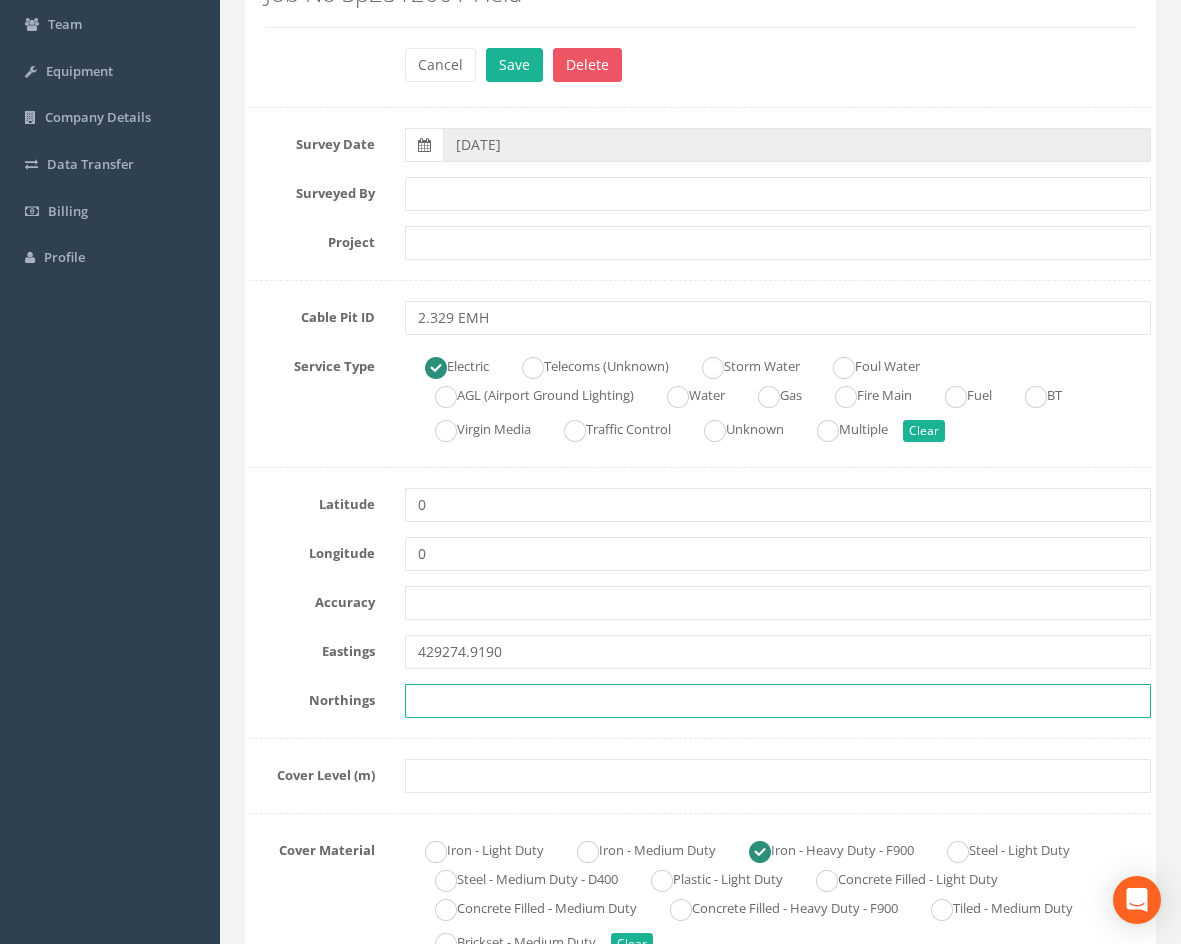 click at bounding box center [778, 701] 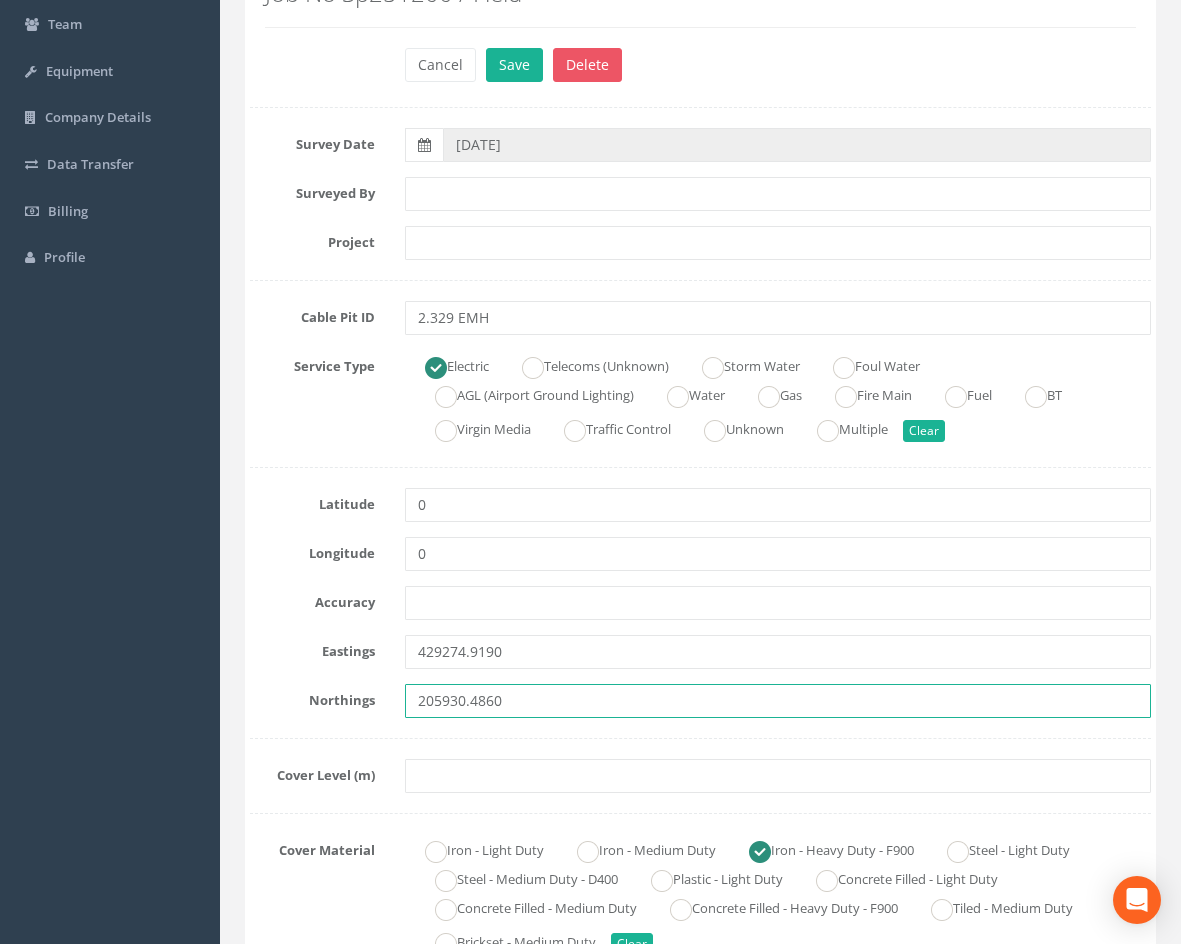 type on "205930.4860" 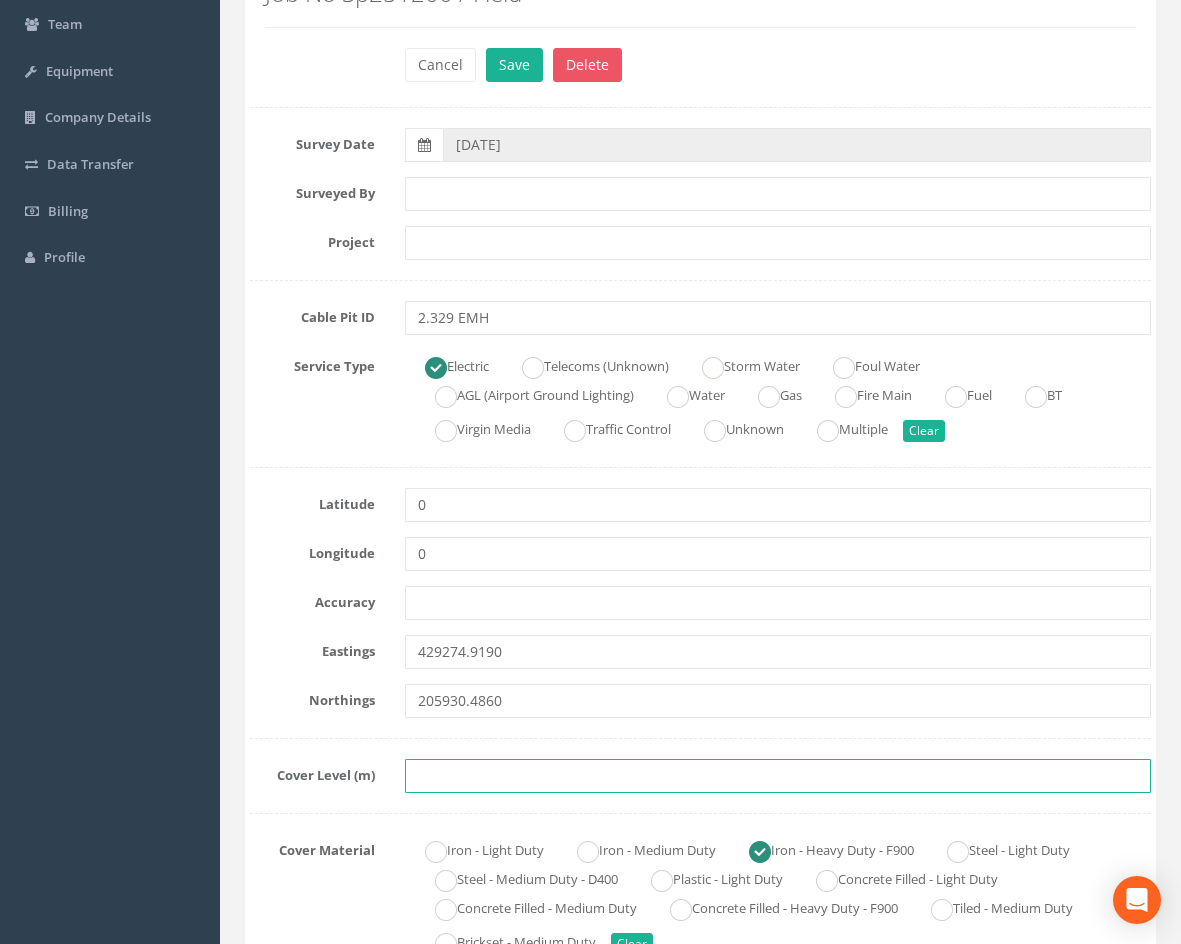 click at bounding box center (778, 776) 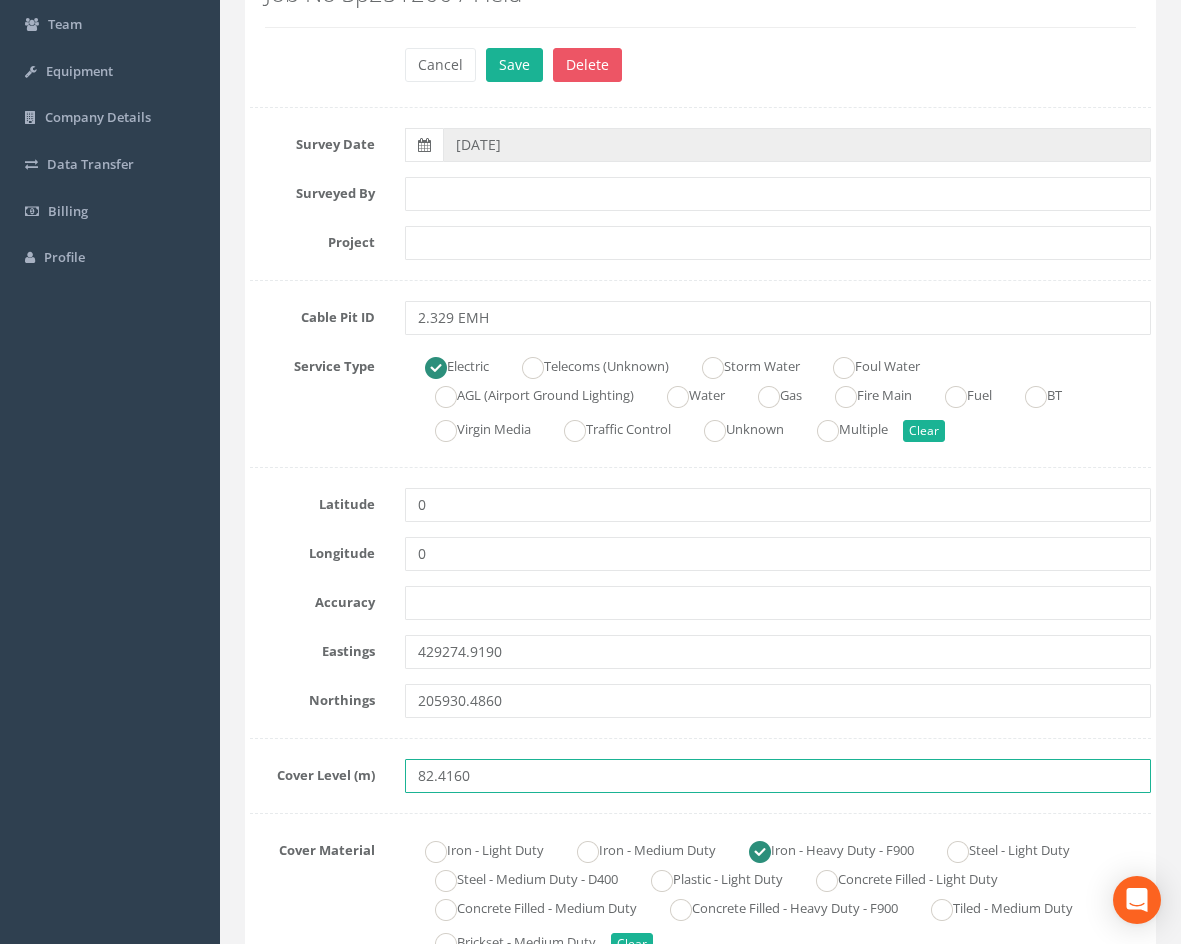 type on "82.4160" 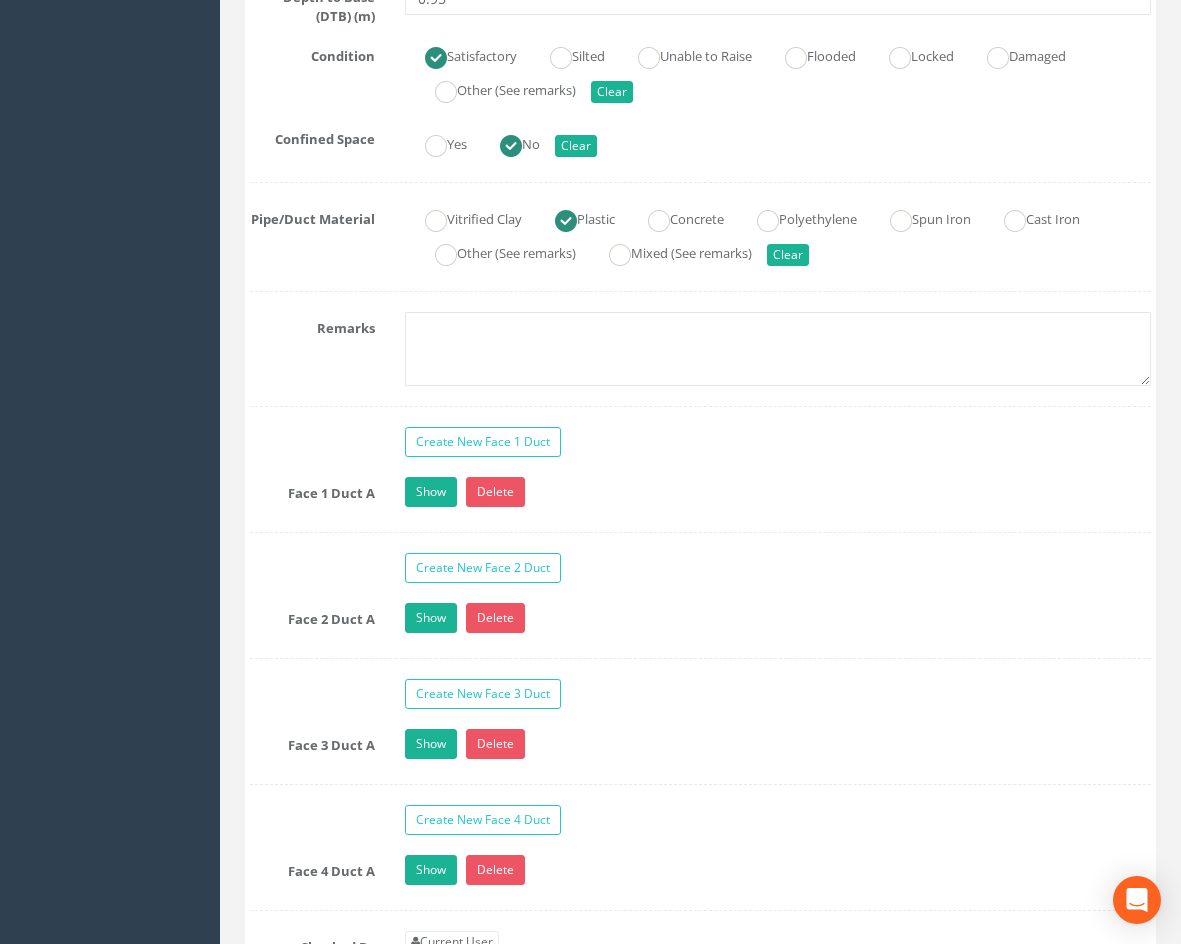scroll, scrollTop: 1600, scrollLeft: 0, axis: vertical 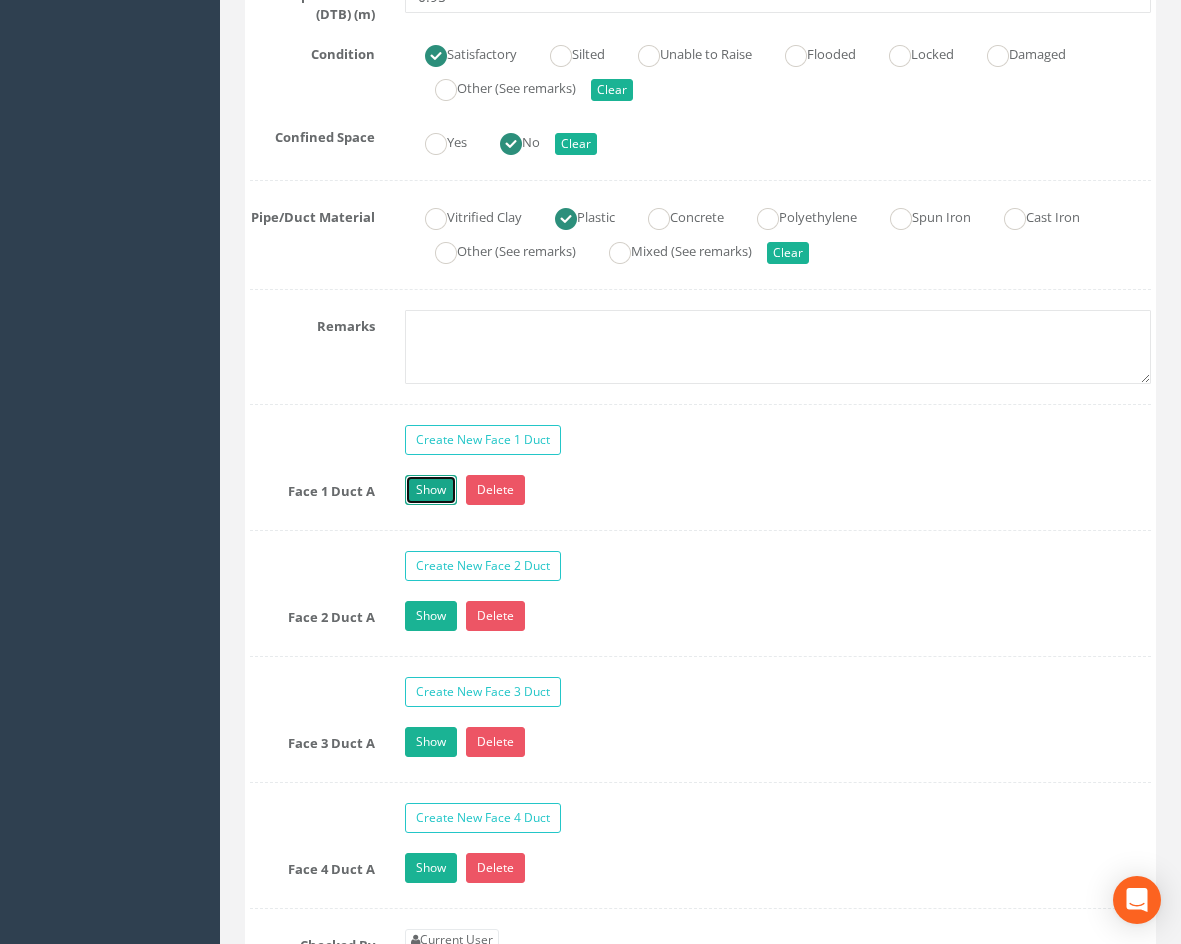 click on "Show" at bounding box center (431, 490) 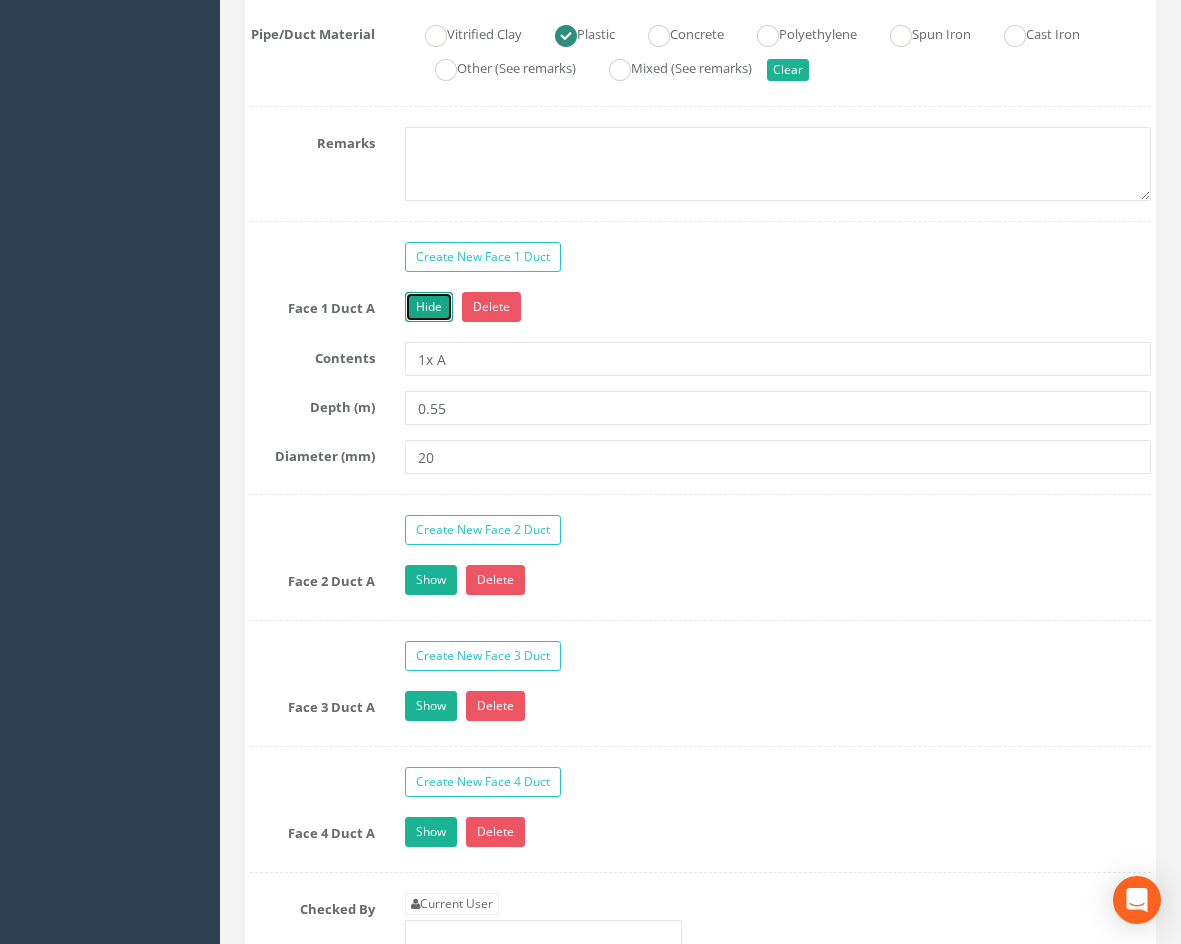 scroll, scrollTop: 1800, scrollLeft: 0, axis: vertical 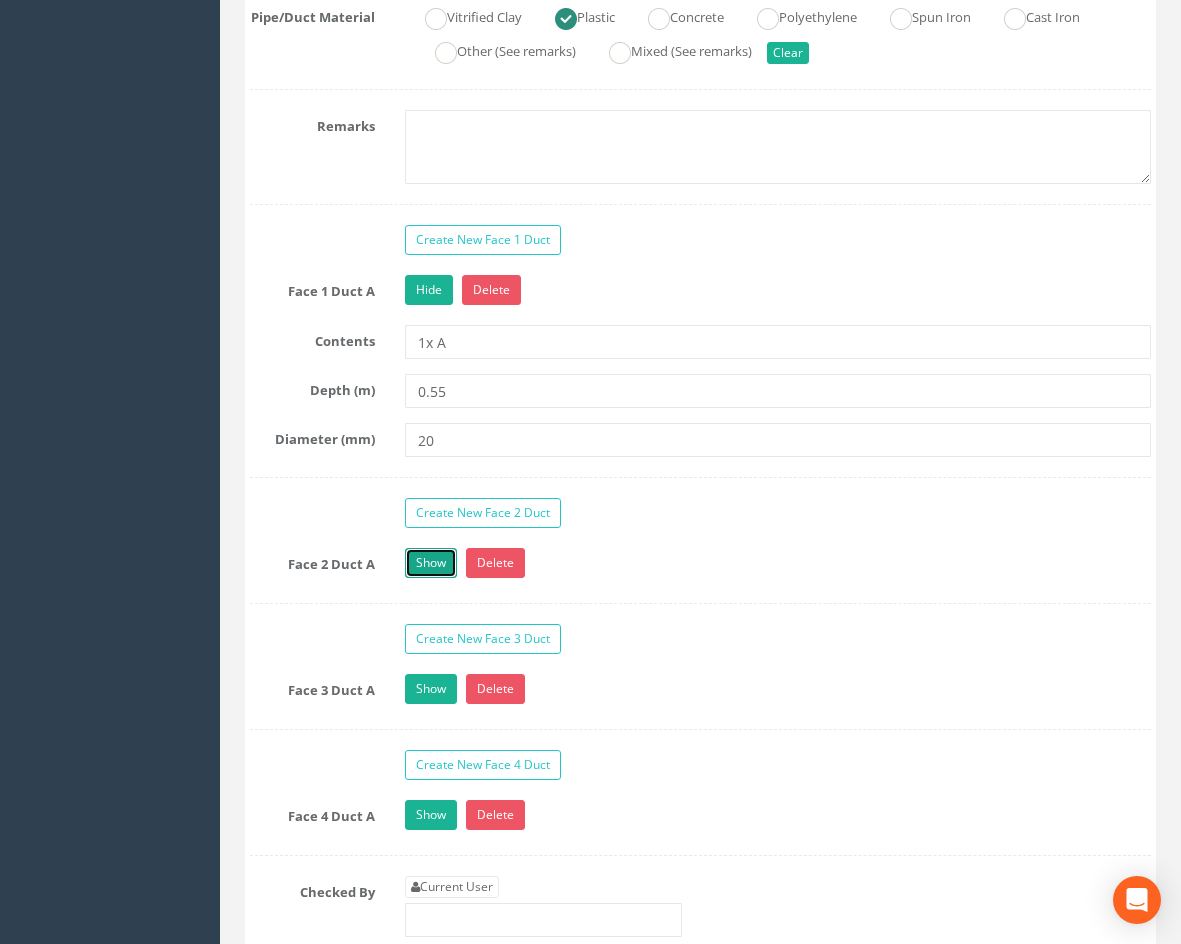 click on "Show" at bounding box center (431, 563) 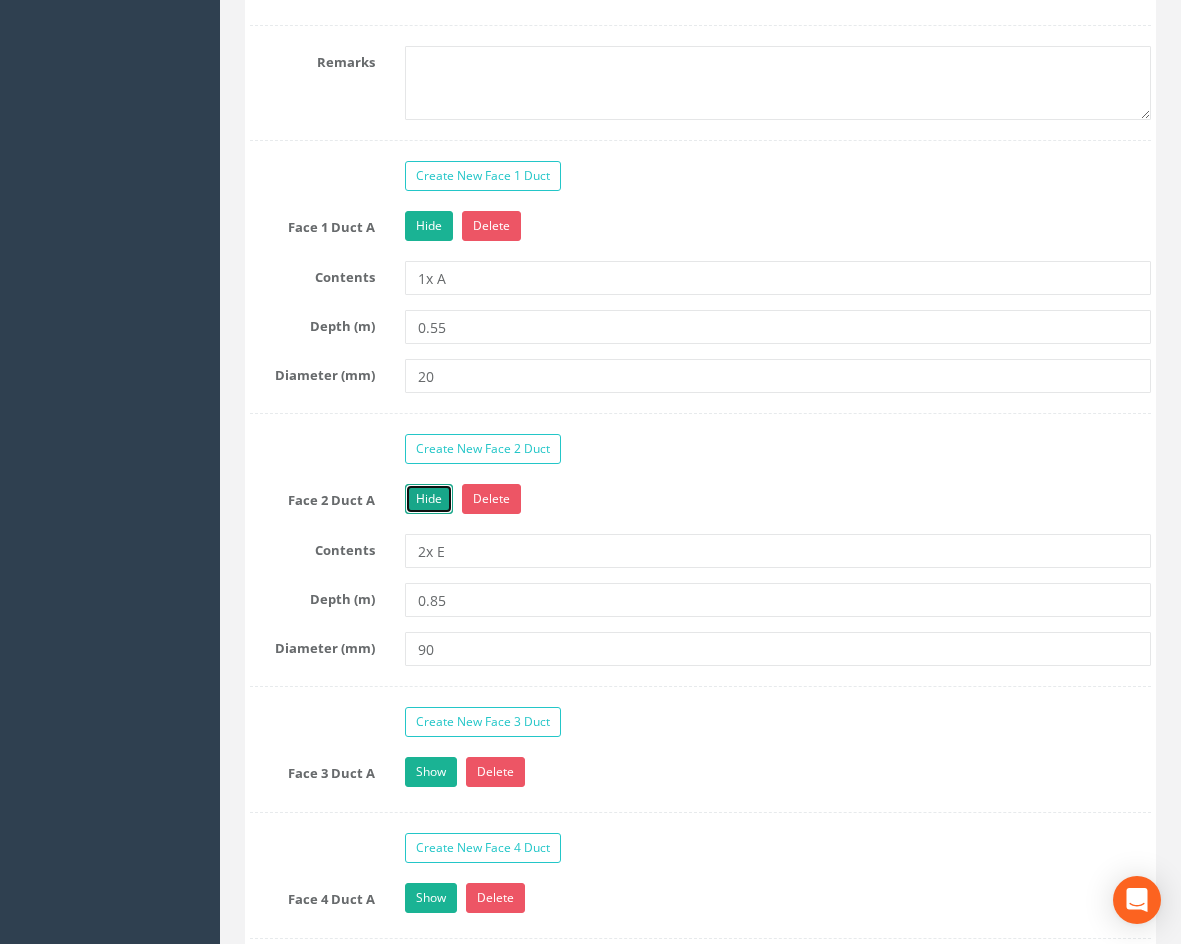 scroll, scrollTop: 1900, scrollLeft: 0, axis: vertical 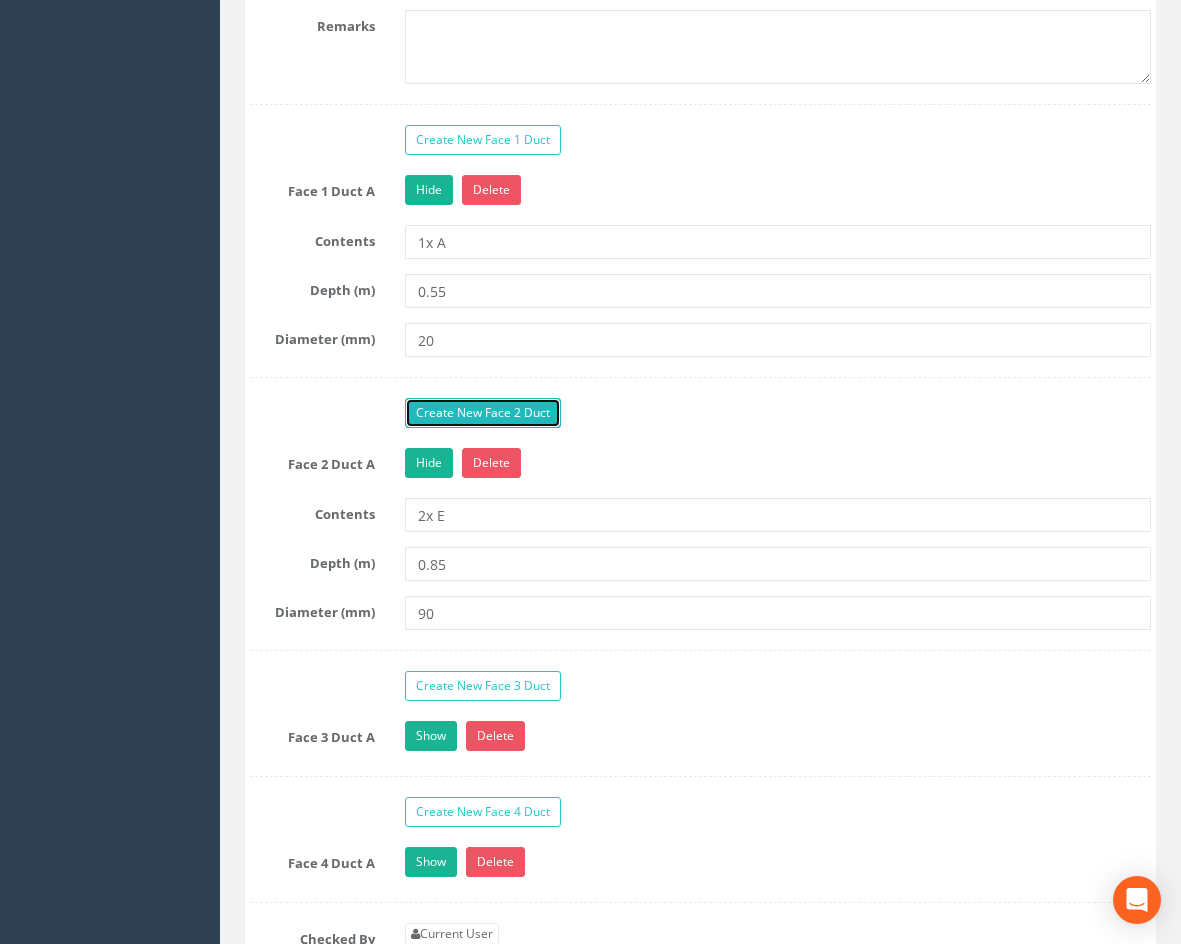 click on "Create New Face 2 Duct" at bounding box center [483, 413] 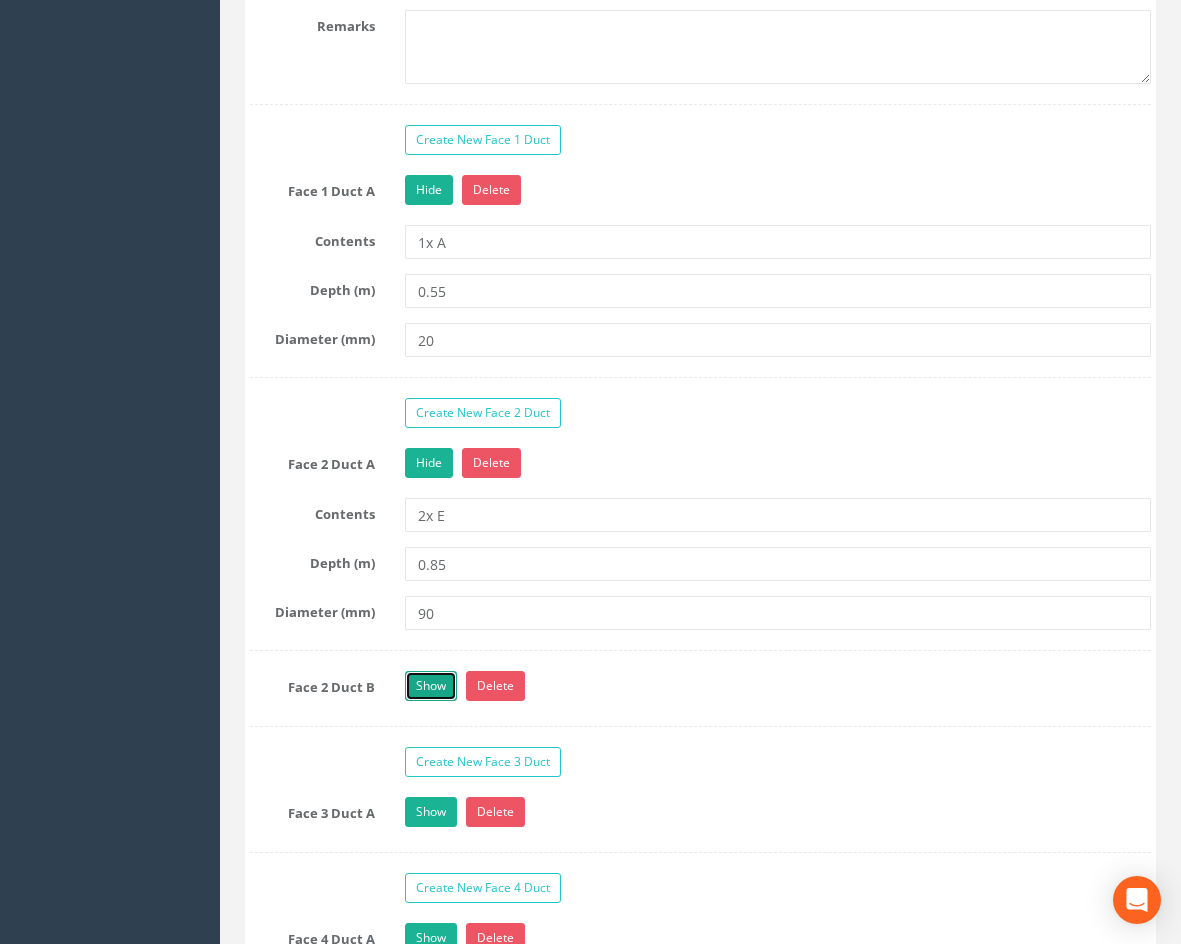 click on "Show" at bounding box center (431, 686) 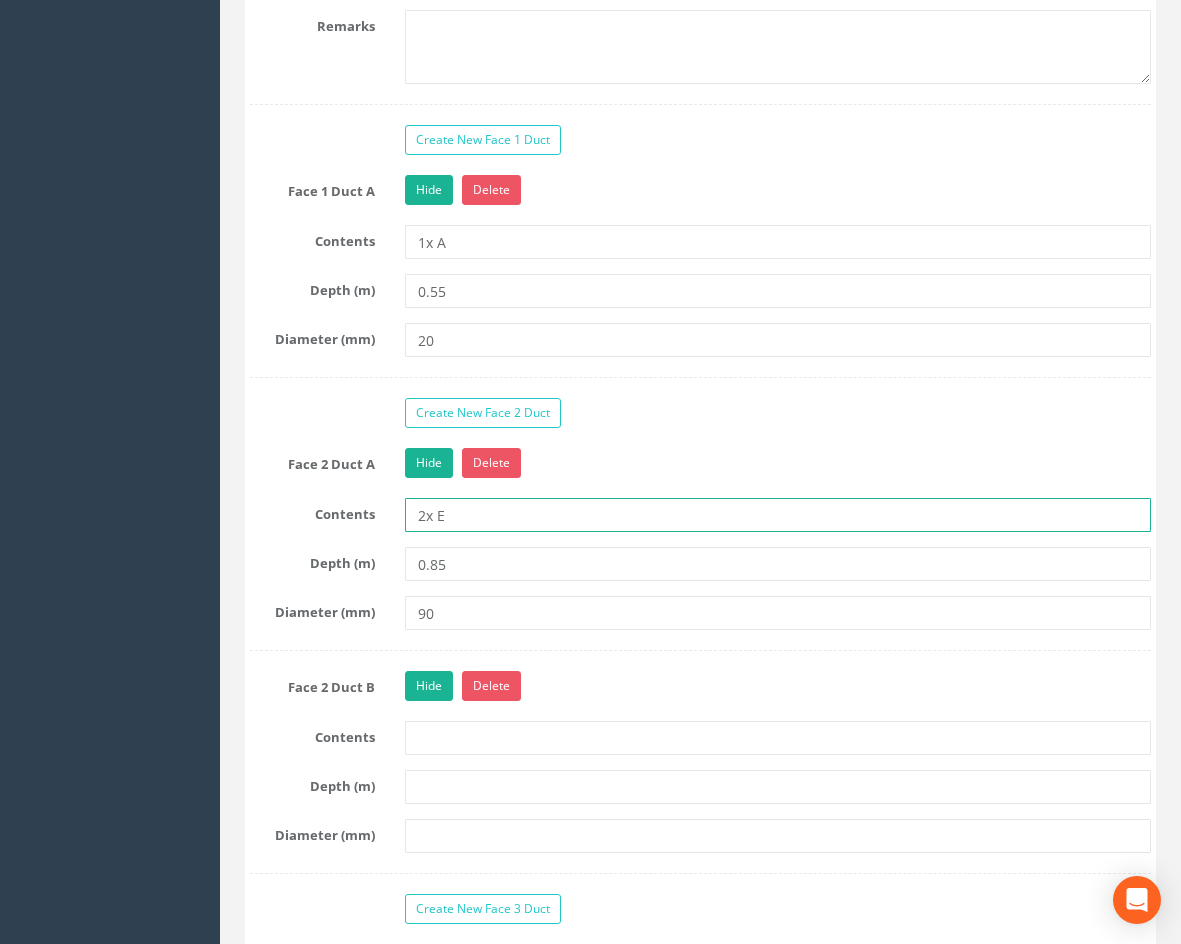 drag, startPoint x: 443, startPoint y: 523, endPoint x: 329, endPoint y: 525, distance: 114.01754 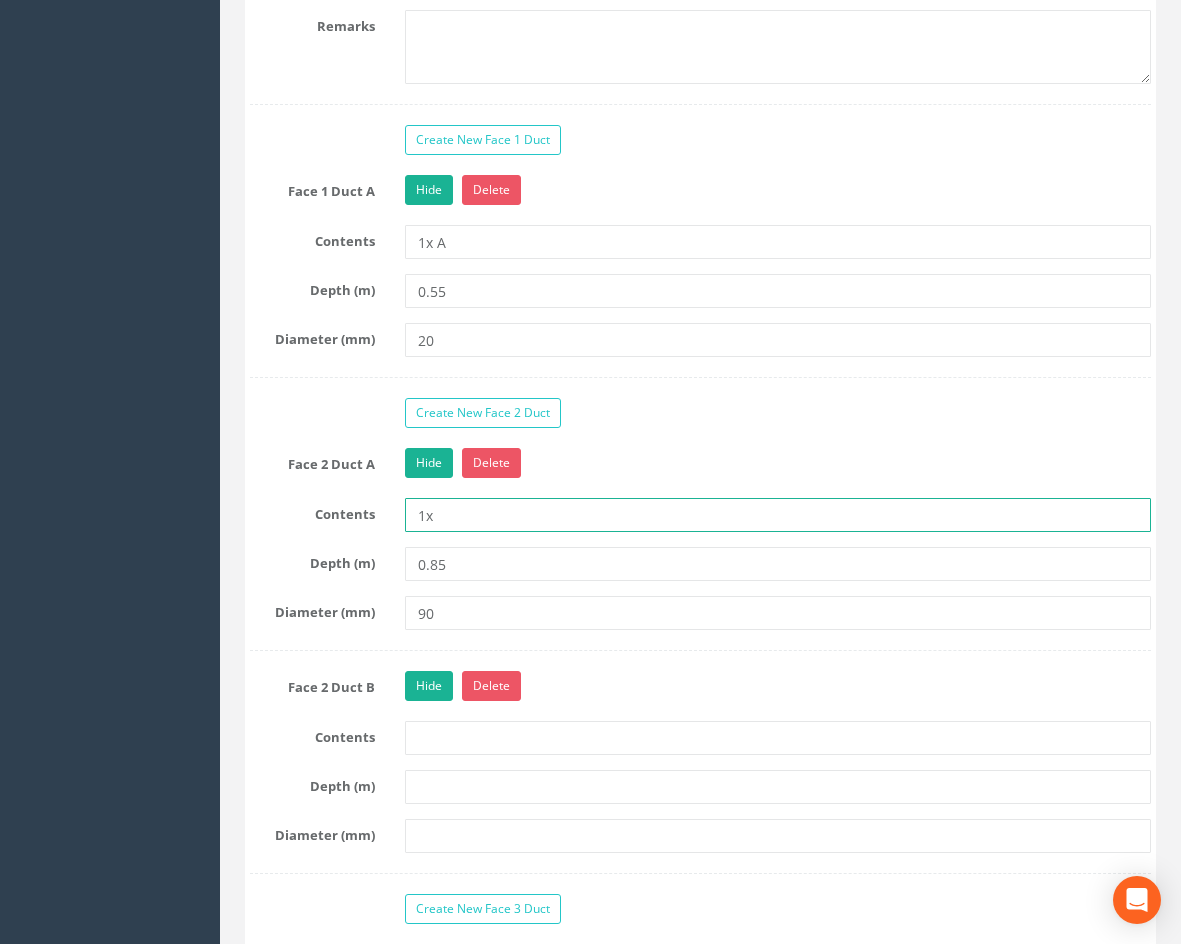 type on "1x AGL" 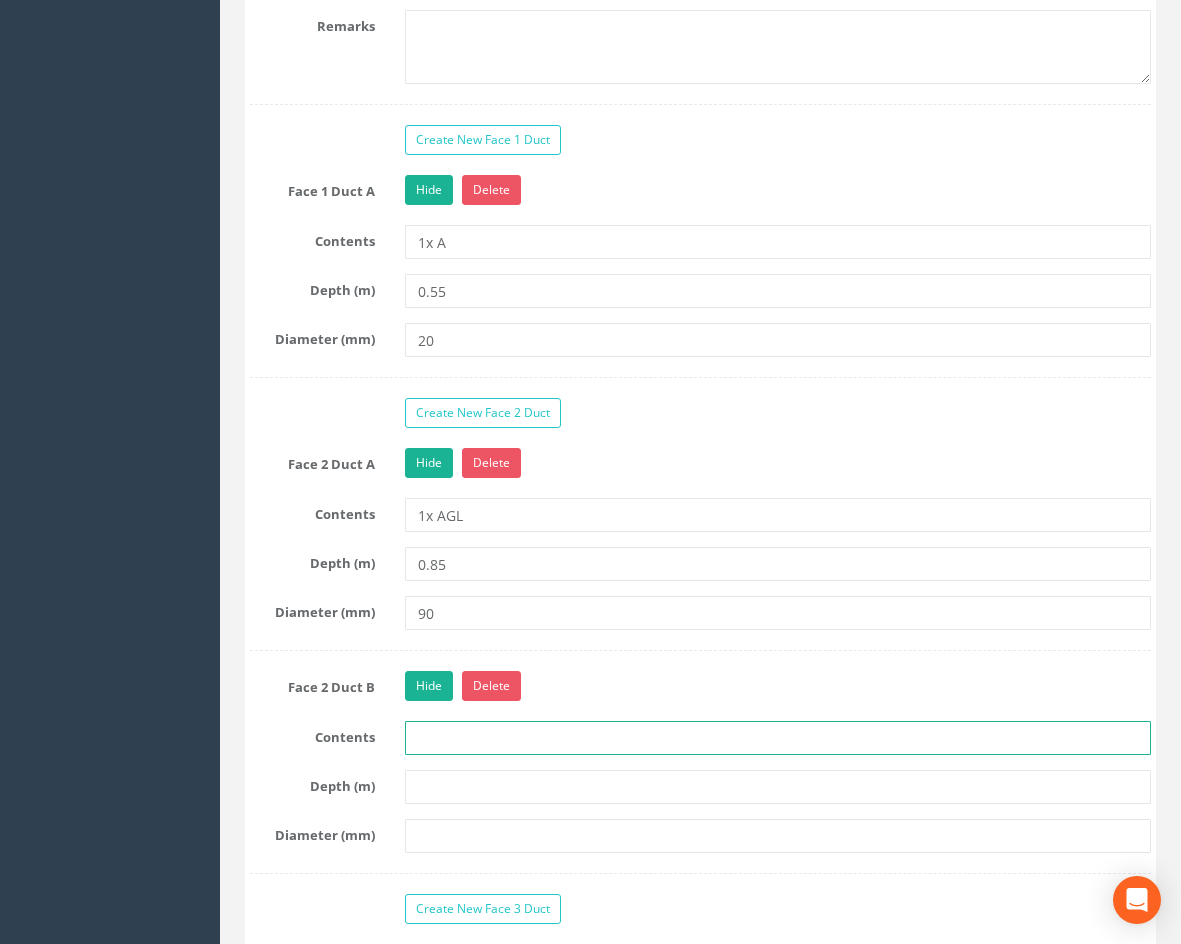 click at bounding box center (778, 738) 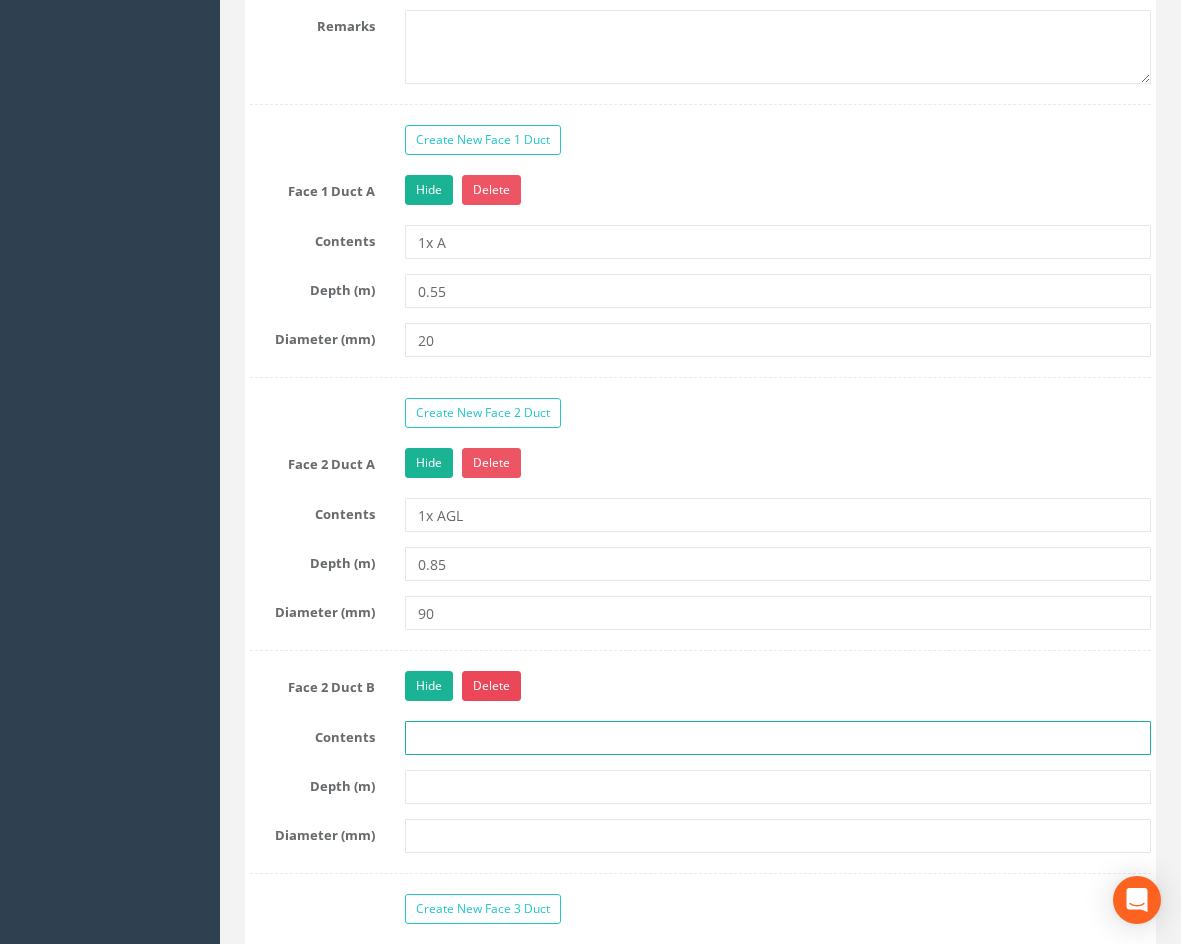 type on "1 x Duct" 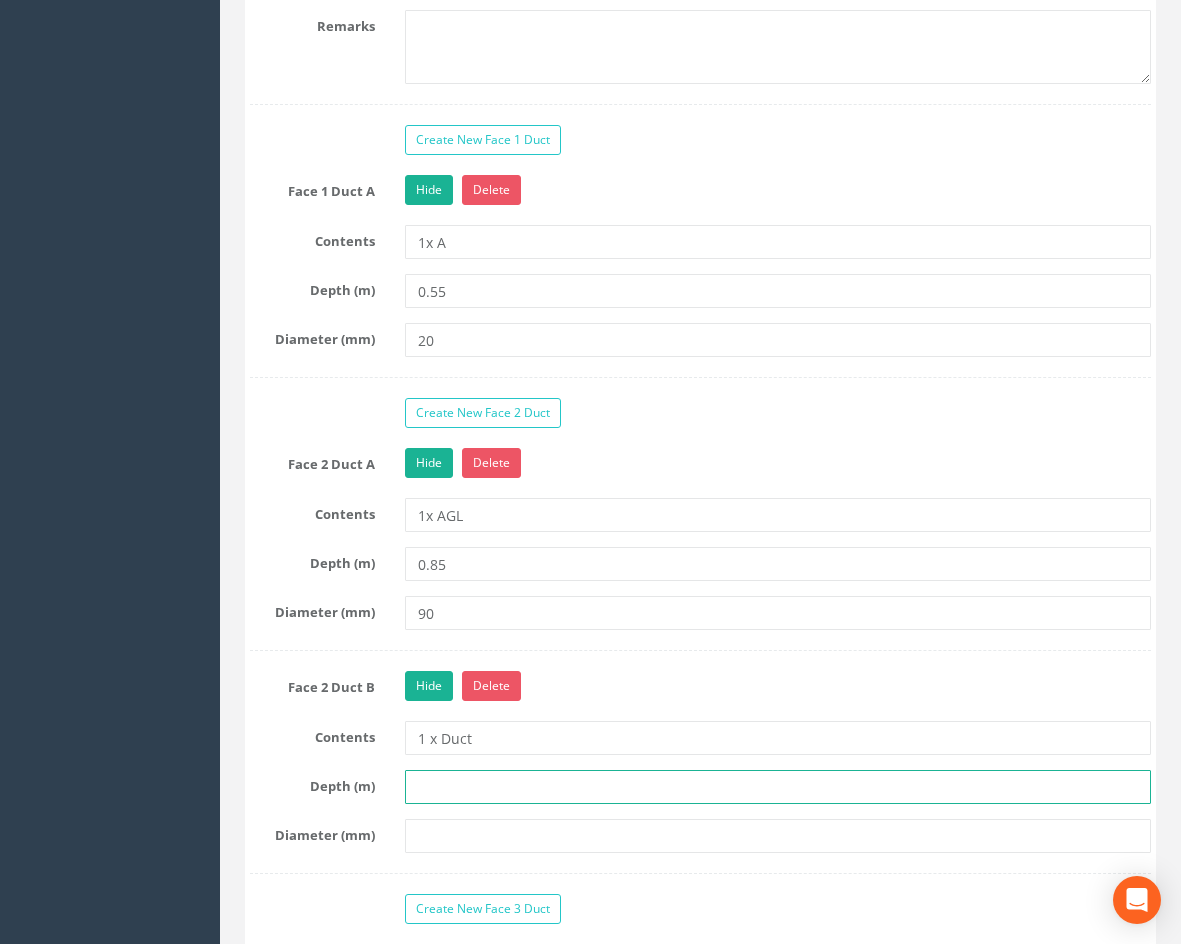 click at bounding box center (778, 787) 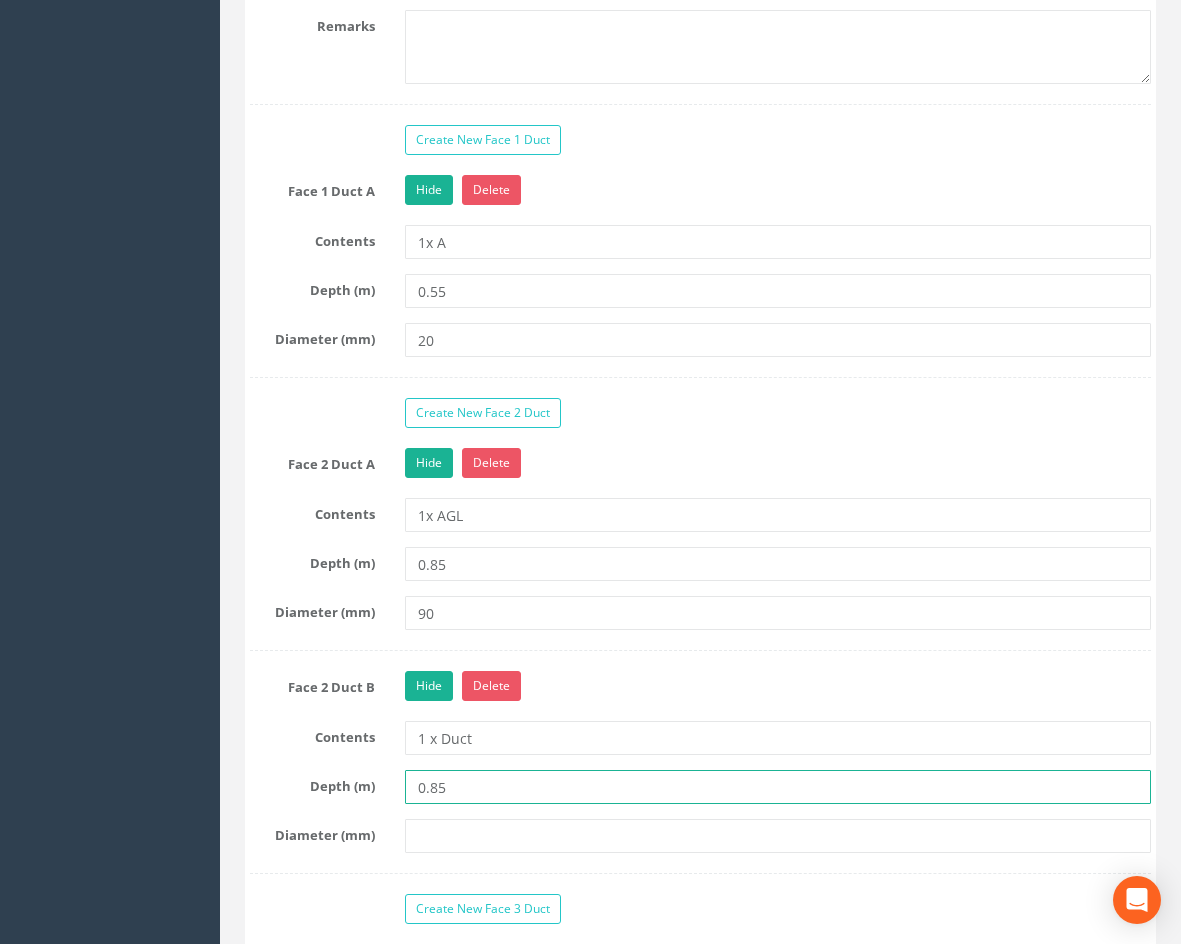 type on "0.85" 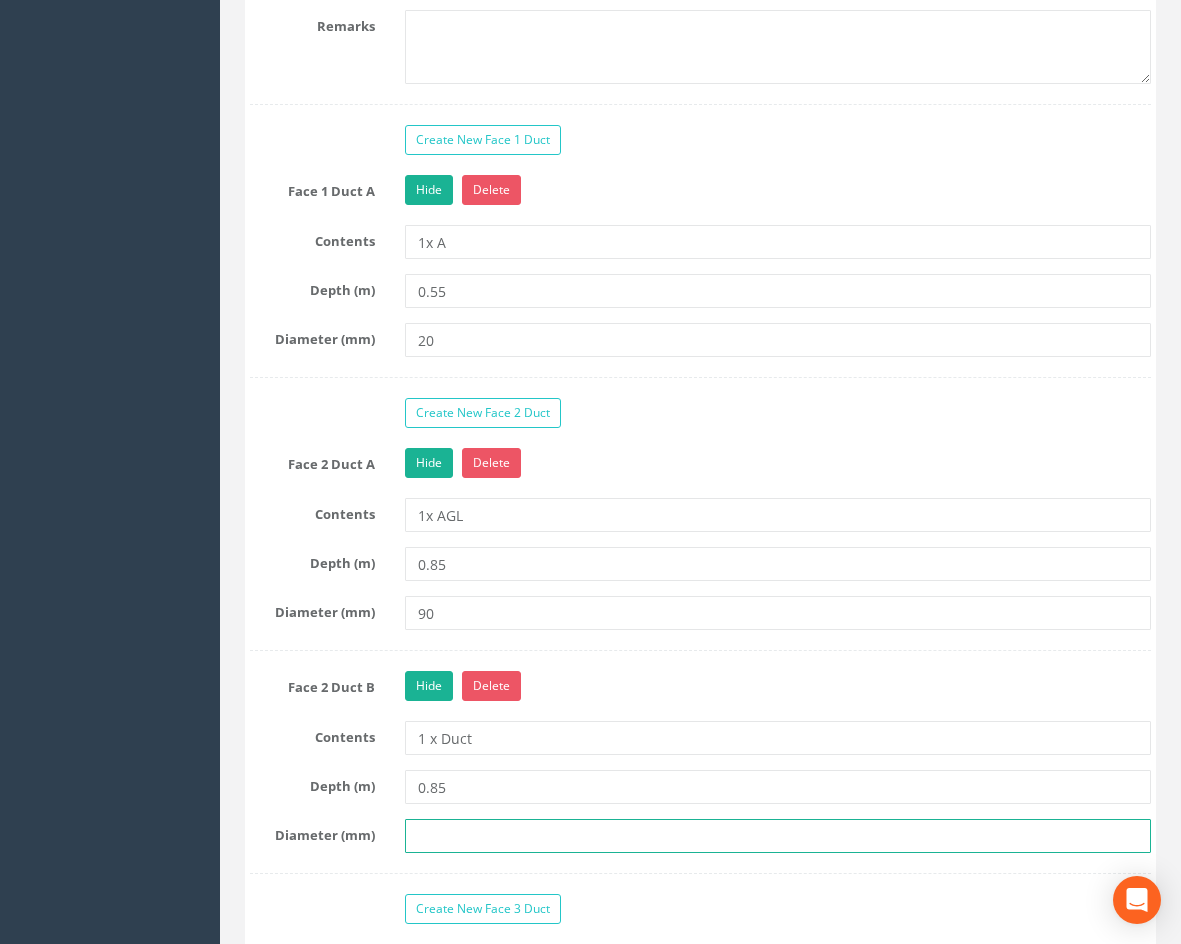 click at bounding box center [778, 836] 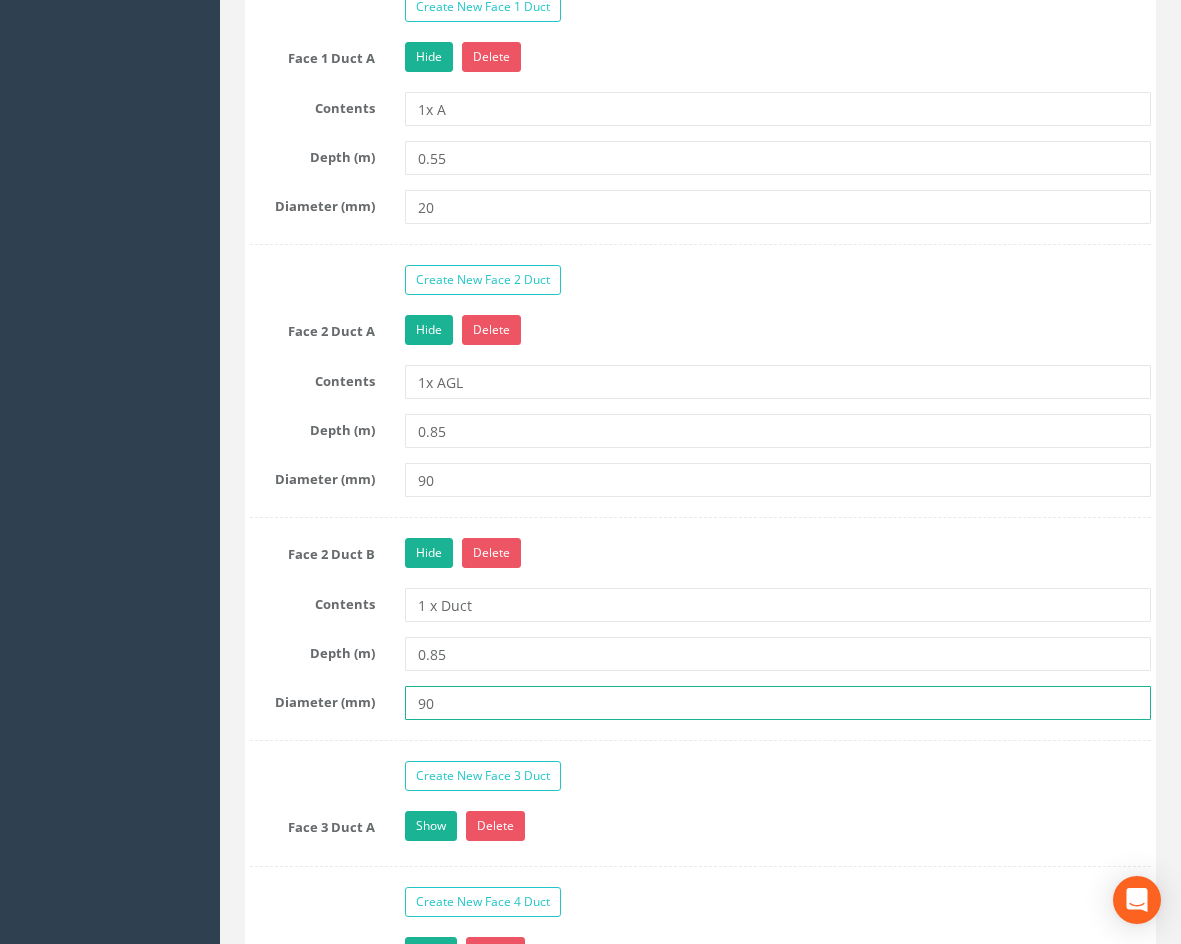 scroll, scrollTop: 2300, scrollLeft: 0, axis: vertical 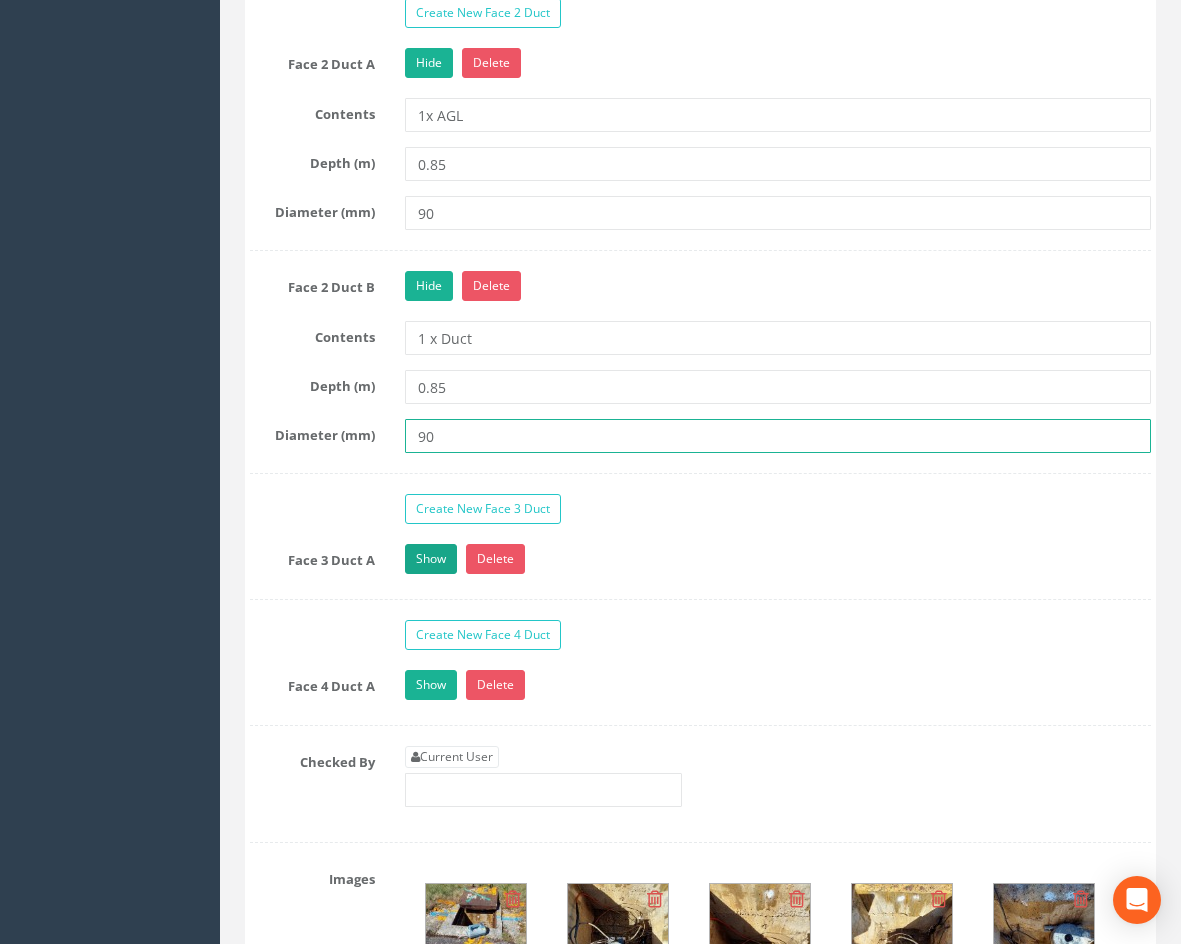 type on "90" 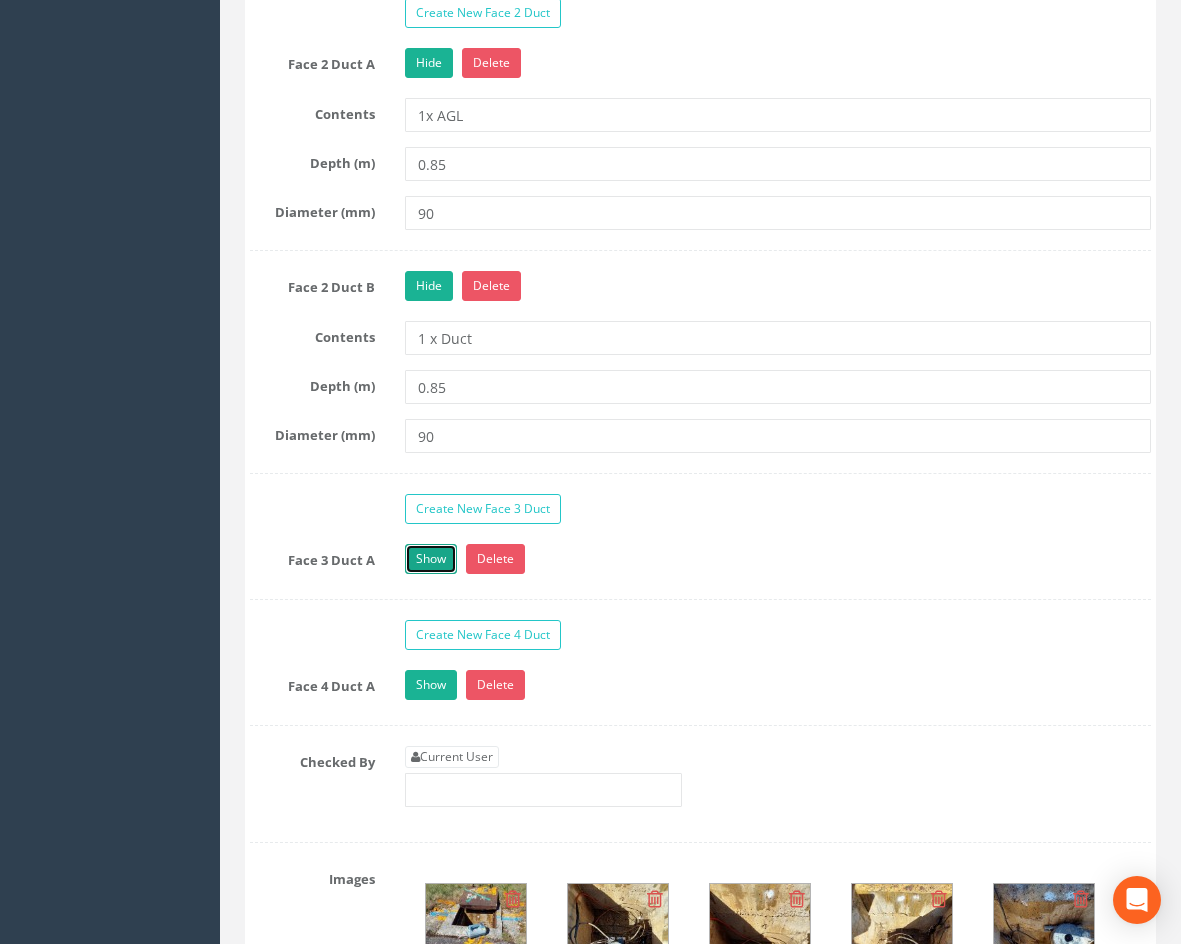 click on "Show" at bounding box center [431, 559] 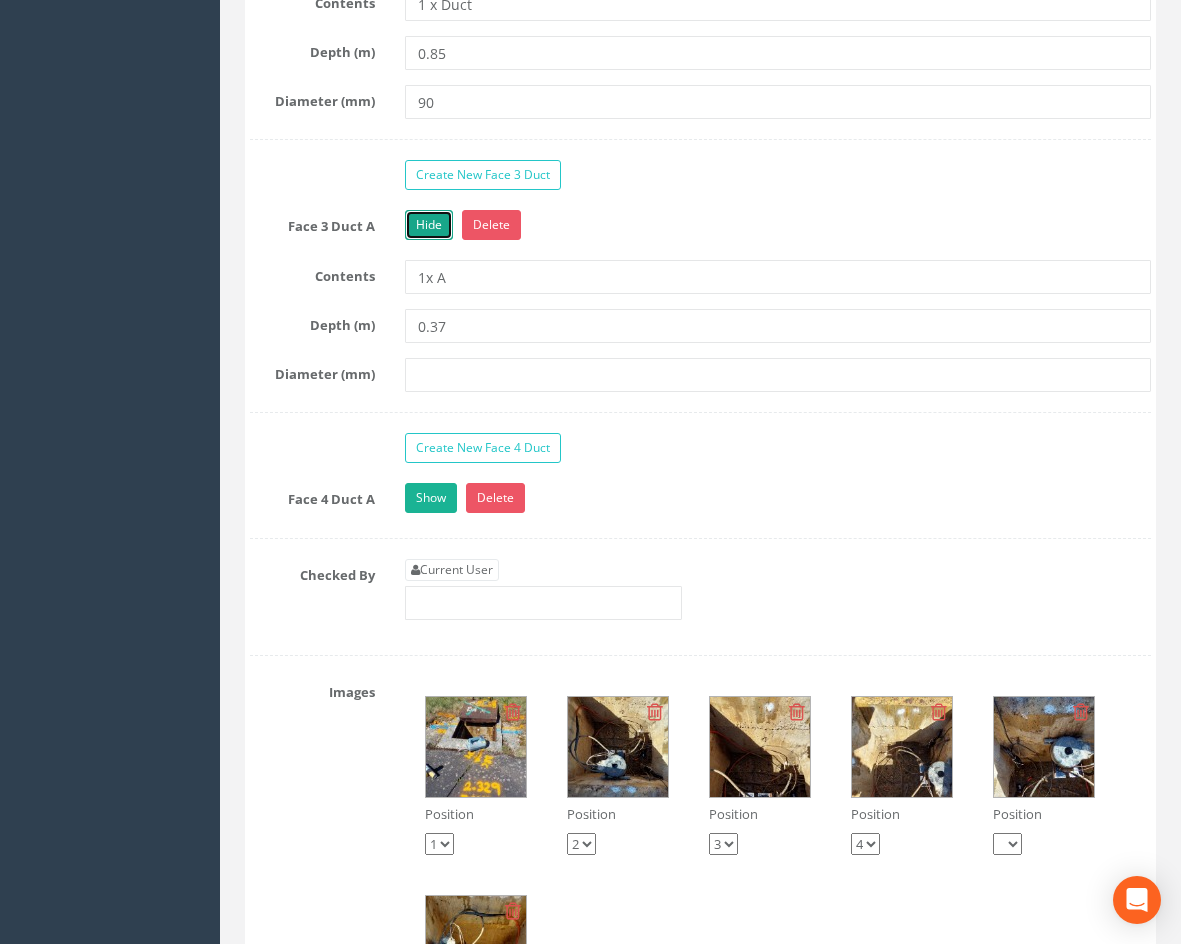 scroll, scrollTop: 2700, scrollLeft: 0, axis: vertical 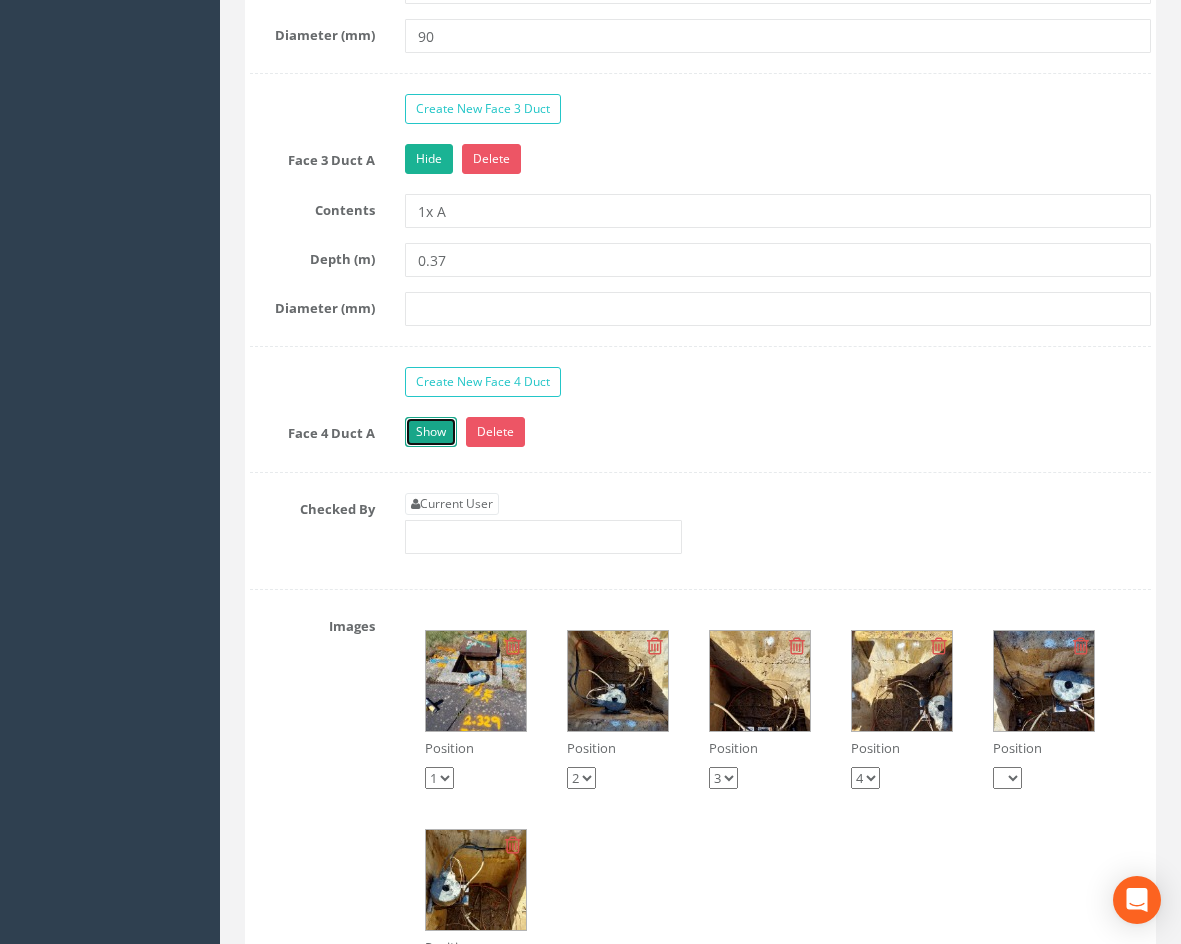 click on "Show" at bounding box center (431, 432) 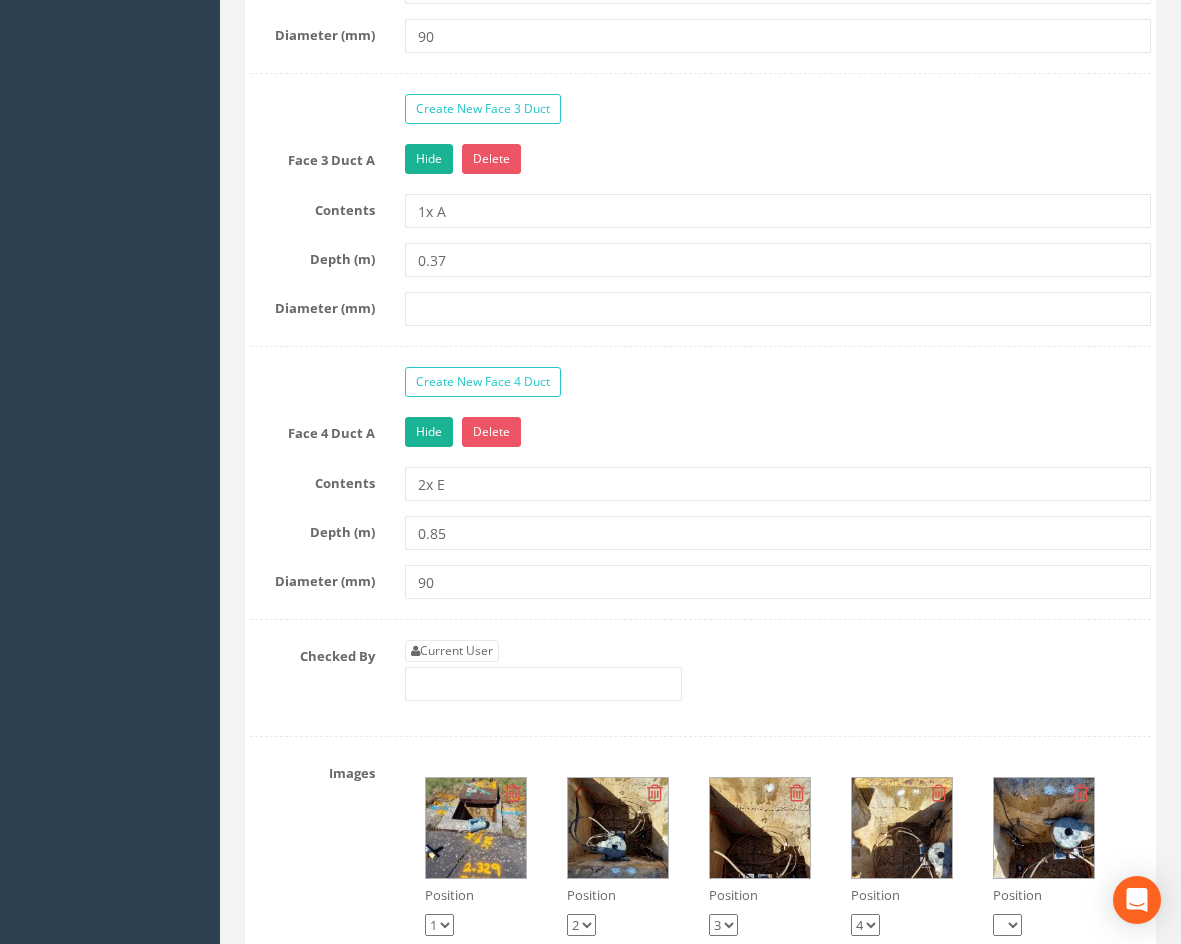click at bounding box center [476, 828] 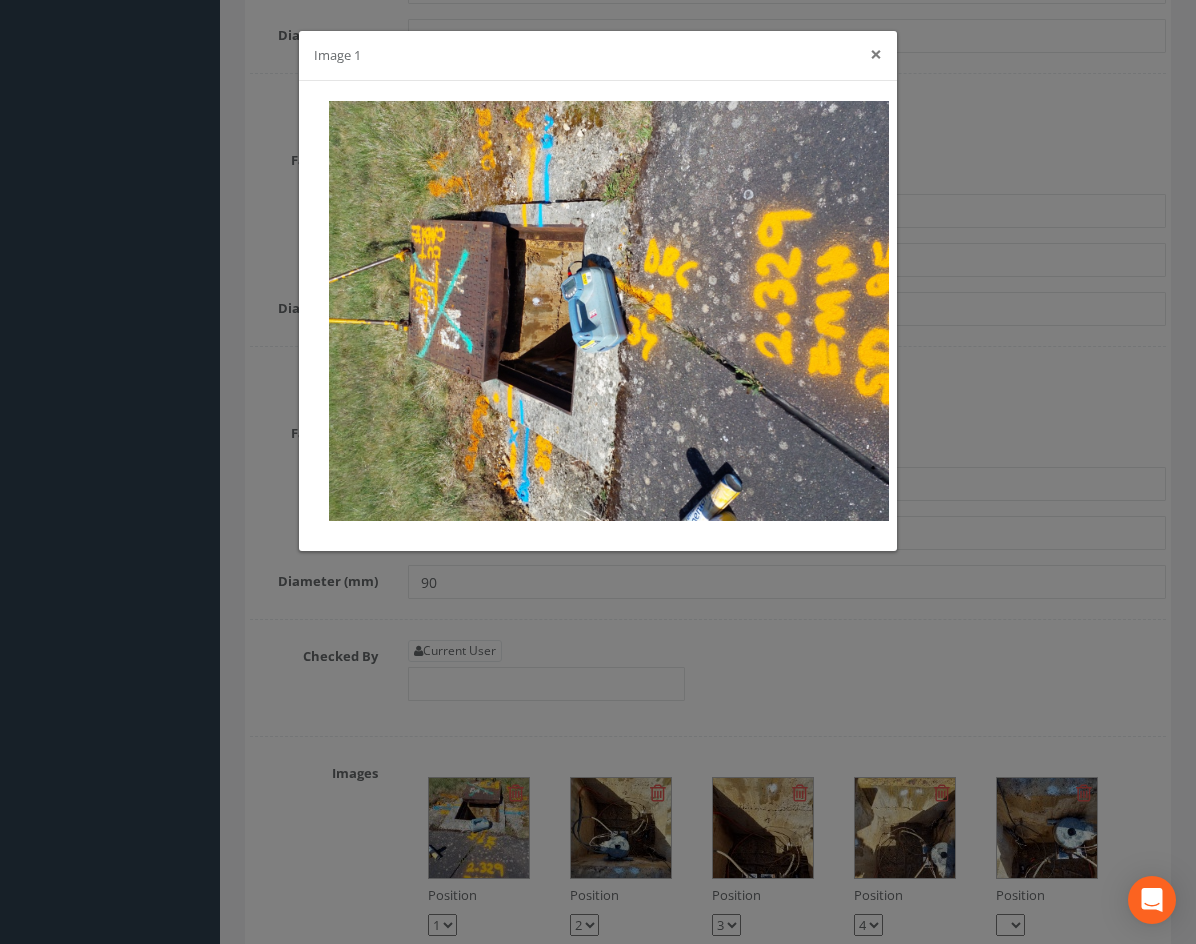 click on "×" at bounding box center (876, 54) 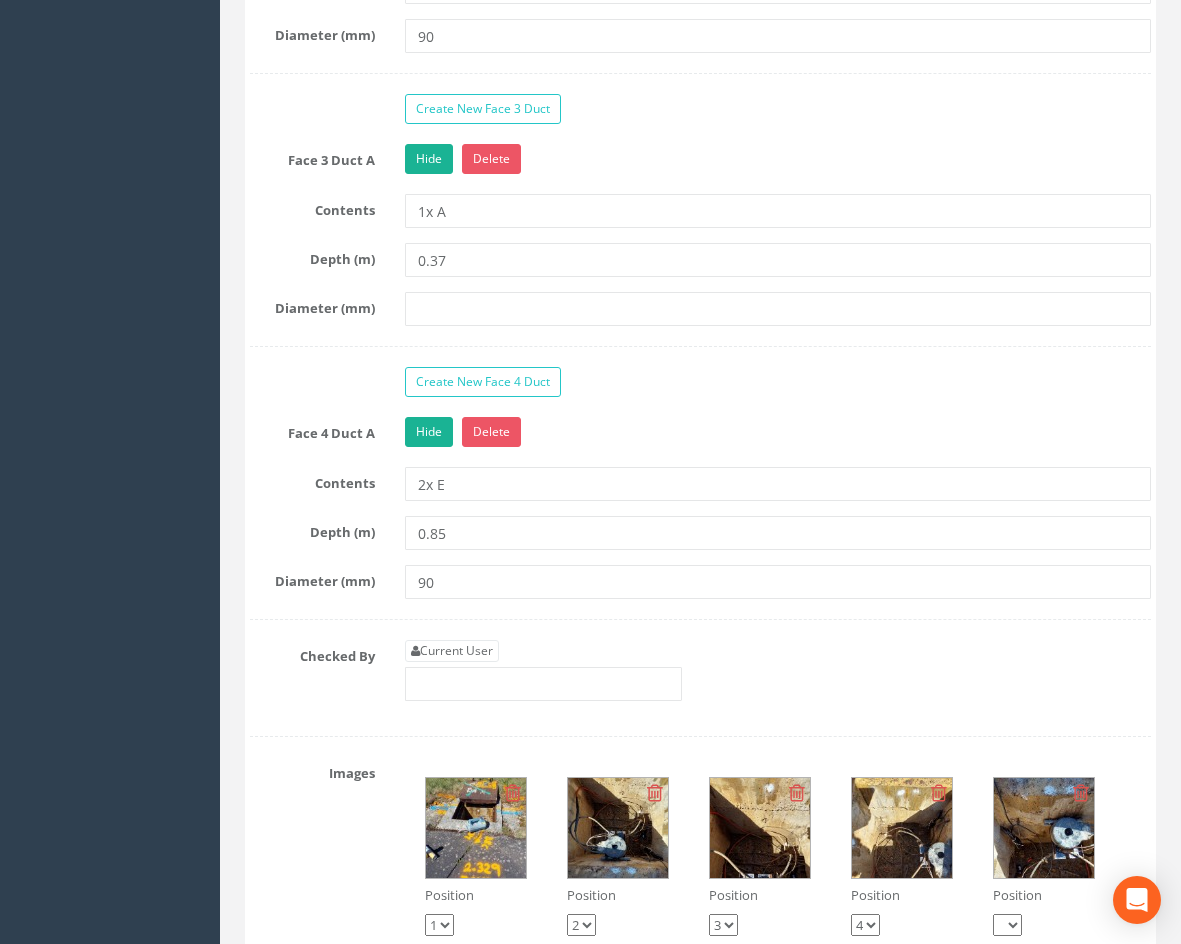 click at bounding box center [618, 828] 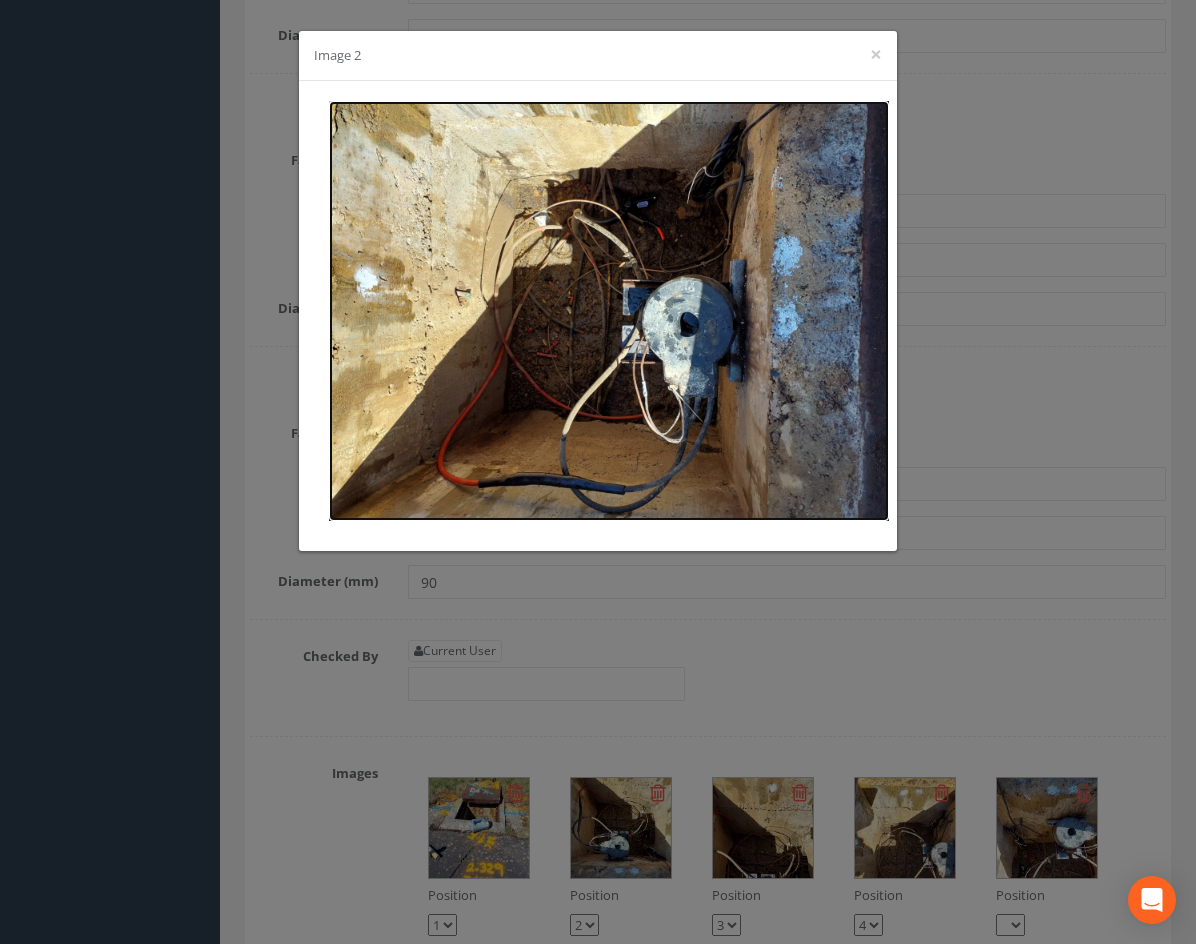 click at bounding box center [609, 311] 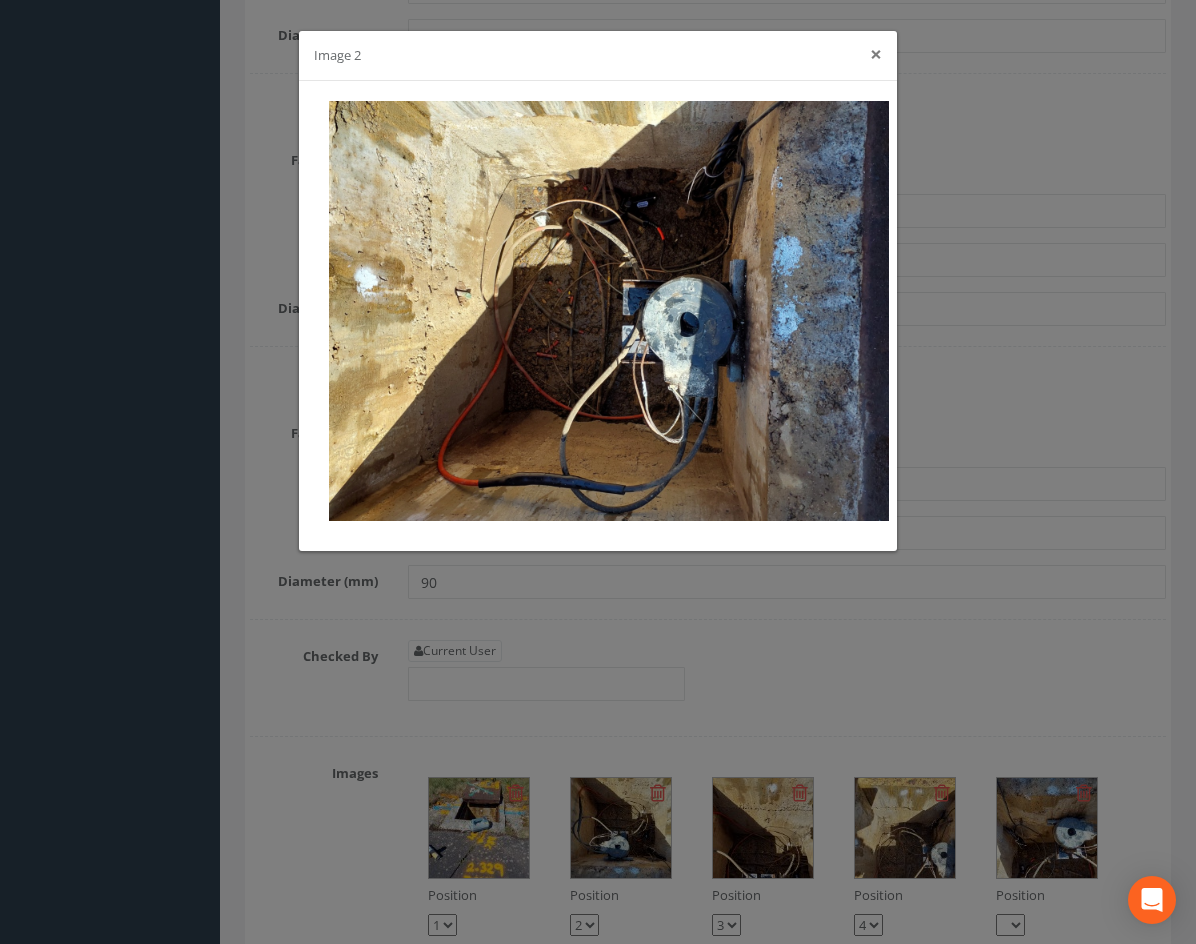 click on "×" at bounding box center [876, 54] 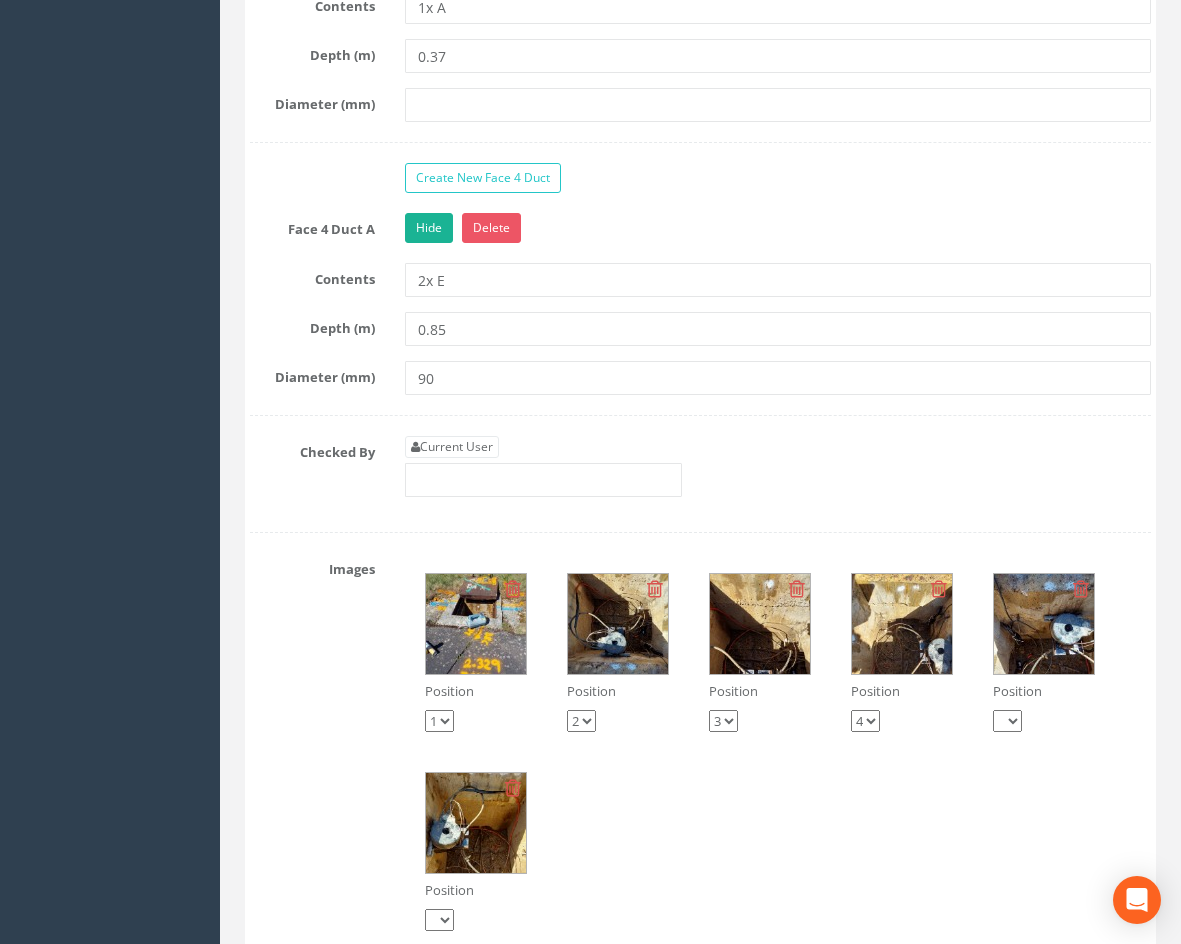 scroll, scrollTop: 2900, scrollLeft: 0, axis: vertical 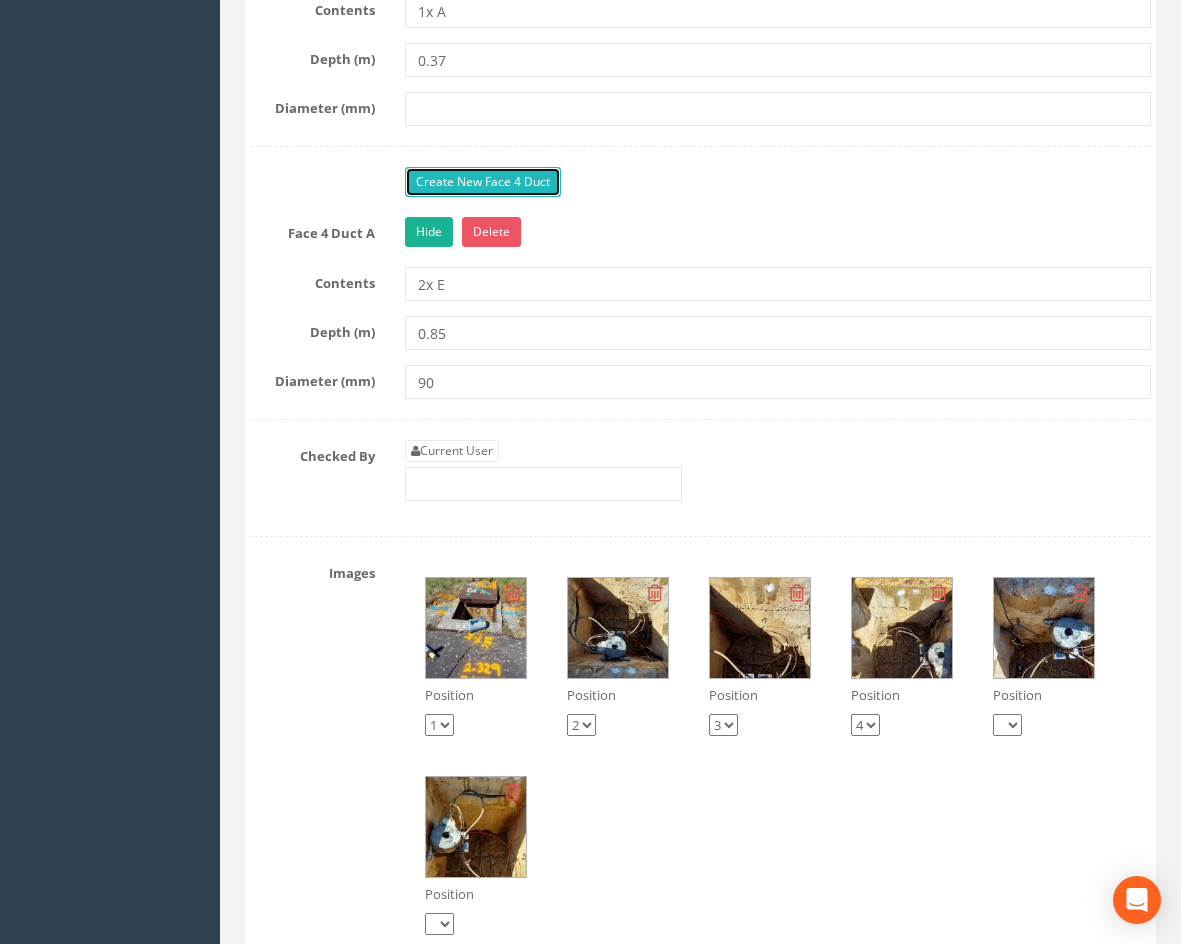 click on "Create New Face 4 Duct" at bounding box center (483, 182) 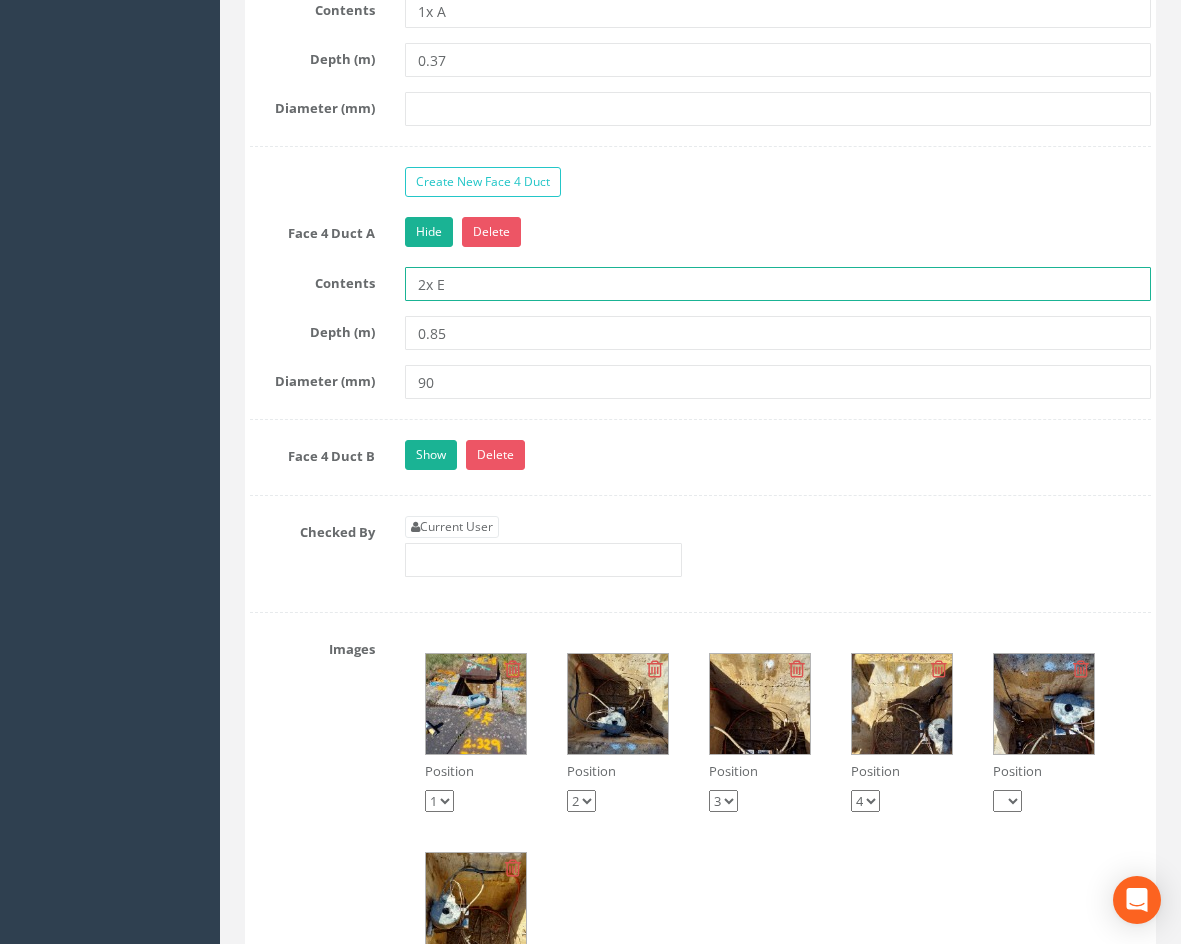 click on "2x E" at bounding box center (778, 284) 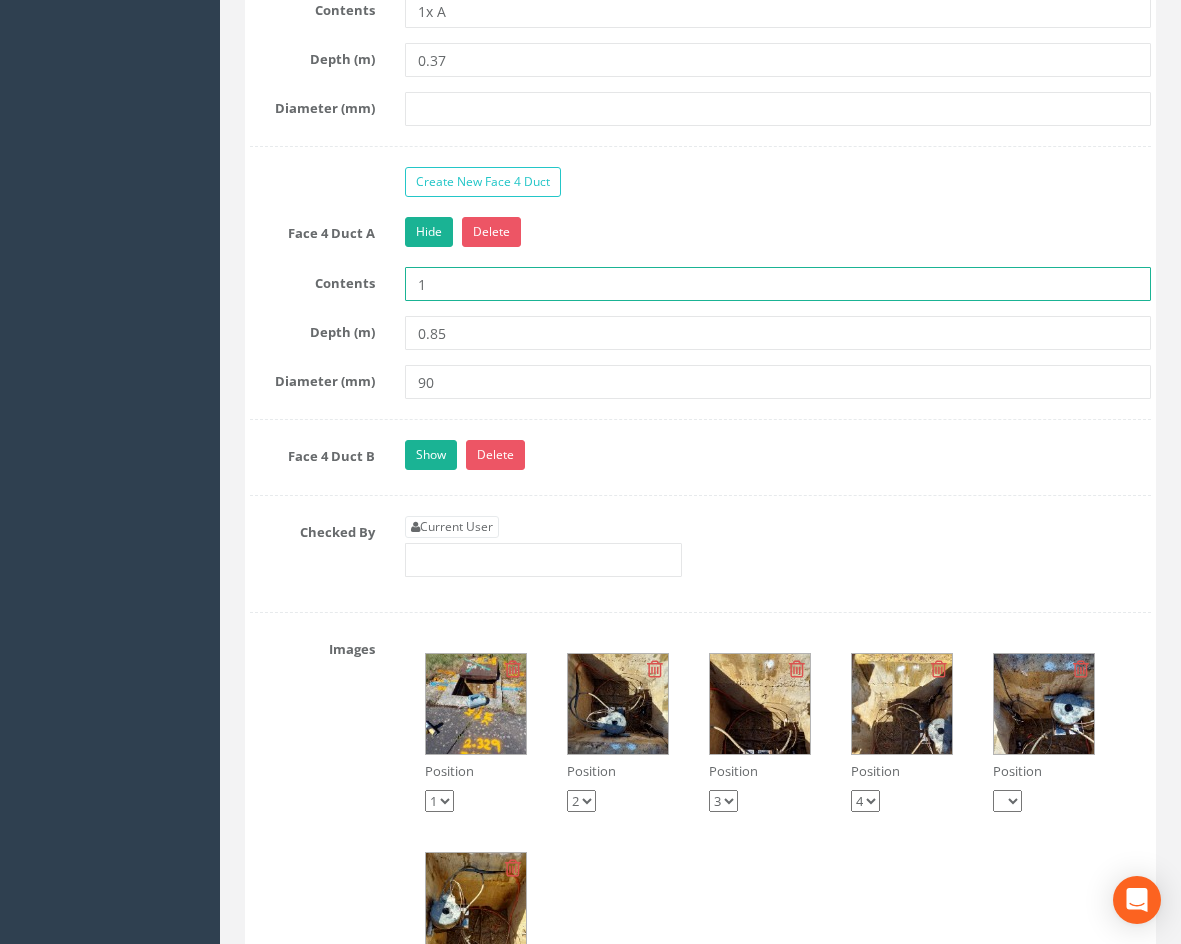 type on "1 x AGL" 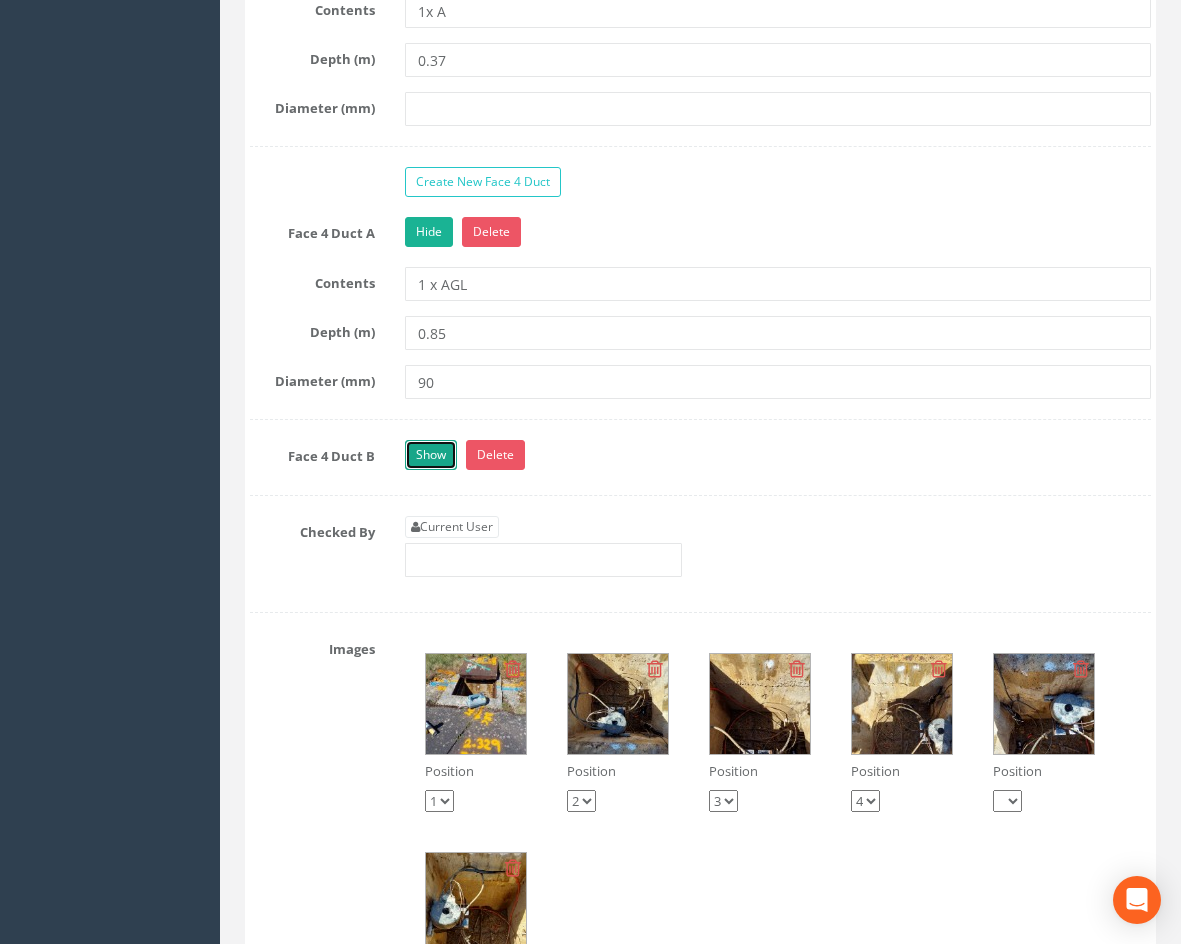 click on "Show" at bounding box center [431, 455] 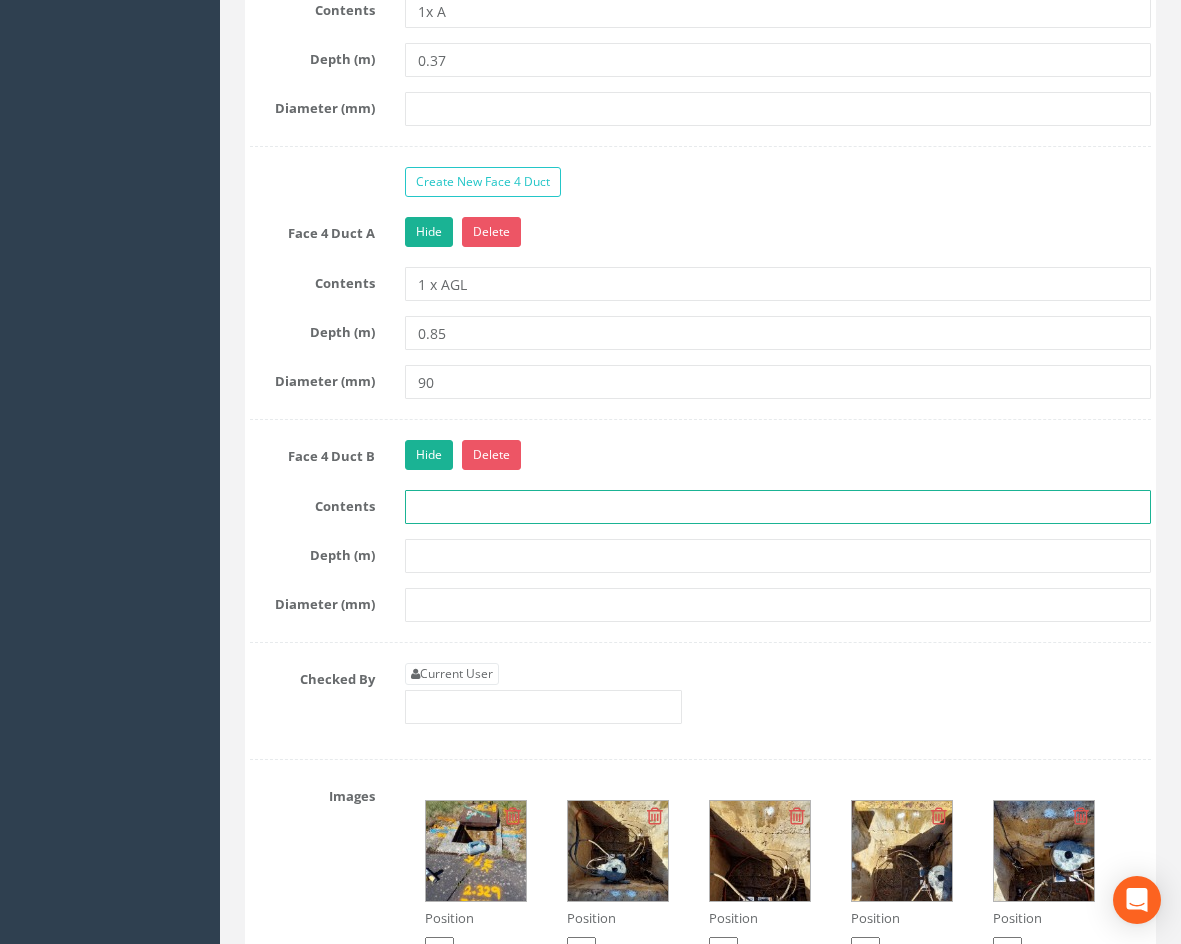 click at bounding box center [778, 507] 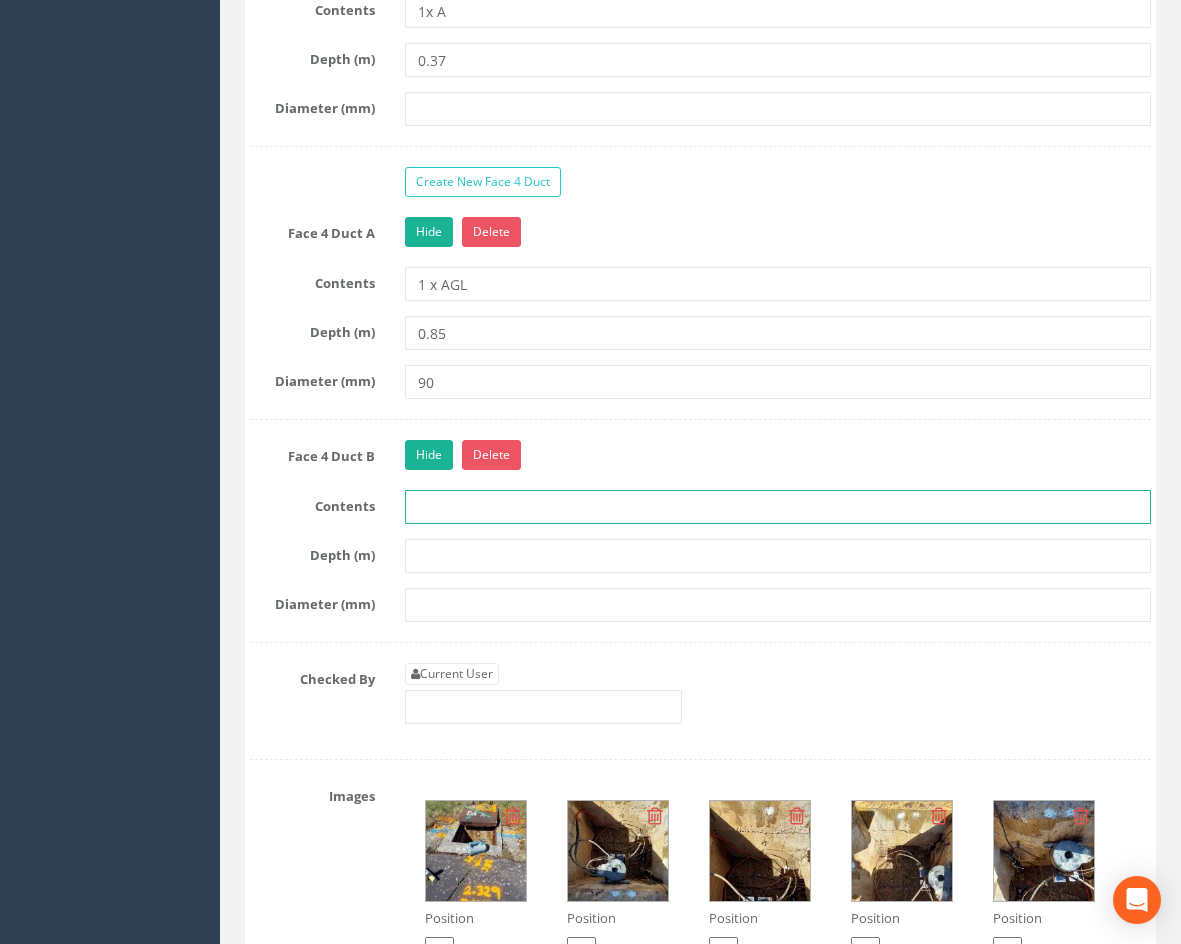 type on "1 x Duct" 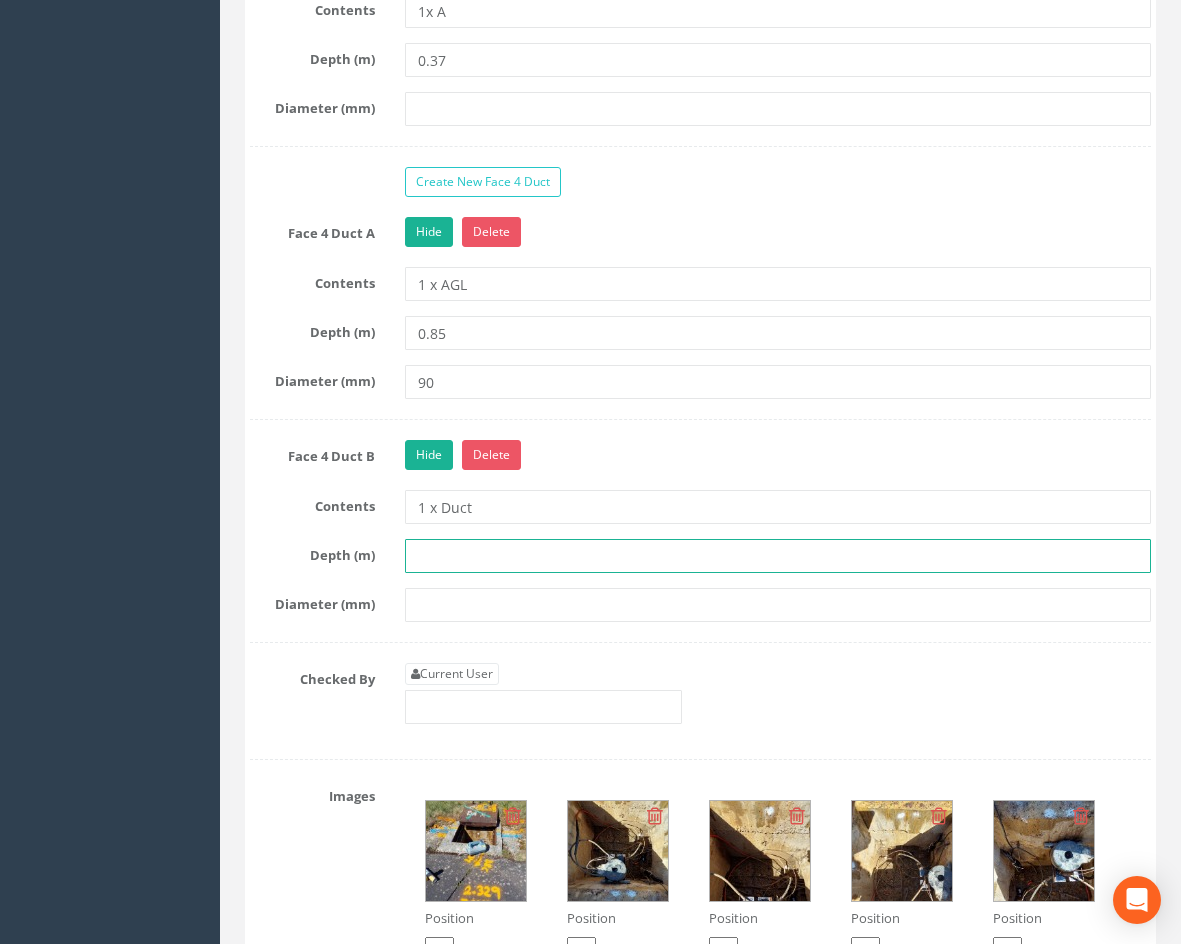 click at bounding box center (778, 556) 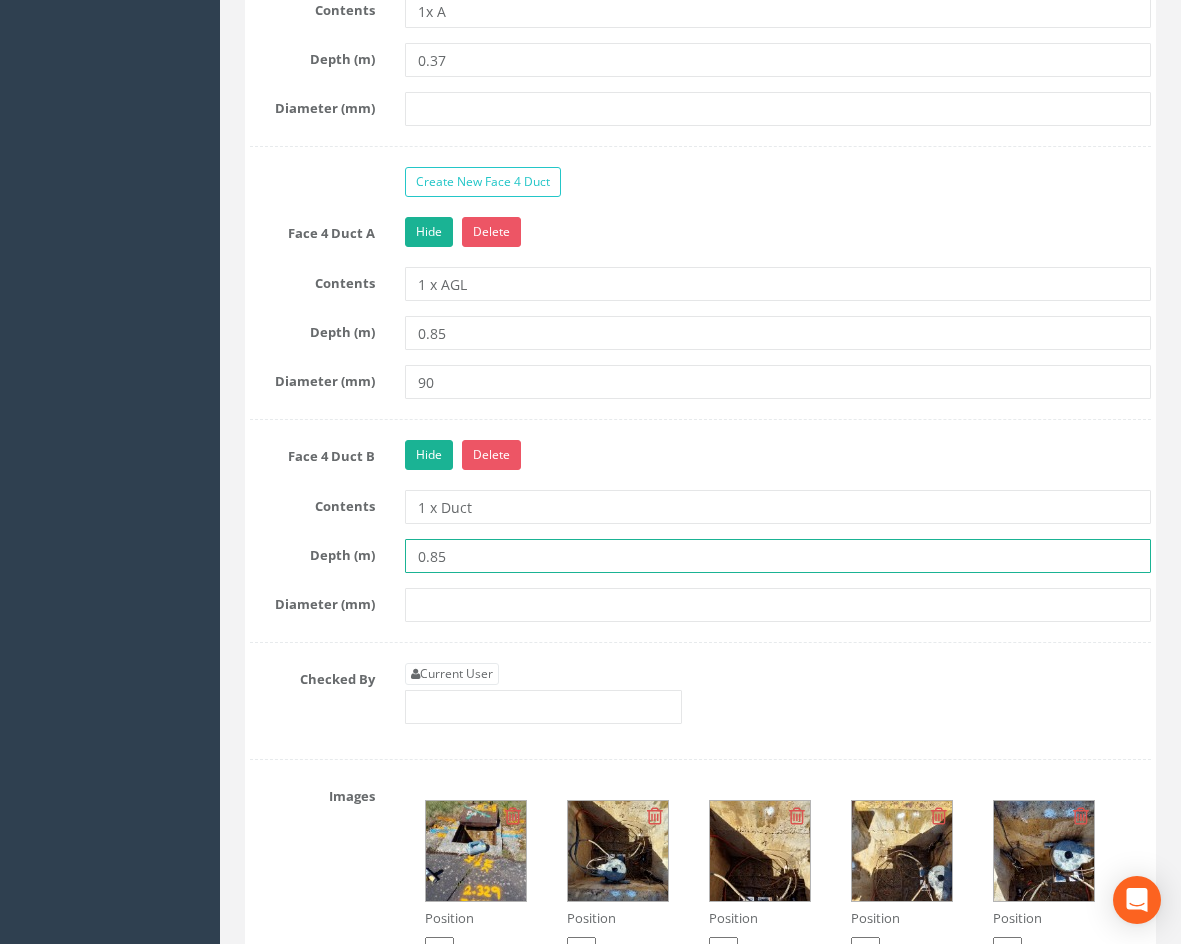 type on "0.85" 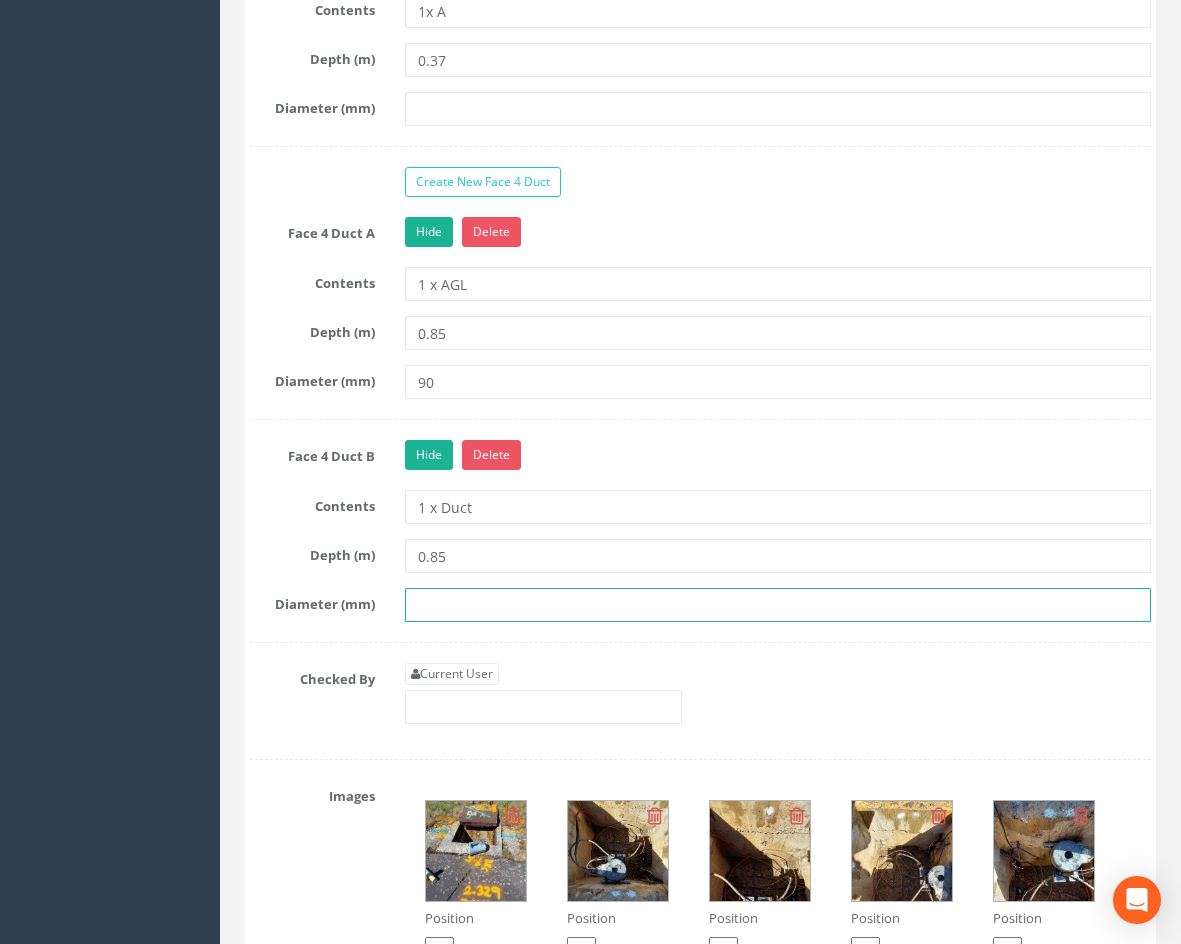 click at bounding box center (778, 605) 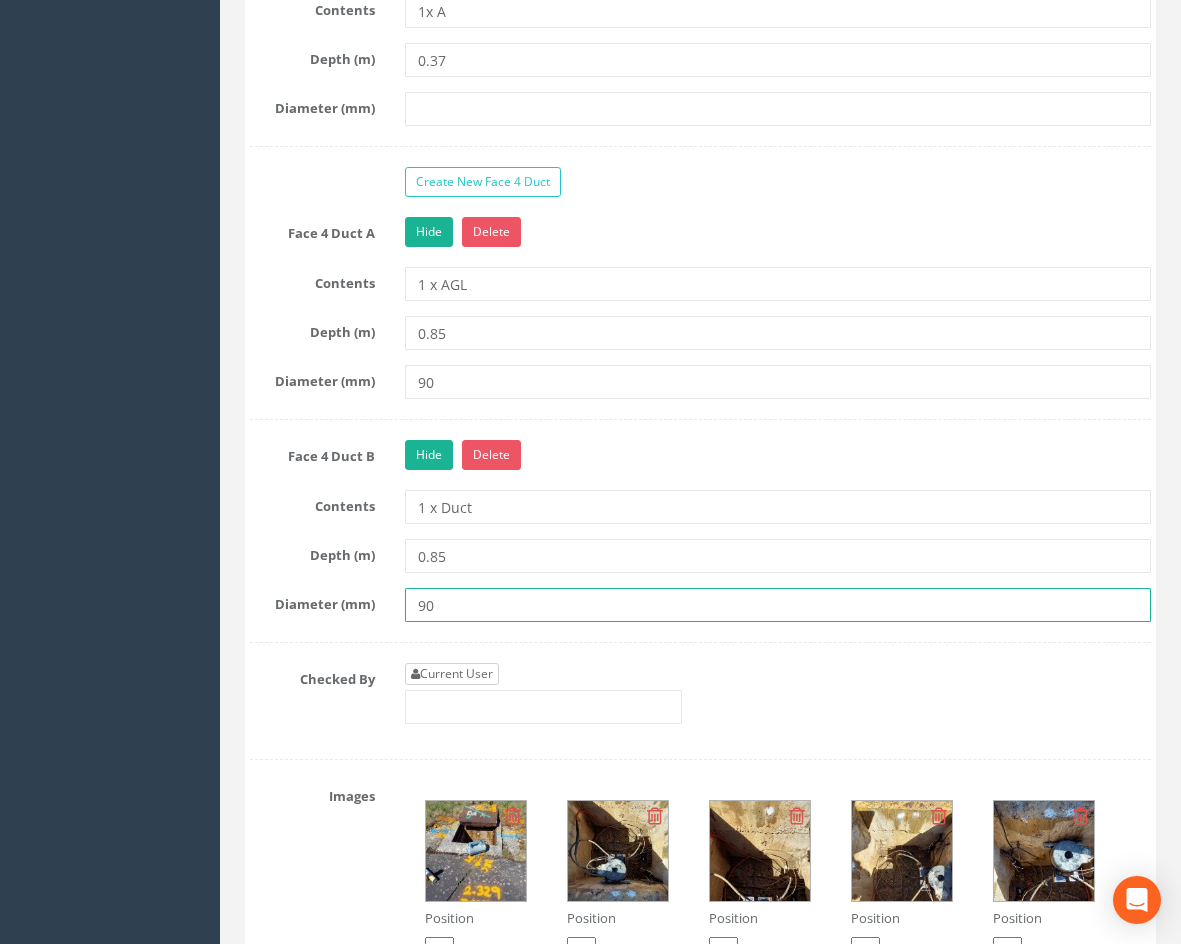 type on "90" 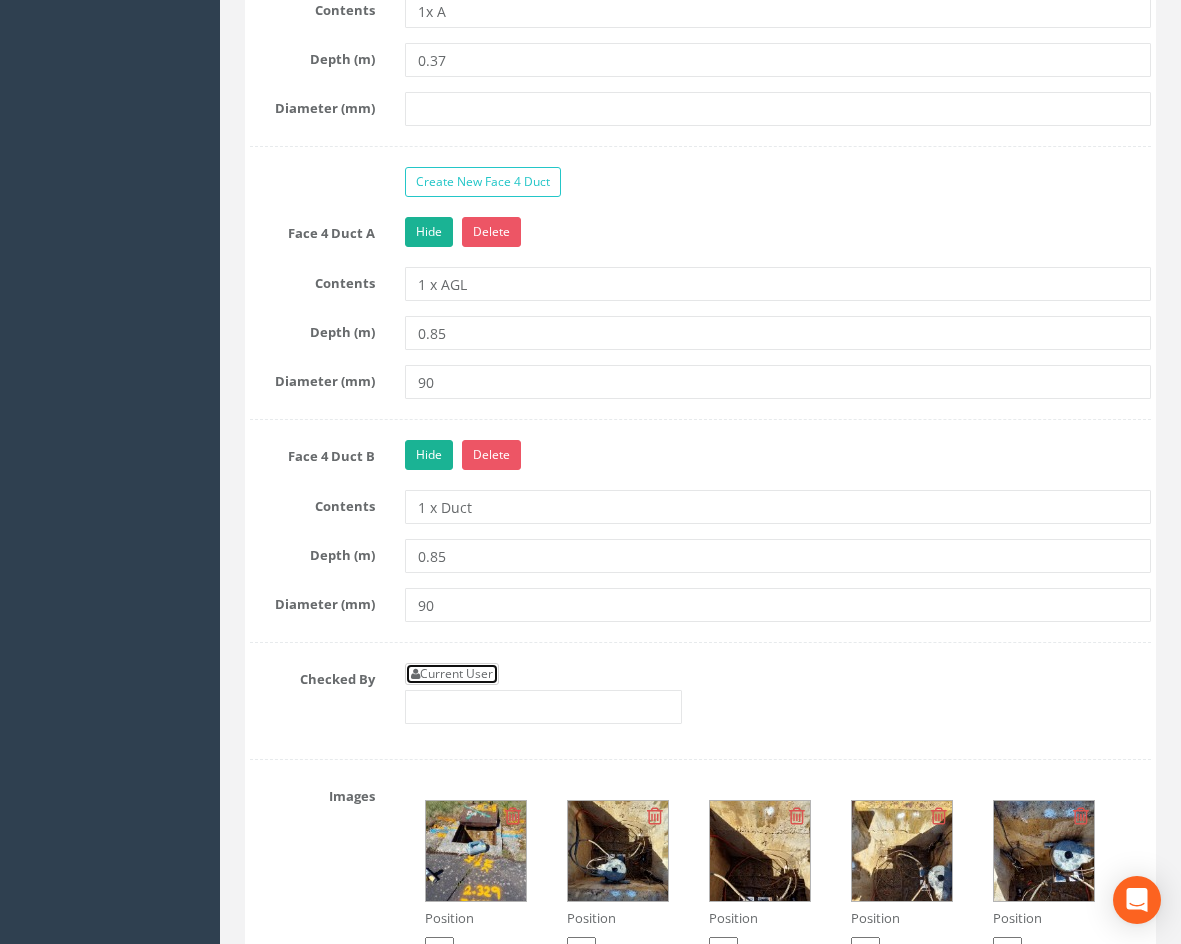click on "Current User" at bounding box center (452, 674) 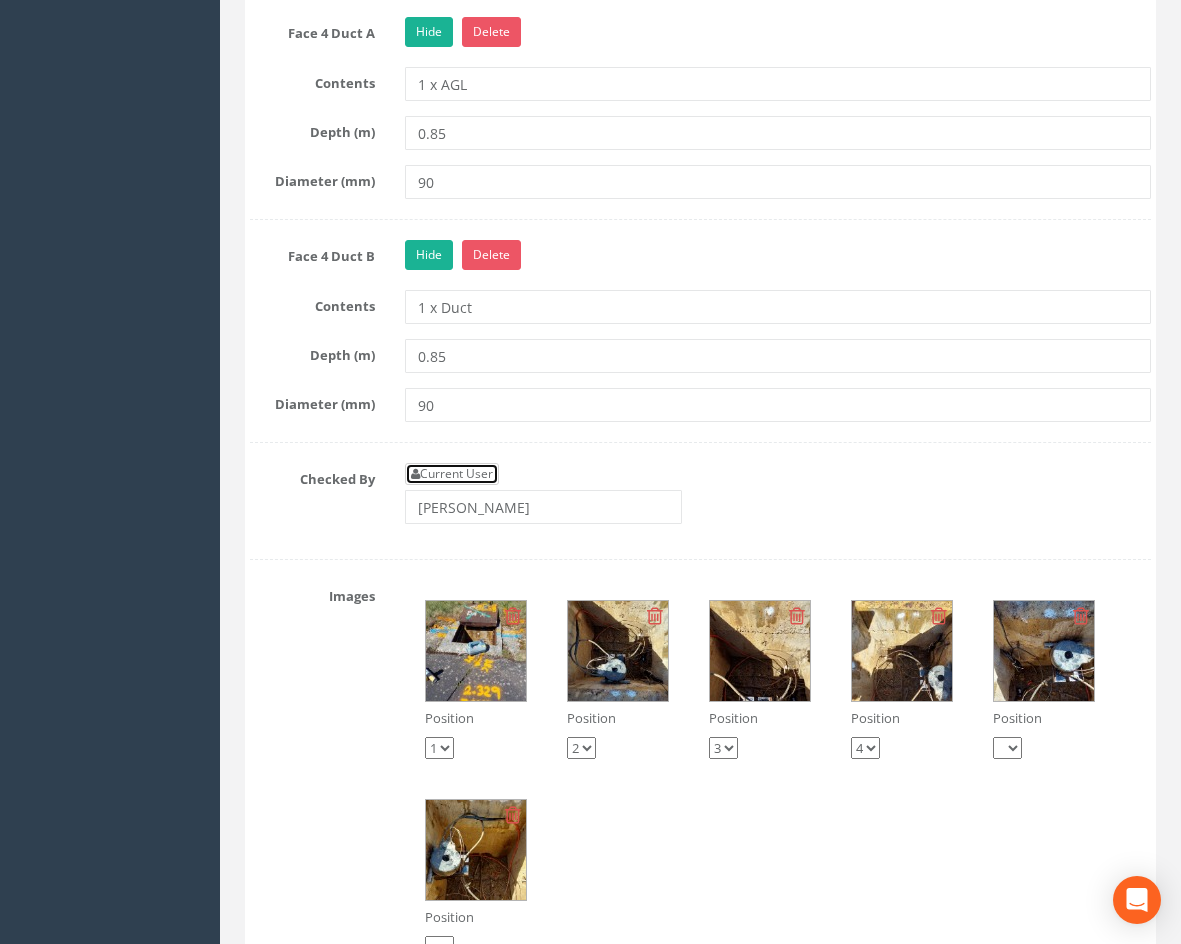 scroll, scrollTop: 3300, scrollLeft: 0, axis: vertical 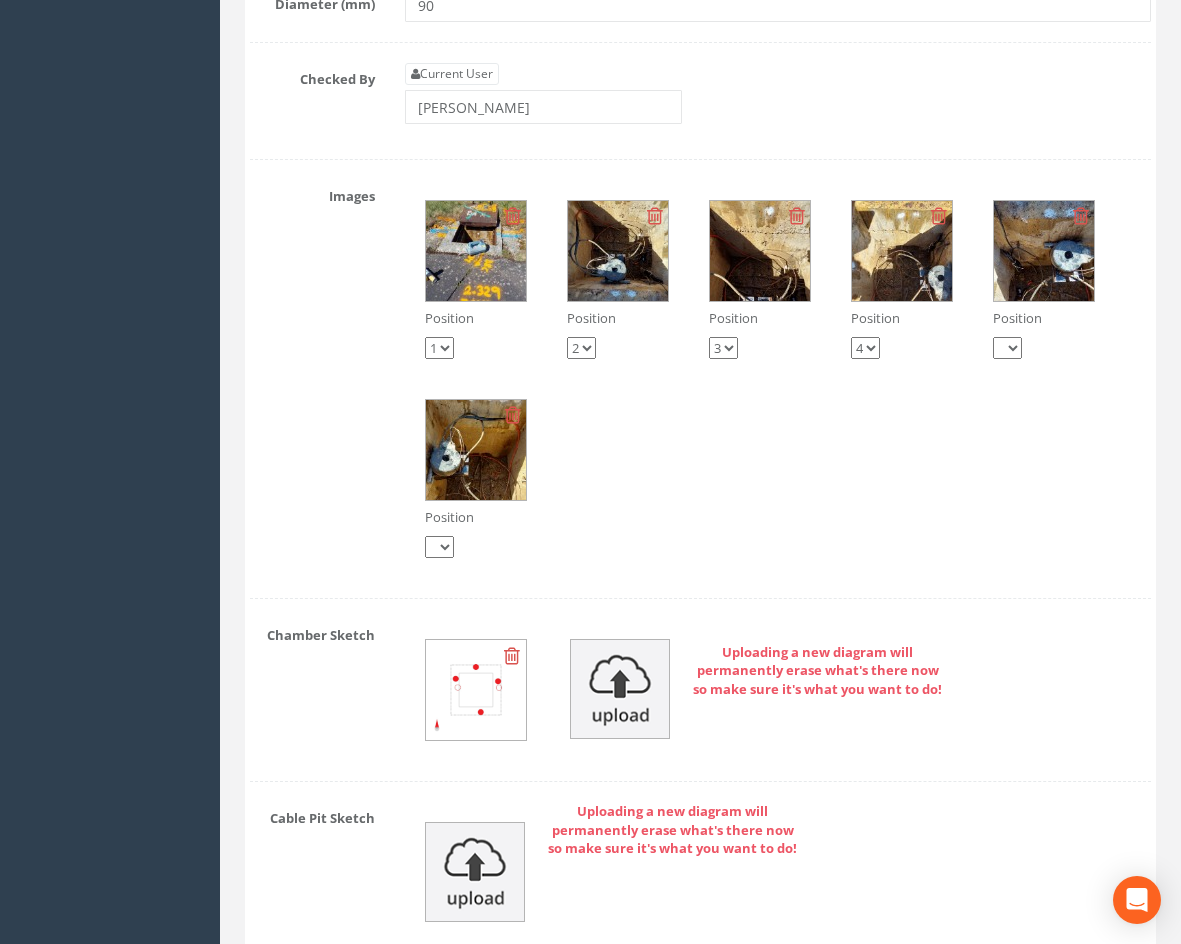 click at bounding box center [476, 251] 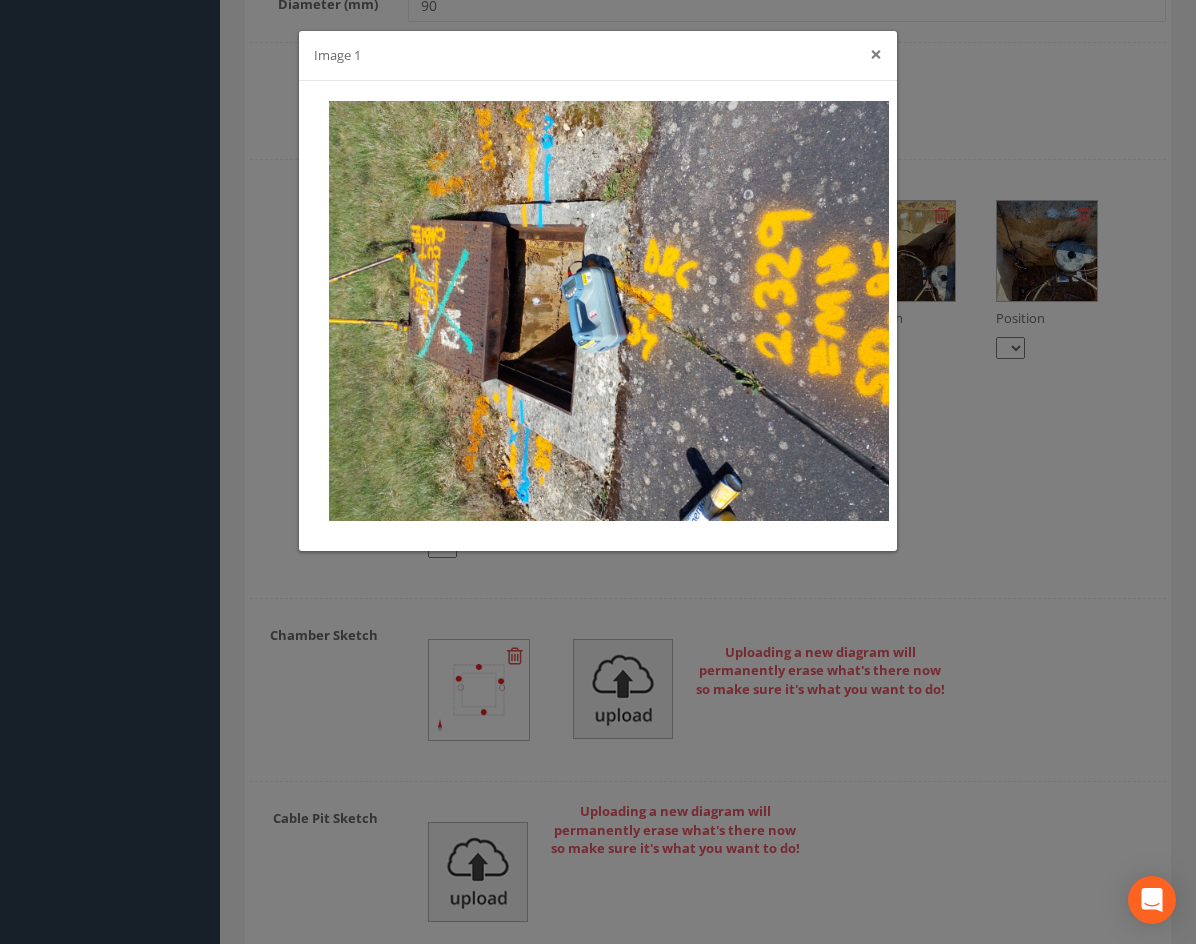 click on "×" at bounding box center [876, 54] 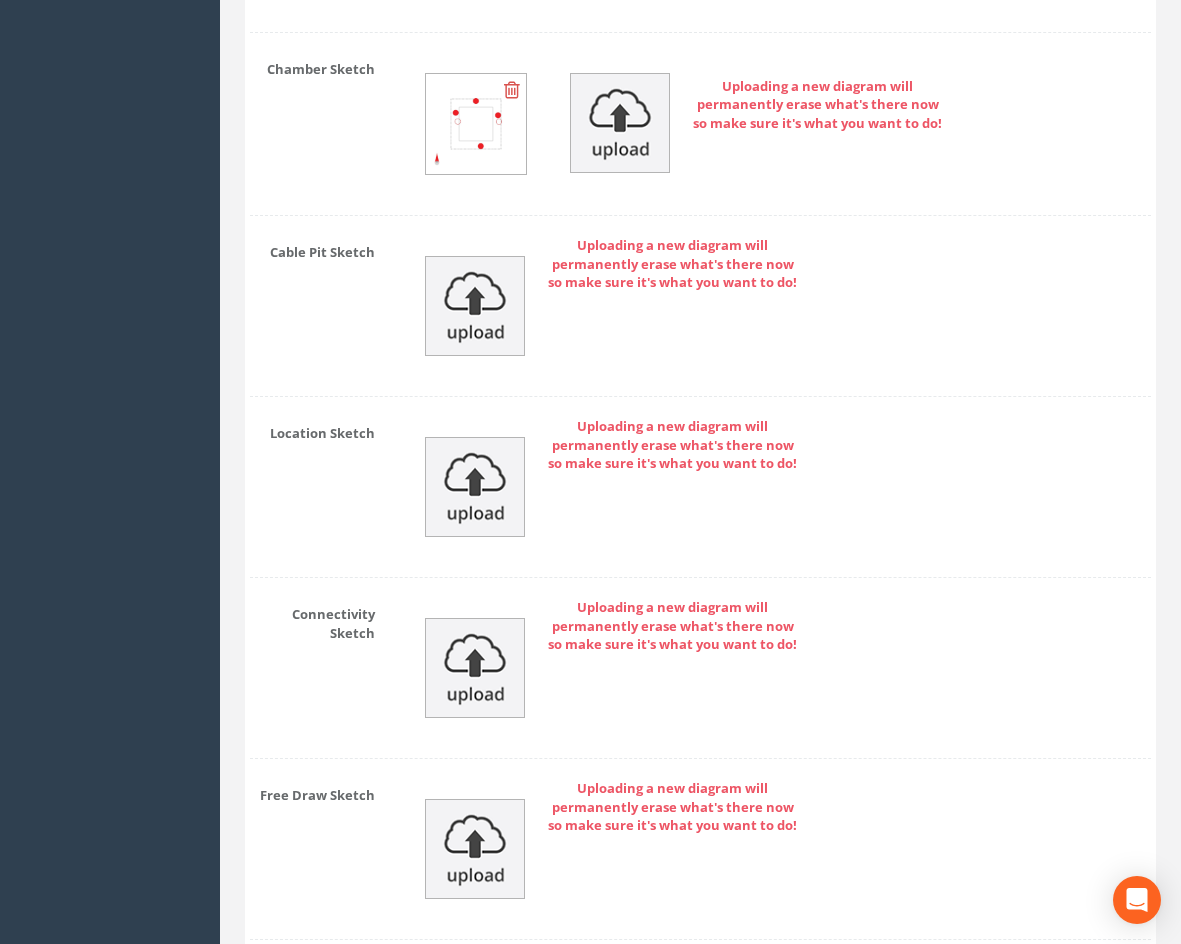 scroll, scrollTop: 4221, scrollLeft: 0, axis: vertical 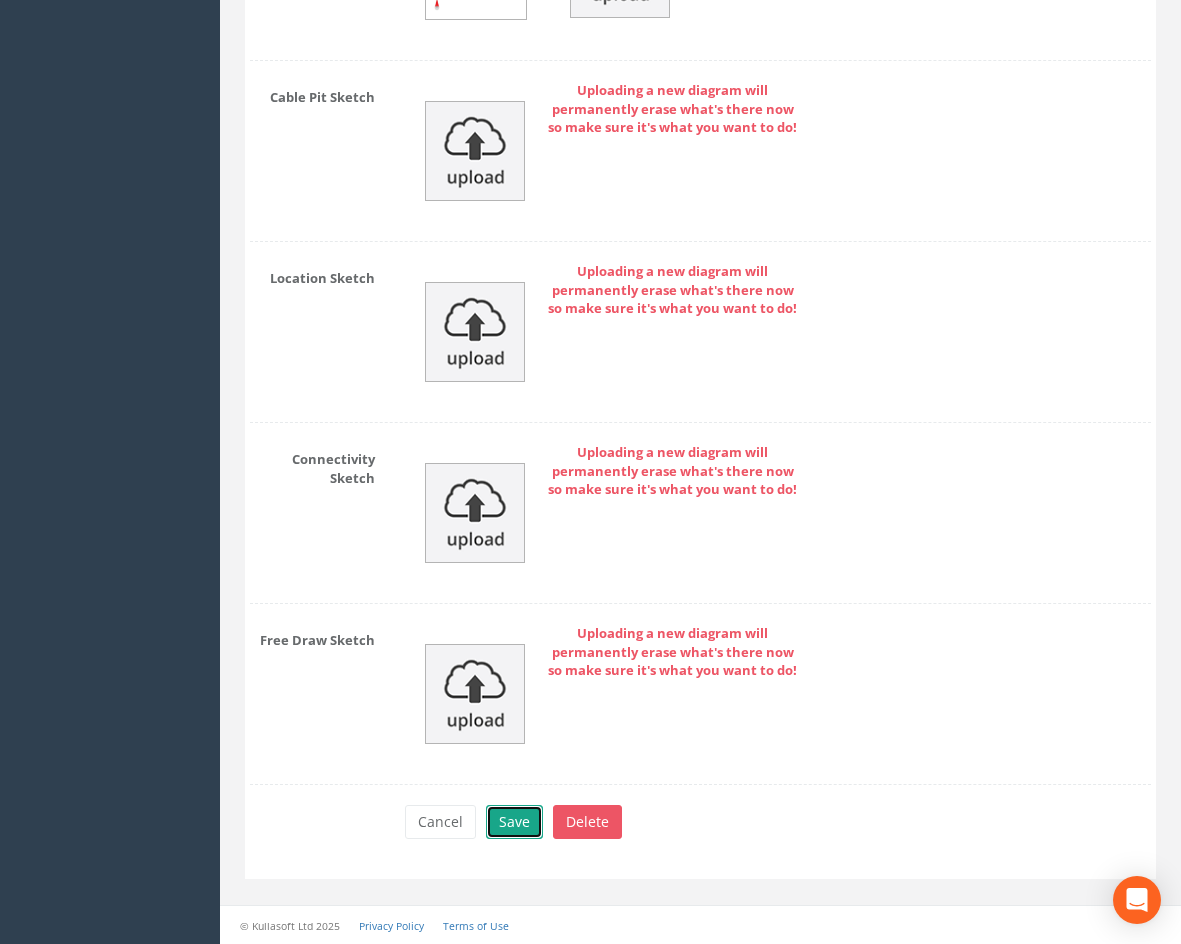 click on "Save" at bounding box center [514, 822] 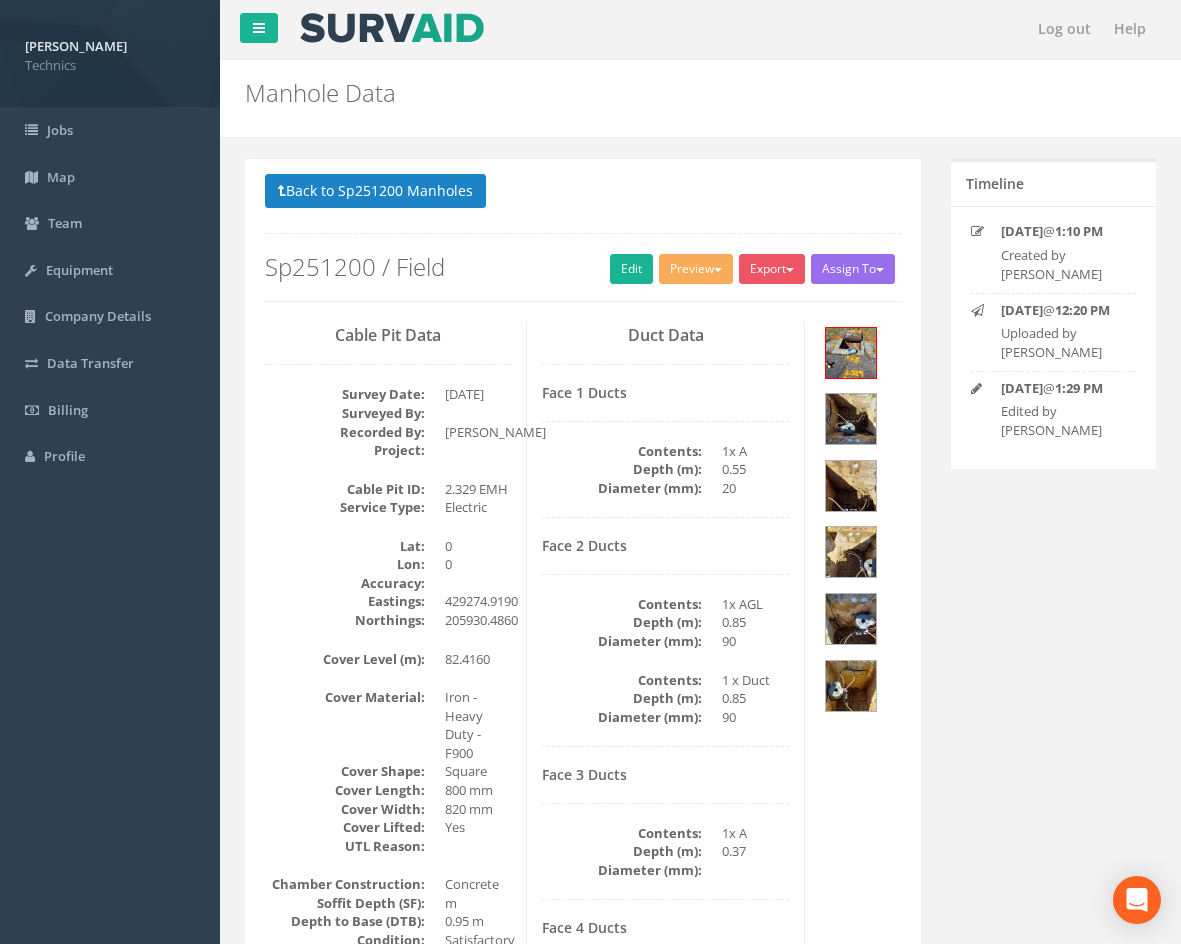 scroll, scrollTop: 0, scrollLeft: 0, axis: both 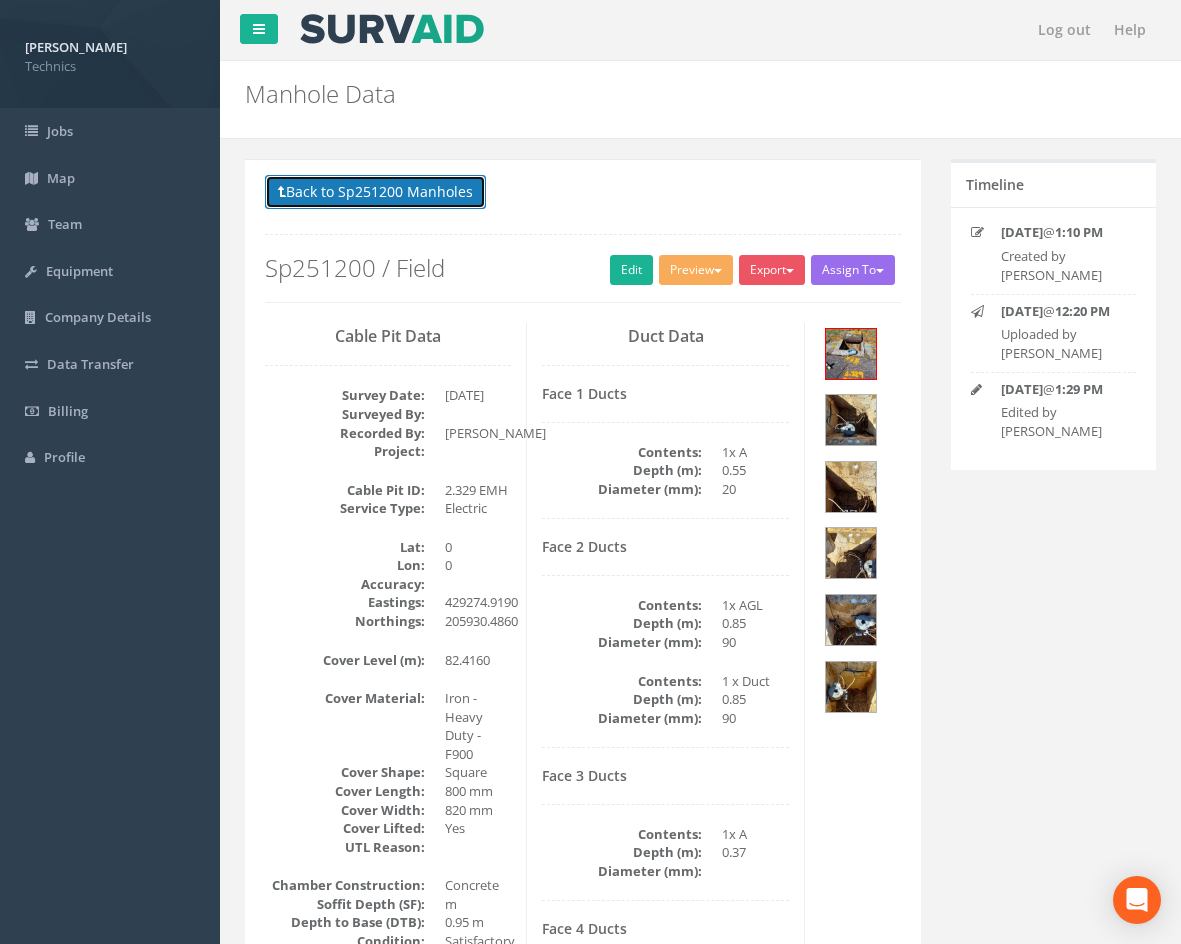 click on "Back to Sp251200 Manholes" at bounding box center (375, 192) 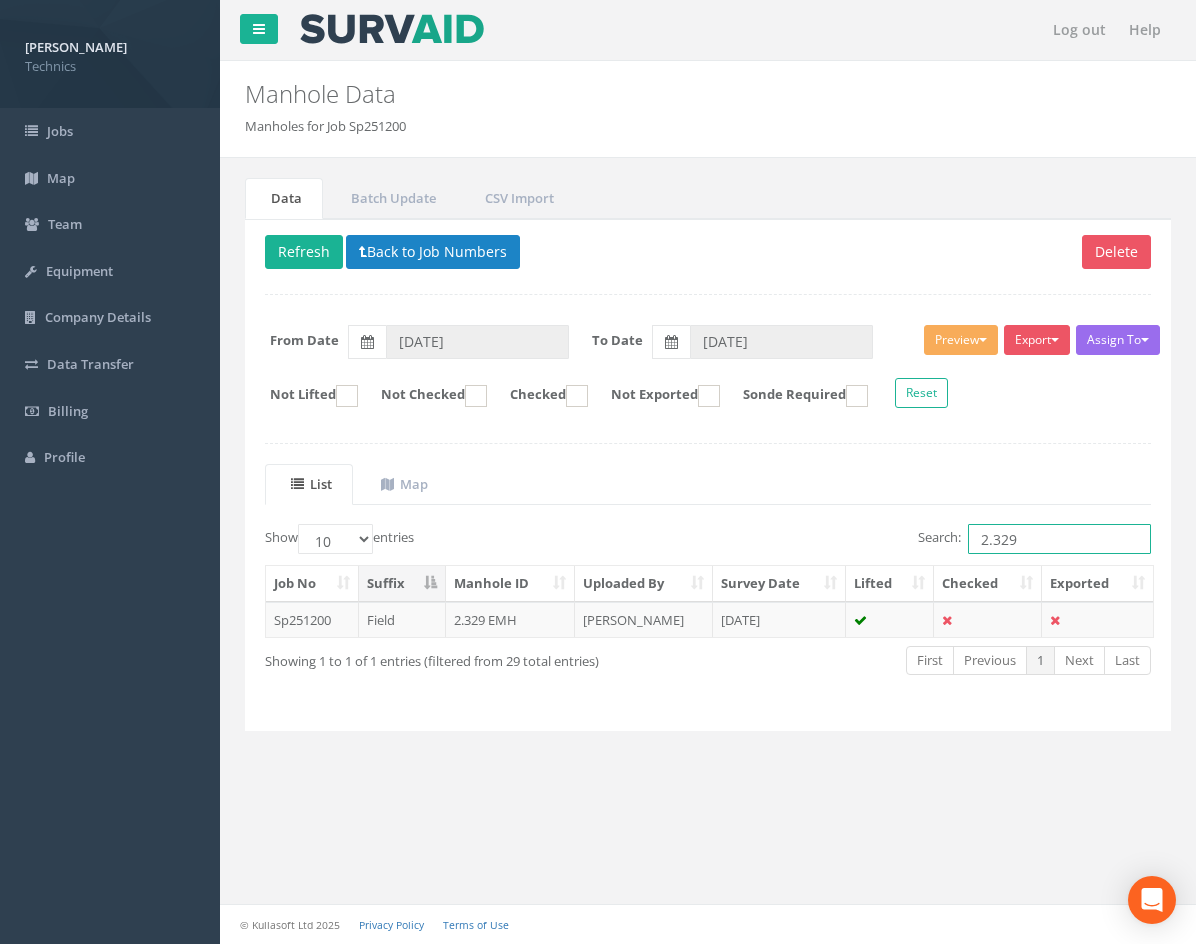 drag, startPoint x: 1032, startPoint y: 540, endPoint x: 884, endPoint y: 572, distance: 151.41995 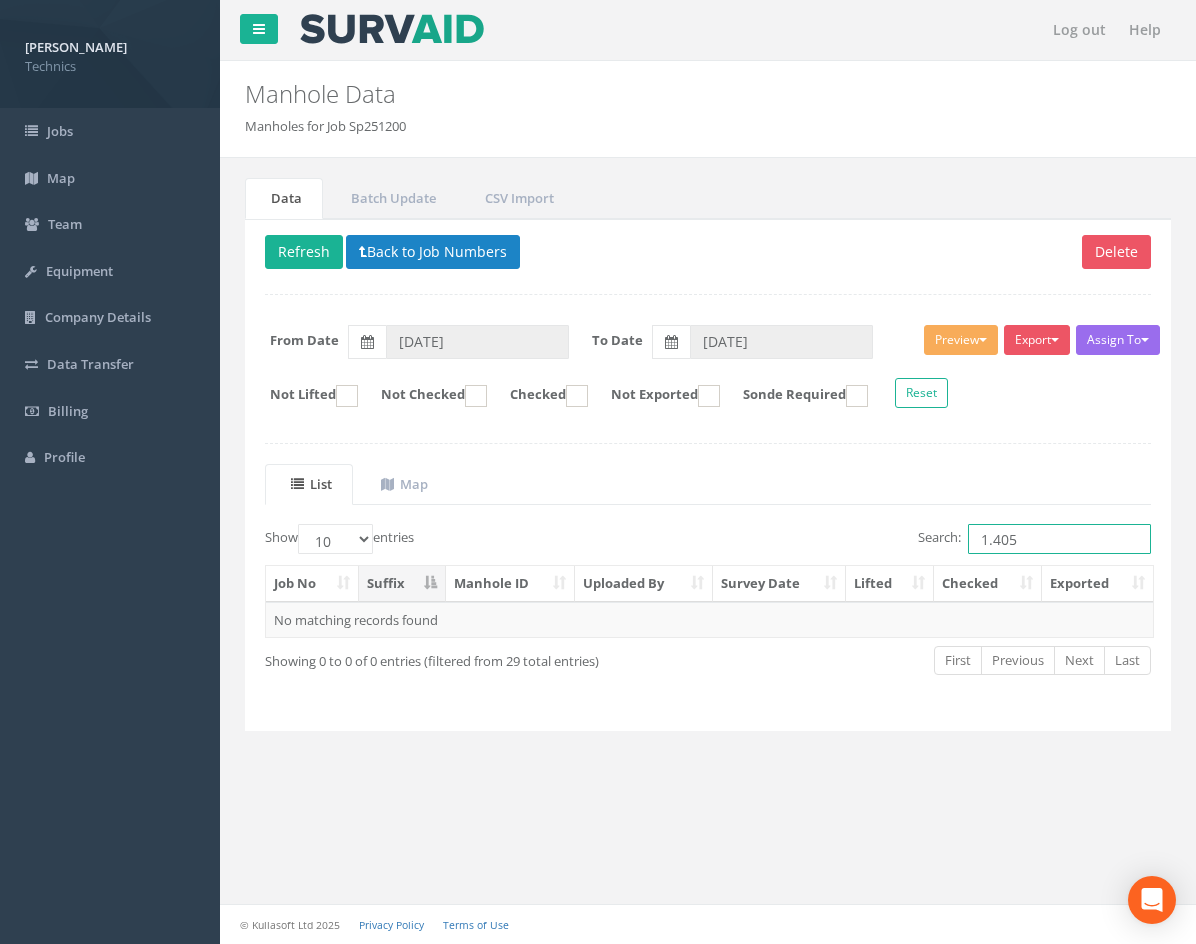 drag, startPoint x: 1010, startPoint y: 541, endPoint x: 924, endPoint y: 550, distance: 86.46965 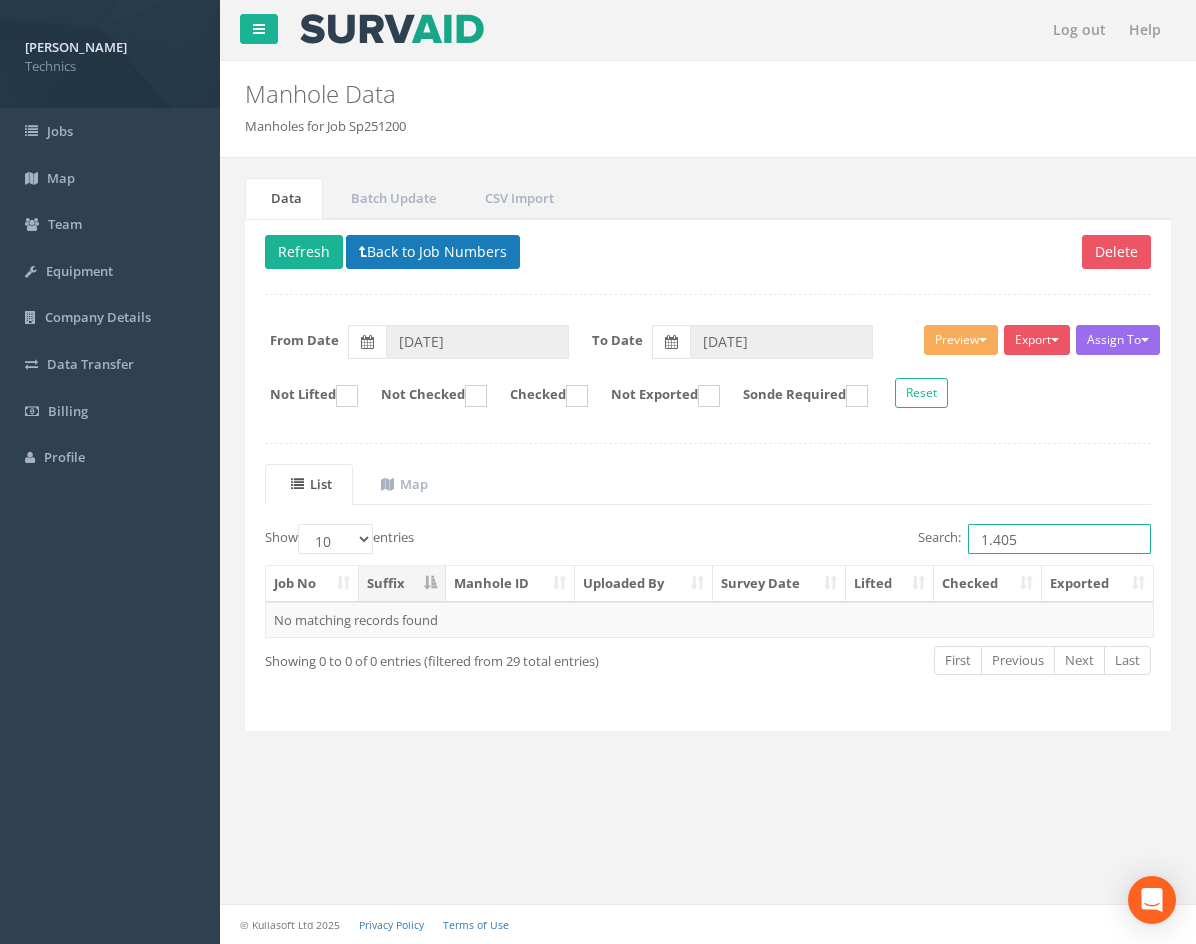 type on "1.405" 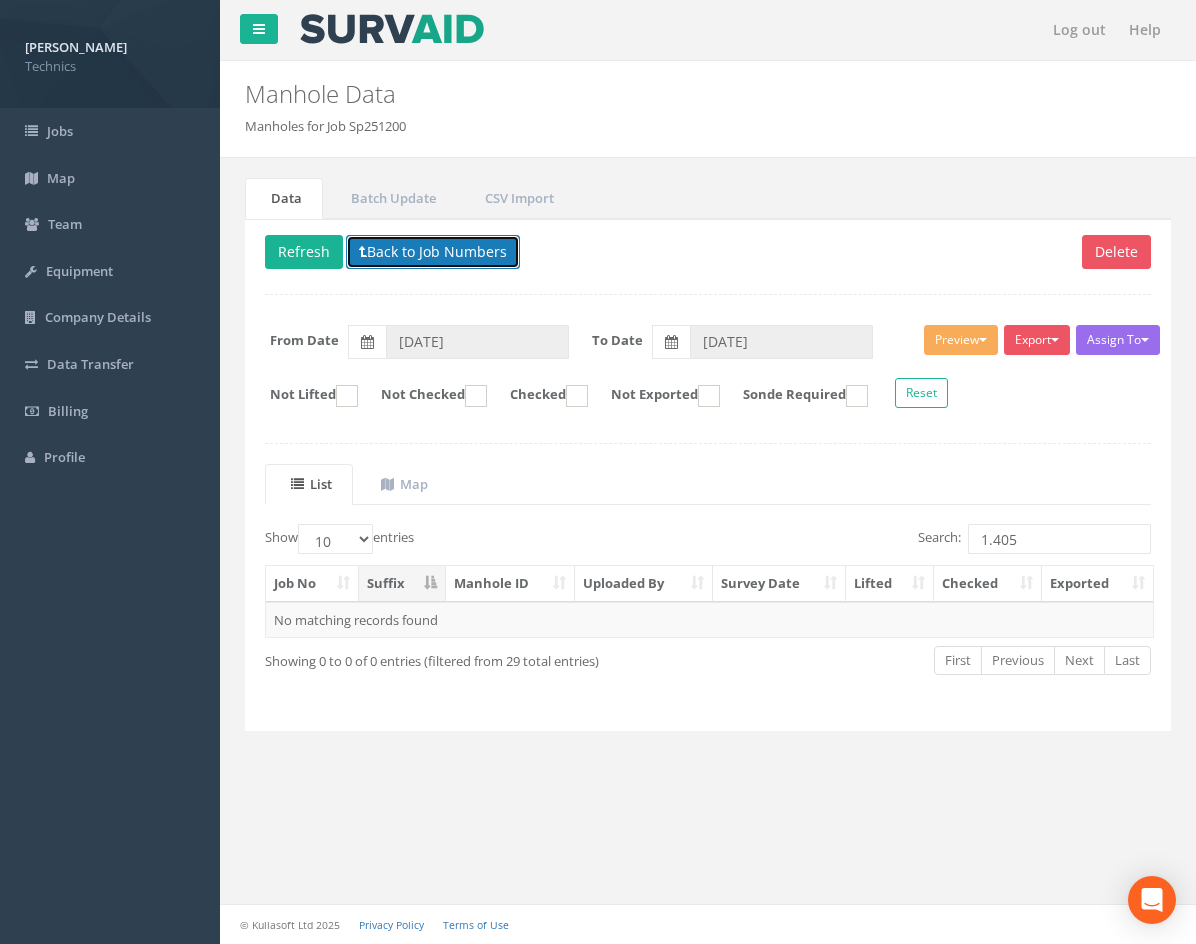 click on "Back to Job Numbers" at bounding box center (433, 252) 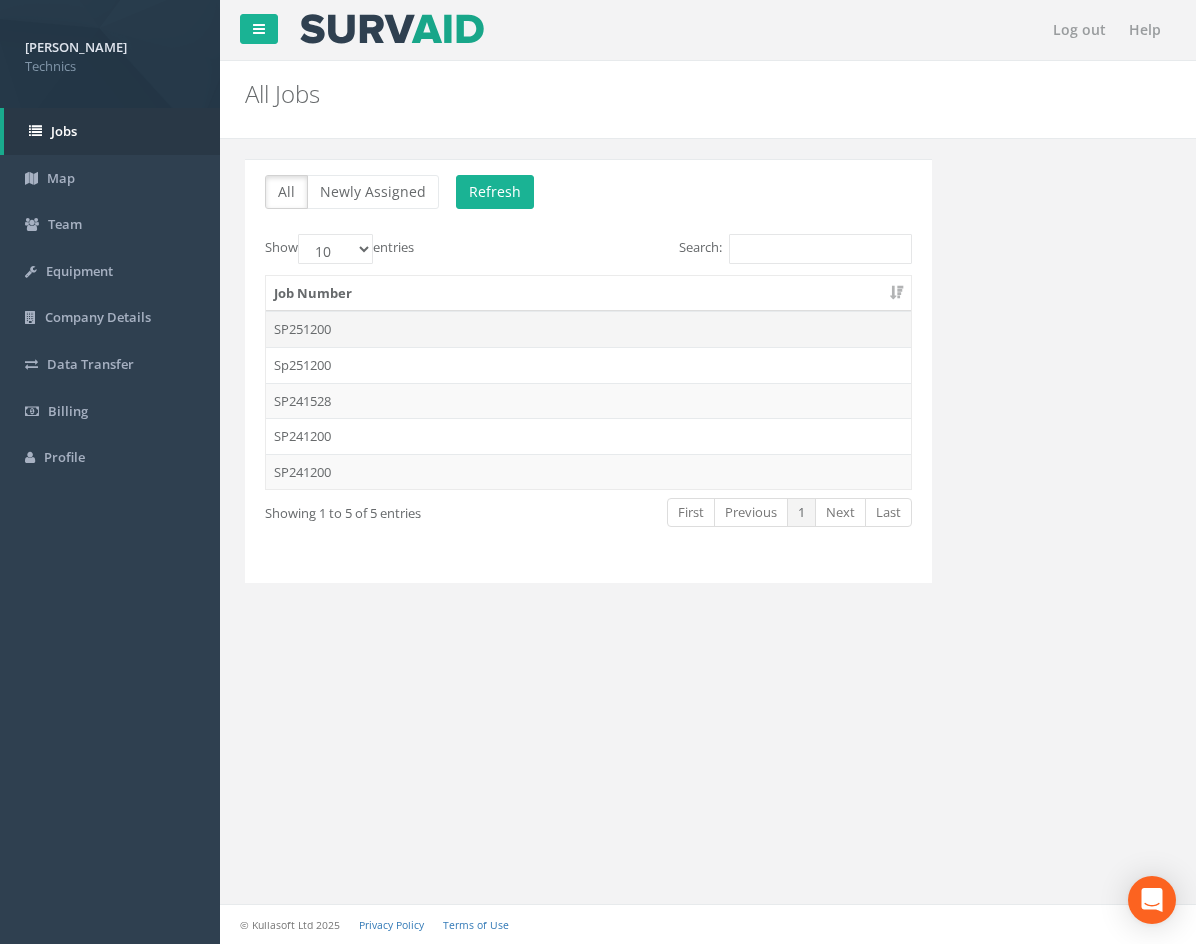 click on "SP251200" at bounding box center (588, 329) 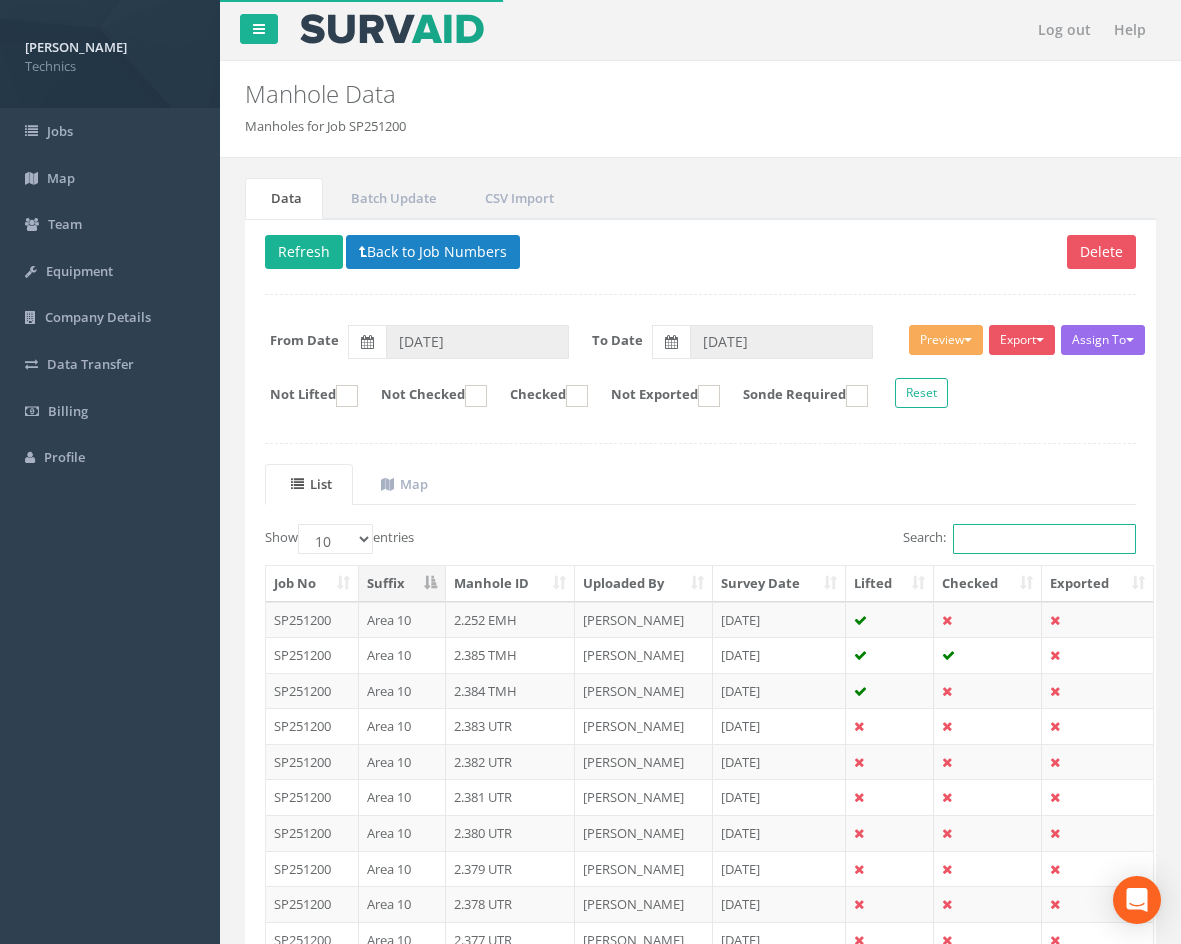 click on "Search:" at bounding box center (1044, 539) 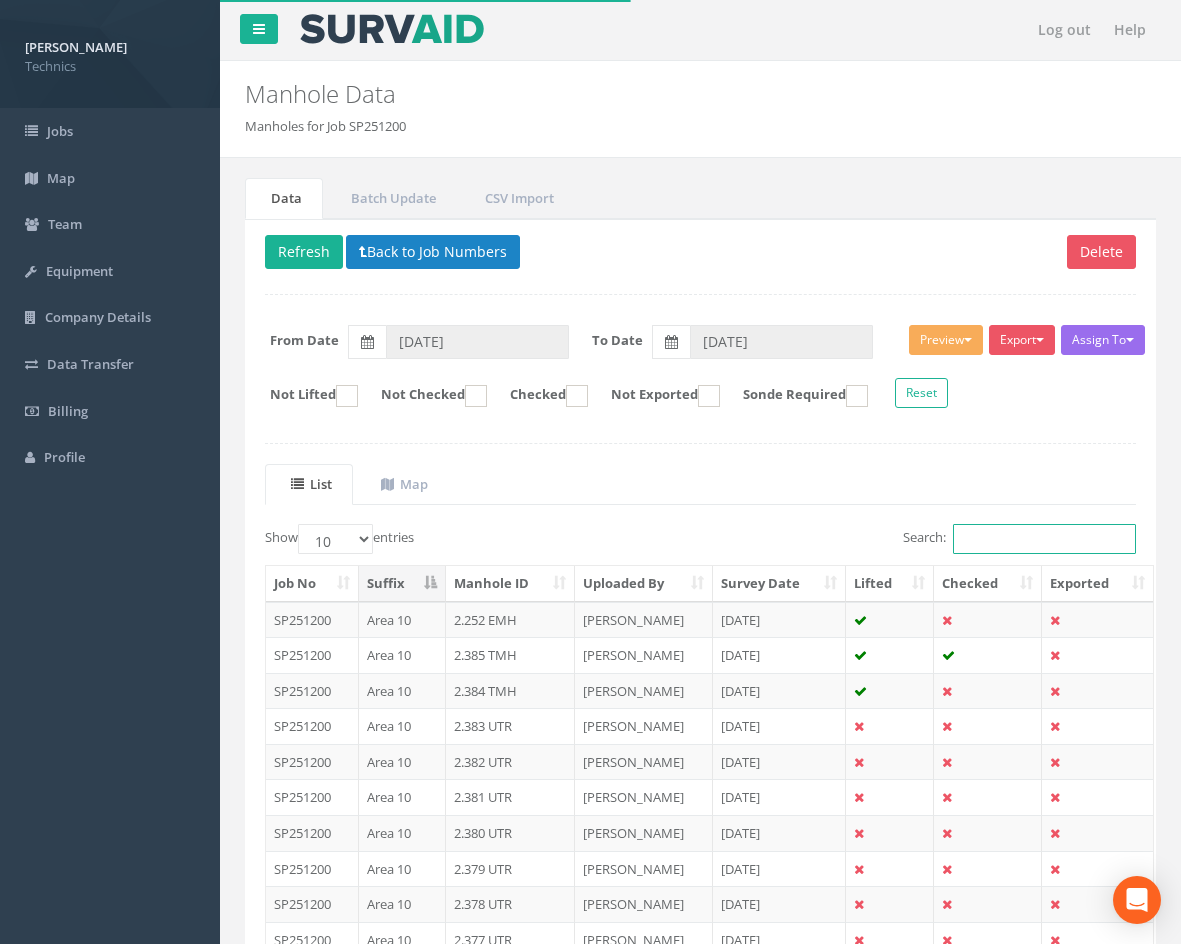 paste on "1.405" 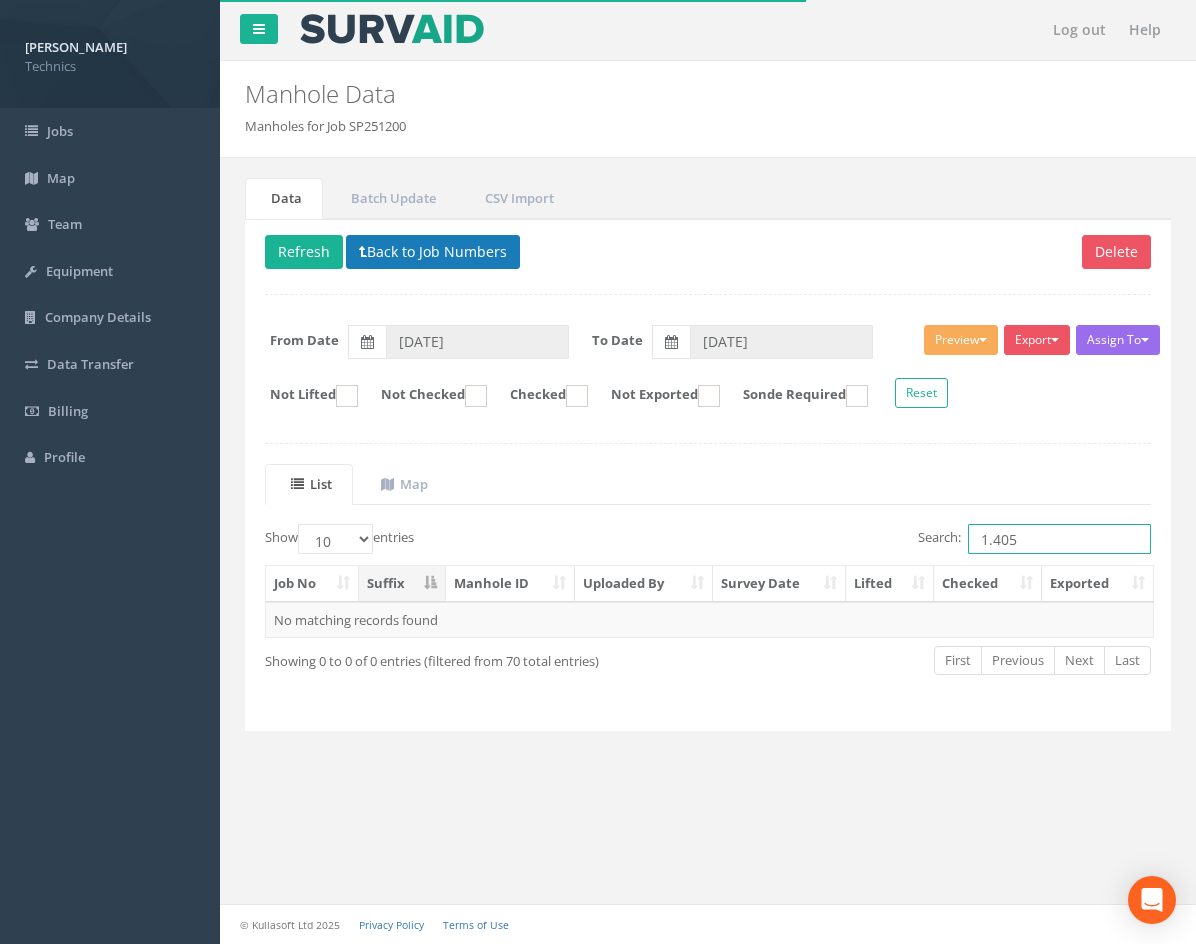 type on "1.405" 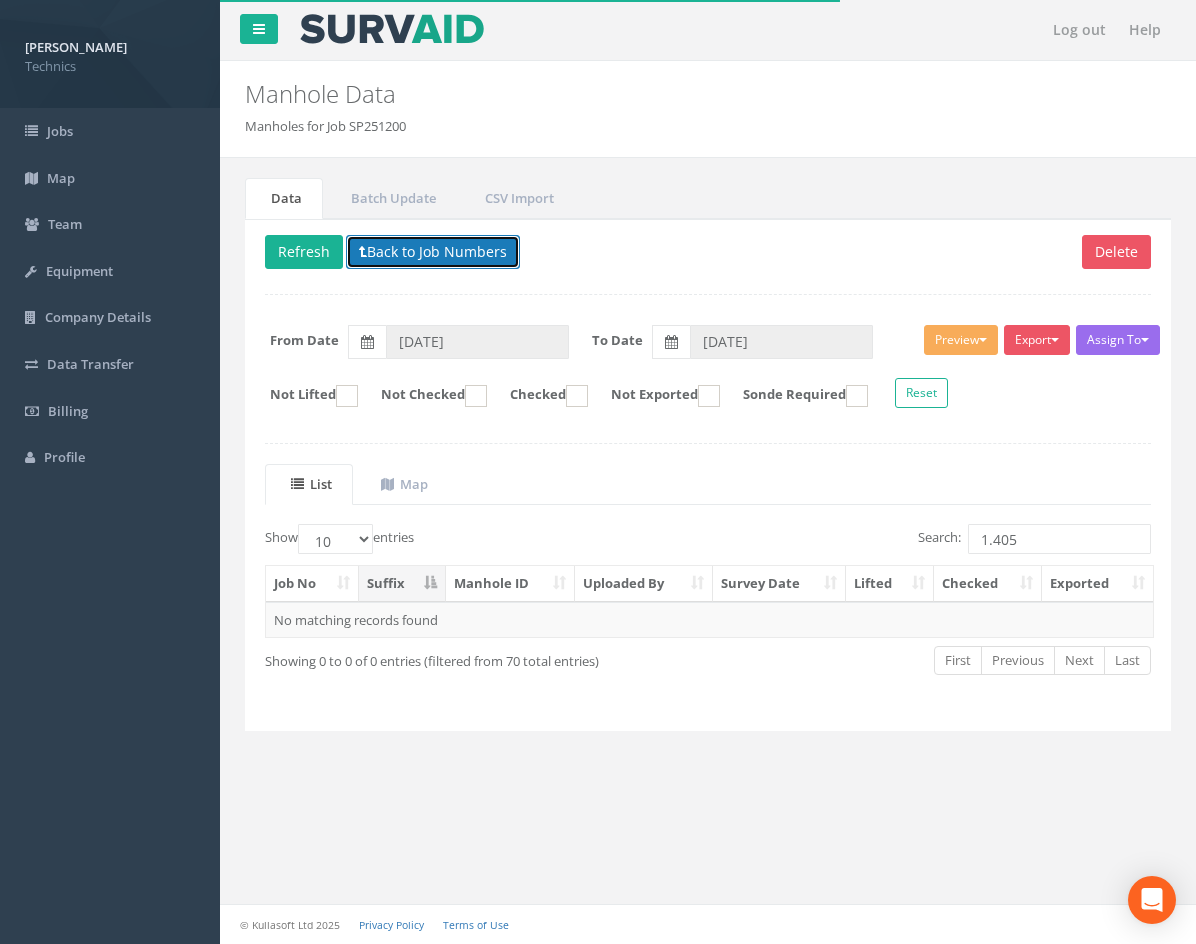 click on "Back to Job Numbers" at bounding box center (433, 252) 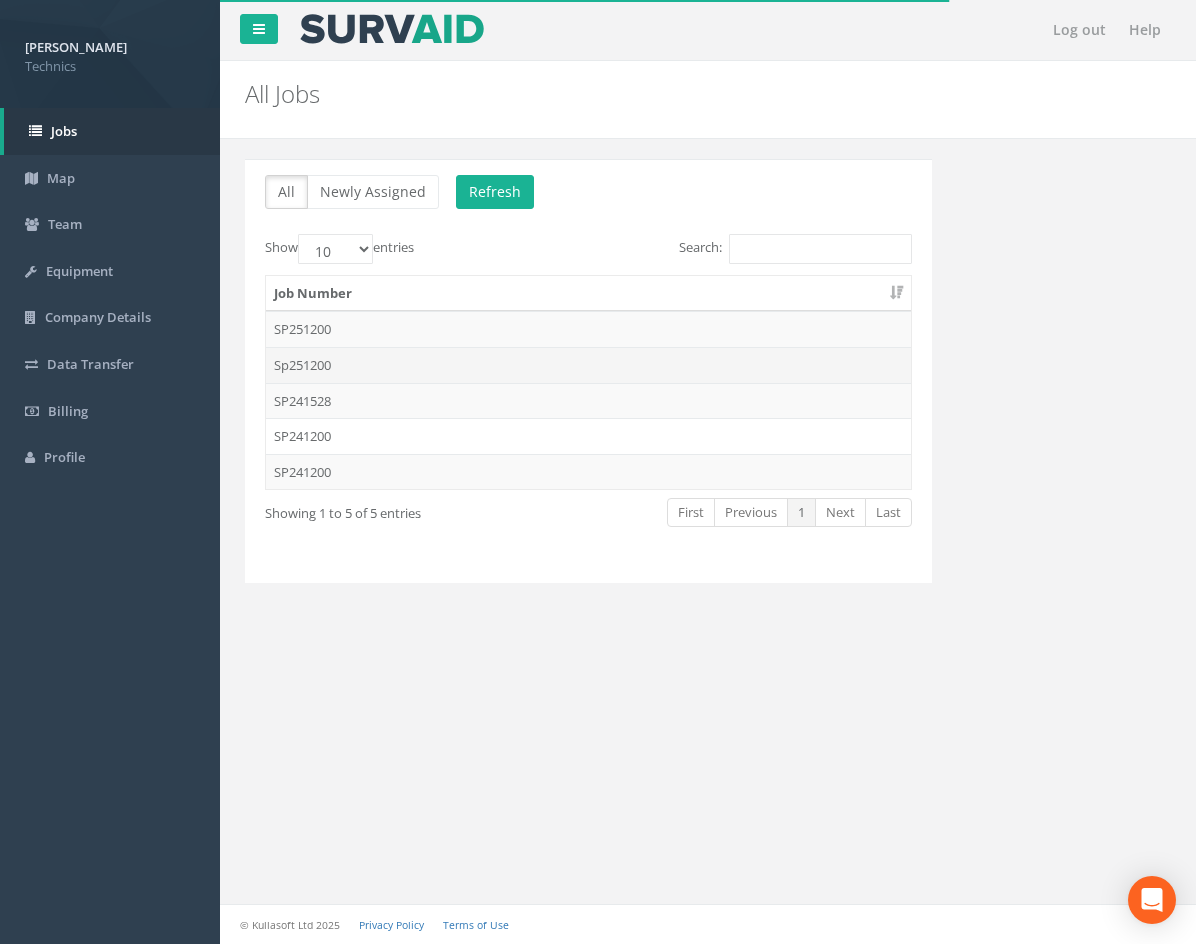 click on "Sp251200" at bounding box center [588, 365] 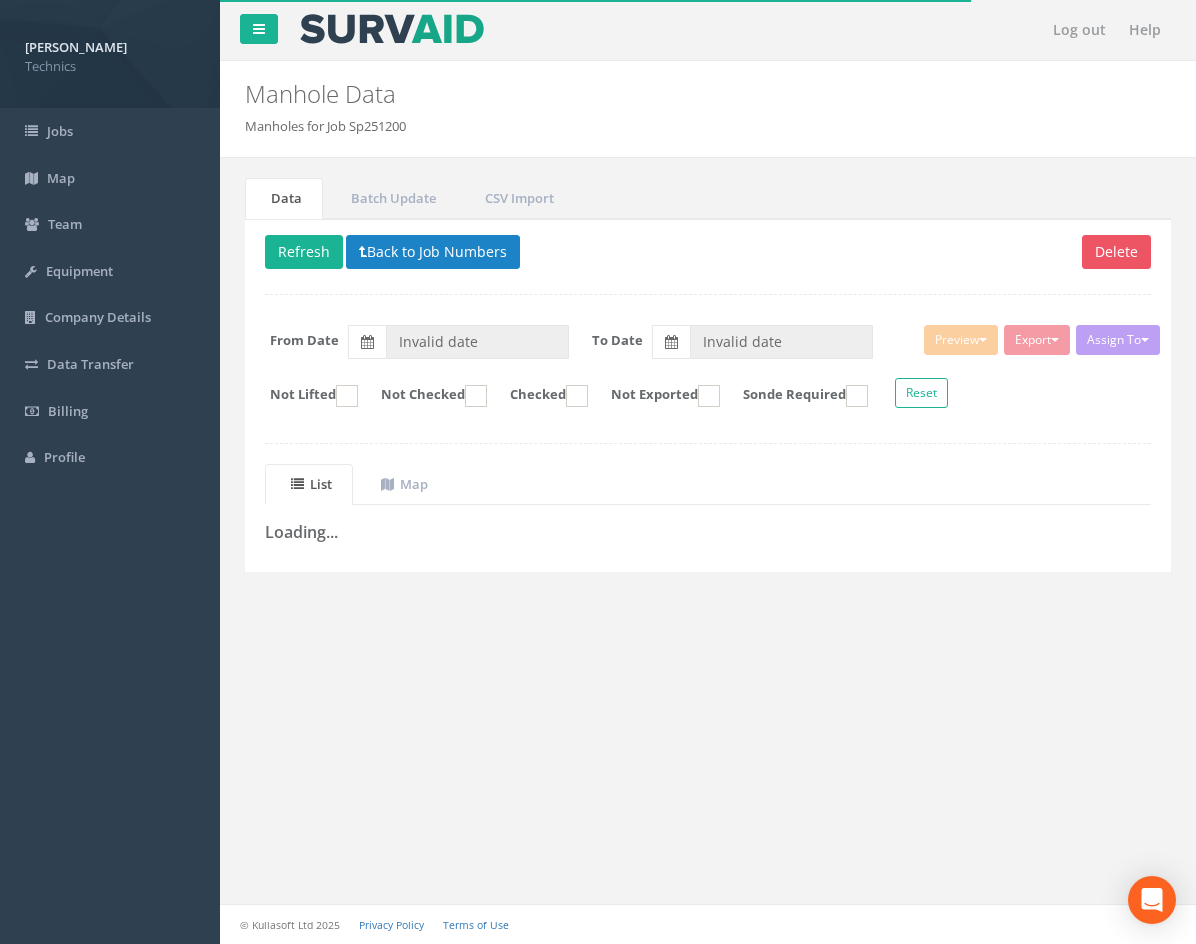 type on "[DATE]" 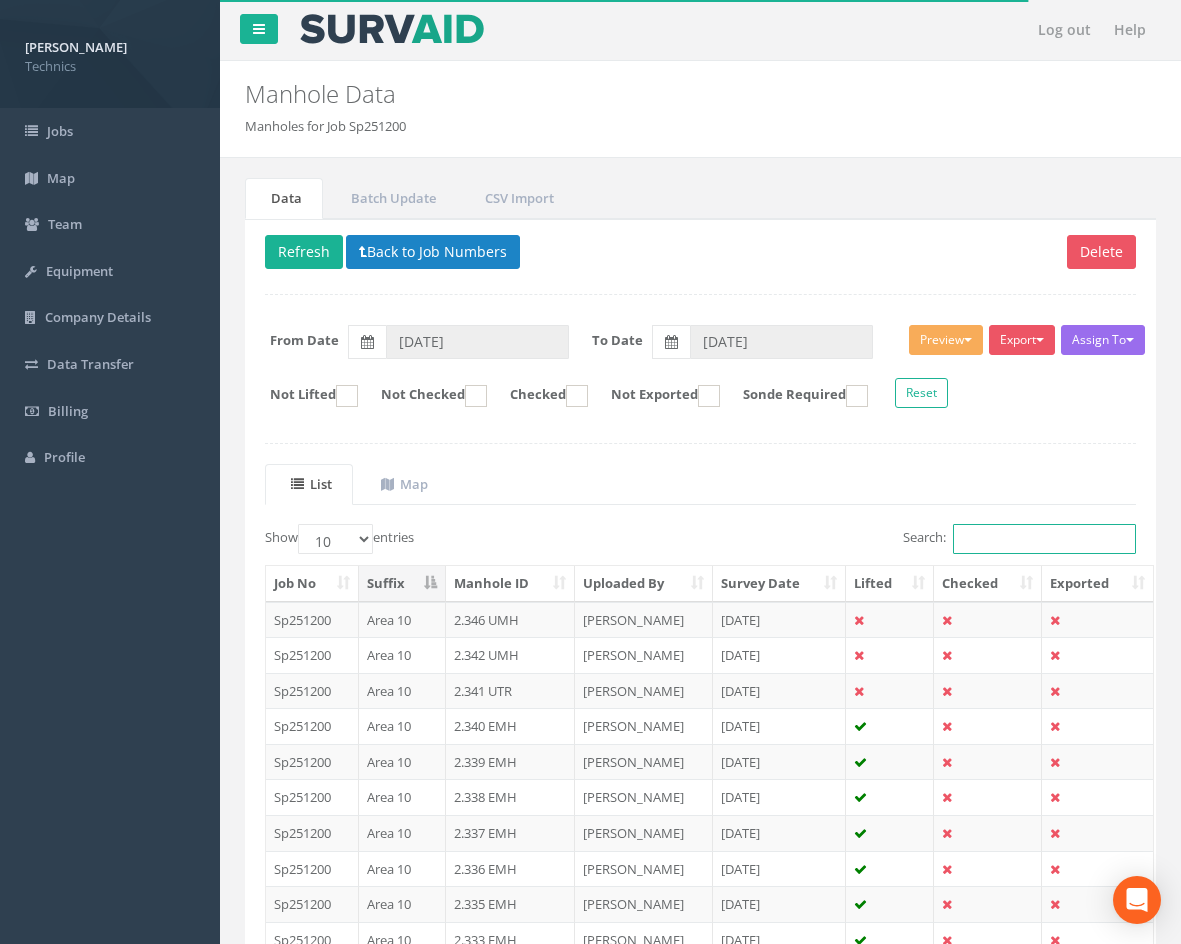 click on "Search:" at bounding box center [1044, 539] 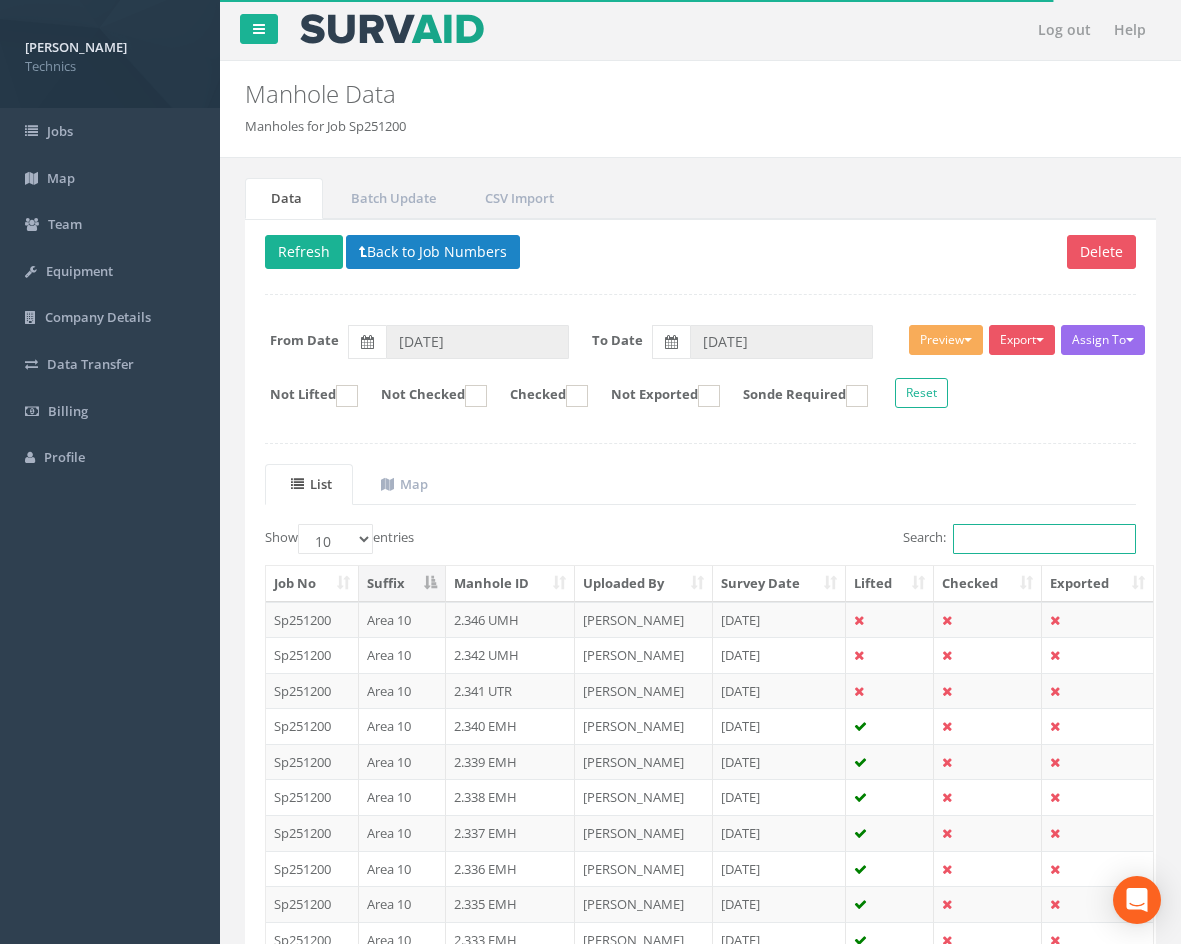 paste on "1.405" 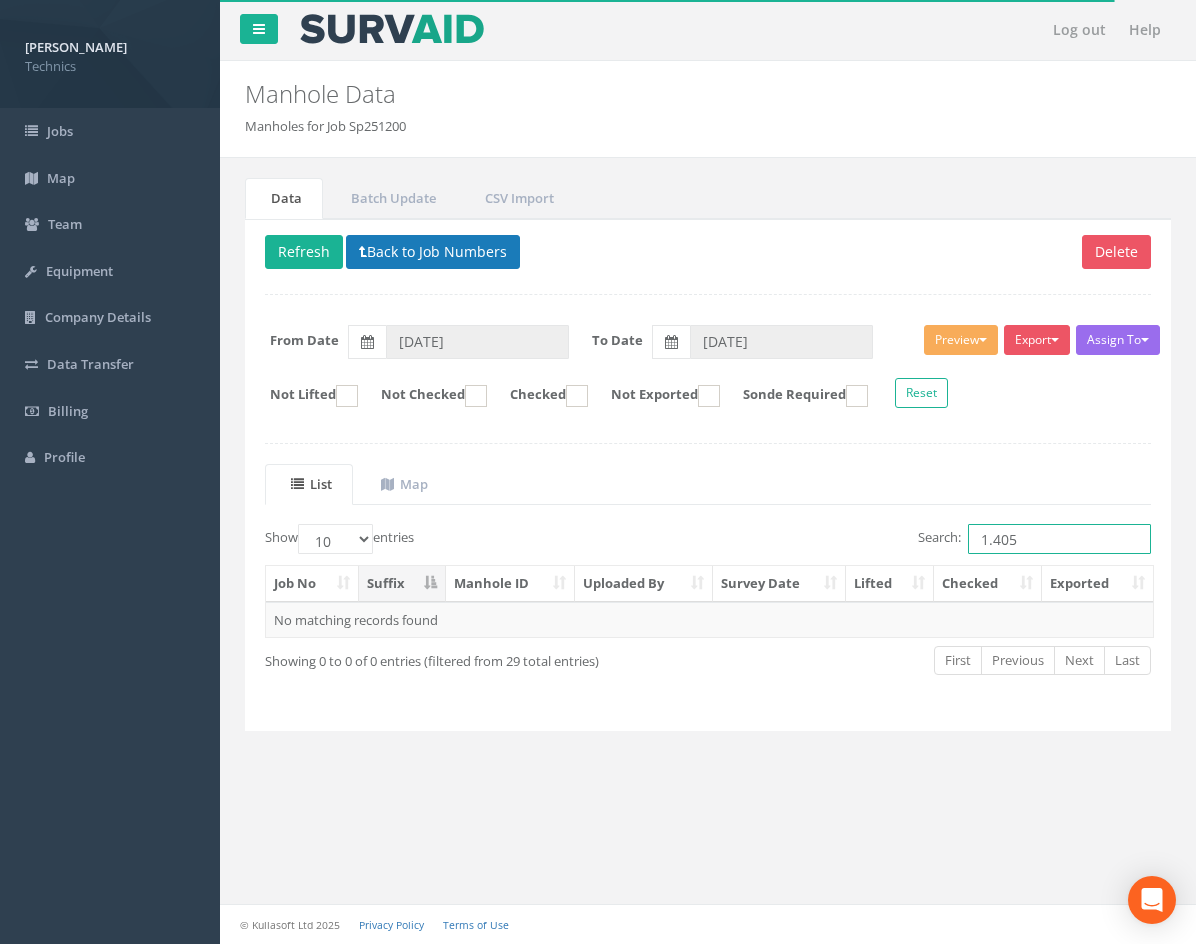 type on "1.405" 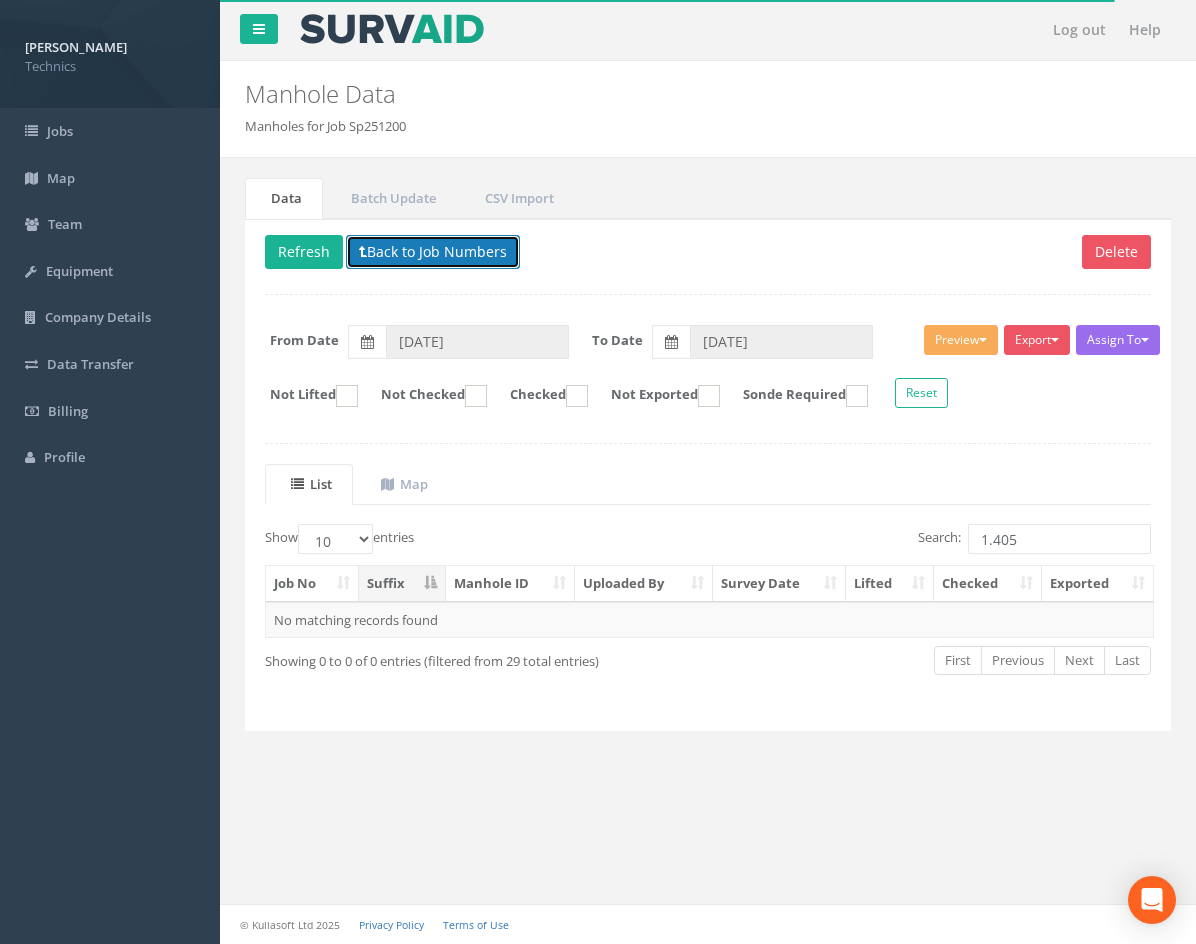 click on "Back to Job Numbers" at bounding box center [433, 252] 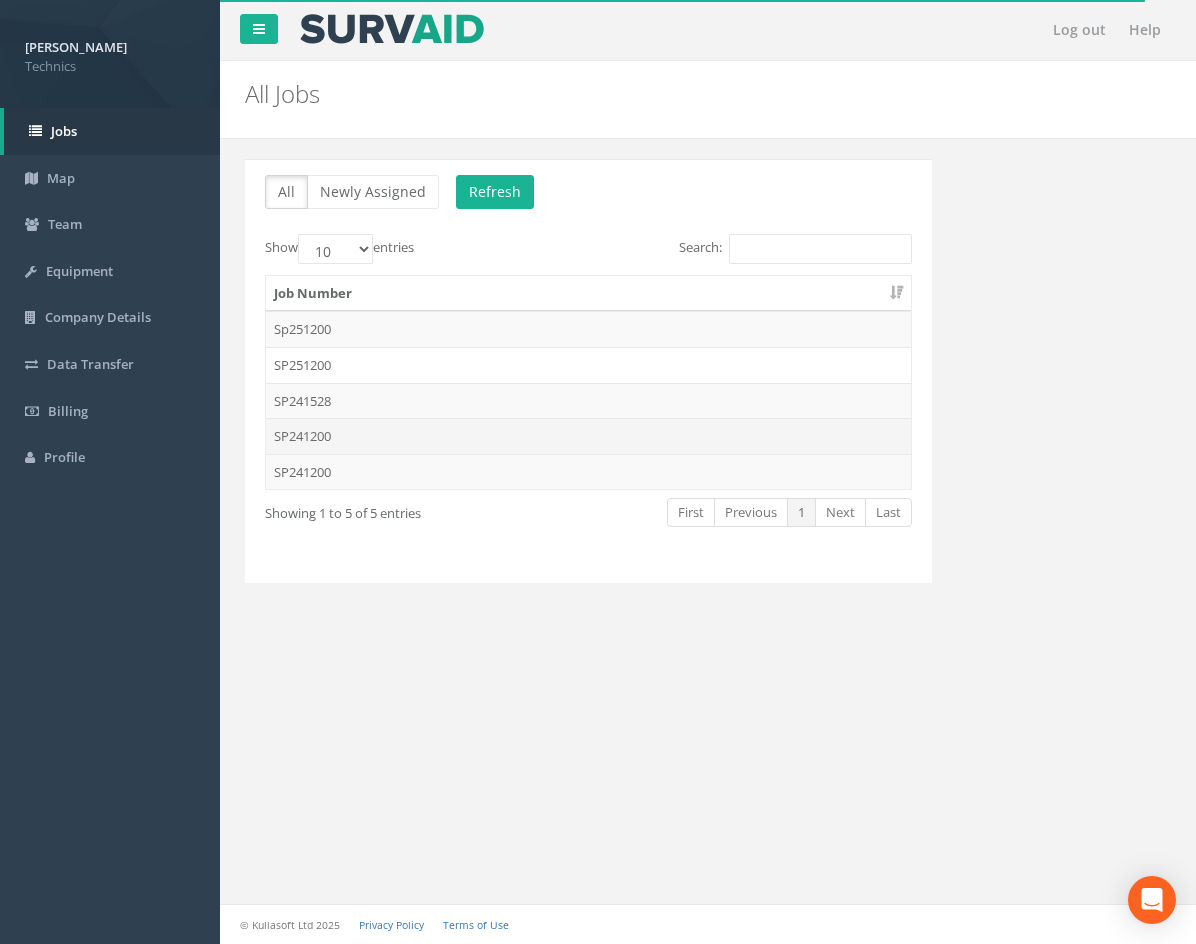 click on "SP241200" at bounding box center [588, 436] 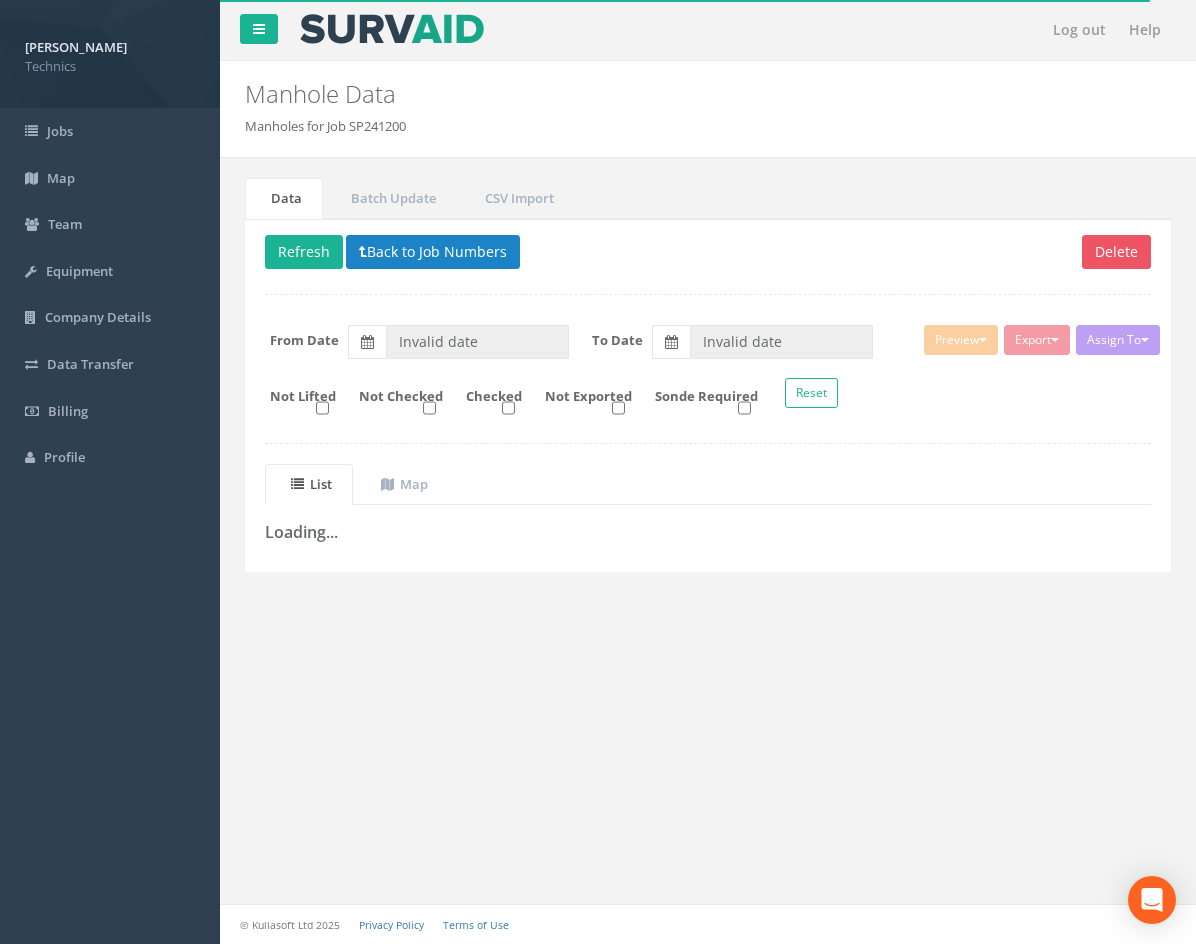 type on "[DATE]" 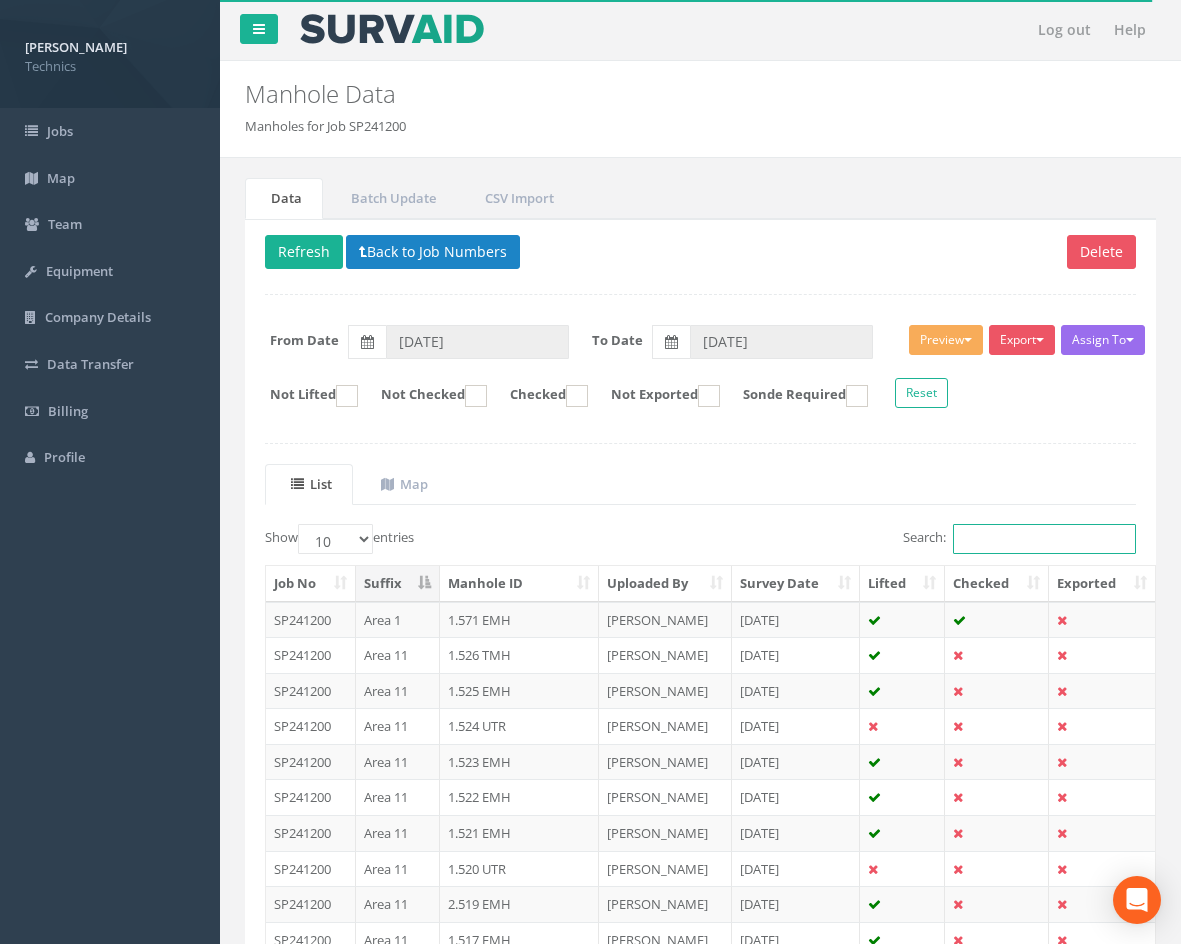 click on "Search:" at bounding box center [1044, 539] 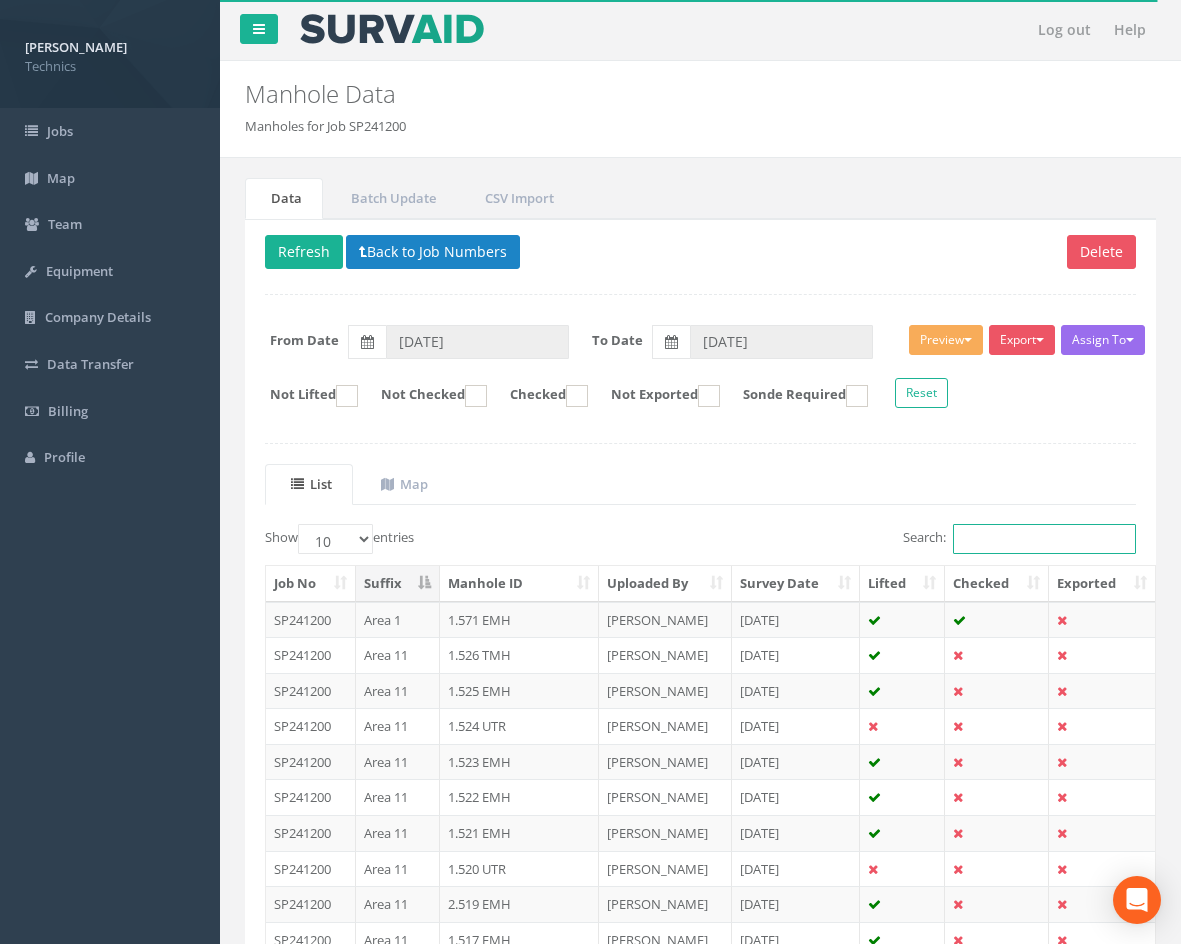 paste on "1.405" 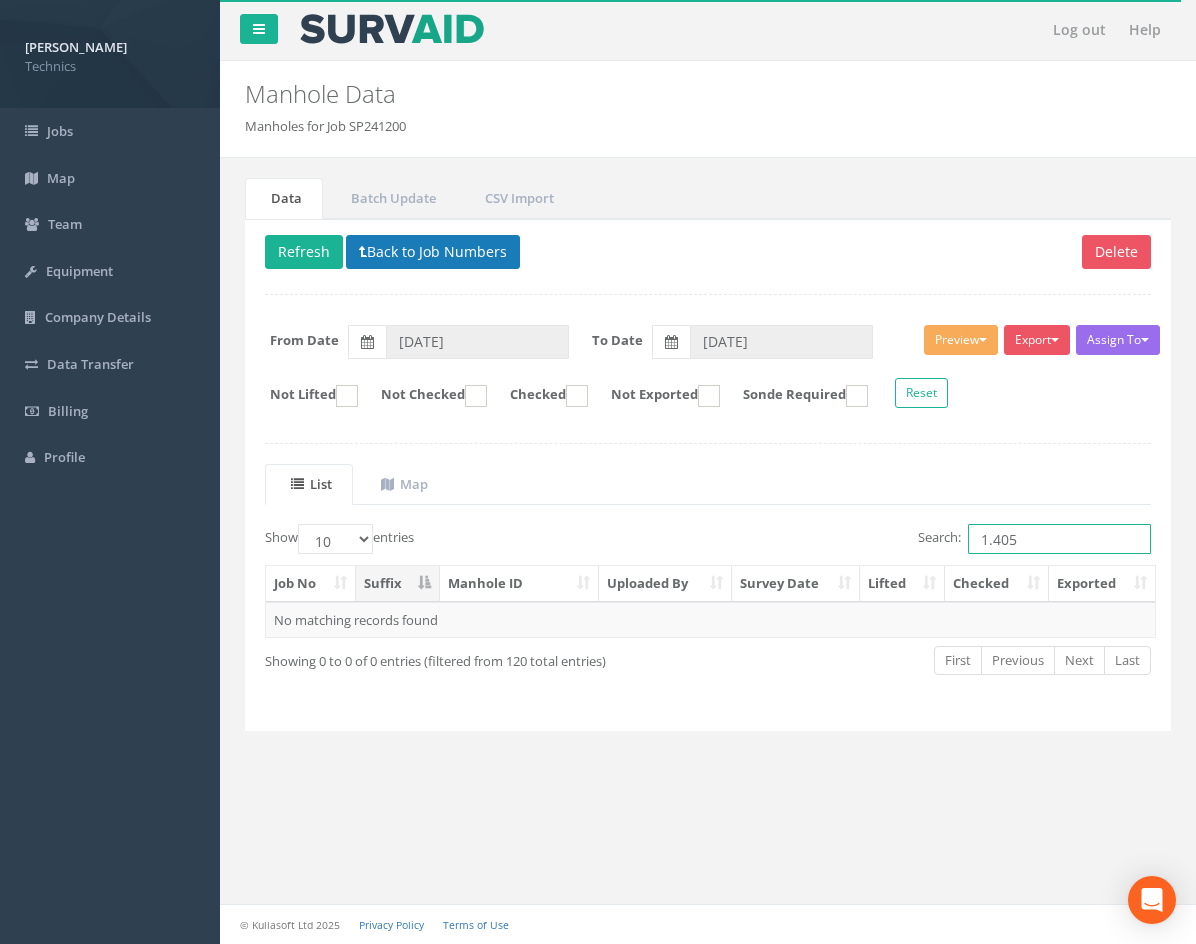 type on "1.405" 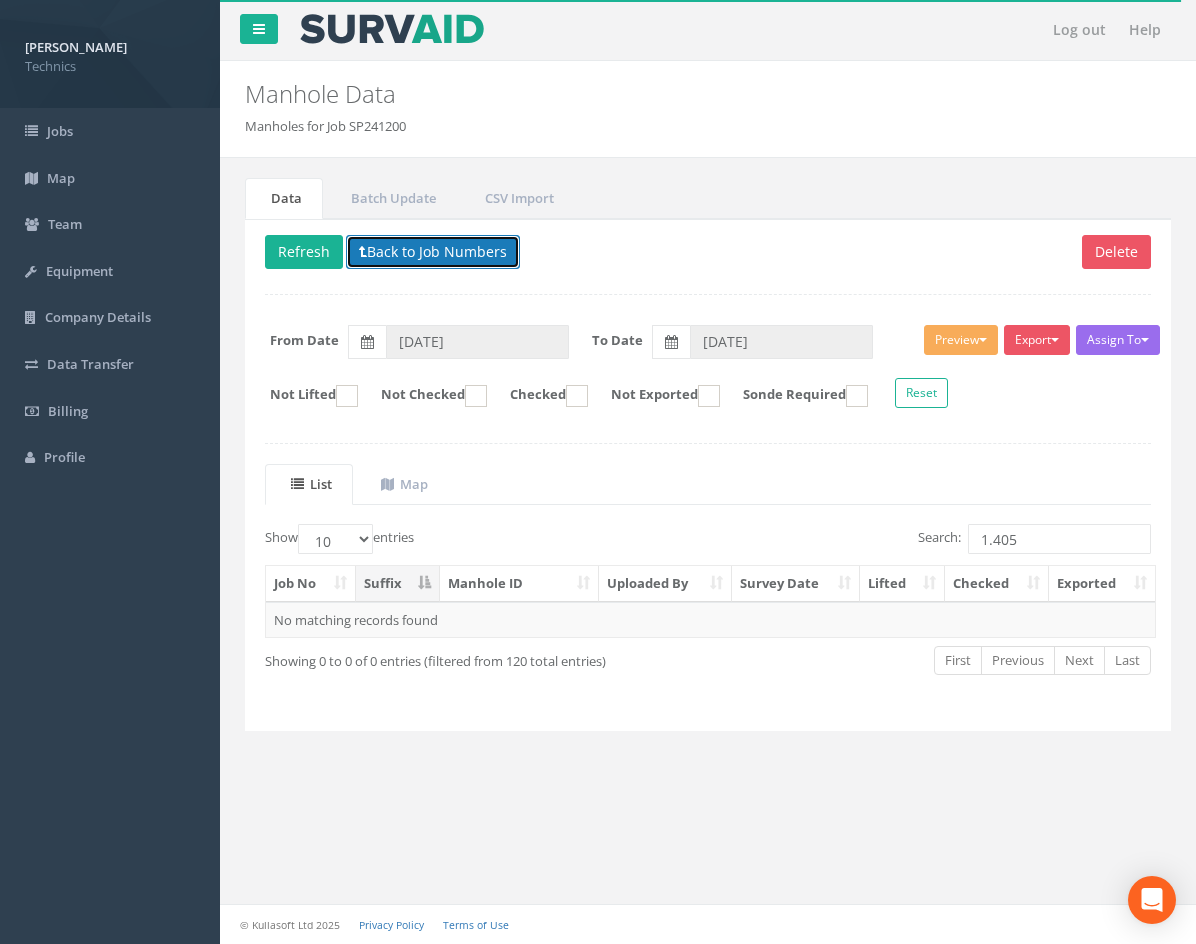 click on "Back to Job Numbers" at bounding box center (433, 252) 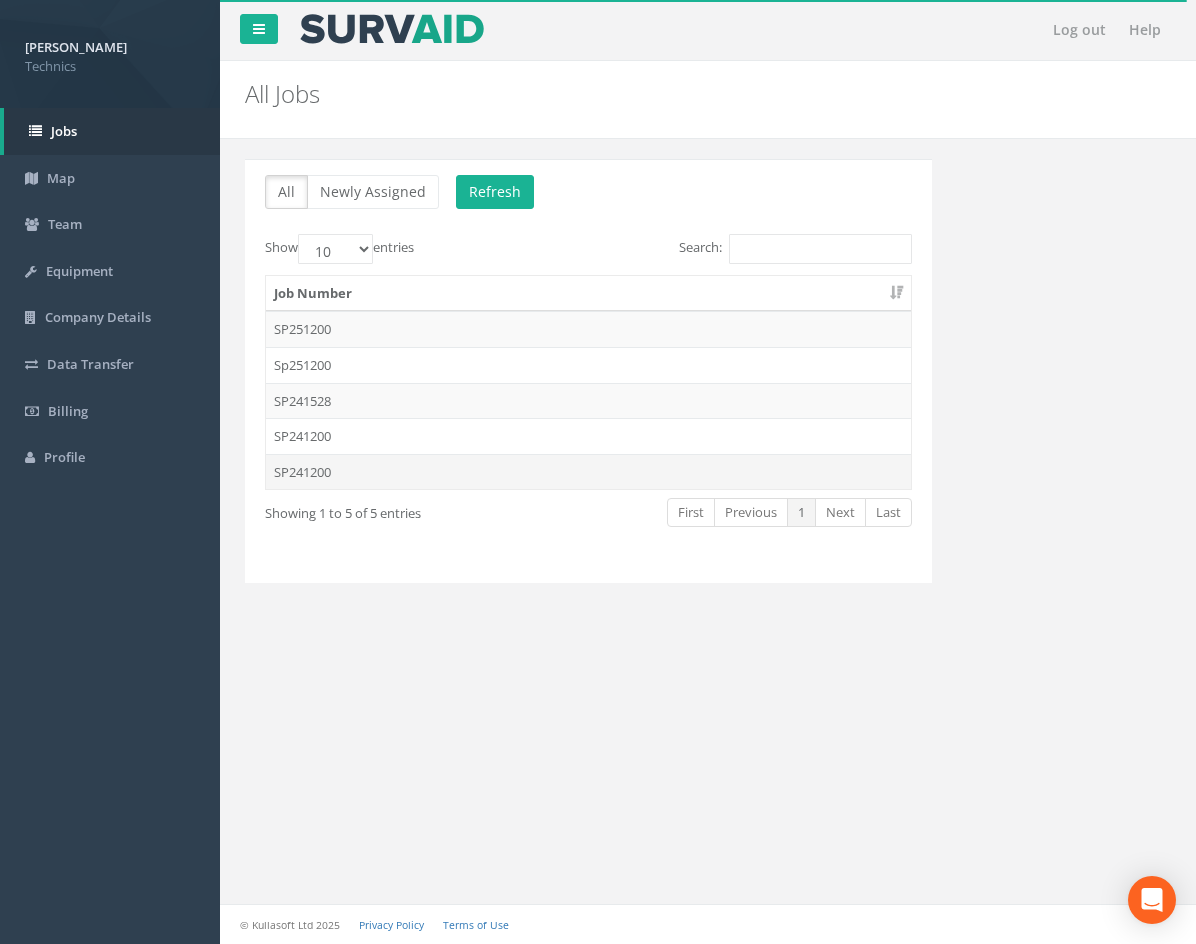click on "SP241200" at bounding box center [588, 472] 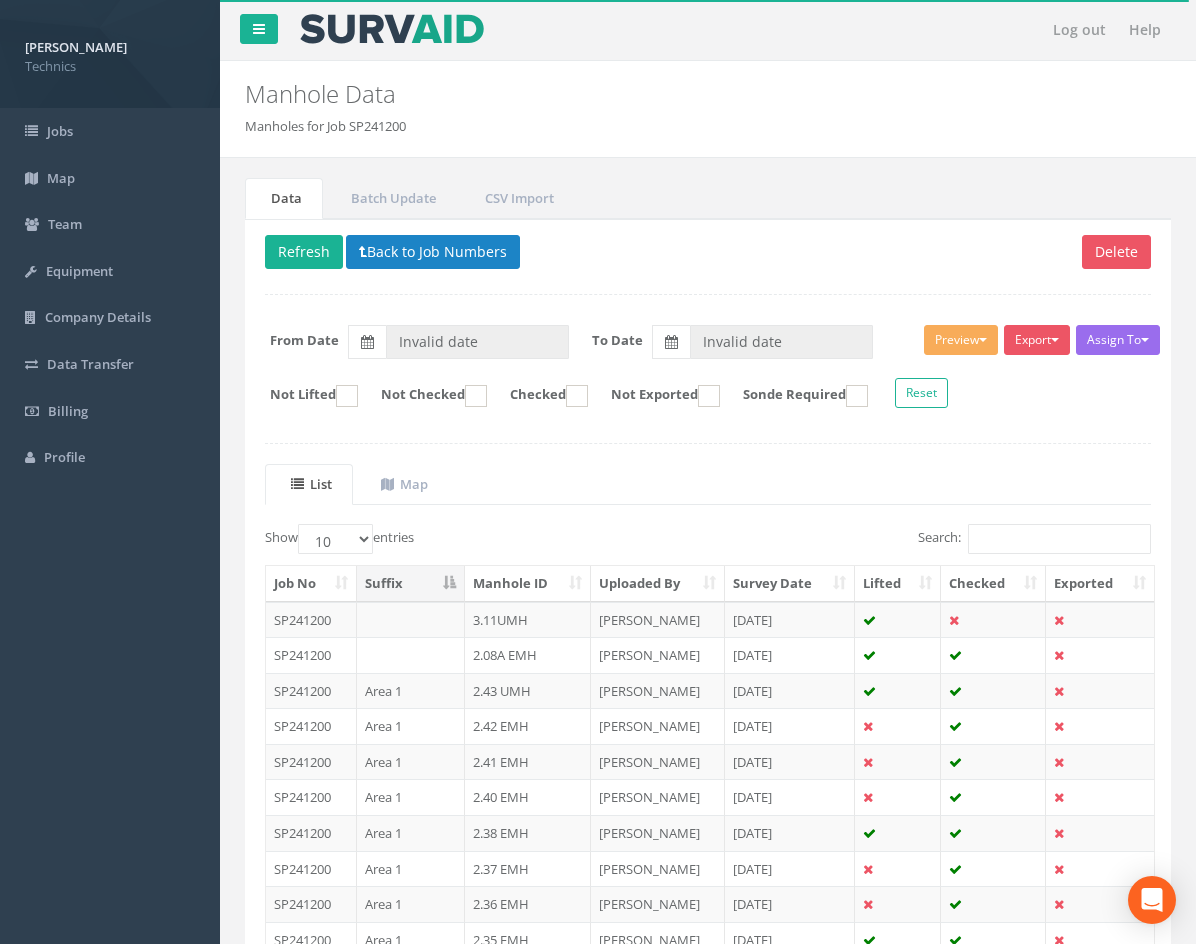type on "[DATE]" 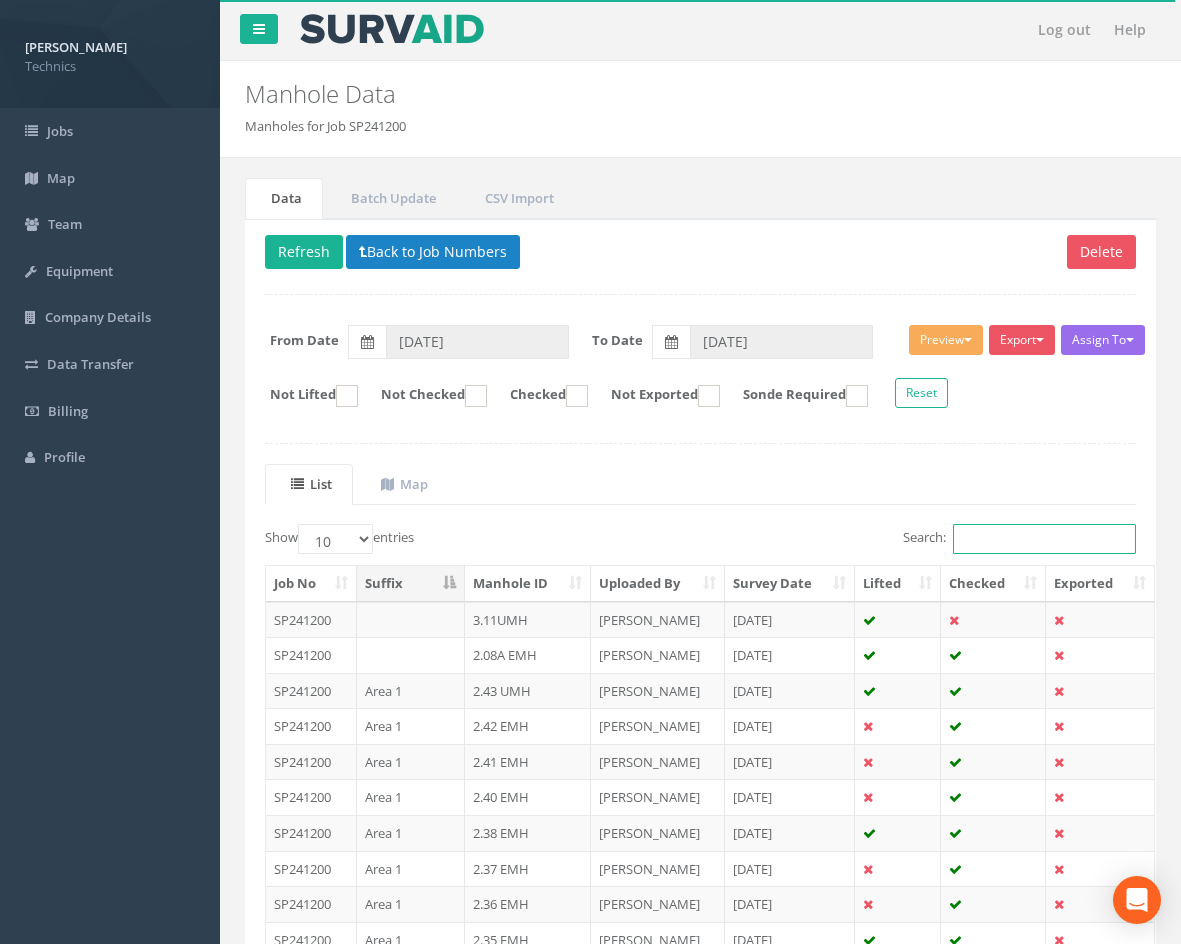 click on "Search:" at bounding box center [1044, 539] 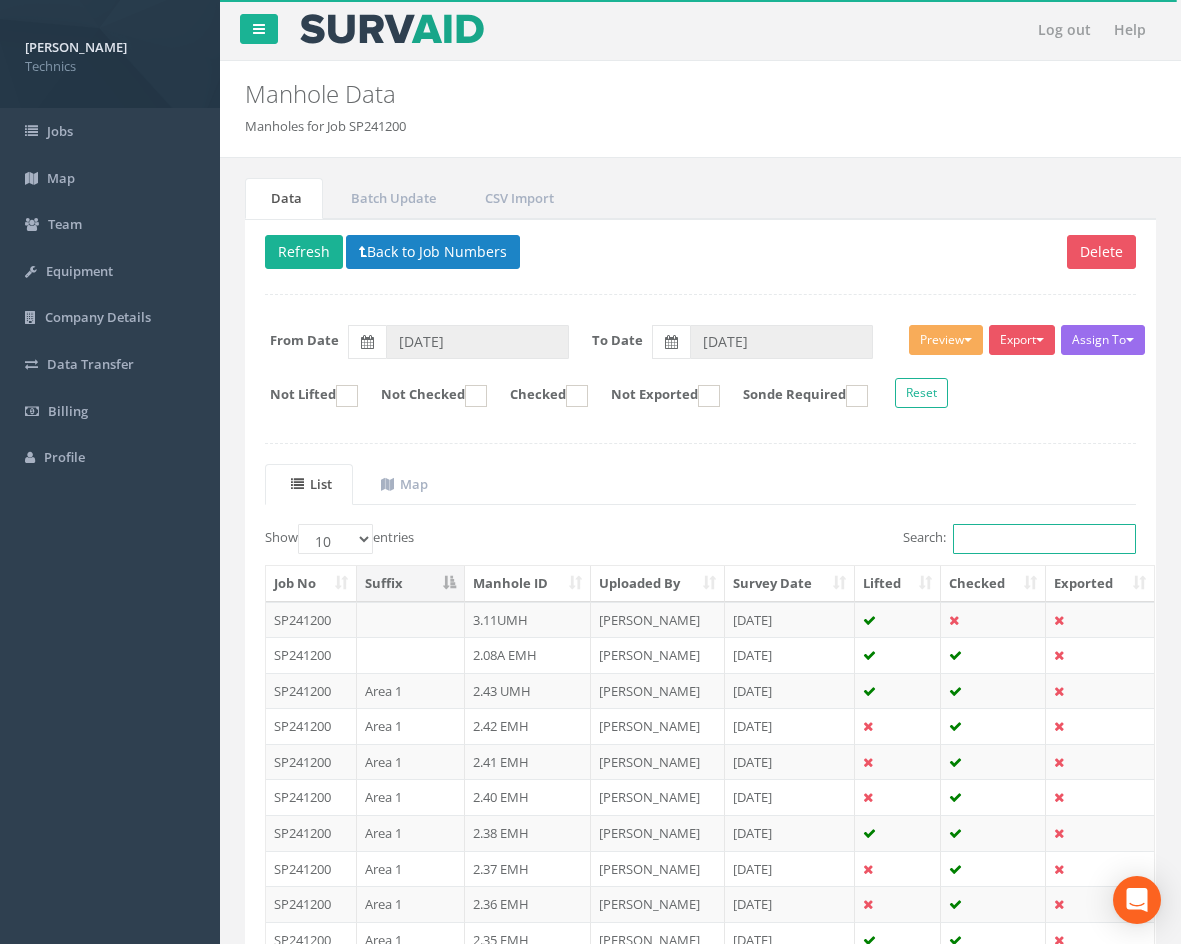 paste on "1.405" 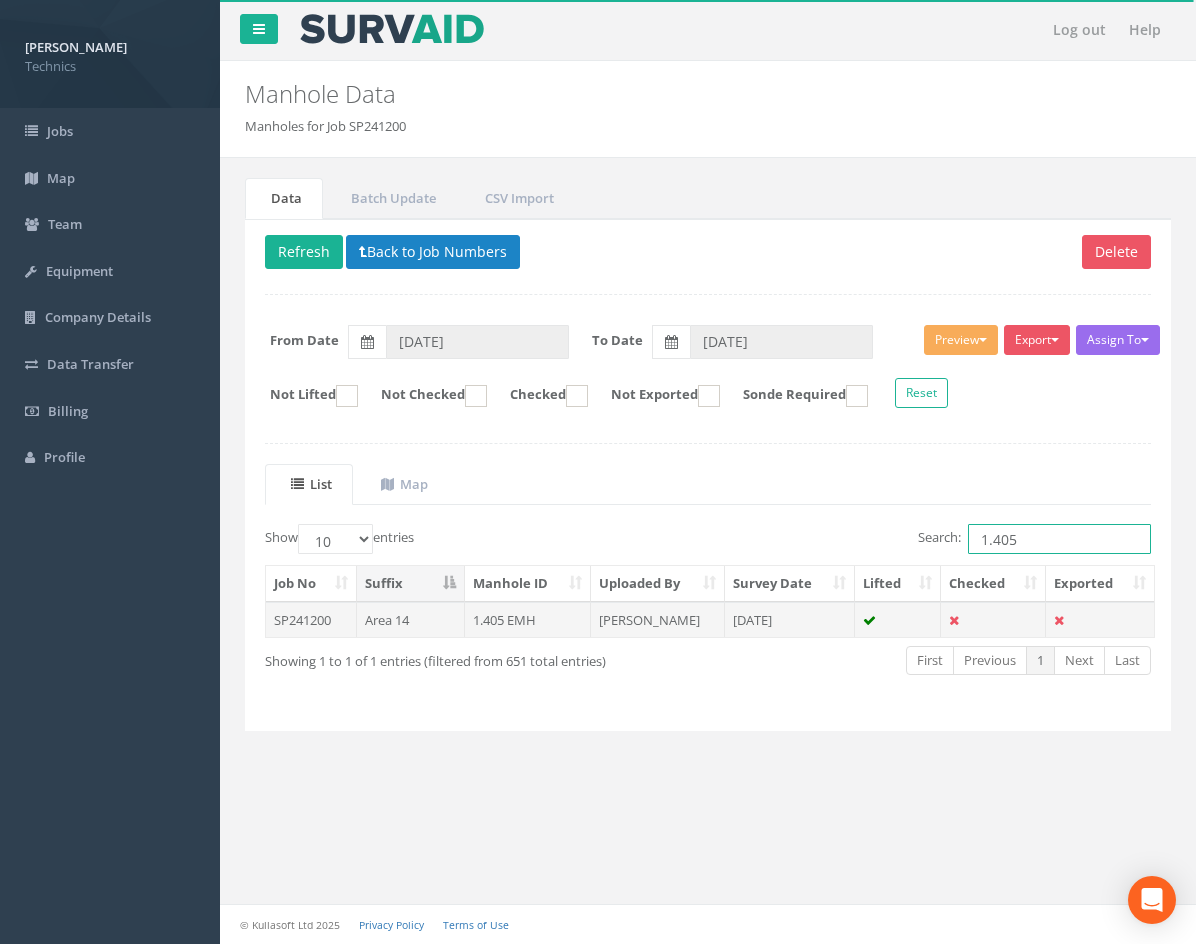 type on "1.405" 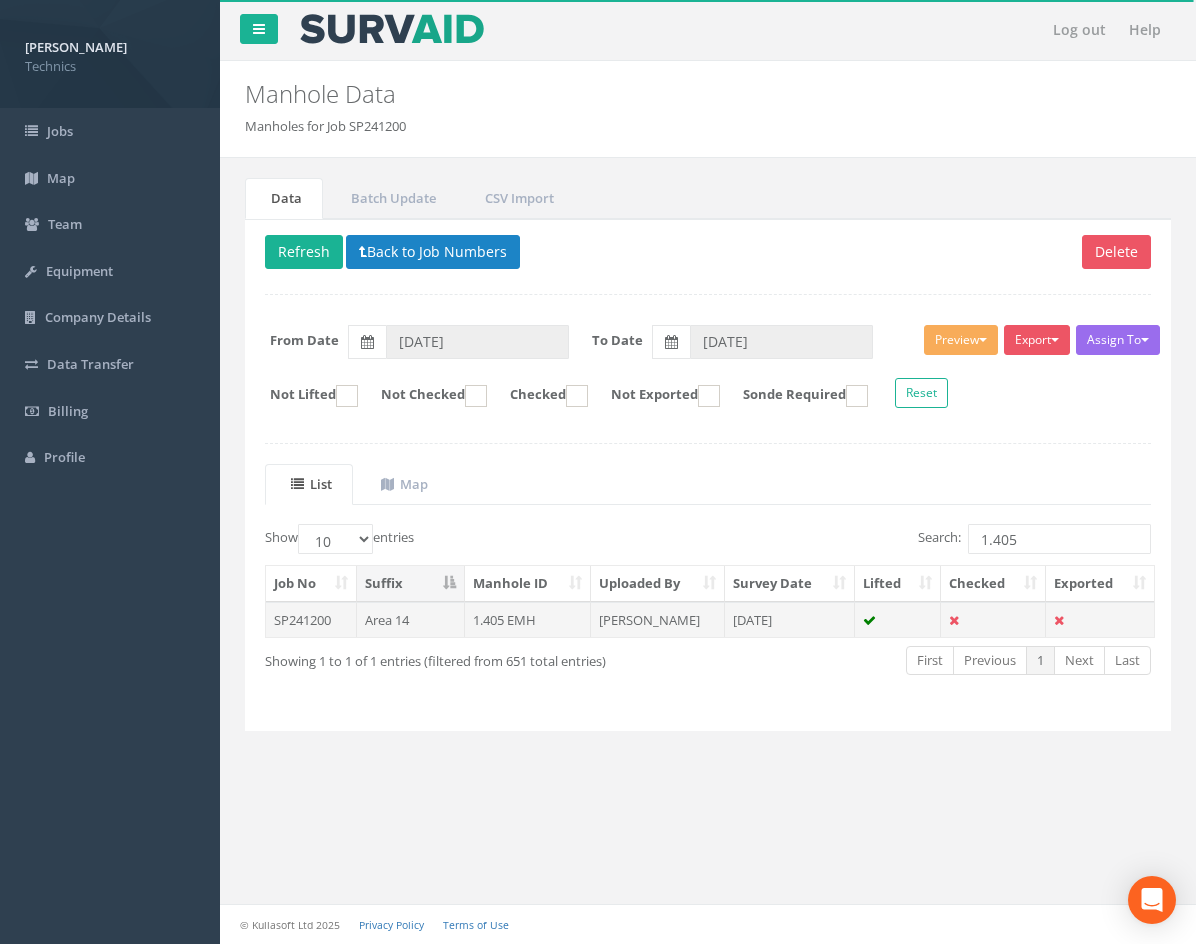 click on "1.405 EMH" at bounding box center [528, 620] 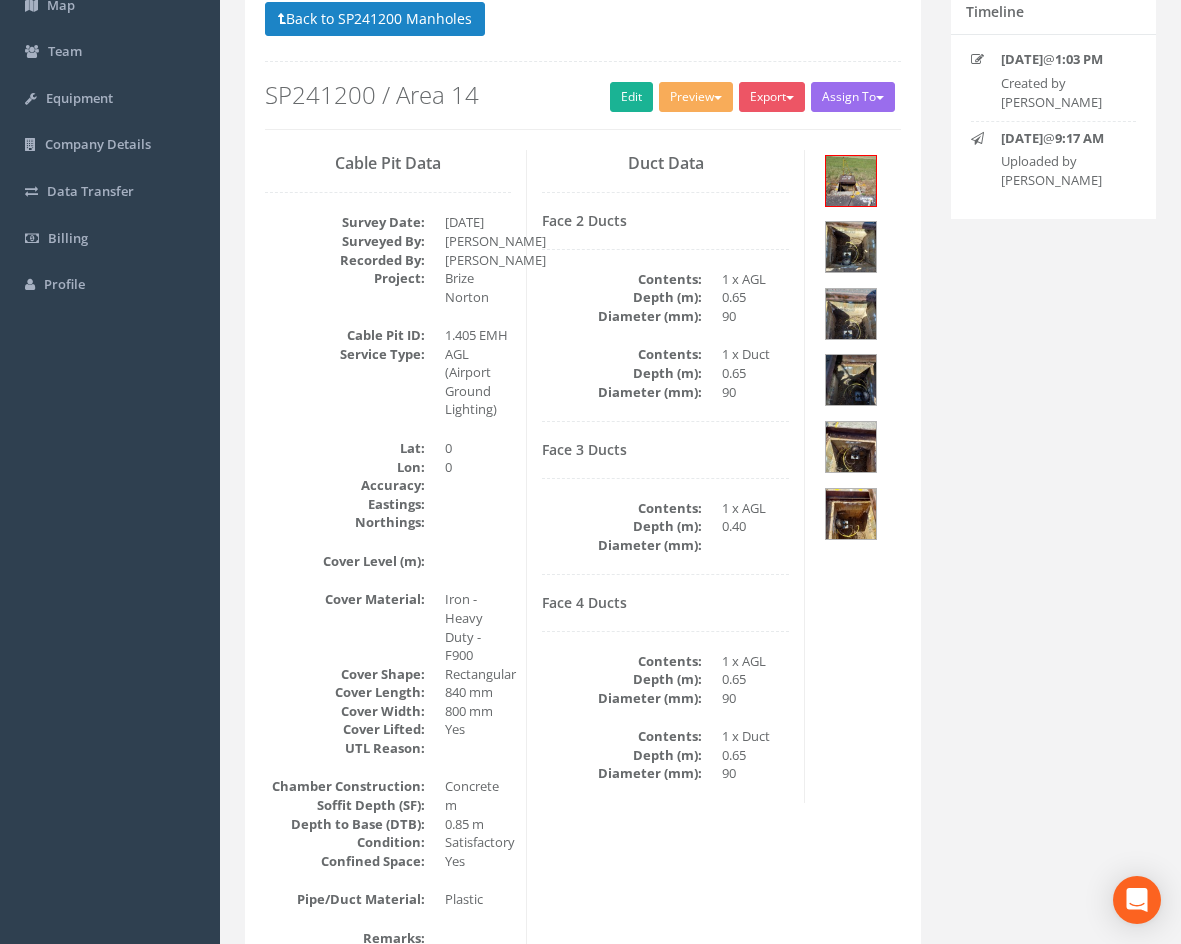 scroll, scrollTop: 0, scrollLeft: 0, axis: both 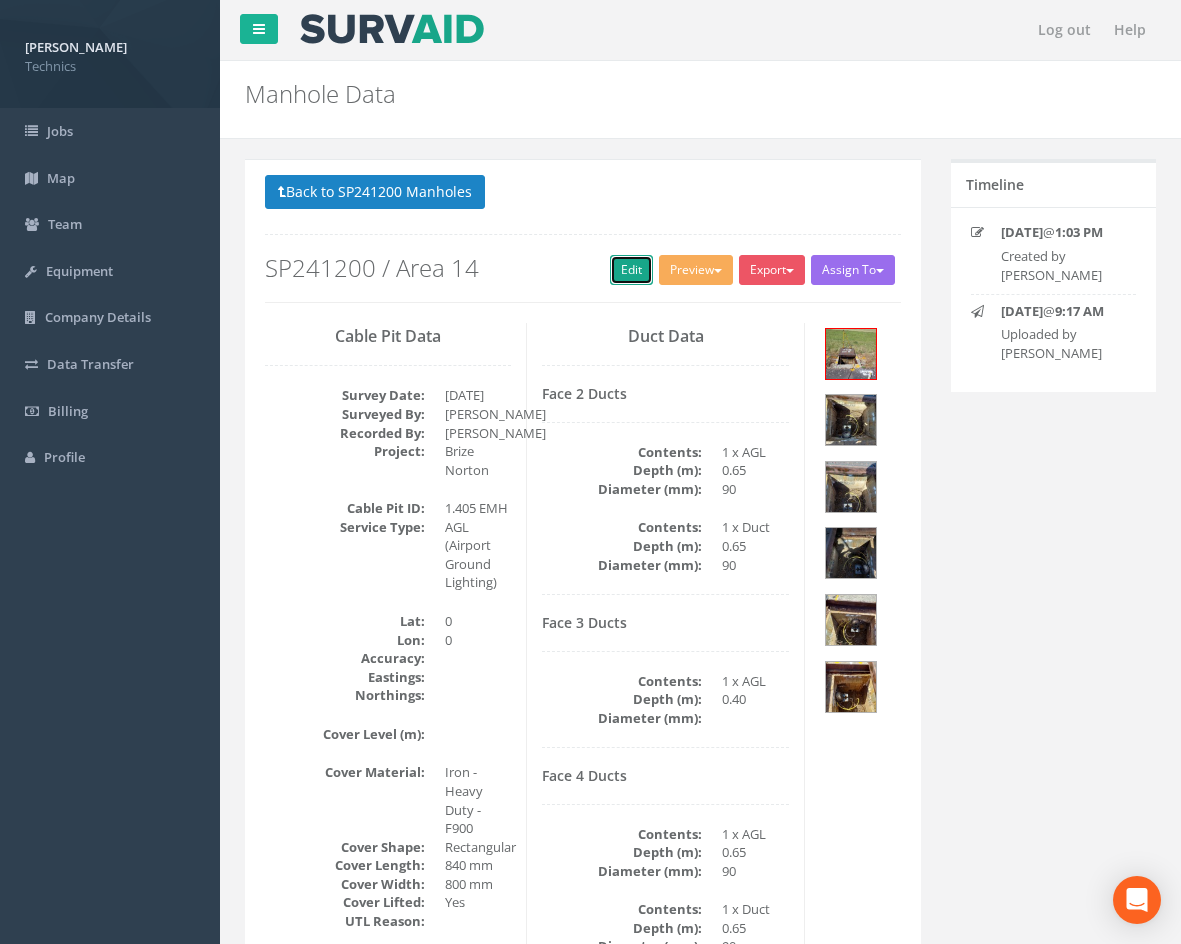 click on "Edit" at bounding box center [631, 270] 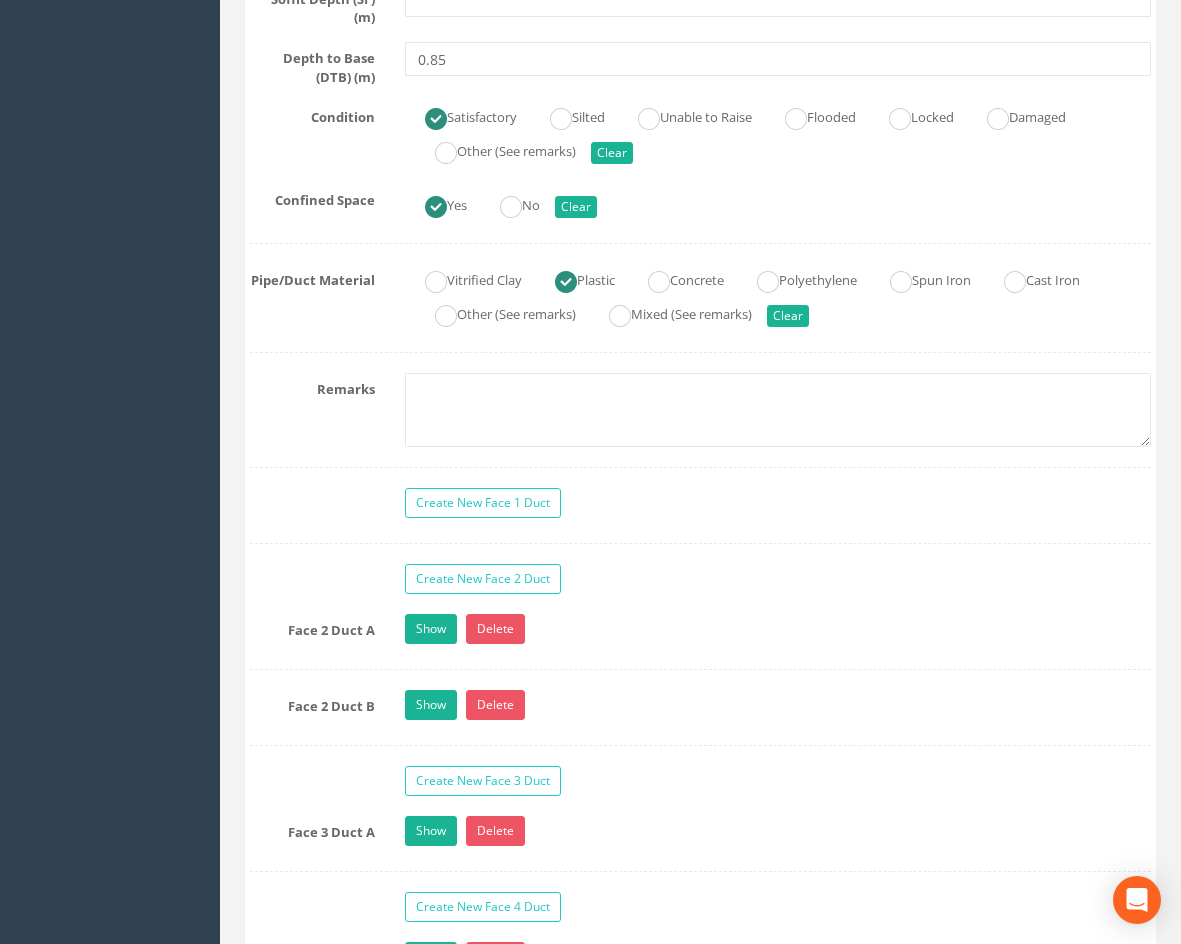 scroll, scrollTop: 1700, scrollLeft: 0, axis: vertical 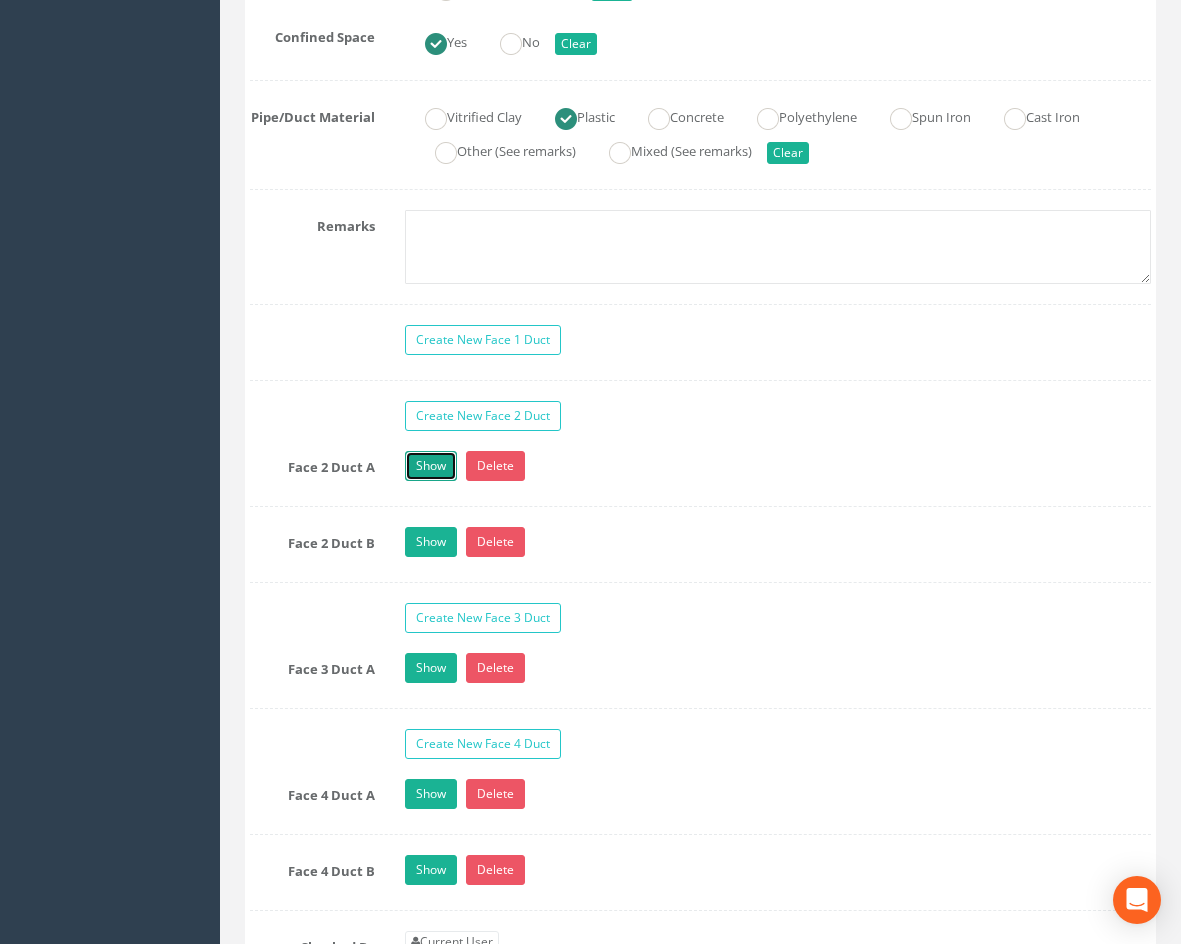 click on "Show" at bounding box center [431, 466] 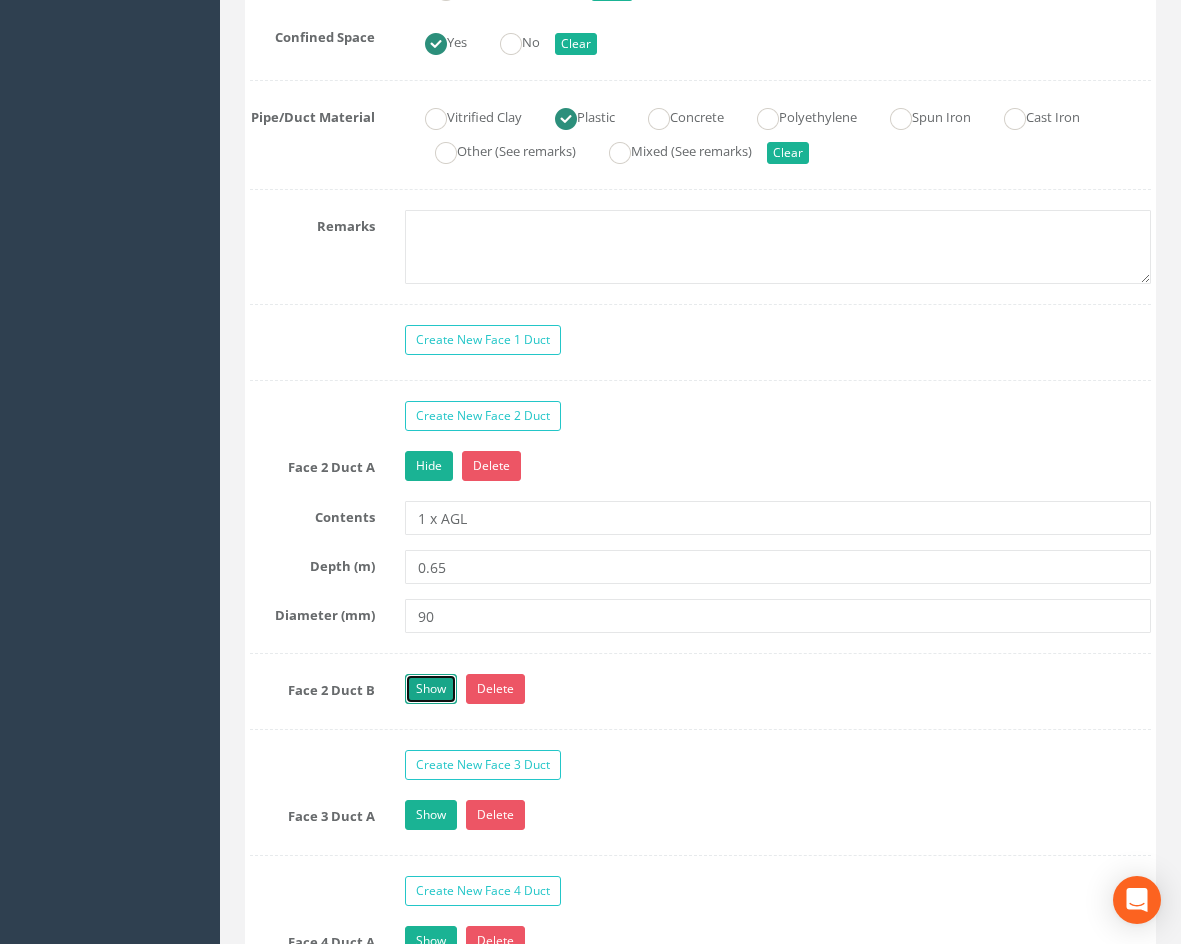 click on "Show" at bounding box center (431, 689) 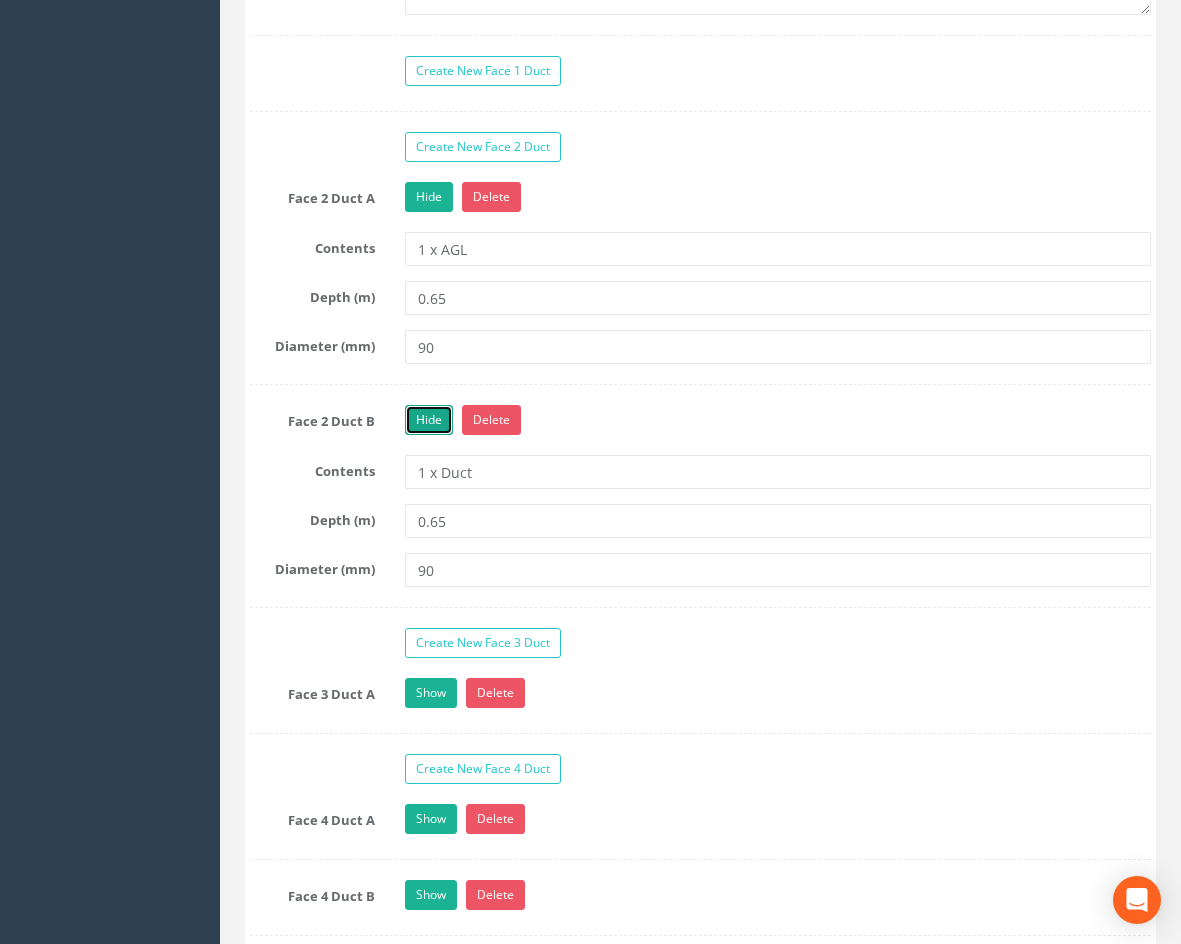 scroll, scrollTop: 2100, scrollLeft: 0, axis: vertical 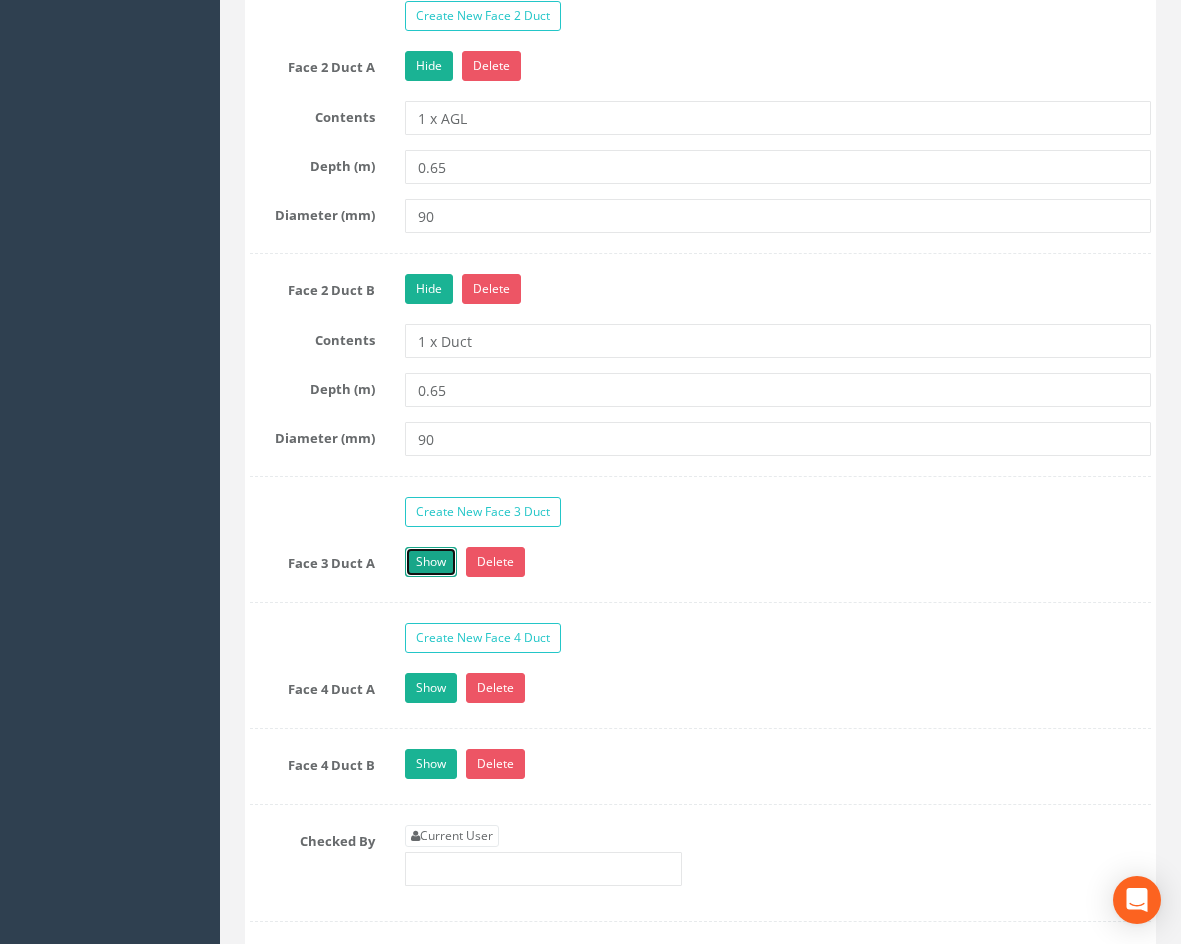 click on "Show" at bounding box center (431, 562) 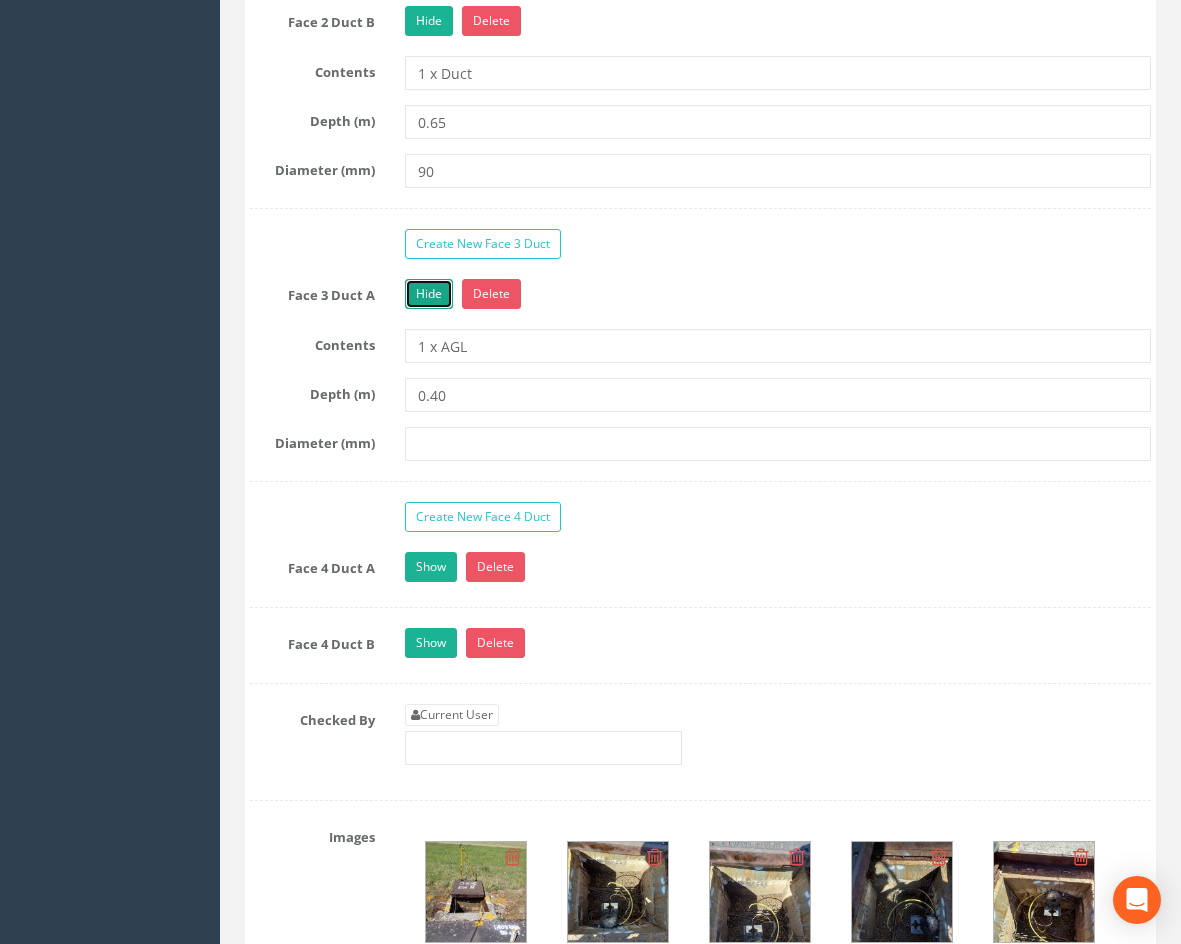scroll, scrollTop: 2400, scrollLeft: 0, axis: vertical 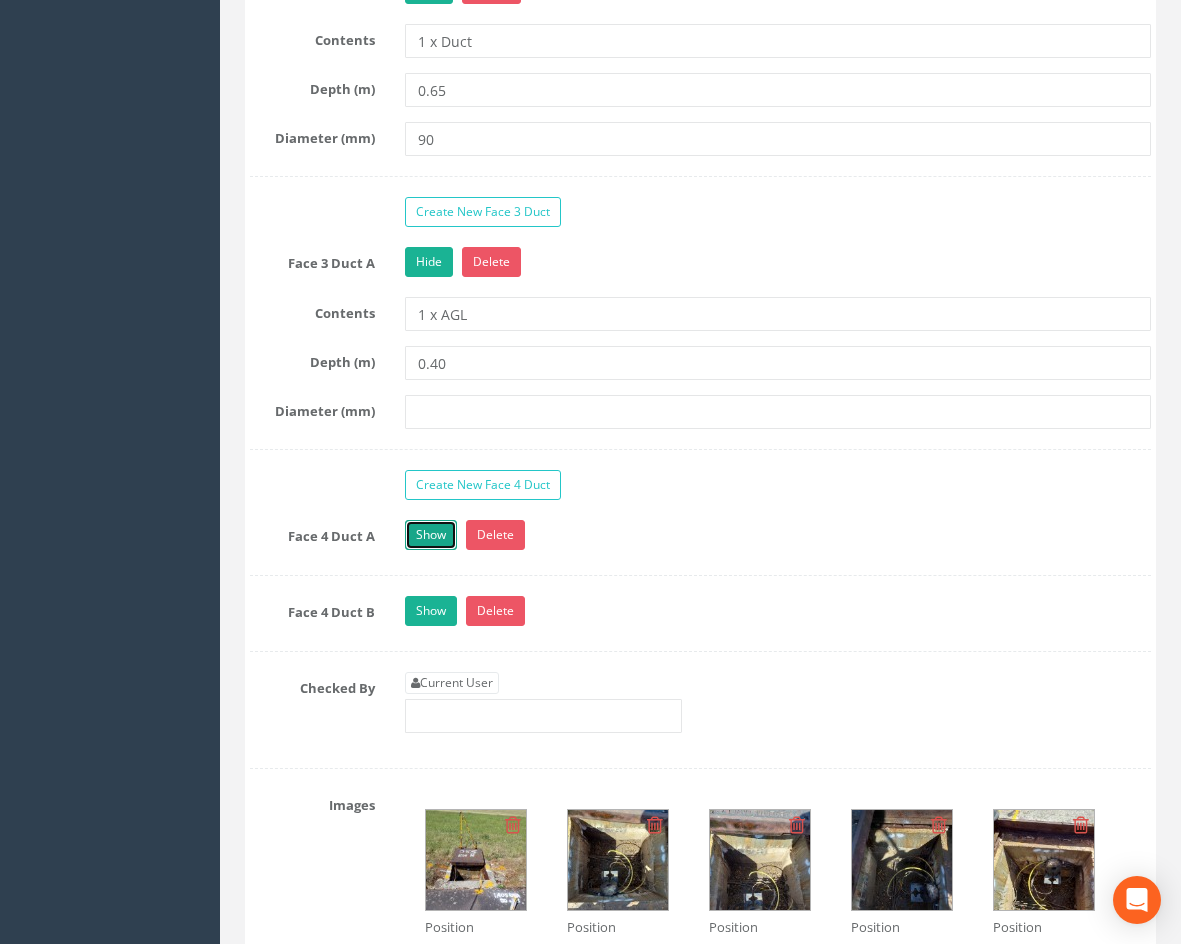 click on "Show" at bounding box center (431, 535) 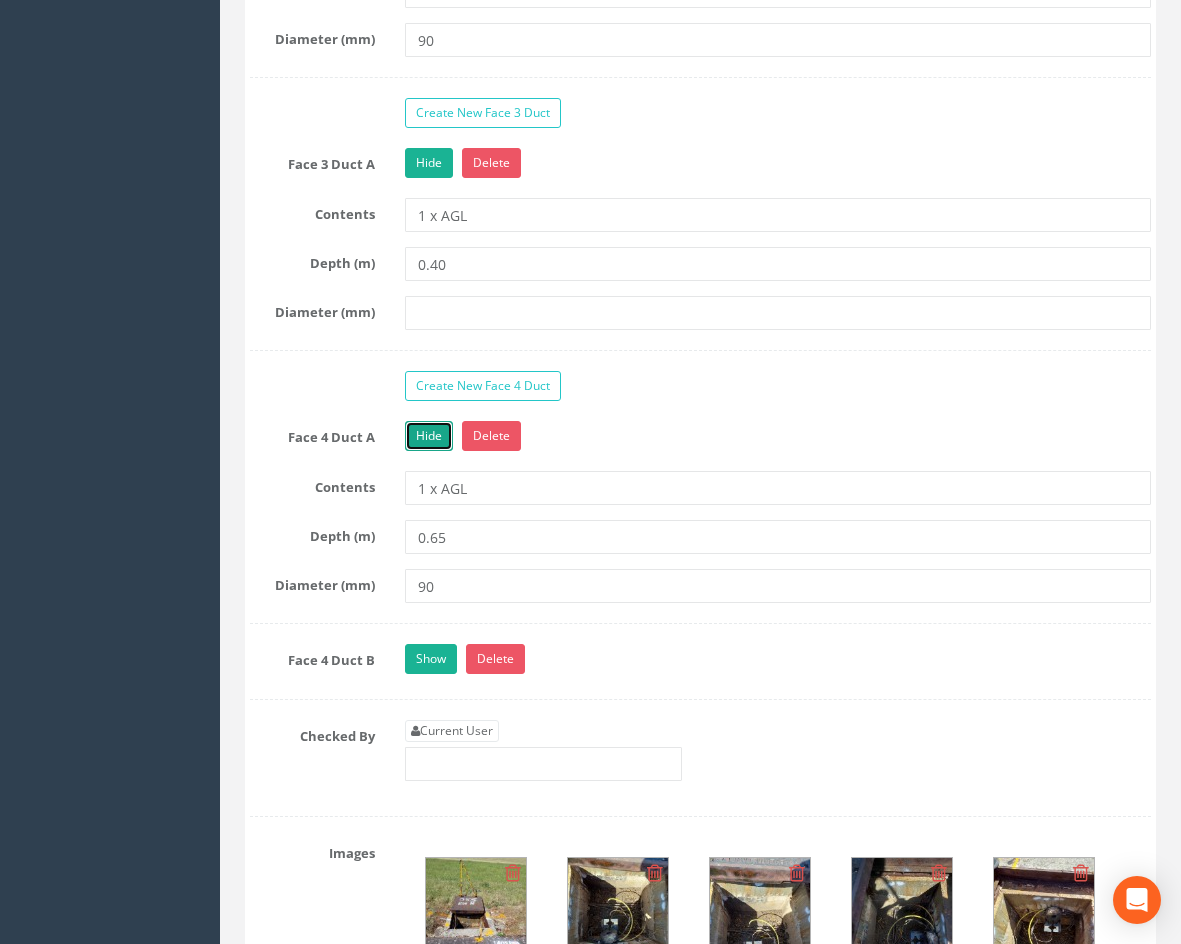 scroll, scrollTop: 2500, scrollLeft: 0, axis: vertical 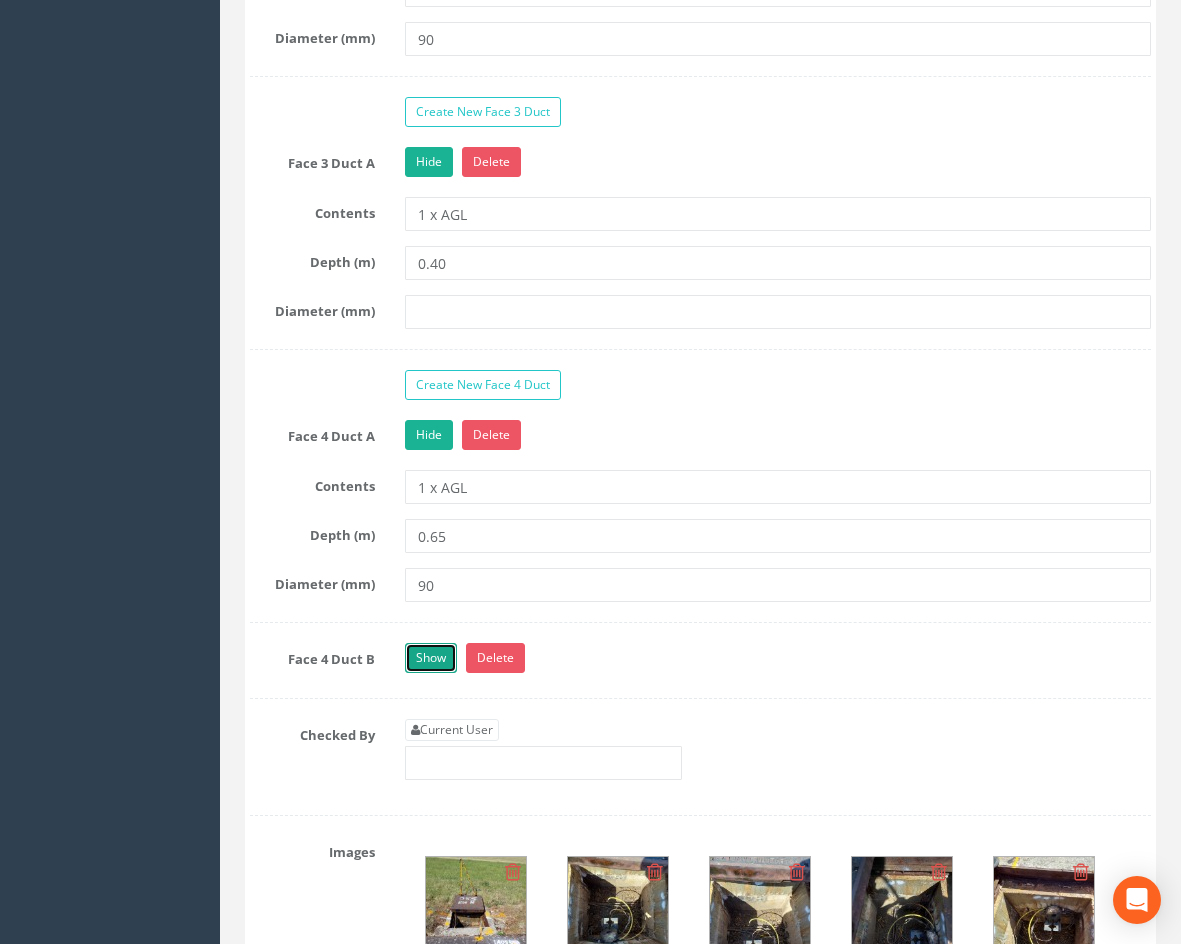 click on "Show" at bounding box center (431, 658) 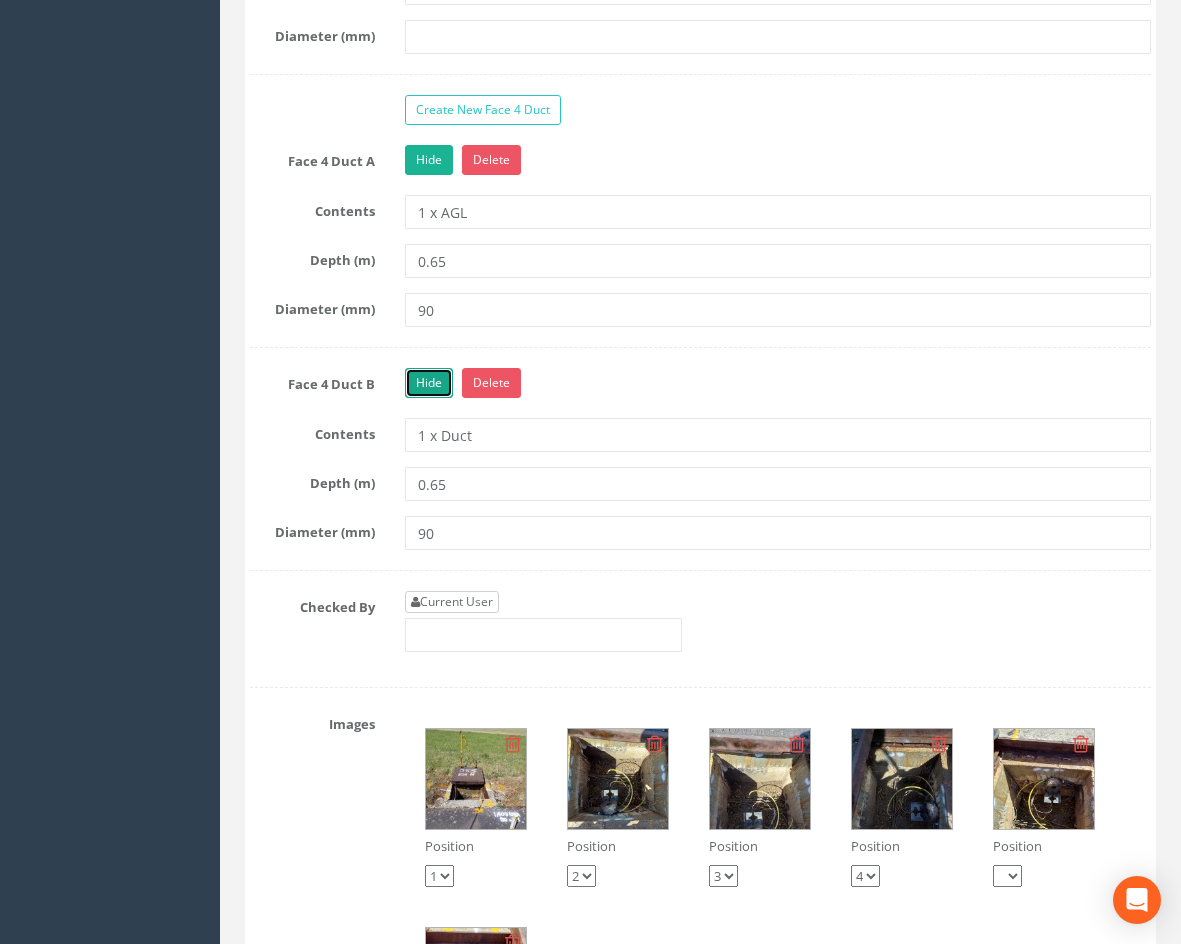 scroll, scrollTop: 2800, scrollLeft: 0, axis: vertical 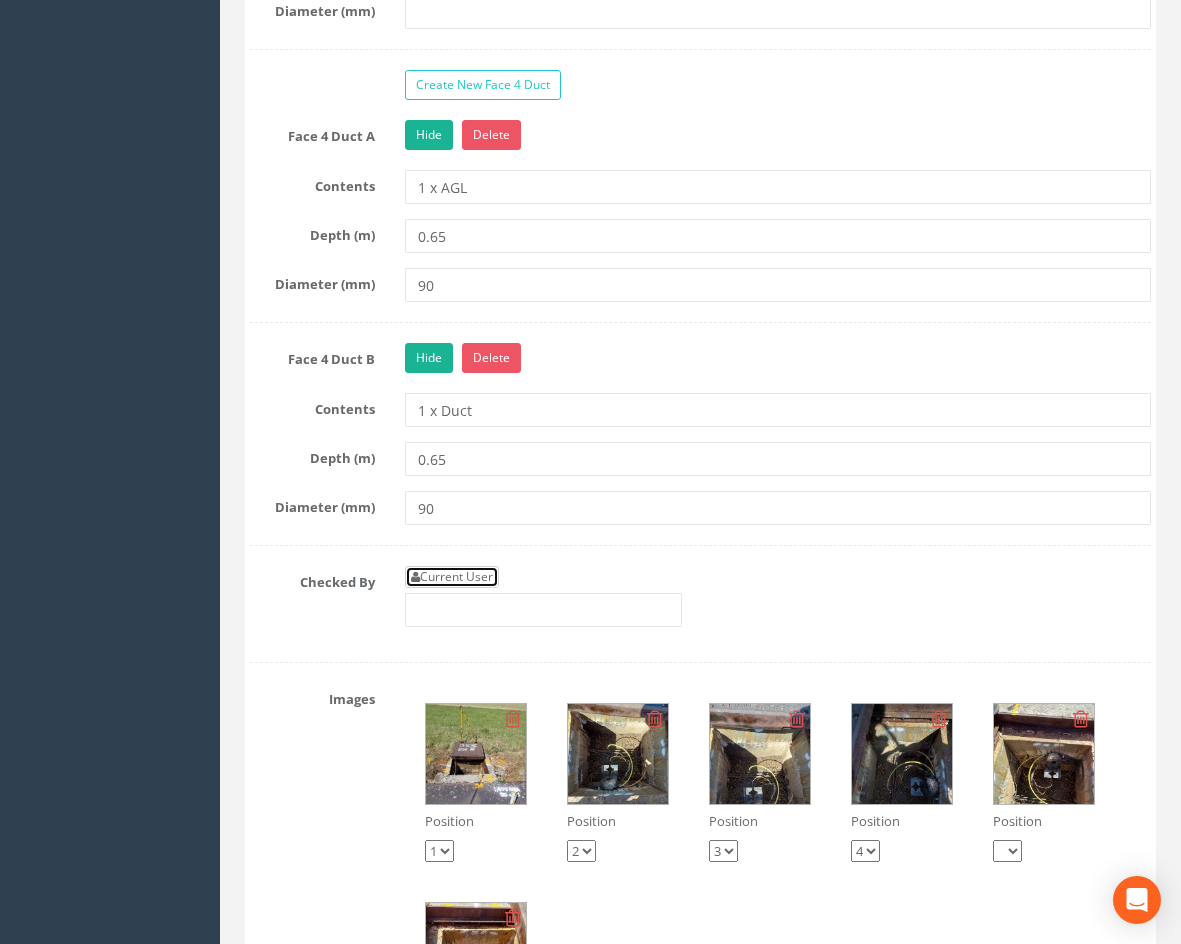 click on "Current User" at bounding box center (452, 577) 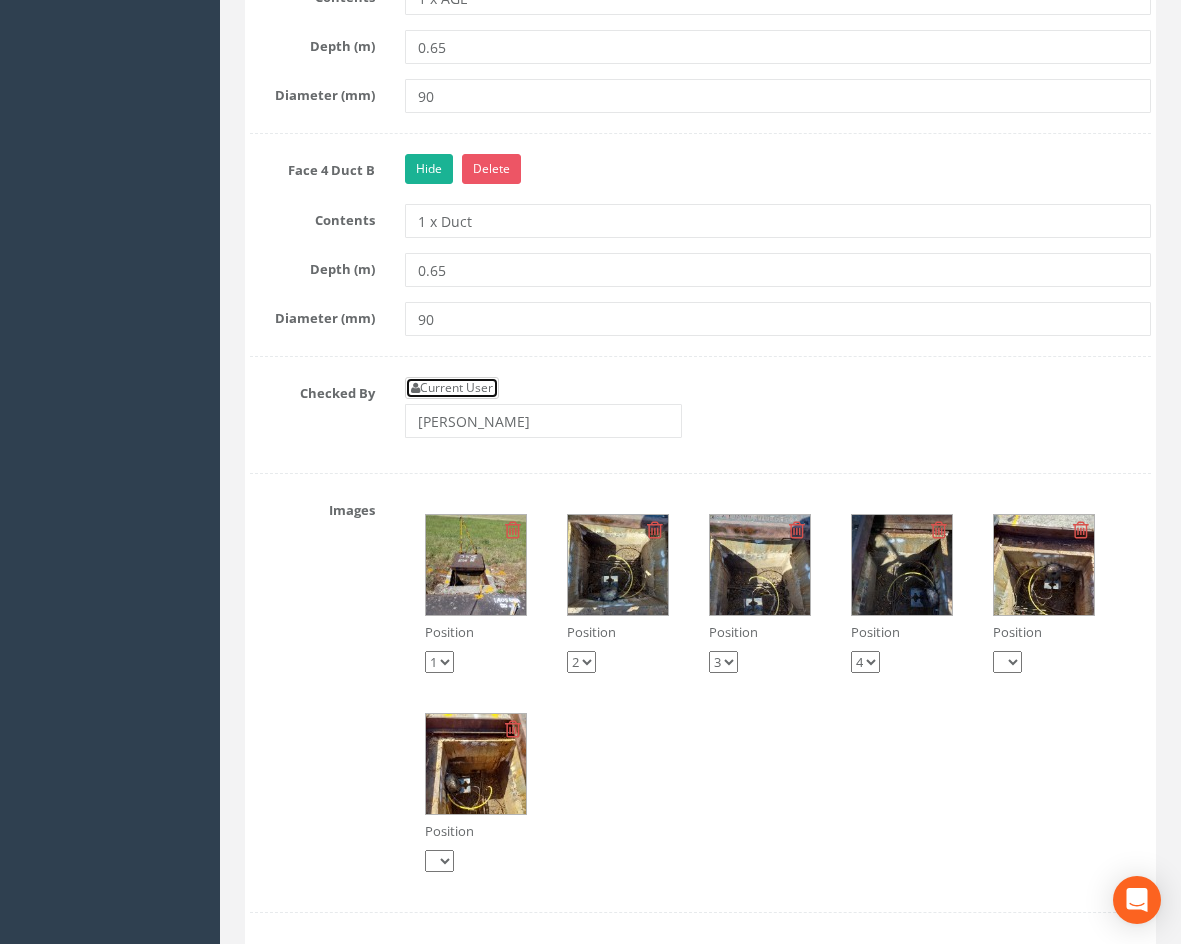 scroll, scrollTop: 3200, scrollLeft: 0, axis: vertical 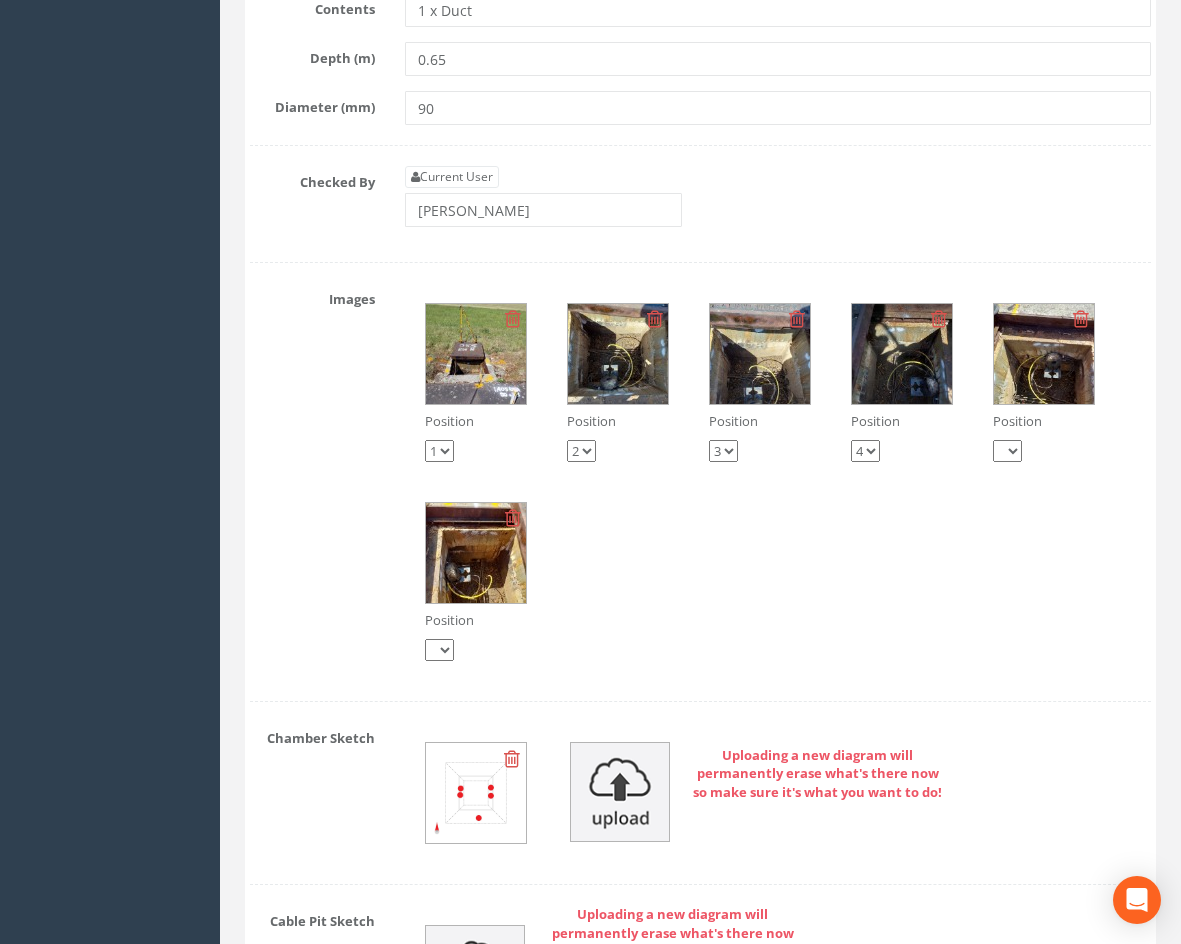 click at bounding box center (618, 354) 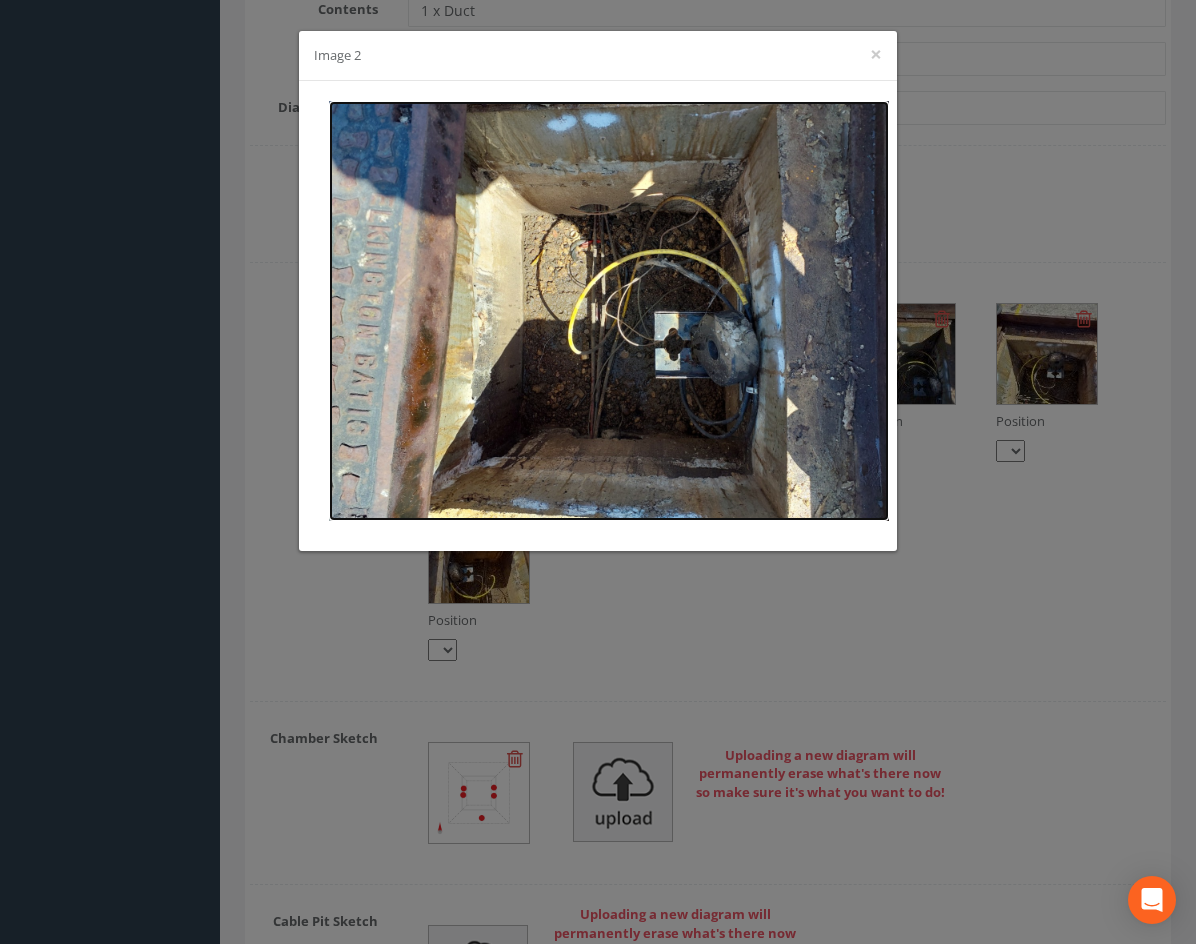 click at bounding box center (609, 311) 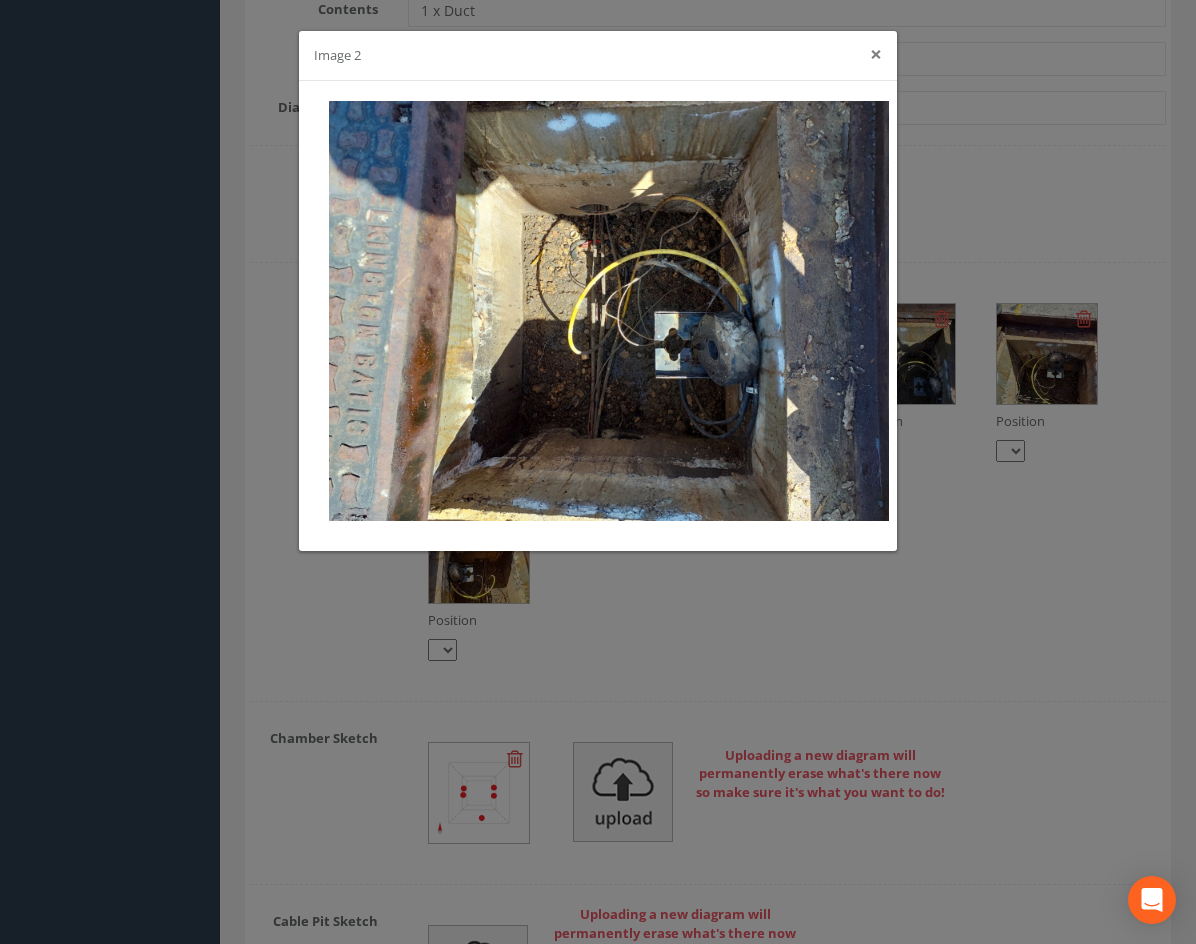 click on "×" at bounding box center [876, 54] 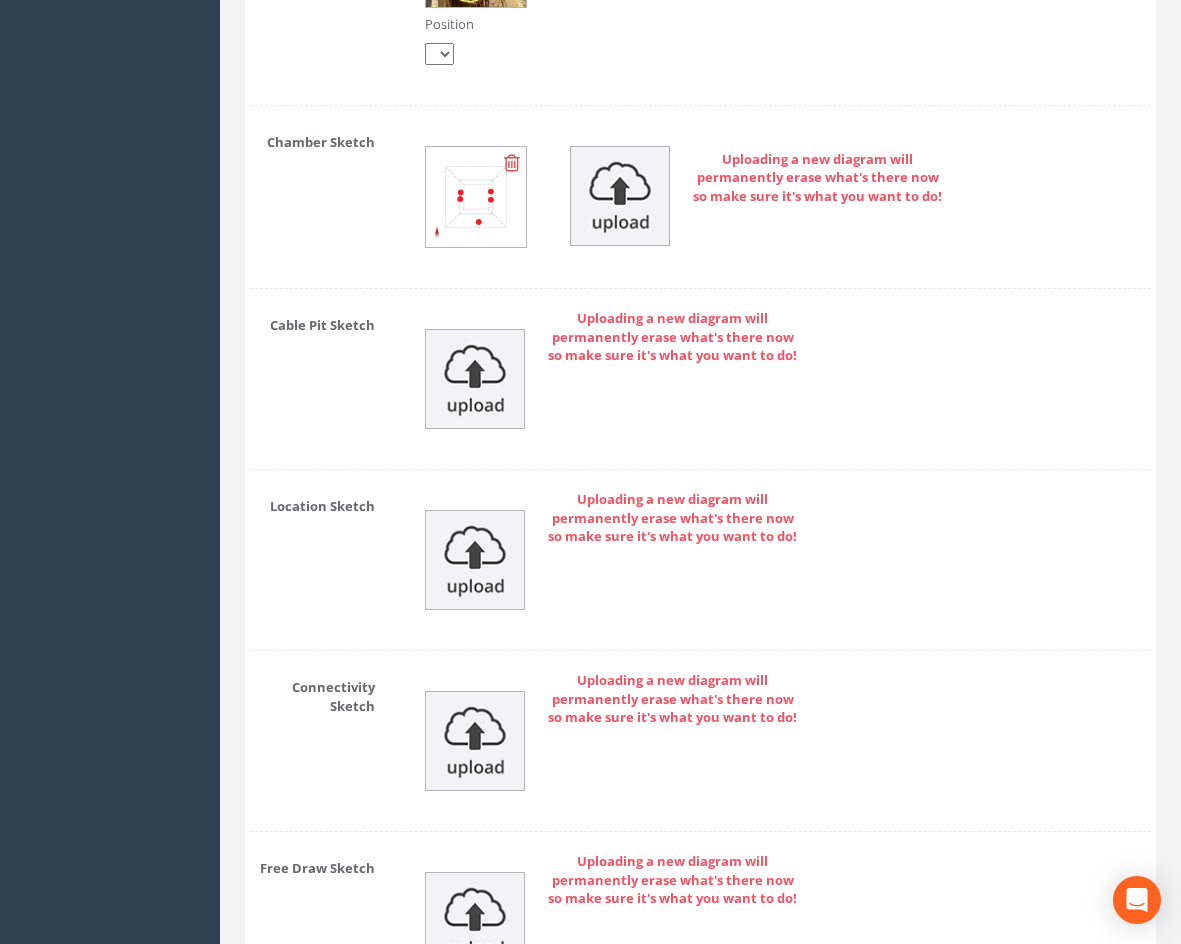 scroll, scrollTop: 3700, scrollLeft: 0, axis: vertical 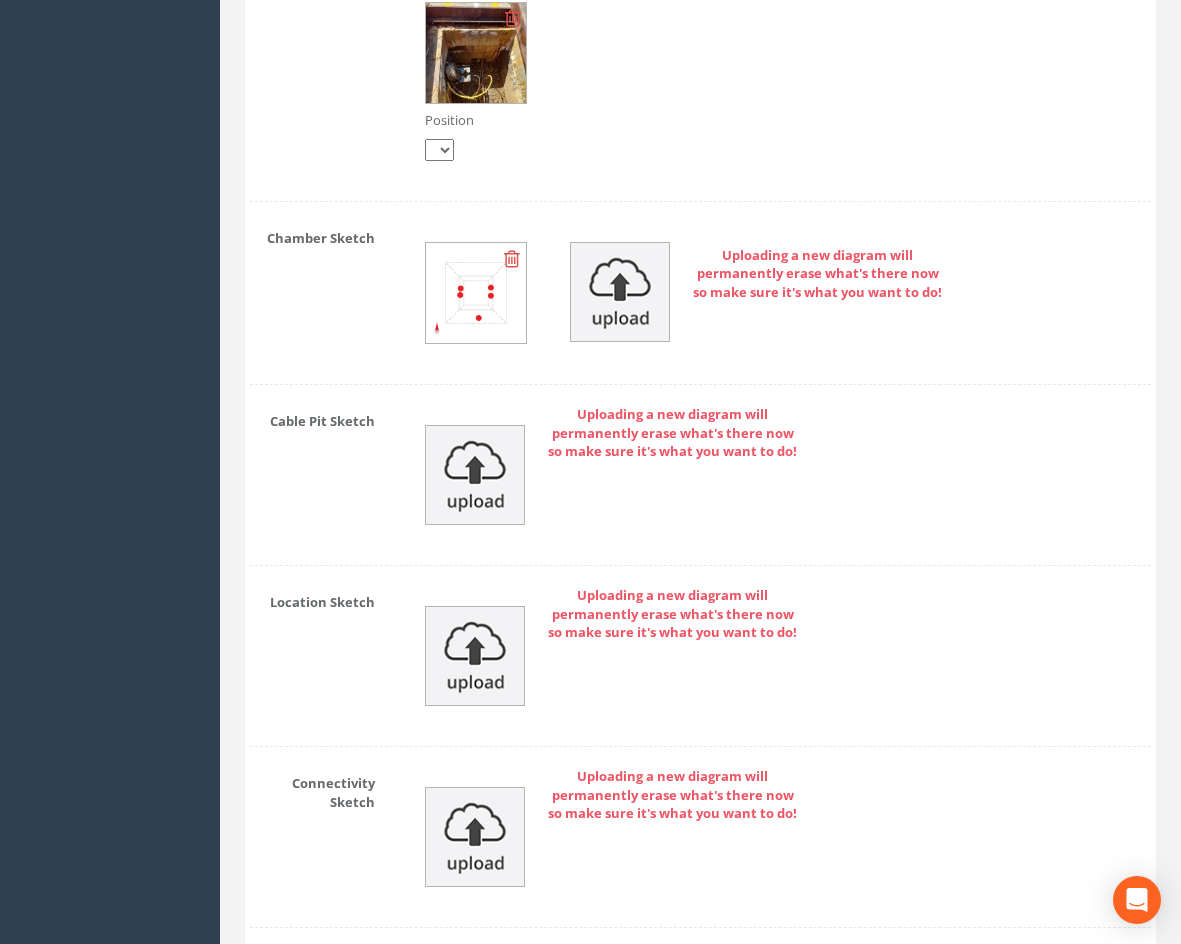 click at bounding box center [512, 259] 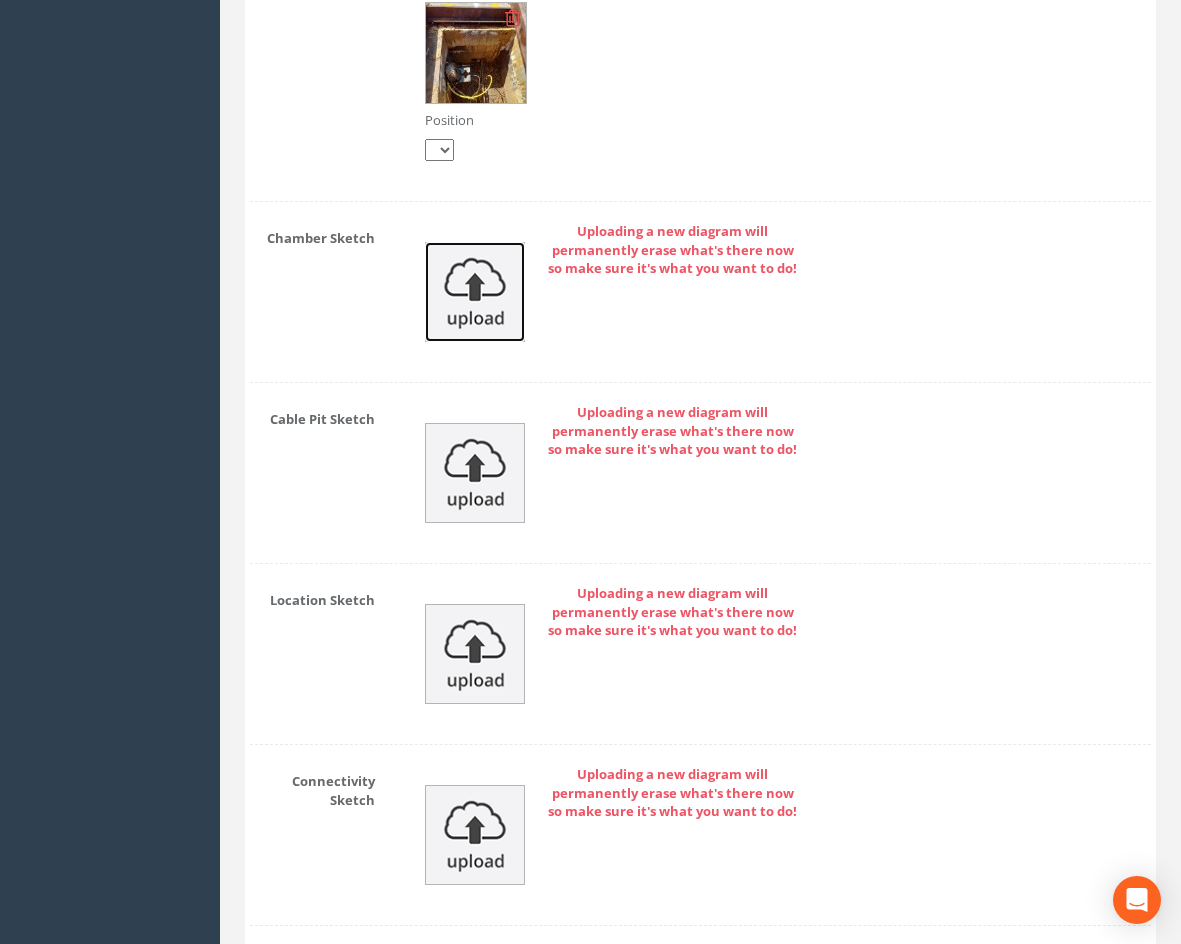 click at bounding box center (475, 292) 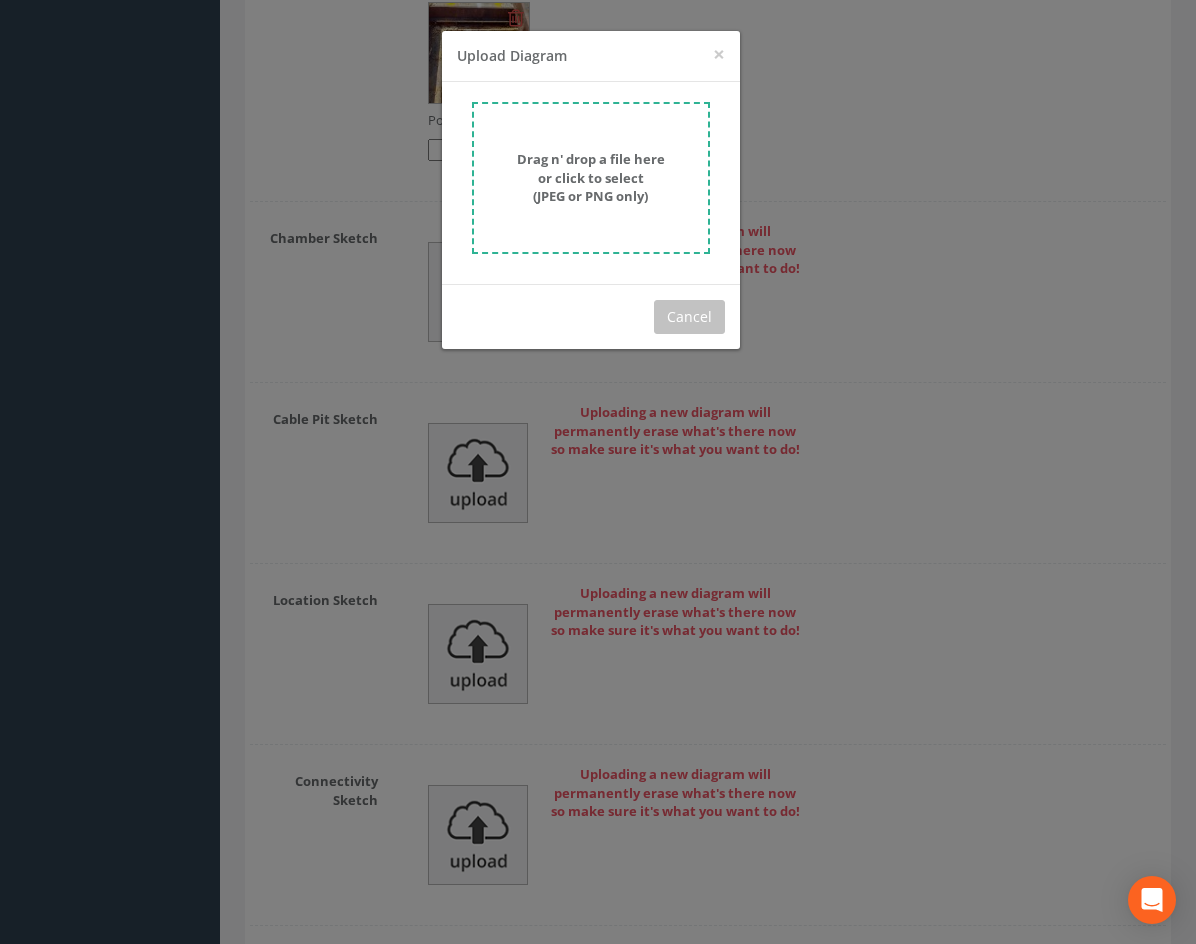 click on "Drag n' drop a file here or click to select (JPEG or PNG only)" at bounding box center (591, 177) 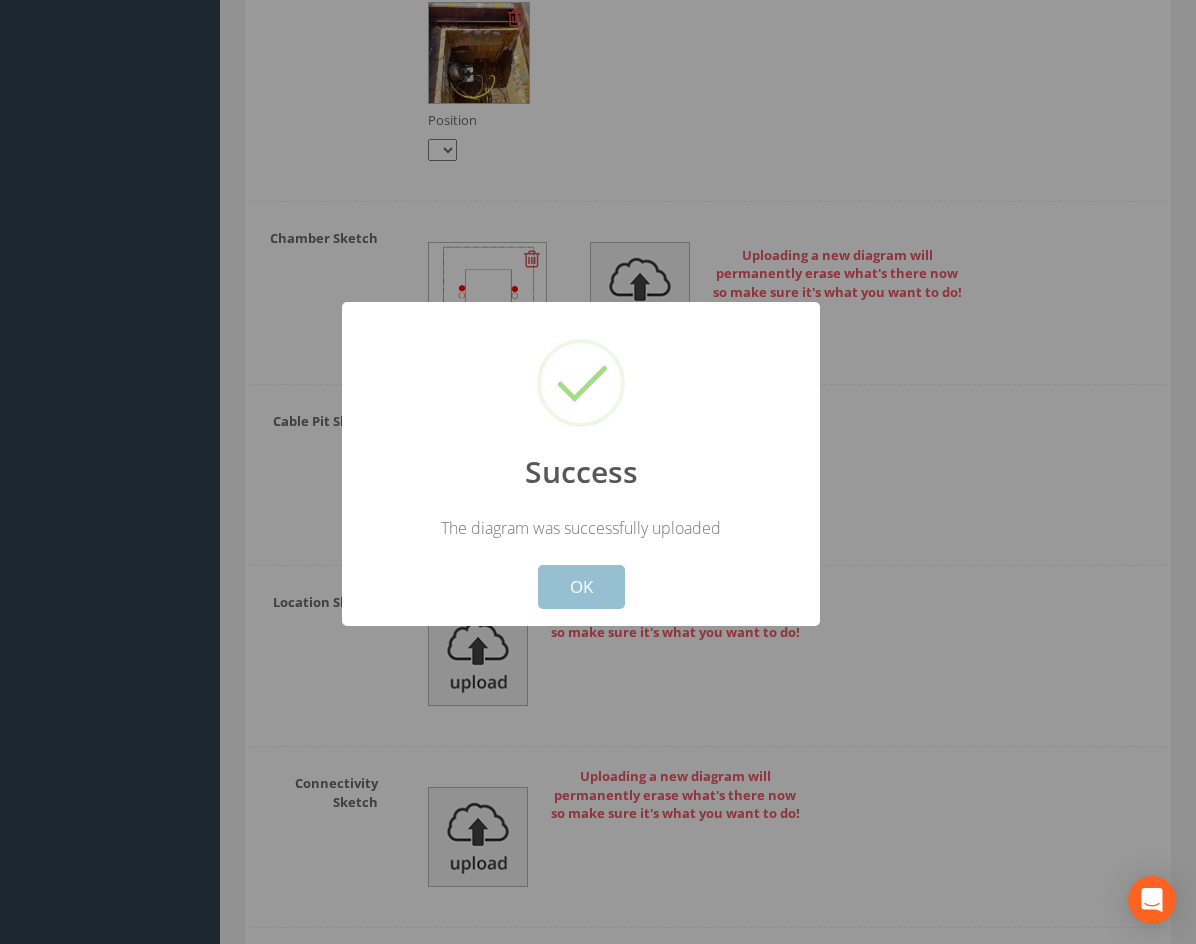 click on "OK" at bounding box center [581, 587] 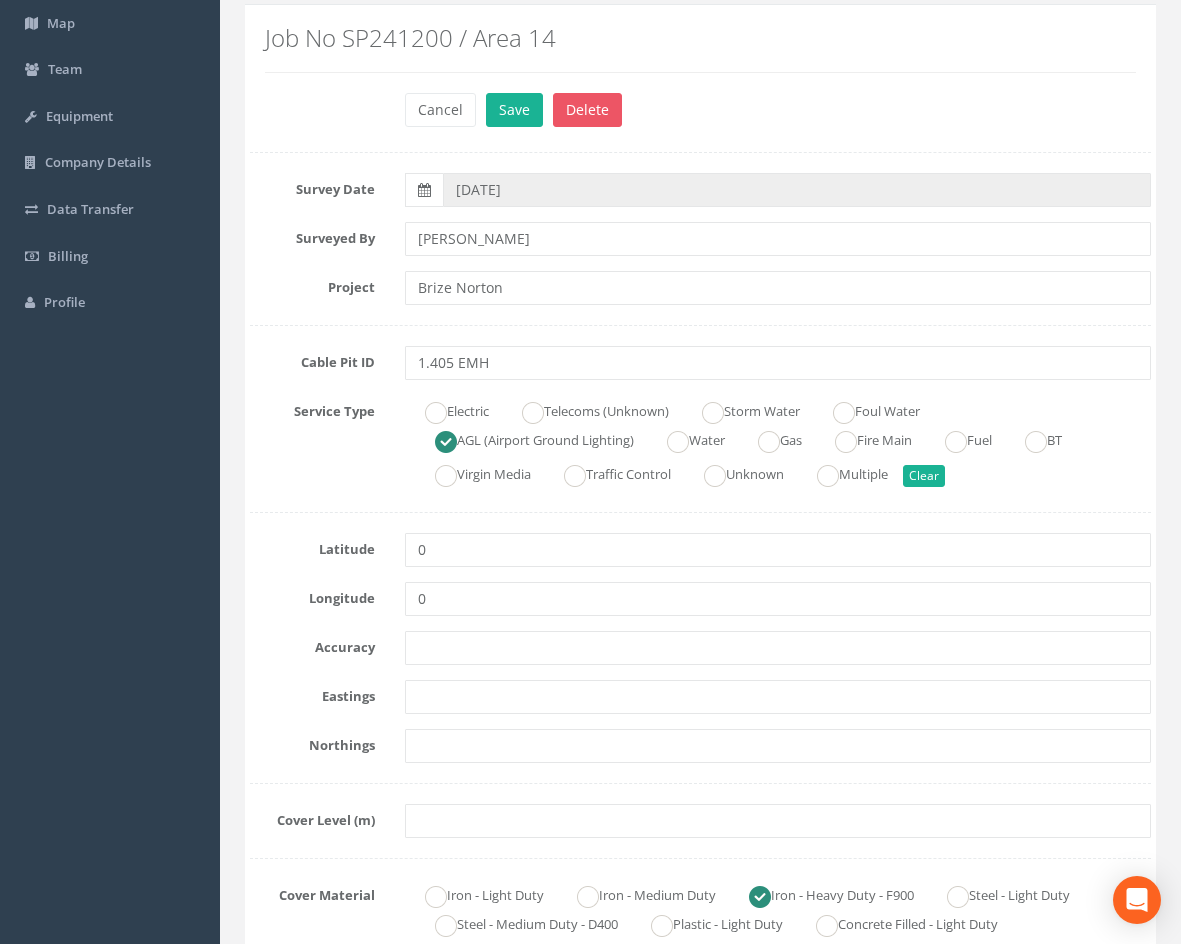 scroll, scrollTop: 200, scrollLeft: 0, axis: vertical 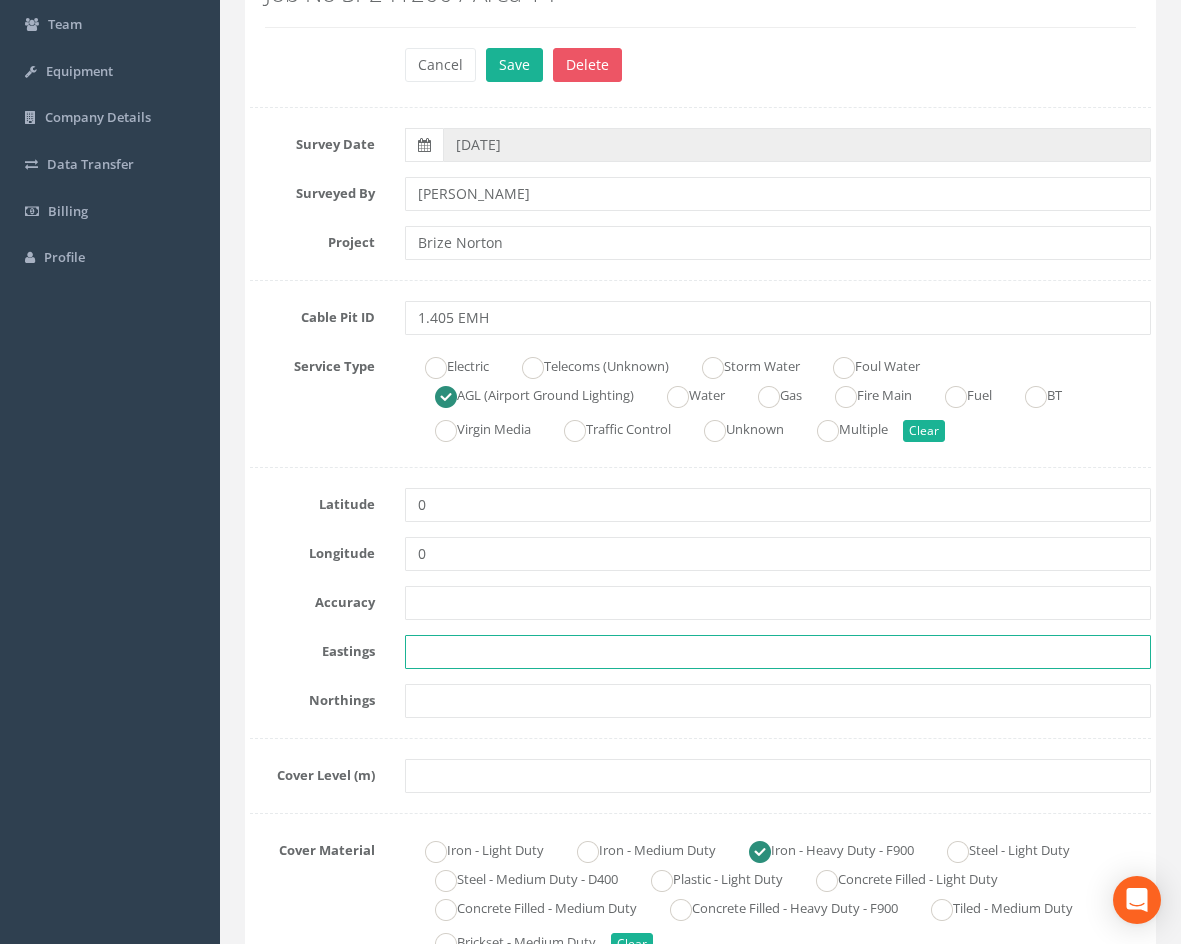 click at bounding box center (778, 652) 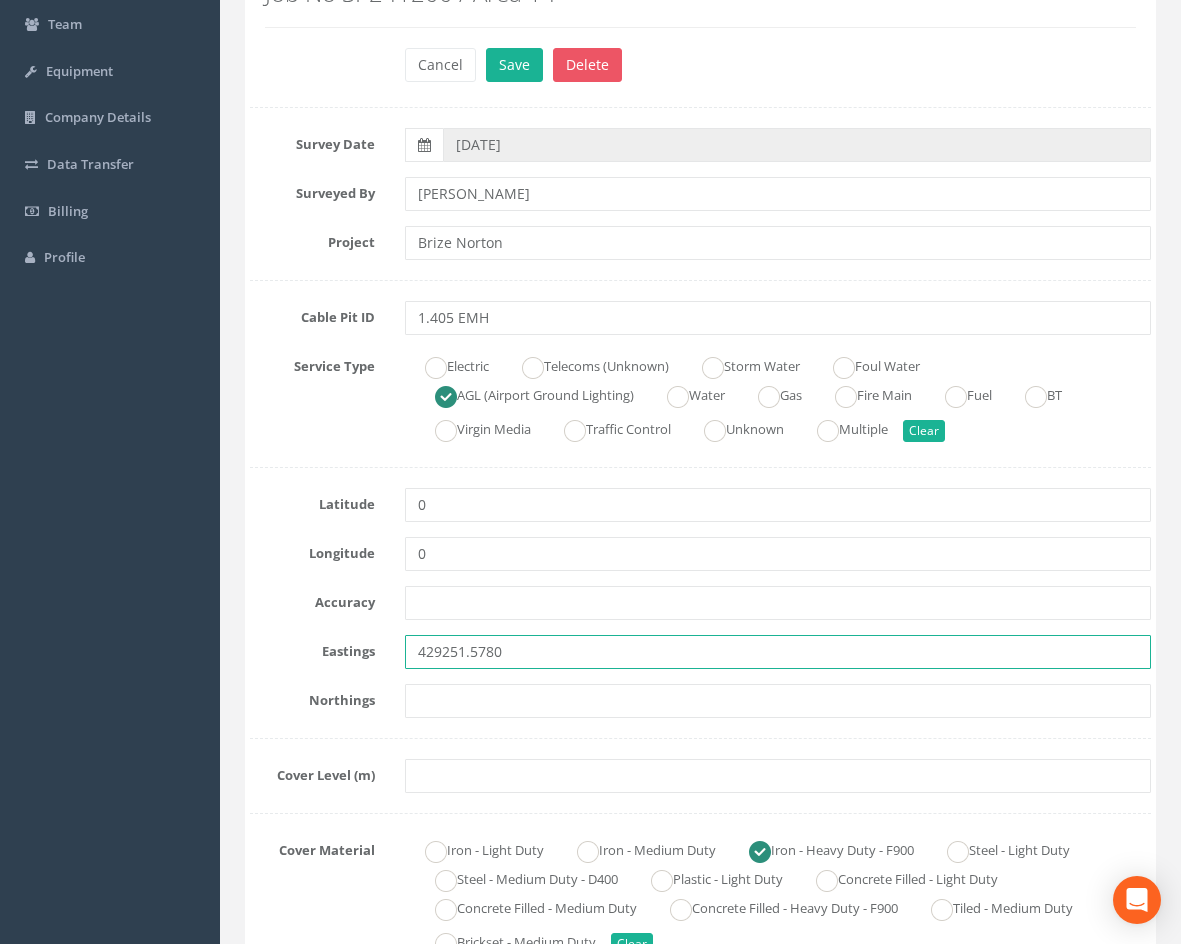 type on "429251.5780" 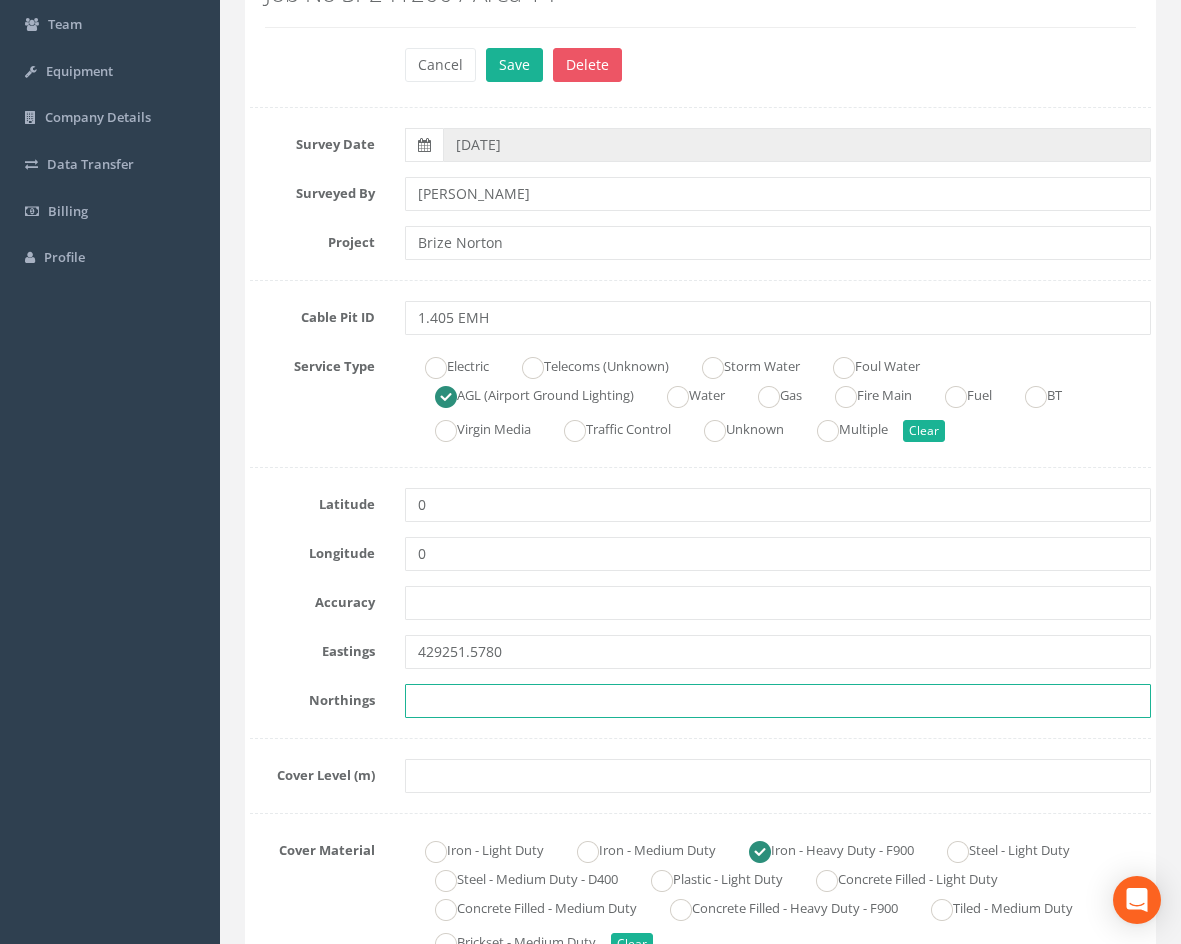 click at bounding box center (778, 701) 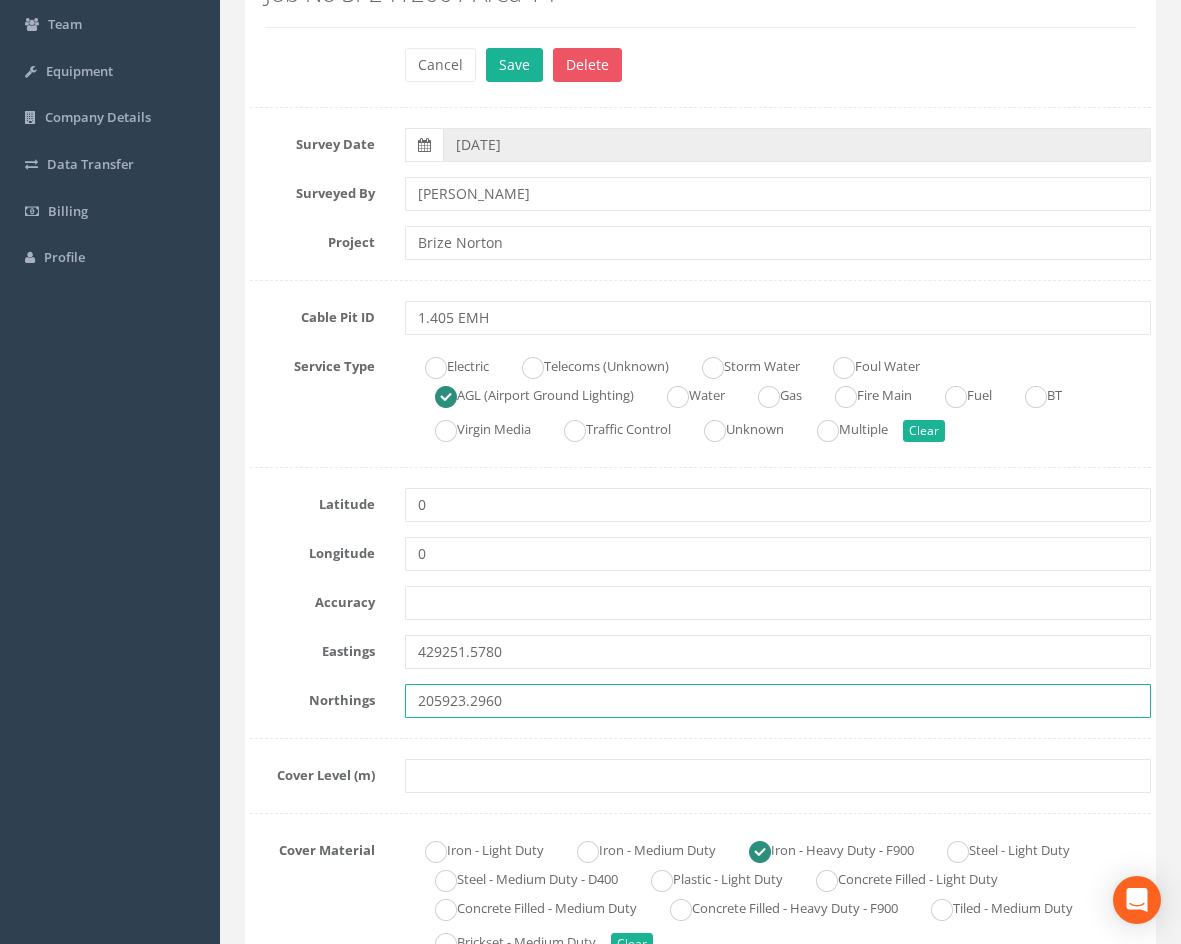type on "205923.2960" 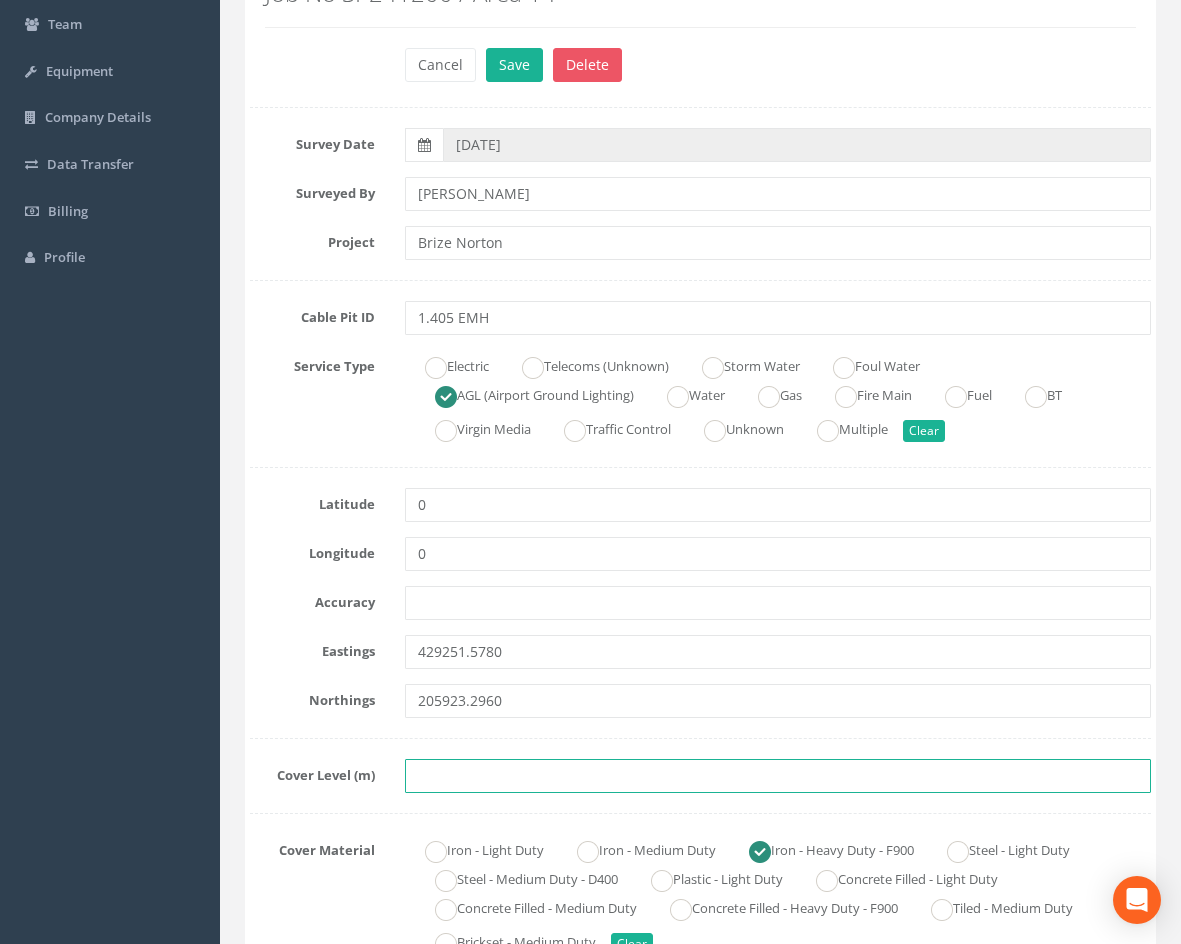 click at bounding box center (778, 776) 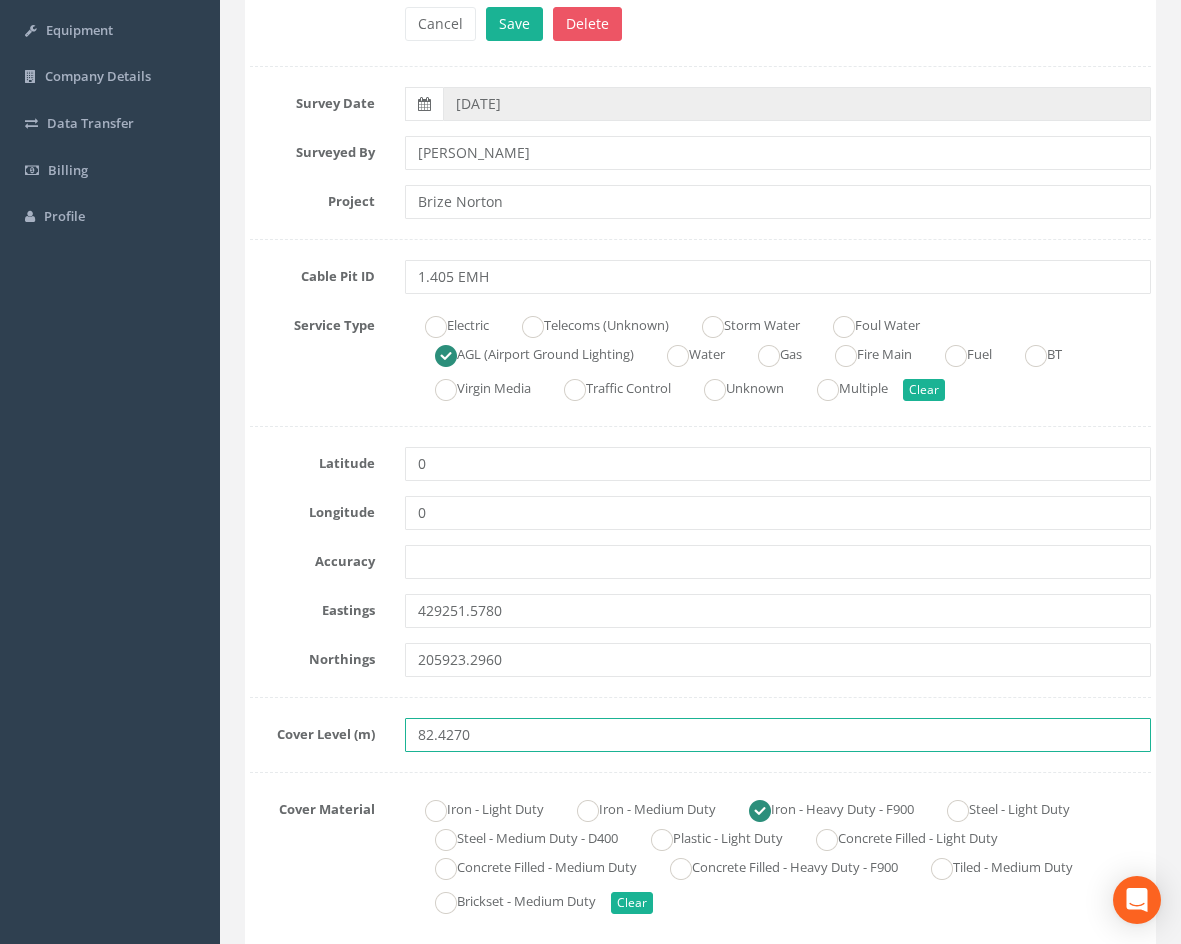 scroll, scrollTop: 100, scrollLeft: 0, axis: vertical 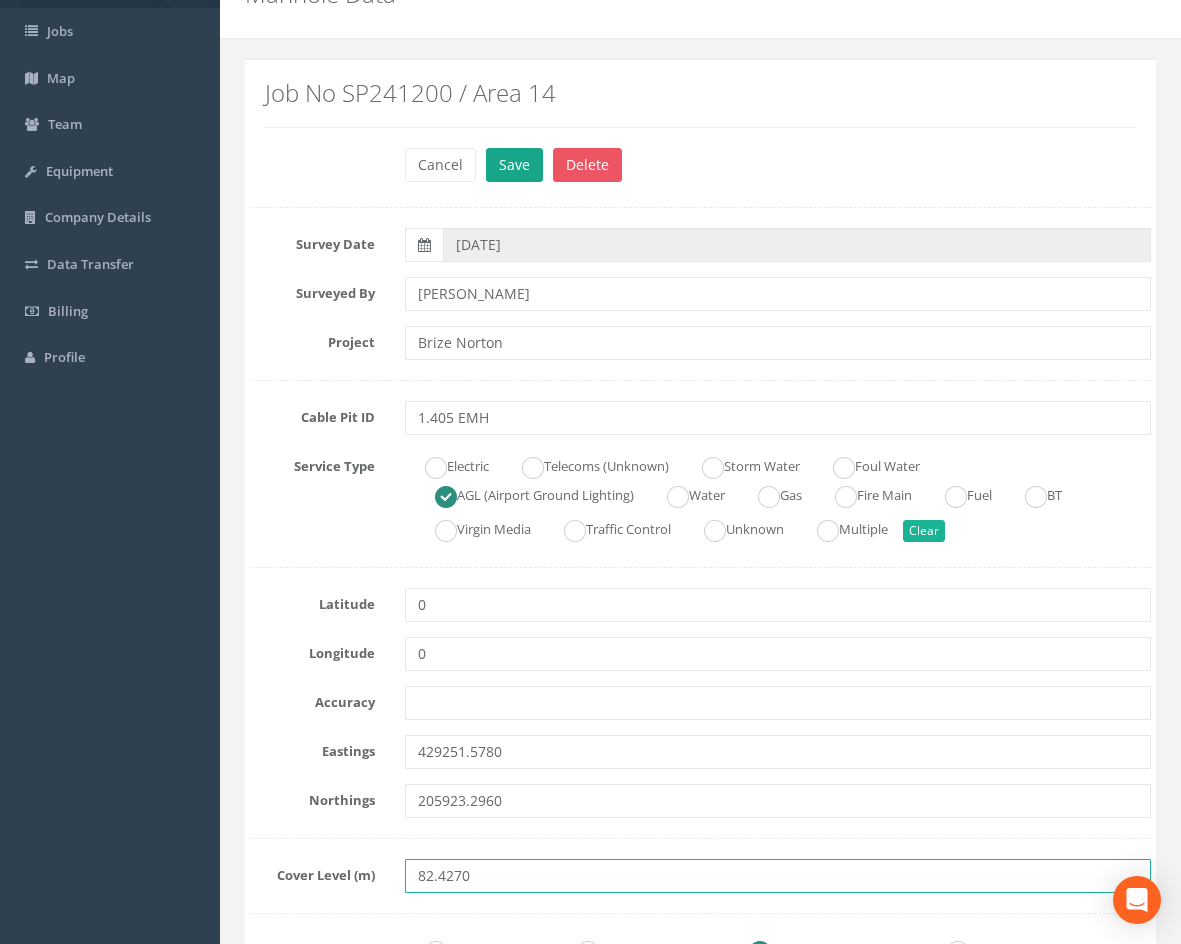 type on "82.4270" 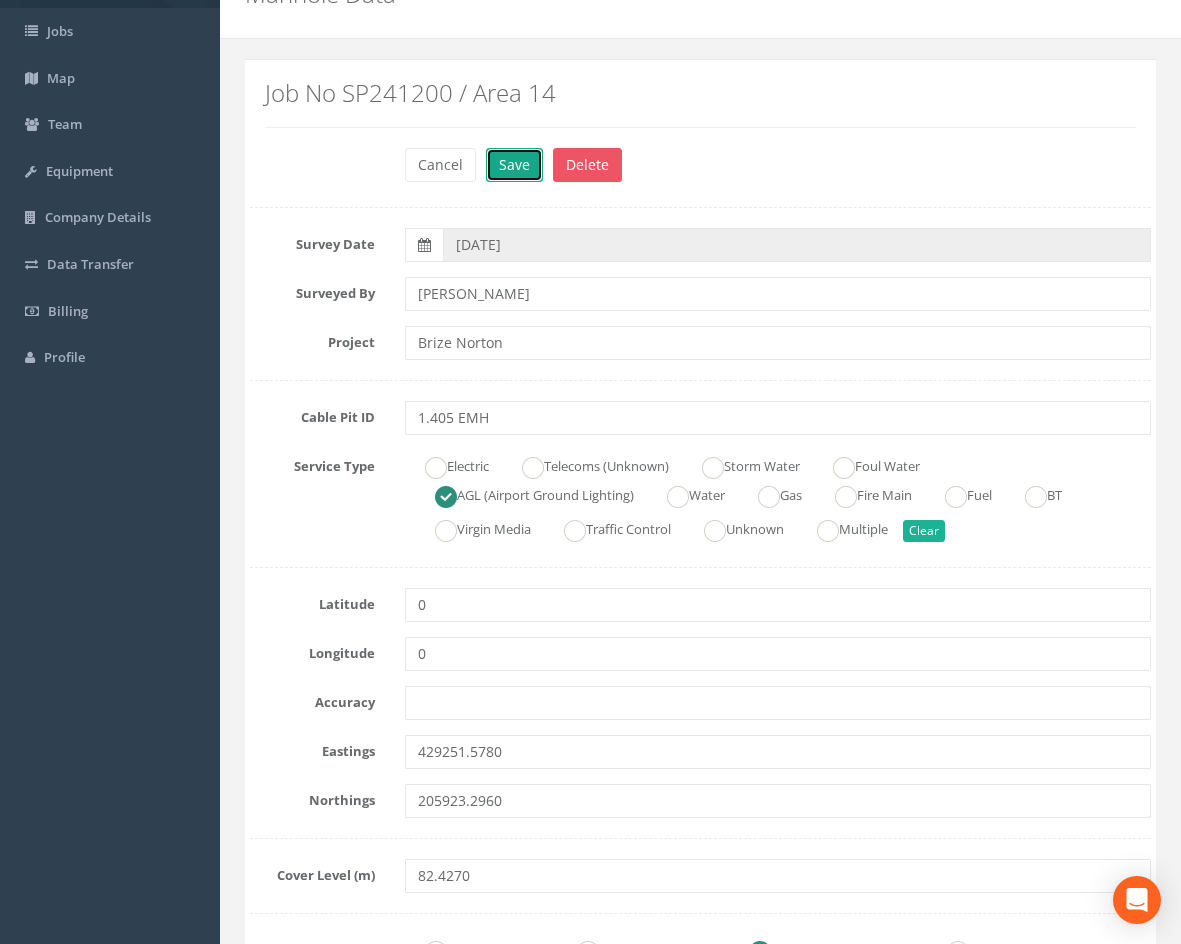 click on "Save" at bounding box center [514, 165] 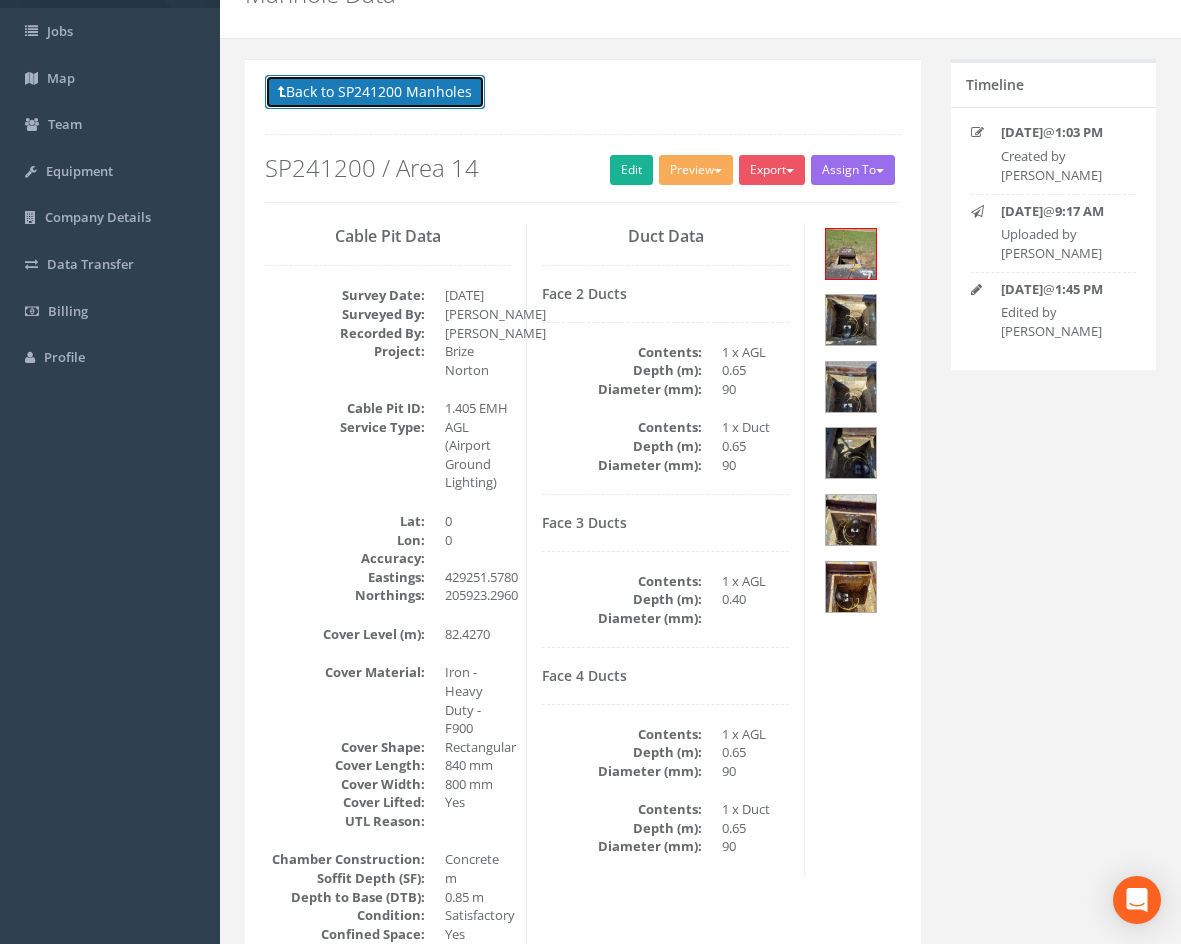 click on "Back to SP241200 Manholes" at bounding box center (375, 92) 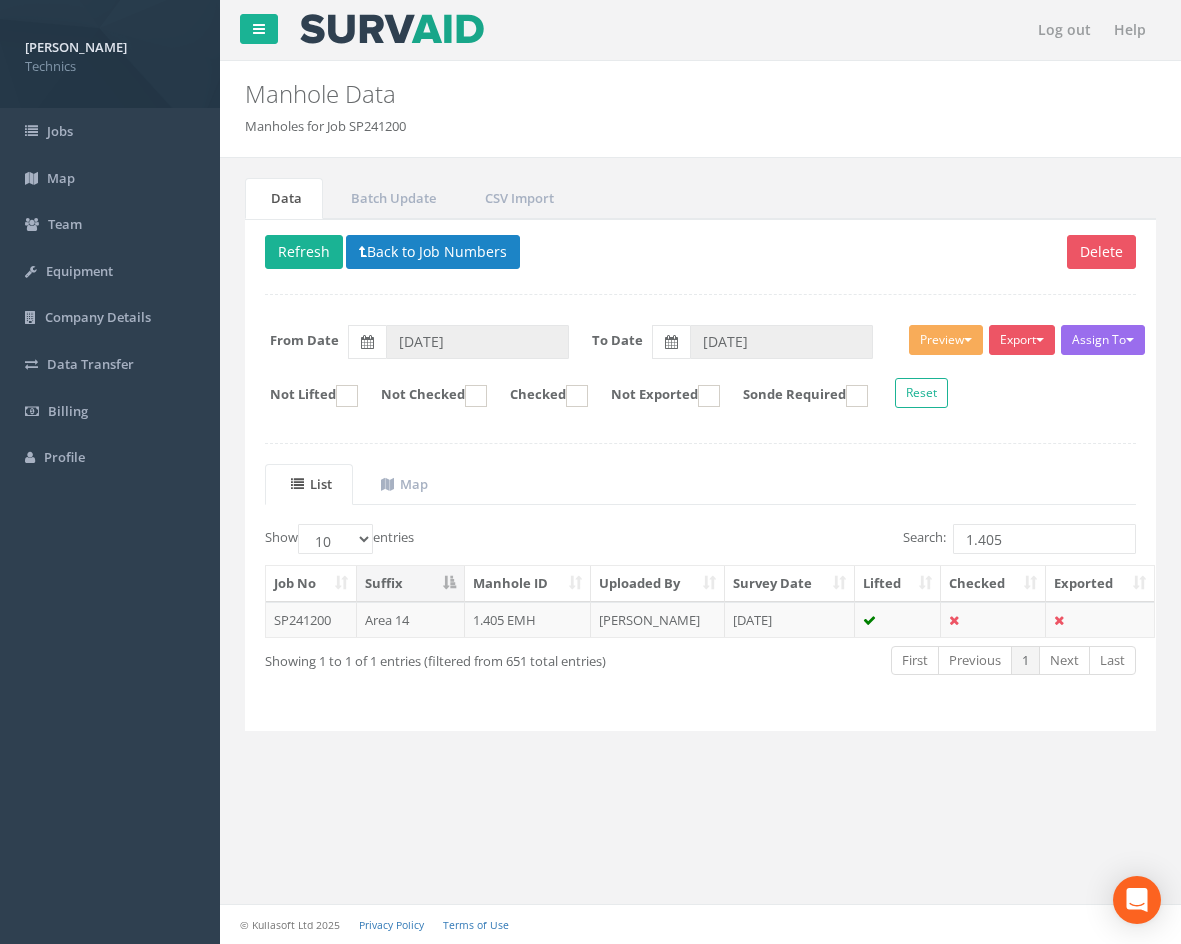 scroll, scrollTop: 0, scrollLeft: 0, axis: both 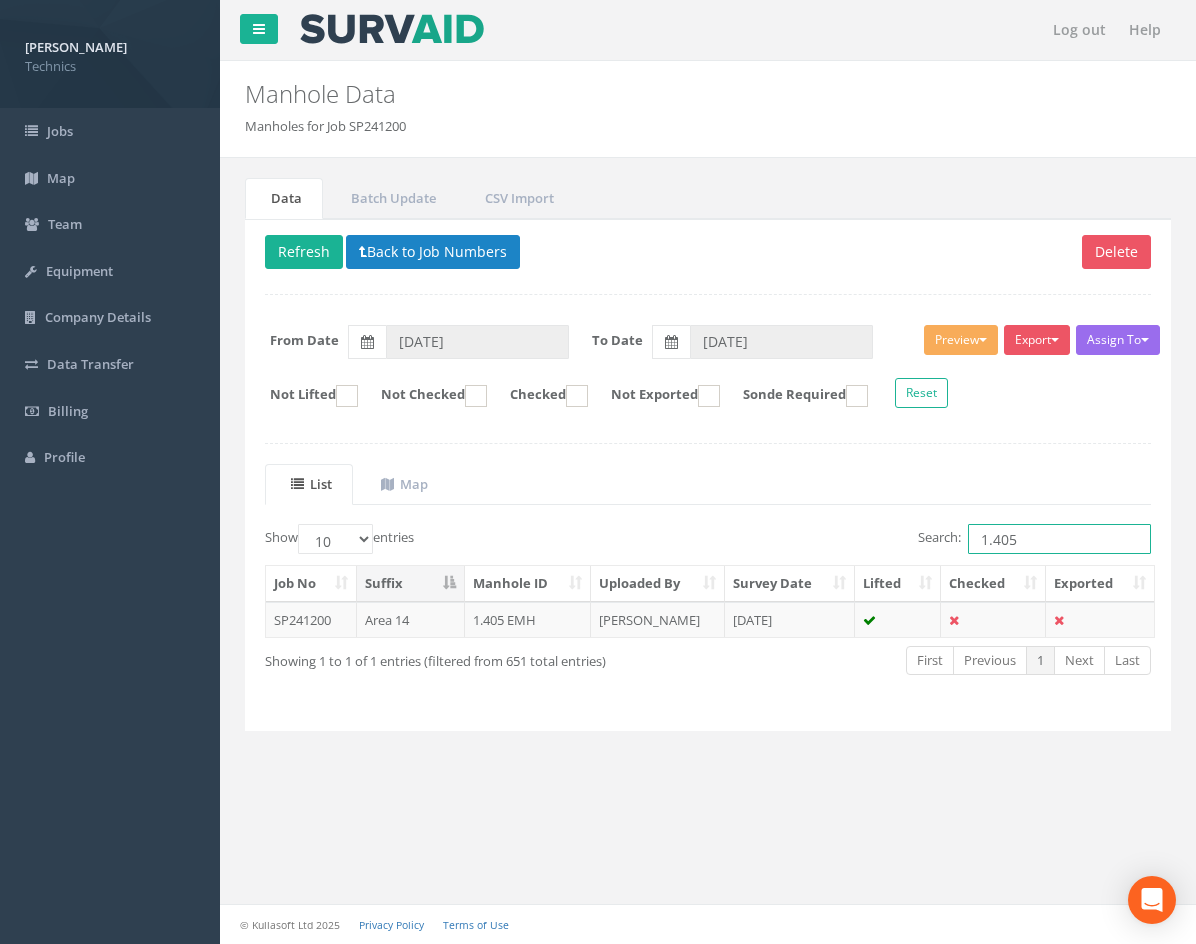 drag, startPoint x: 1032, startPoint y: 530, endPoint x: 843, endPoint y: 565, distance: 192.21342 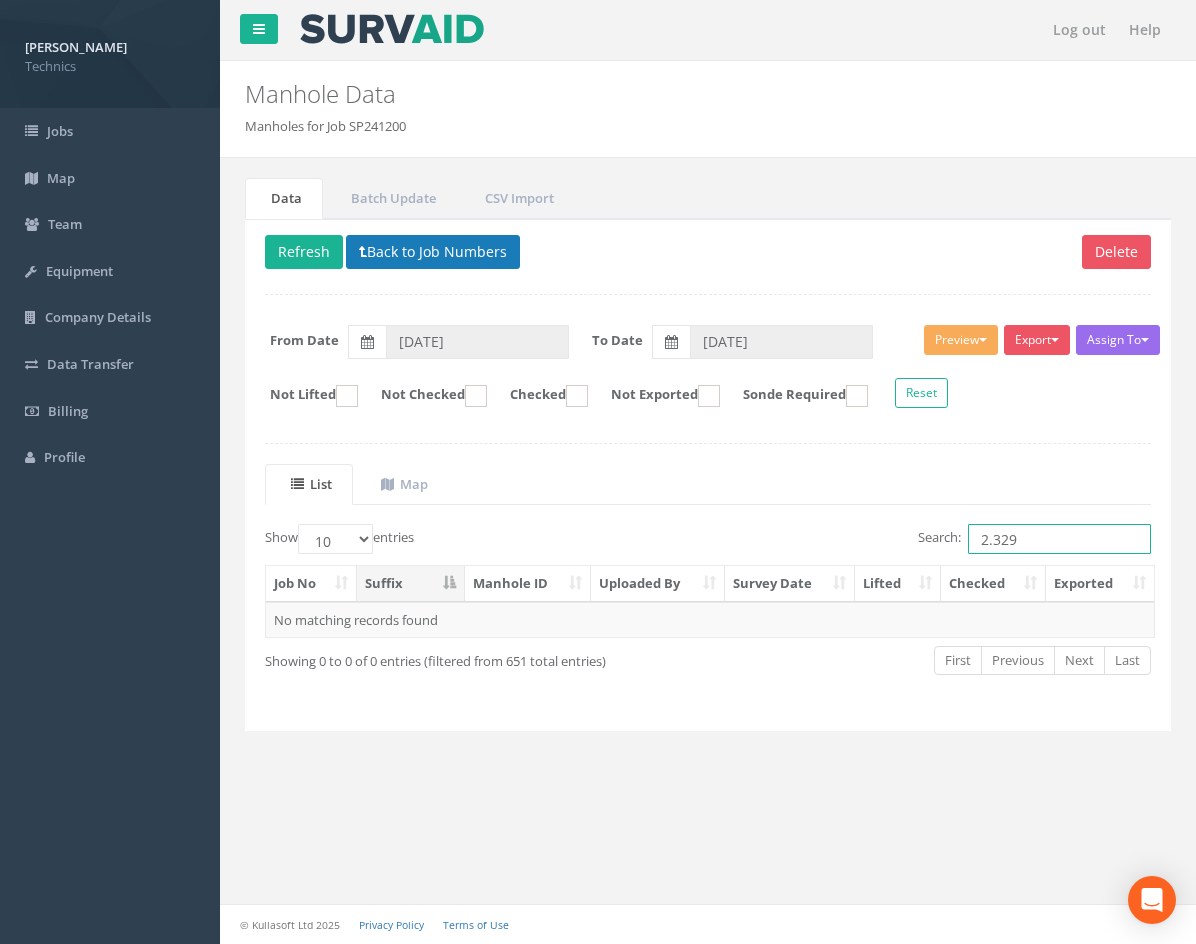 type on "2.329" 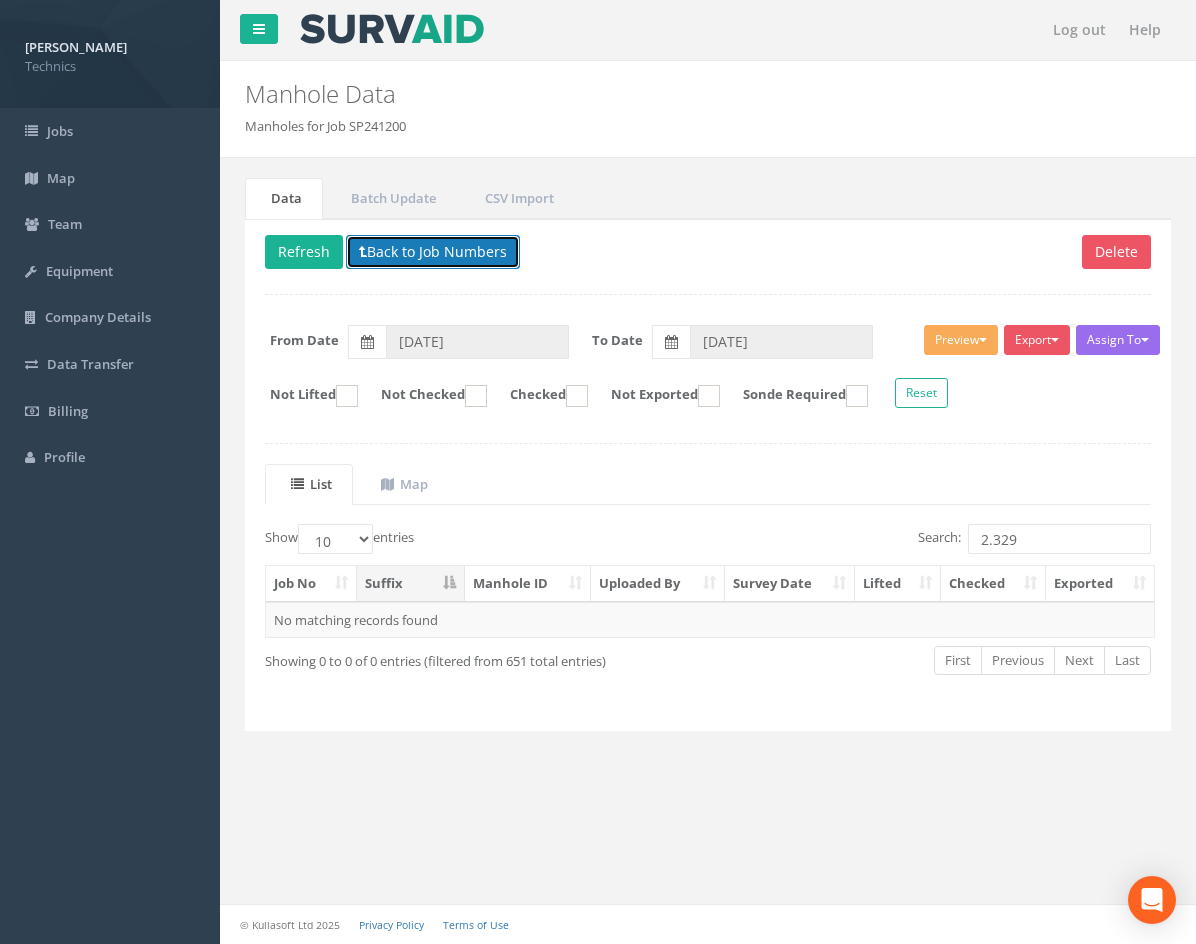 click on "Back to Job Numbers" at bounding box center (433, 252) 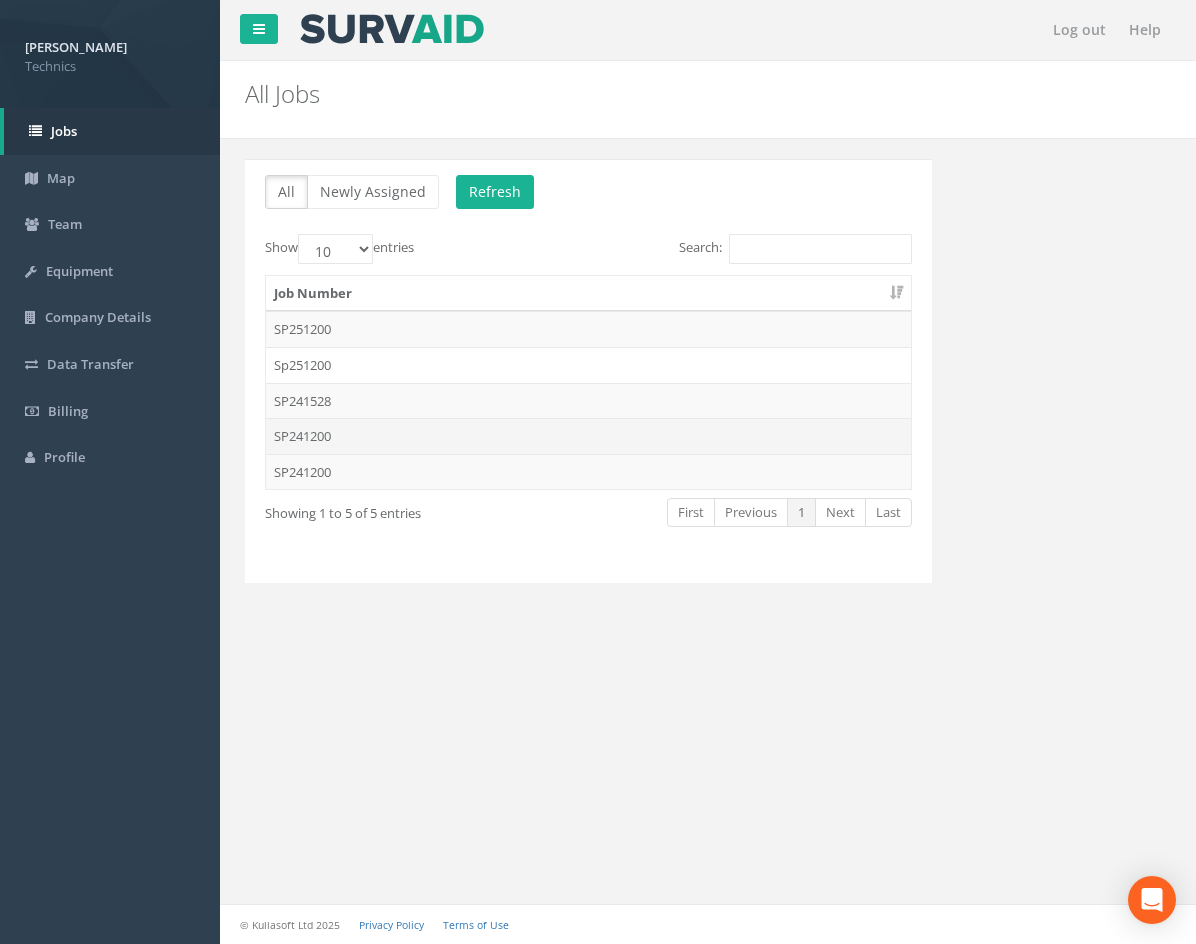 click on "SP241200" at bounding box center (588, 436) 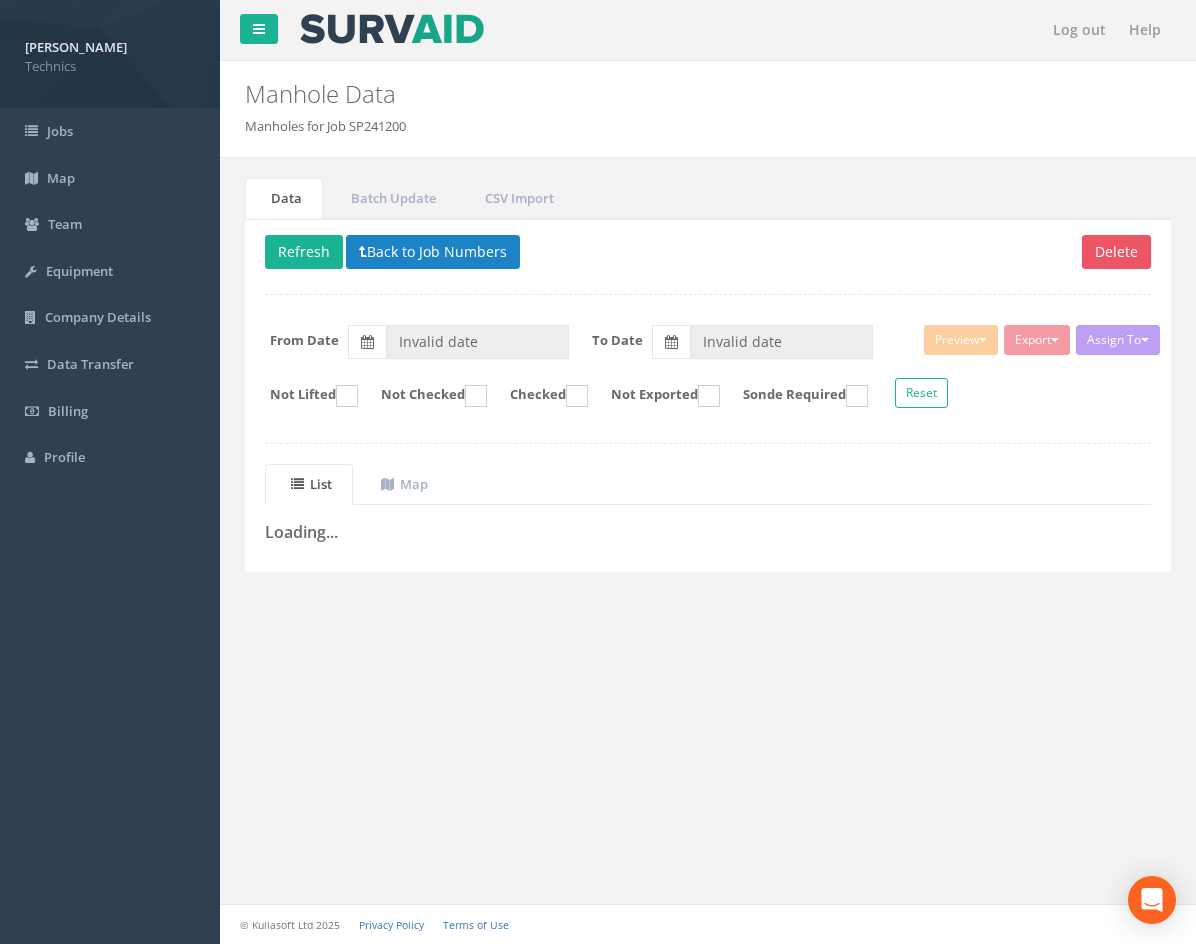 type on "[DATE]" 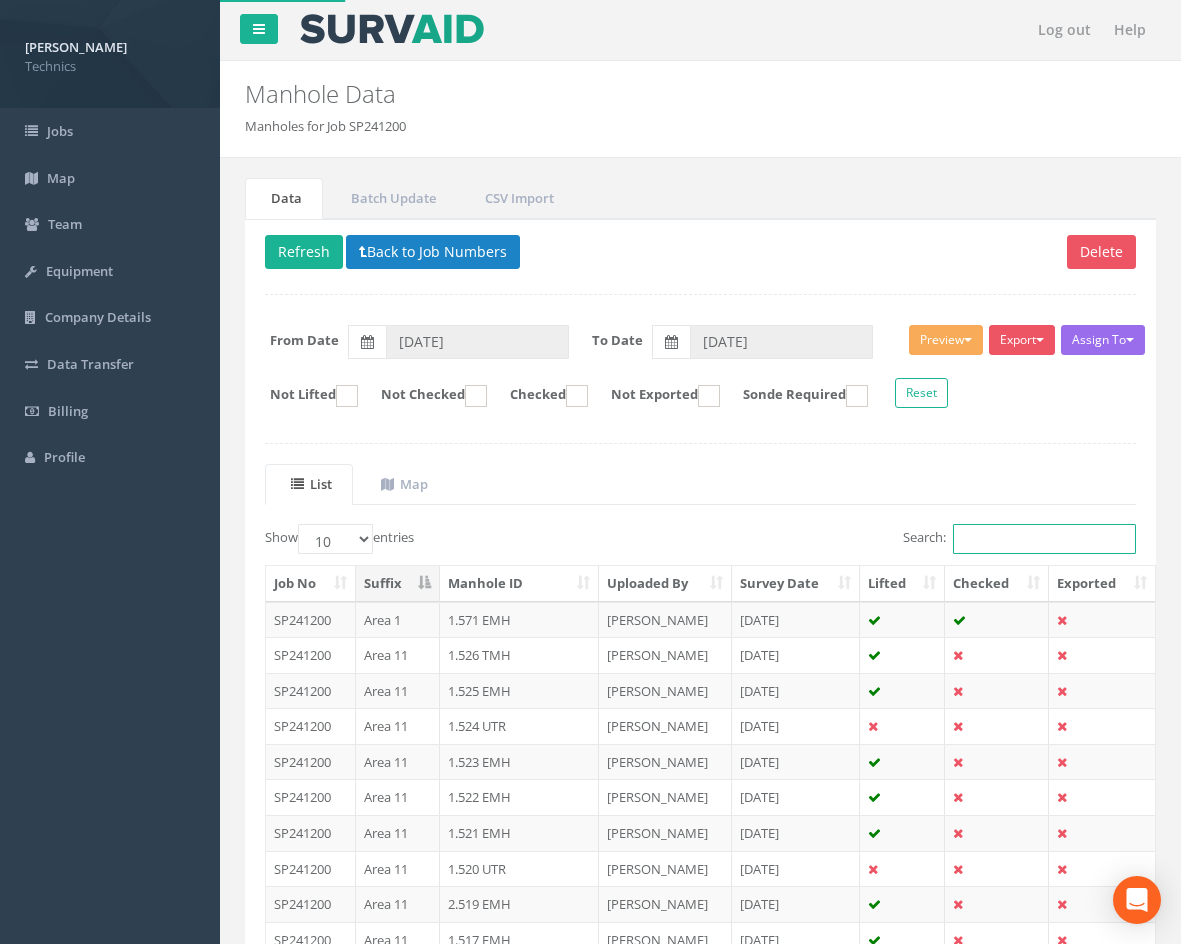click on "Search:" at bounding box center (1044, 539) 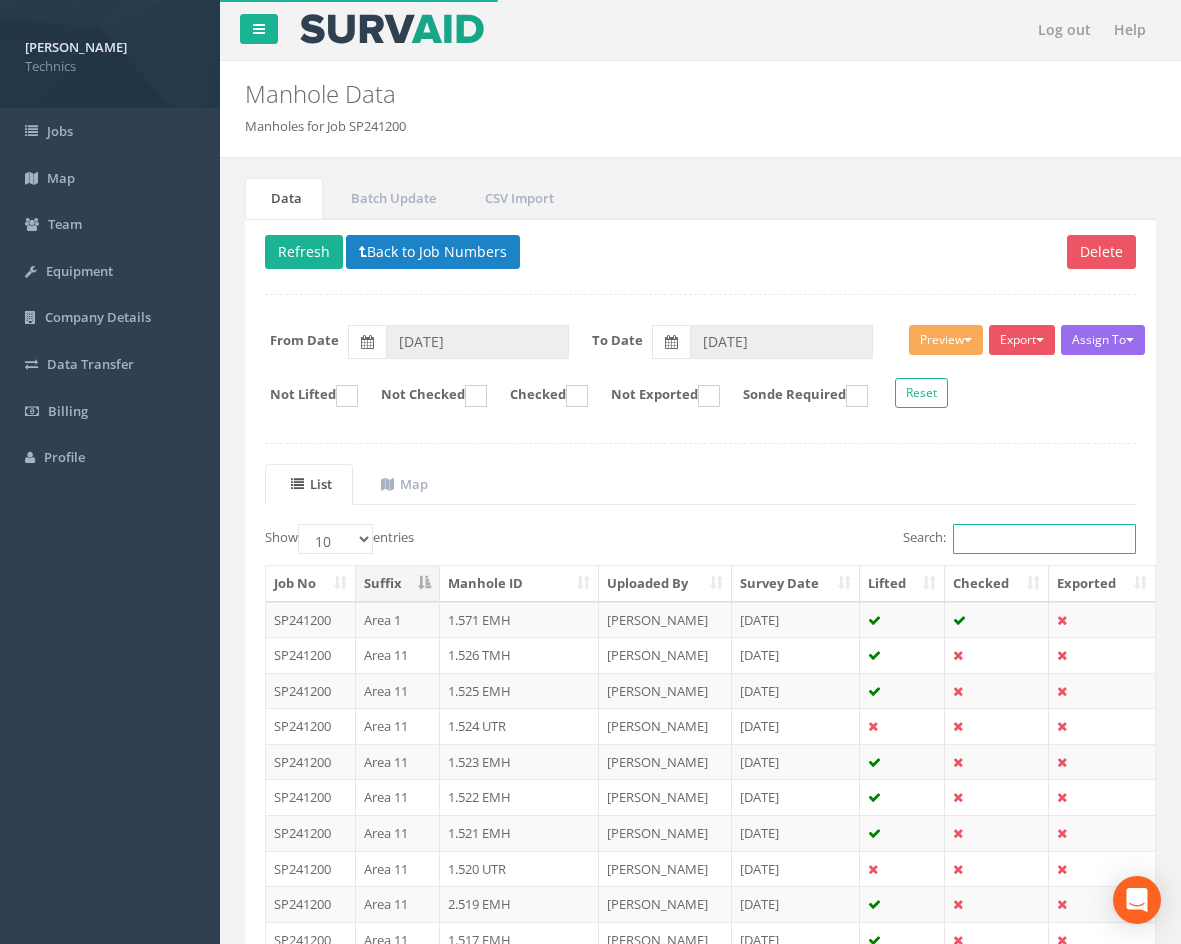 paste on "2.329" 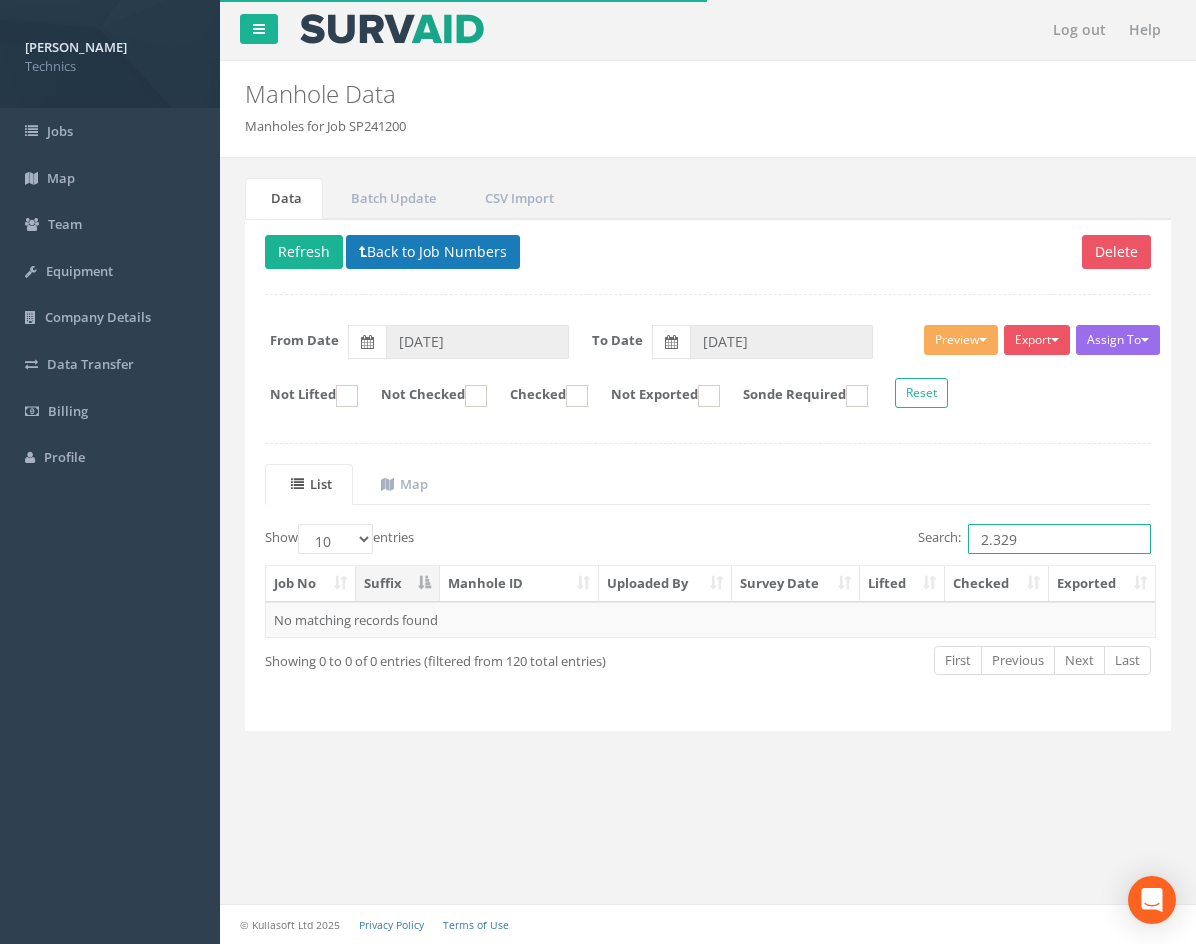 type on "2.329" 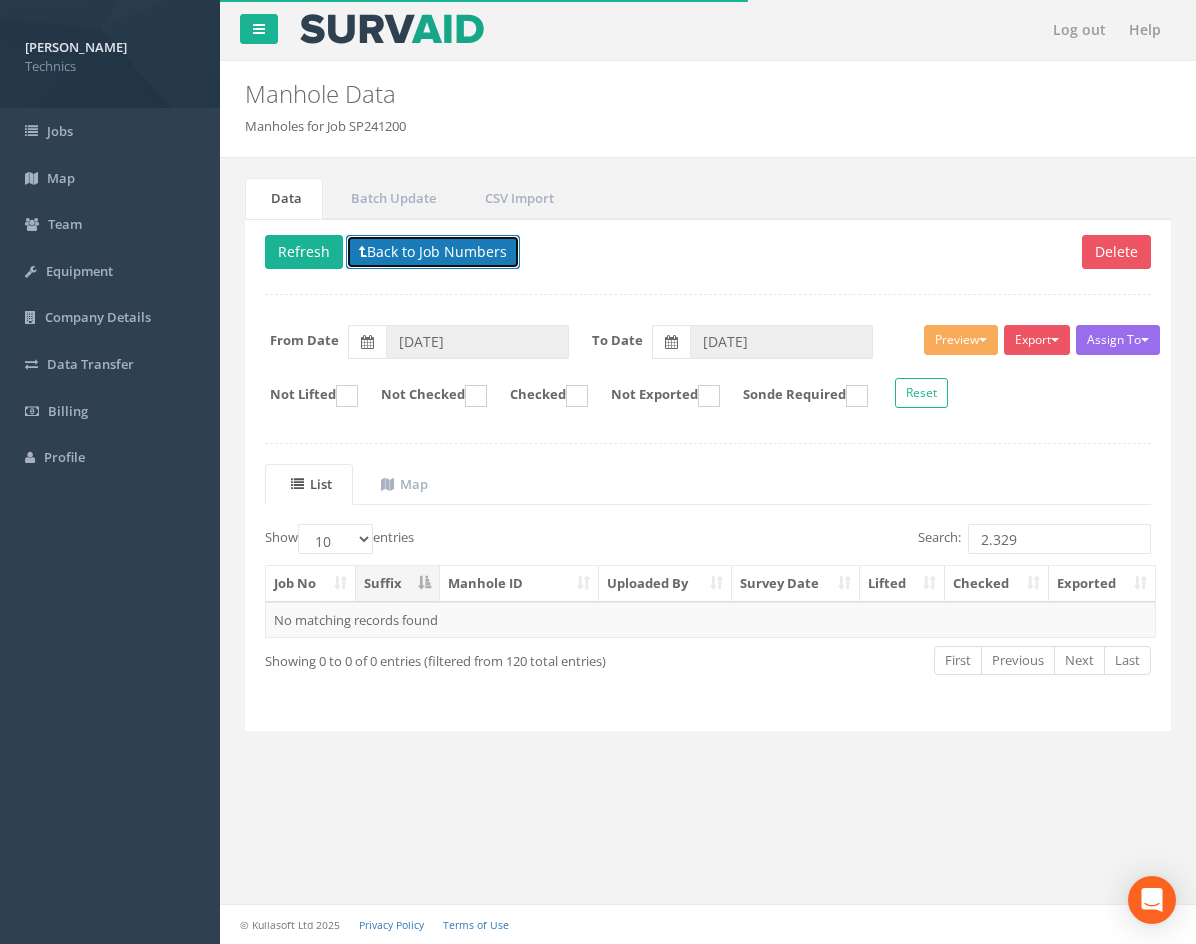 click on "Back to Job Numbers" at bounding box center [433, 252] 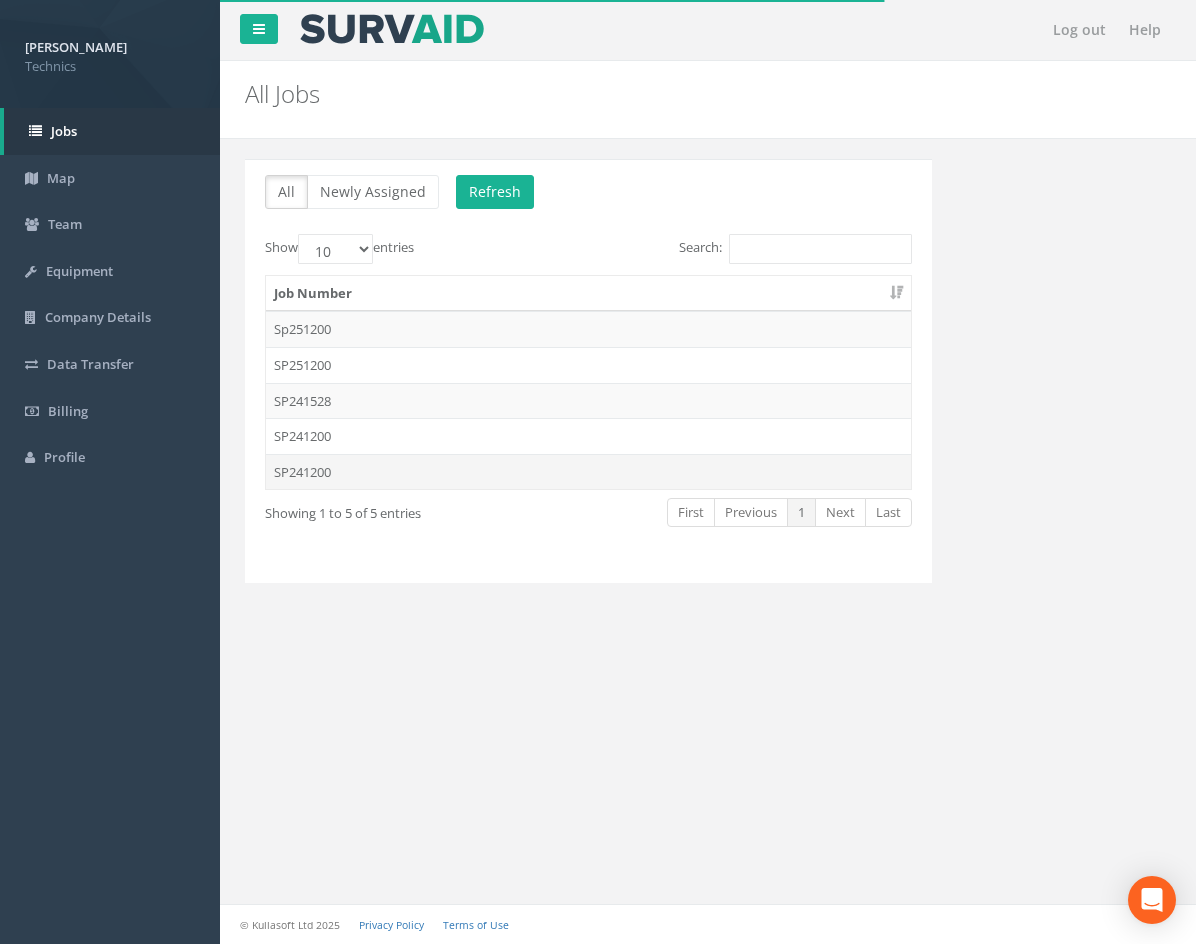 click on "SP241200" at bounding box center [588, 472] 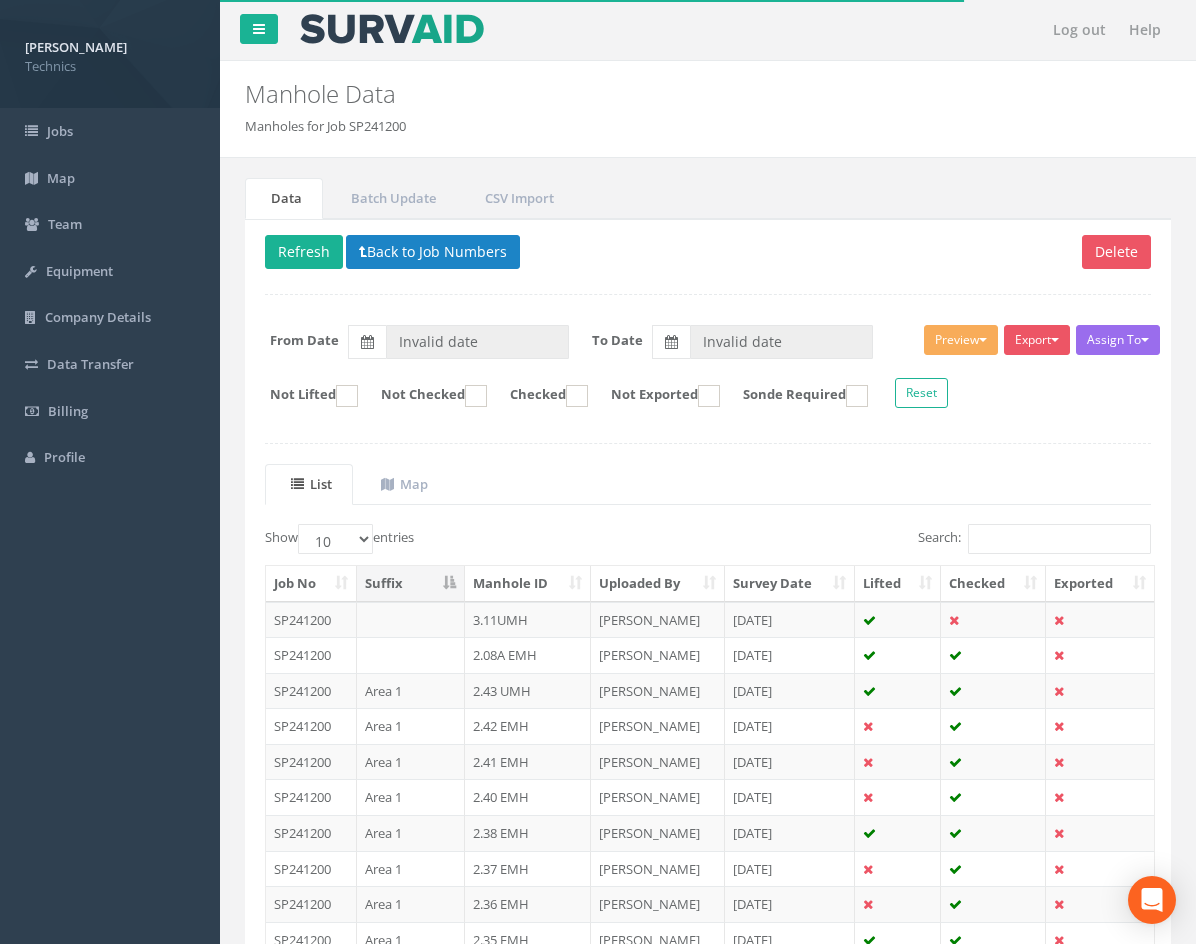 type on "[DATE]" 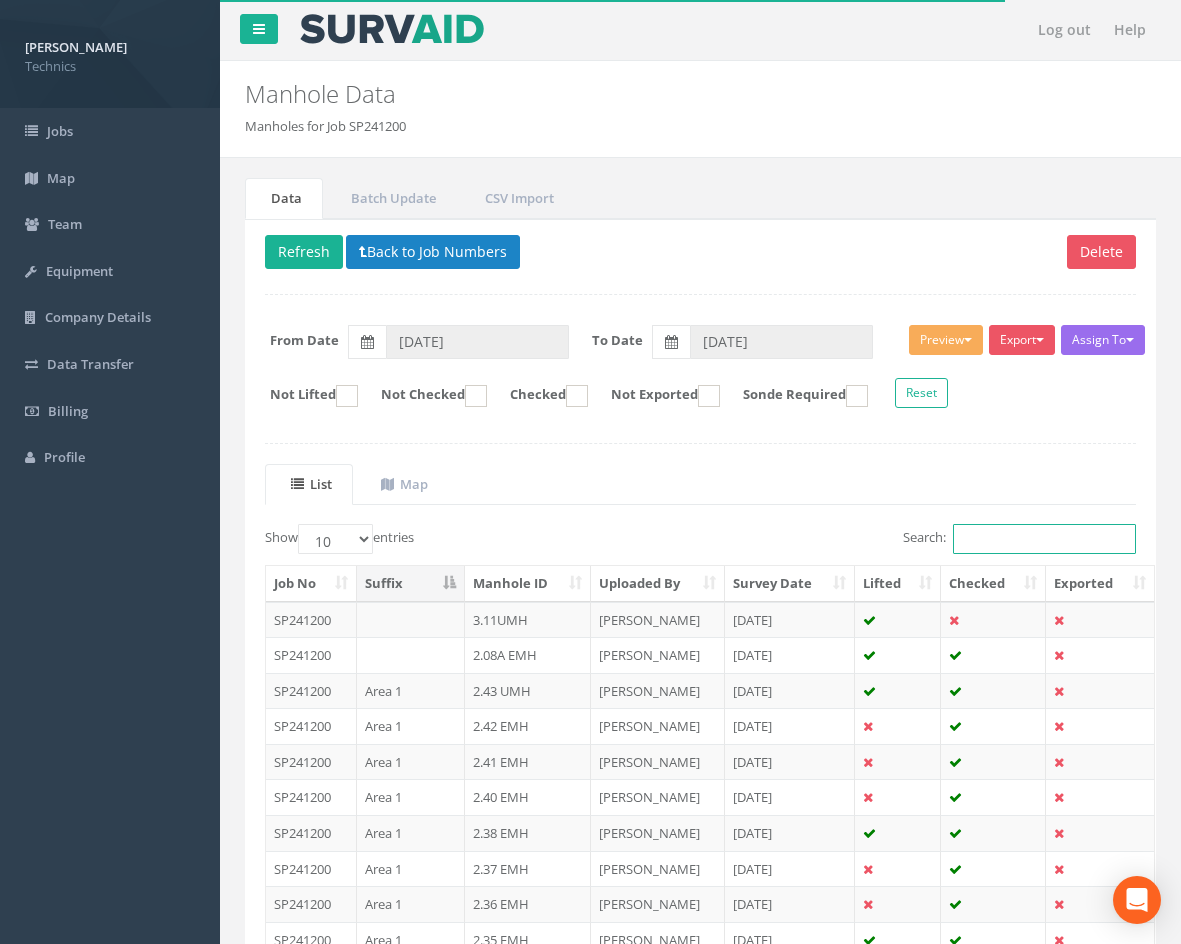 click on "Search:" at bounding box center (1044, 539) 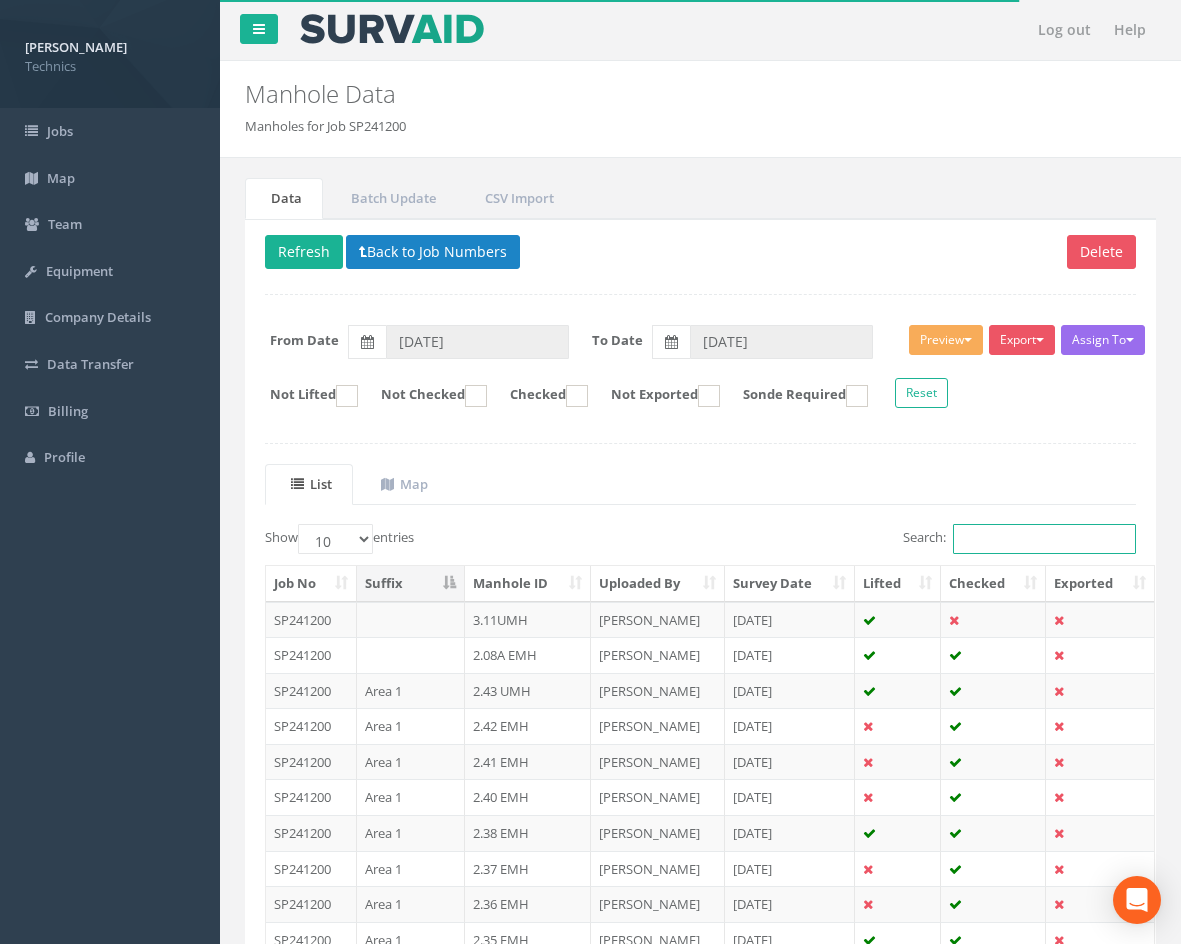 paste on "2.329" 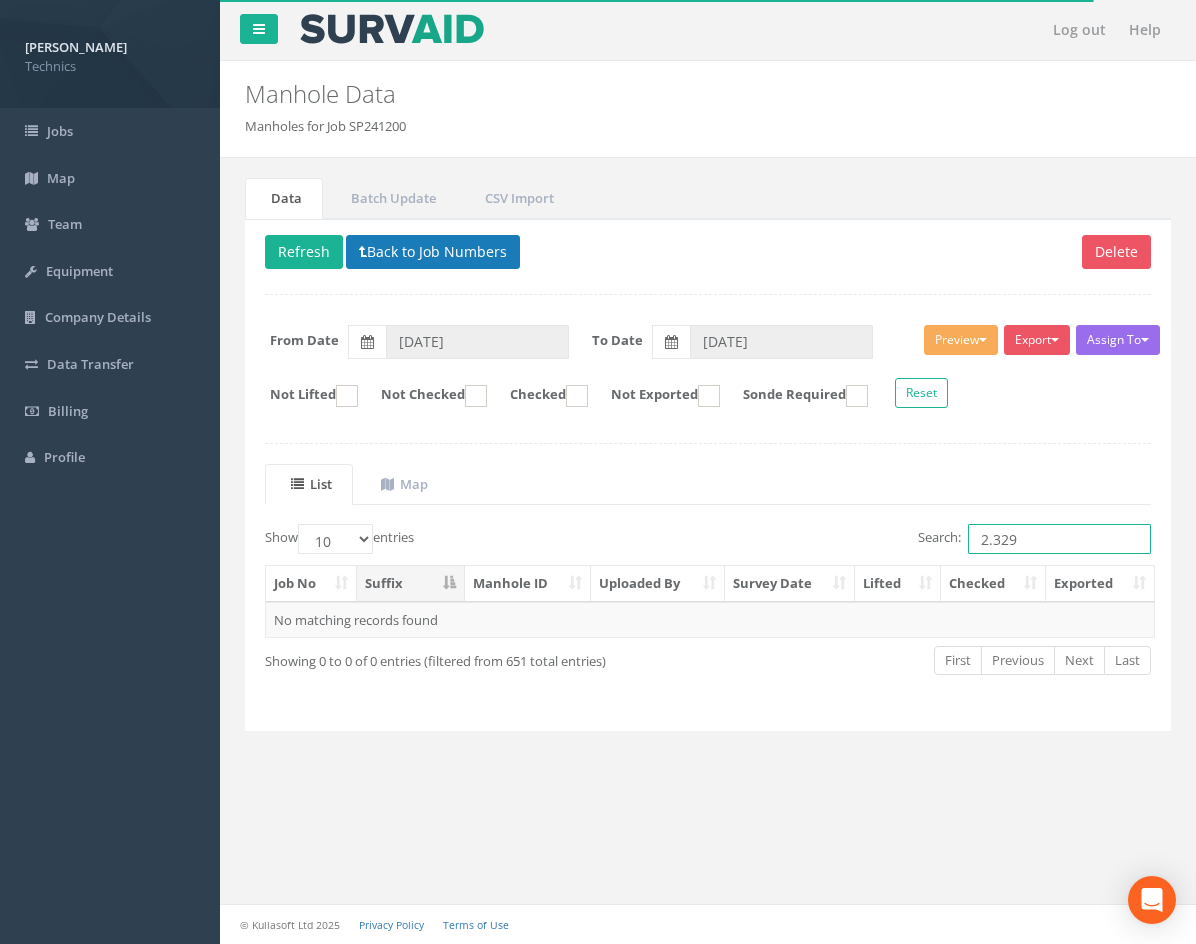 type on "2.329" 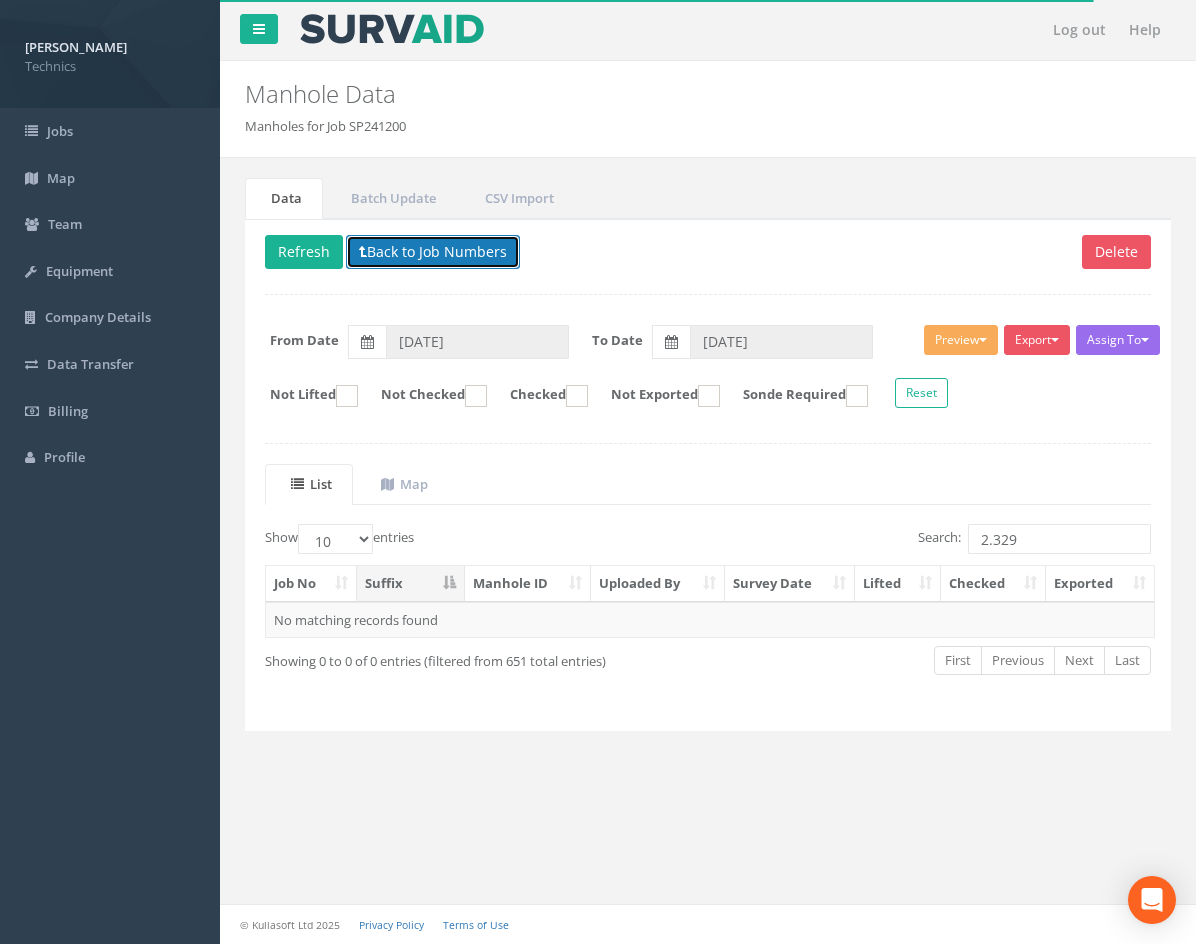 click on "Back to Job Numbers" at bounding box center (433, 252) 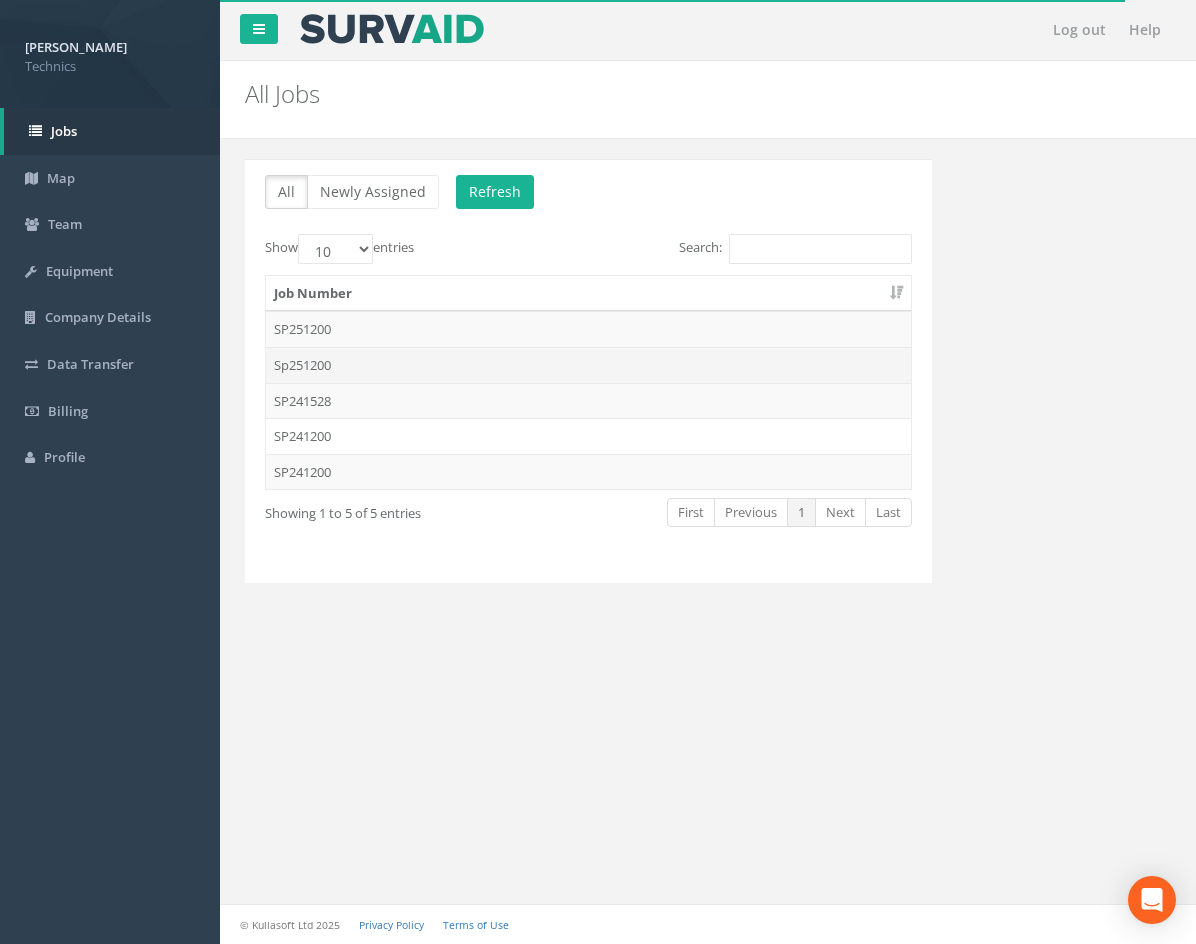 click on "Sp251200" at bounding box center [588, 365] 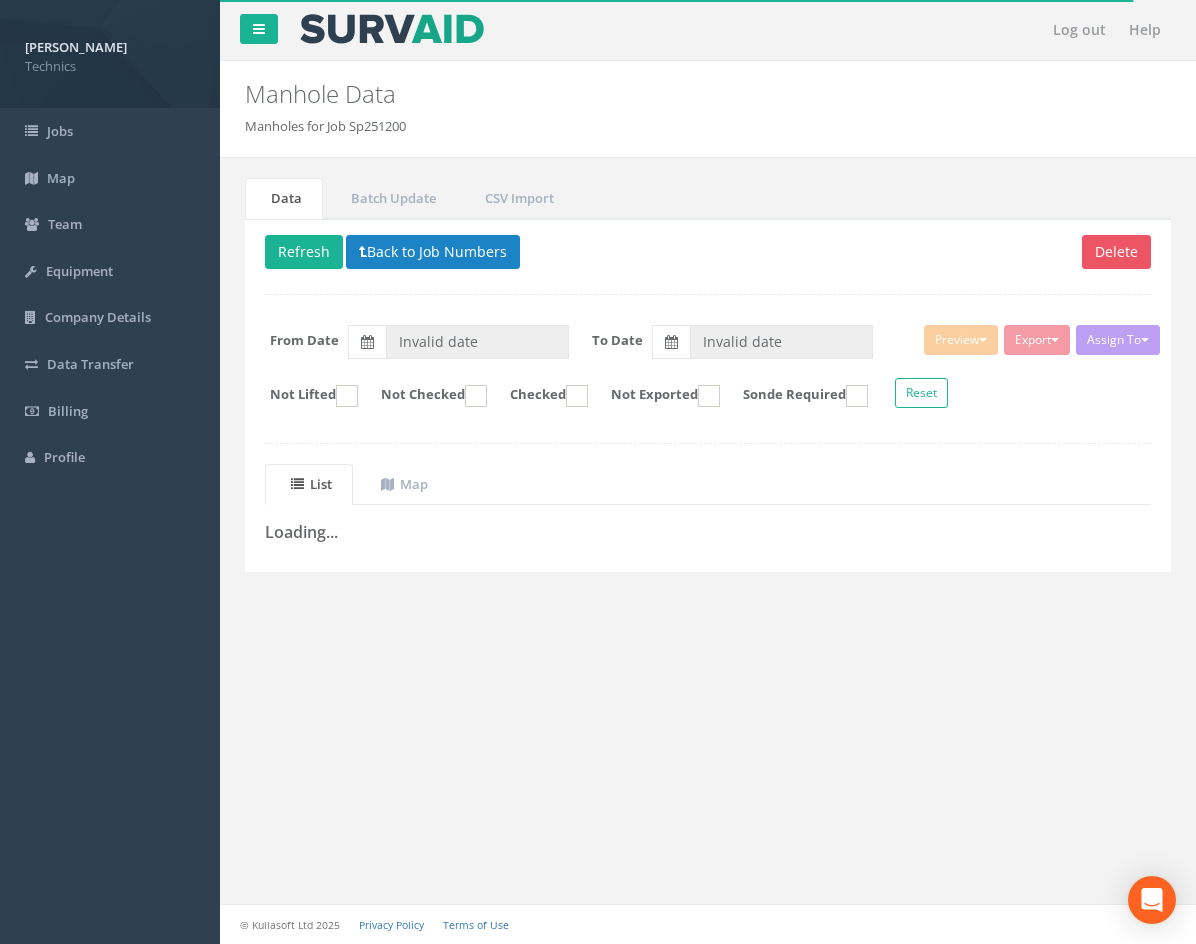 type on "[DATE]" 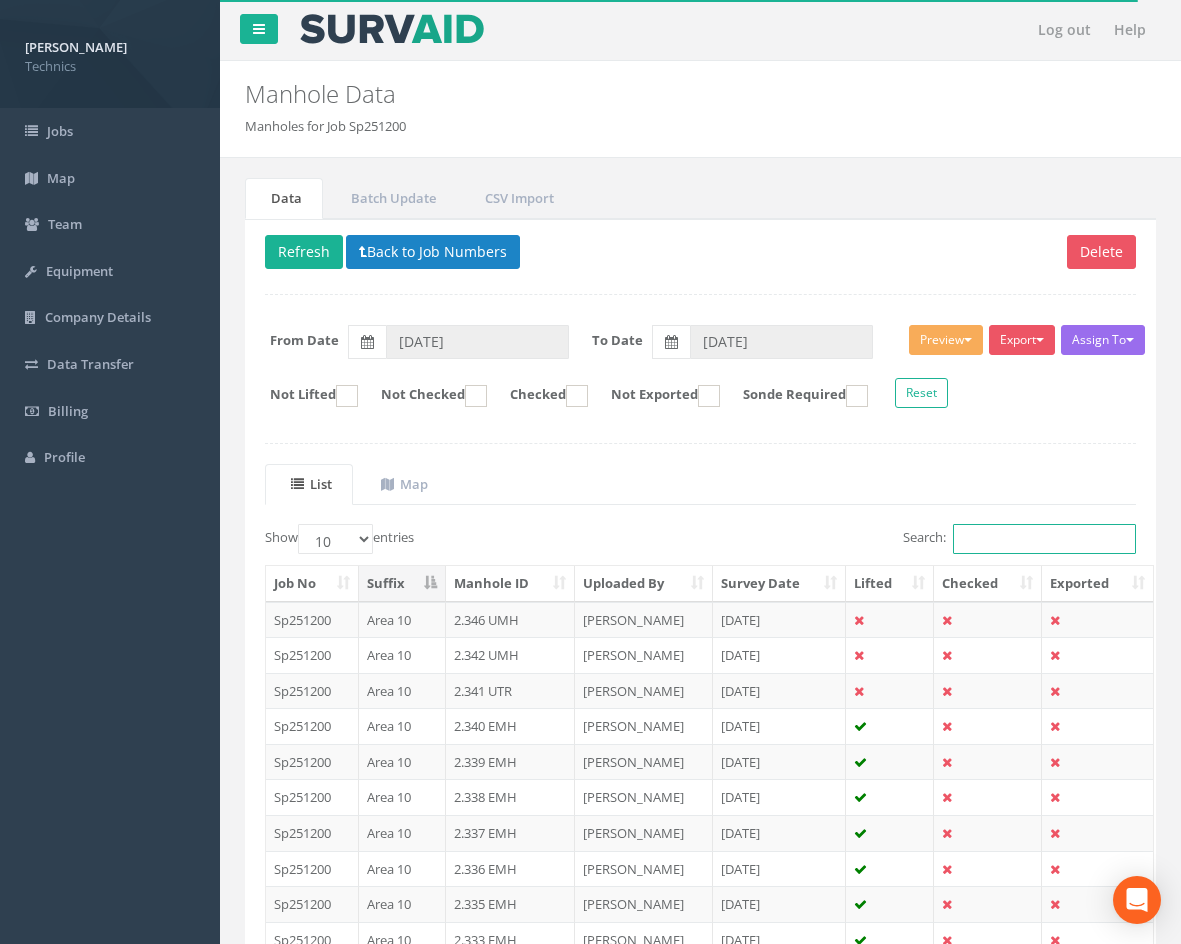 click on "Search:" at bounding box center [1044, 539] 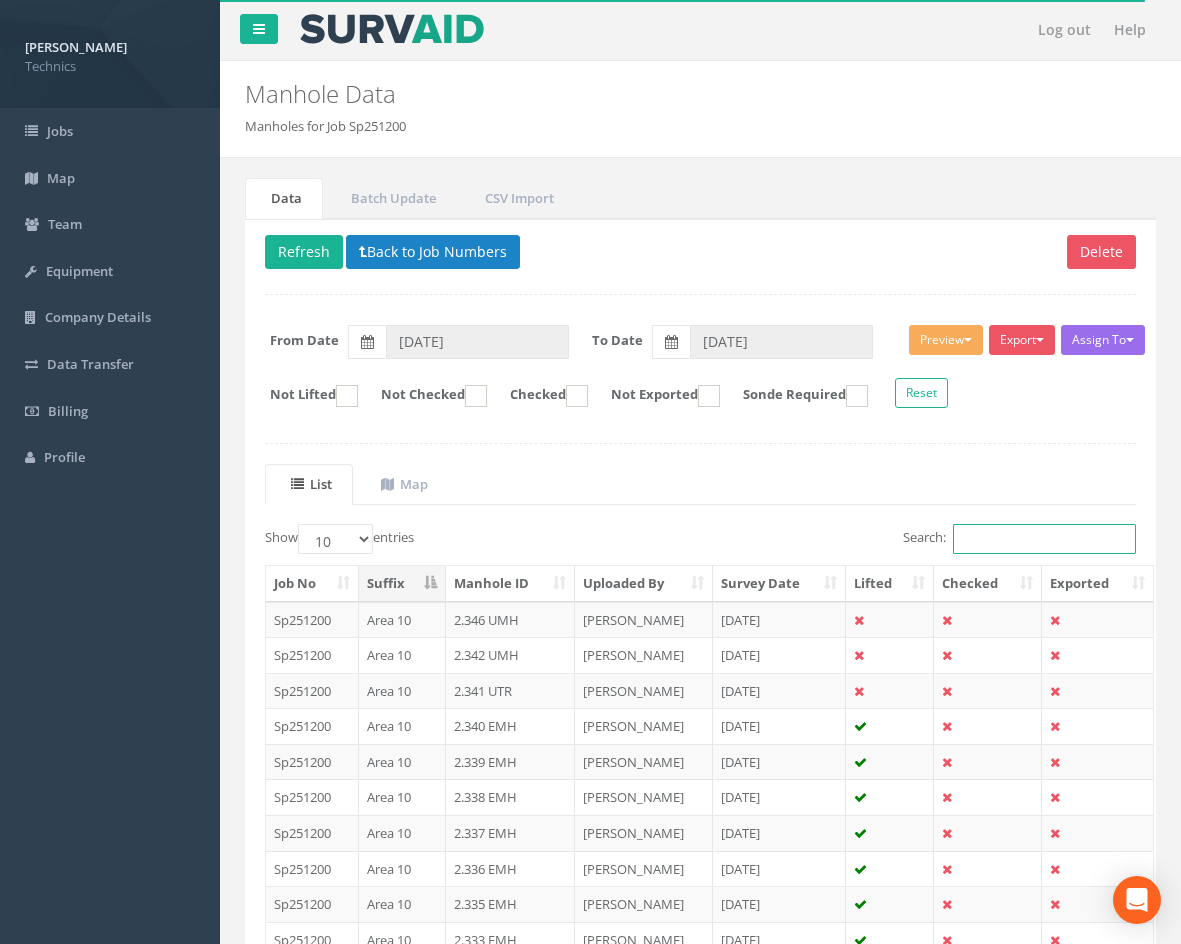 paste on "2.329" 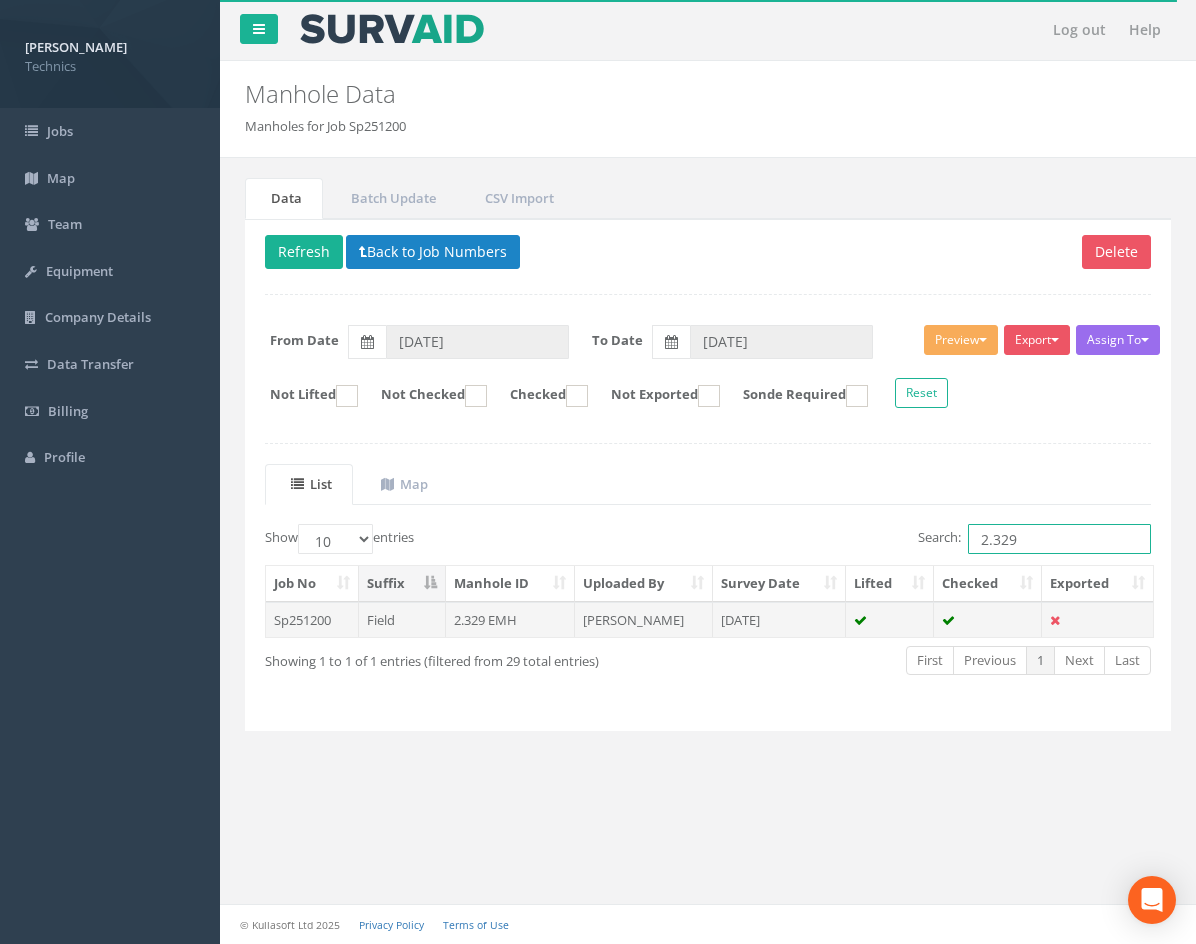 type on "2.329" 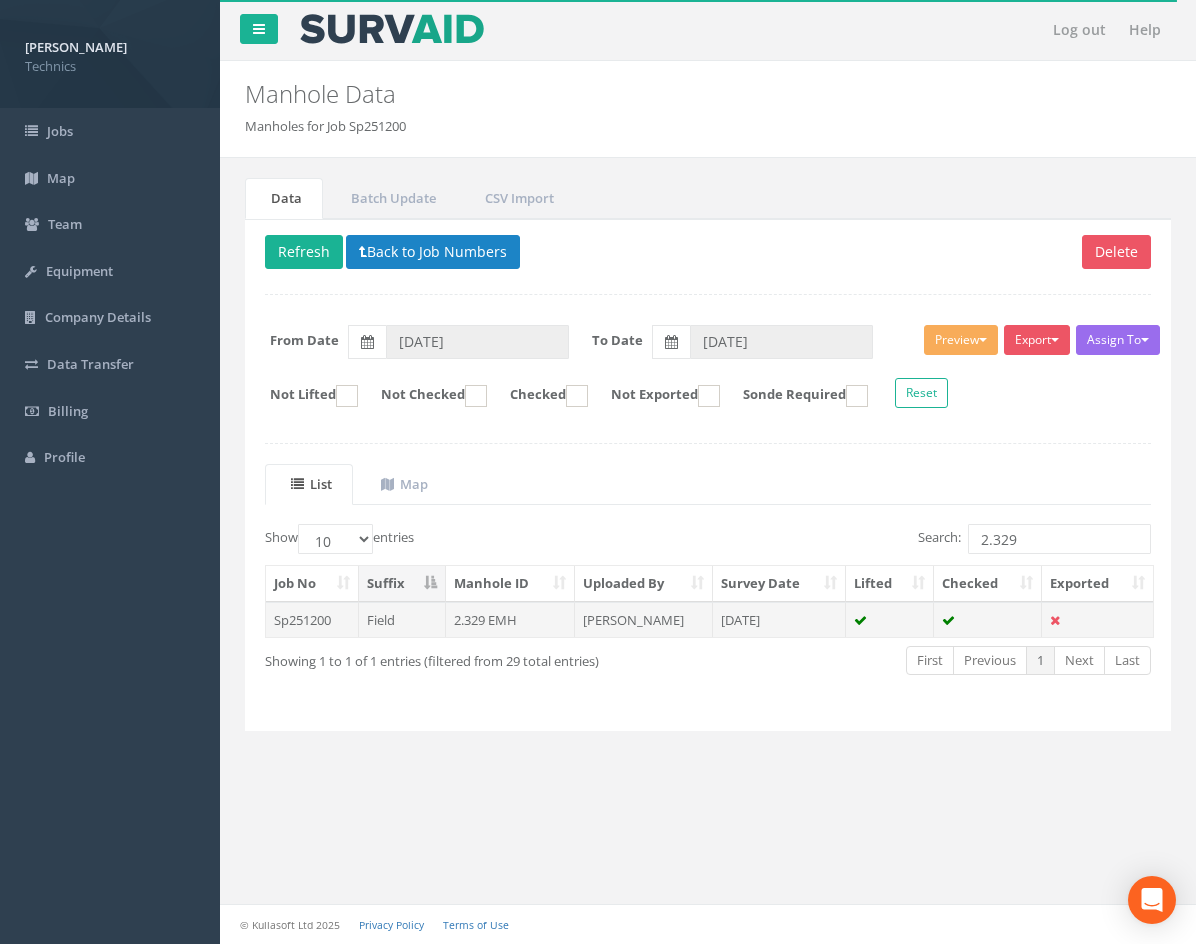 click on "2.329 EMH" at bounding box center [511, 620] 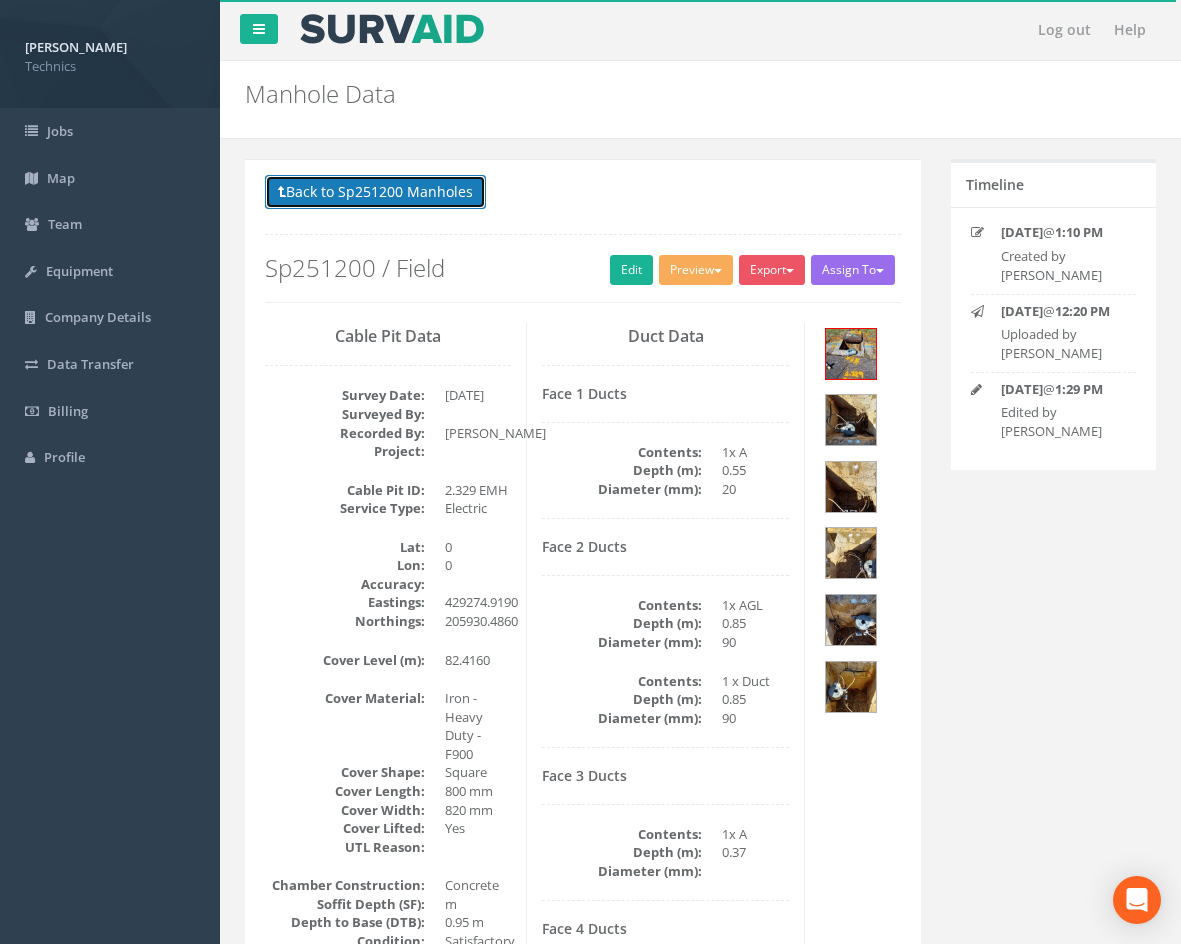 click on "Back to Sp251200 Manholes" at bounding box center (375, 192) 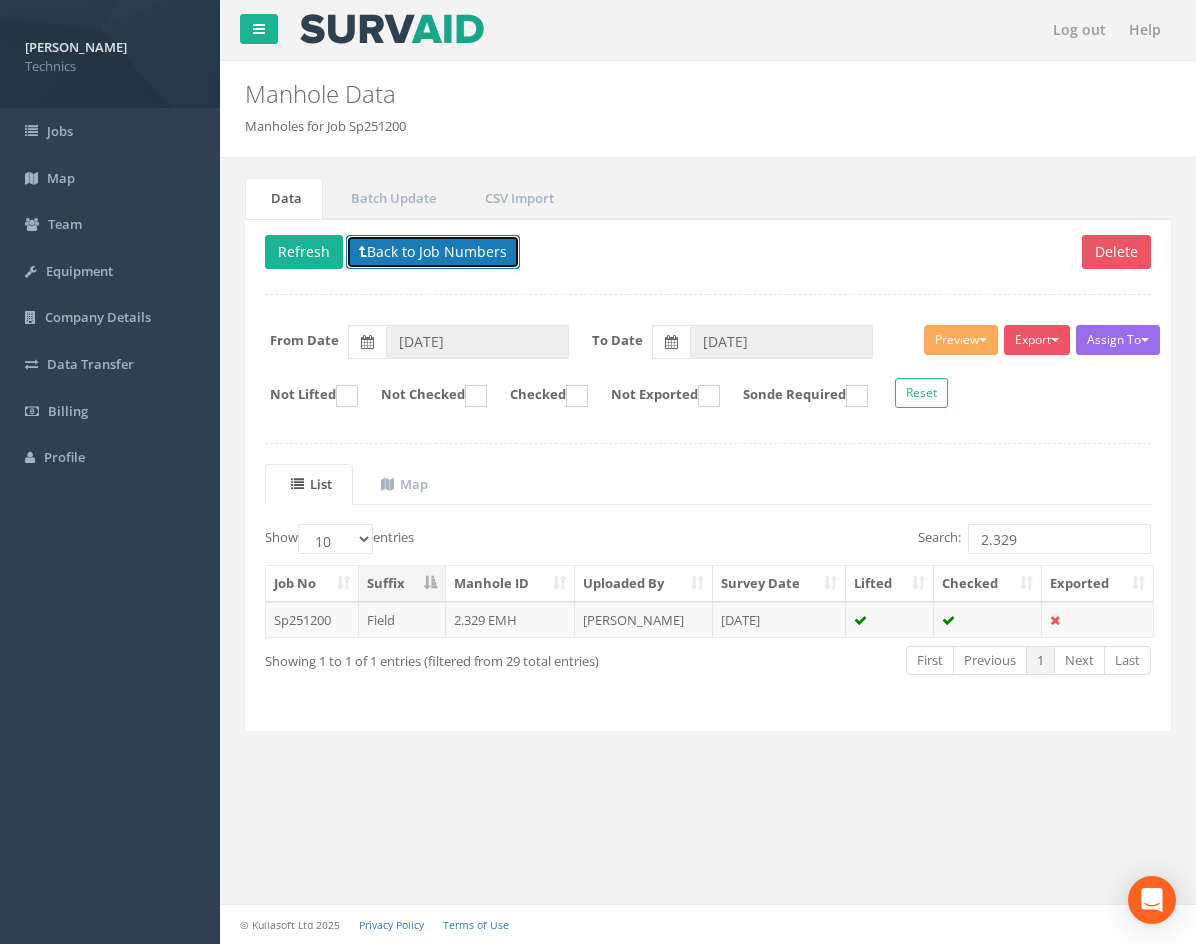 click on "Back to Job Numbers" at bounding box center [433, 252] 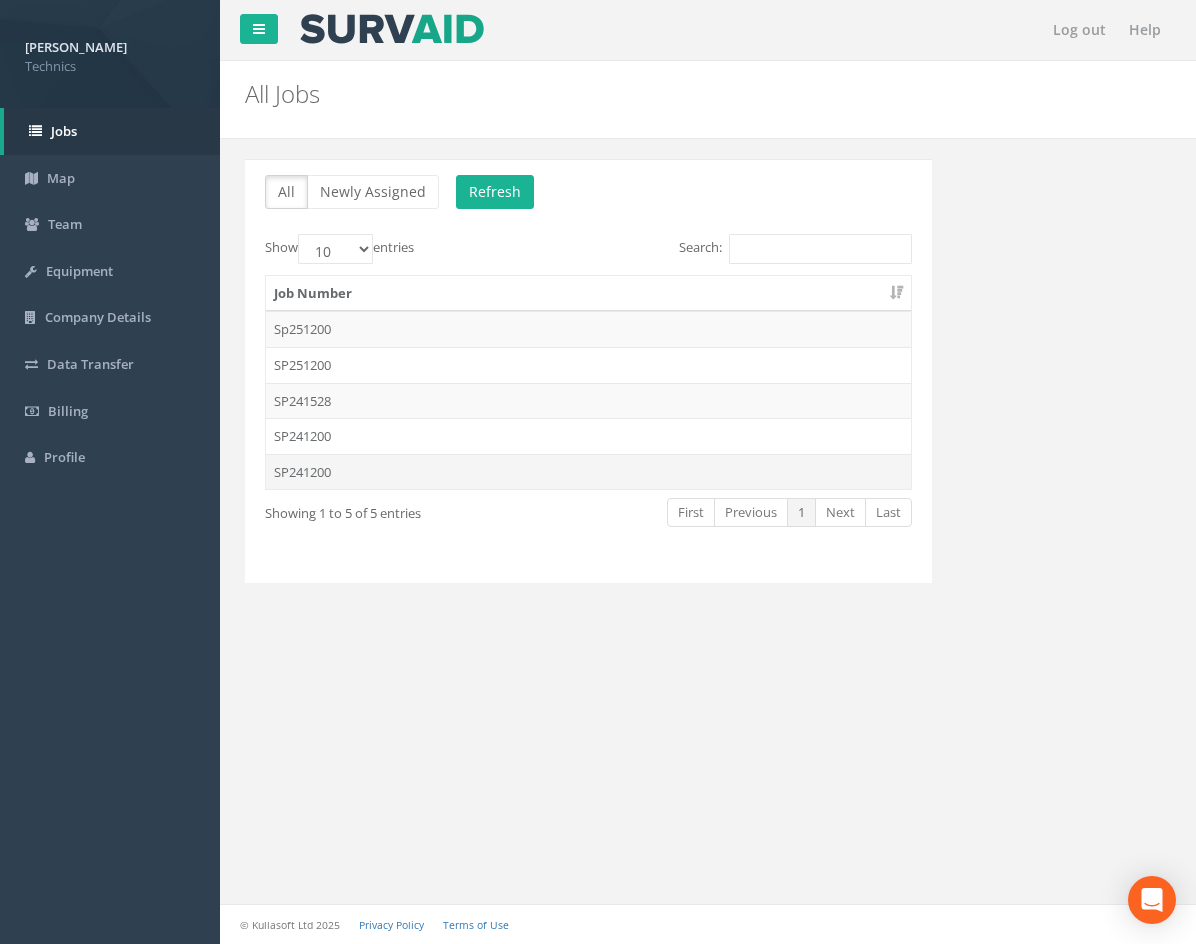 click on "SP241200" at bounding box center [588, 472] 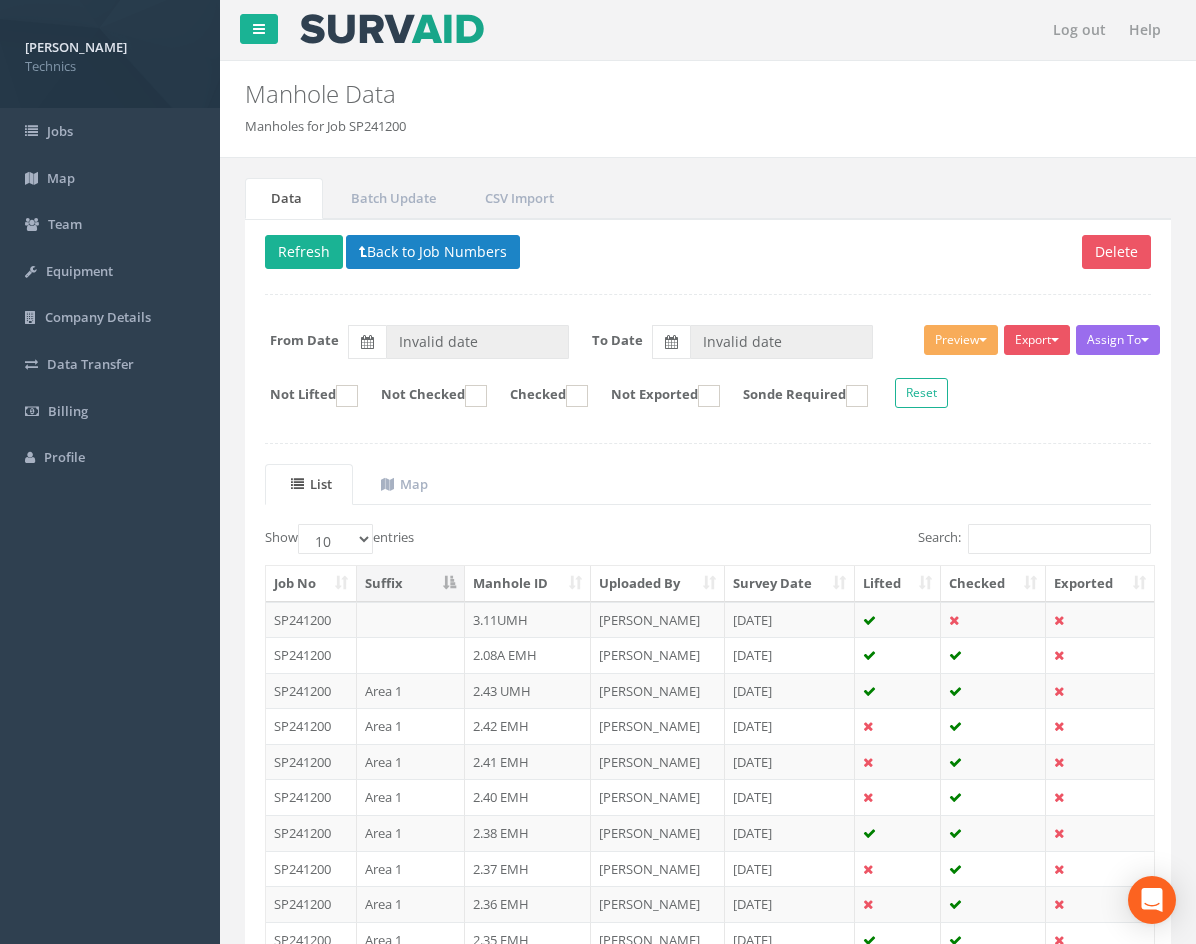type on "[DATE]" 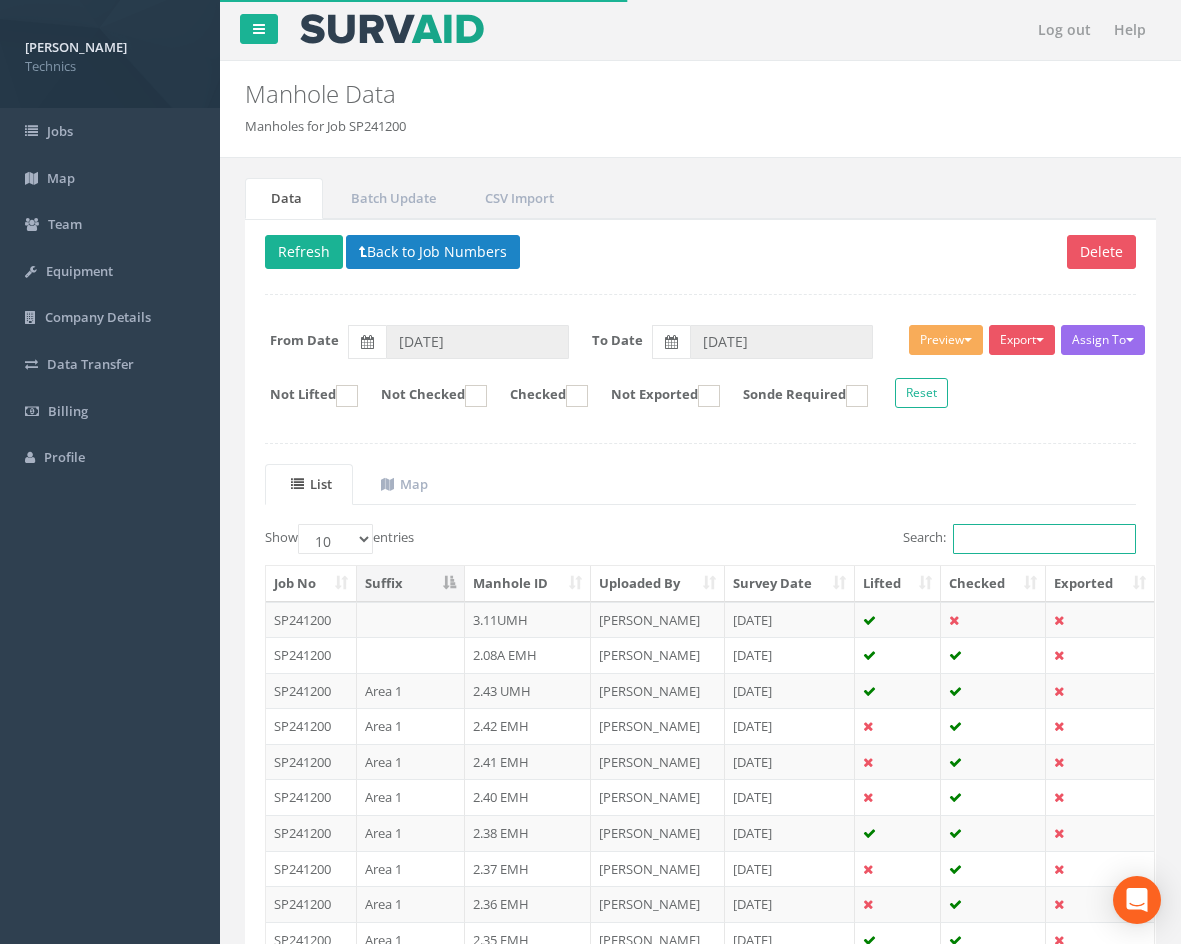 click on "Search:" at bounding box center (1044, 539) 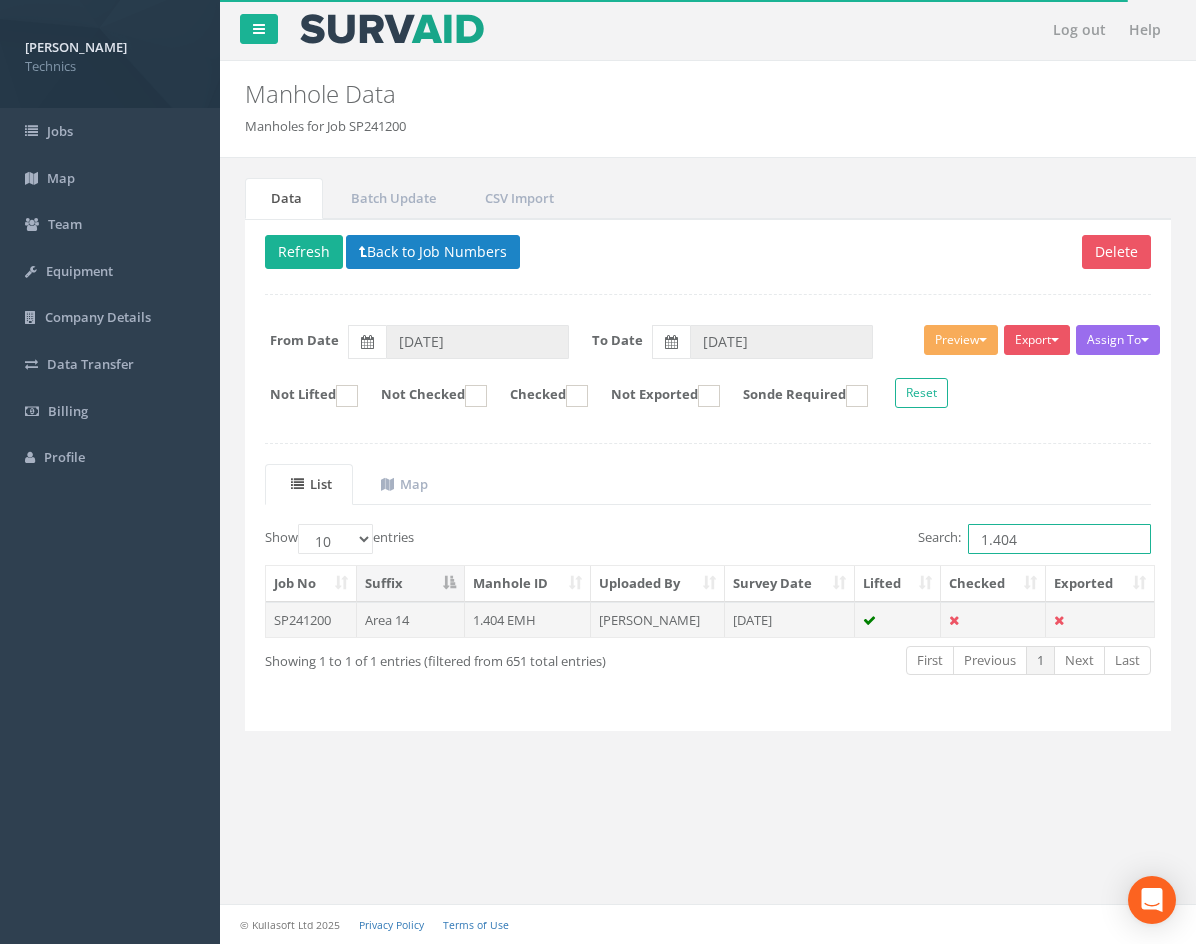 type on "1.404" 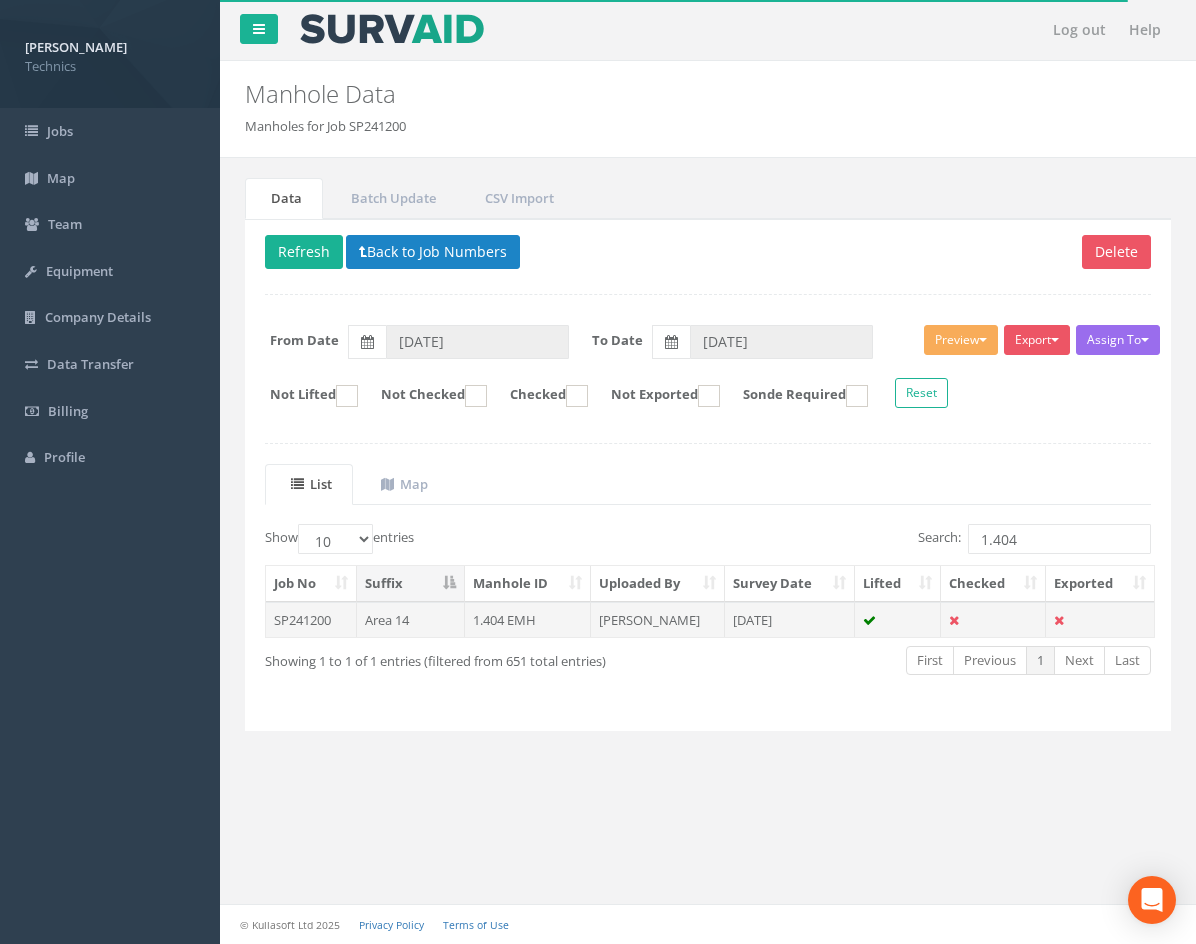 click on "1.404 EMH" at bounding box center [528, 620] 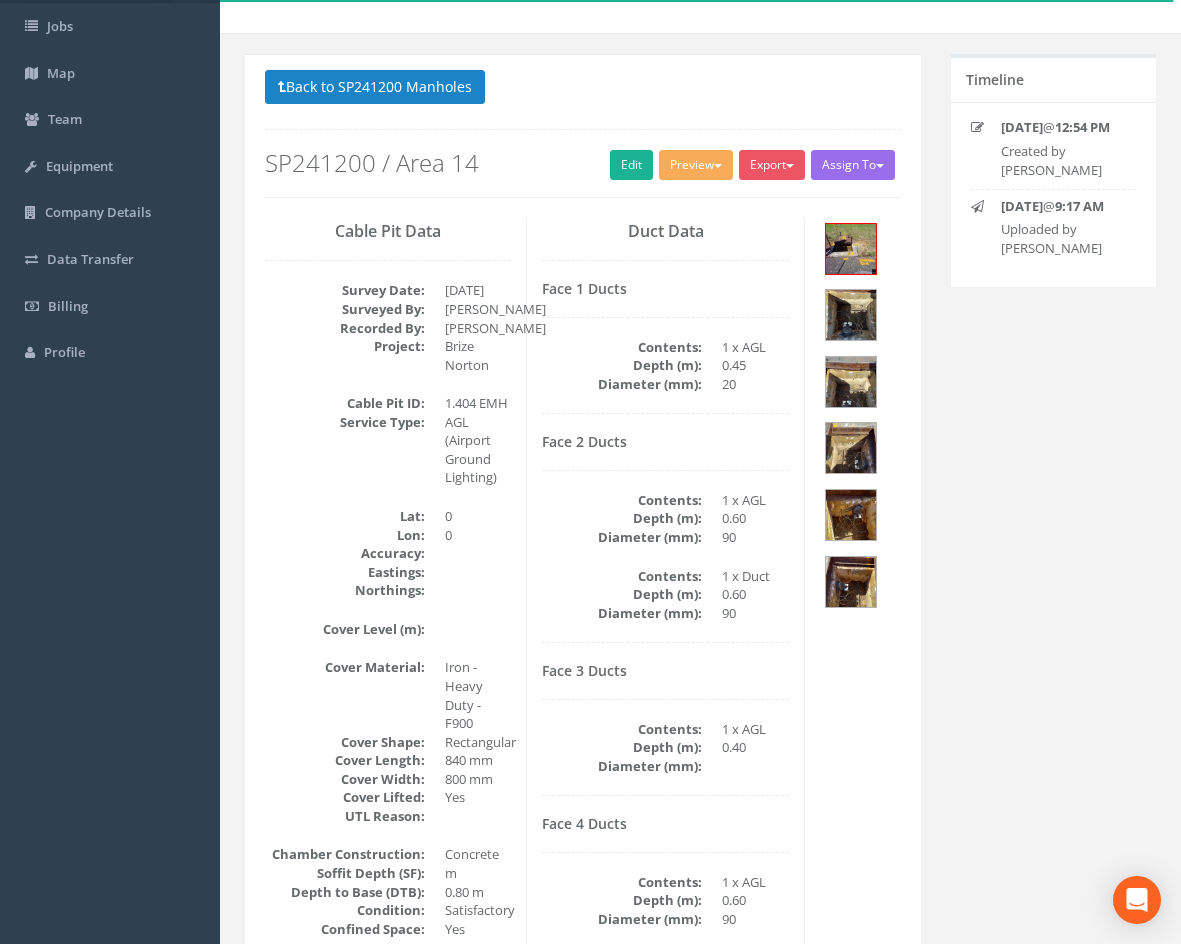 scroll, scrollTop: 0, scrollLeft: 0, axis: both 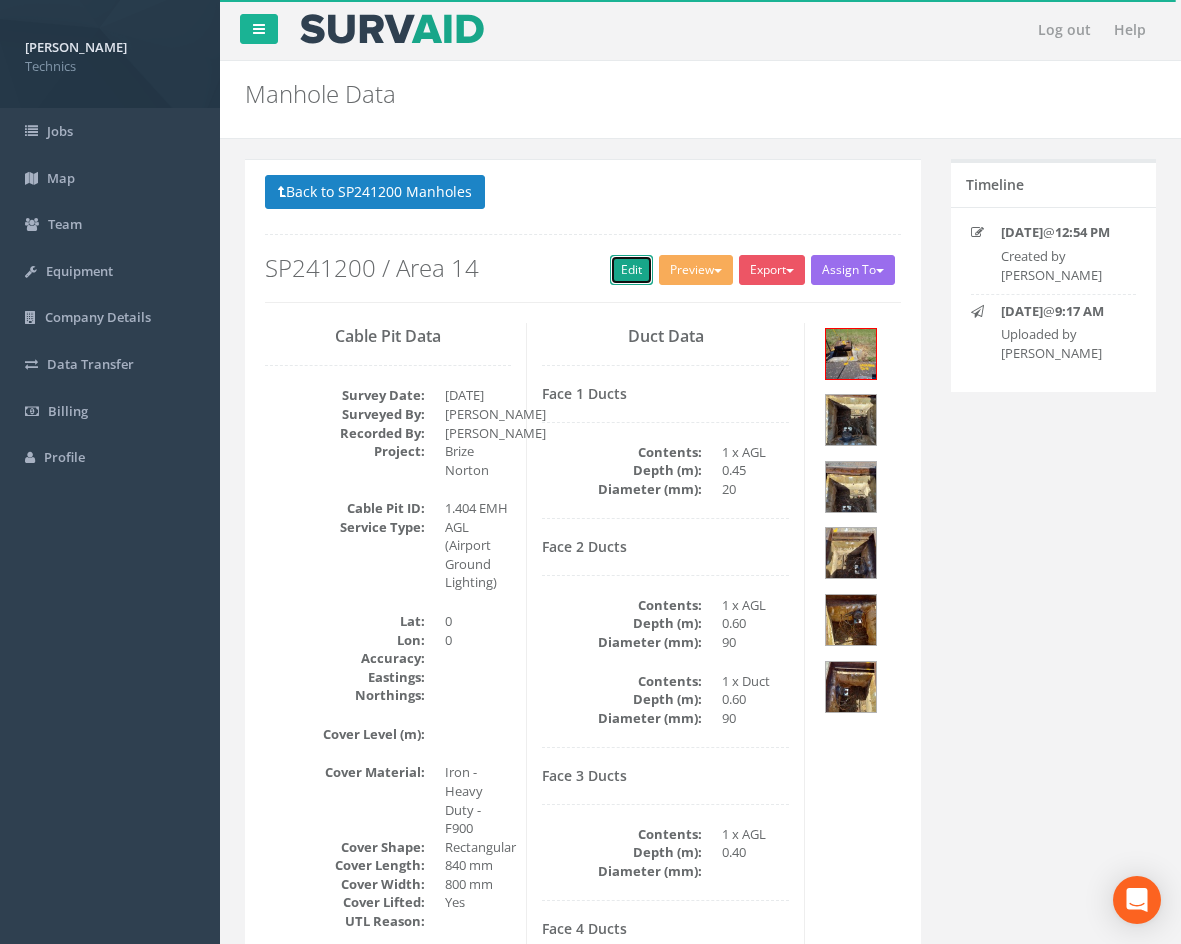 click on "Edit" at bounding box center [631, 270] 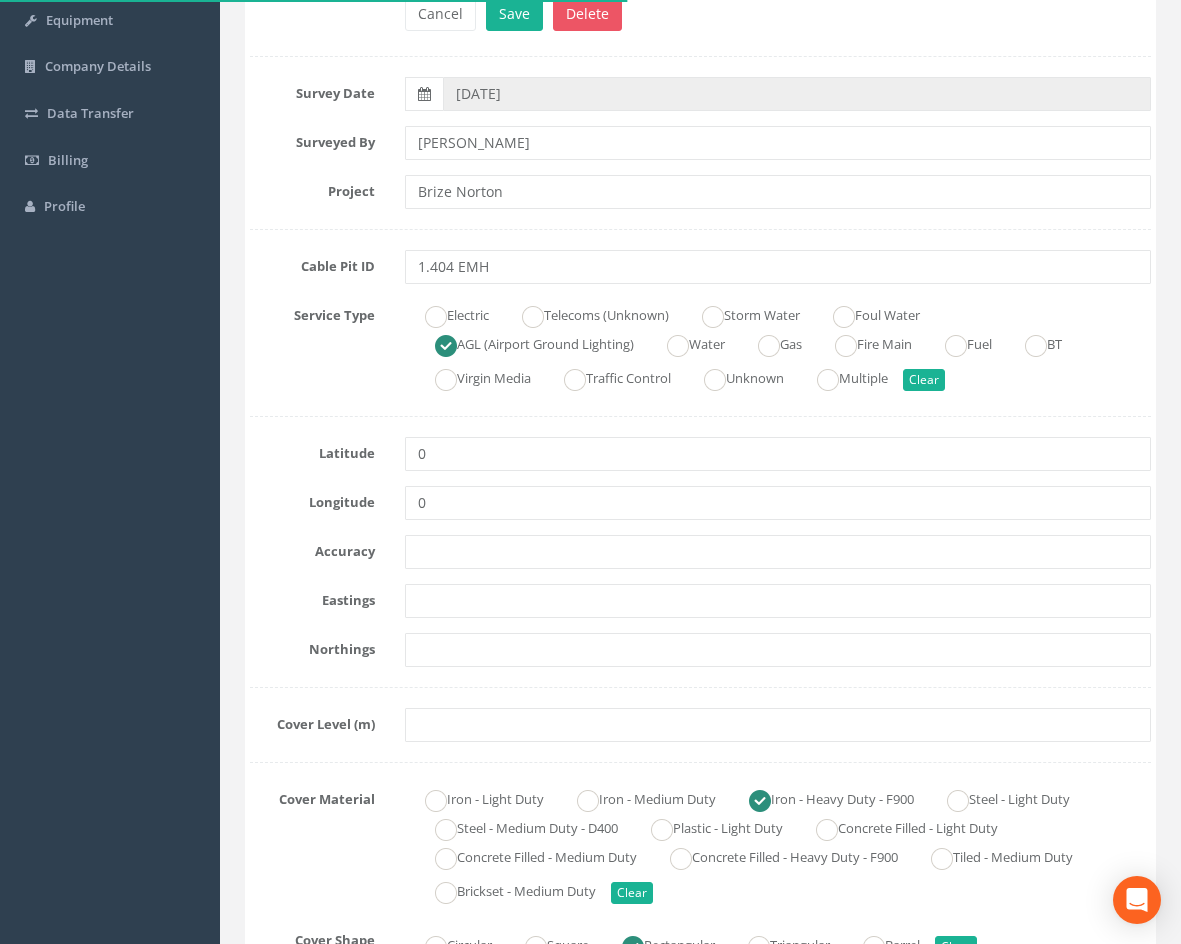 scroll, scrollTop: 300, scrollLeft: 0, axis: vertical 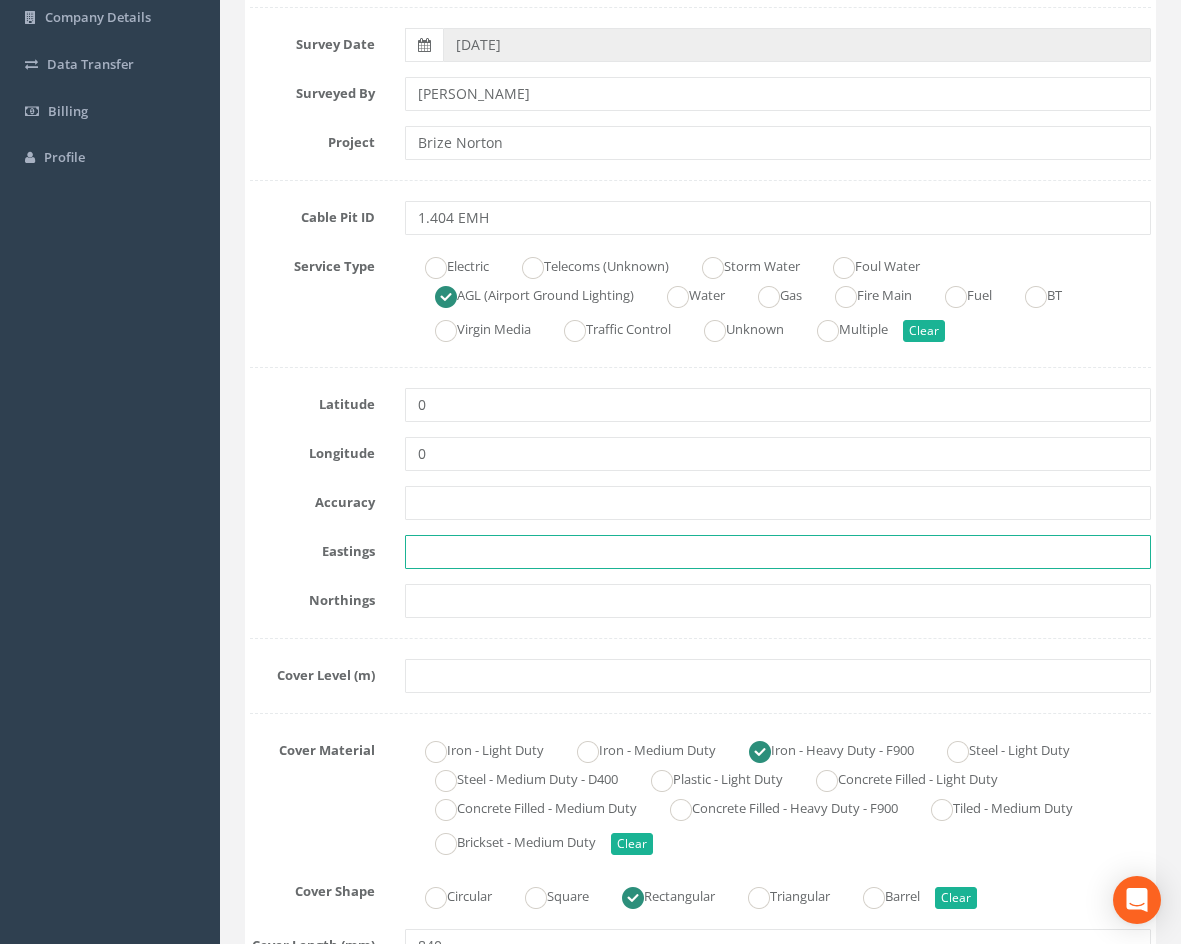 click at bounding box center (778, 552) 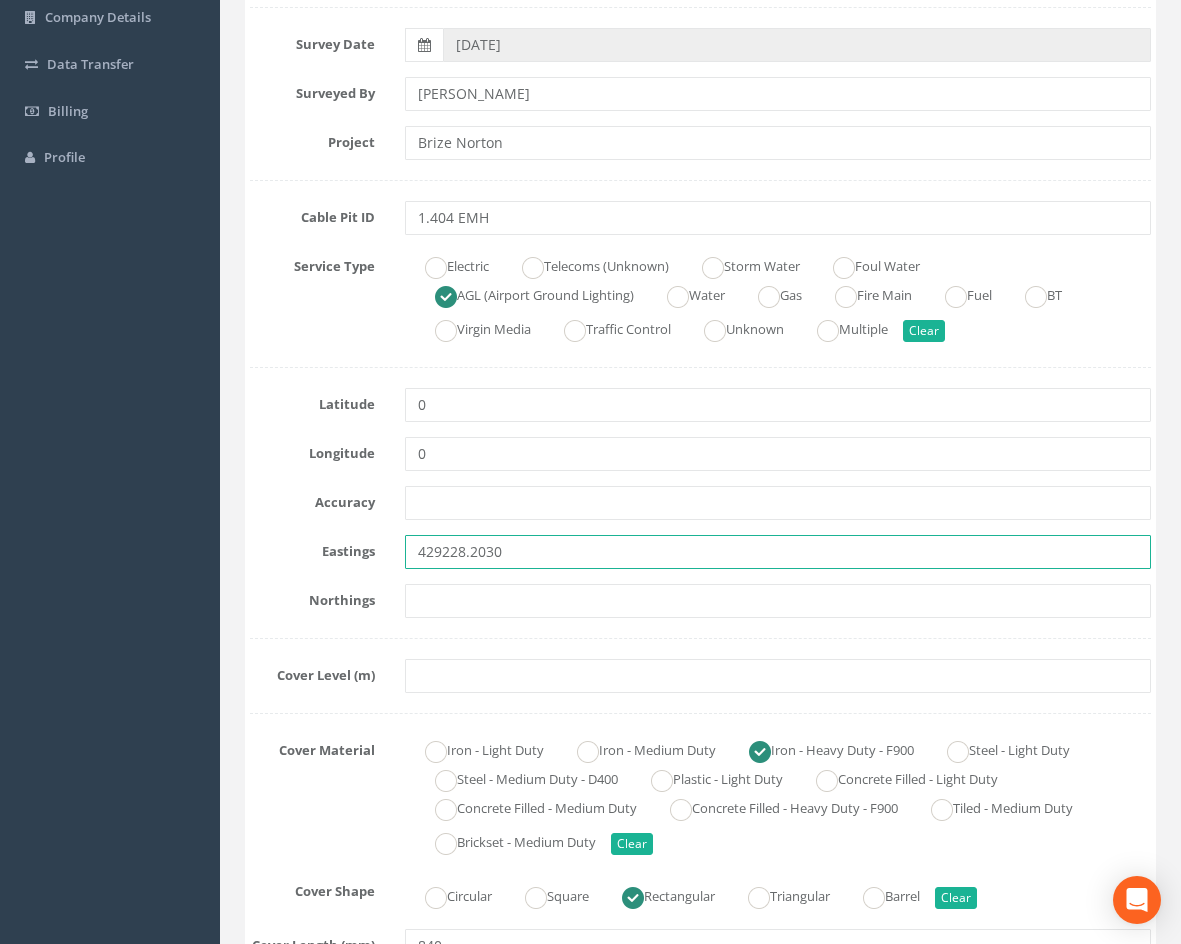 type on "429228.2030" 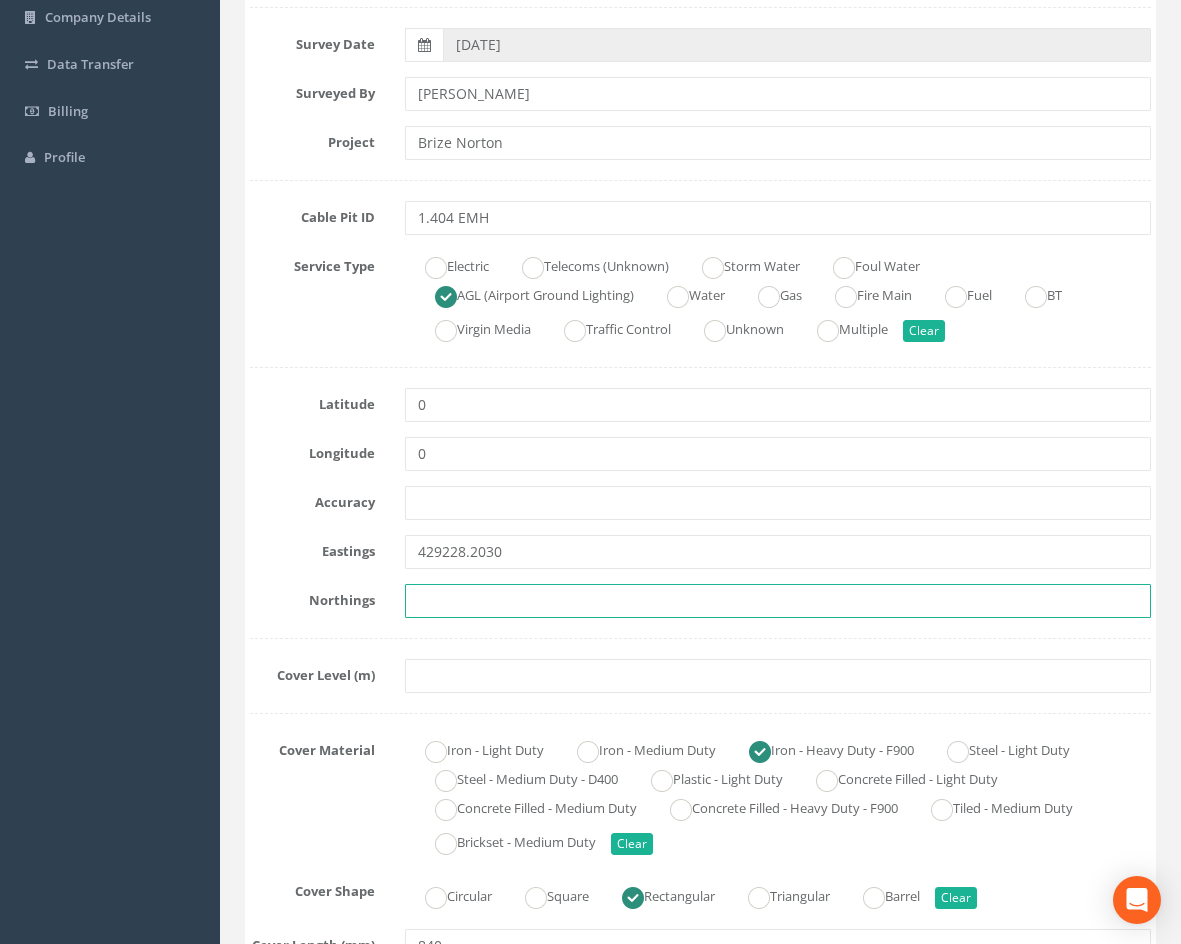click at bounding box center (778, 601) 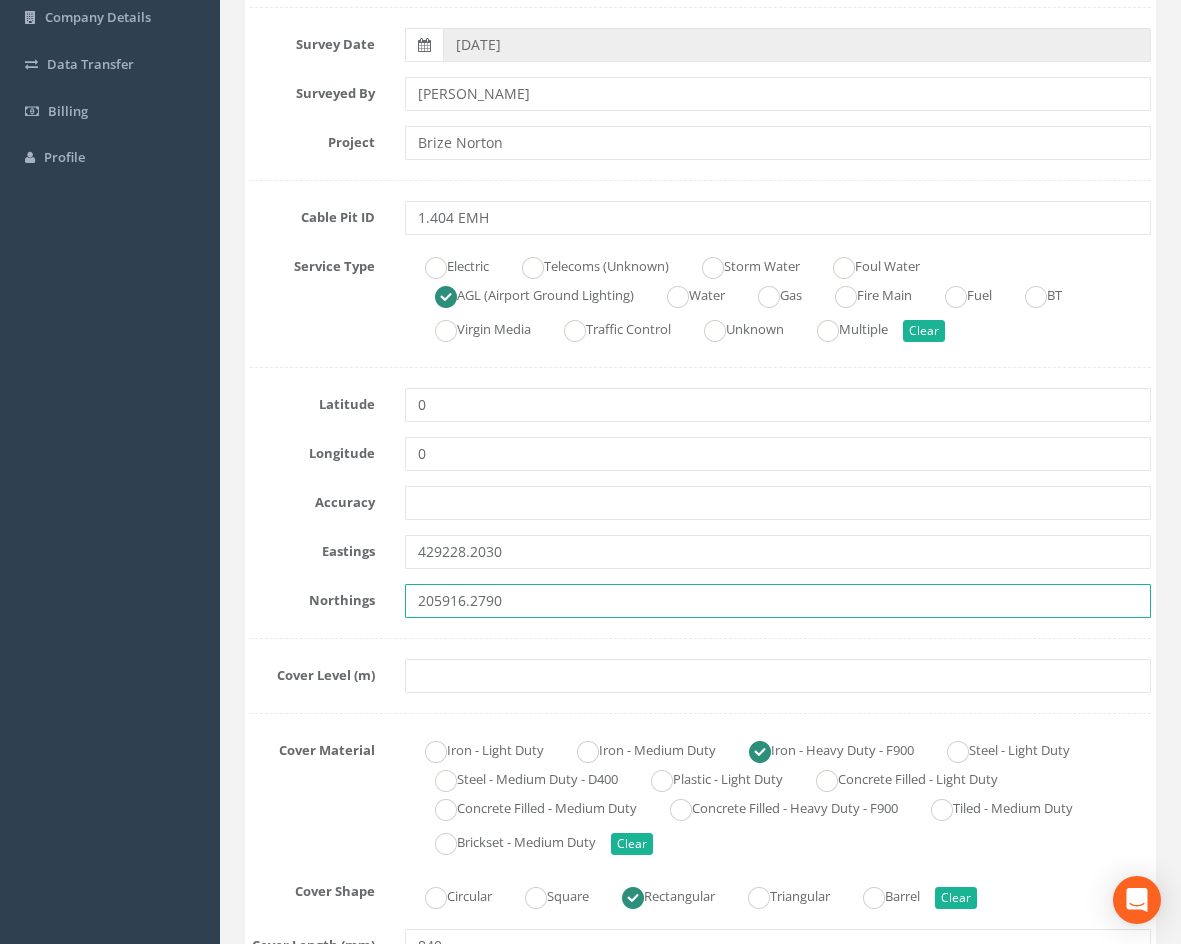 type on "205916.2790" 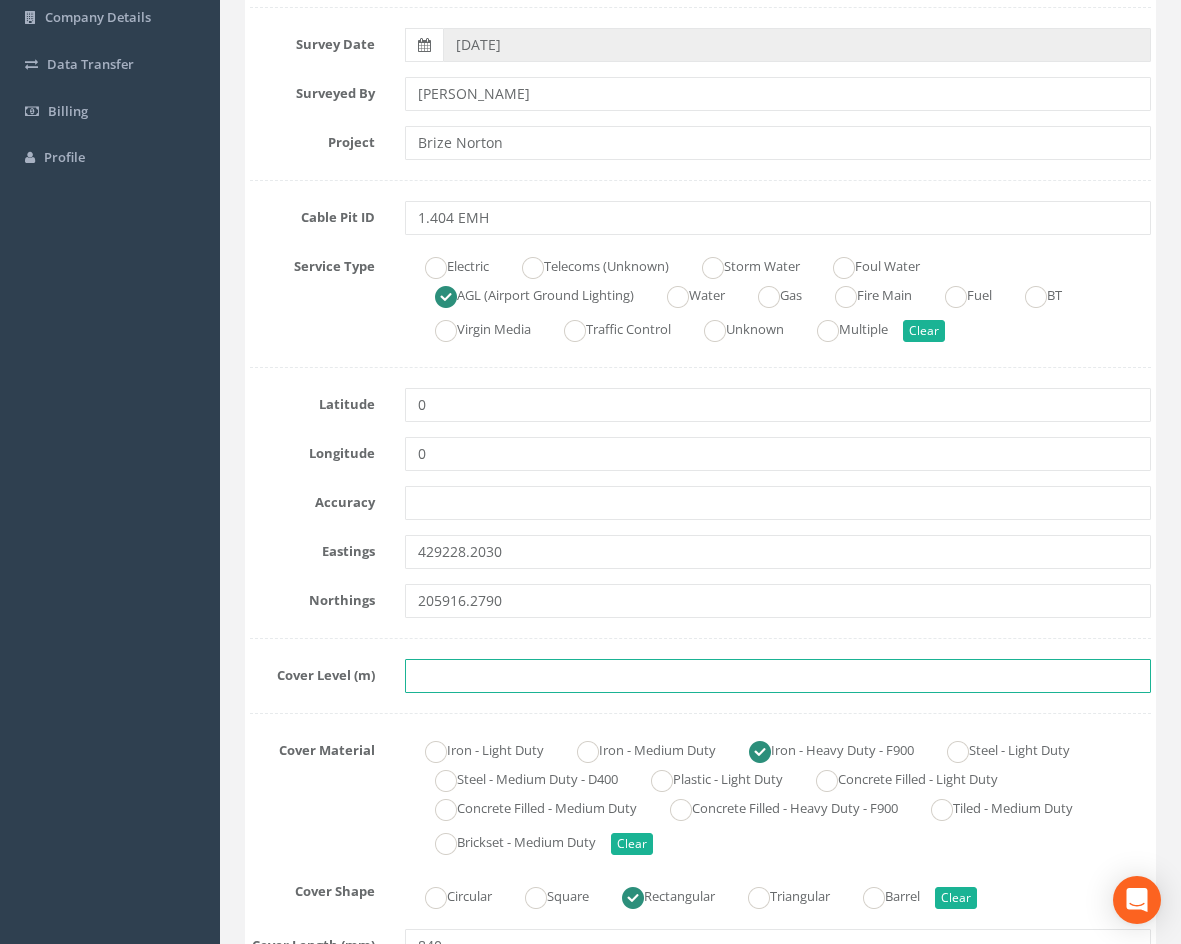 click at bounding box center (778, 676) 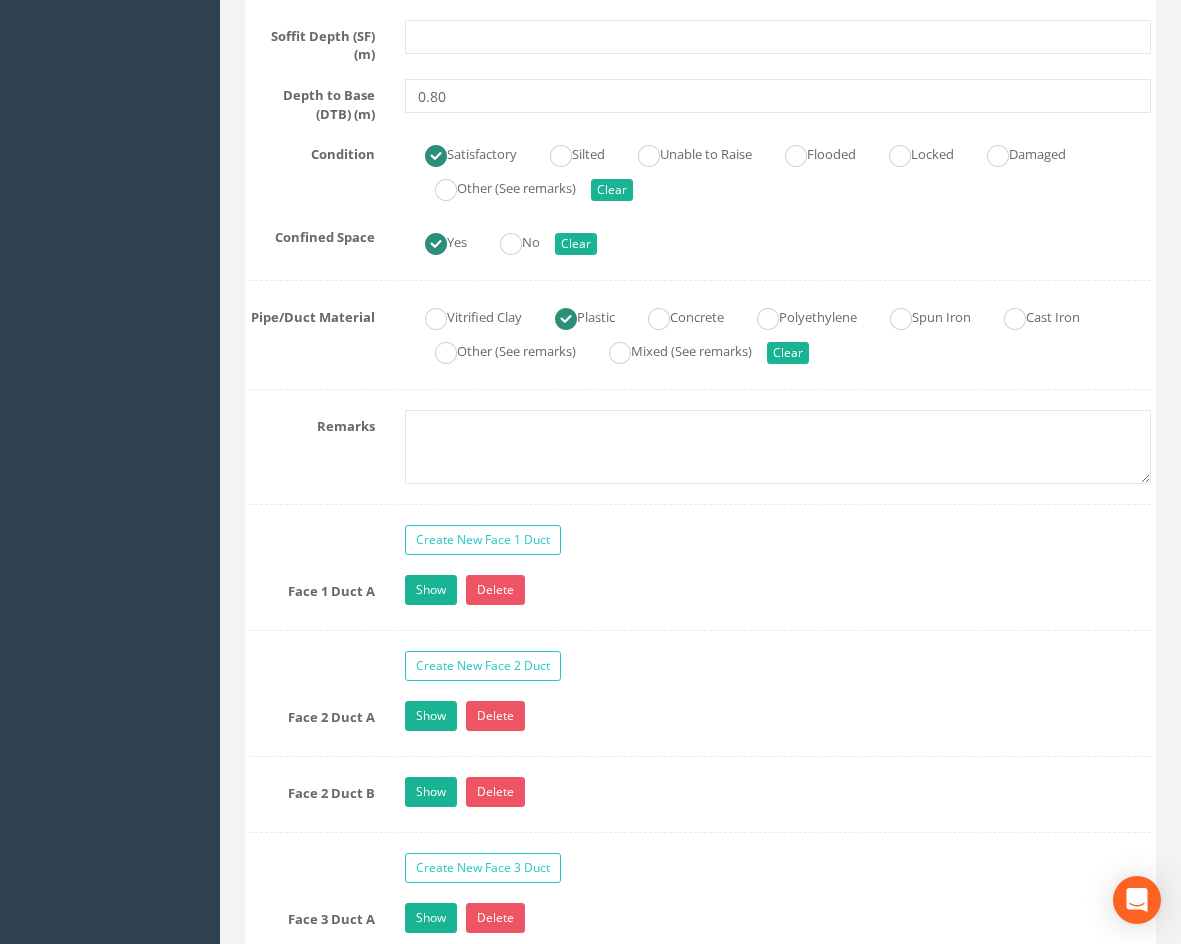 scroll, scrollTop: 1600, scrollLeft: 0, axis: vertical 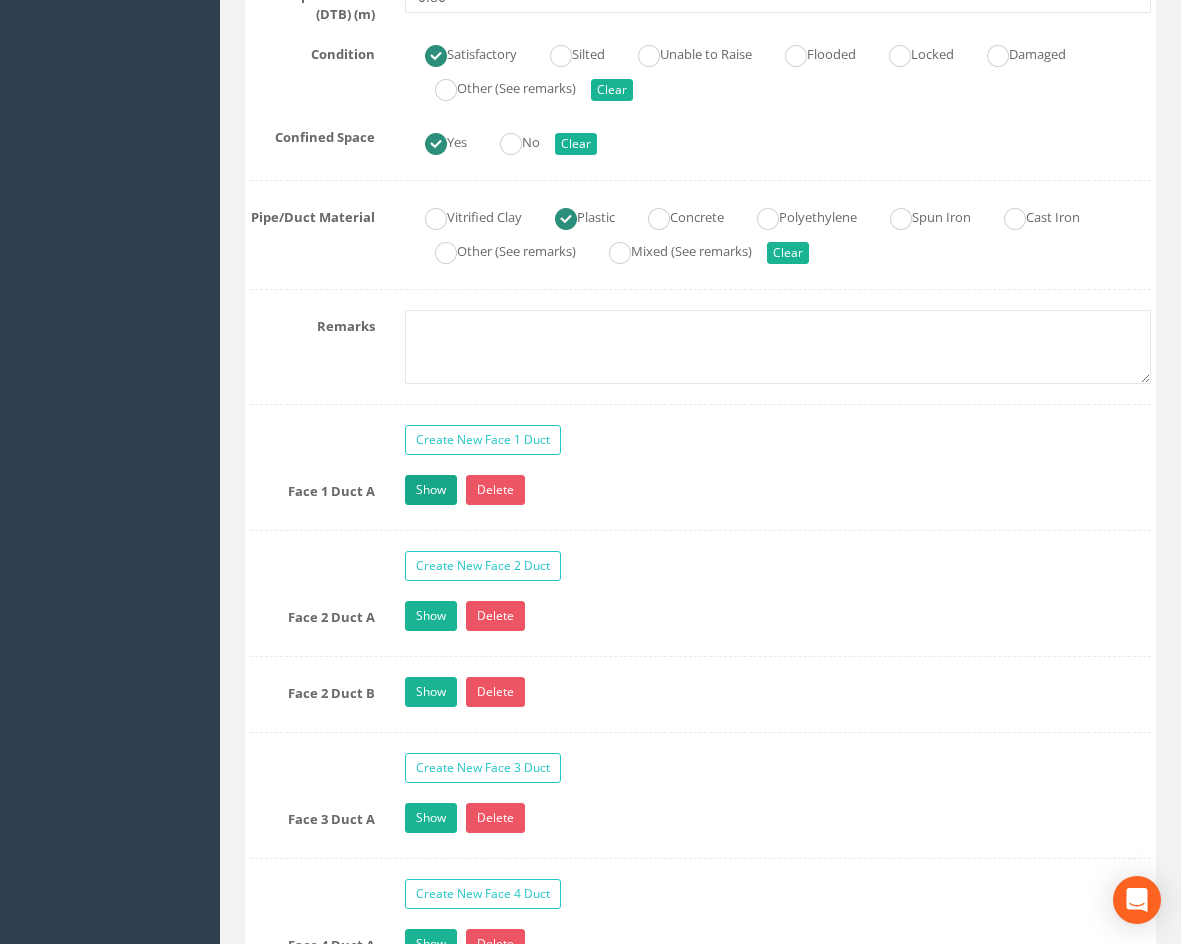 type on "82.5380" 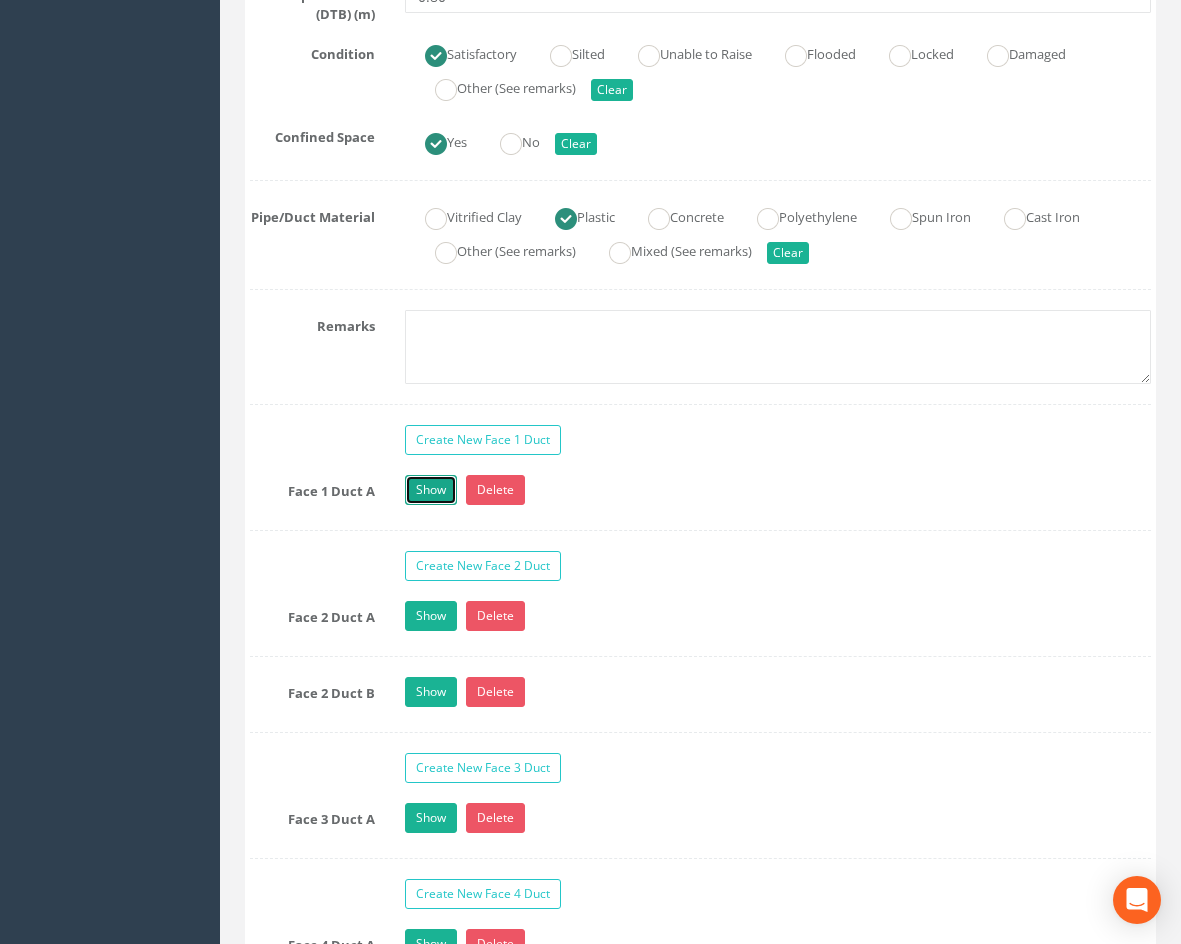 click on "Show" at bounding box center (431, 490) 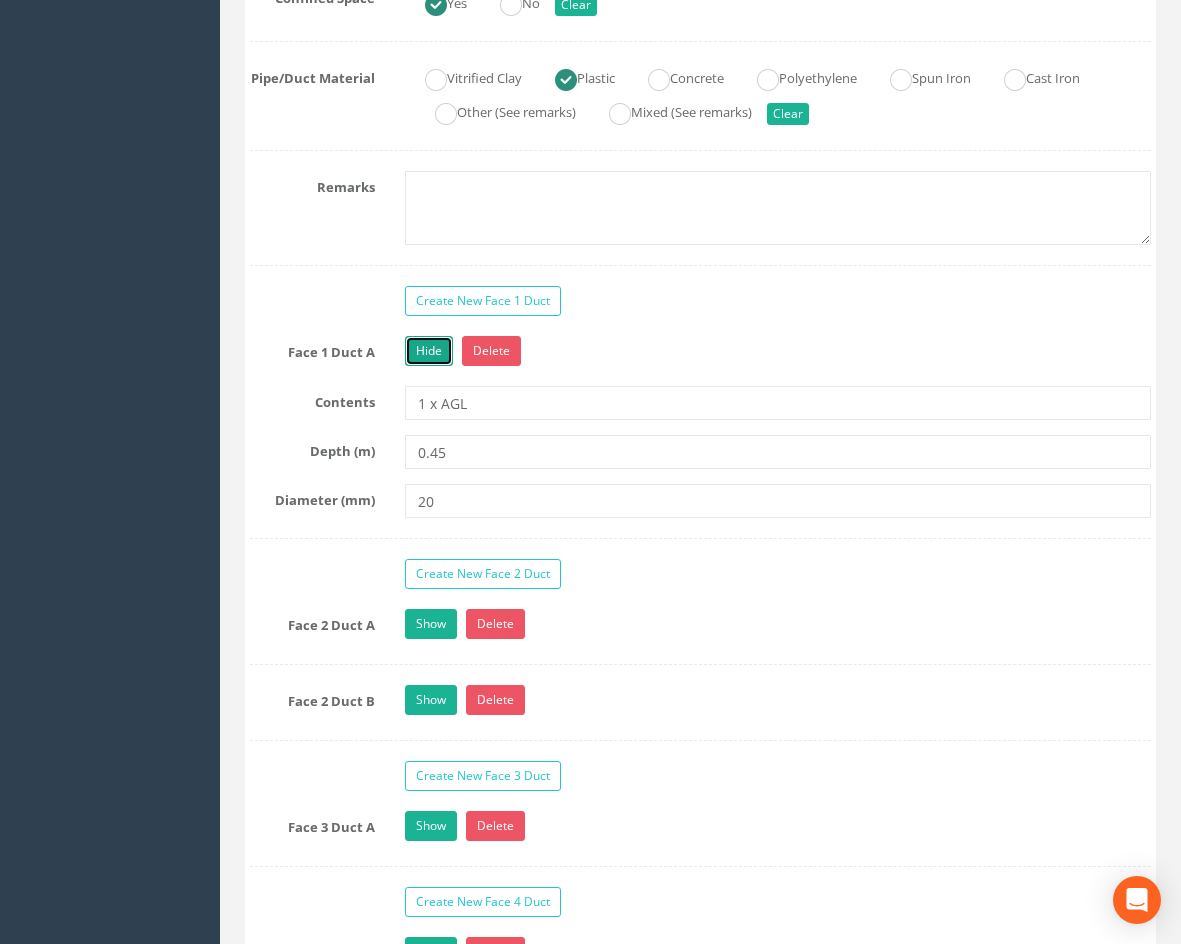 scroll, scrollTop: 1800, scrollLeft: 0, axis: vertical 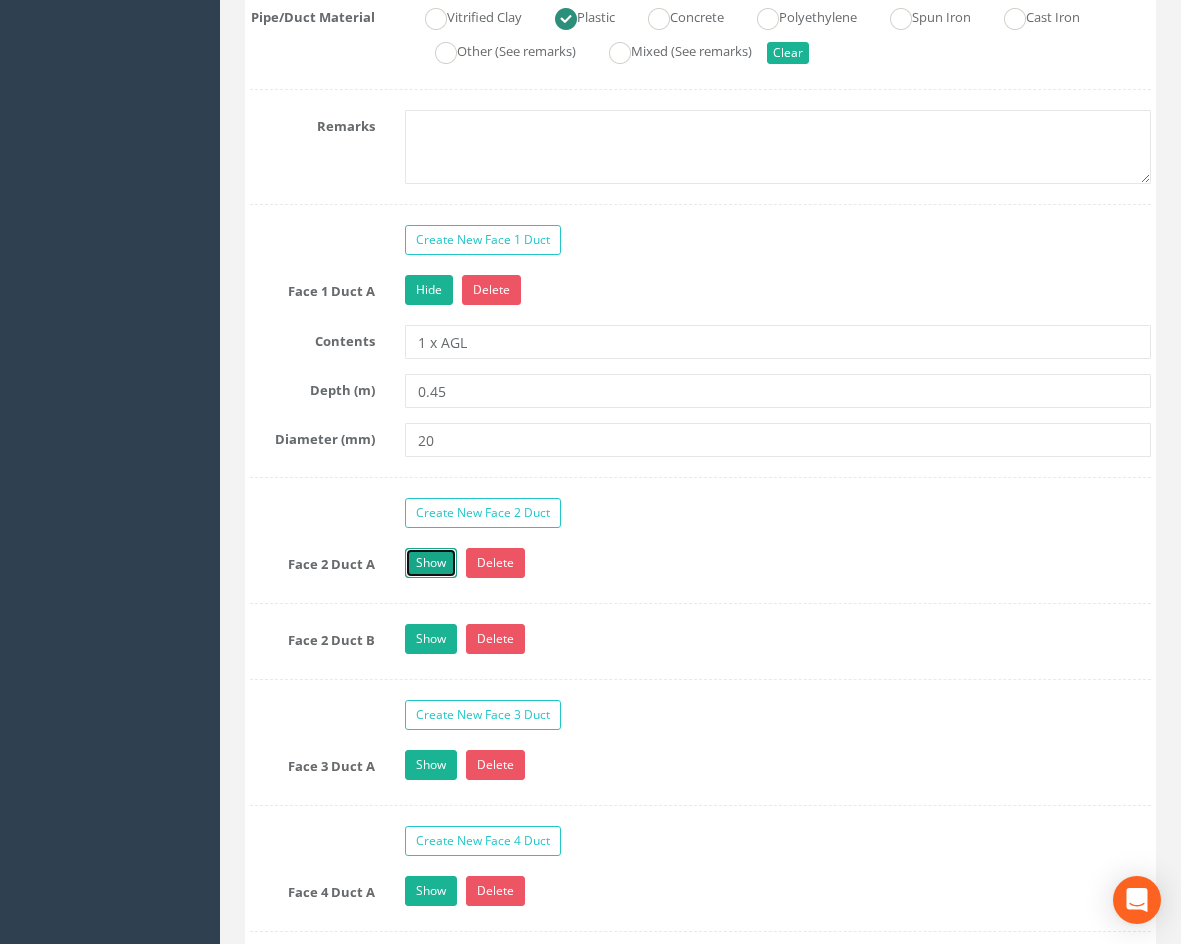 click on "Show" at bounding box center (431, 563) 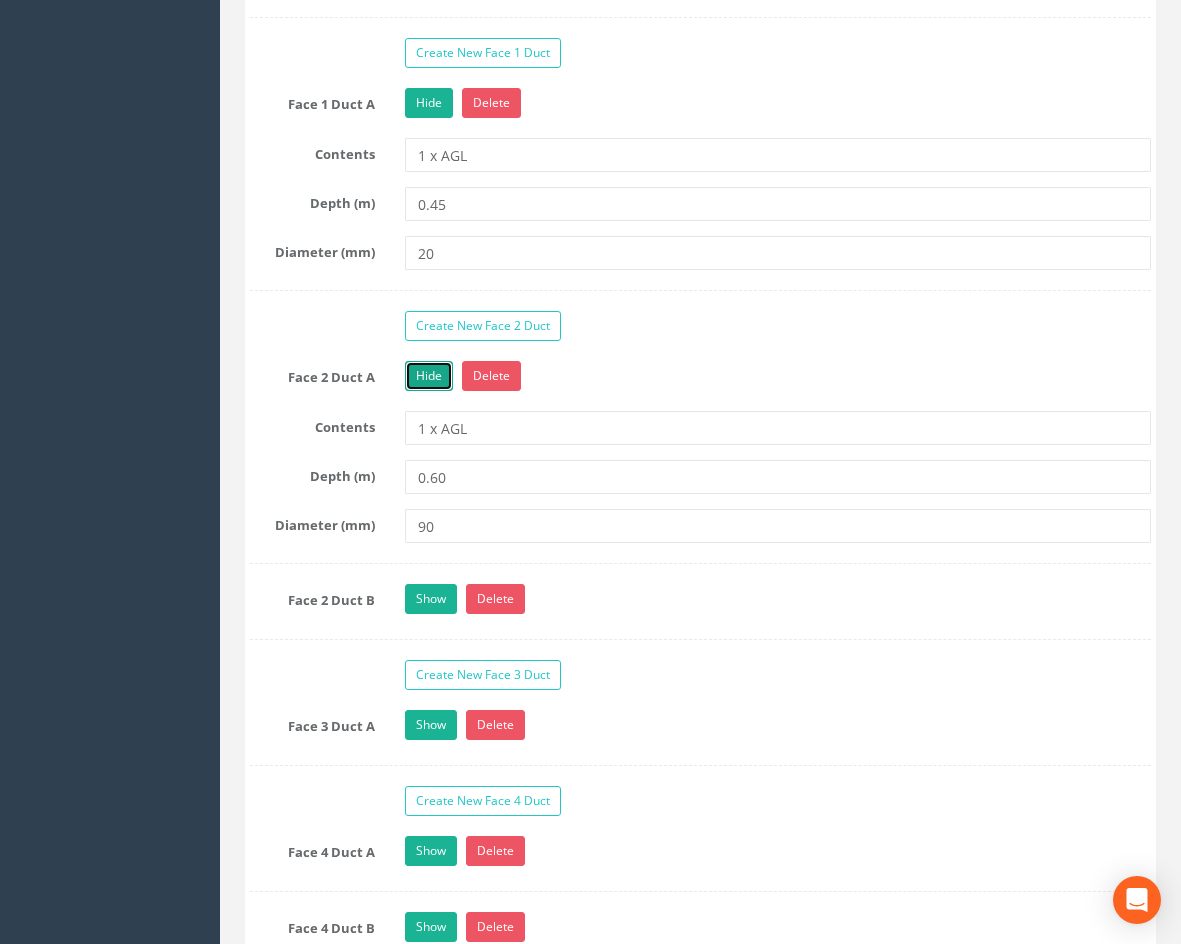 scroll, scrollTop: 2000, scrollLeft: 0, axis: vertical 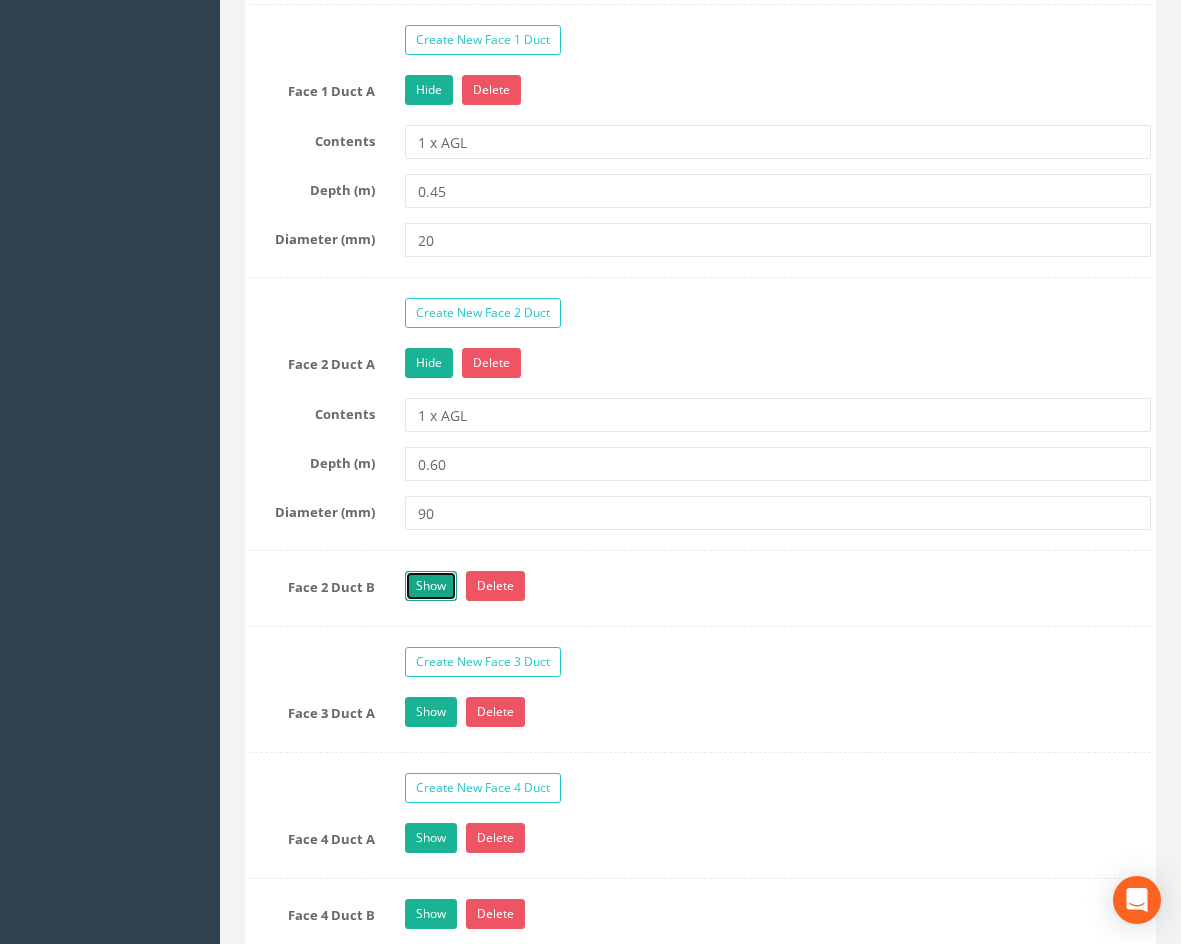 click on "Show" at bounding box center (431, 586) 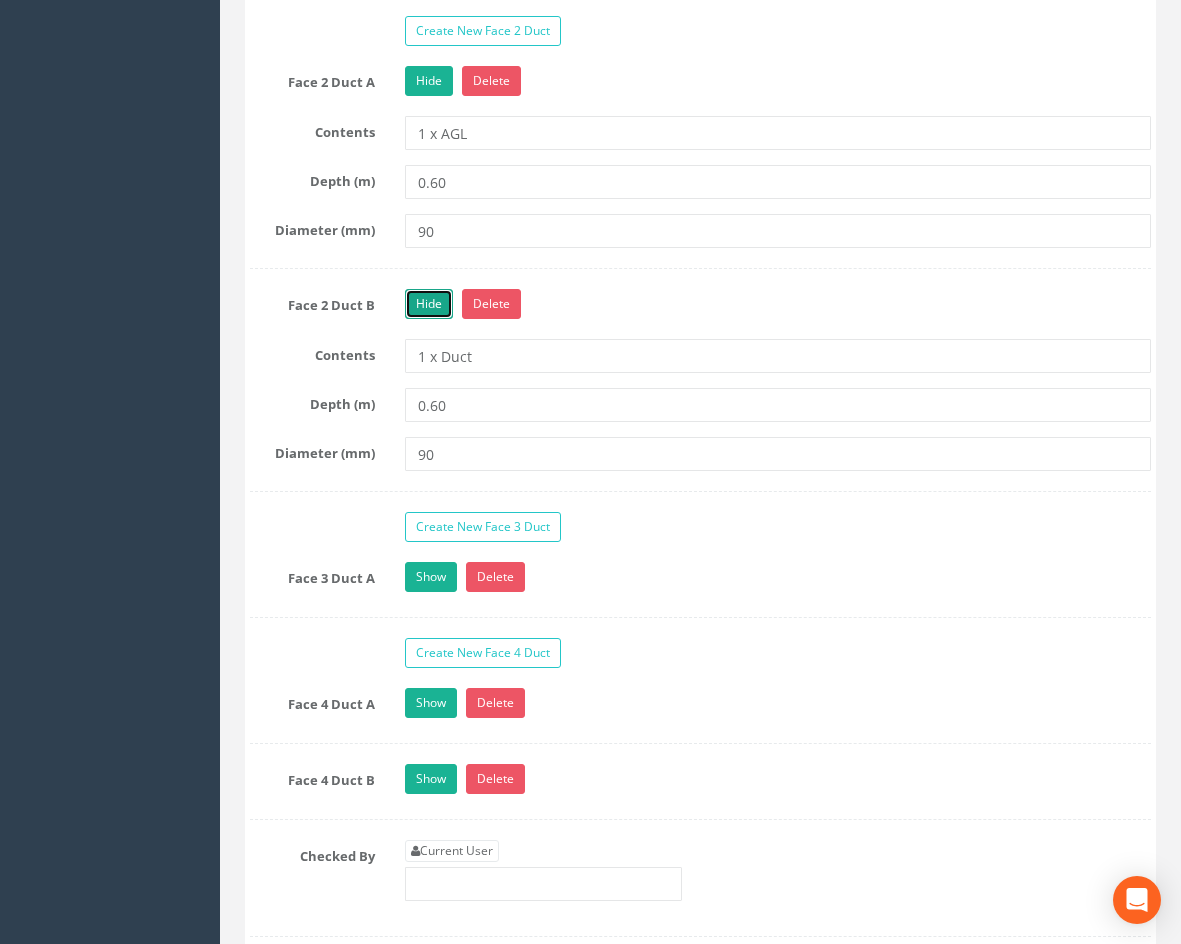 scroll, scrollTop: 2300, scrollLeft: 0, axis: vertical 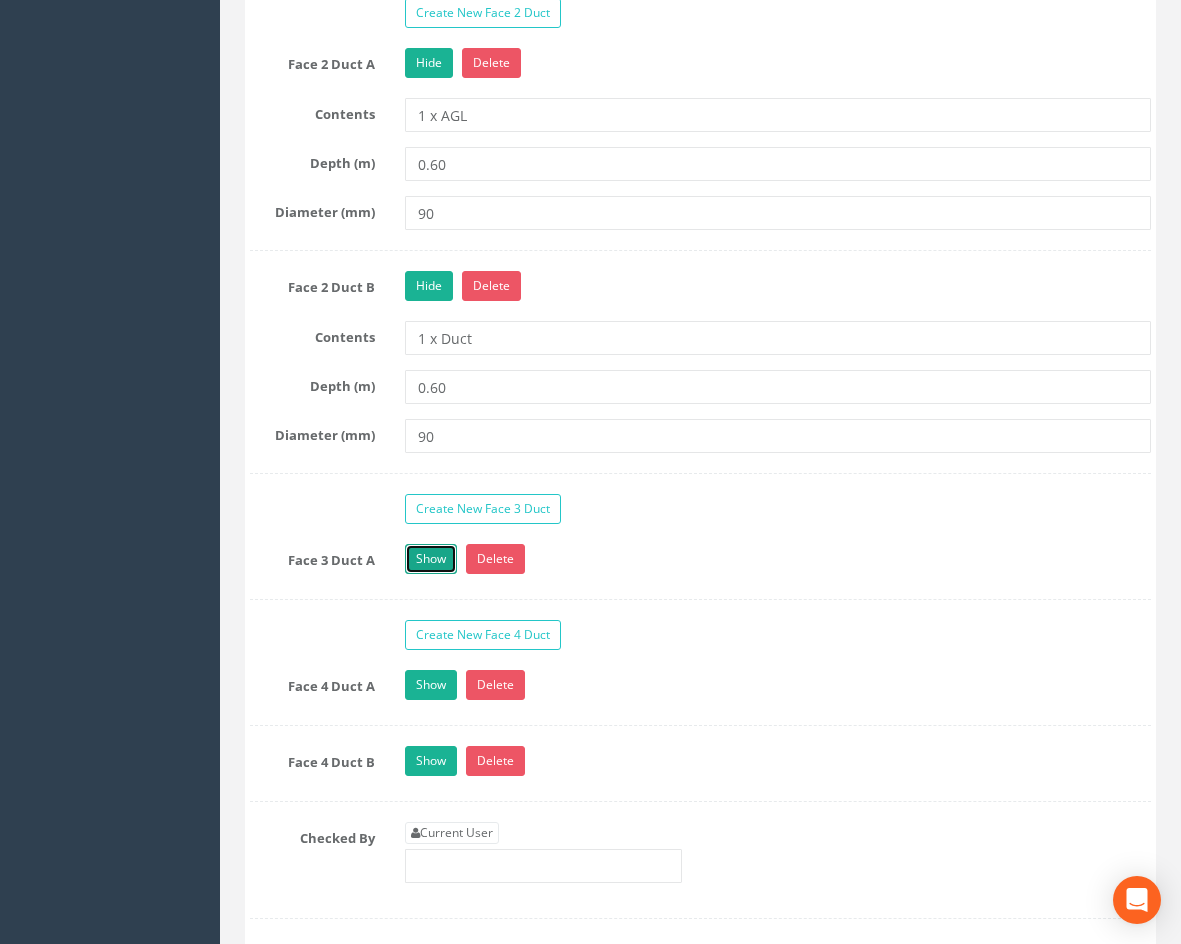 click on "Show" at bounding box center (431, 559) 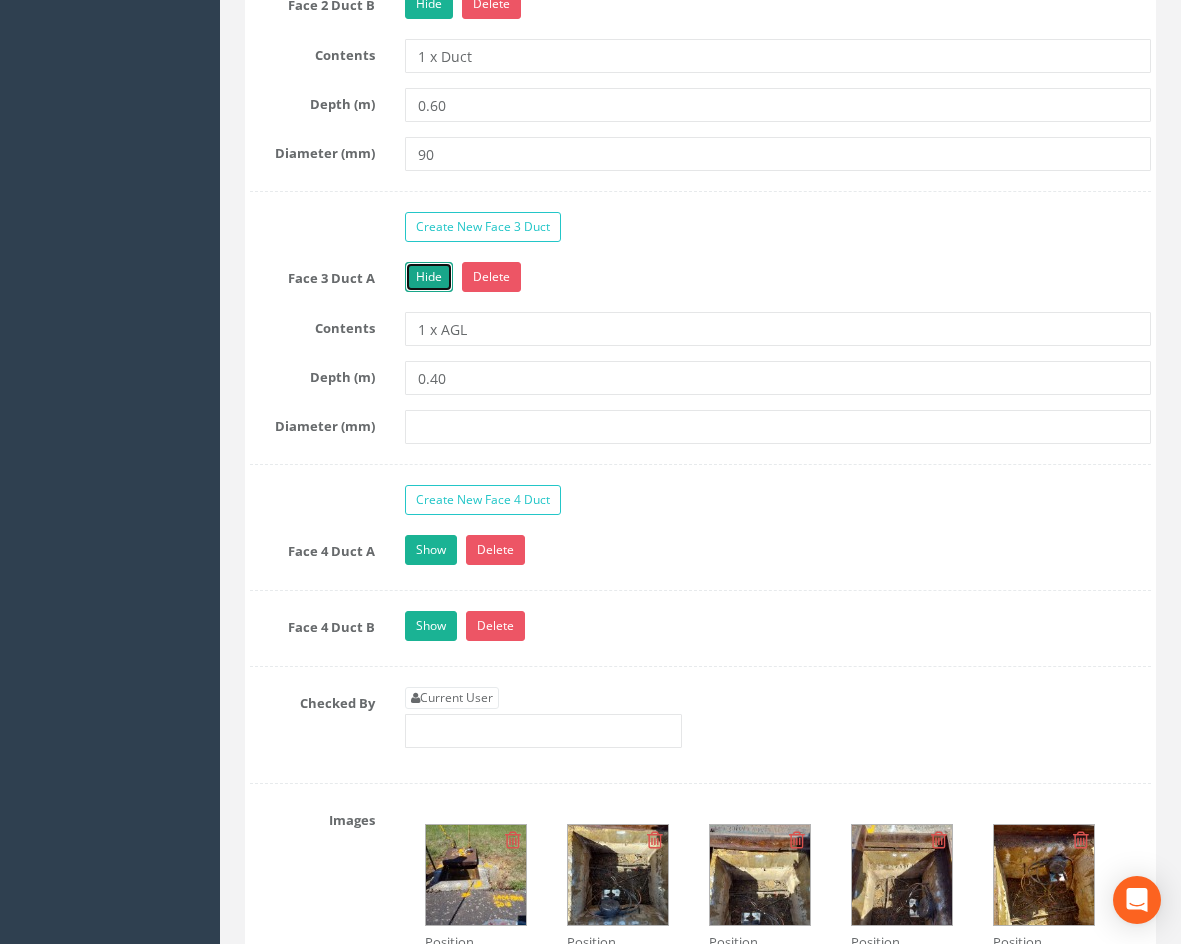 scroll, scrollTop: 2600, scrollLeft: 0, axis: vertical 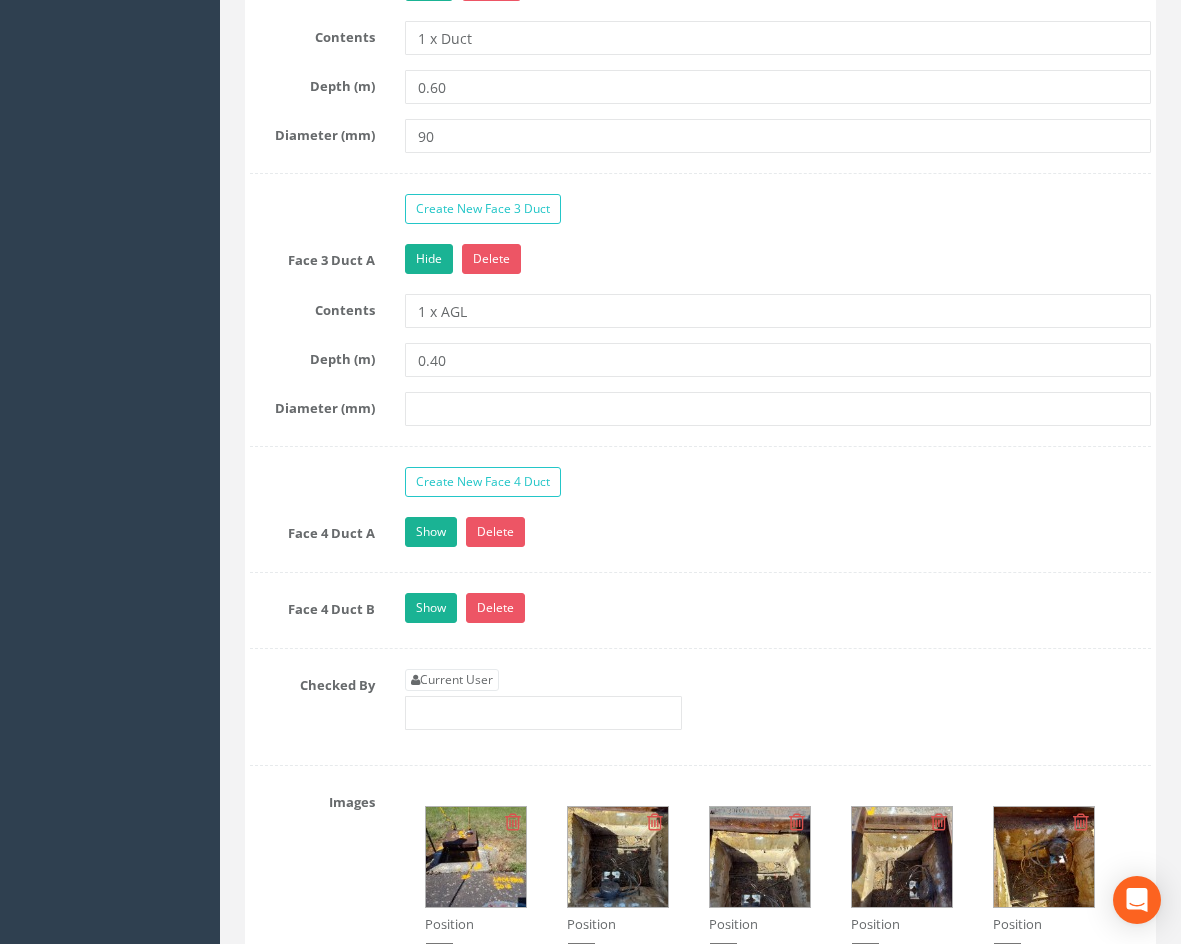 click on "Show
Delete" at bounding box center (778, 534) 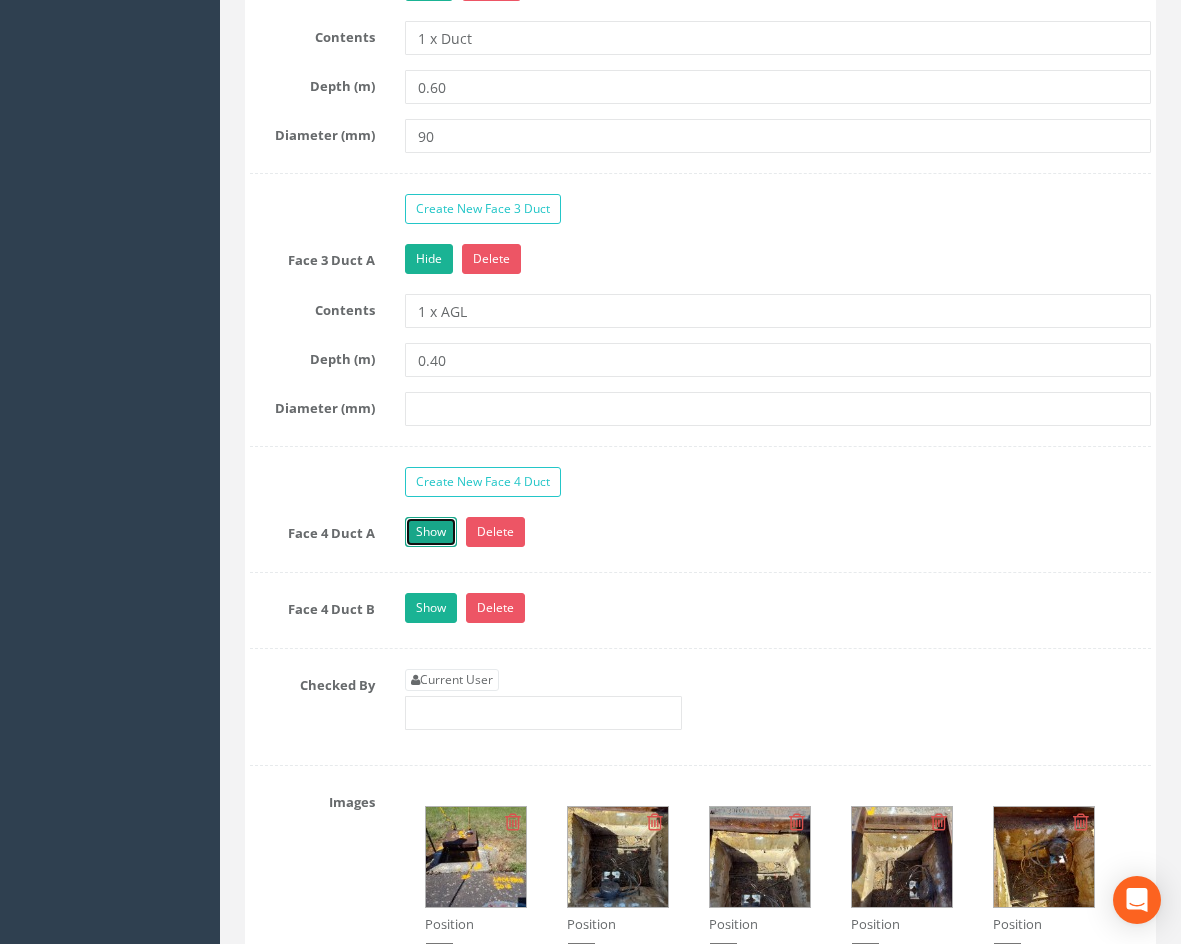 click on "Show" at bounding box center [431, 532] 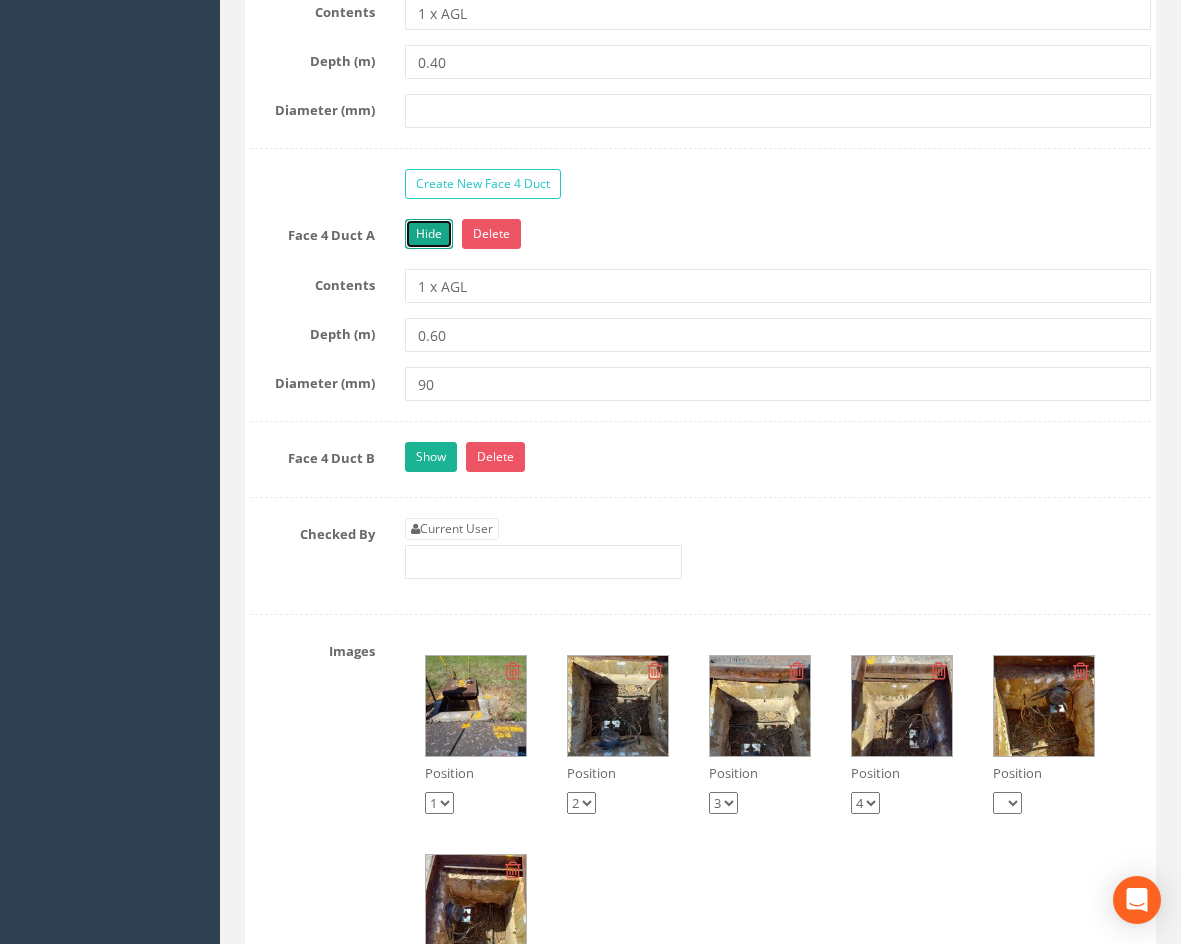 scroll, scrollTop: 2900, scrollLeft: 0, axis: vertical 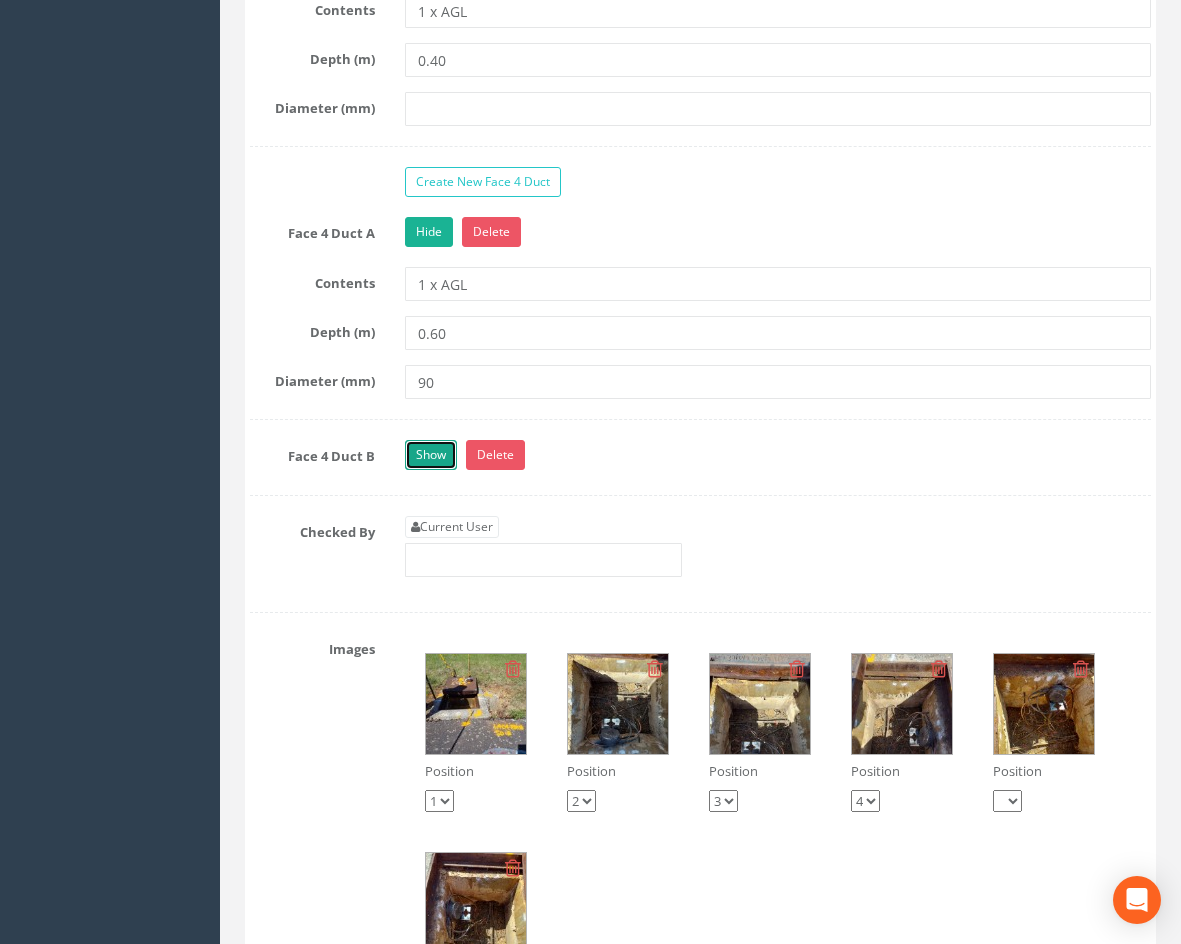 click on "Show" at bounding box center (431, 455) 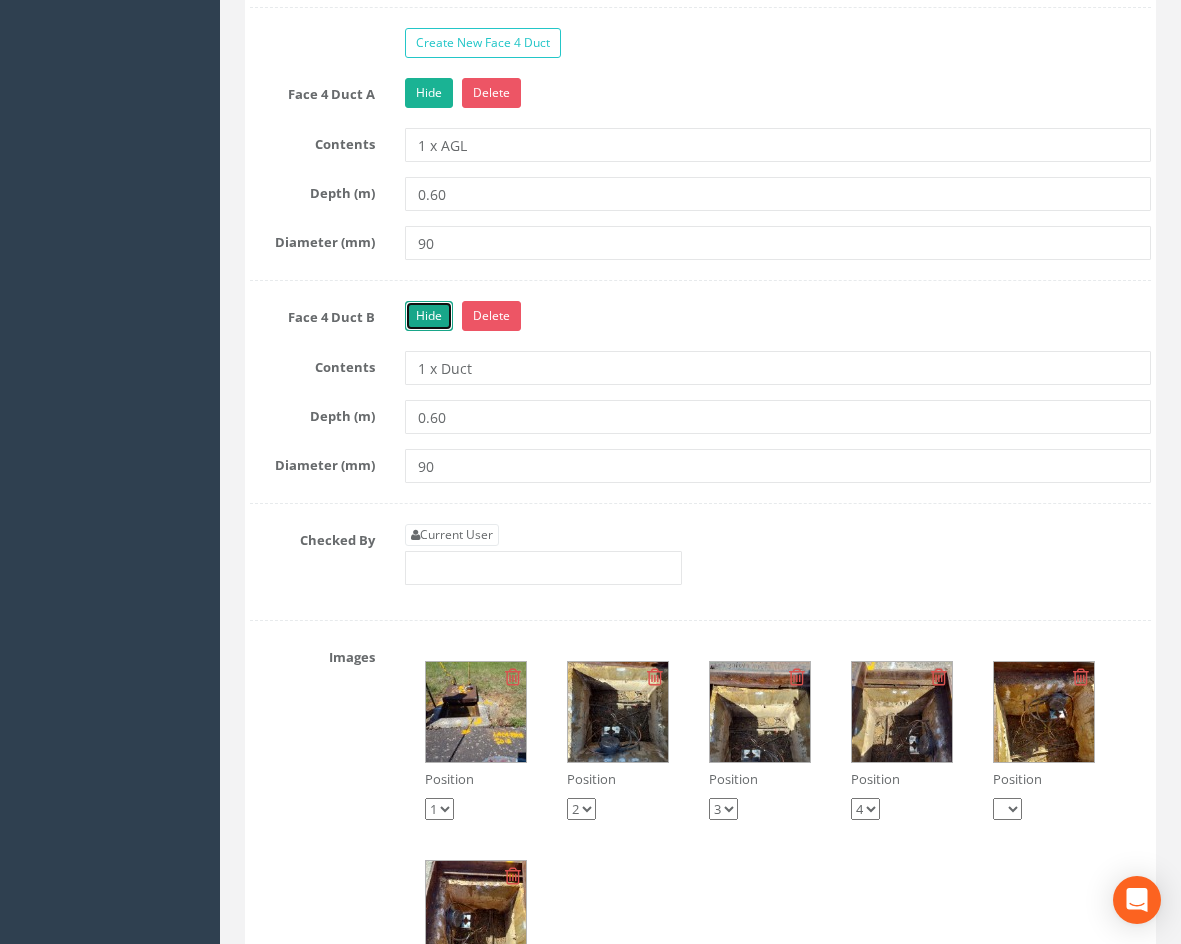 scroll, scrollTop: 3100, scrollLeft: 0, axis: vertical 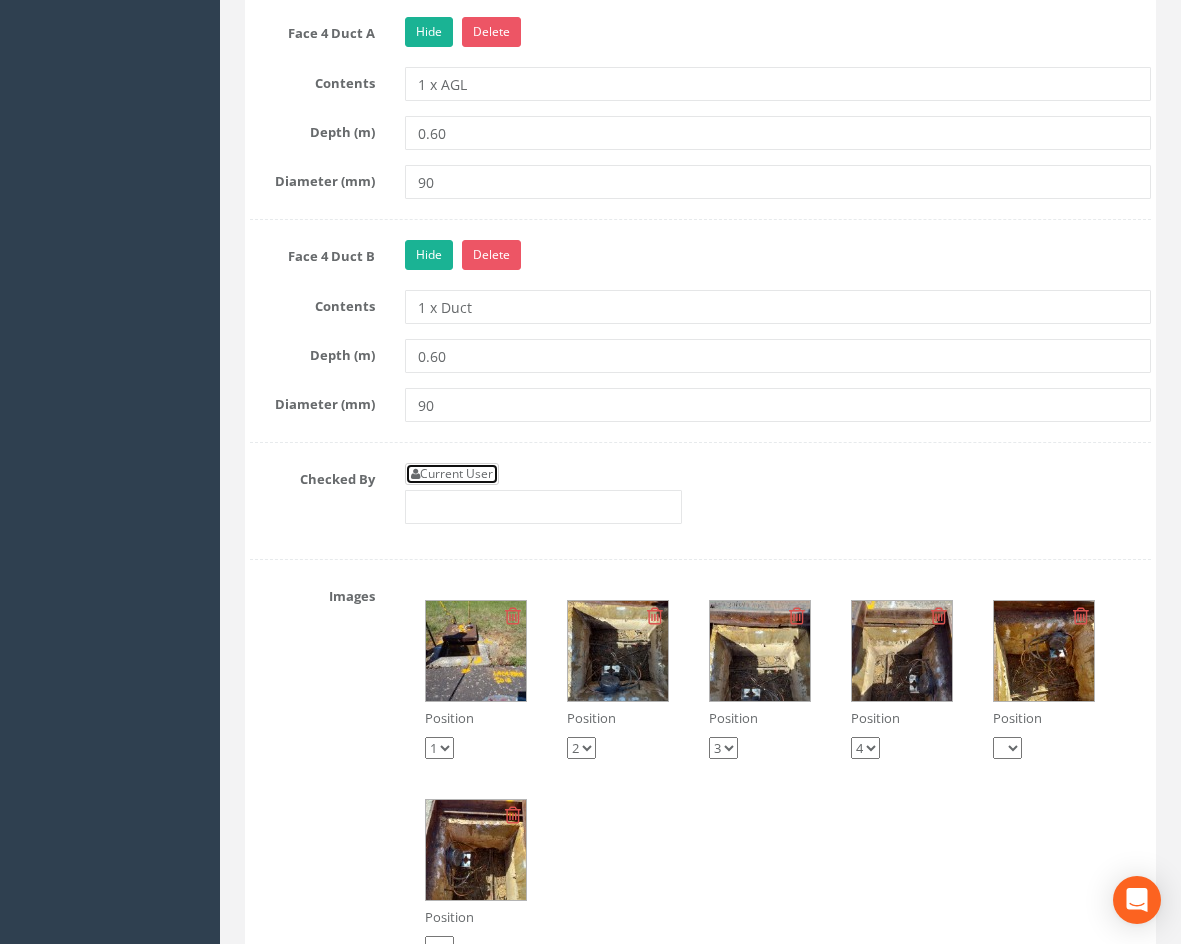 click on "Current User" at bounding box center (452, 474) 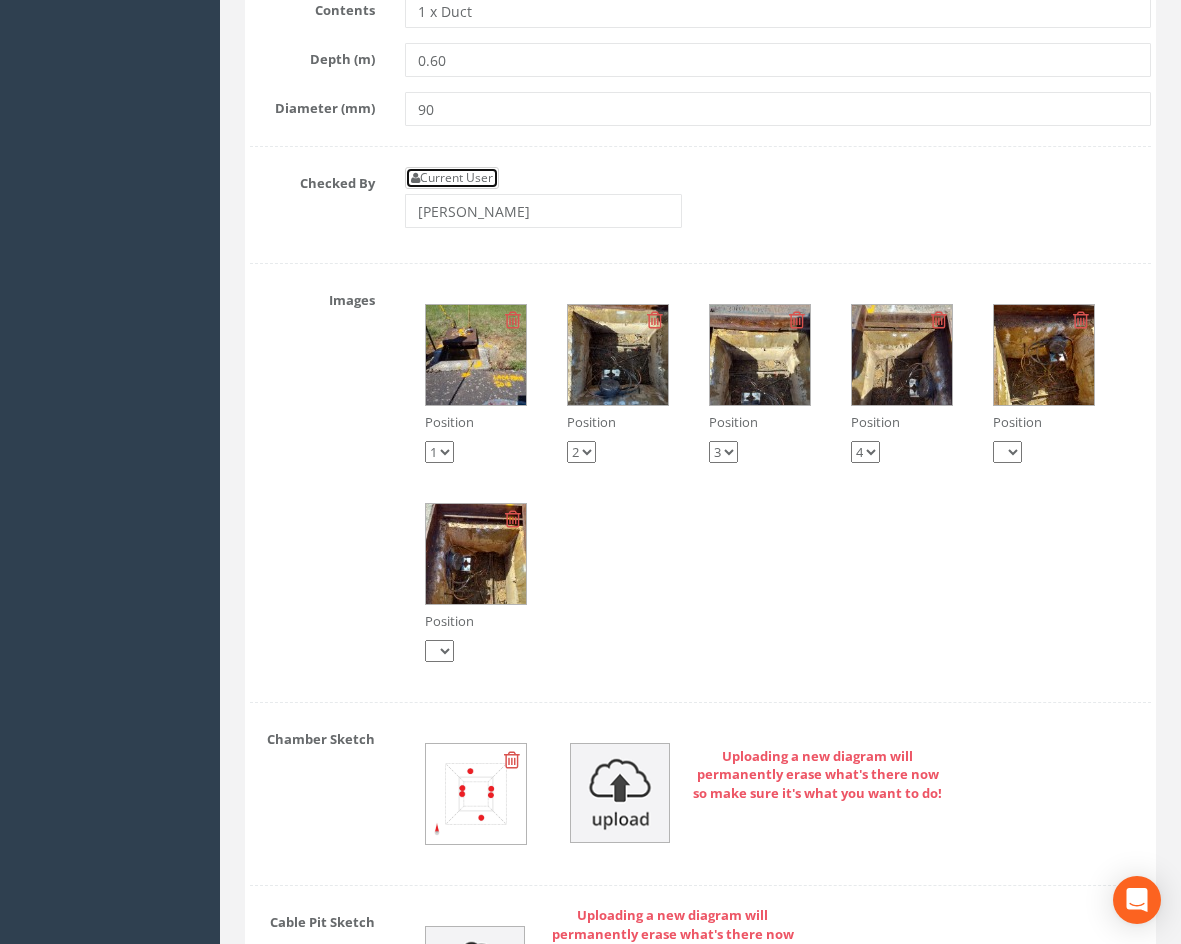 scroll, scrollTop: 3400, scrollLeft: 0, axis: vertical 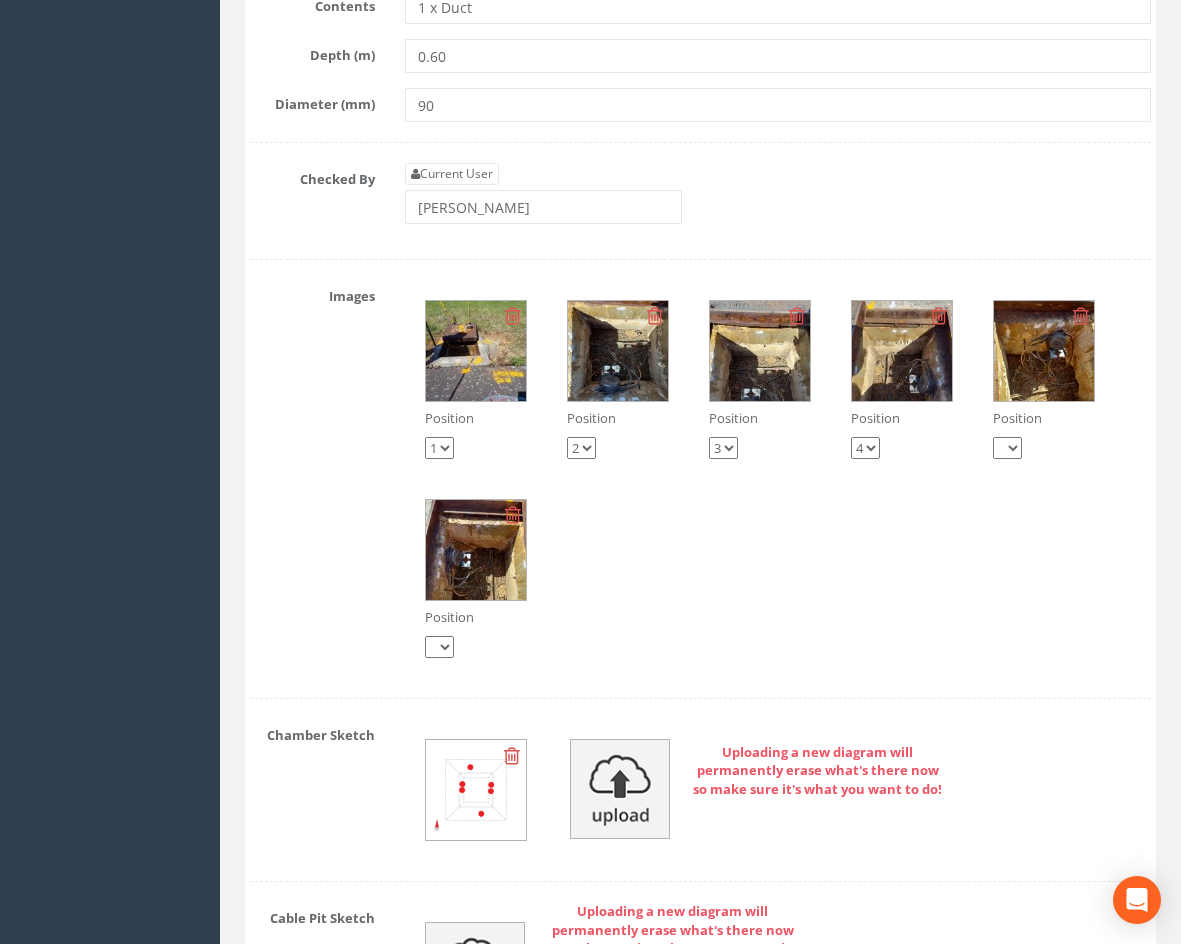click at bounding box center (618, 351) 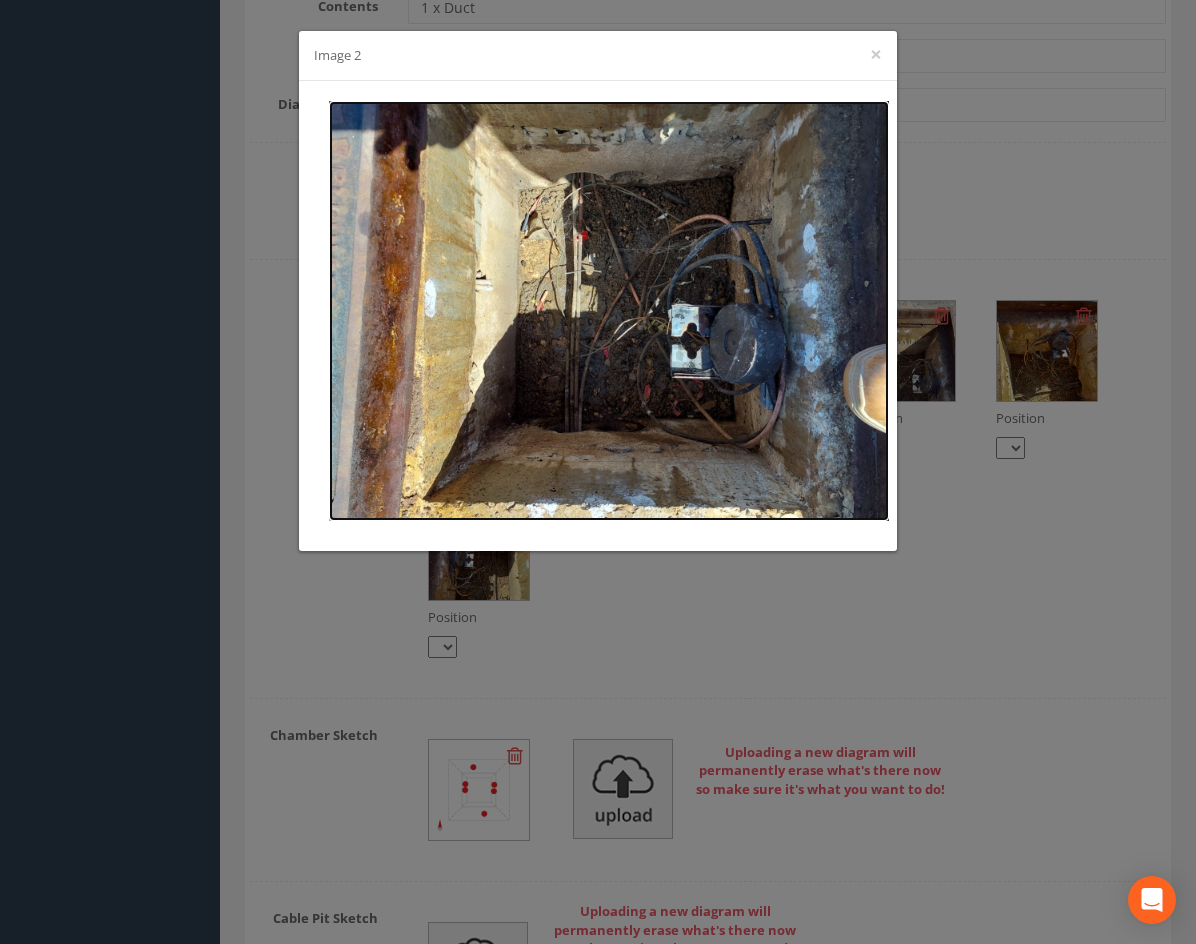 click at bounding box center (609, 311) 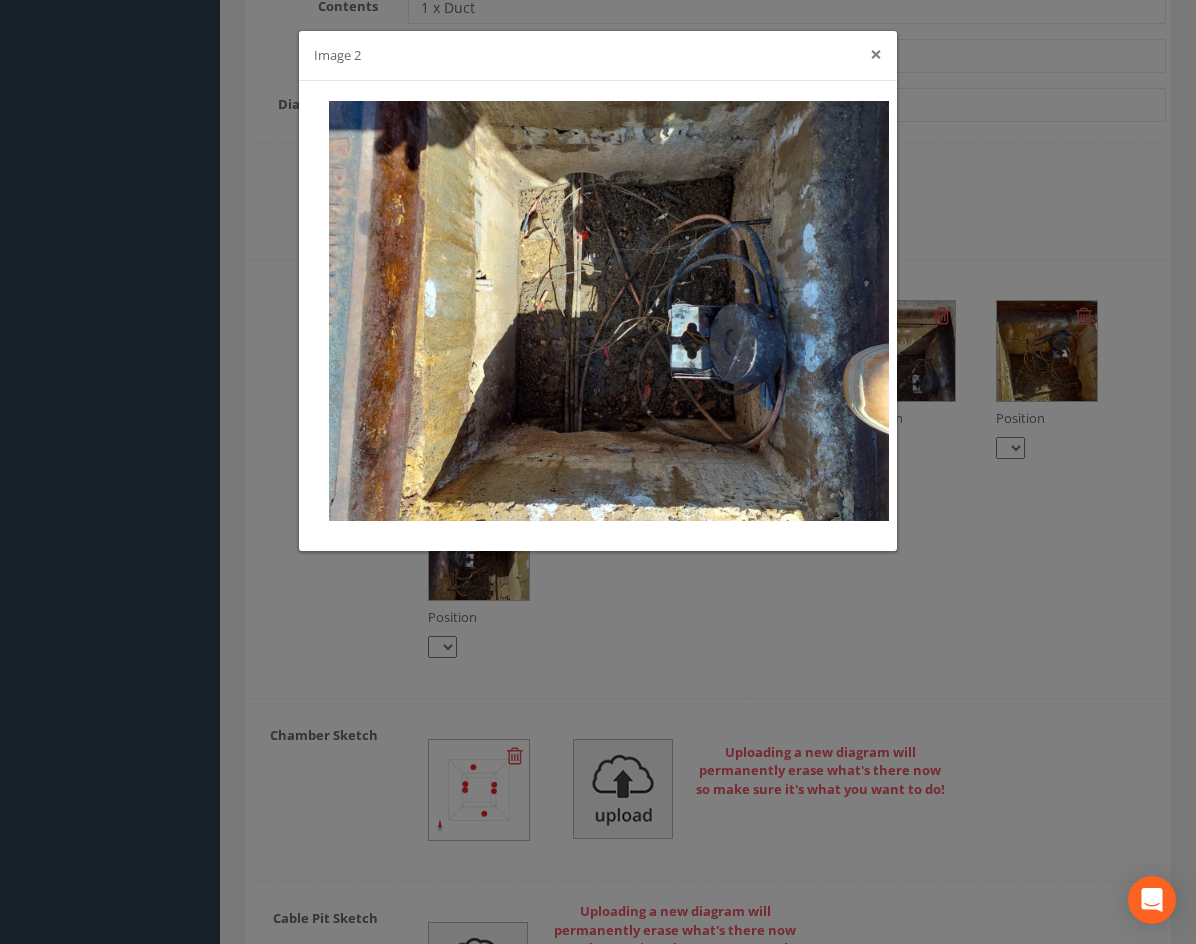 click on "×" at bounding box center [876, 54] 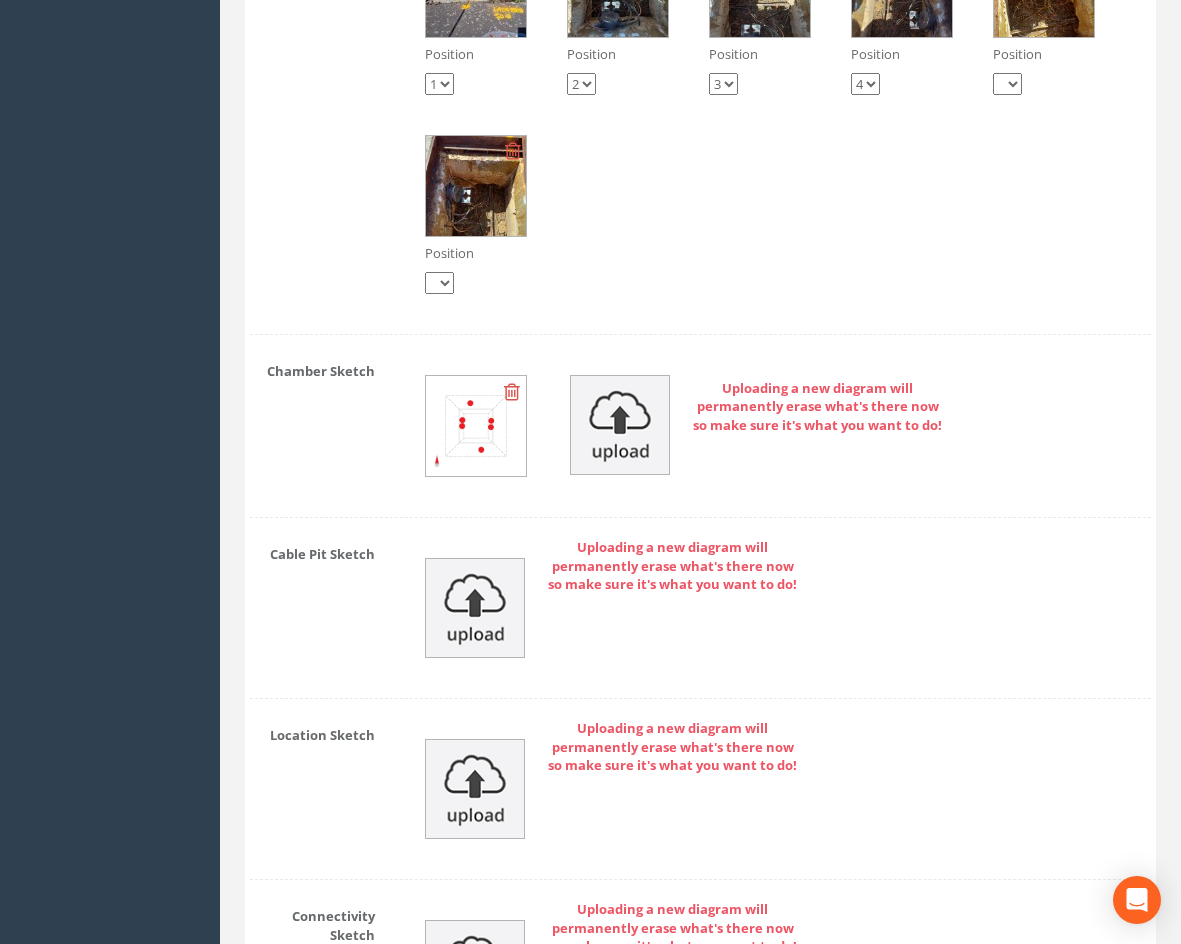scroll, scrollTop: 3800, scrollLeft: 0, axis: vertical 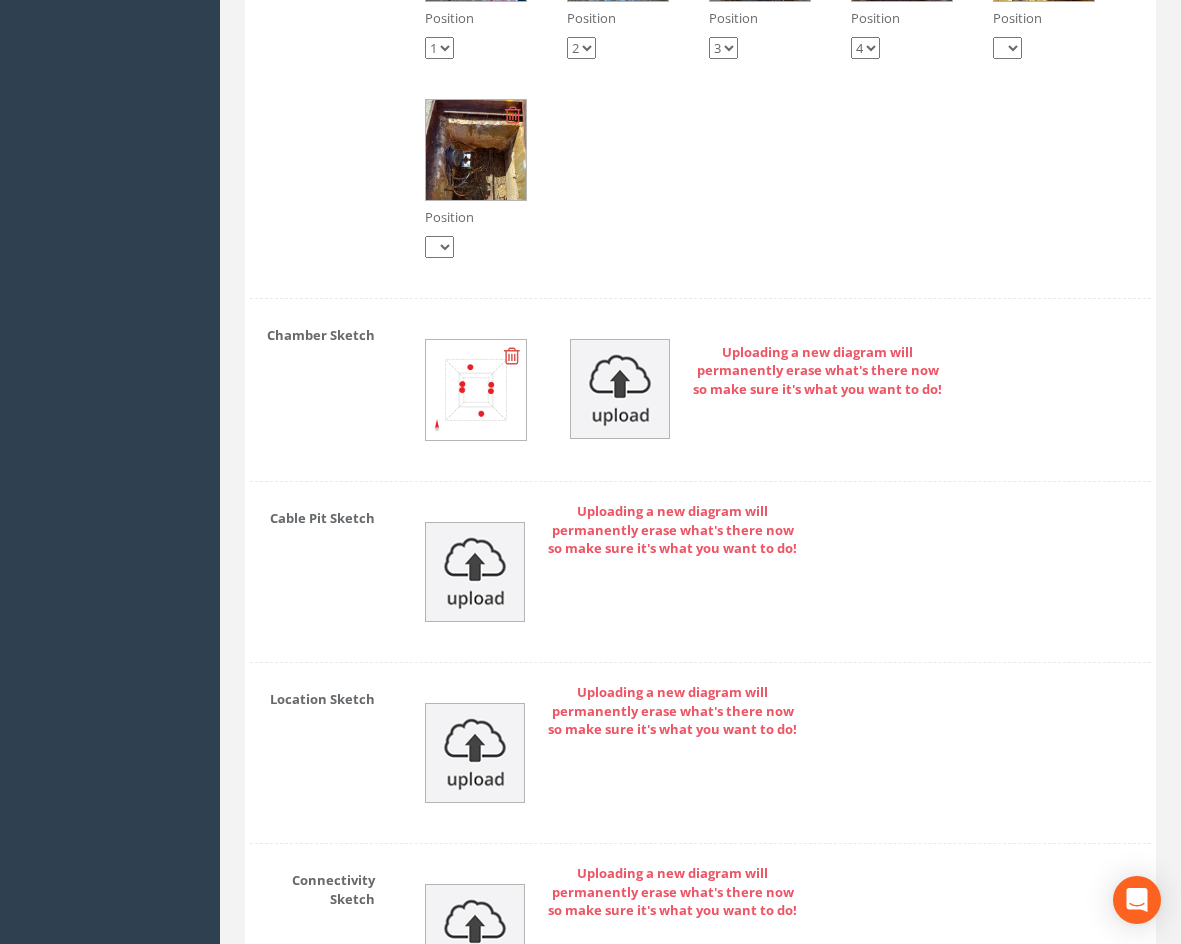 click at bounding box center (512, 356) 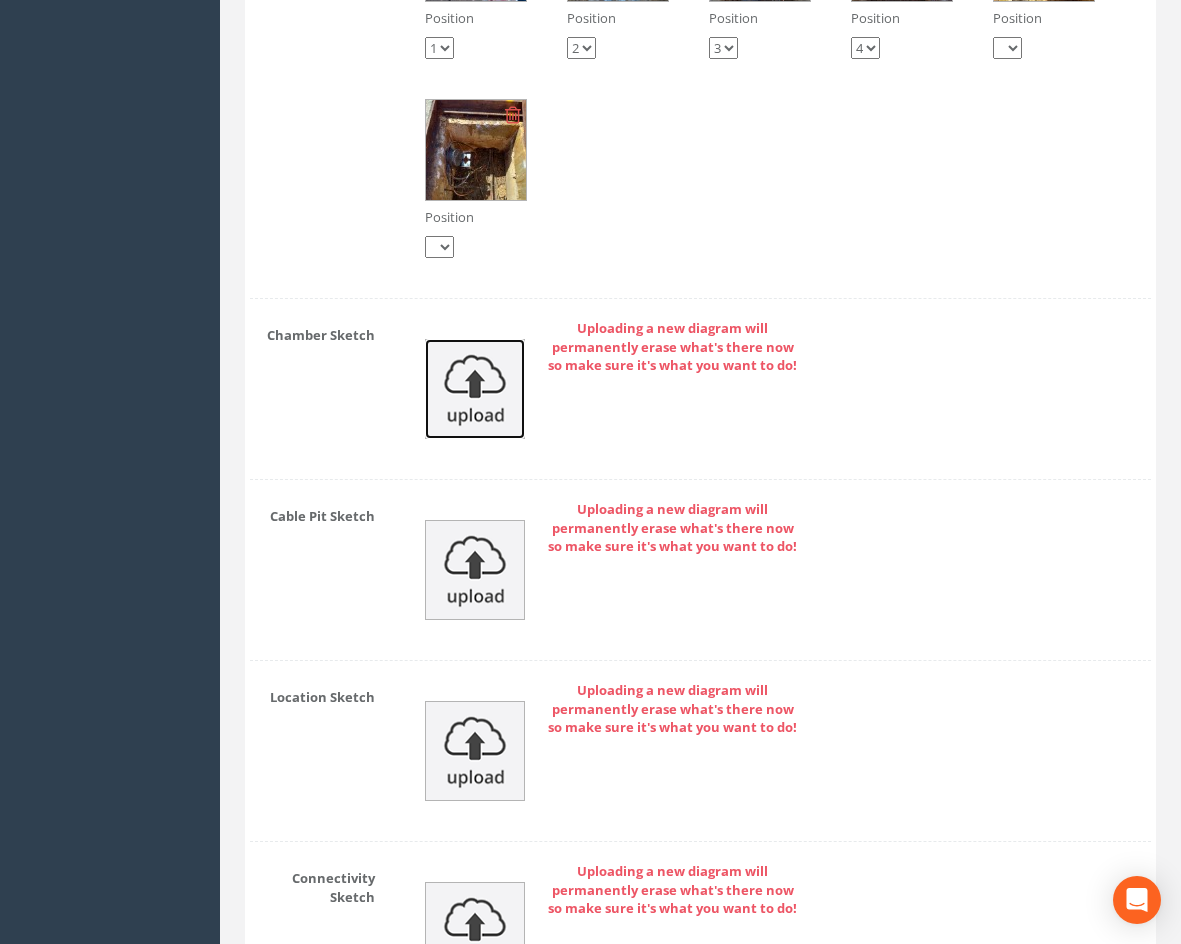 click at bounding box center [475, 389] 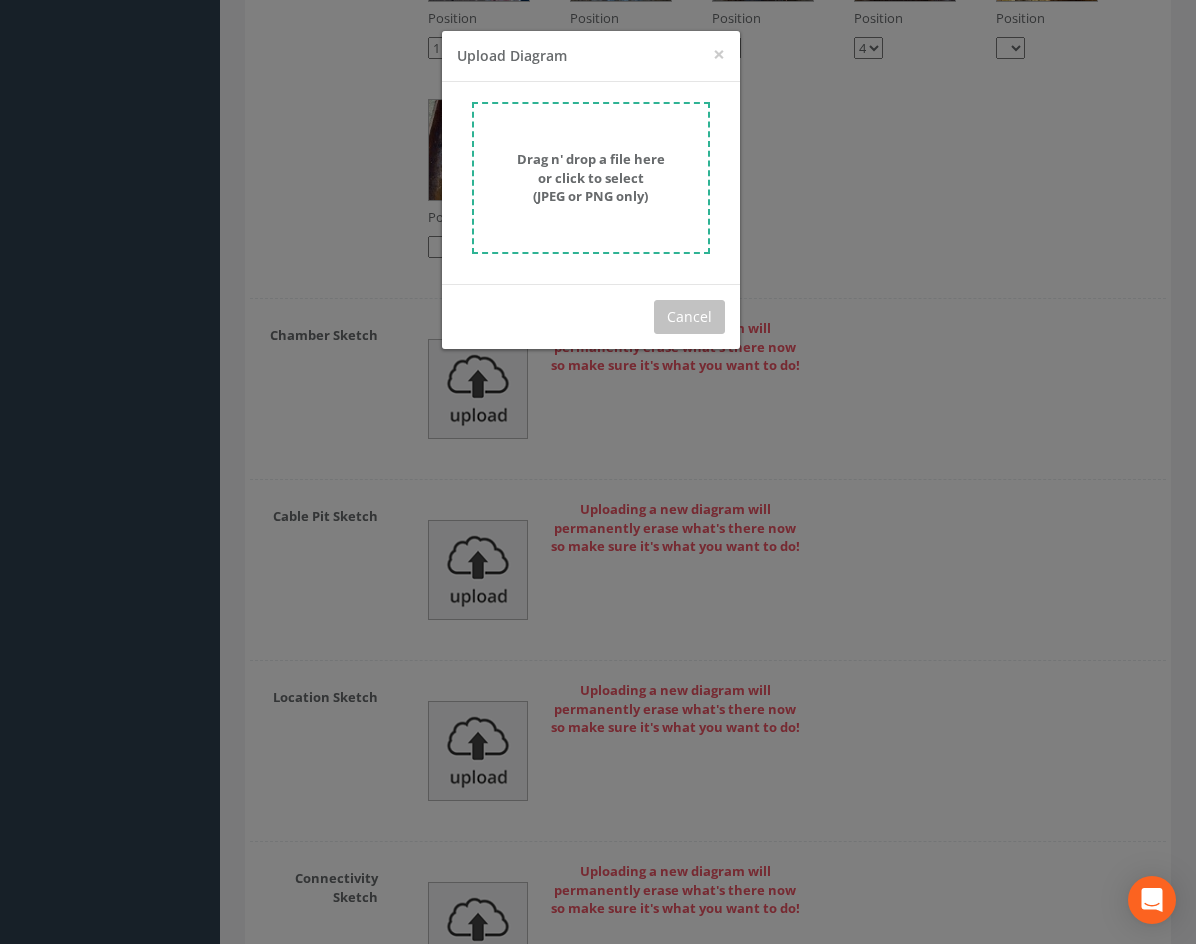 click on "Drag n' drop a file here or click to select (JPEG or PNG only)" at bounding box center [591, 178] 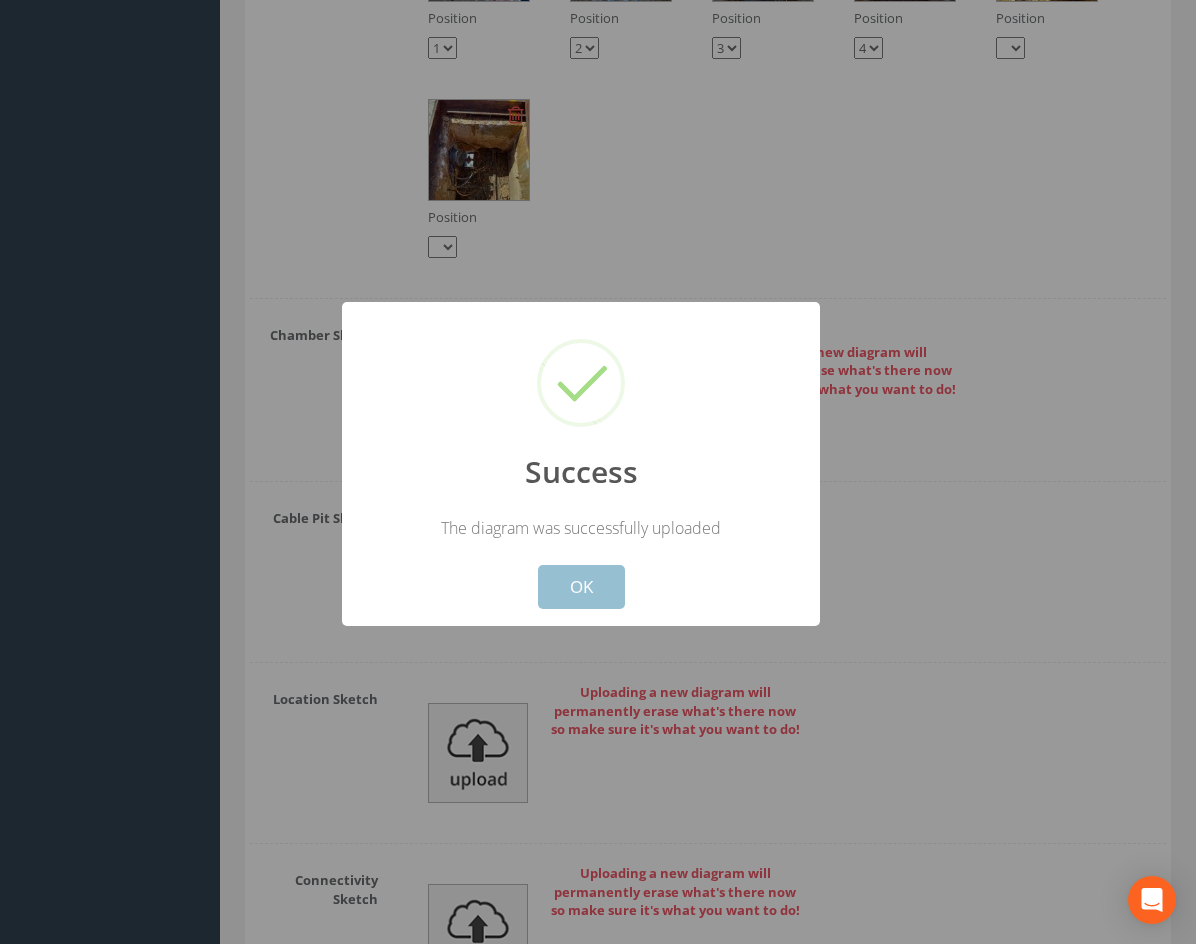 click on "OK" at bounding box center [581, 587] 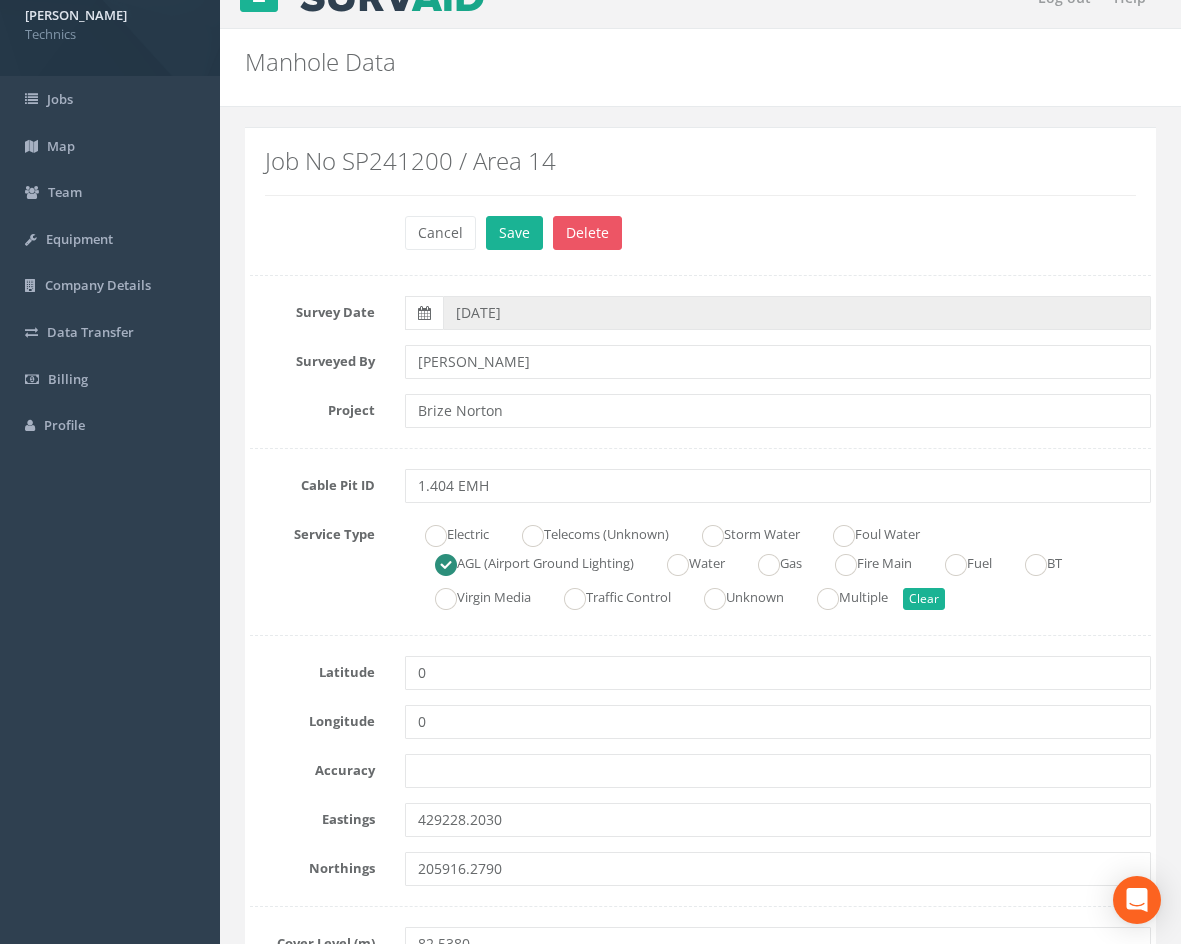 scroll, scrollTop: 0, scrollLeft: 0, axis: both 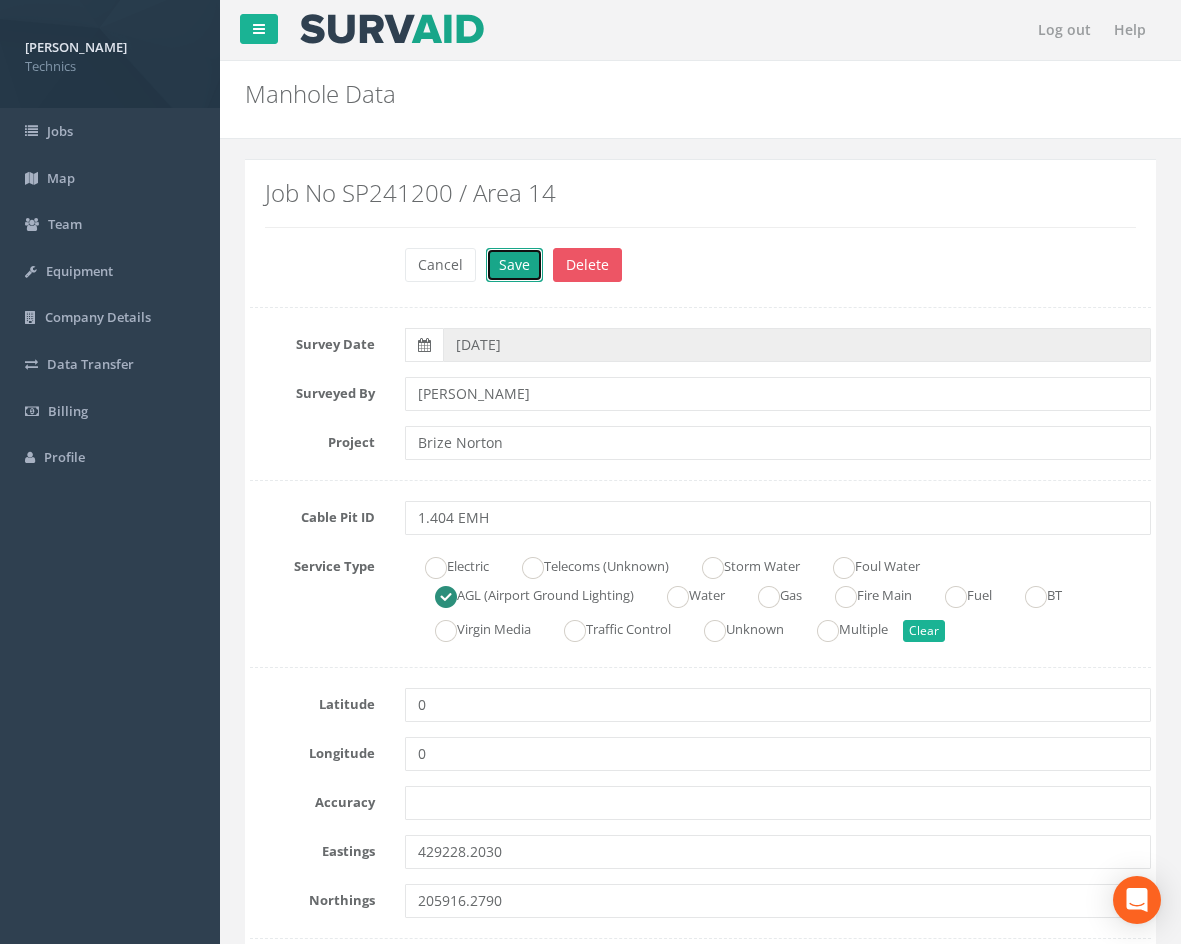 click on "Save" at bounding box center [514, 265] 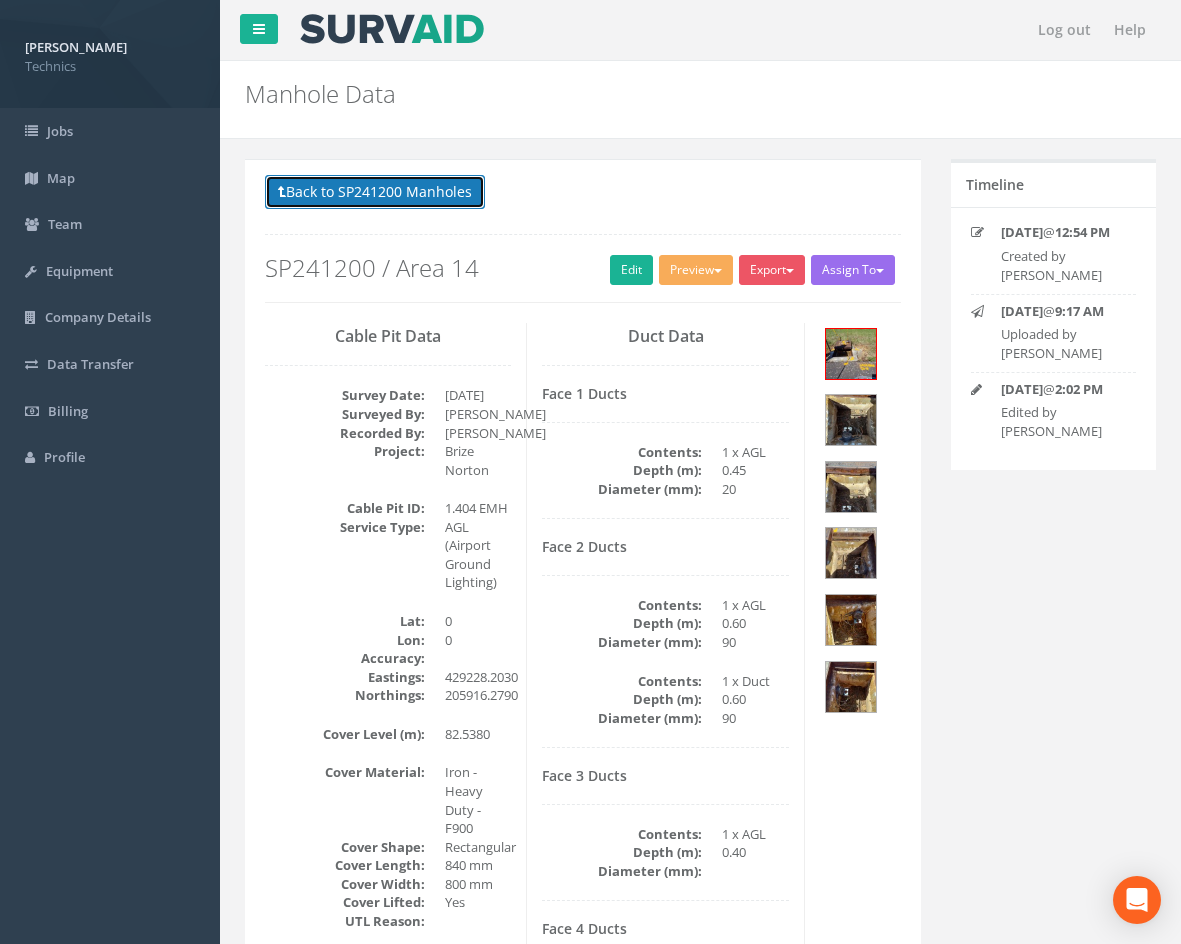click on "Back to SP241200 Manholes" at bounding box center [375, 192] 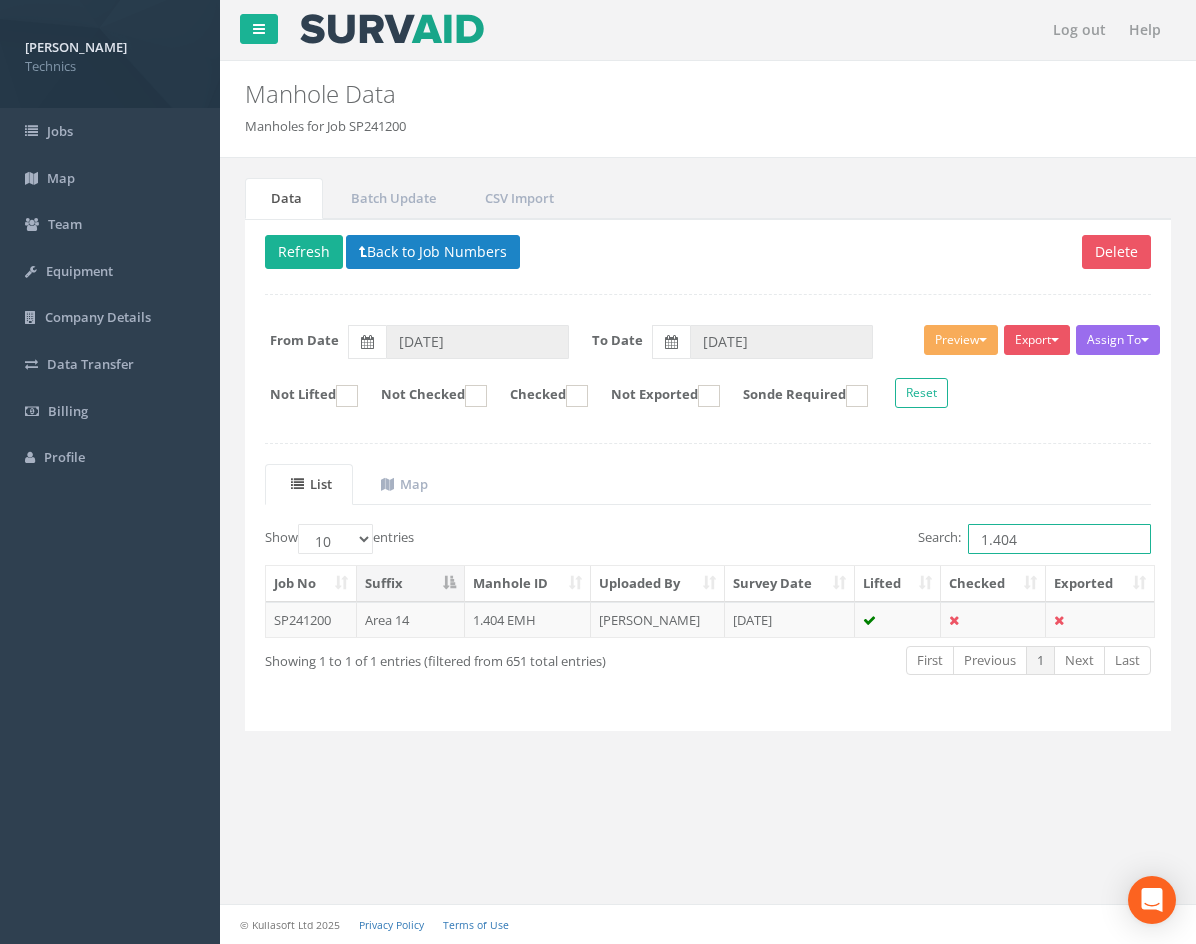 click on "1.404" at bounding box center (1059, 539) 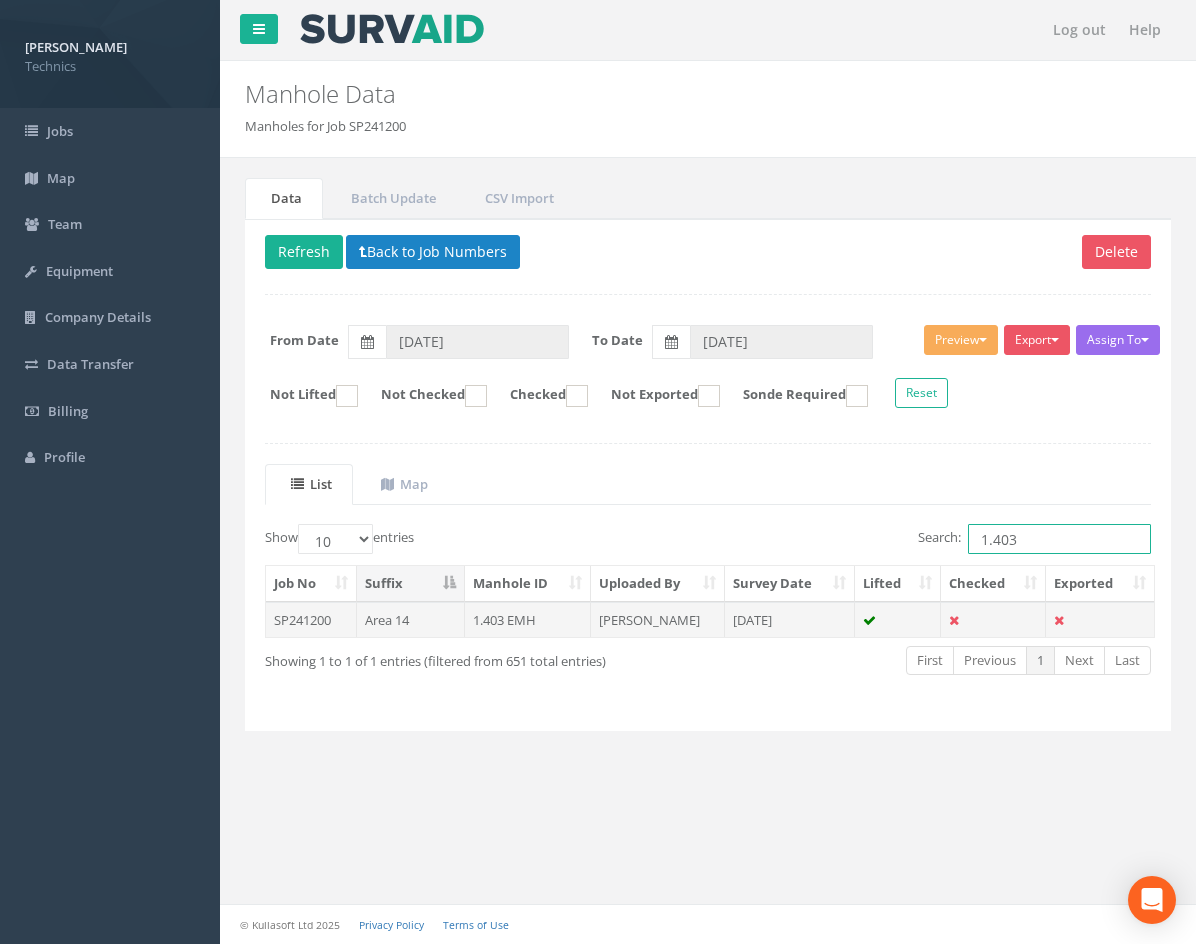 type on "1.403" 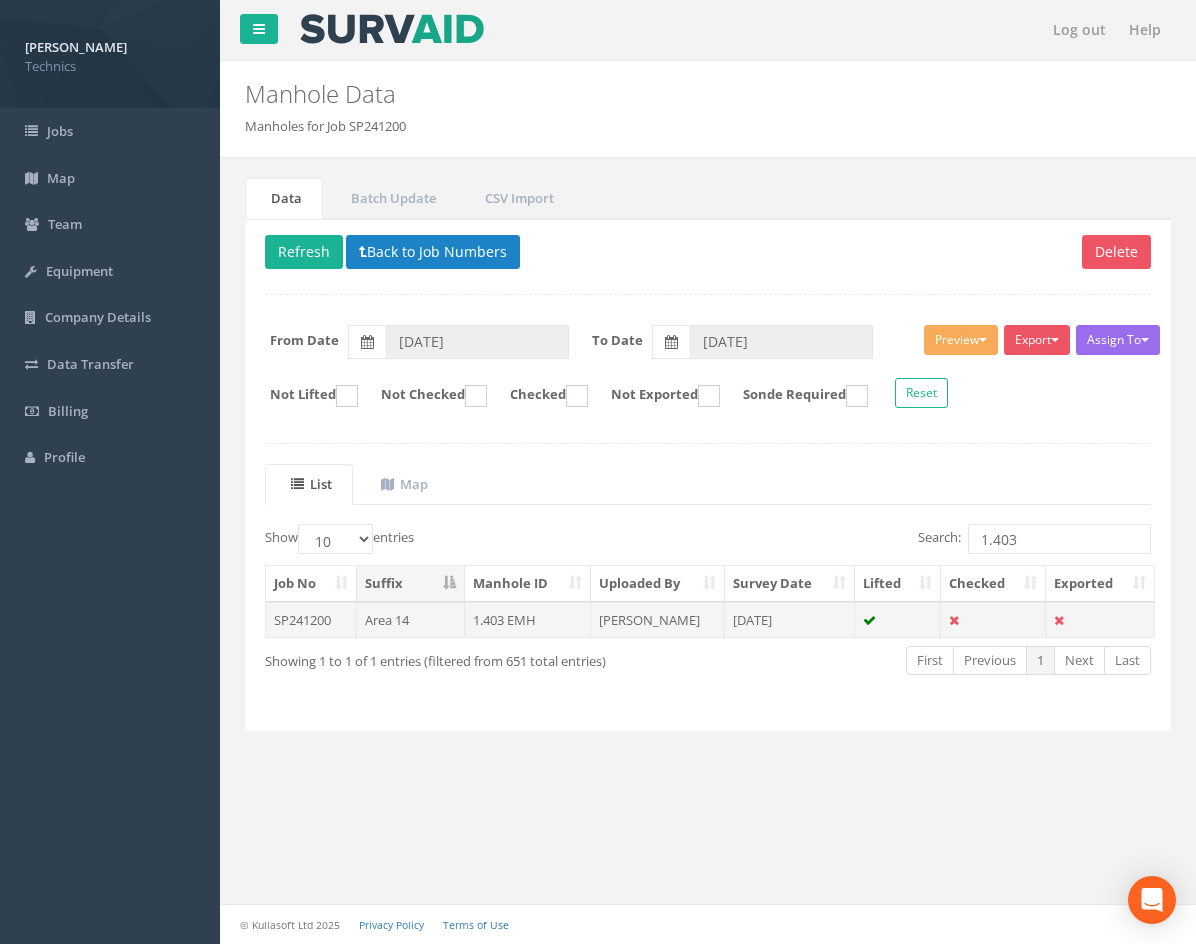 click on "1.403 EMH" at bounding box center [528, 620] 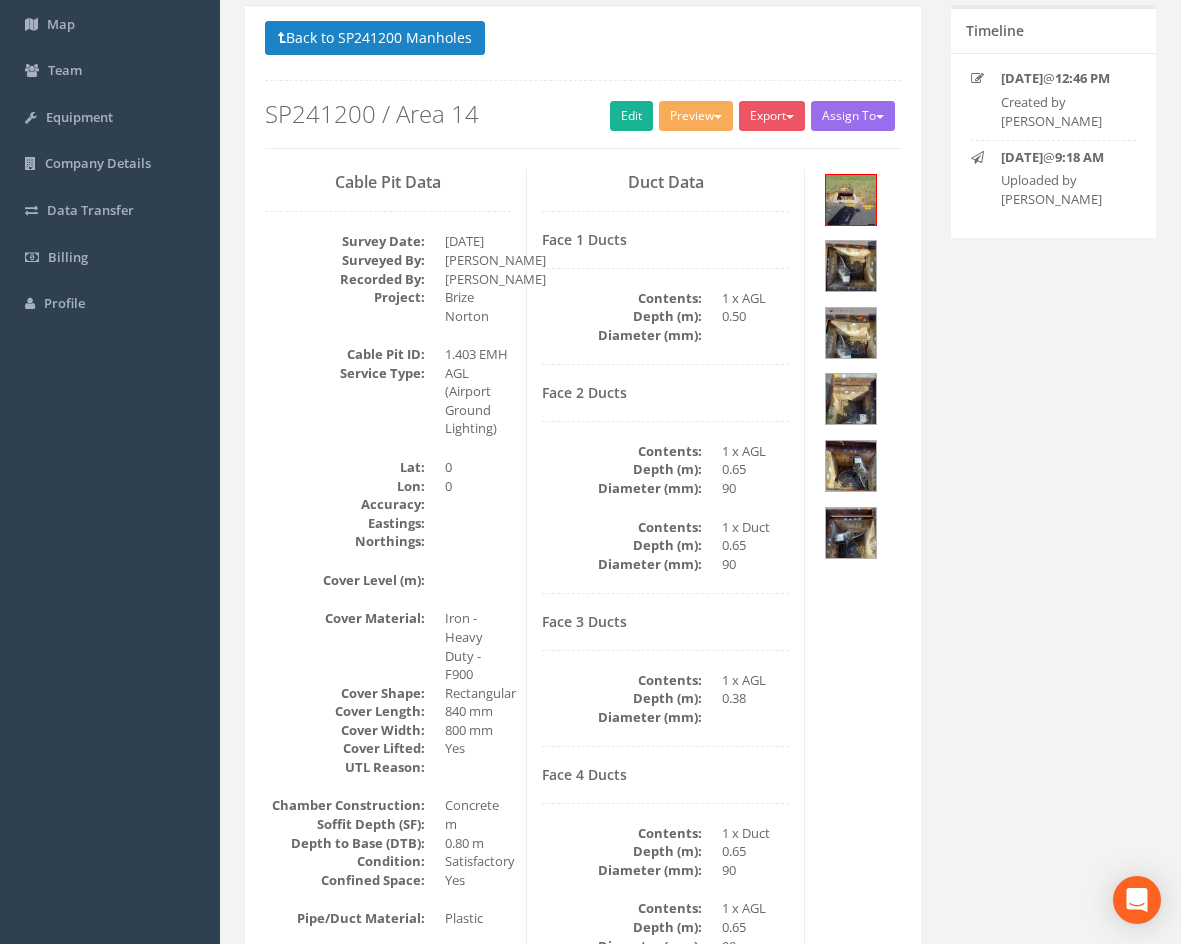 scroll, scrollTop: 0, scrollLeft: 0, axis: both 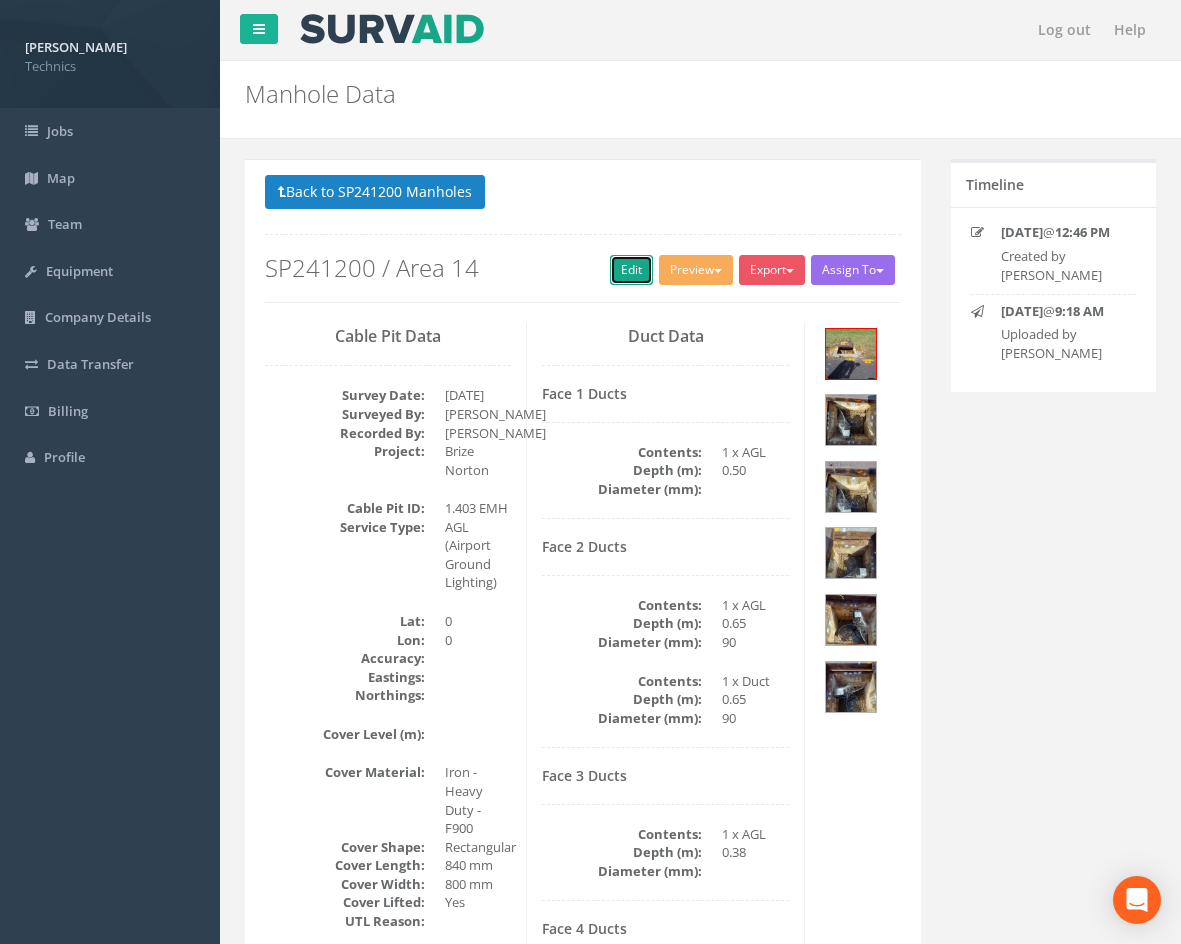 click on "Edit" at bounding box center [631, 270] 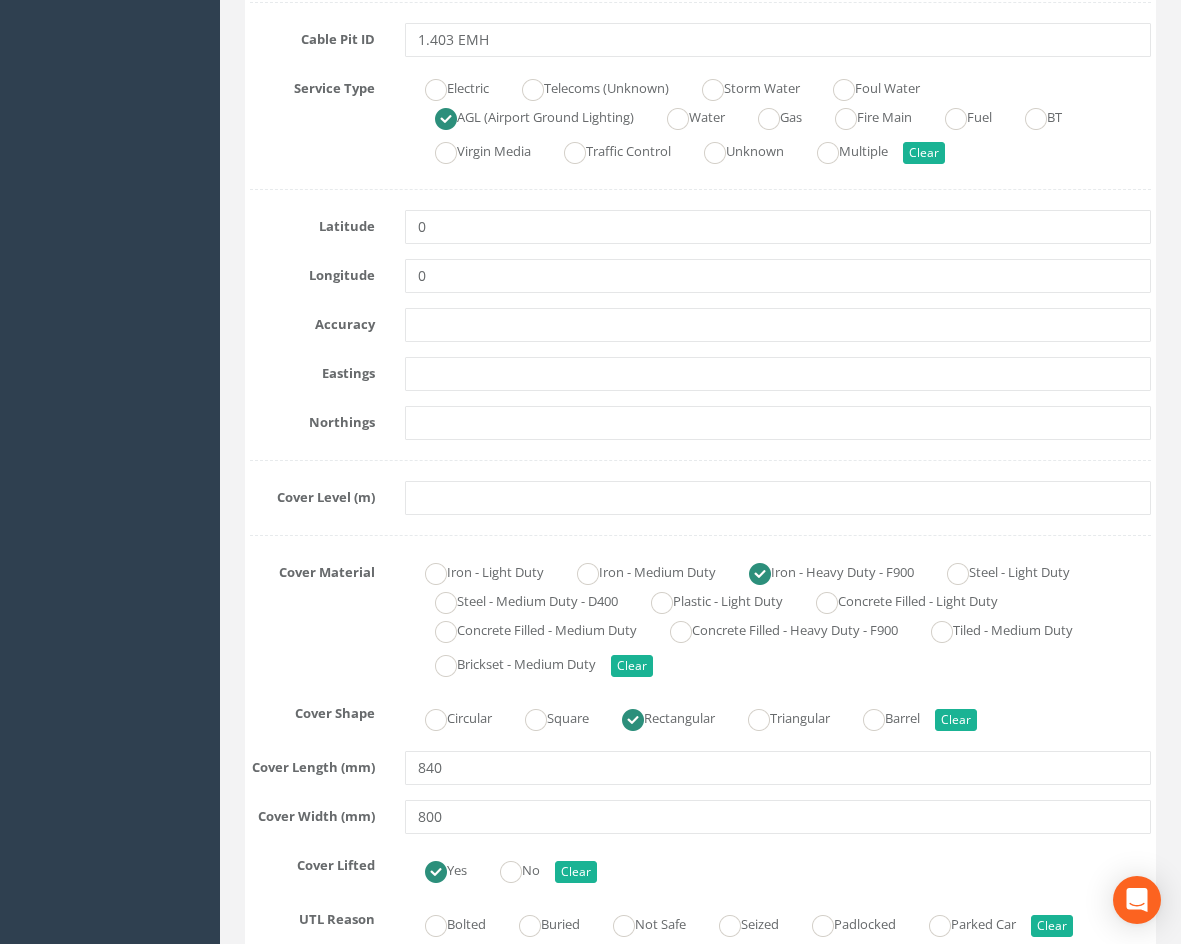 scroll, scrollTop: 500, scrollLeft: 0, axis: vertical 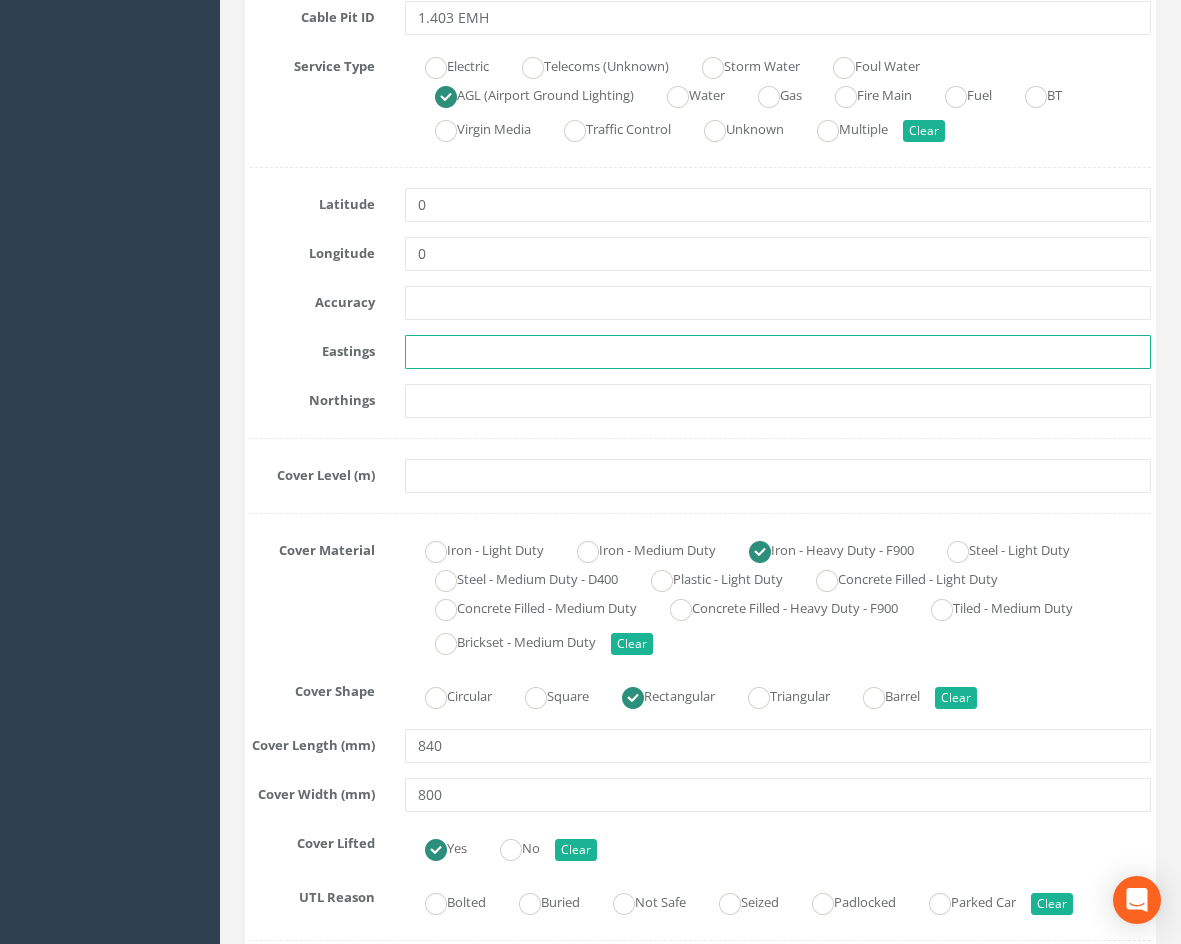 click at bounding box center (778, 352) 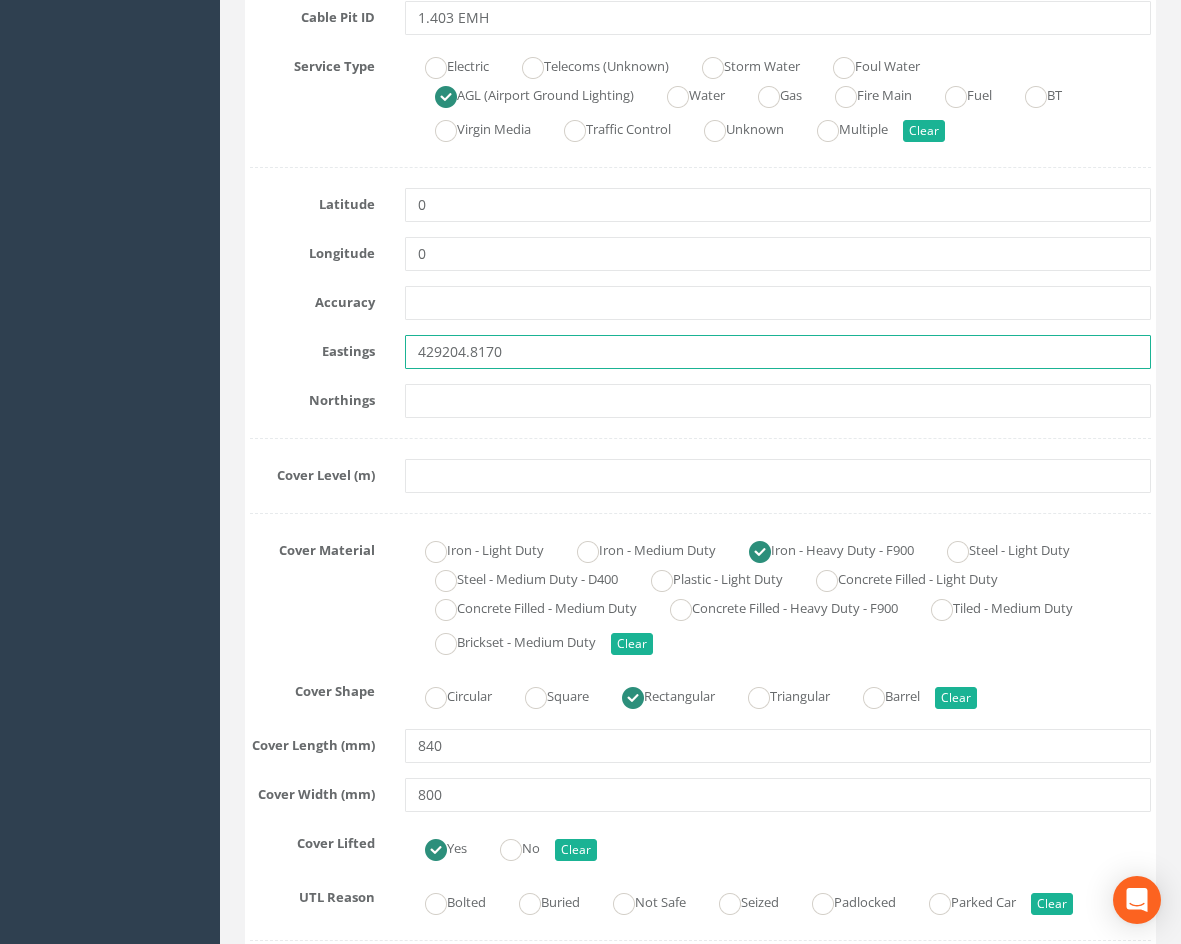 type on "429204.8170" 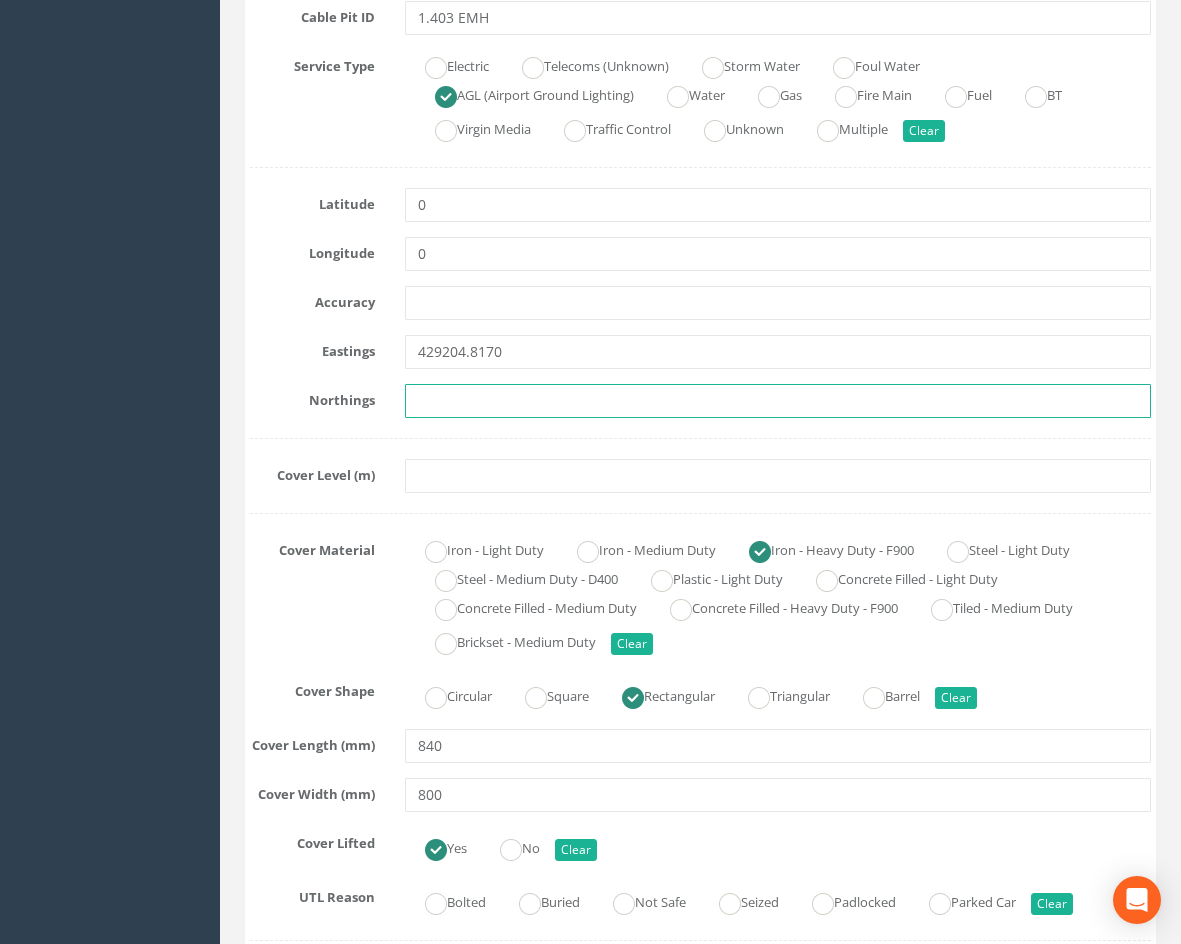 click at bounding box center (778, 401) 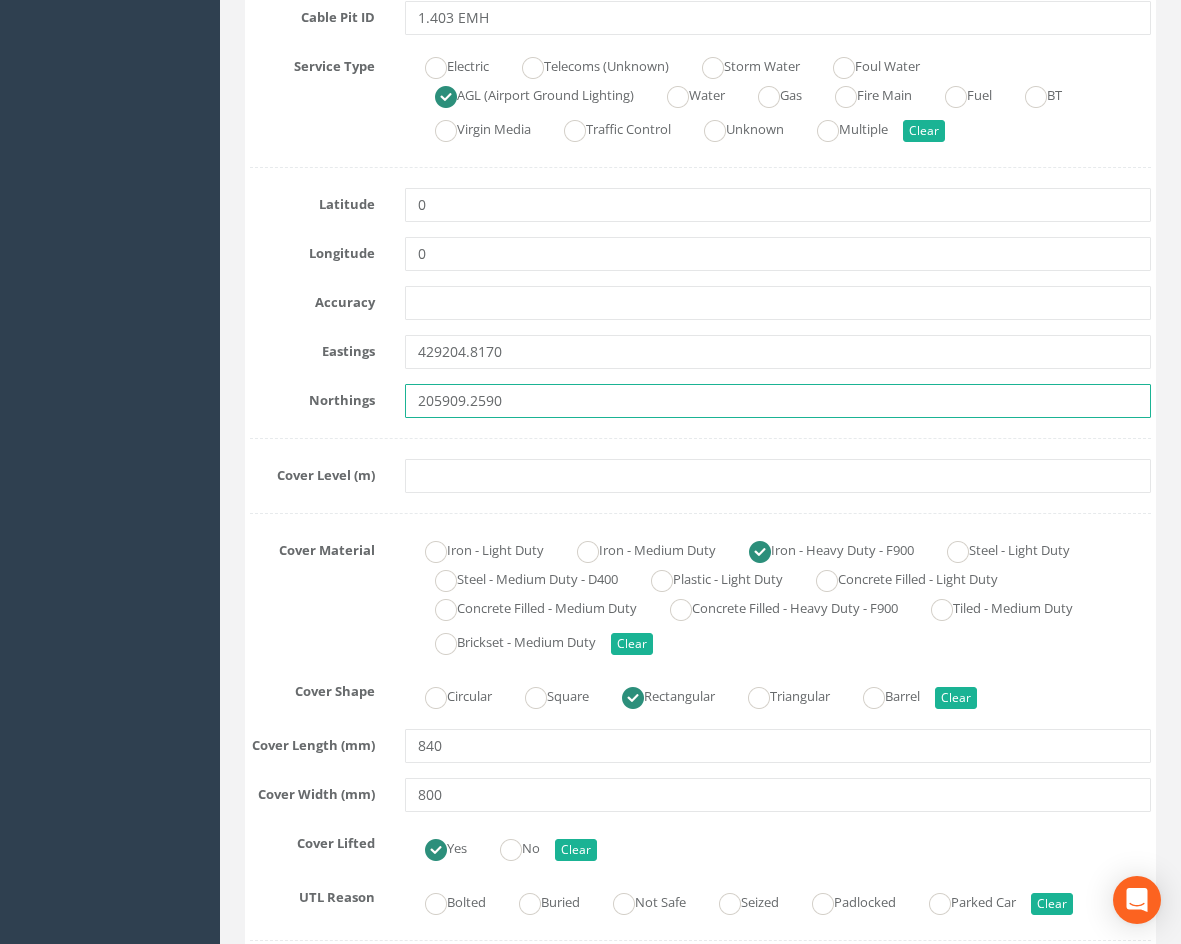 type on "205909.2590" 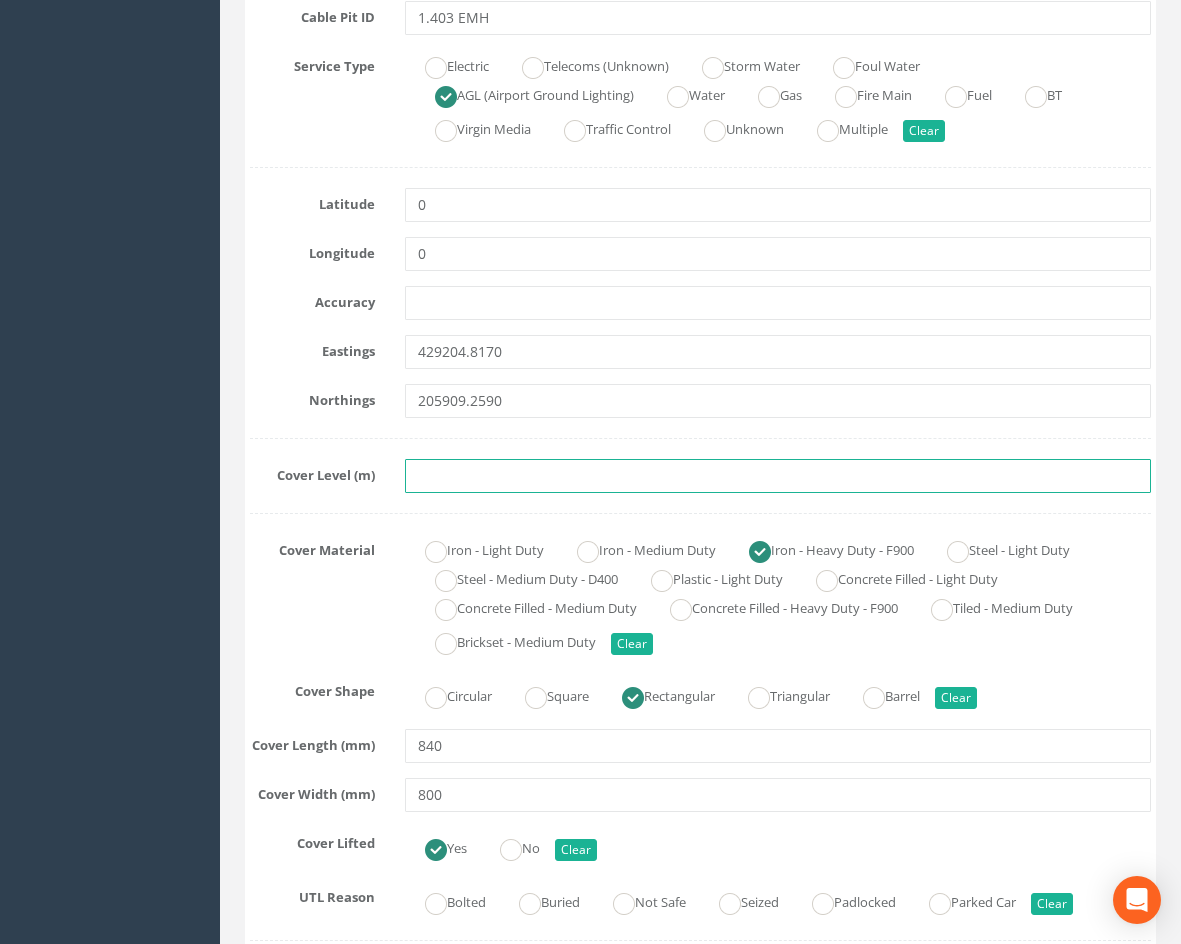 click at bounding box center (778, 476) 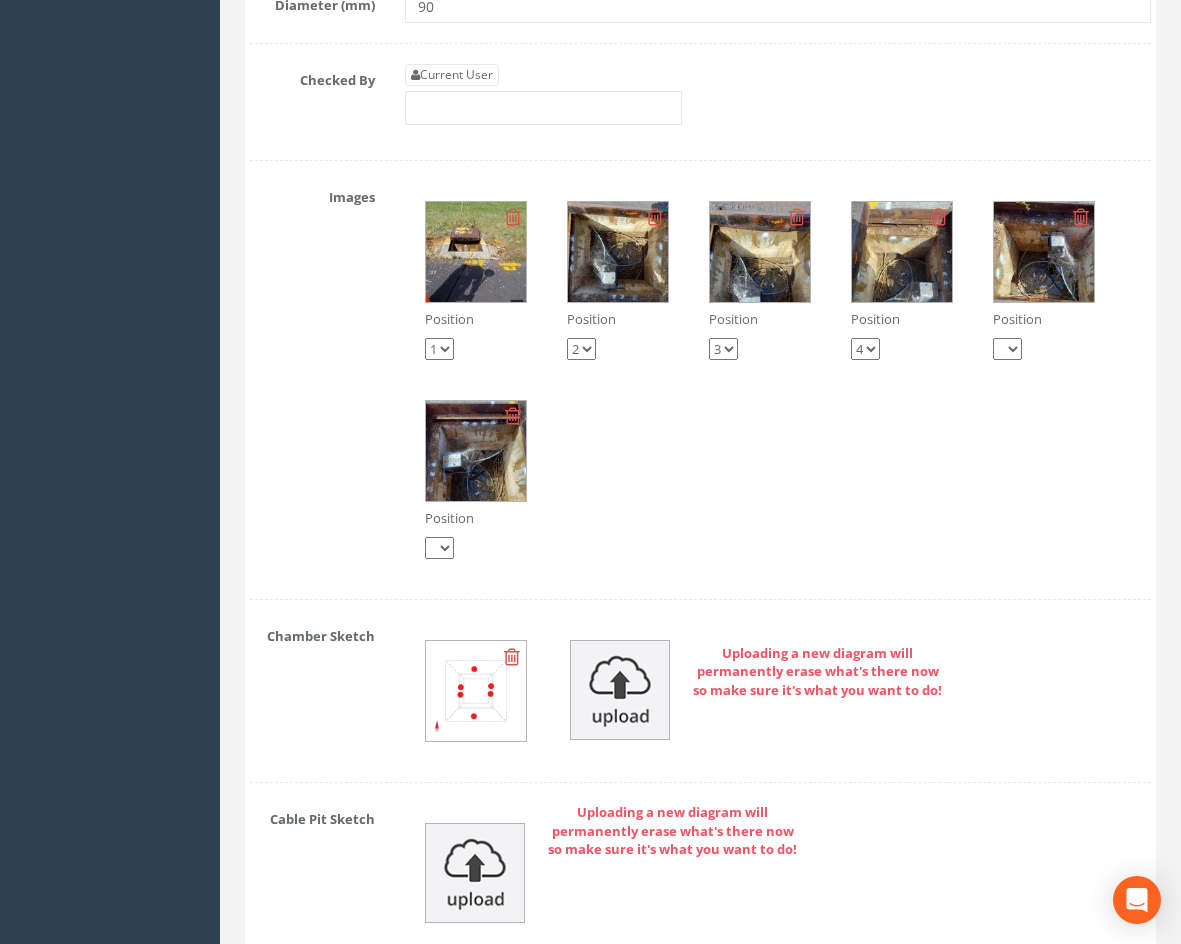 scroll, scrollTop: 3500, scrollLeft: 0, axis: vertical 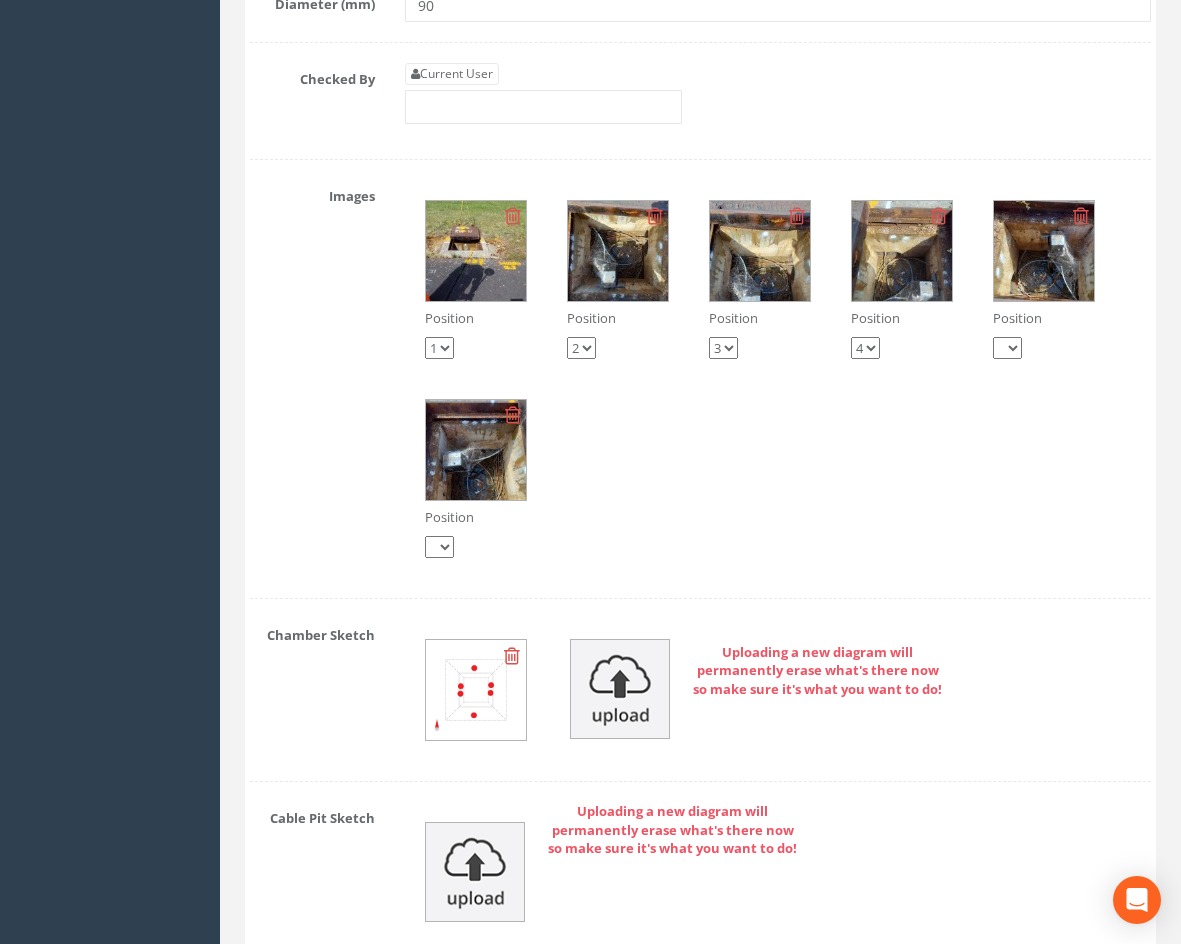 type on "82.6870" 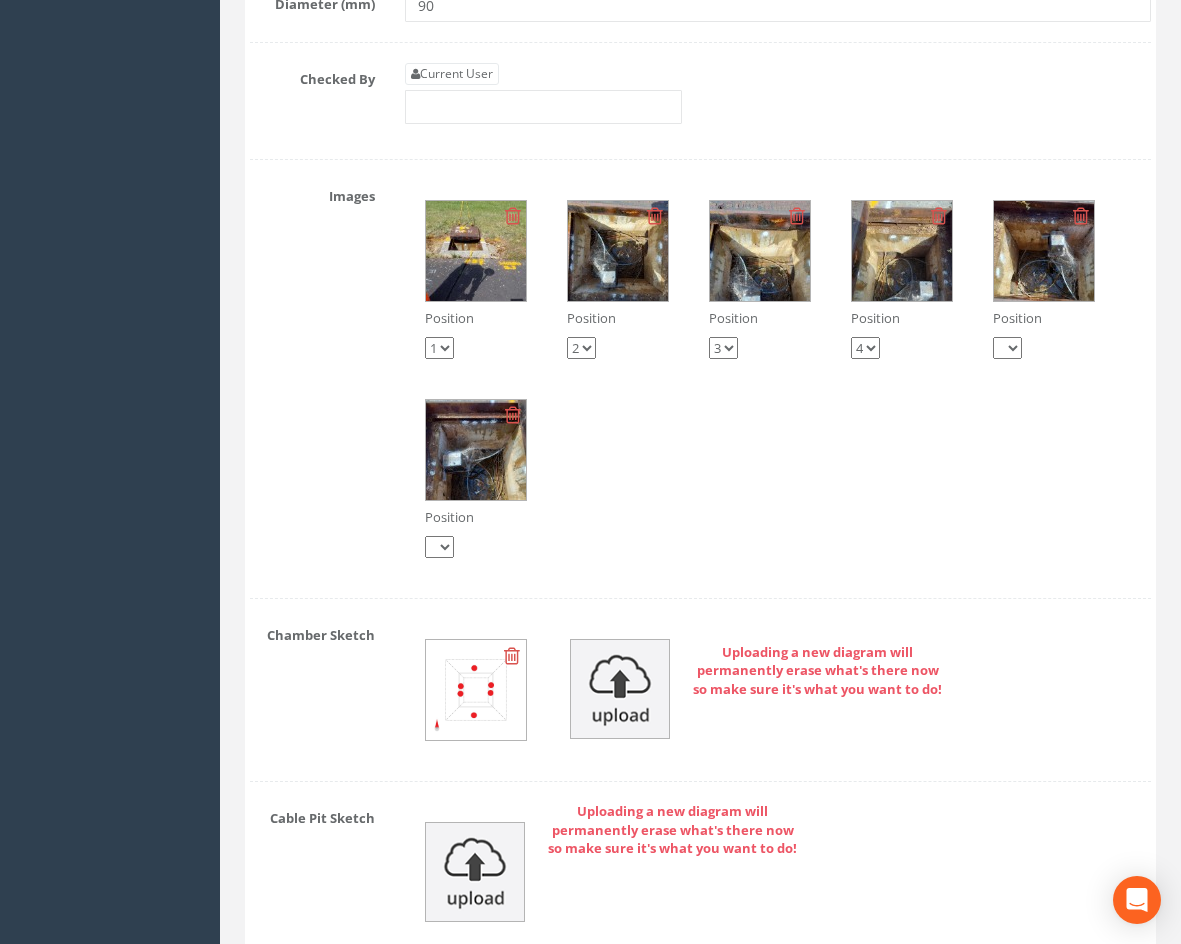 click at bounding box center [476, 251] 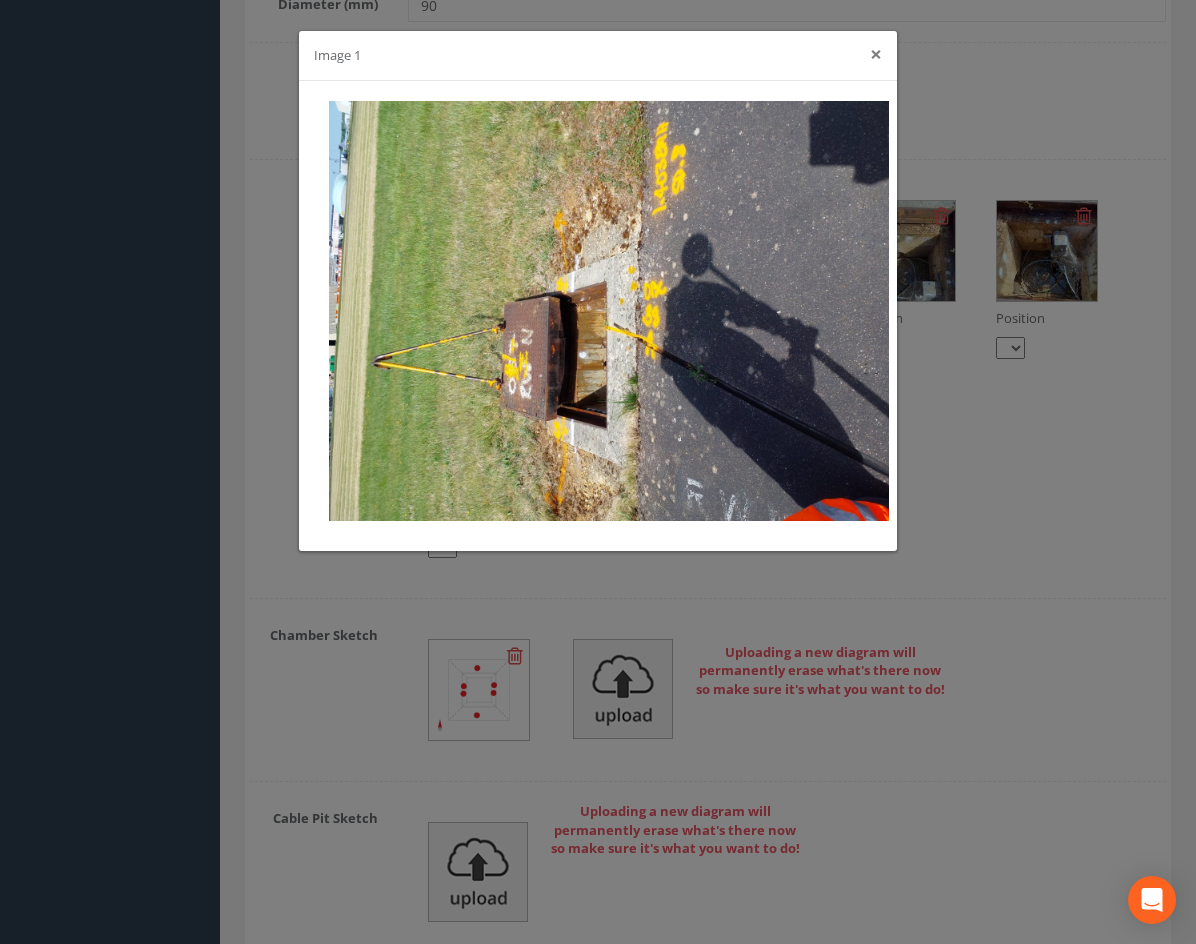 click on "×" at bounding box center [876, 54] 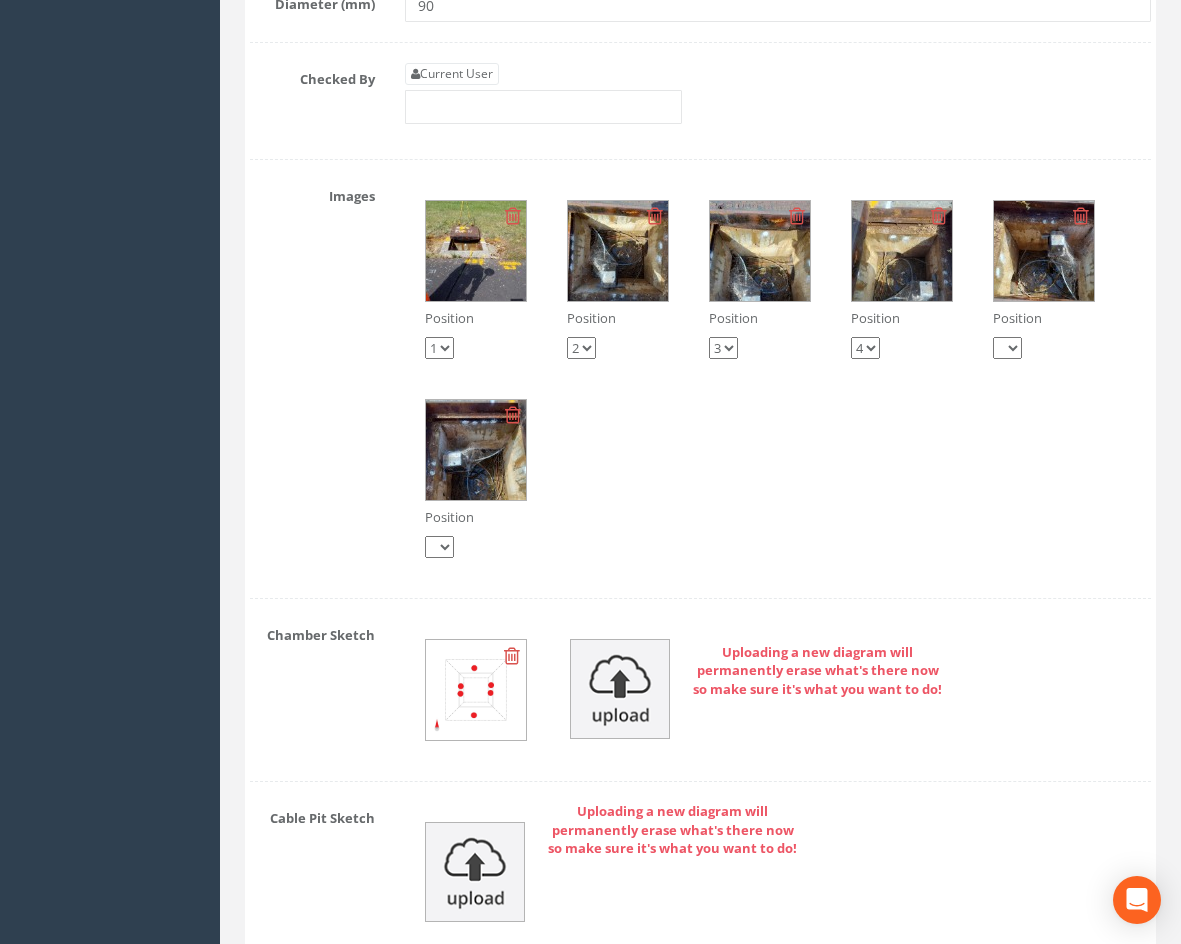 click at bounding box center [618, 251] 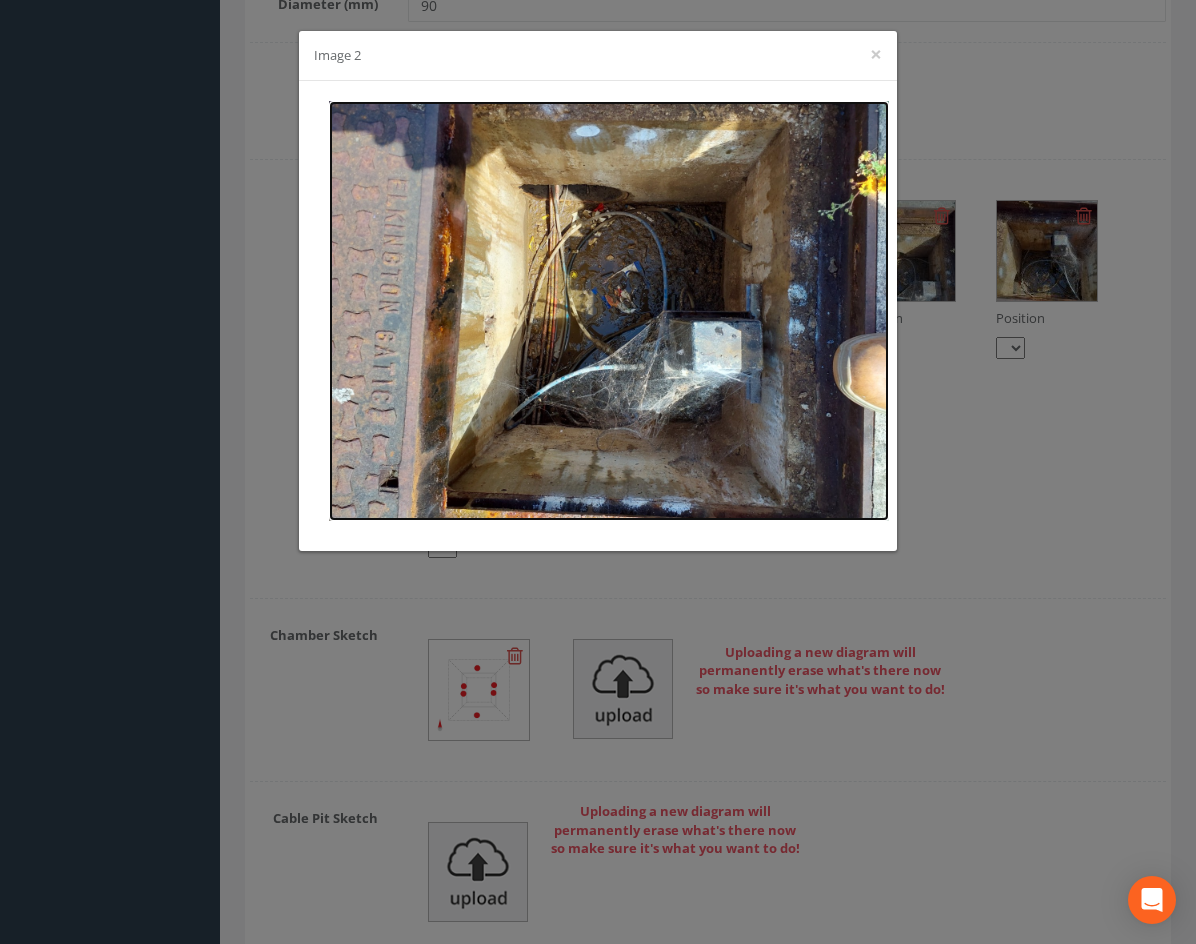 click at bounding box center (609, 311) 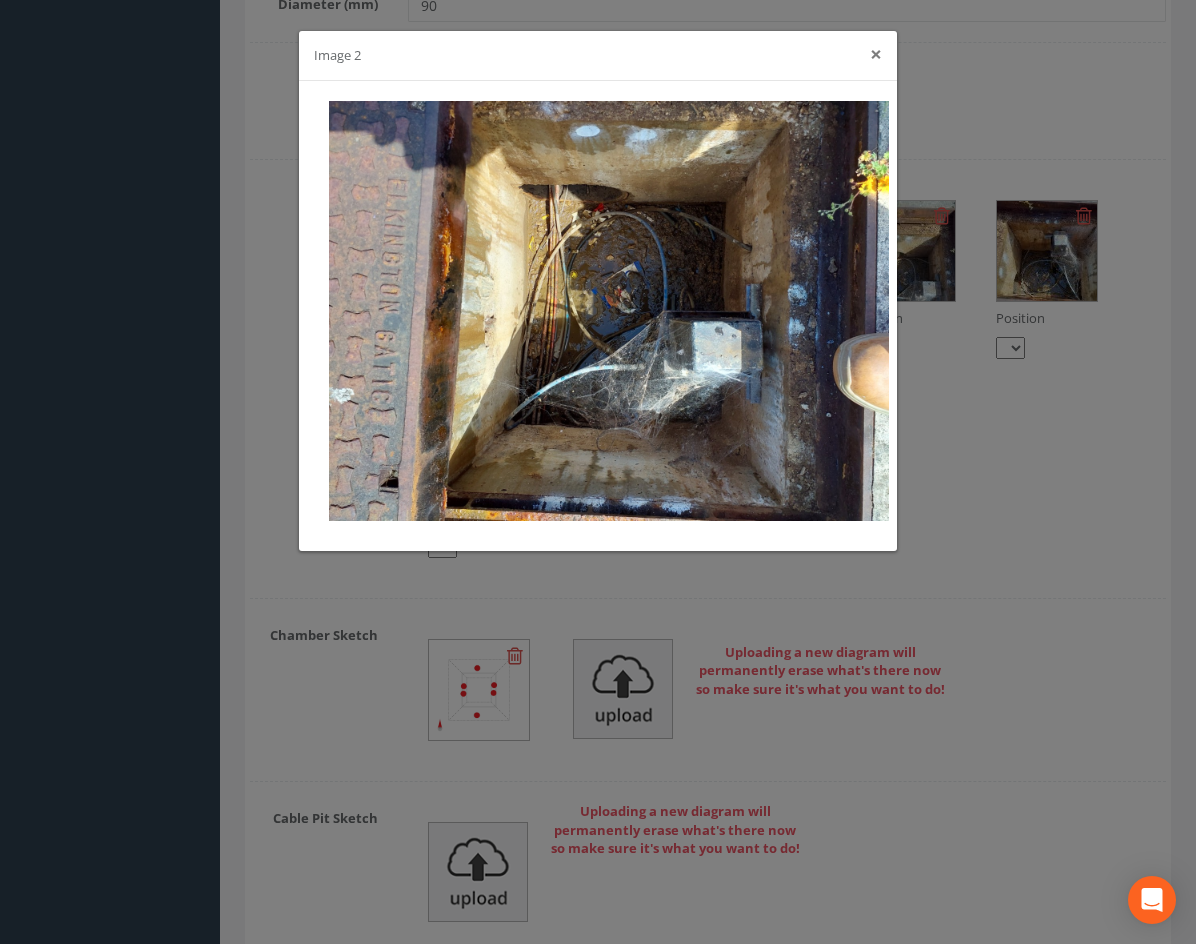 click on "×" at bounding box center (876, 54) 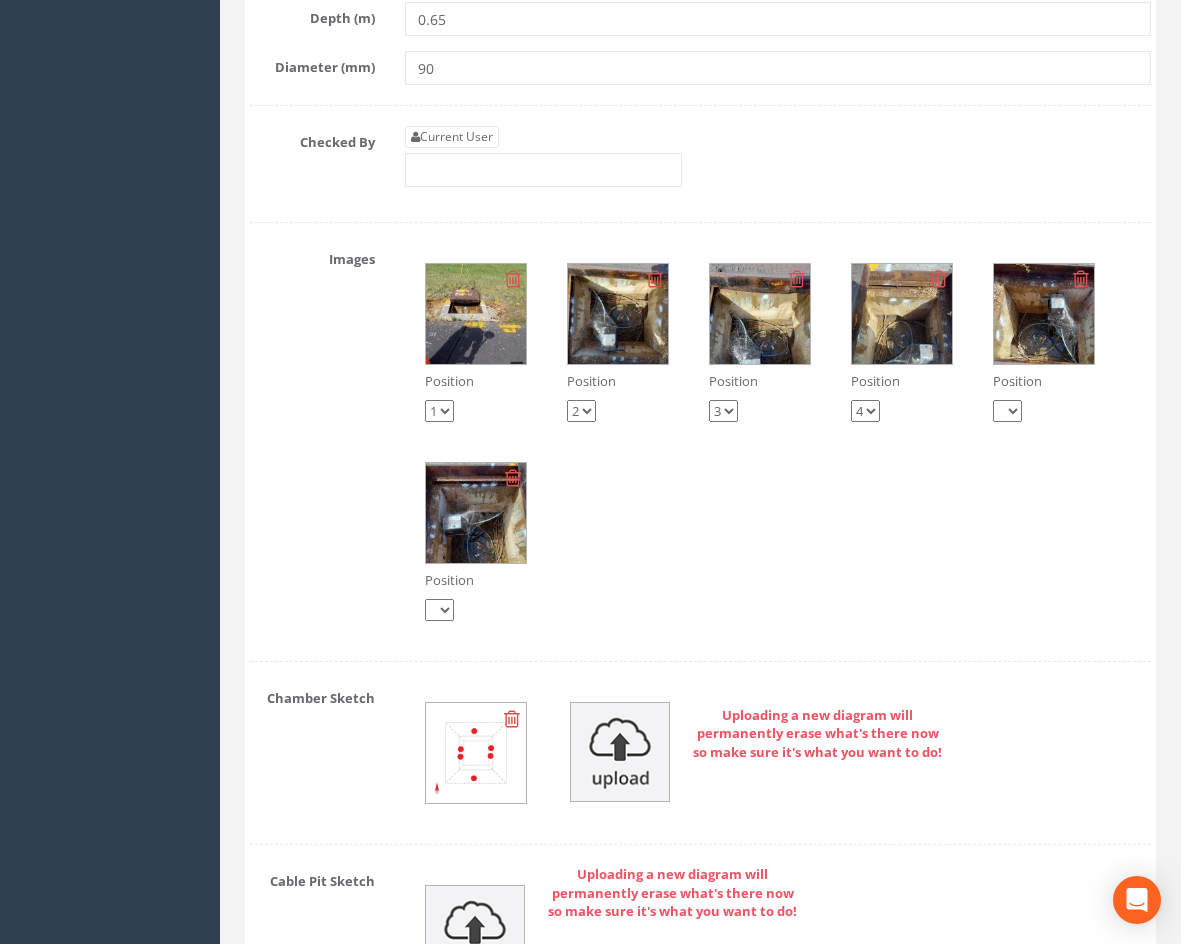 scroll, scrollTop: 3100, scrollLeft: 0, axis: vertical 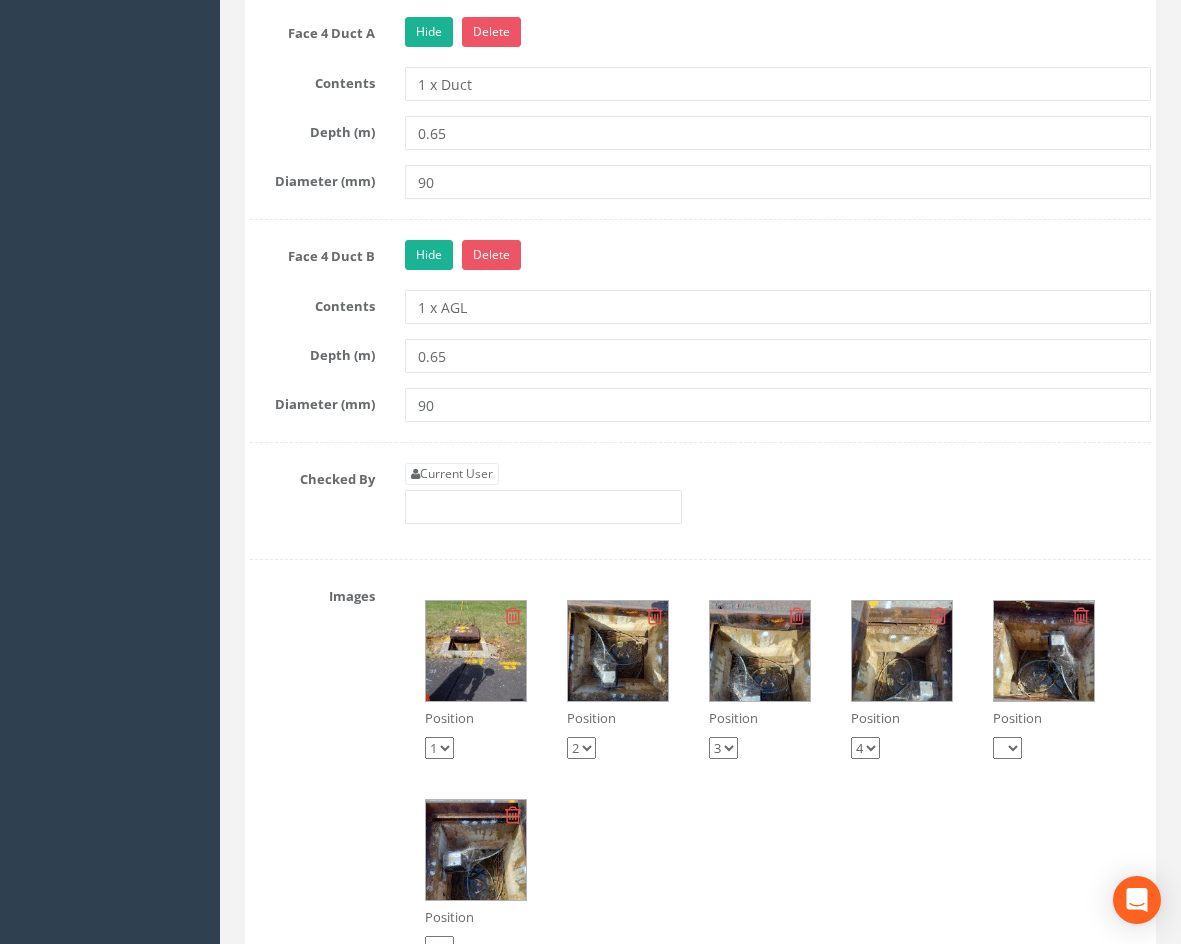 click at bounding box center (902, 651) 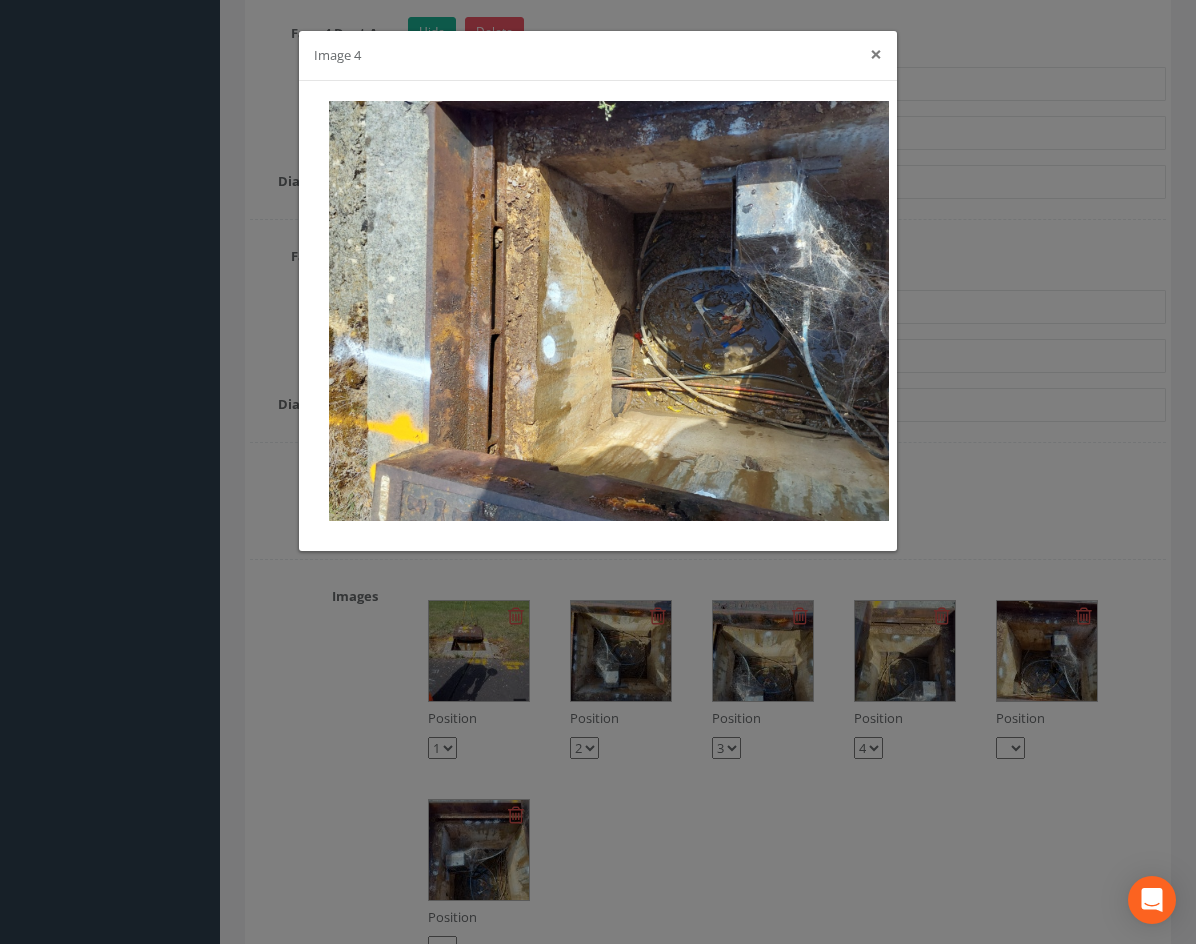 click on "×" at bounding box center (876, 54) 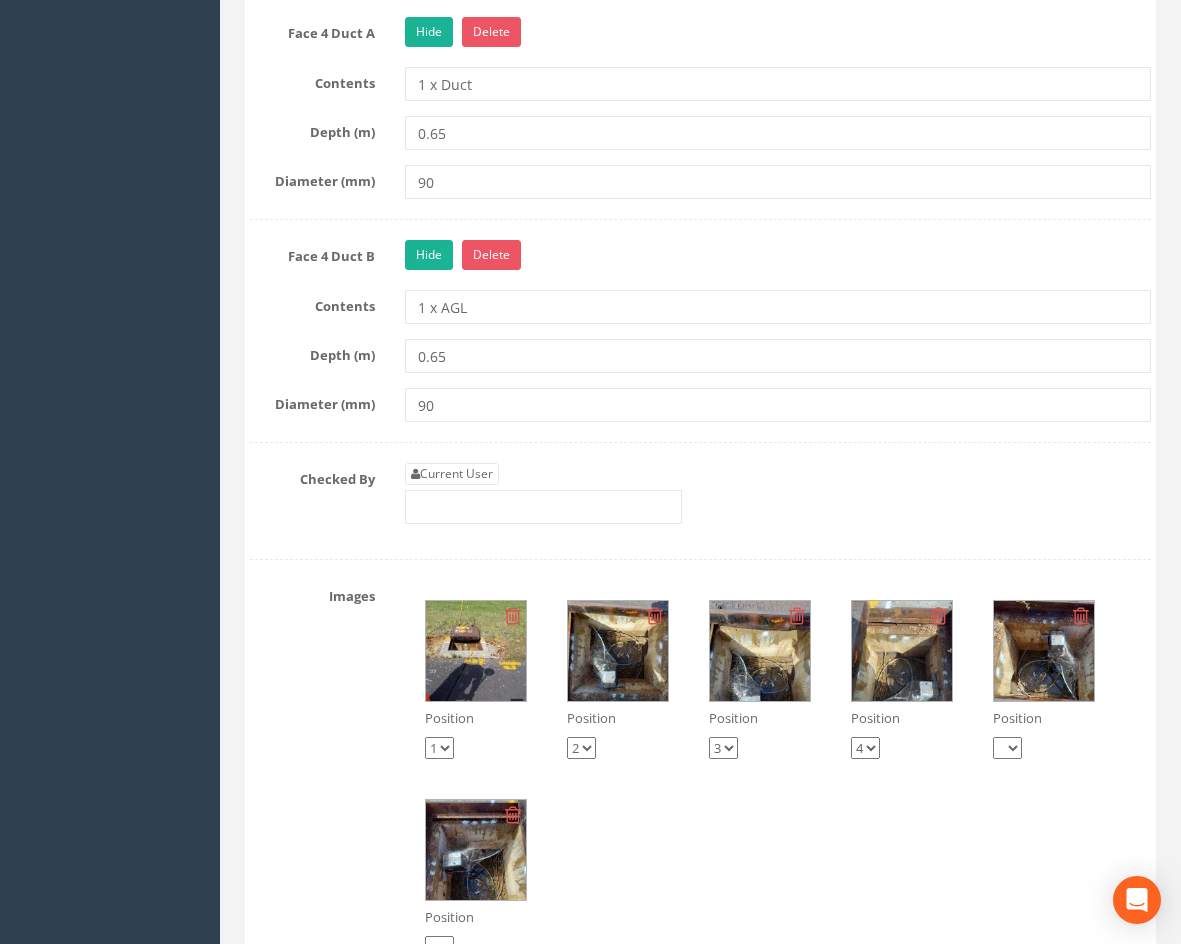 click at bounding box center (476, 651) 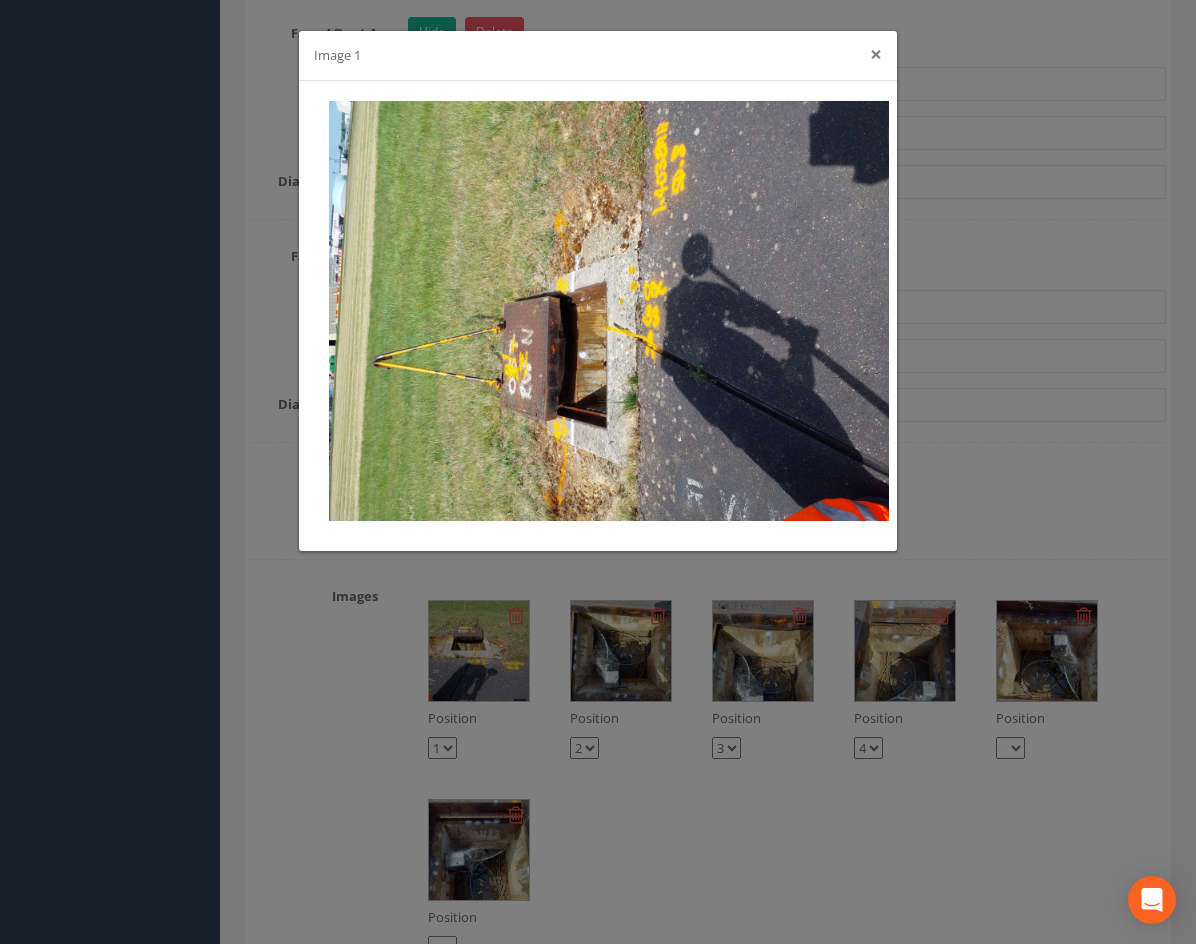 click on "×" at bounding box center (876, 54) 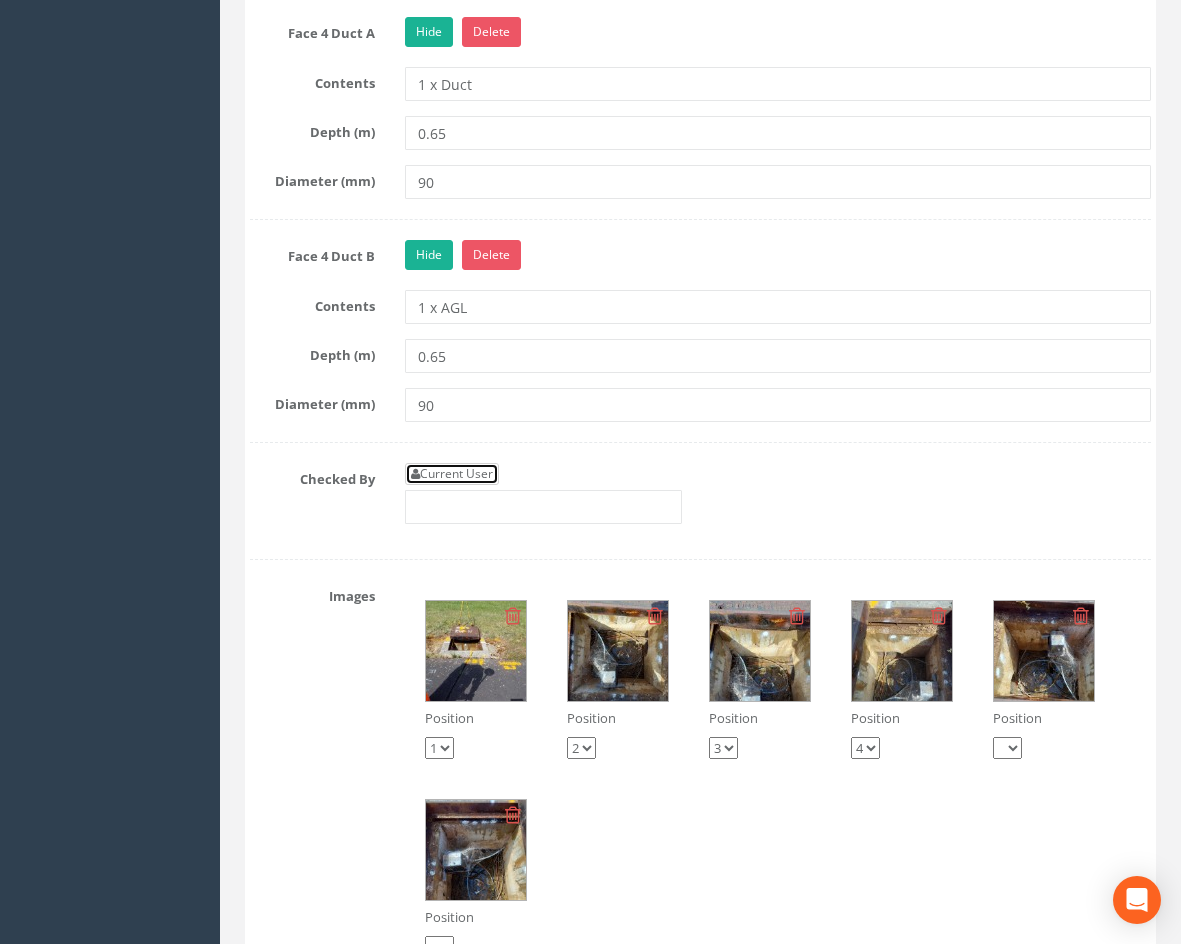 click on "Current User" at bounding box center (452, 474) 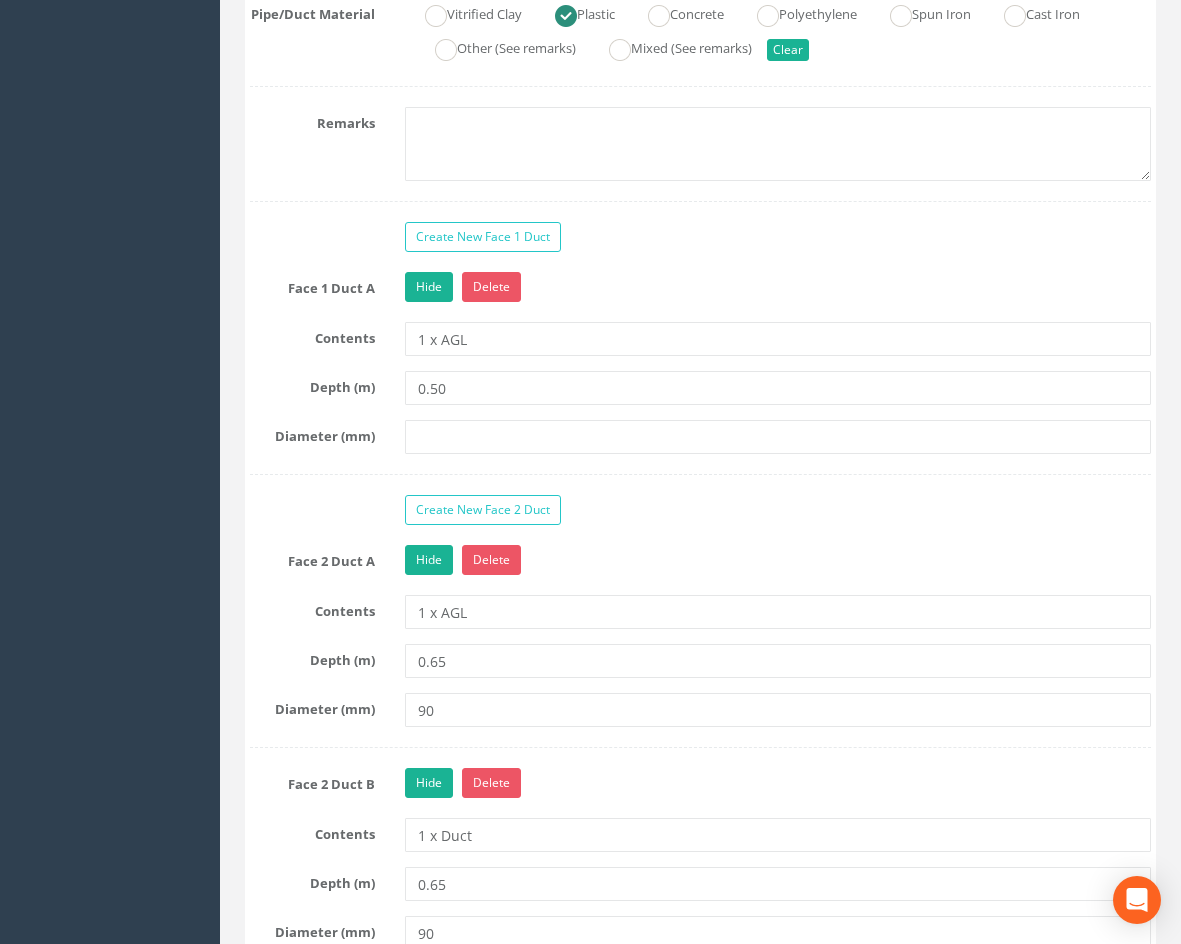 scroll, scrollTop: 1800, scrollLeft: 0, axis: vertical 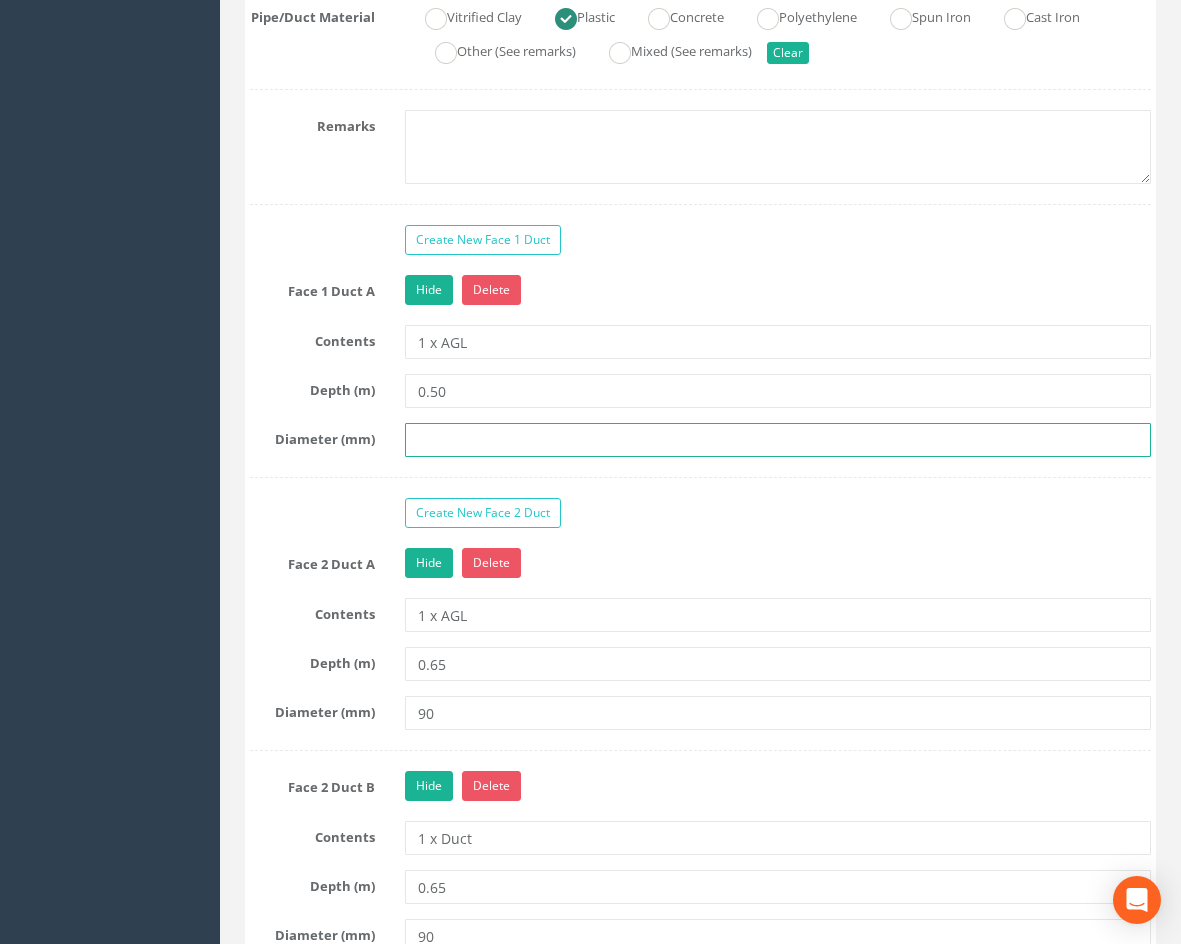 click at bounding box center [778, 440] 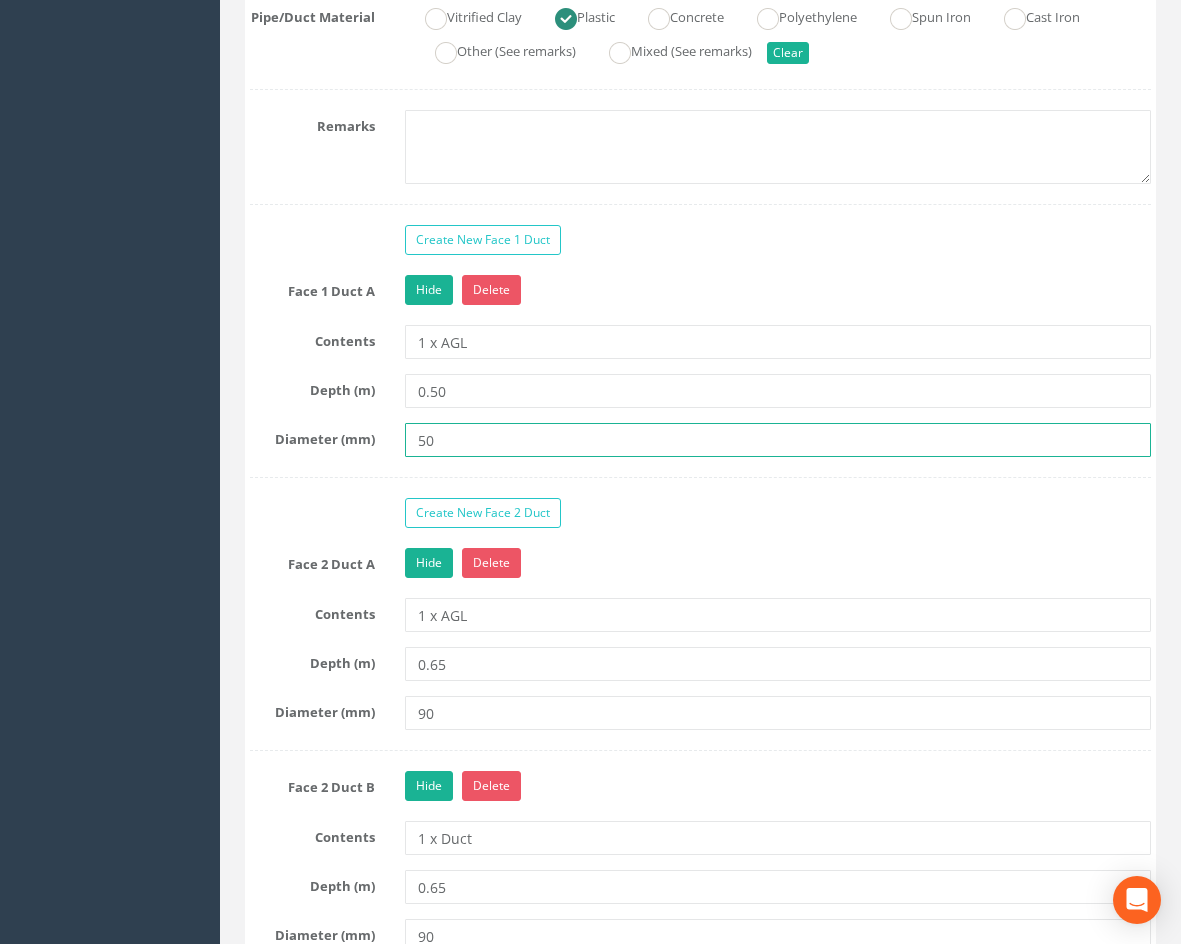 type on "50" 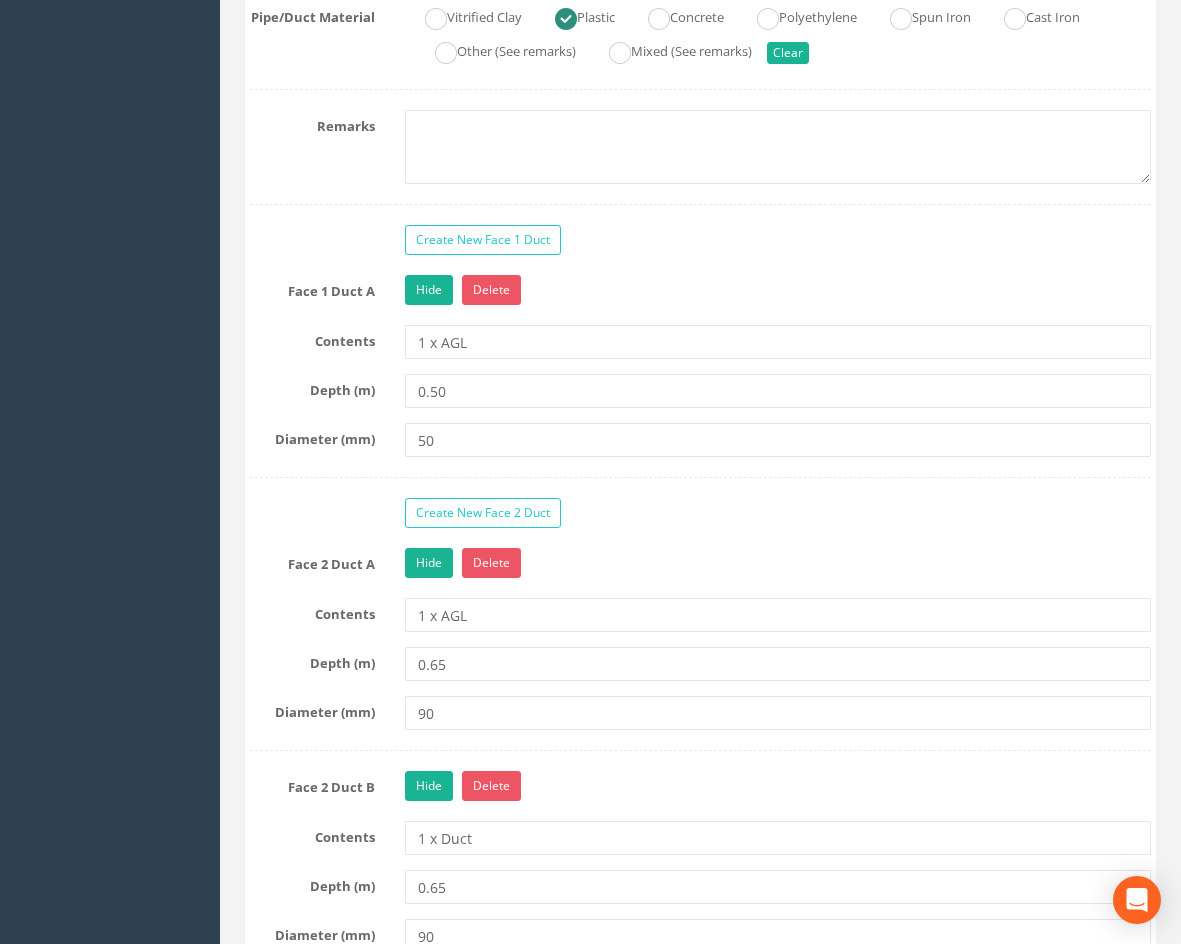 click on "Create New Face 1 Duct
Face 1 Duct A
Hide
Delete
Contents
1 x AGL
Depth (m)
0.50
Diameter (mm)
50
Create New Face 2 Duct
Face 2 Duct A
Hide
Delete
Contents
1 x AGL
Depth (m)
0.65
Diameter (mm)
90
Face 2 Duct B
Hide
Delete
Contents
1 x Duct 0.65" at bounding box center [700, 1042] 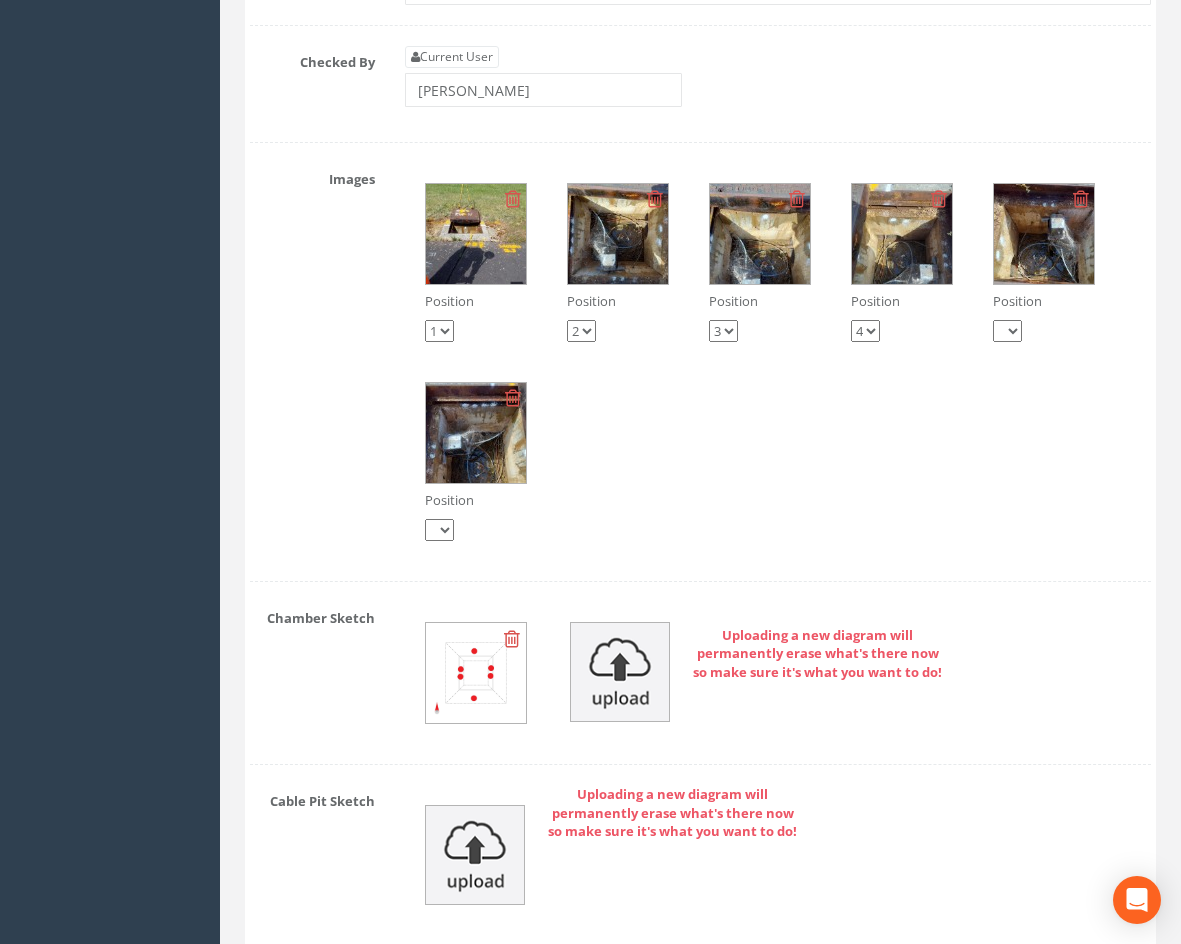 scroll, scrollTop: 3600, scrollLeft: 0, axis: vertical 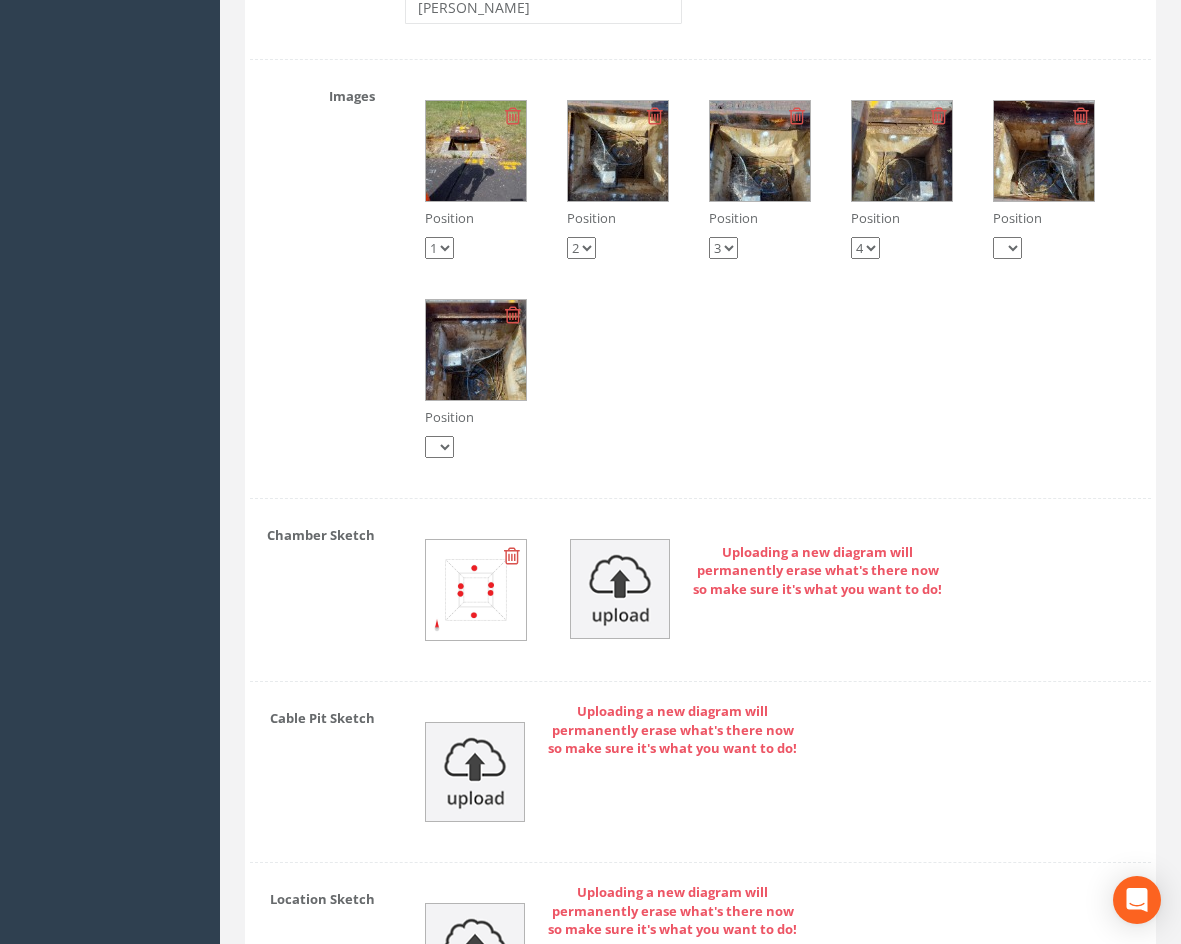 click at bounding box center (618, 151) 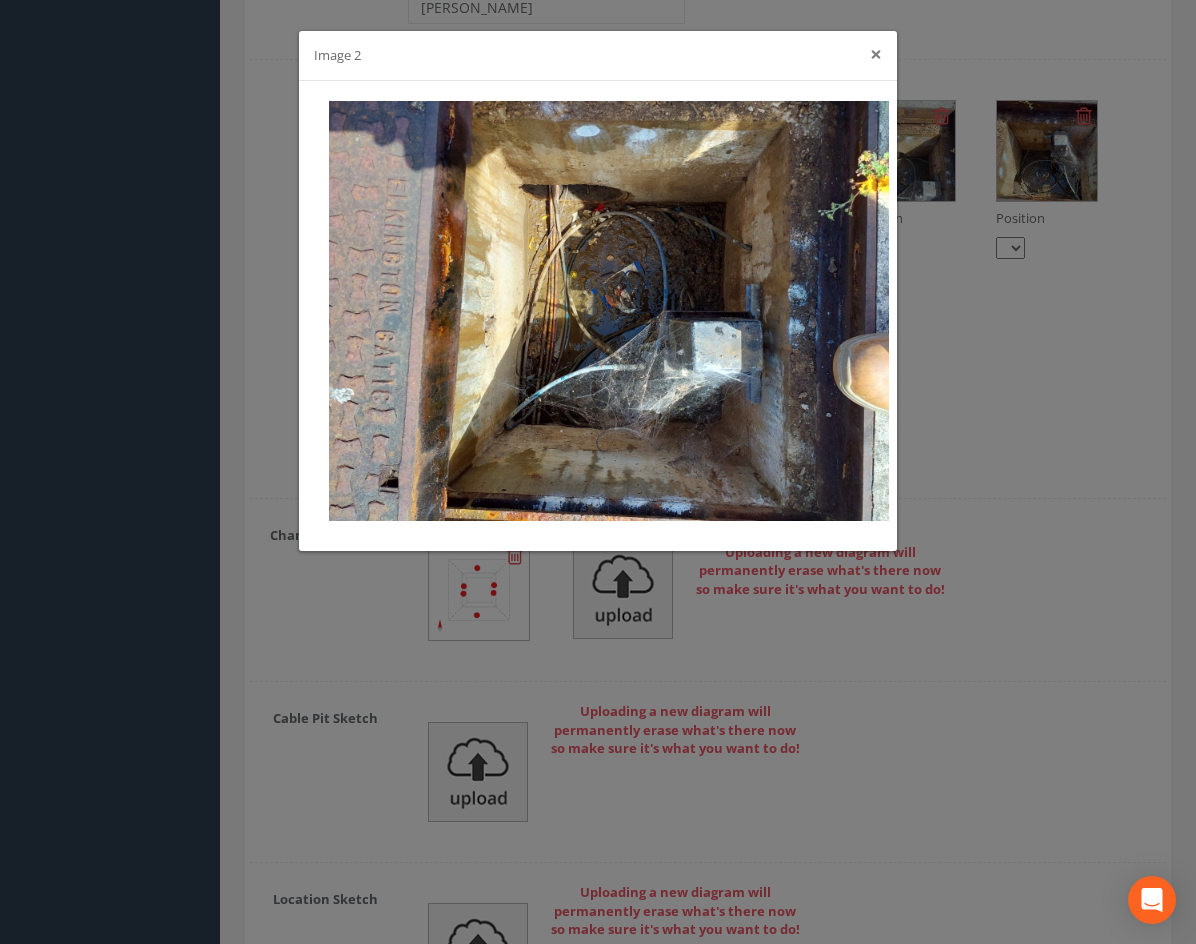 click on "×" at bounding box center (876, 54) 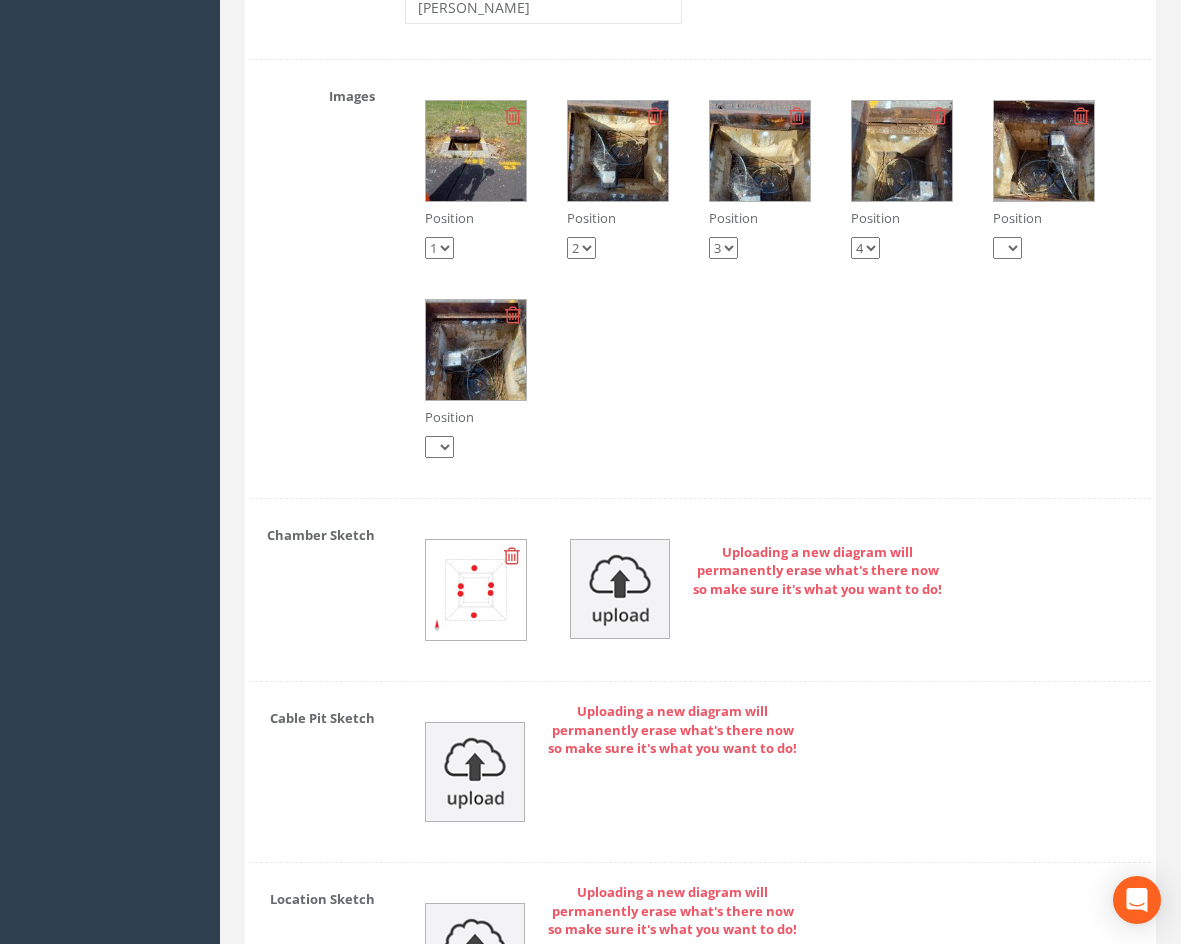 click at bounding box center (618, 151) 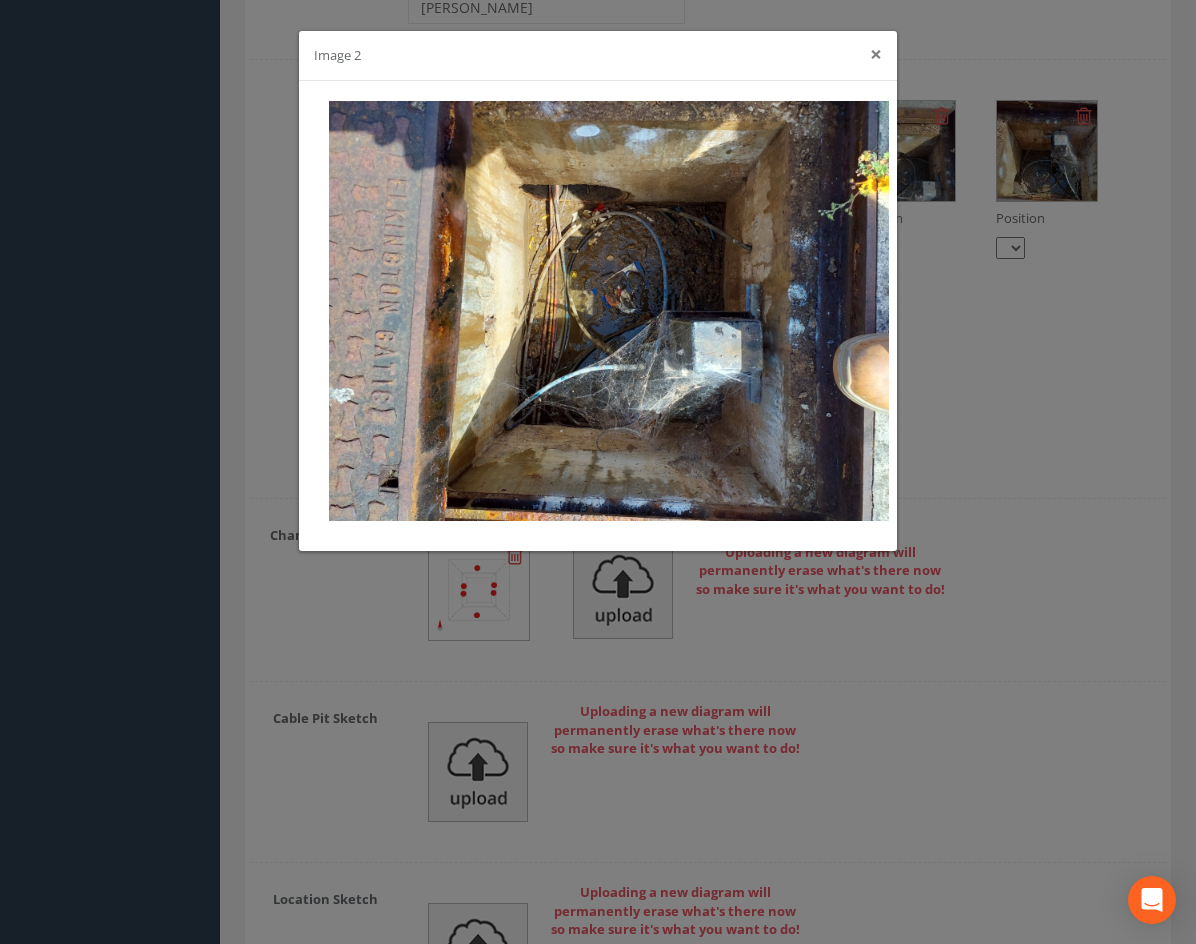 click on "×" at bounding box center [876, 54] 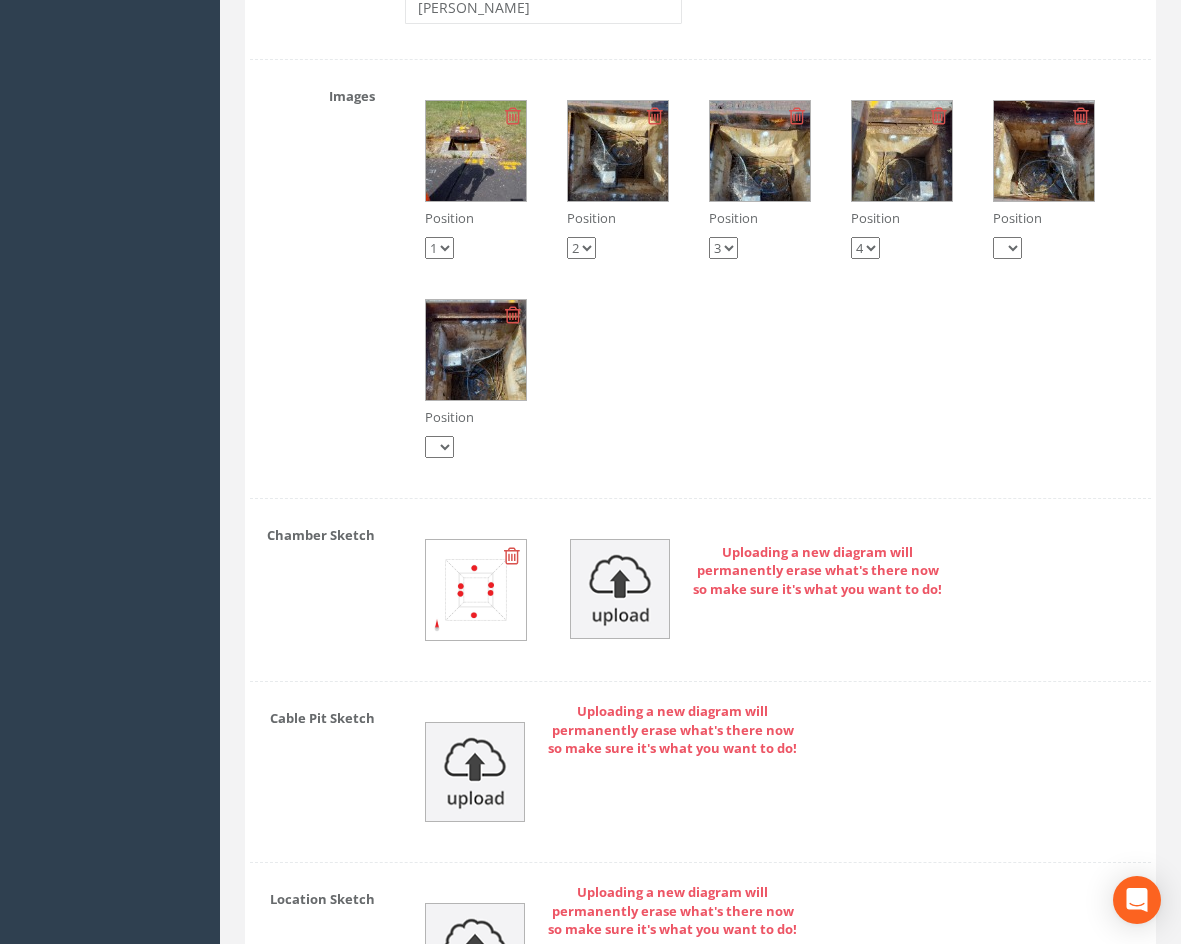 click at bounding box center [760, 151] 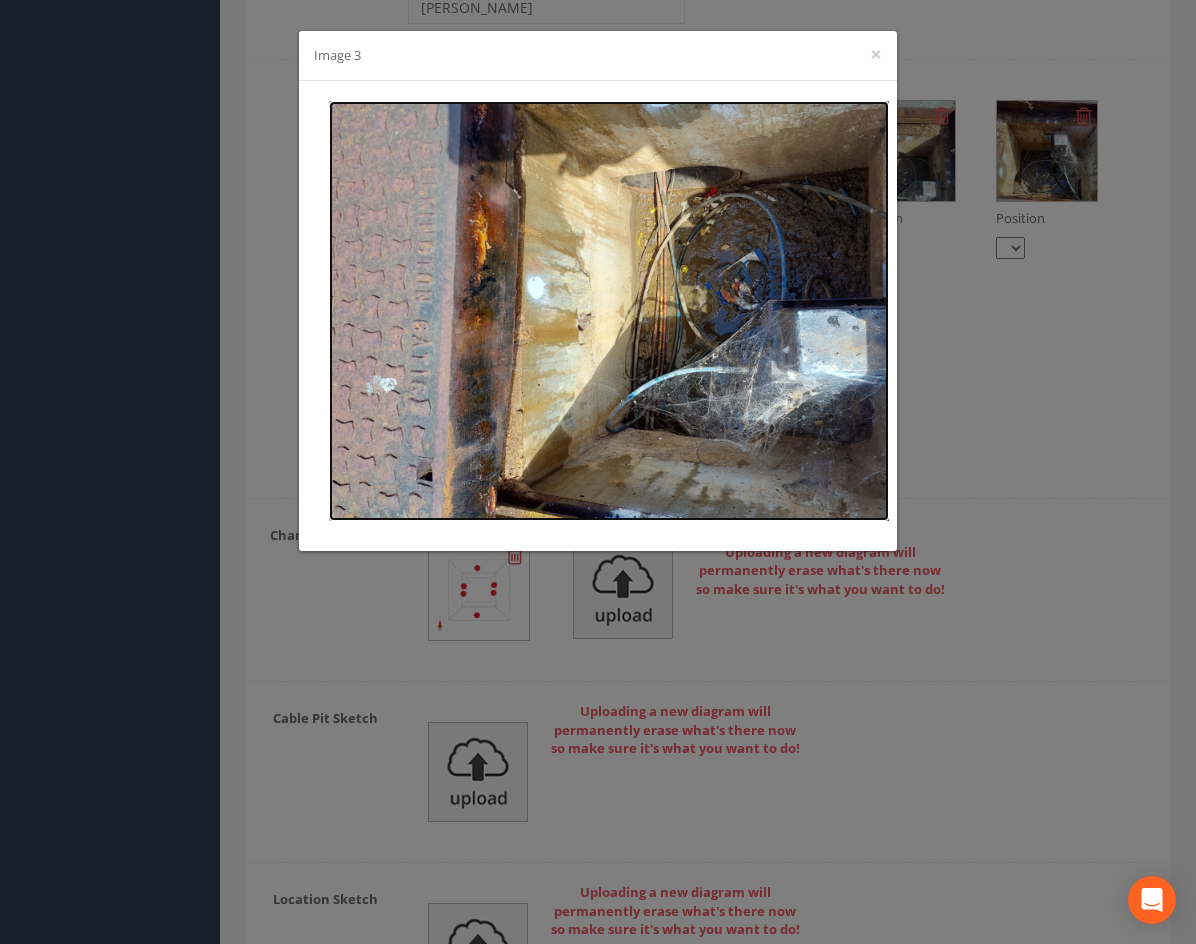 click at bounding box center (609, 311) 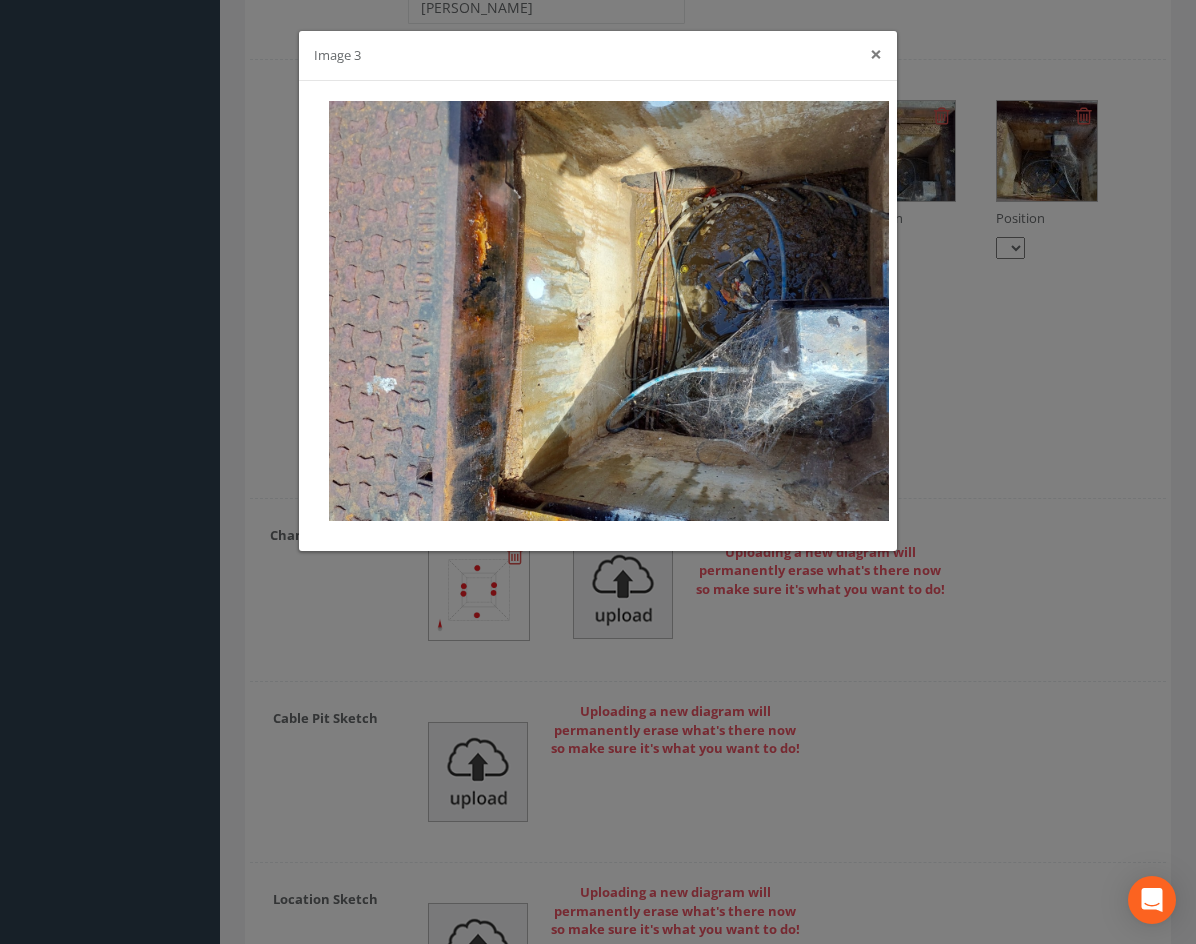 click on "×" at bounding box center [876, 54] 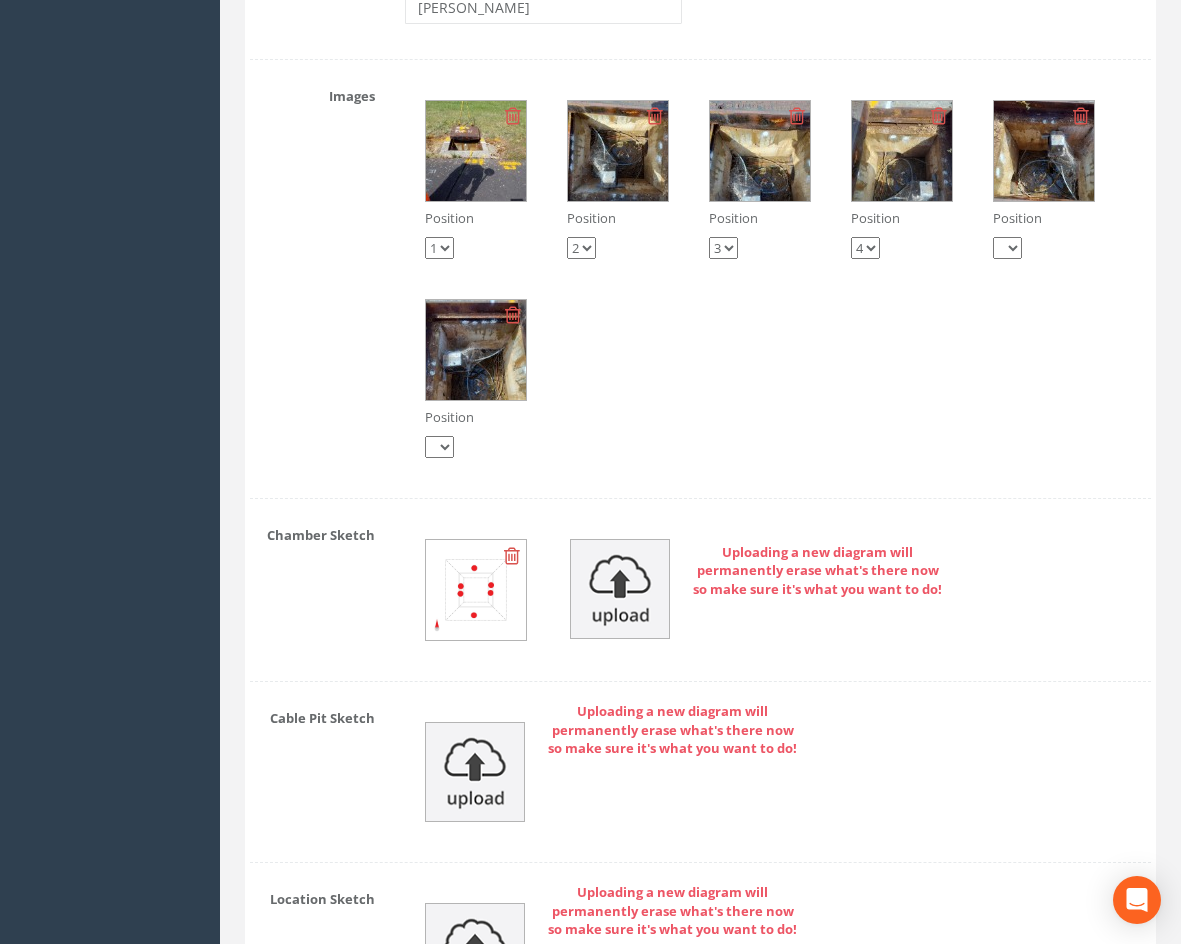click at bounding box center (902, 151) 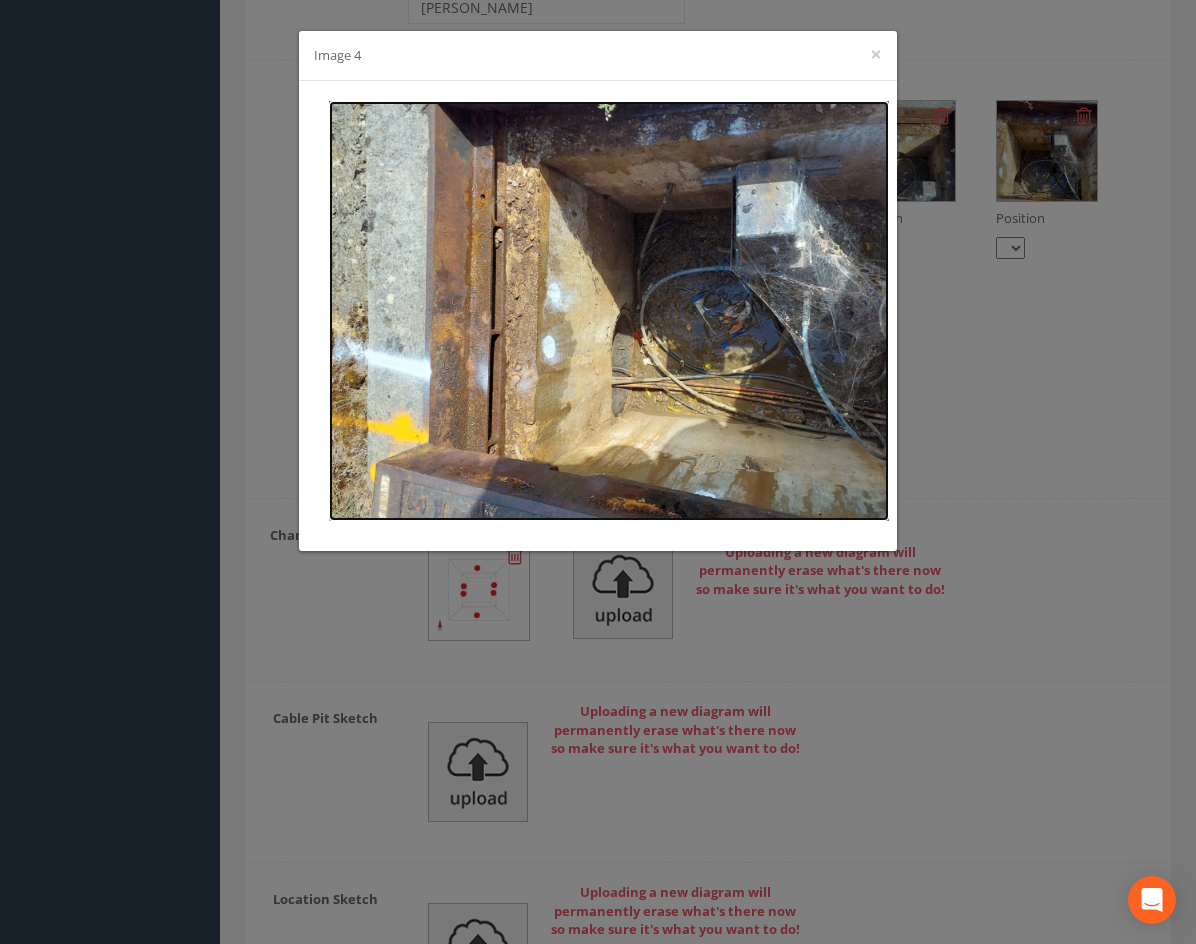 click at bounding box center (609, 311) 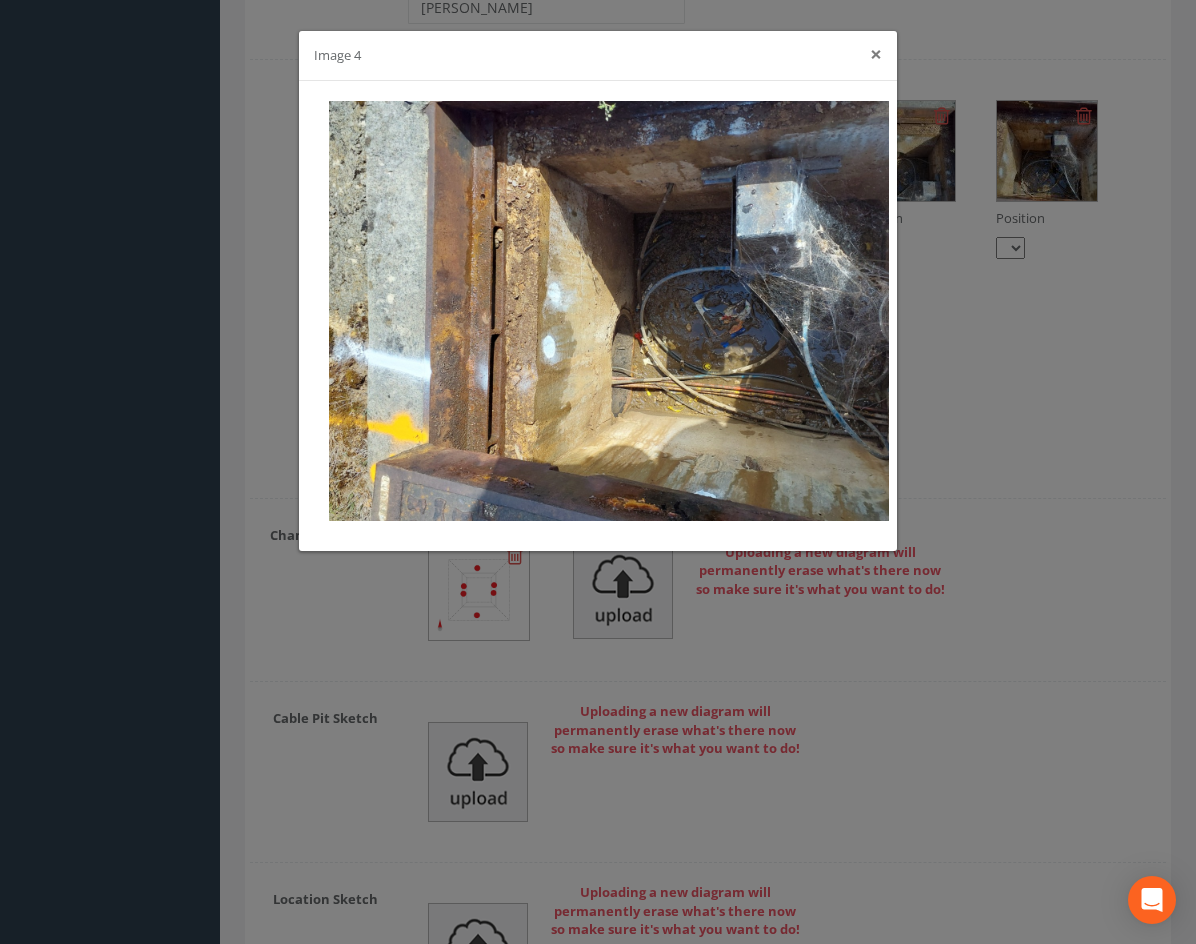 click on "×" at bounding box center (876, 54) 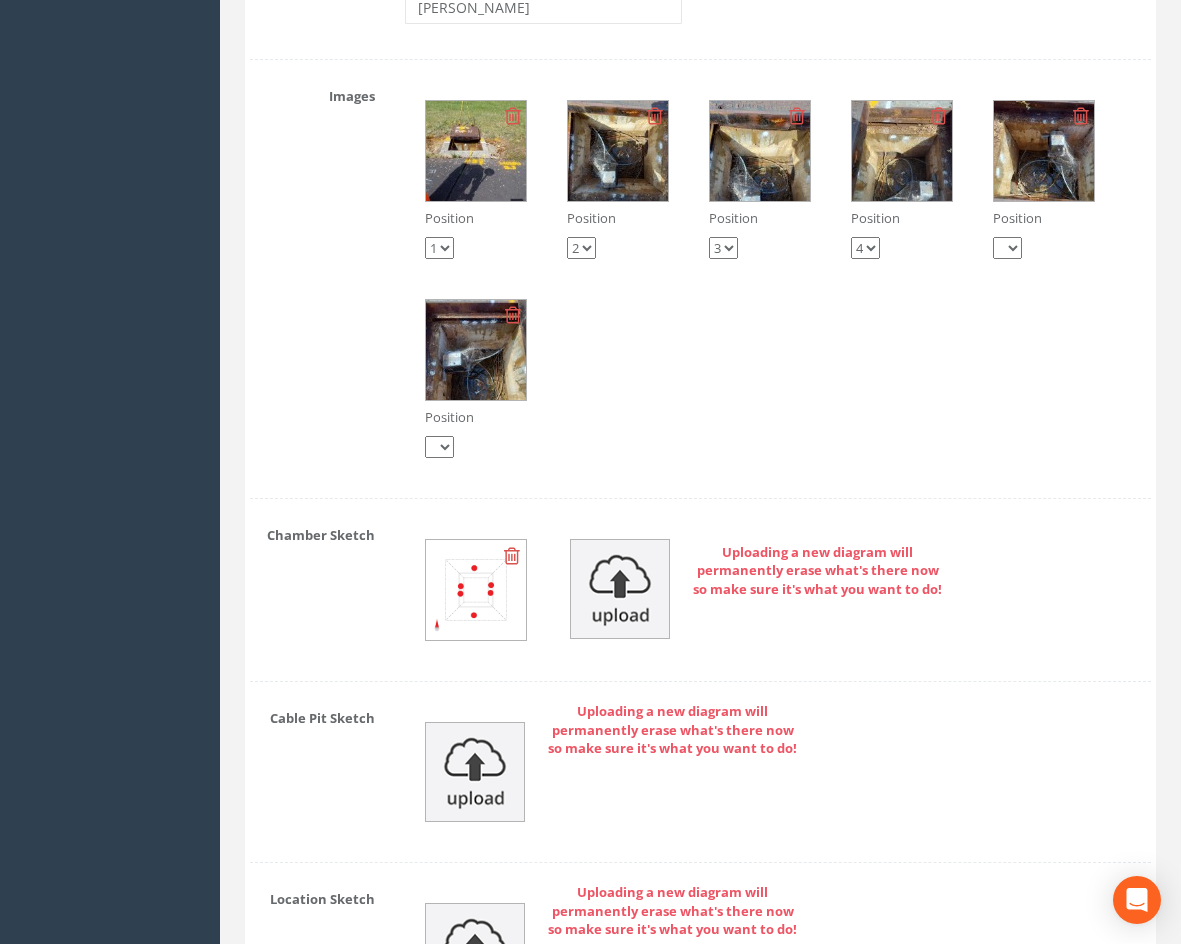 click at bounding box center (512, 556) 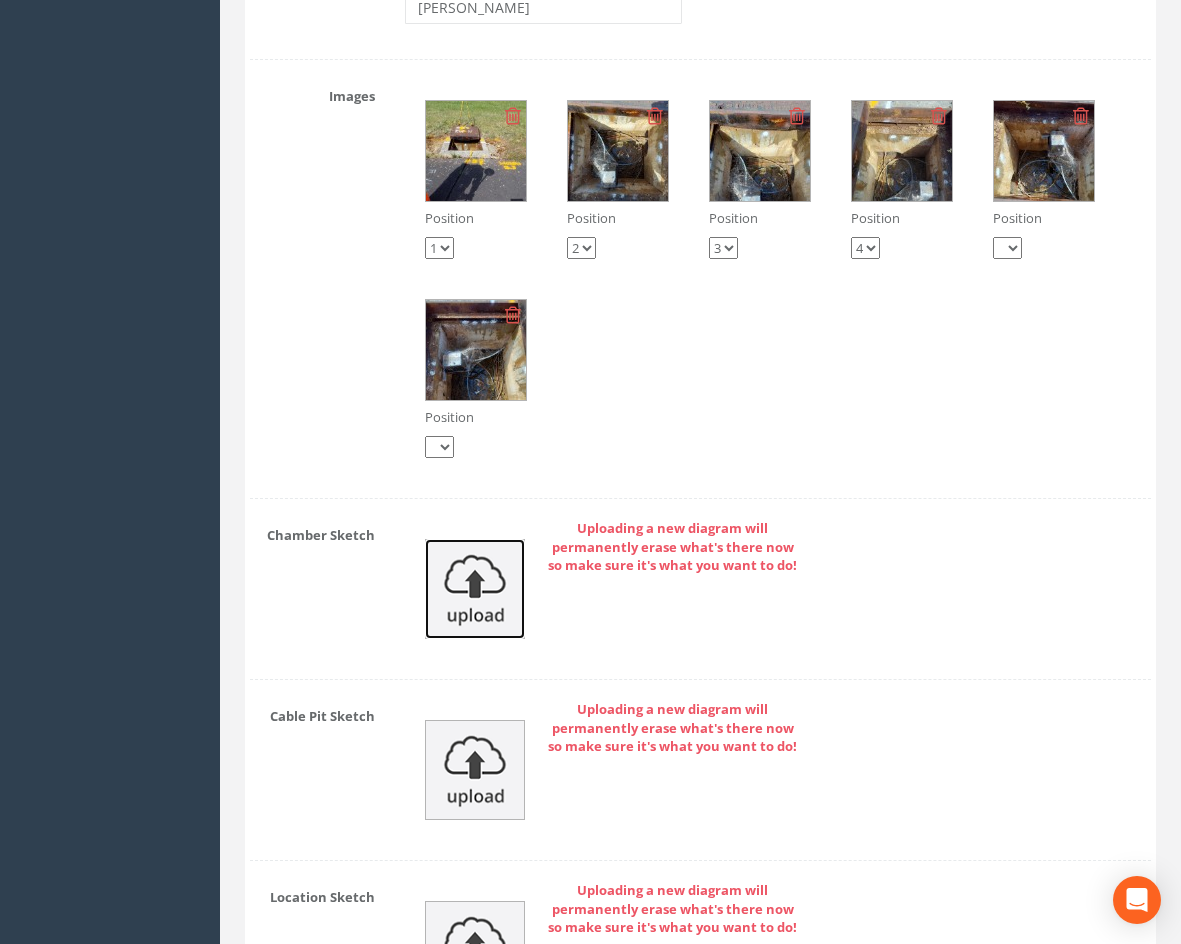 click at bounding box center (475, 589) 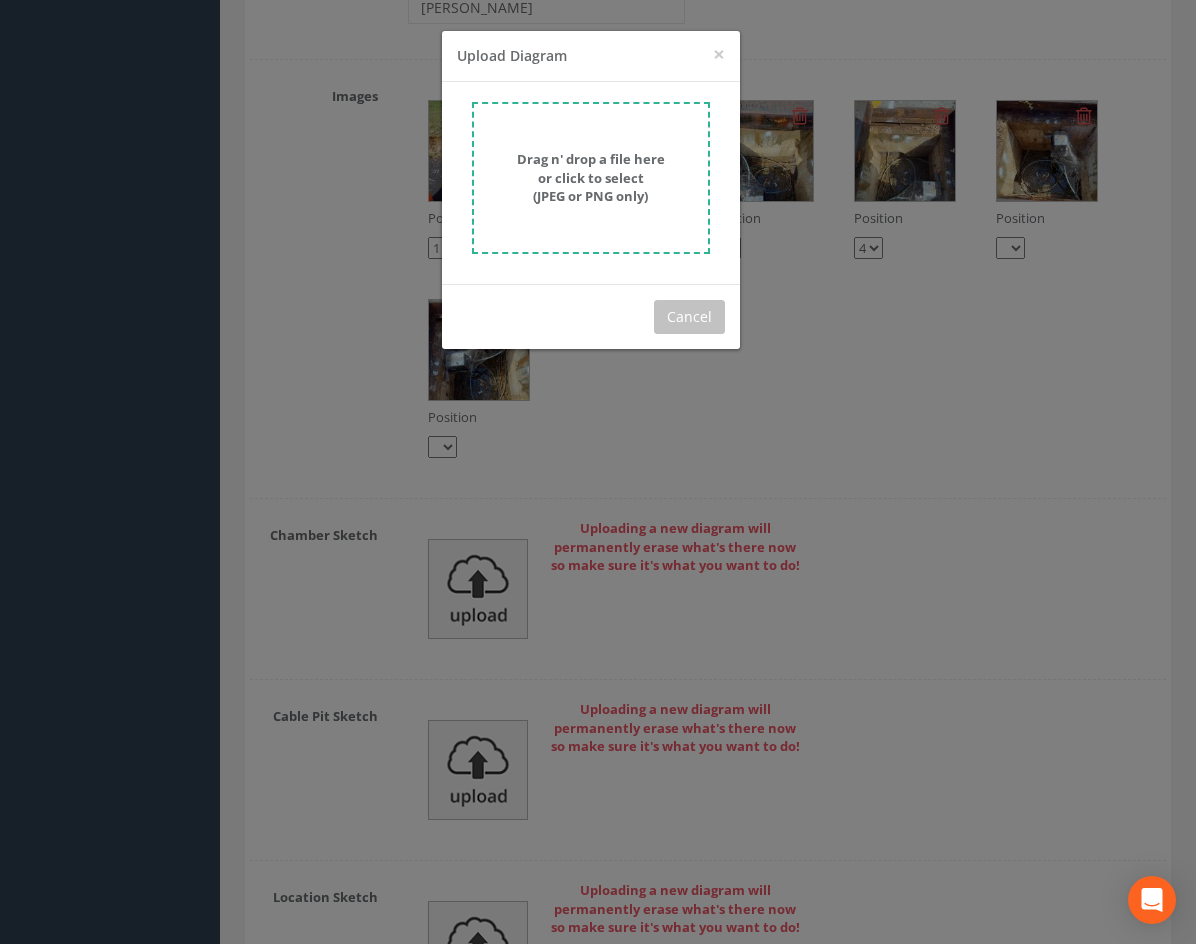 click on "Drag n' drop a file here or click to select (JPEG or PNG only)" at bounding box center (591, 178) 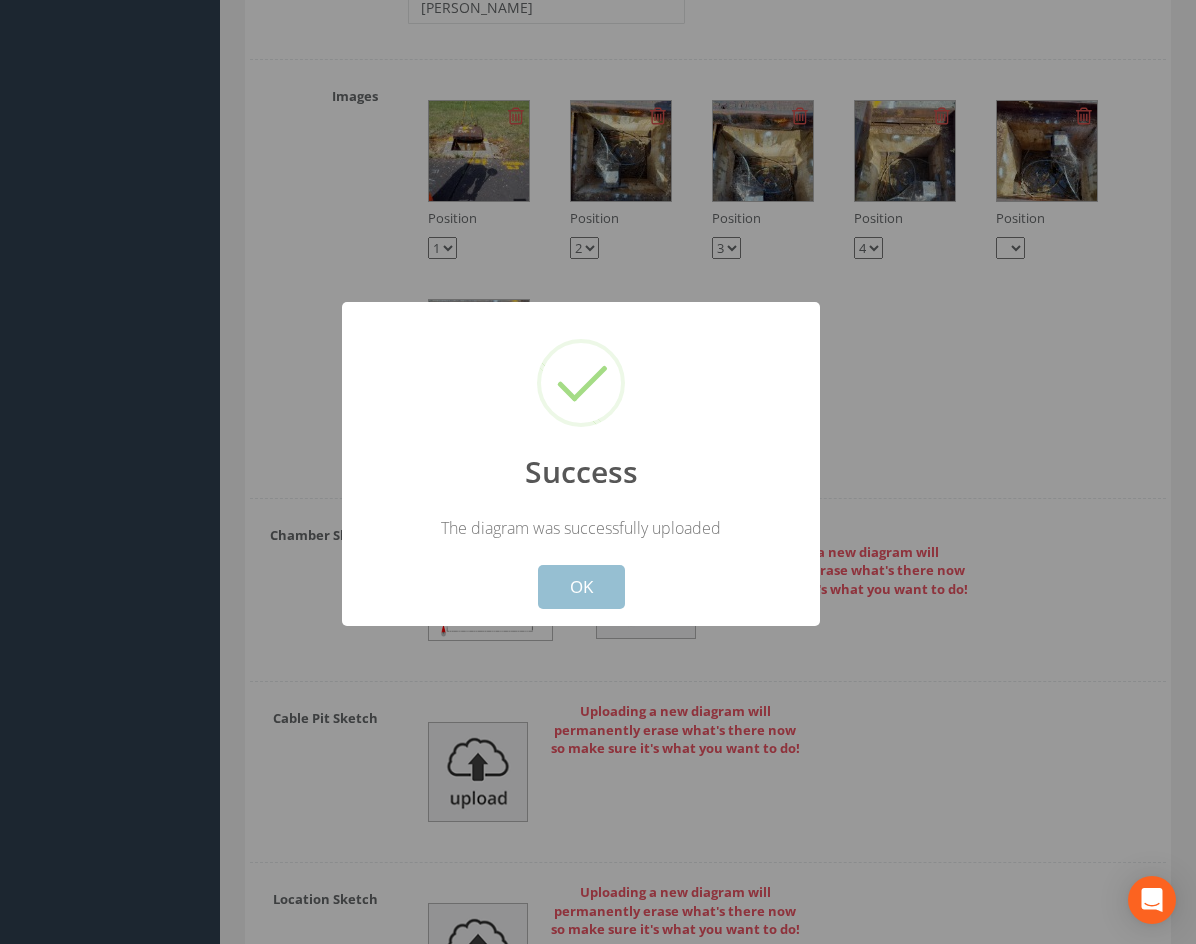 click on "OK" at bounding box center [581, 587] 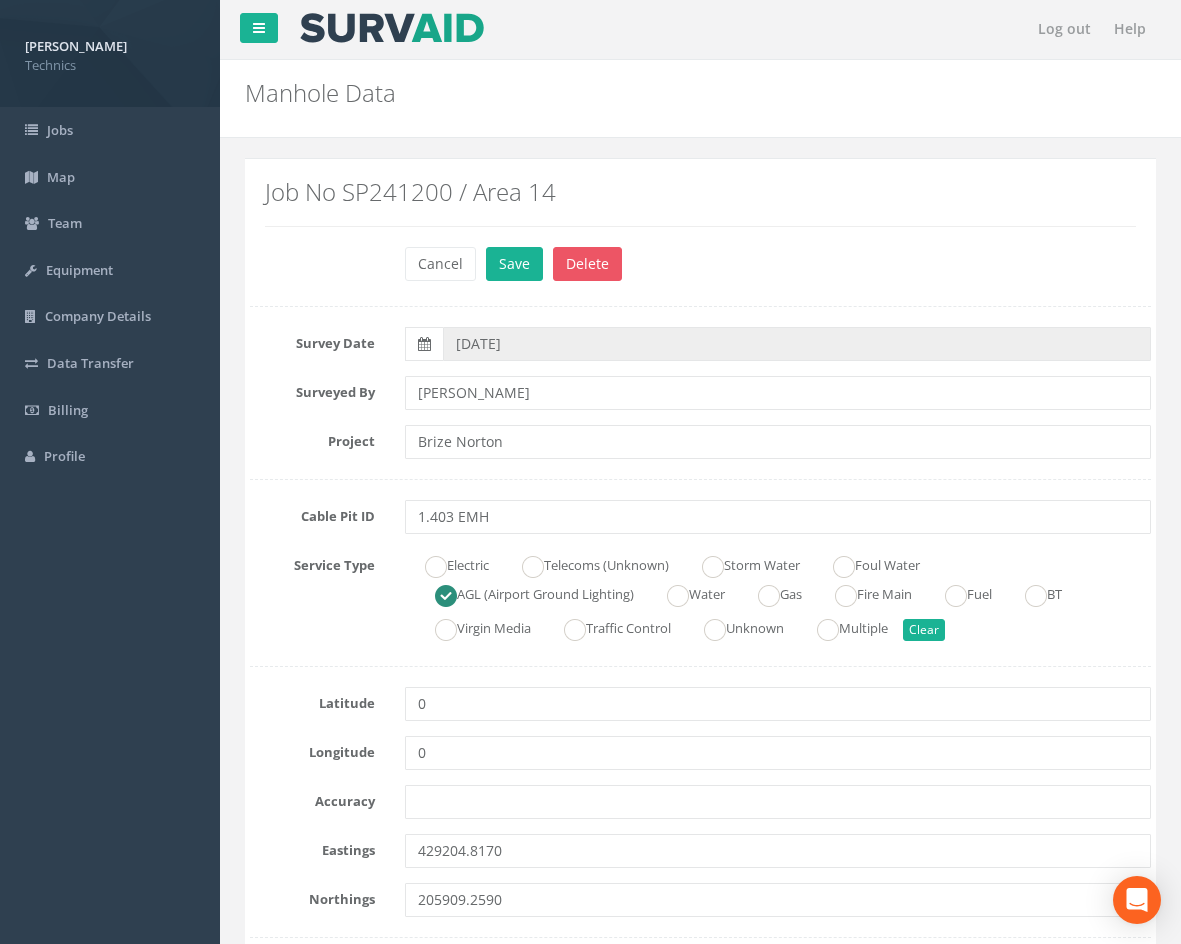 scroll, scrollTop: 0, scrollLeft: 0, axis: both 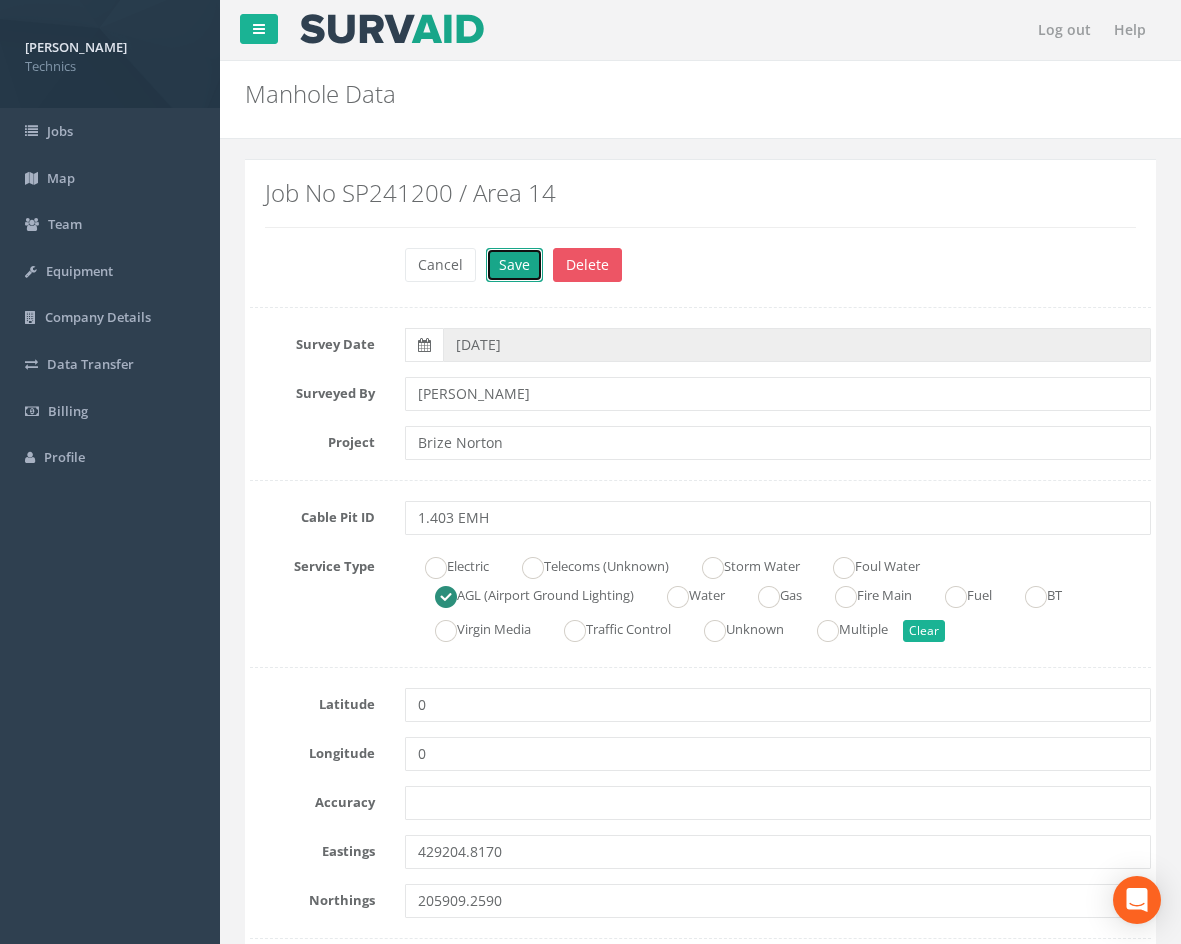 click on "Save" at bounding box center [514, 265] 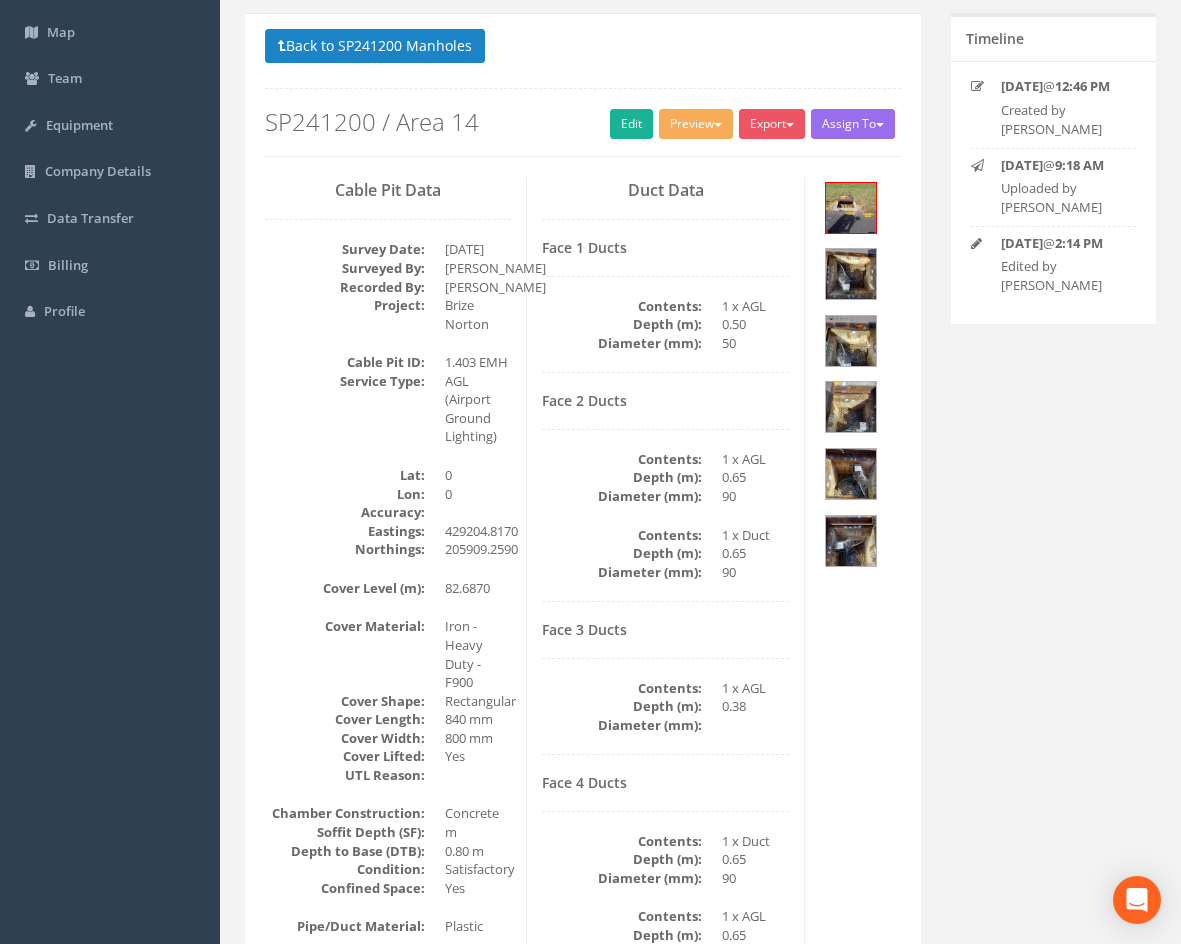 scroll, scrollTop: 0, scrollLeft: 0, axis: both 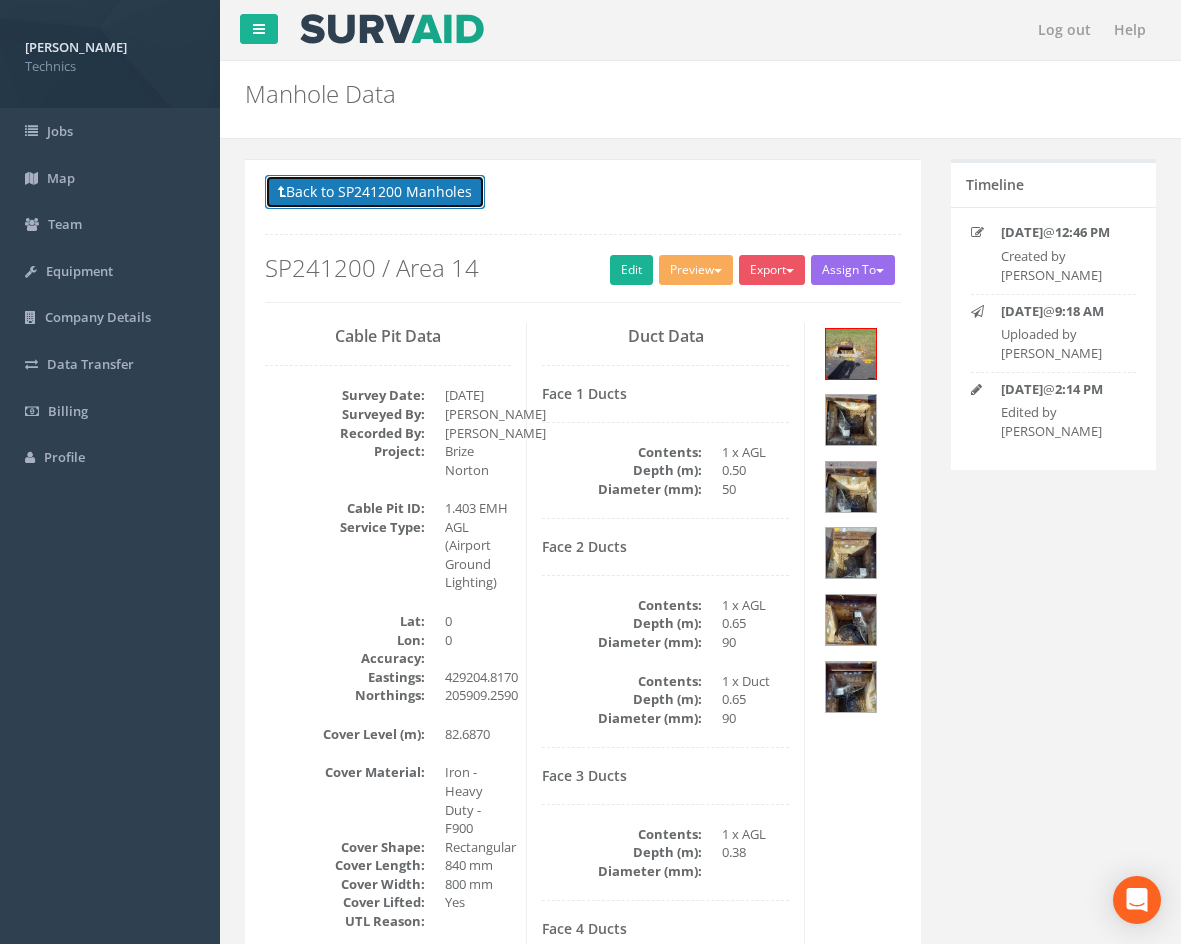 click on "Back to SP241200 Manholes" at bounding box center [375, 192] 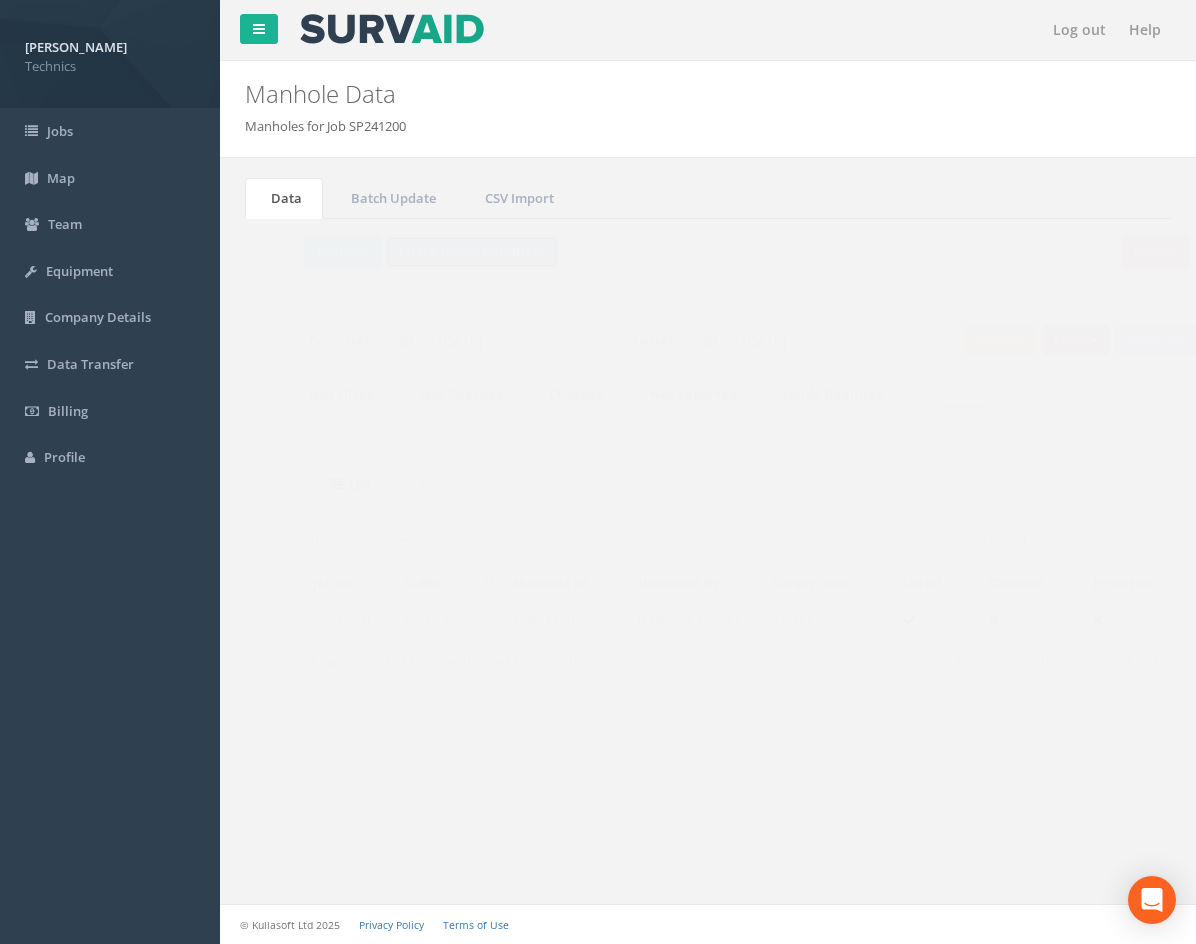 click on "Back to Job Numbers" at bounding box center [433, 252] 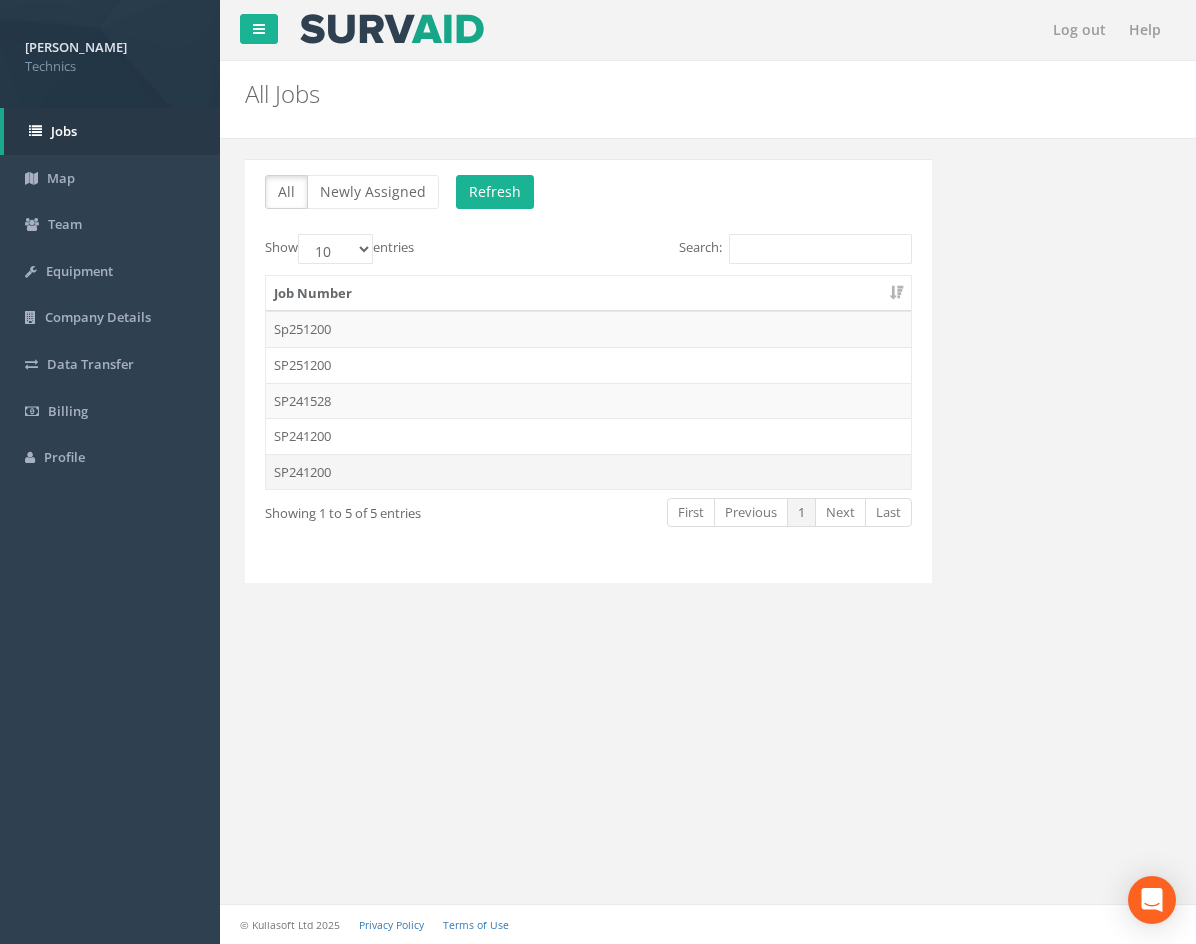 click on "SP241200" at bounding box center (588, 472) 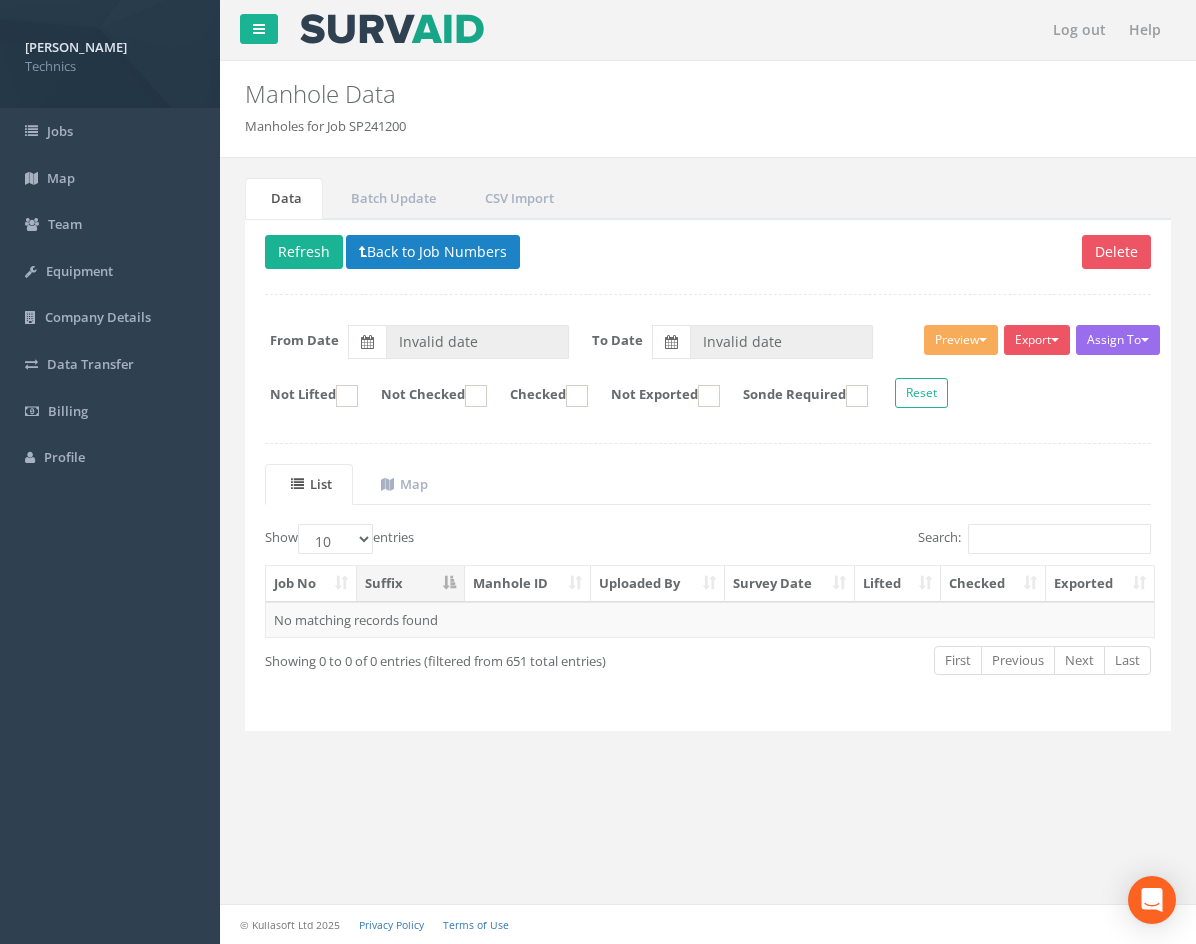 type on "[DATE]" 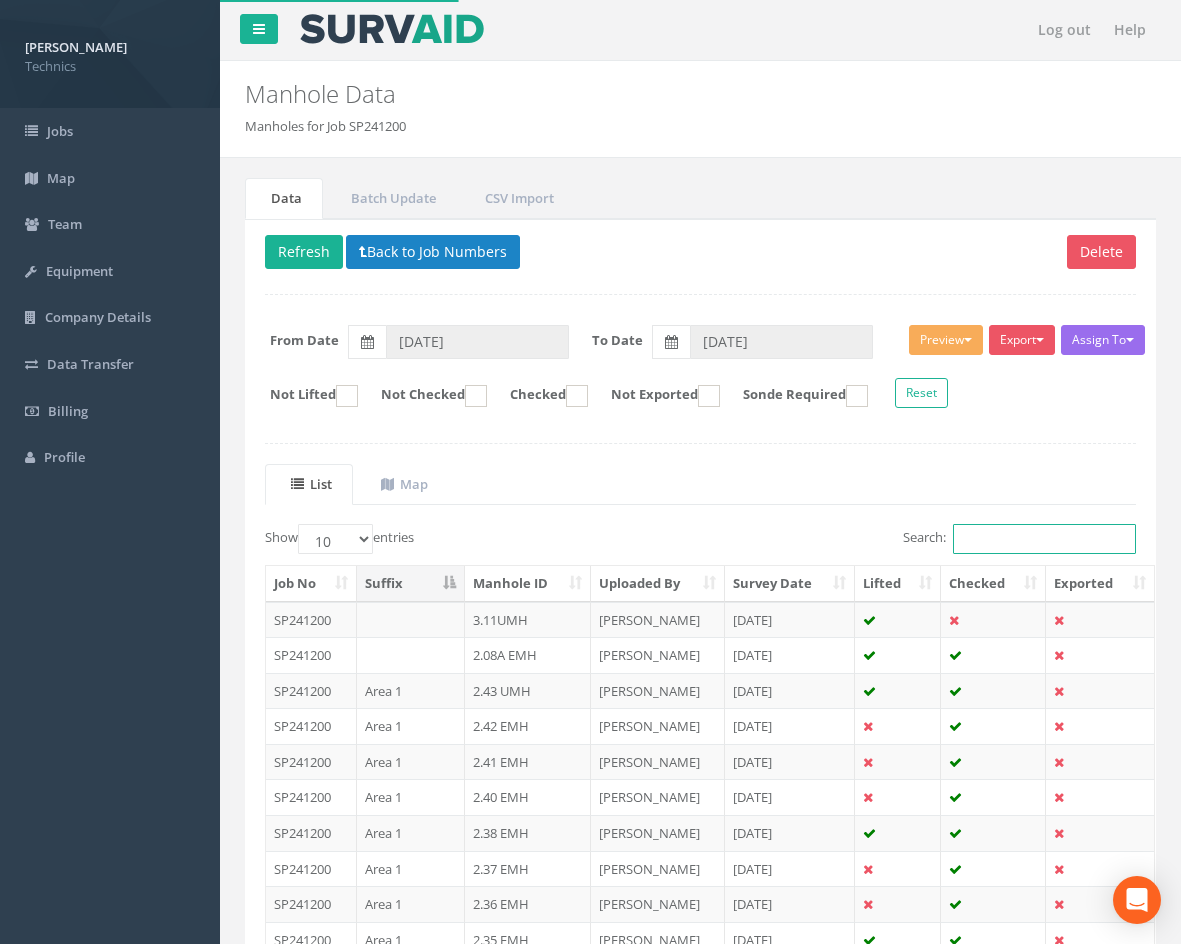 click on "Search:" at bounding box center [1044, 539] 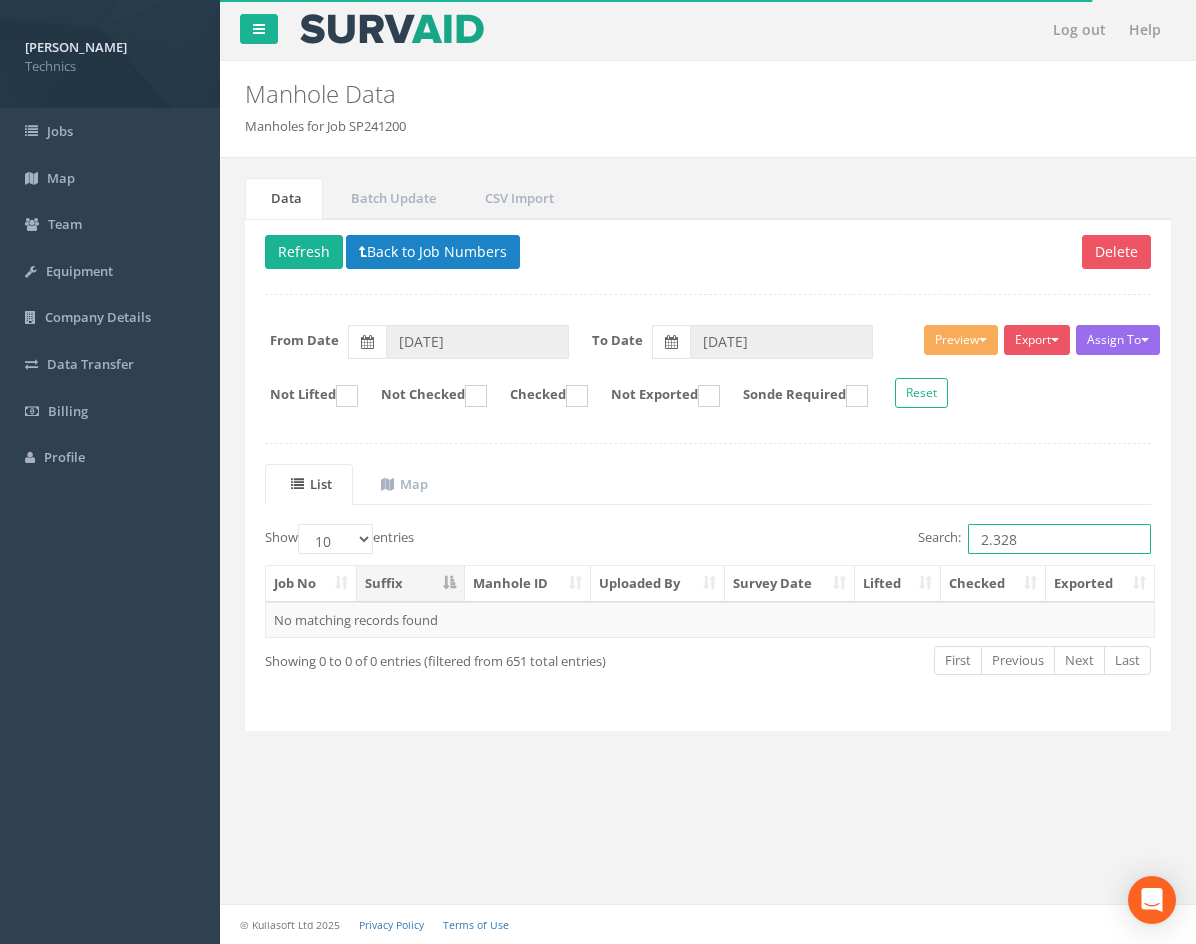 drag, startPoint x: 1028, startPoint y: 540, endPoint x: 927, endPoint y: 551, distance: 101.597244 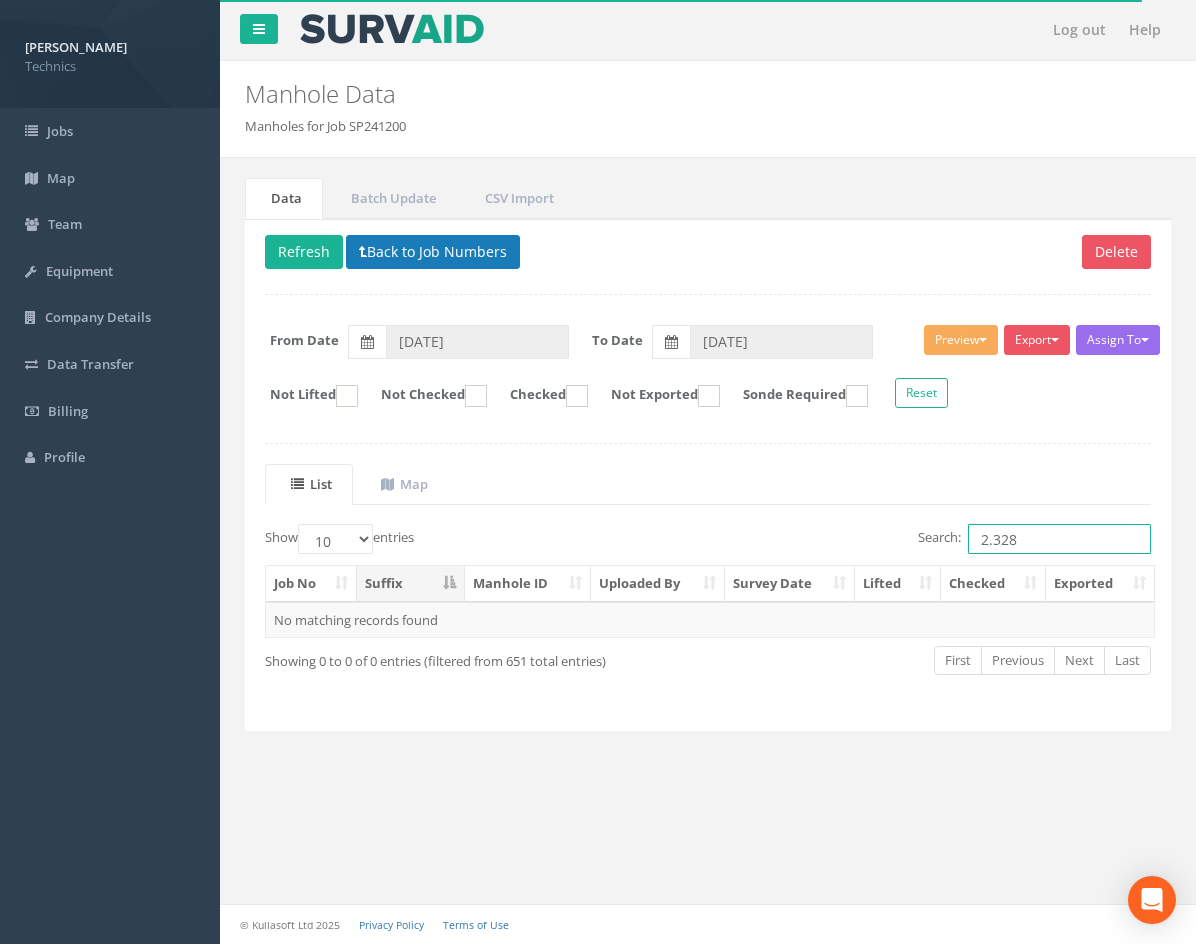 type on "2.328" 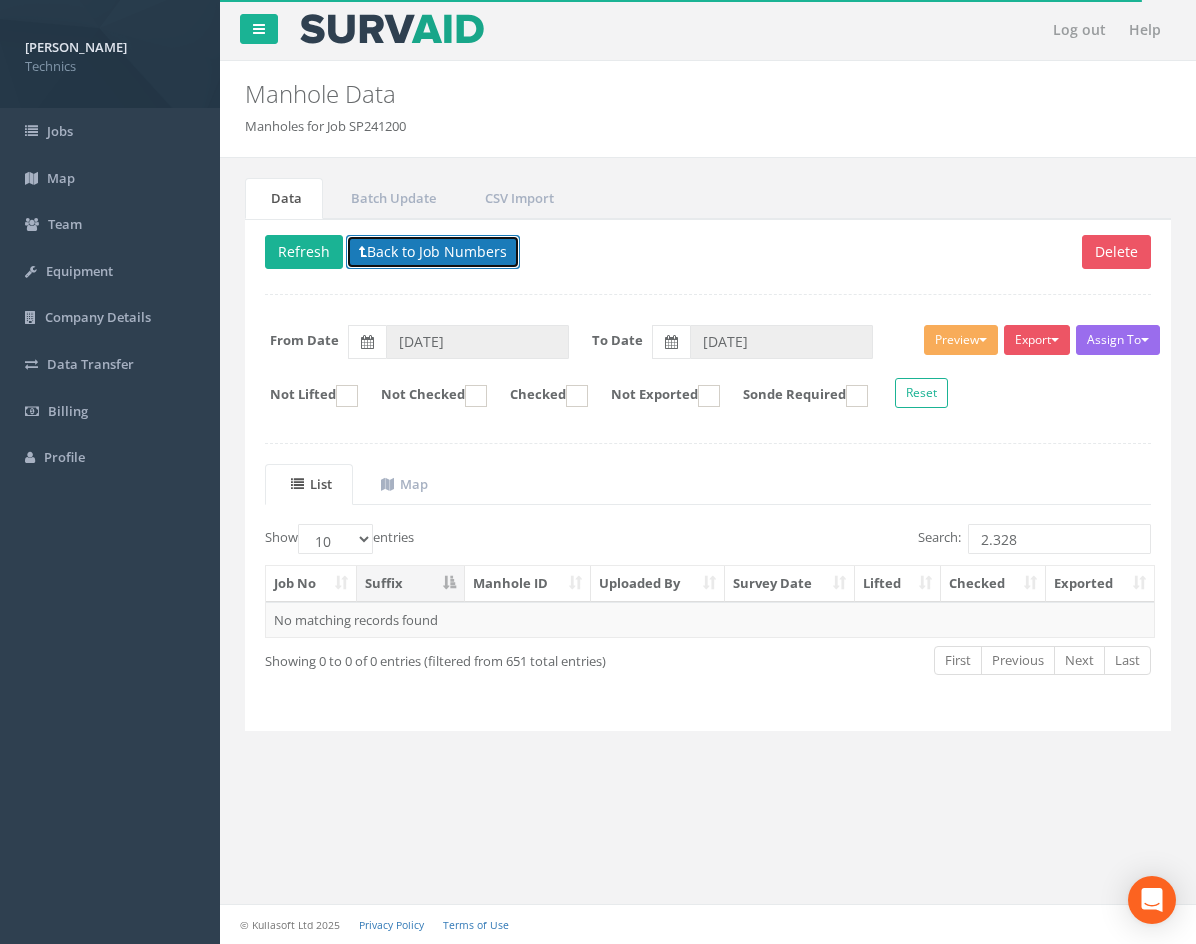 click on "Back to Job Numbers" at bounding box center [433, 252] 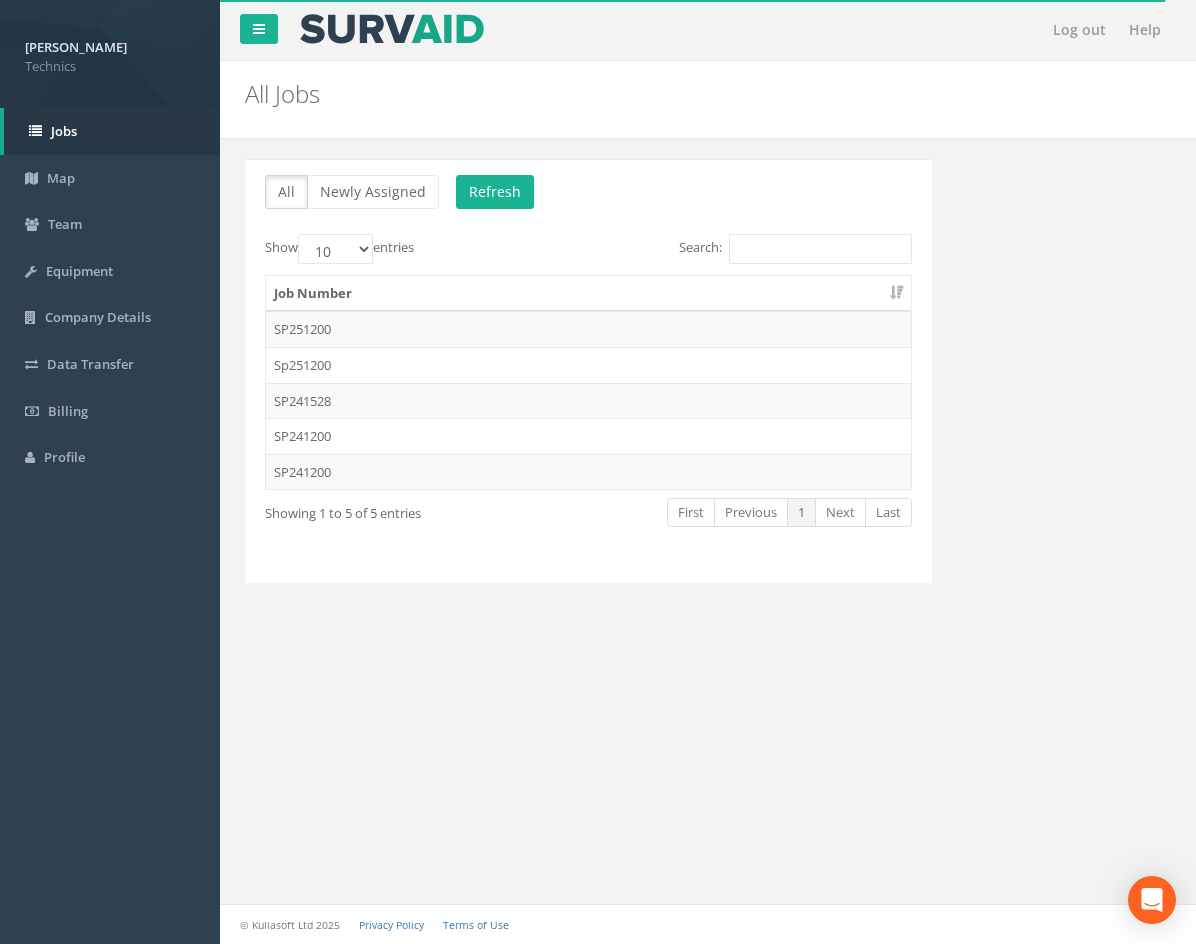 click on "SP241200" at bounding box center [588, 436] 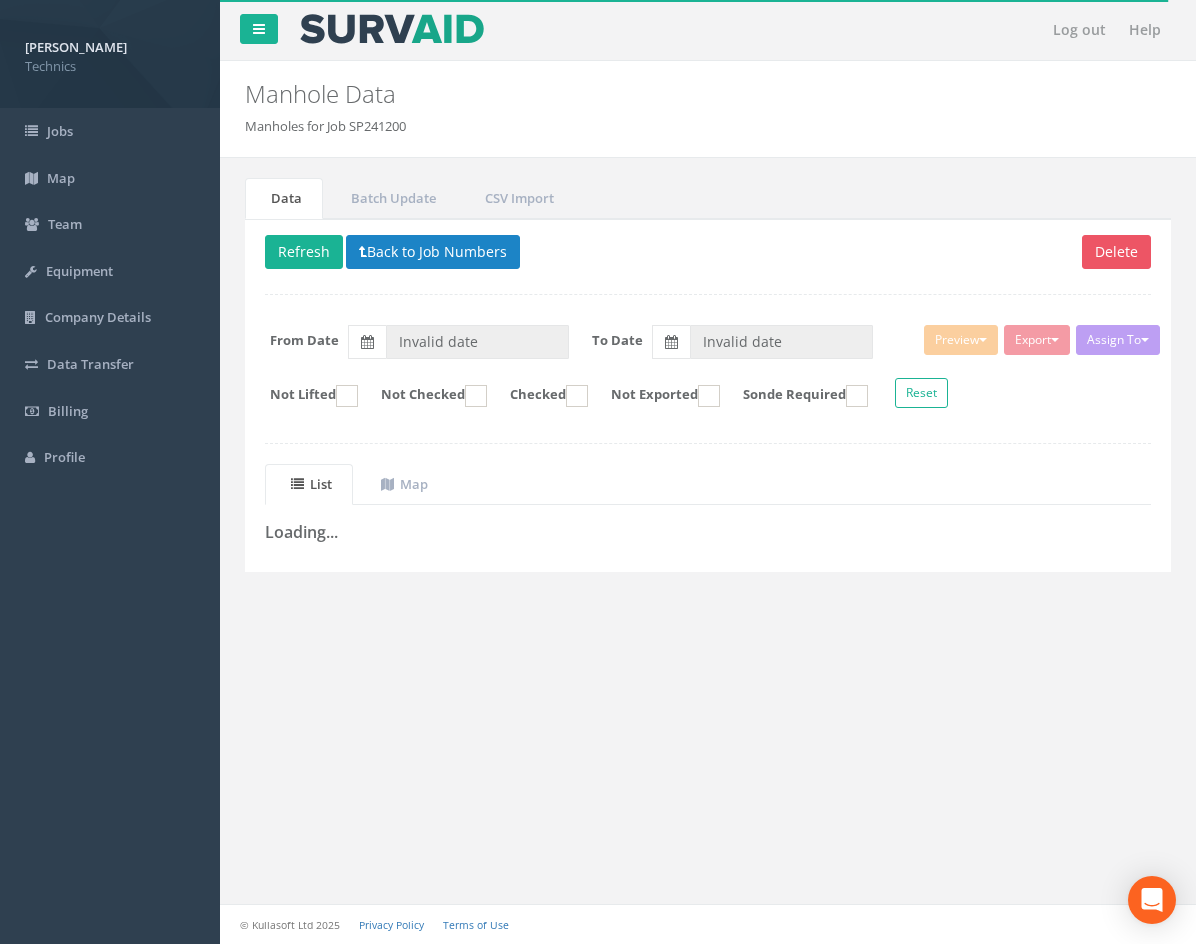 type on "[DATE]" 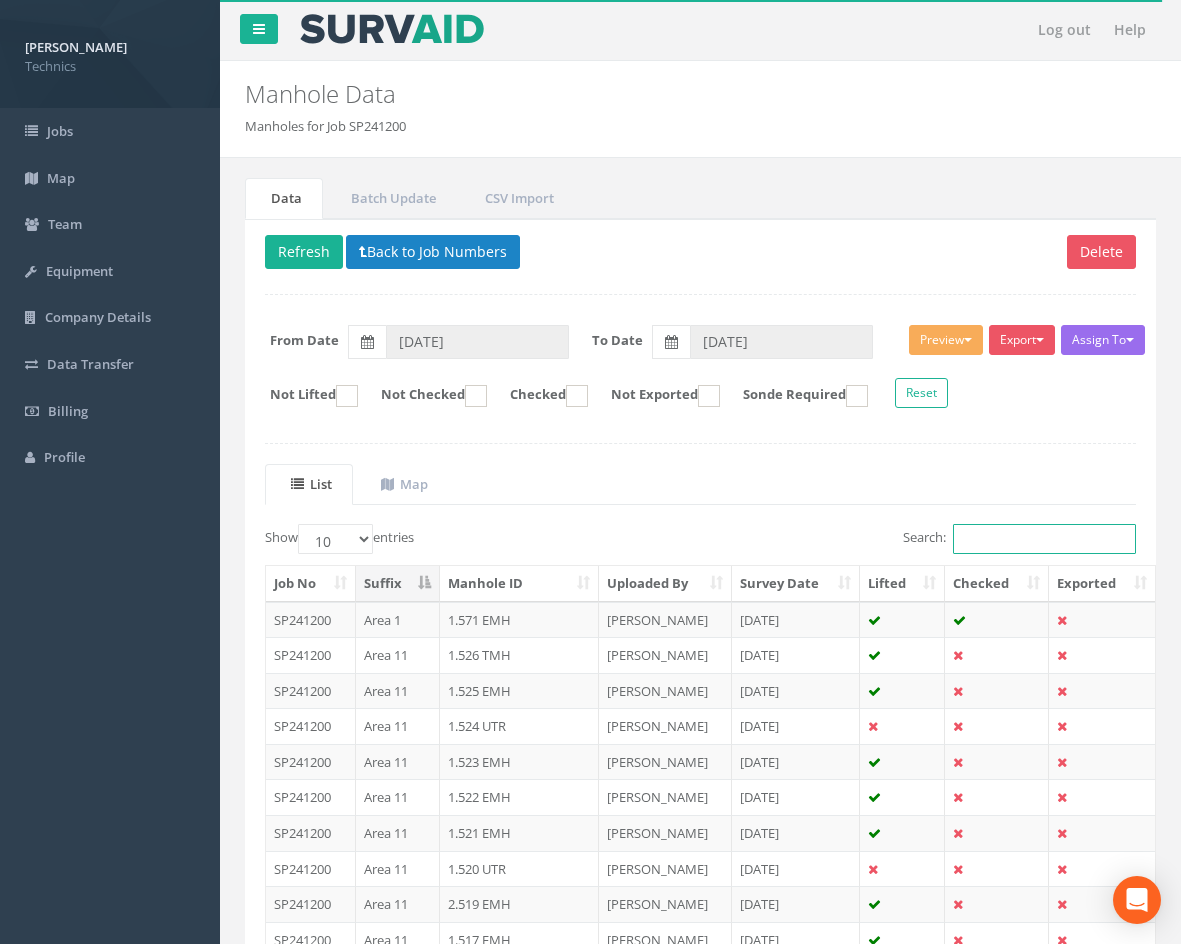 click on "Search:" at bounding box center (1044, 539) 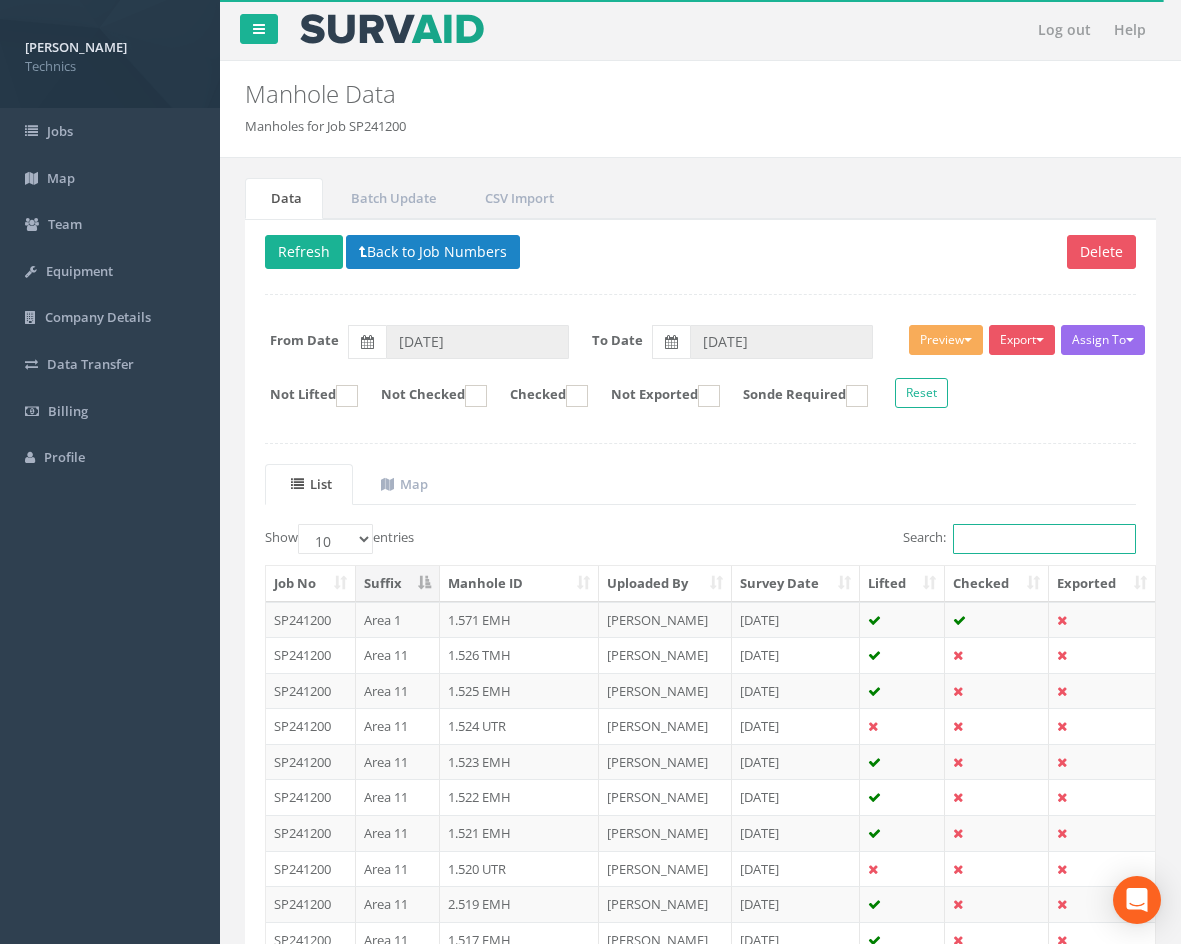 paste on "2.328" 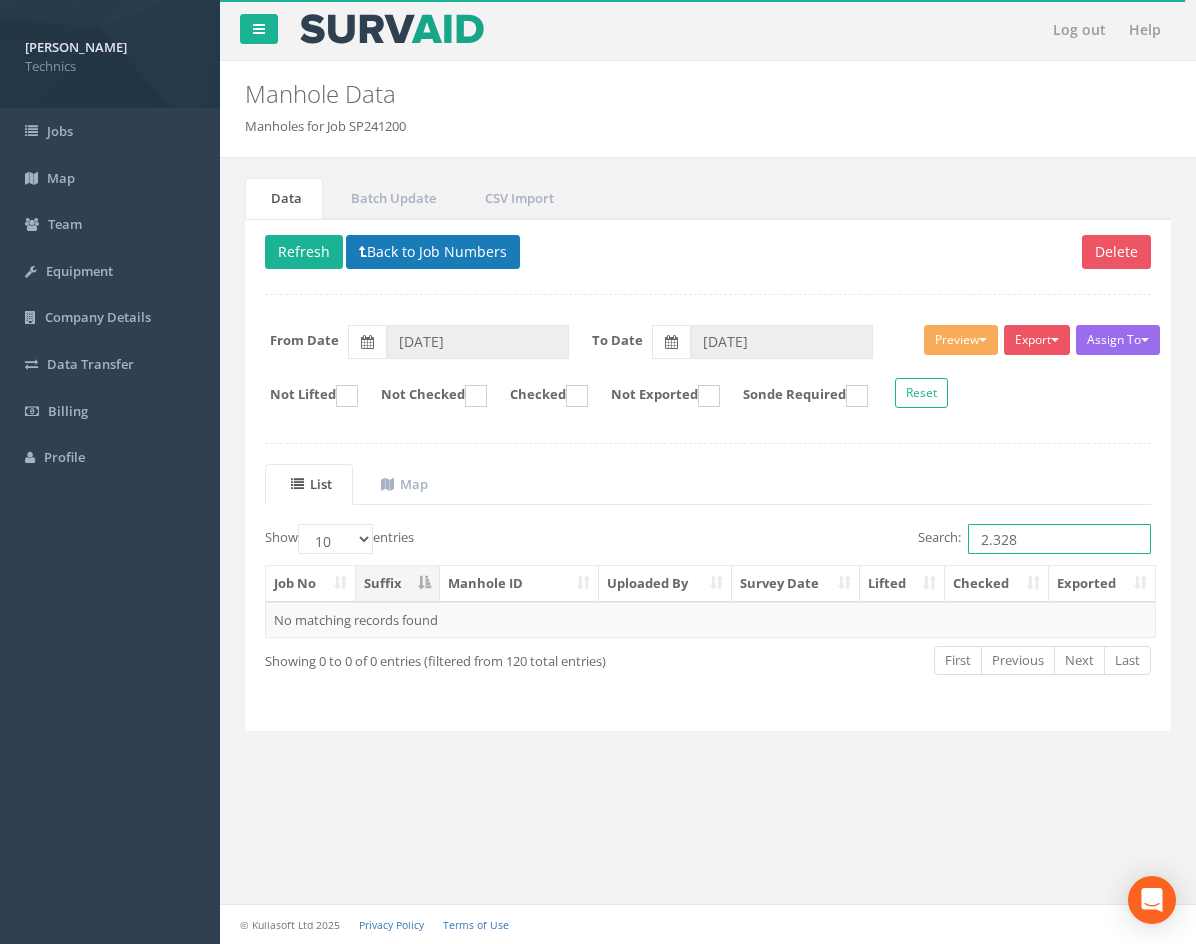 type on "2.328" 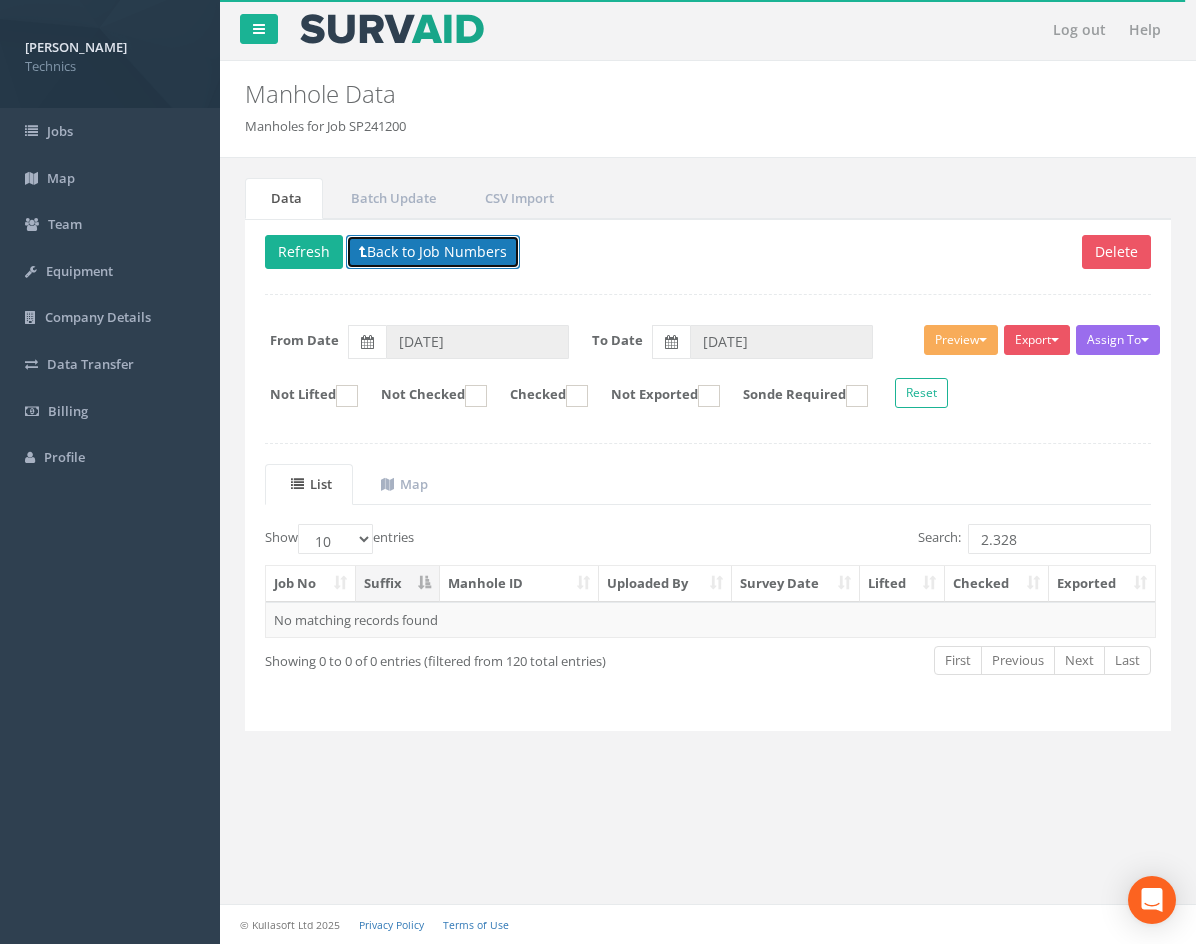 click on "Back to Job Numbers" at bounding box center [433, 252] 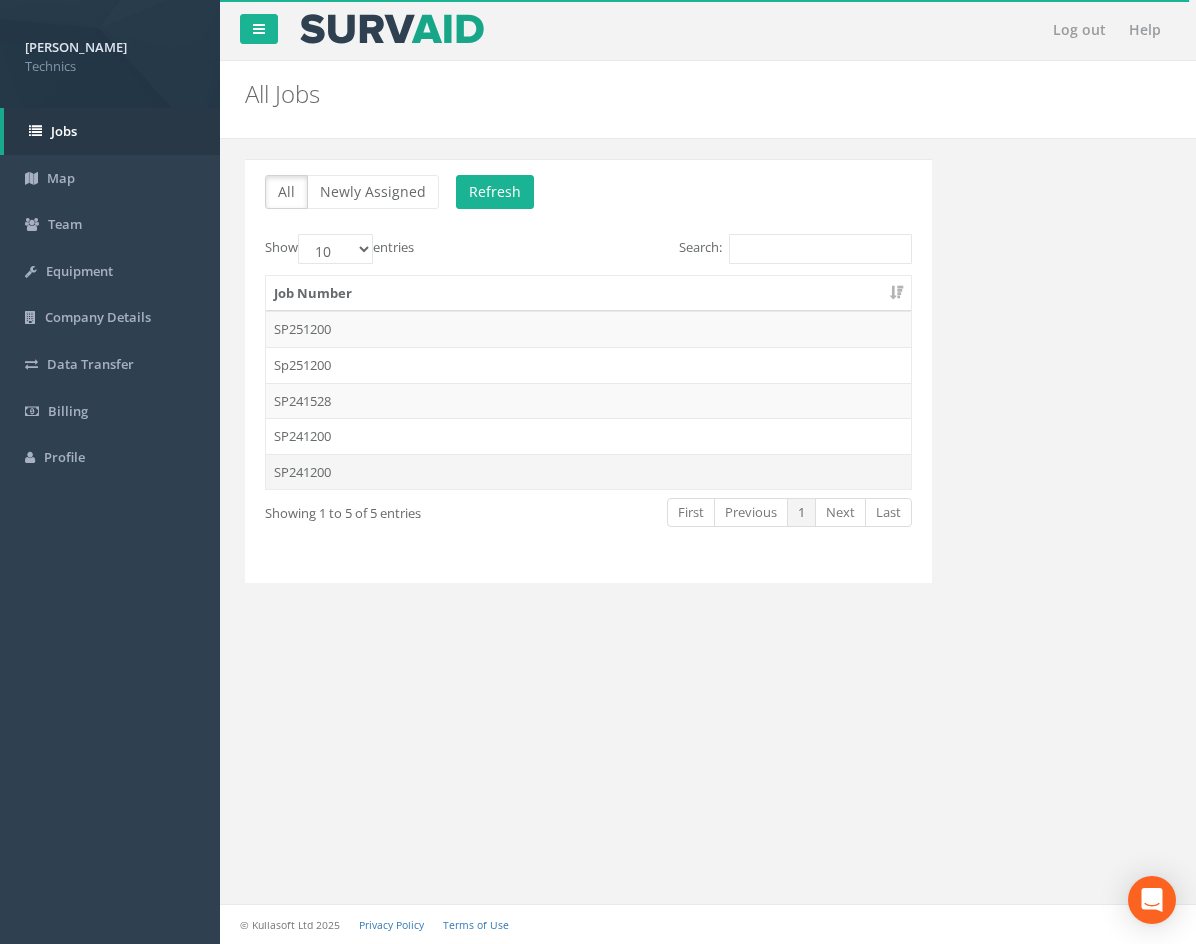click on "SP241200" at bounding box center (588, 472) 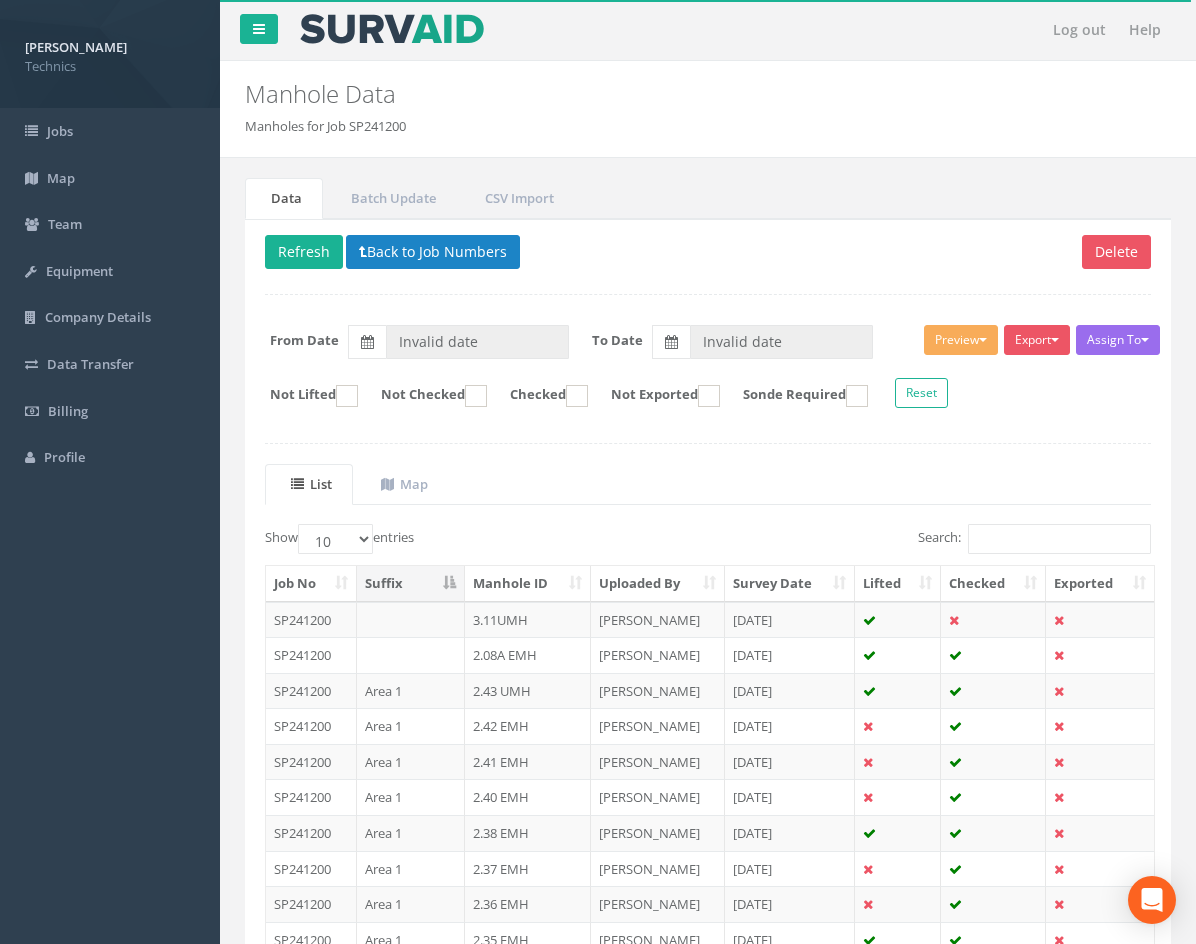 type on "[DATE]" 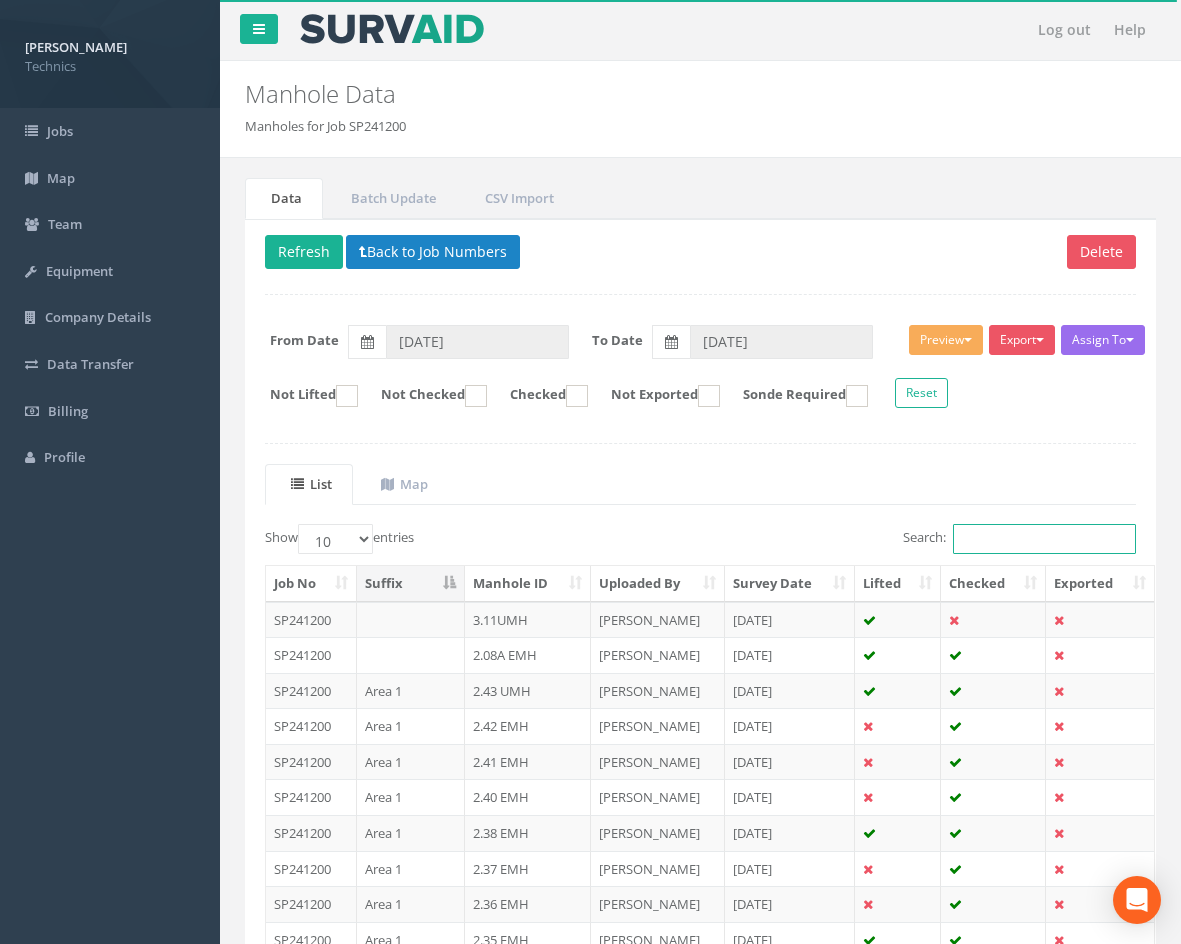 click on "Search:" at bounding box center (1044, 539) 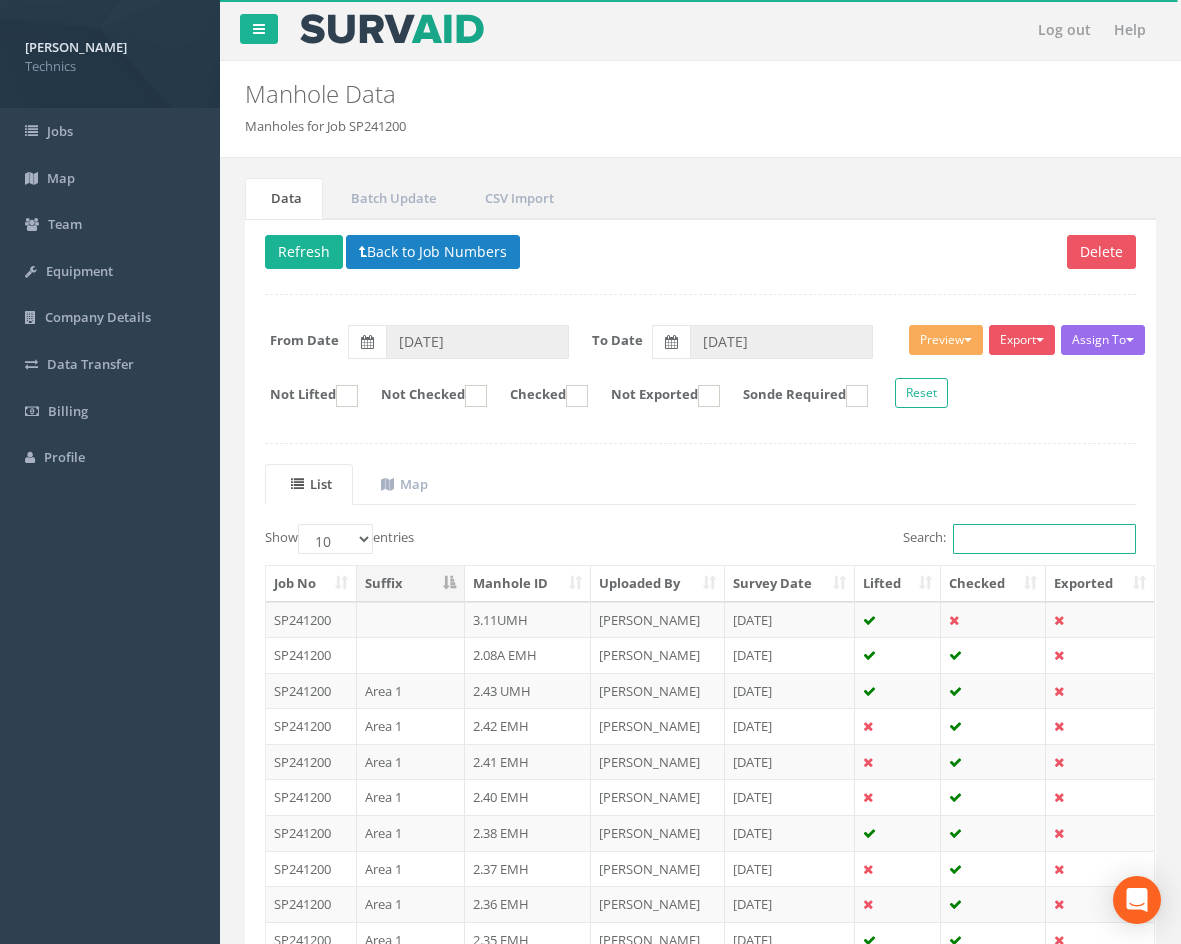 paste on "2.328" 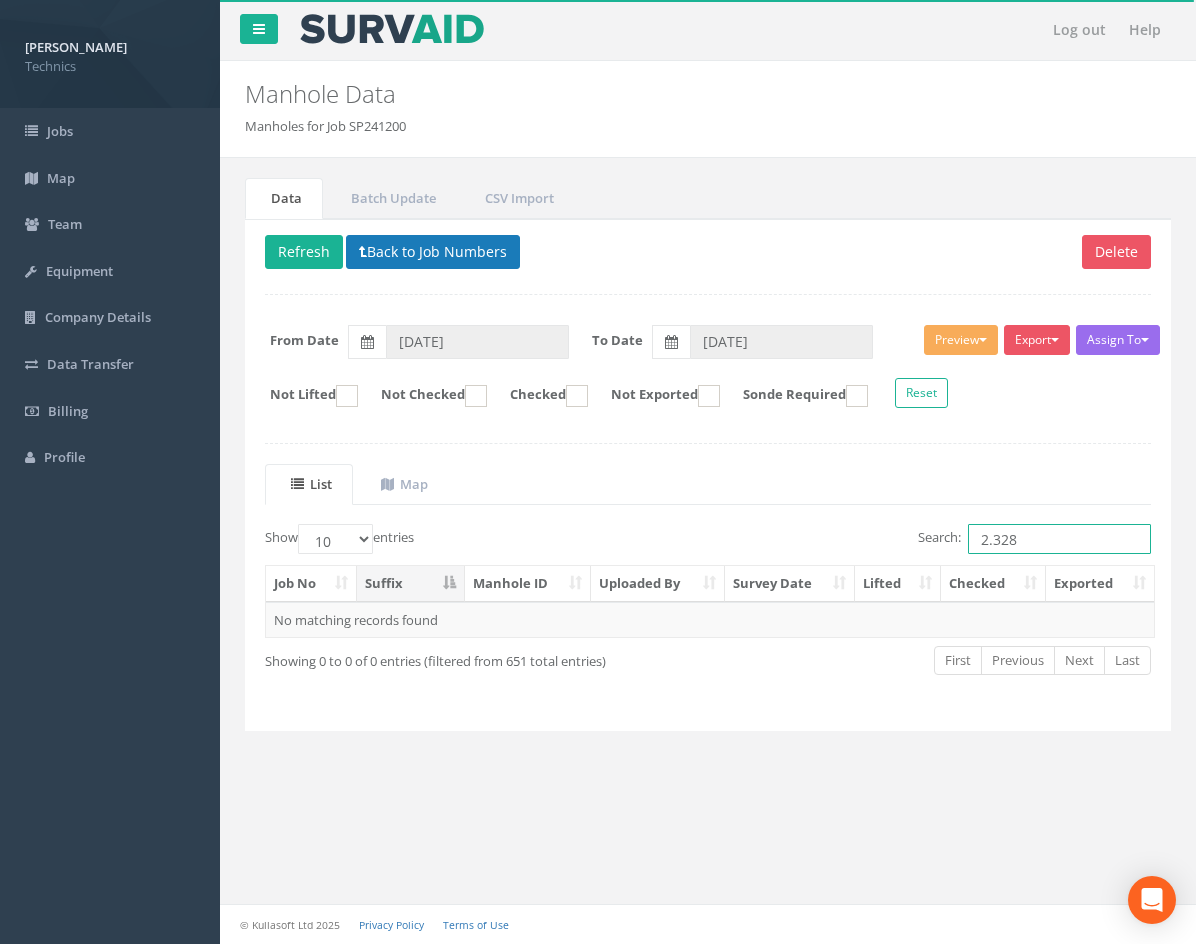 type on "2.328" 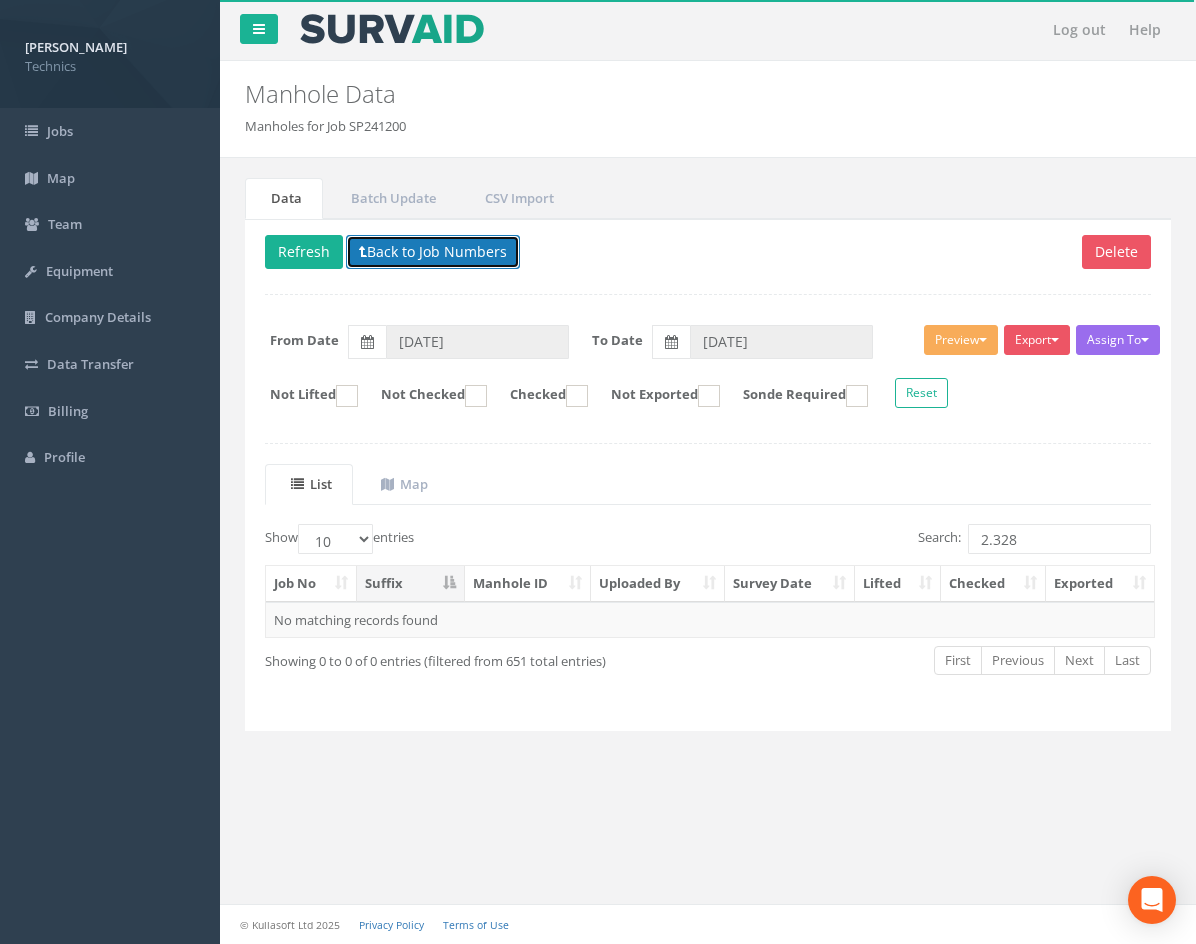 click on "Back to Job Numbers" at bounding box center (433, 252) 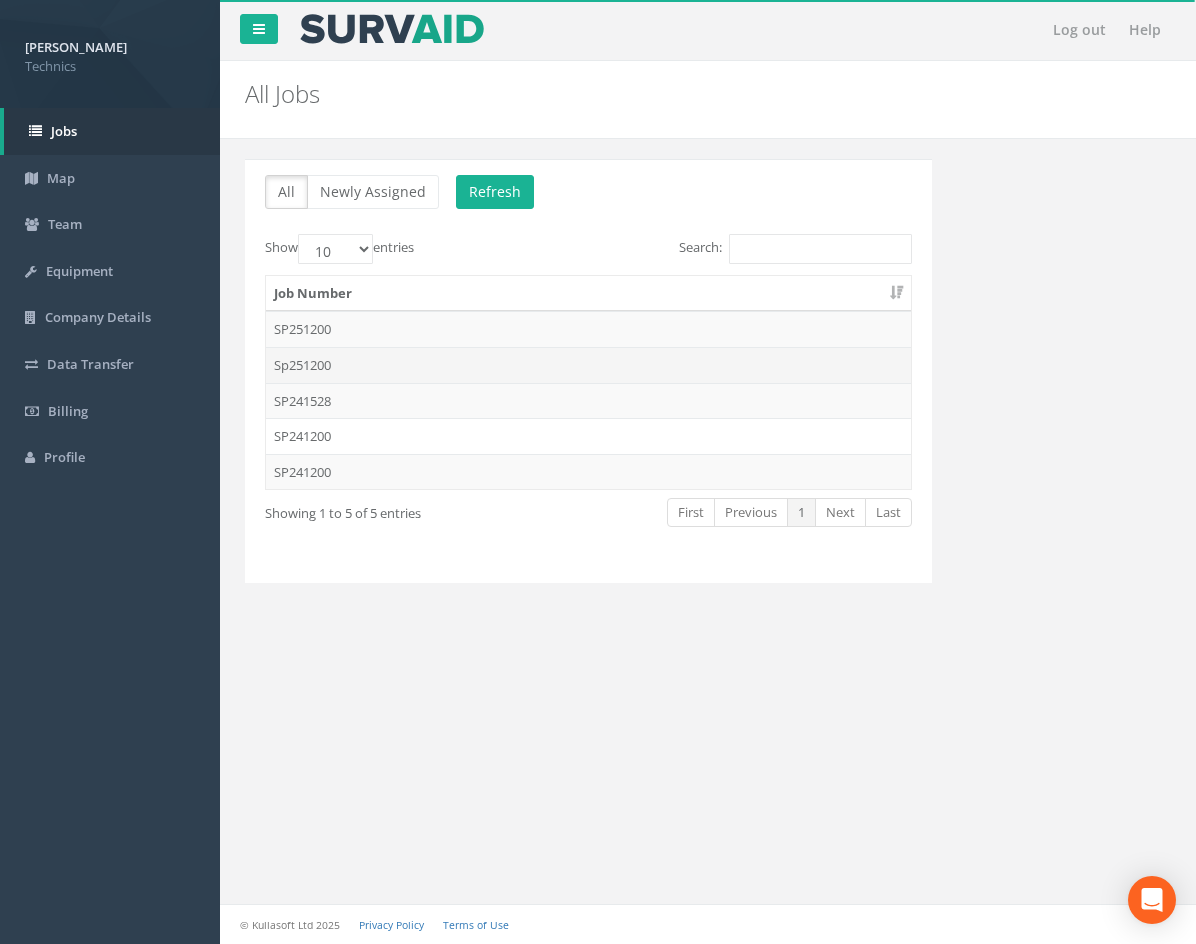 click on "Sp251200" at bounding box center (588, 365) 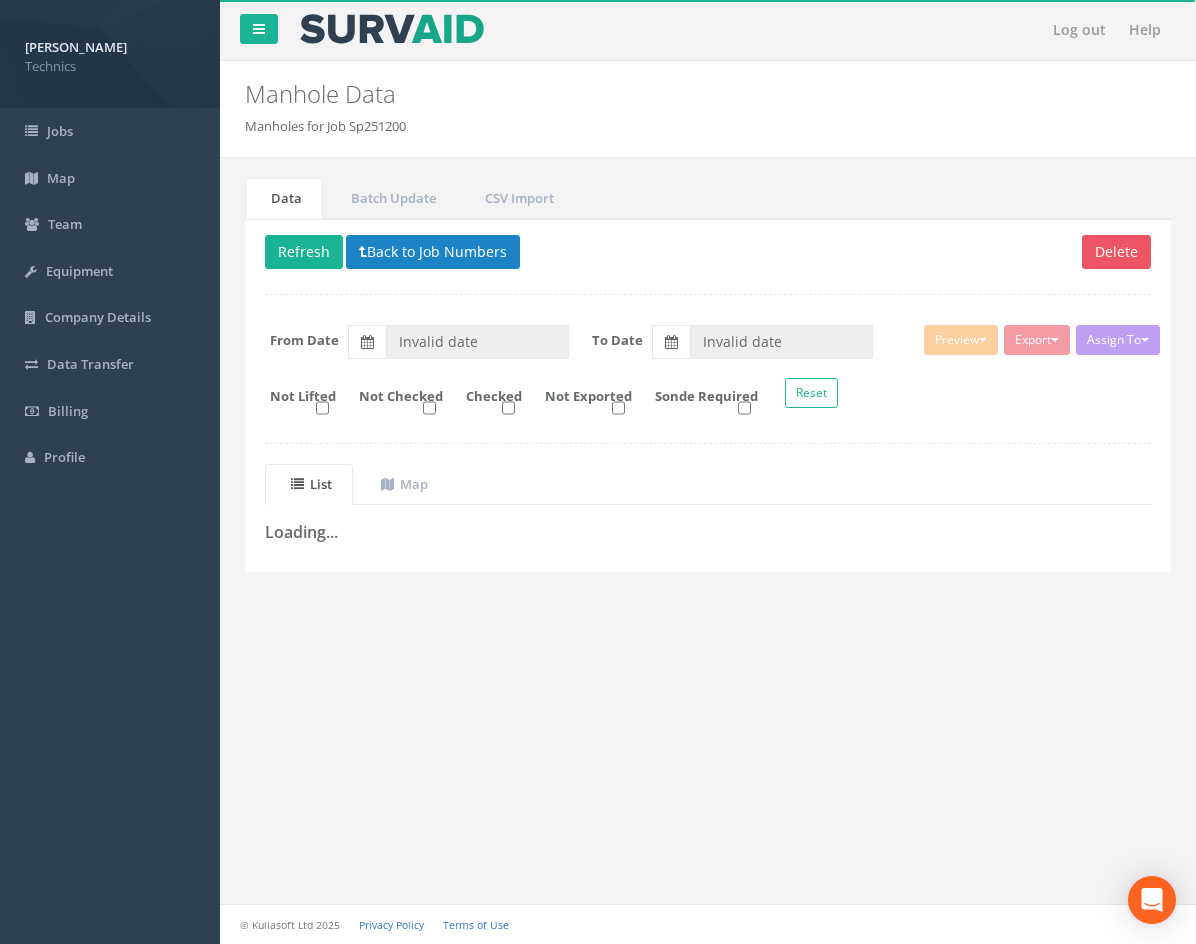 type on "[DATE]" 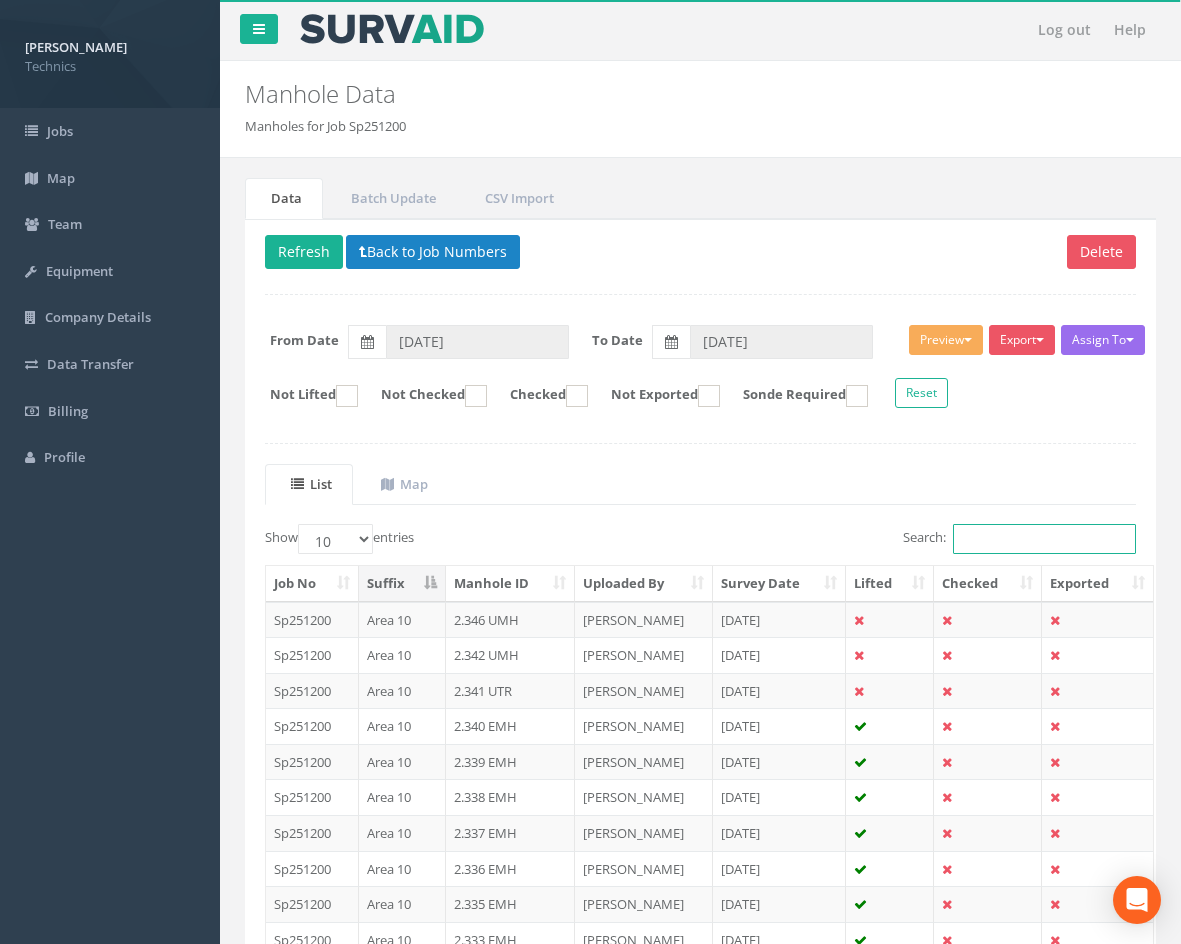 click on "Search:" at bounding box center [1044, 539] 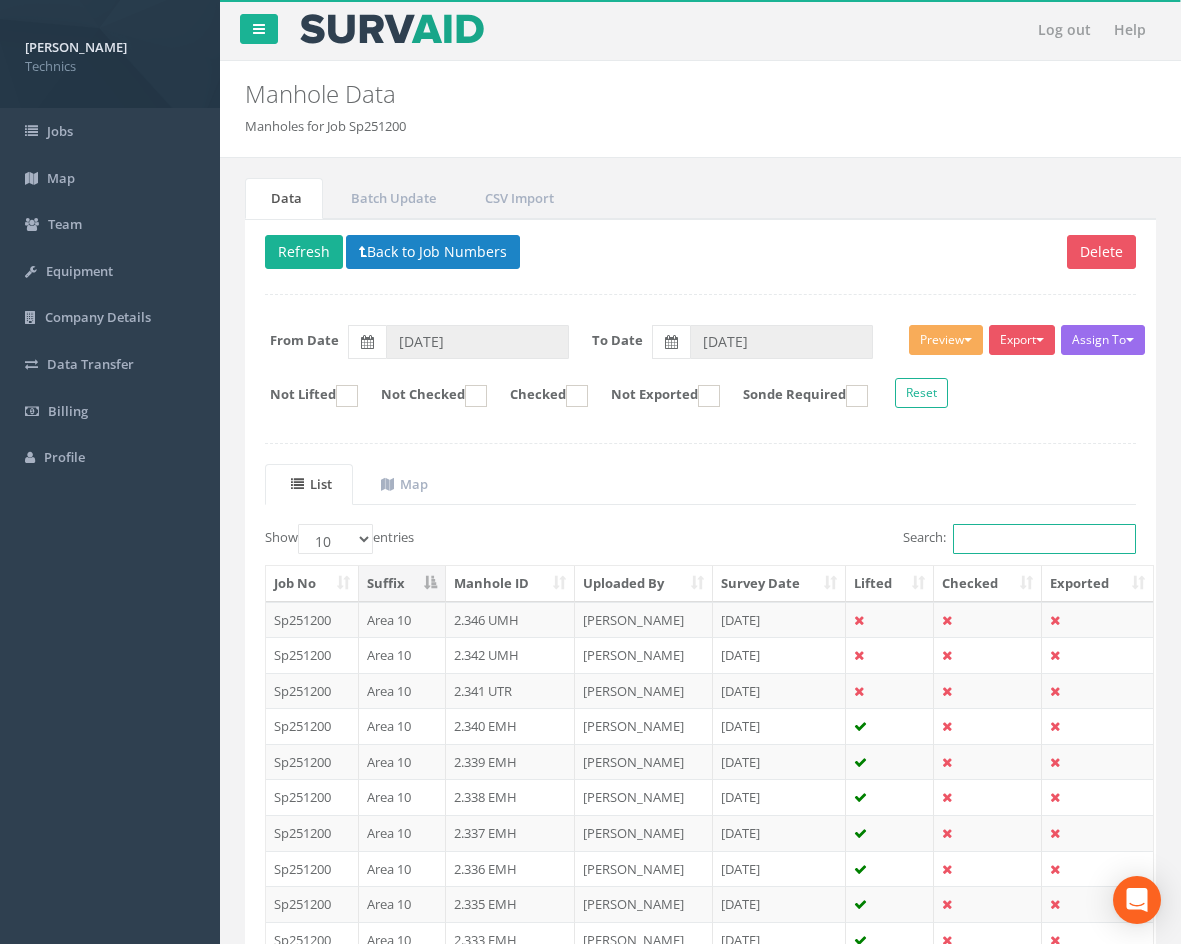 paste on "2.328" 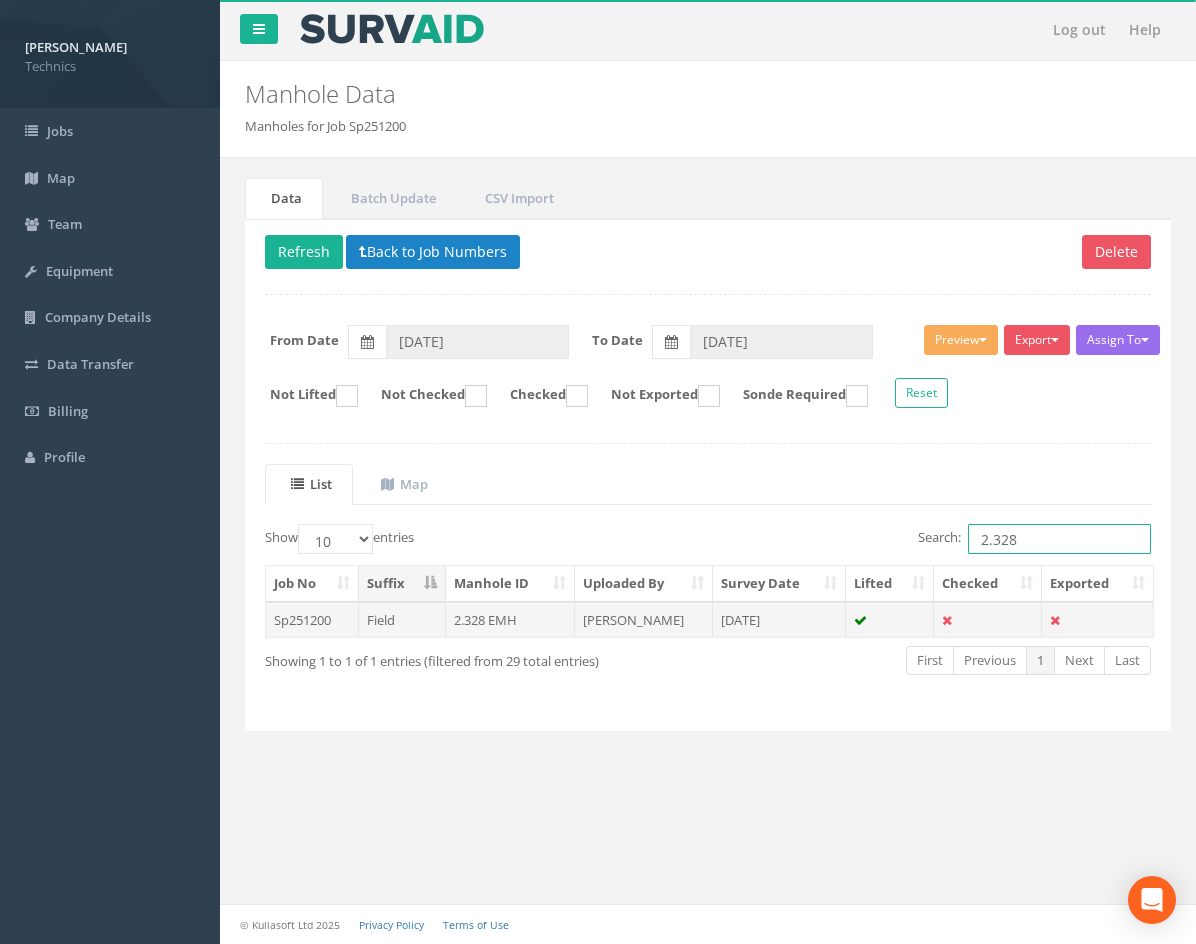 type on "2.328" 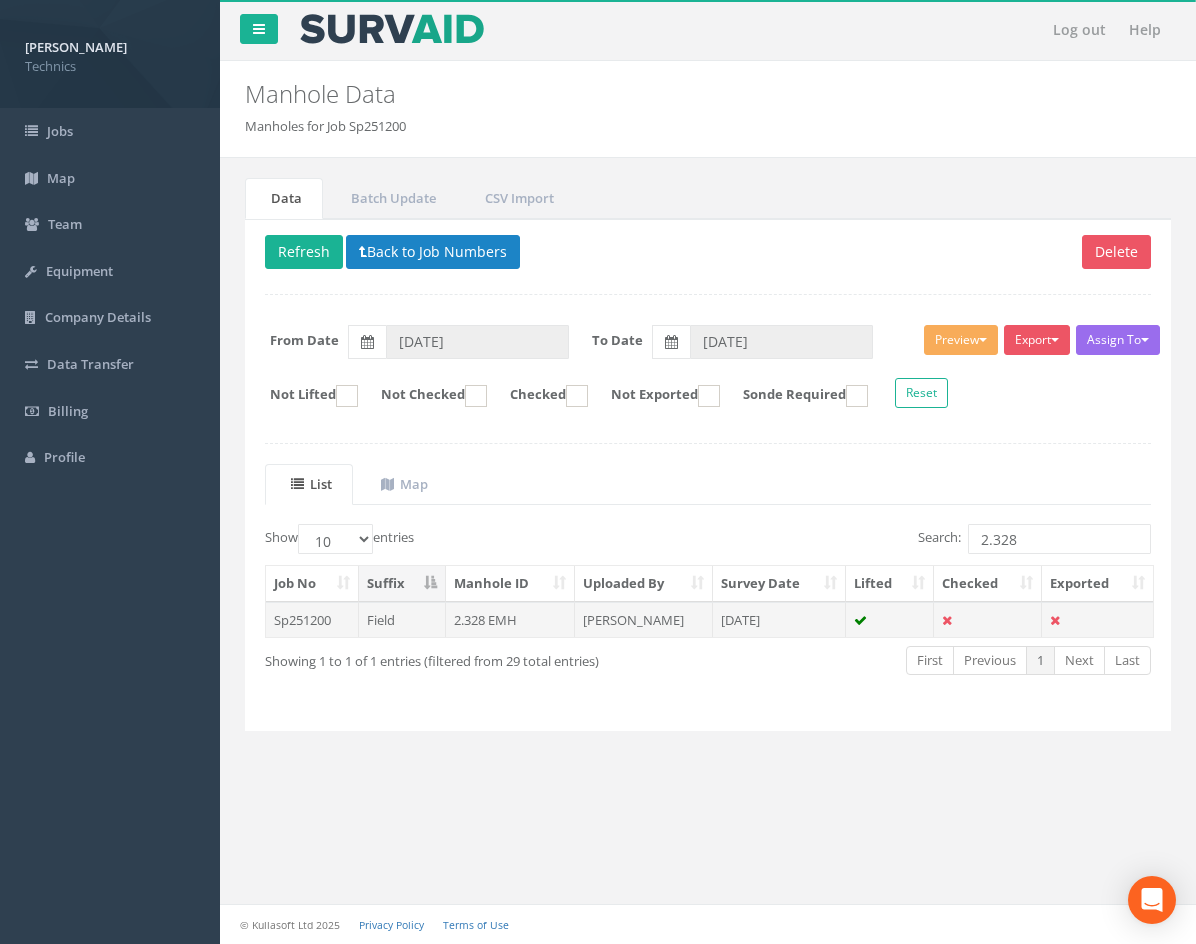 click on "2.328 EMH" at bounding box center (511, 620) 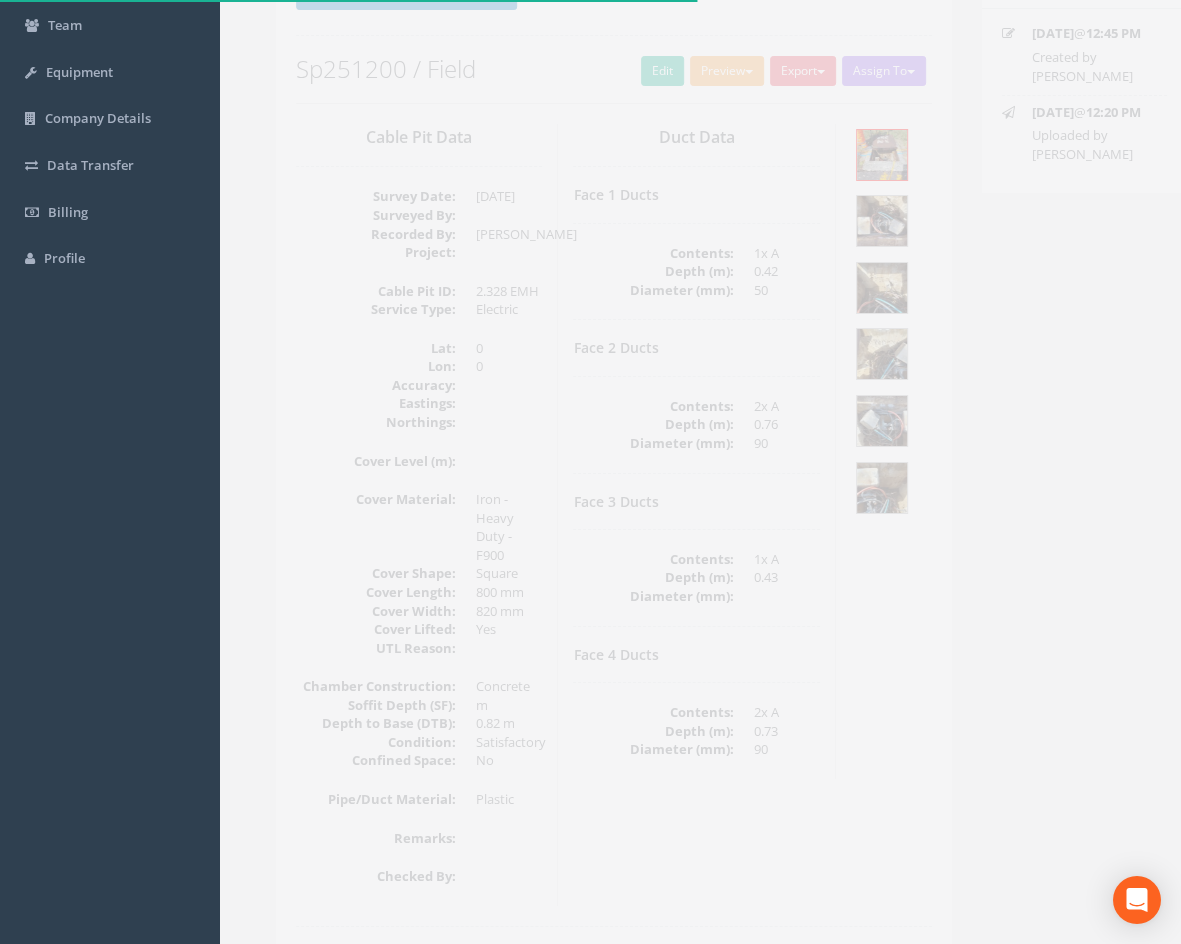 scroll, scrollTop: 200, scrollLeft: 0, axis: vertical 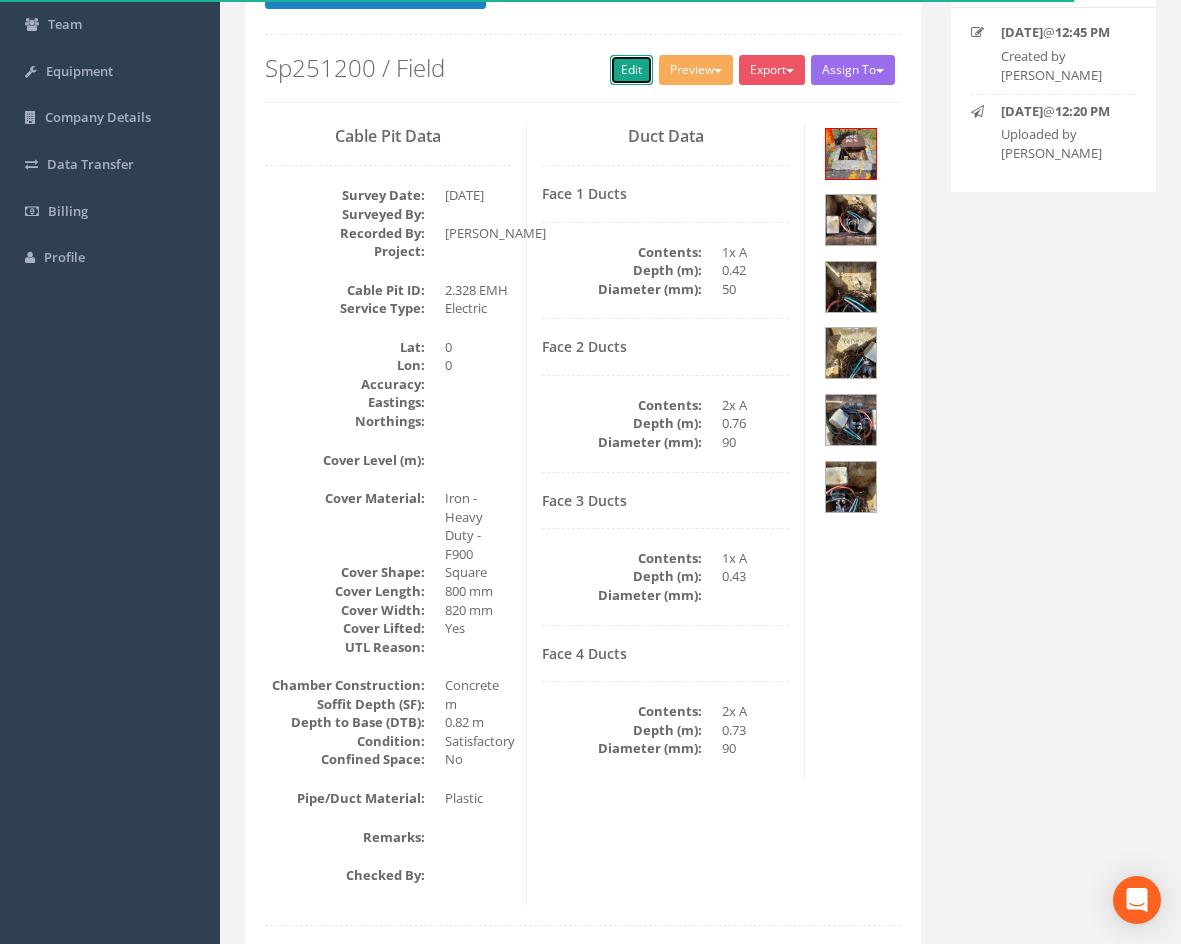 click on "Edit" at bounding box center (631, 70) 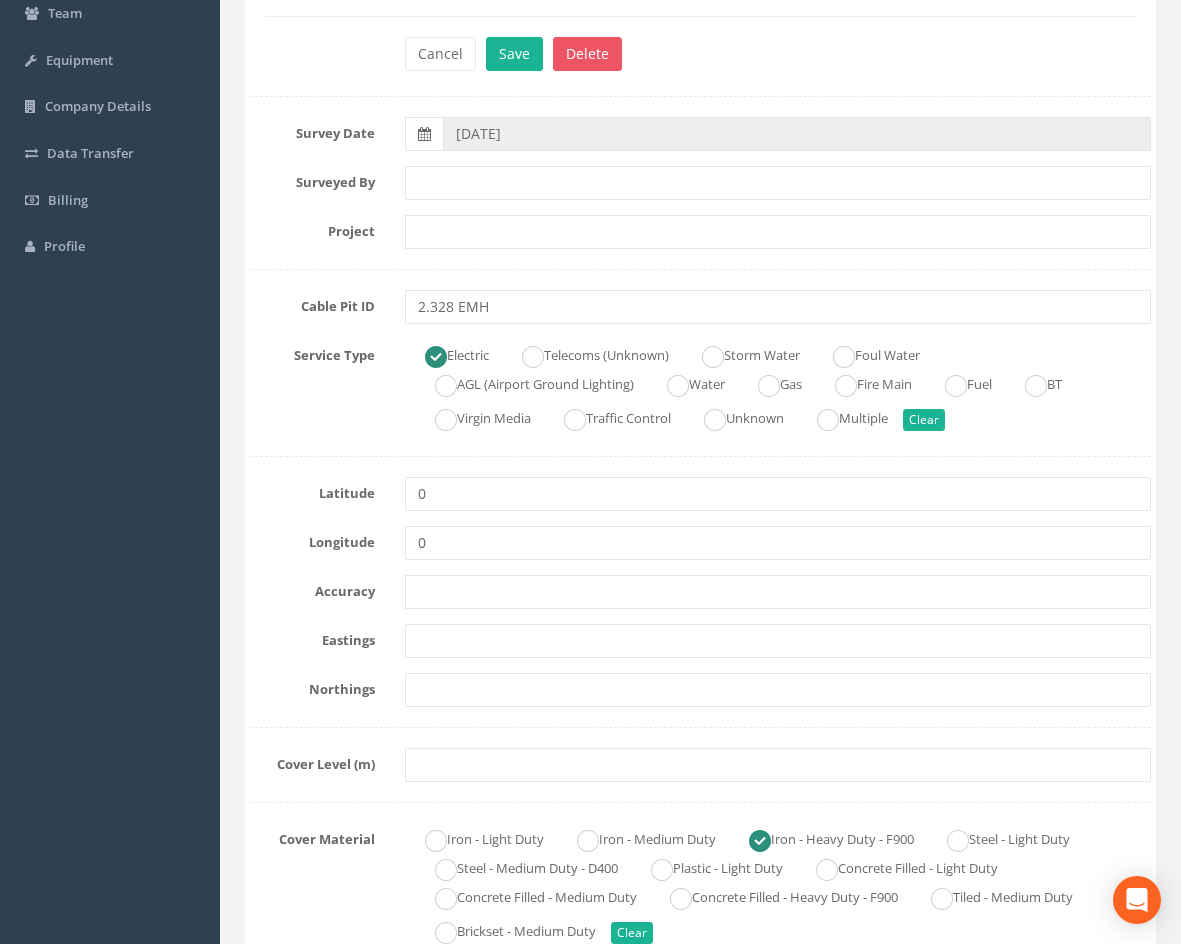 scroll, scrollTop: 300, scrollLeft: 0, axis: vertical 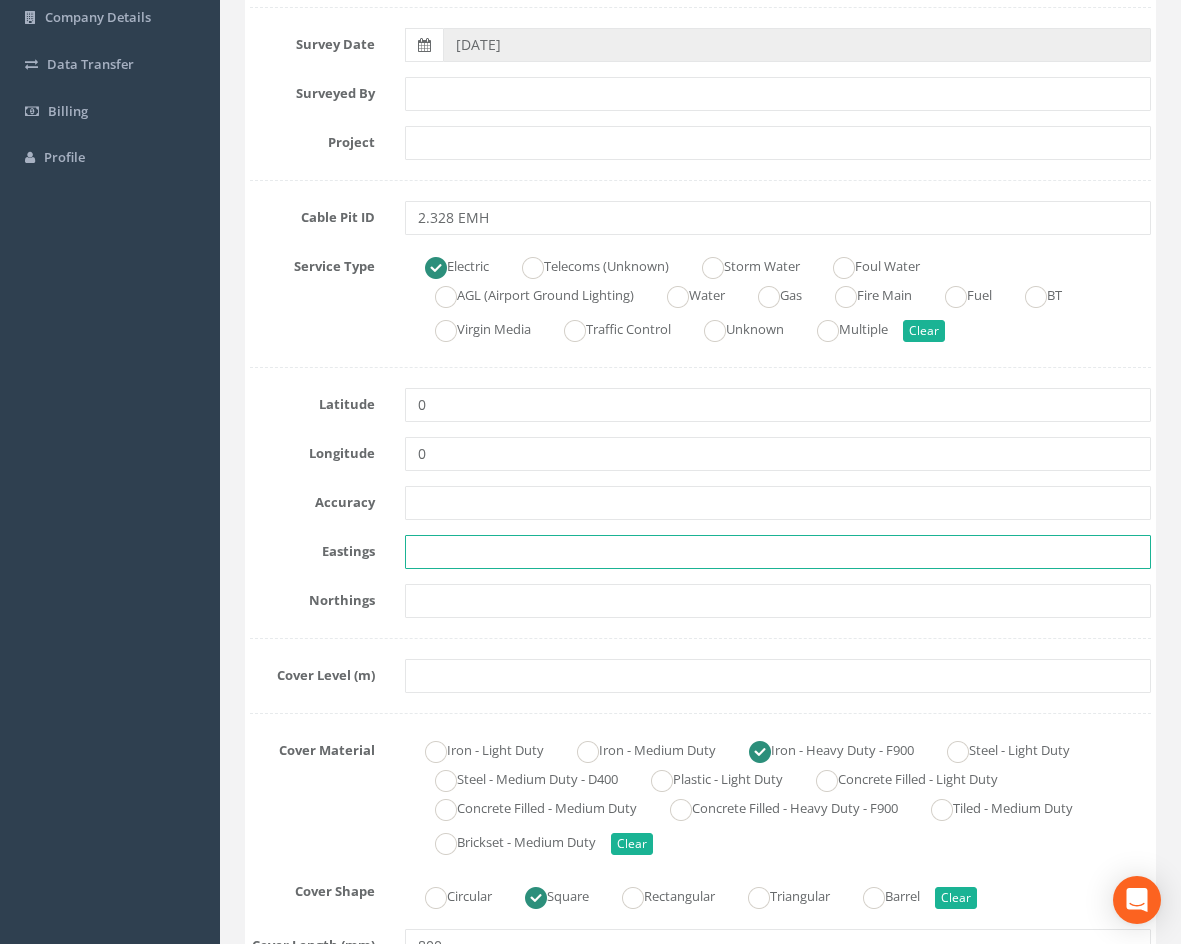 click at bounding box center [778, 552] 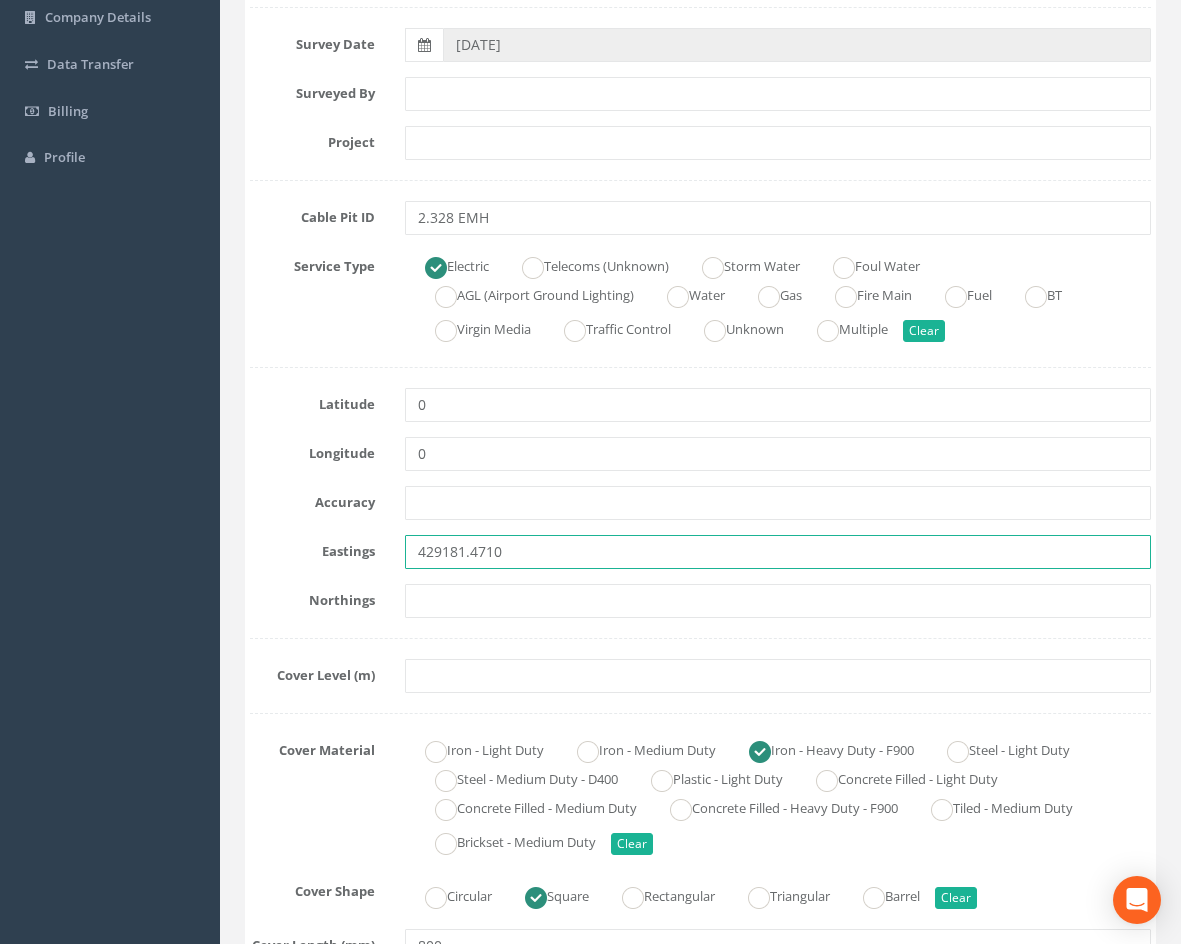 type on "429181.4710" 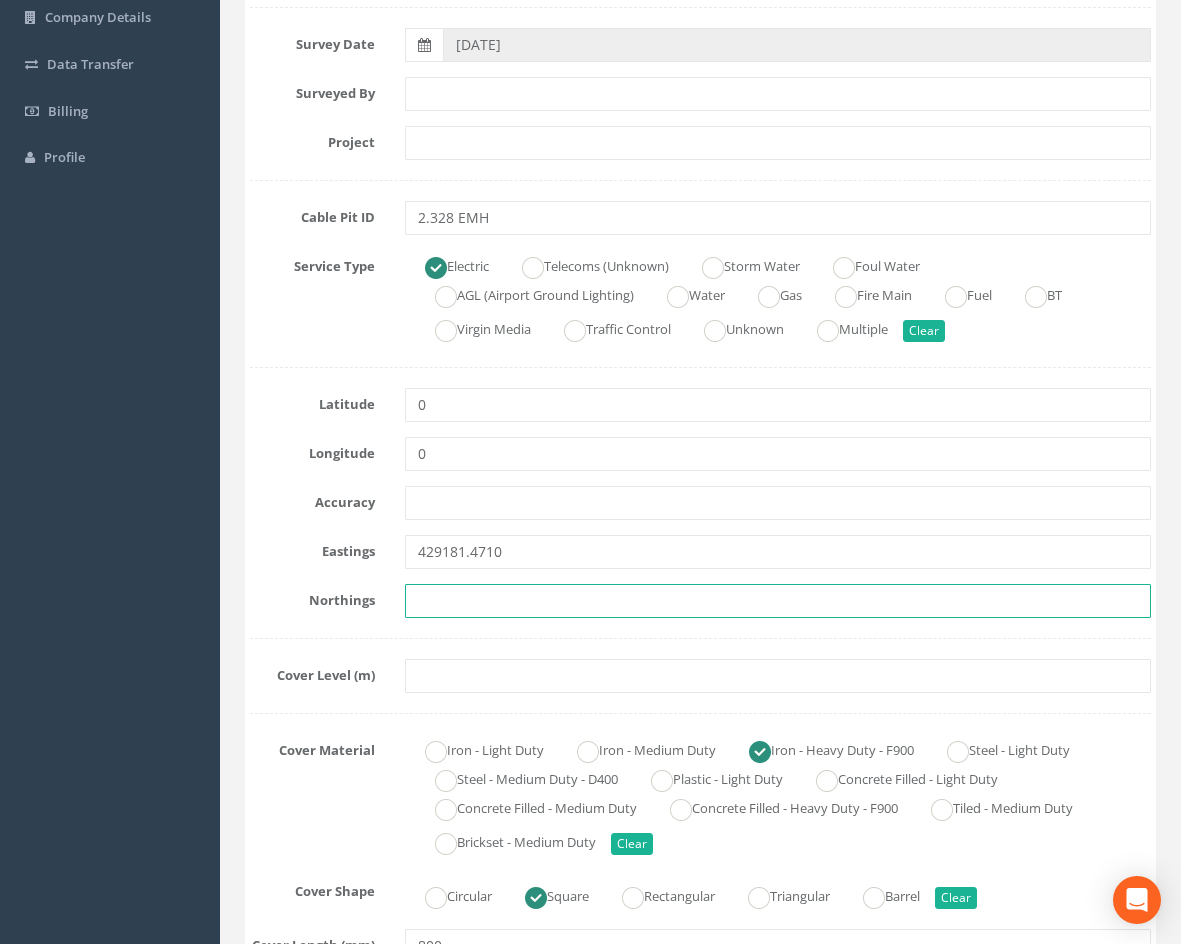 click at bounding box center [778, 601] 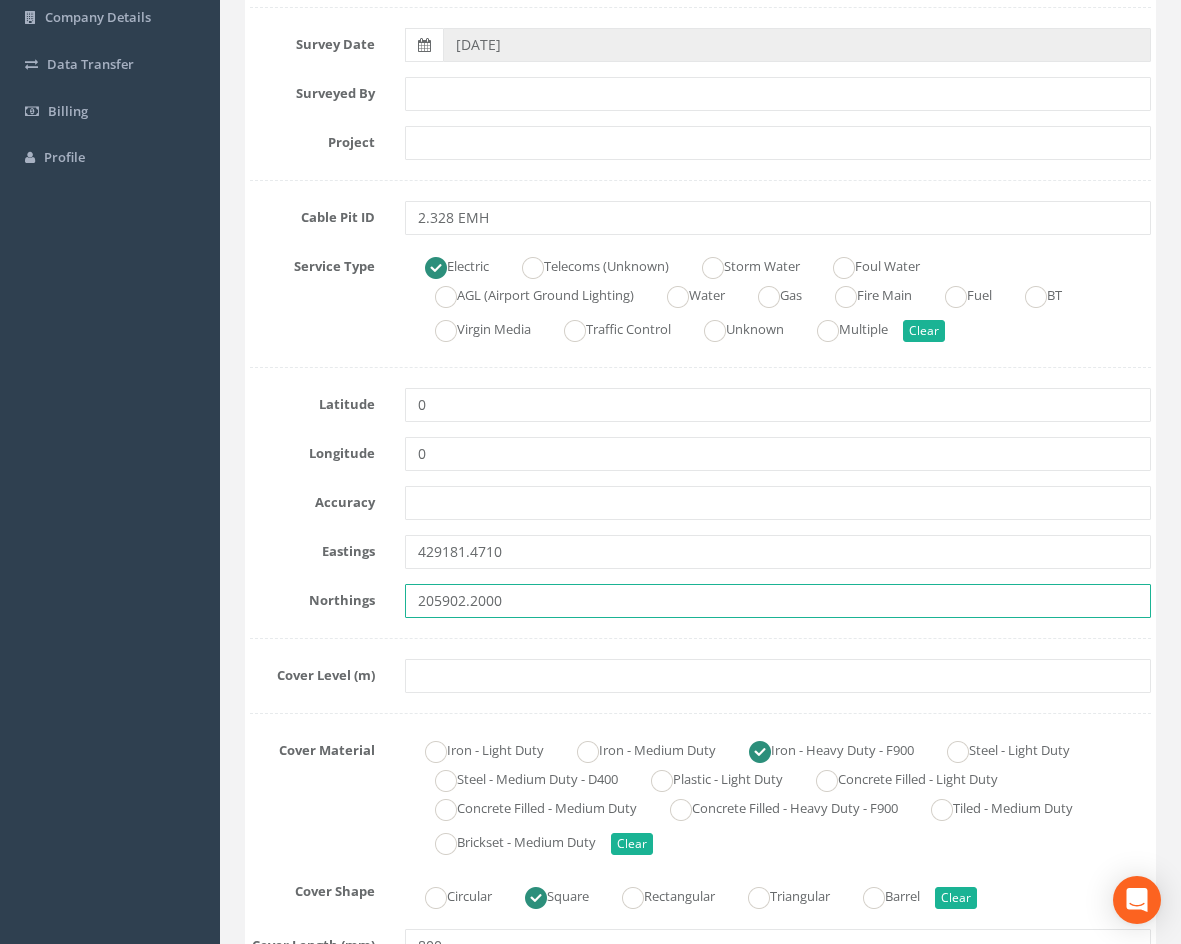 type on "205902.2000" 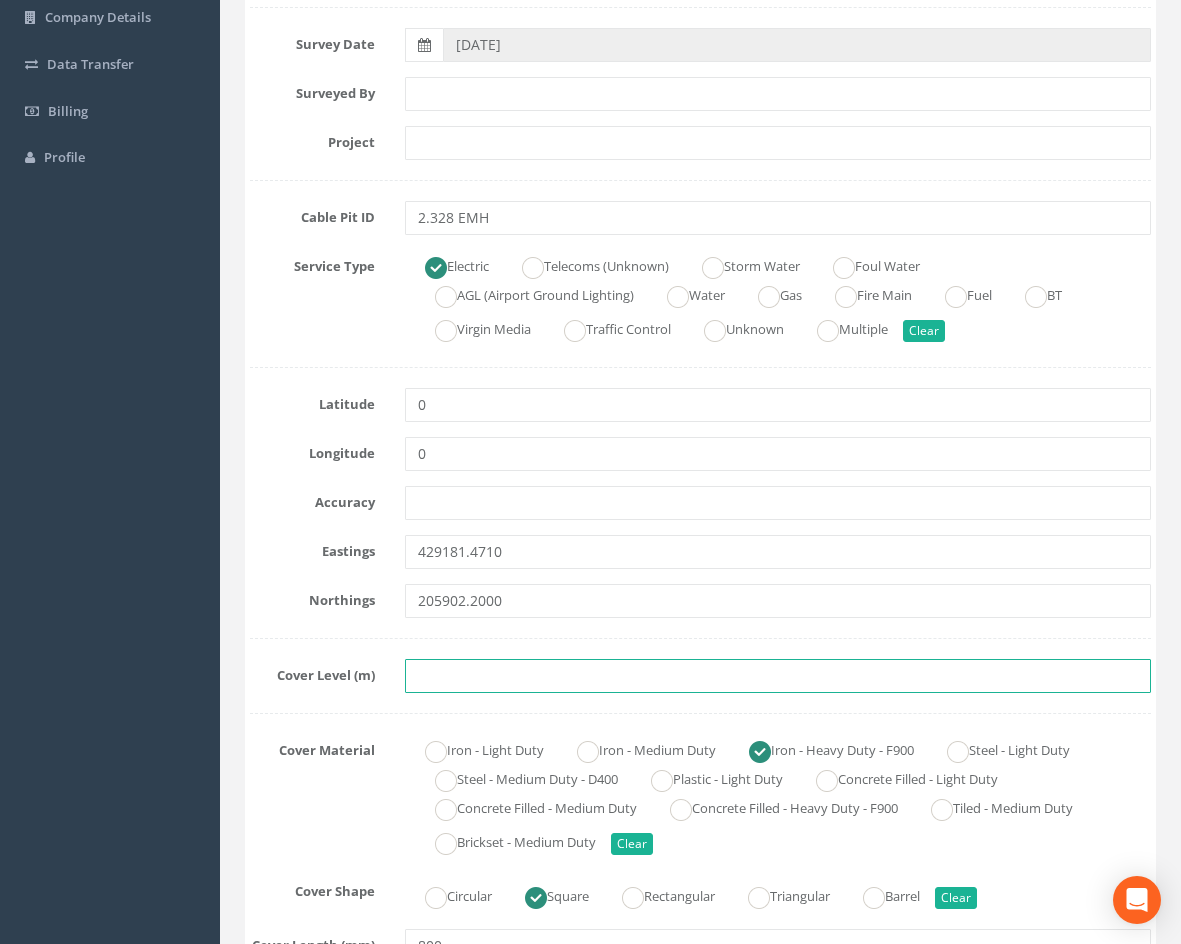 click at bounding box center (778, 676) 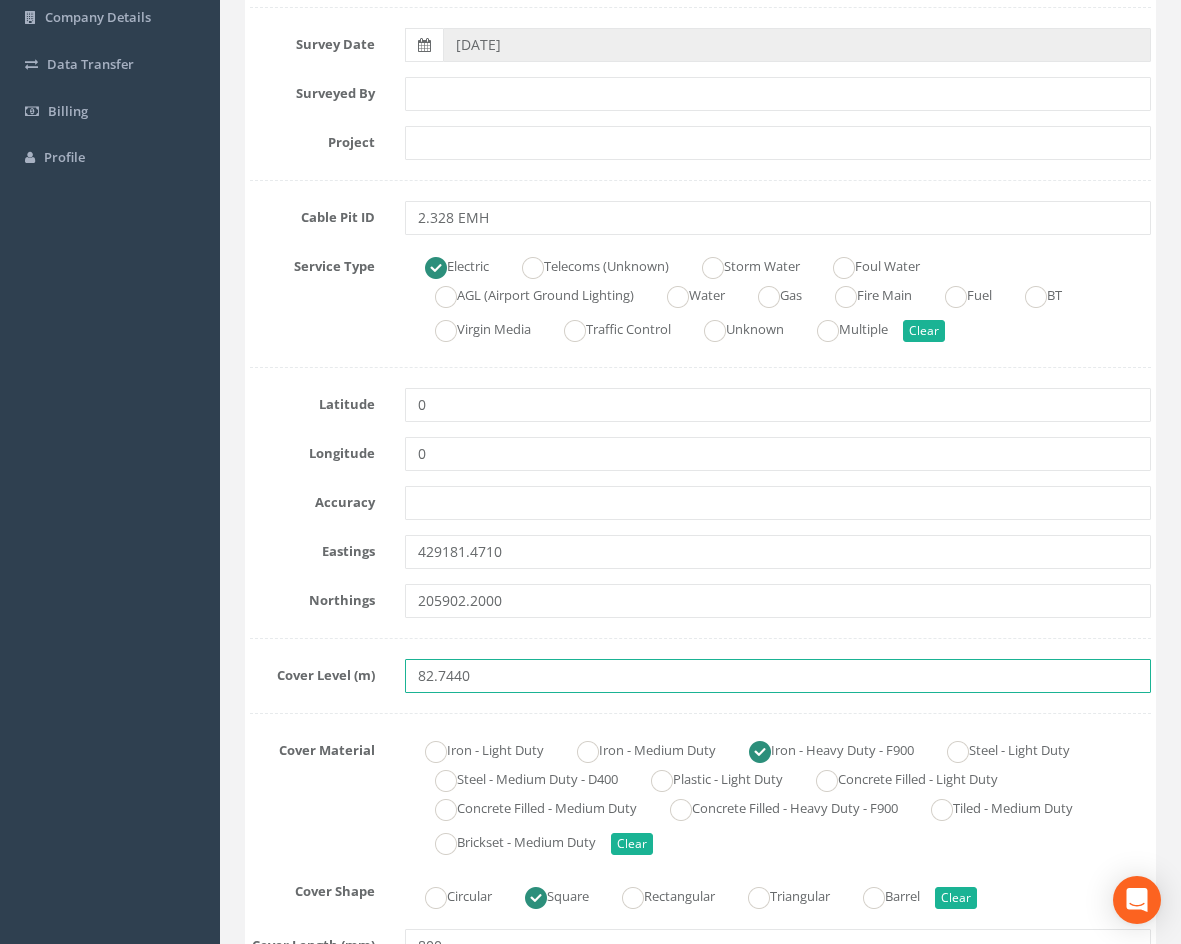 type on "82.7440" 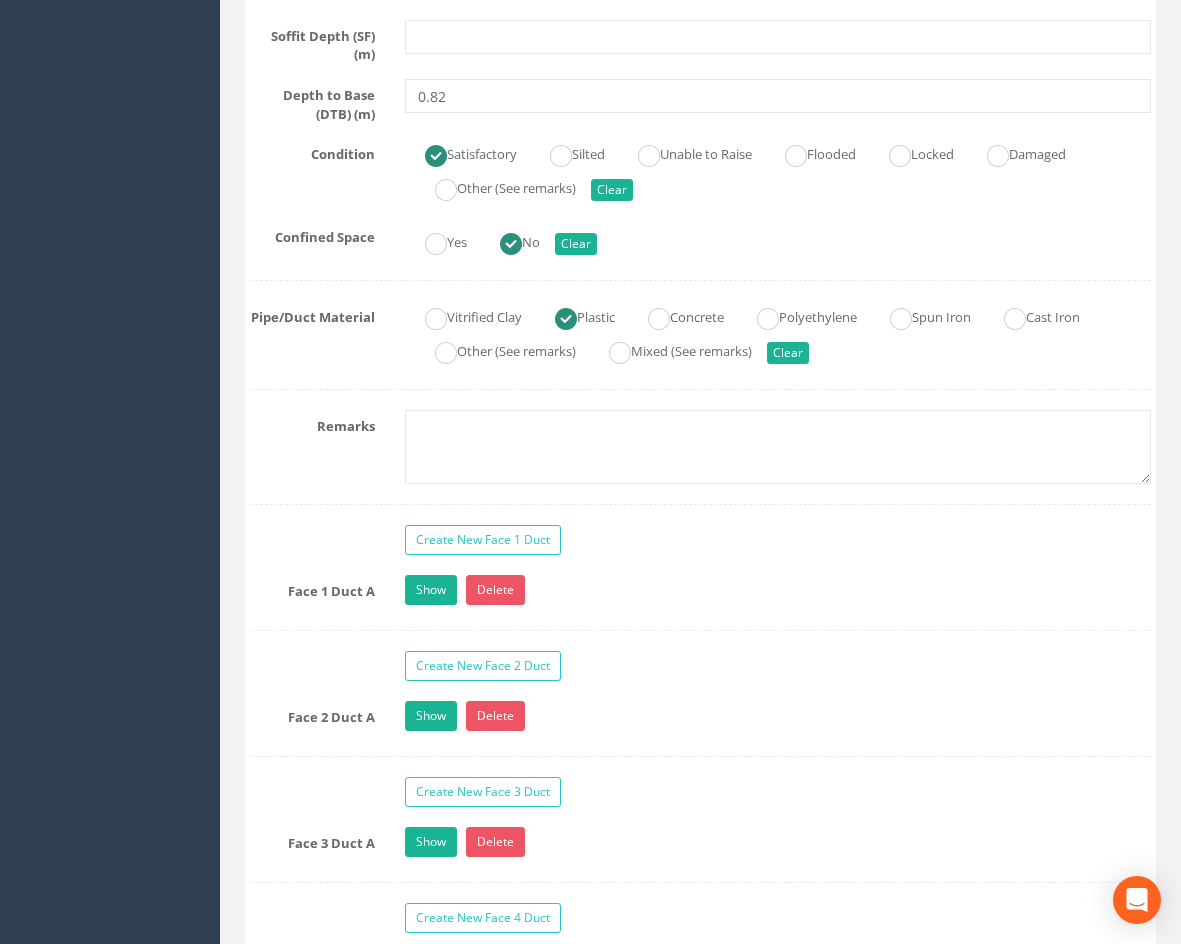 scroll, scrollTop: 1600, scrollLeft: 0, axis: vertical 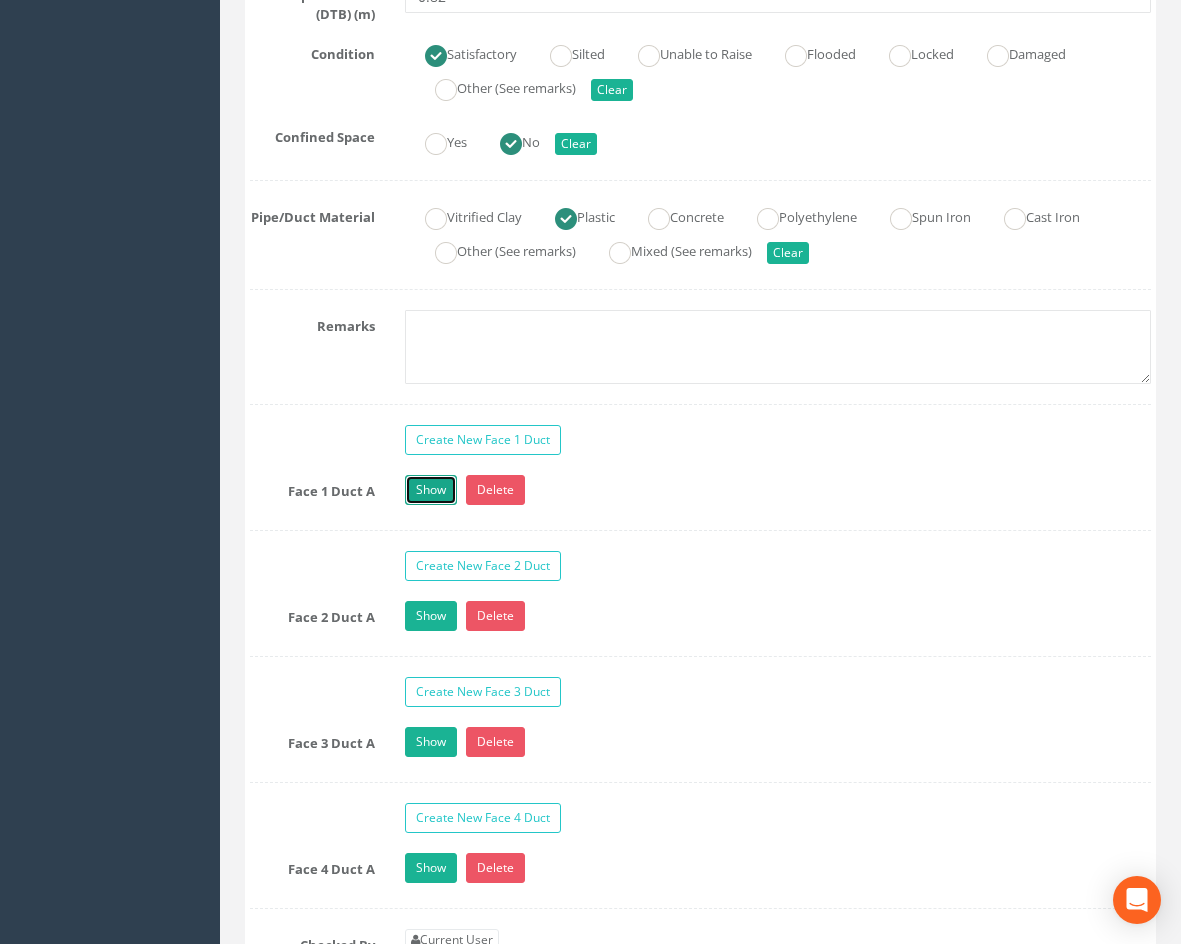 click on "Show" at bounding box center [431, 490] 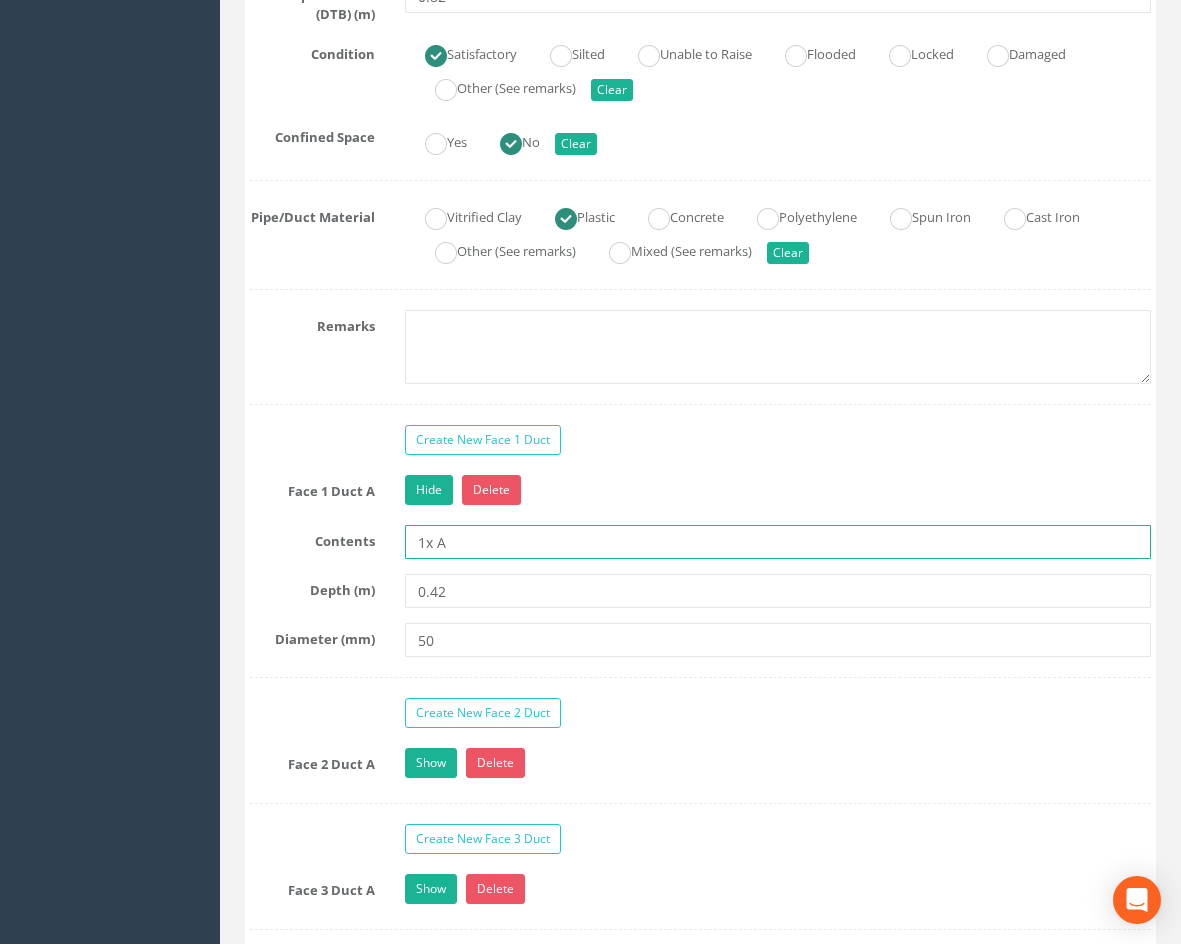 click on "1x A" at bounding box center (778, 542) 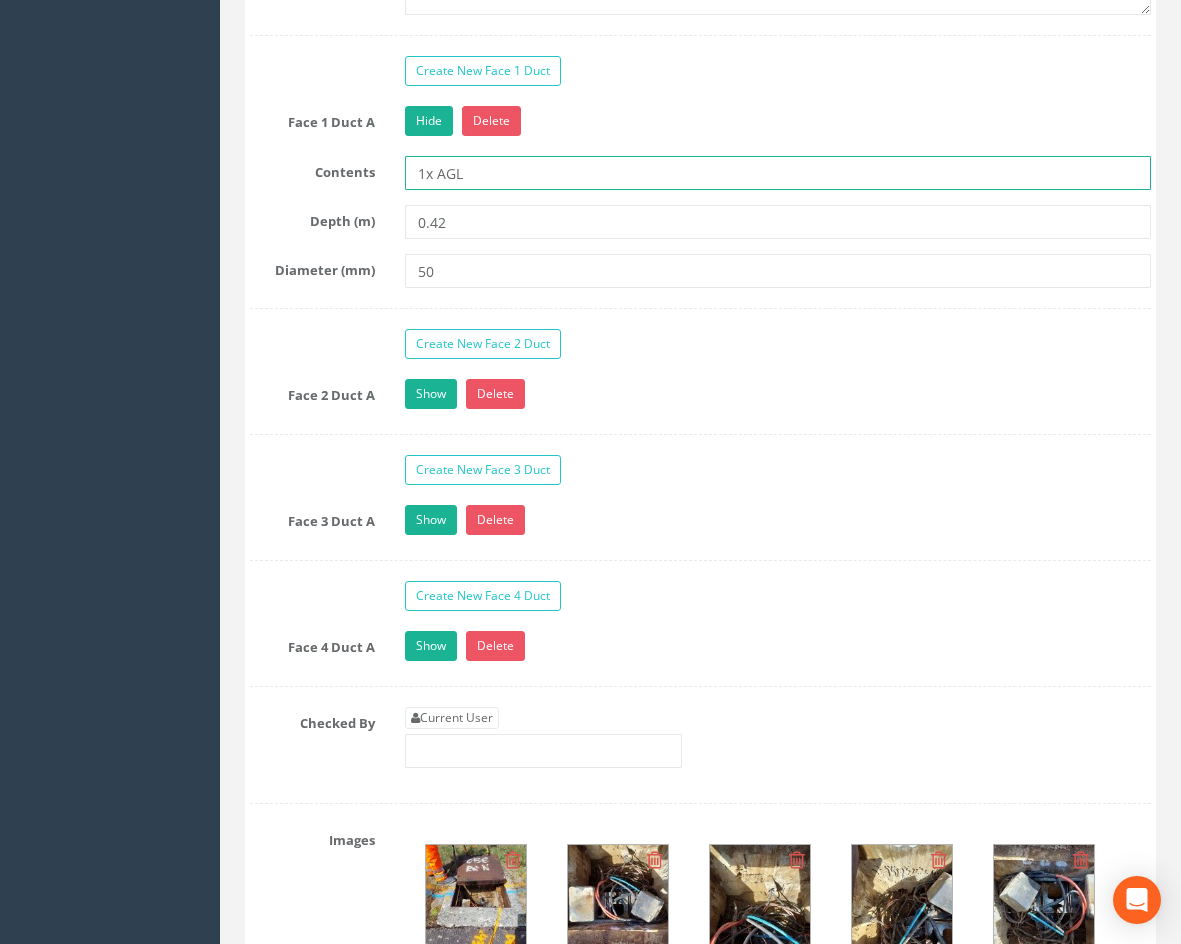 scroll, scrollTop: 2000, scrollLeft: 0, axis: vertical 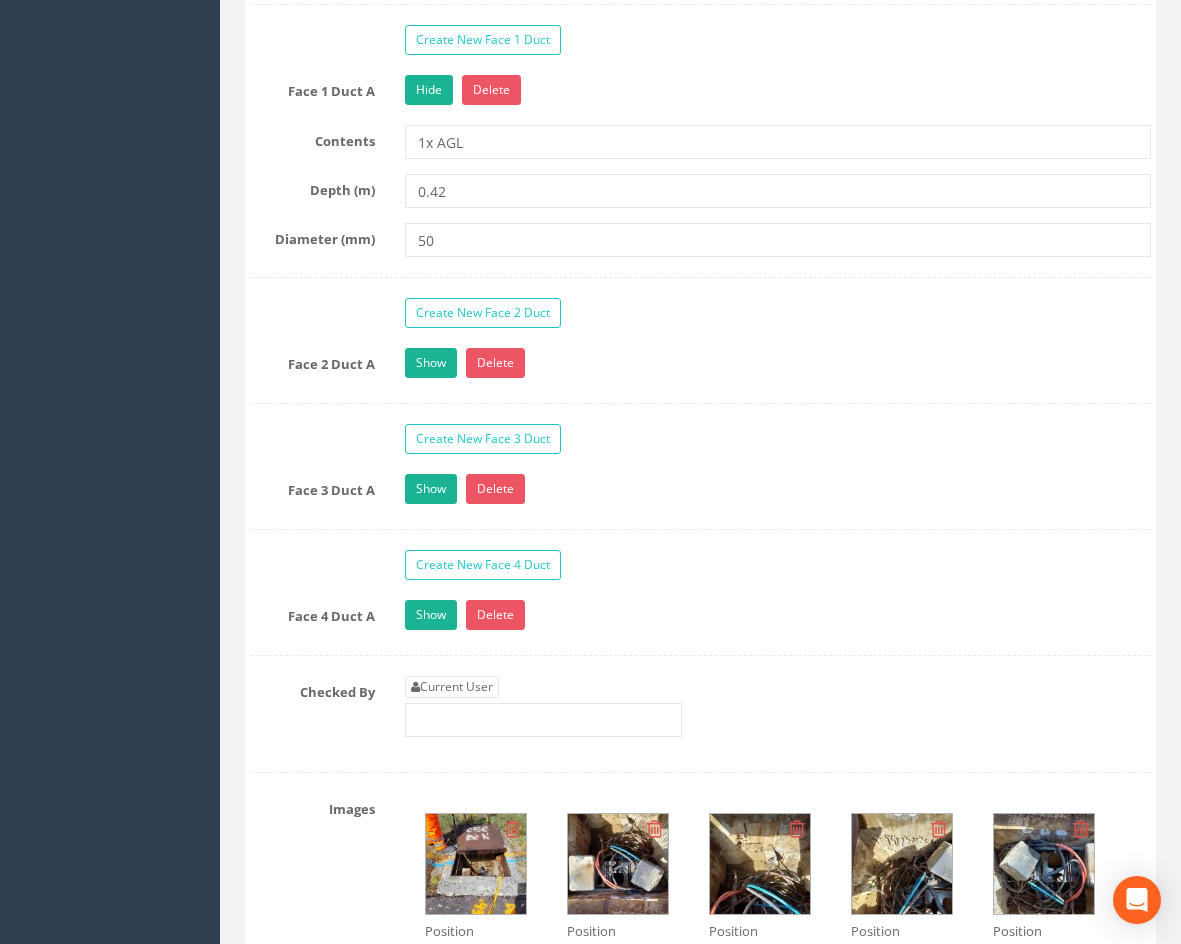 click on "Show
Delete" at bounding box center (778, 365) 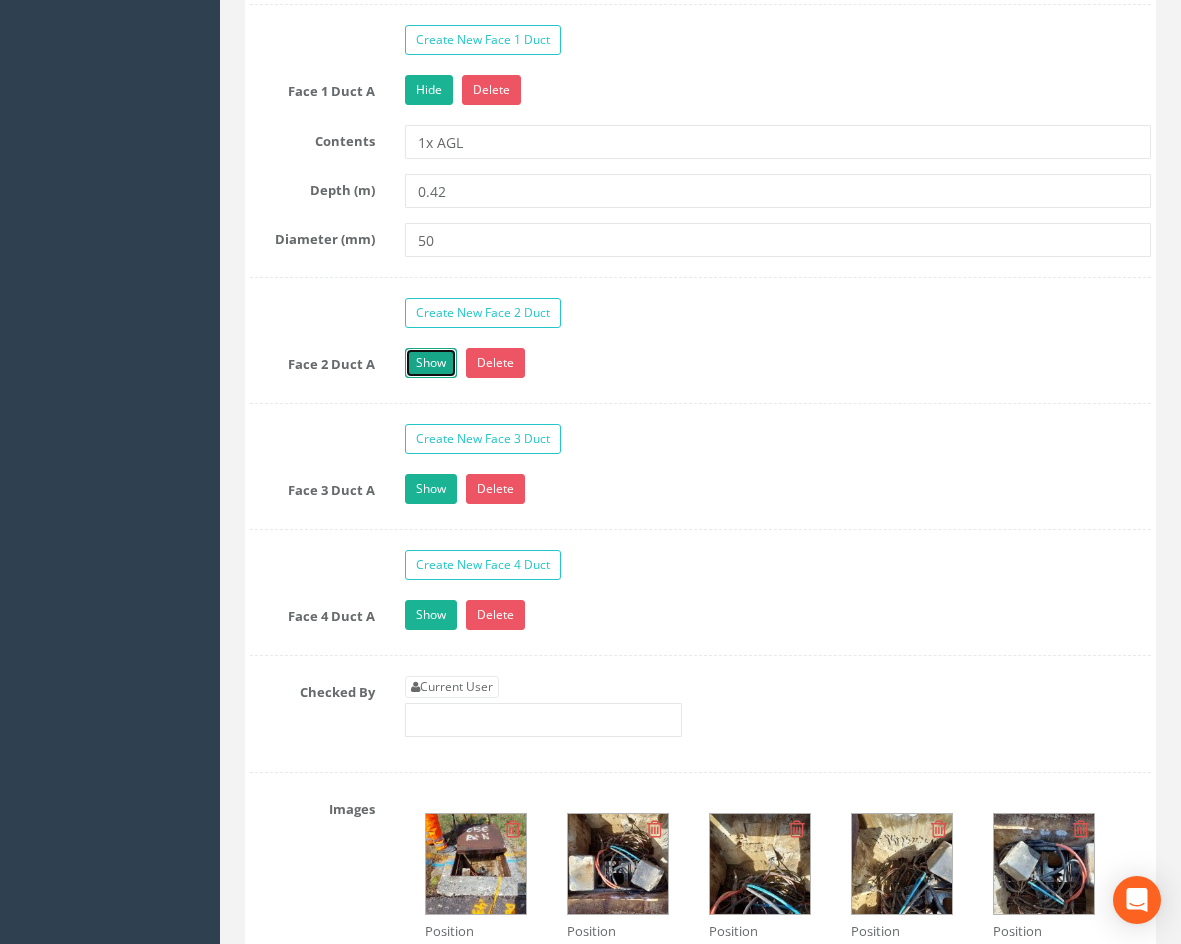 click on "Show" at bounding box center [431, 363] 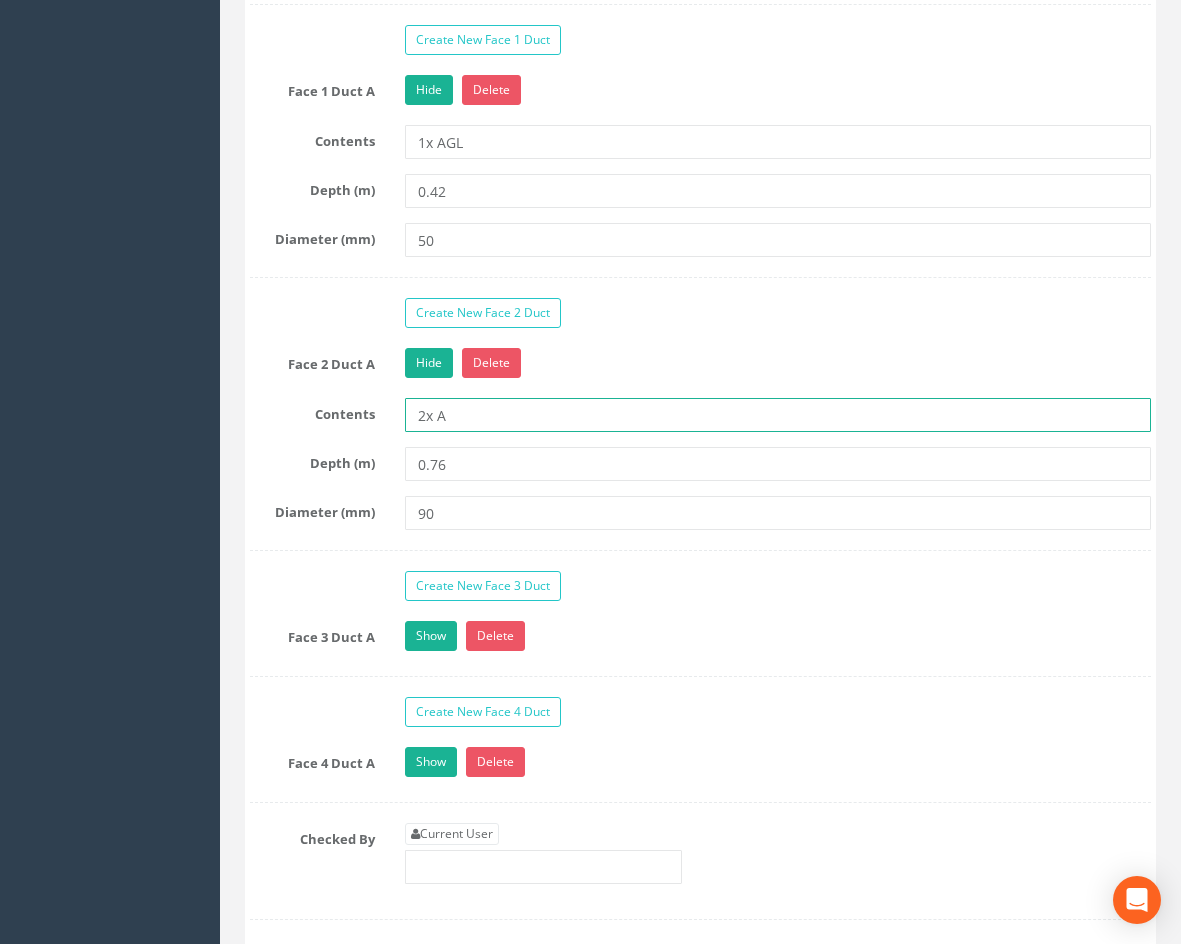 click on "2x A" at bounding box center (778, 415) 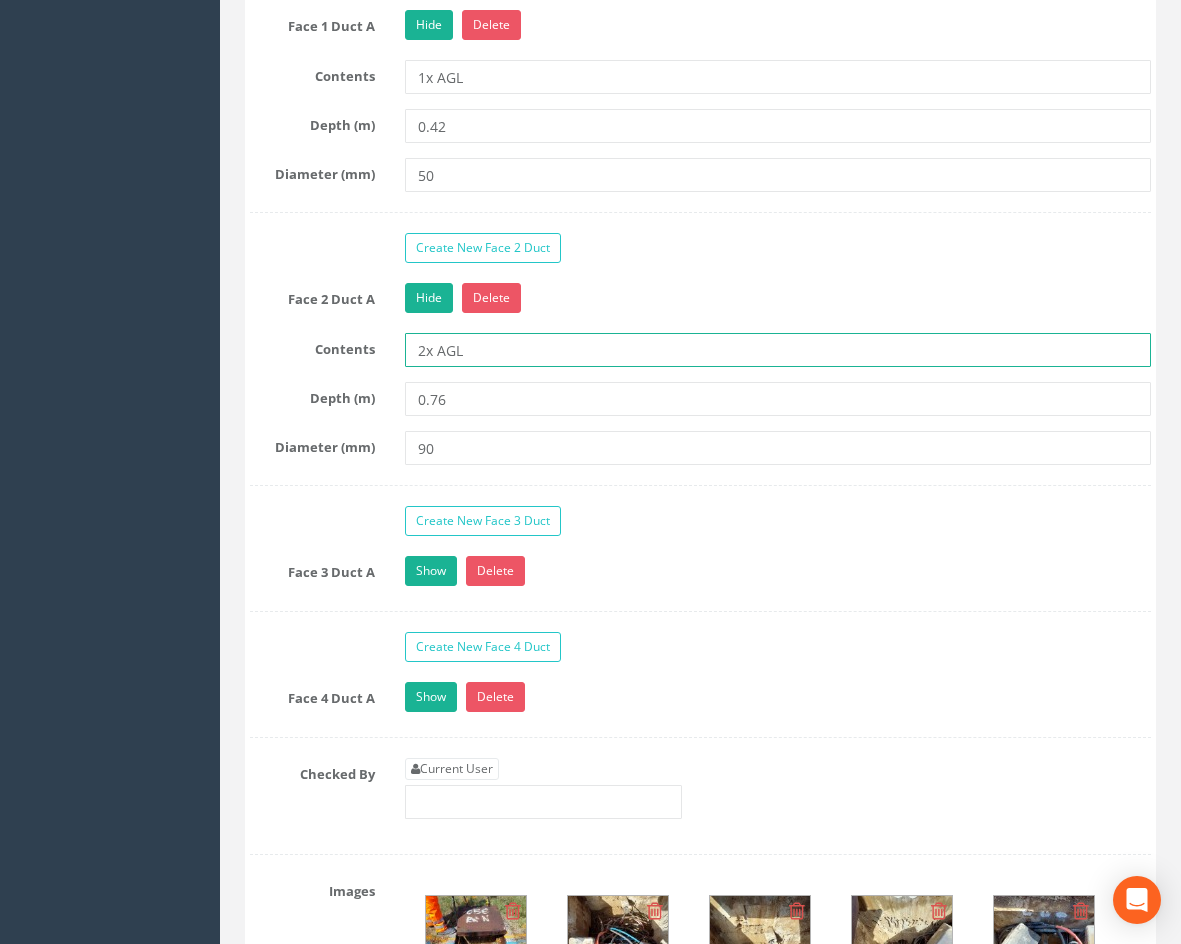 scroll, scrollTop: 2100, scrollLeft: 0, axis: vertical 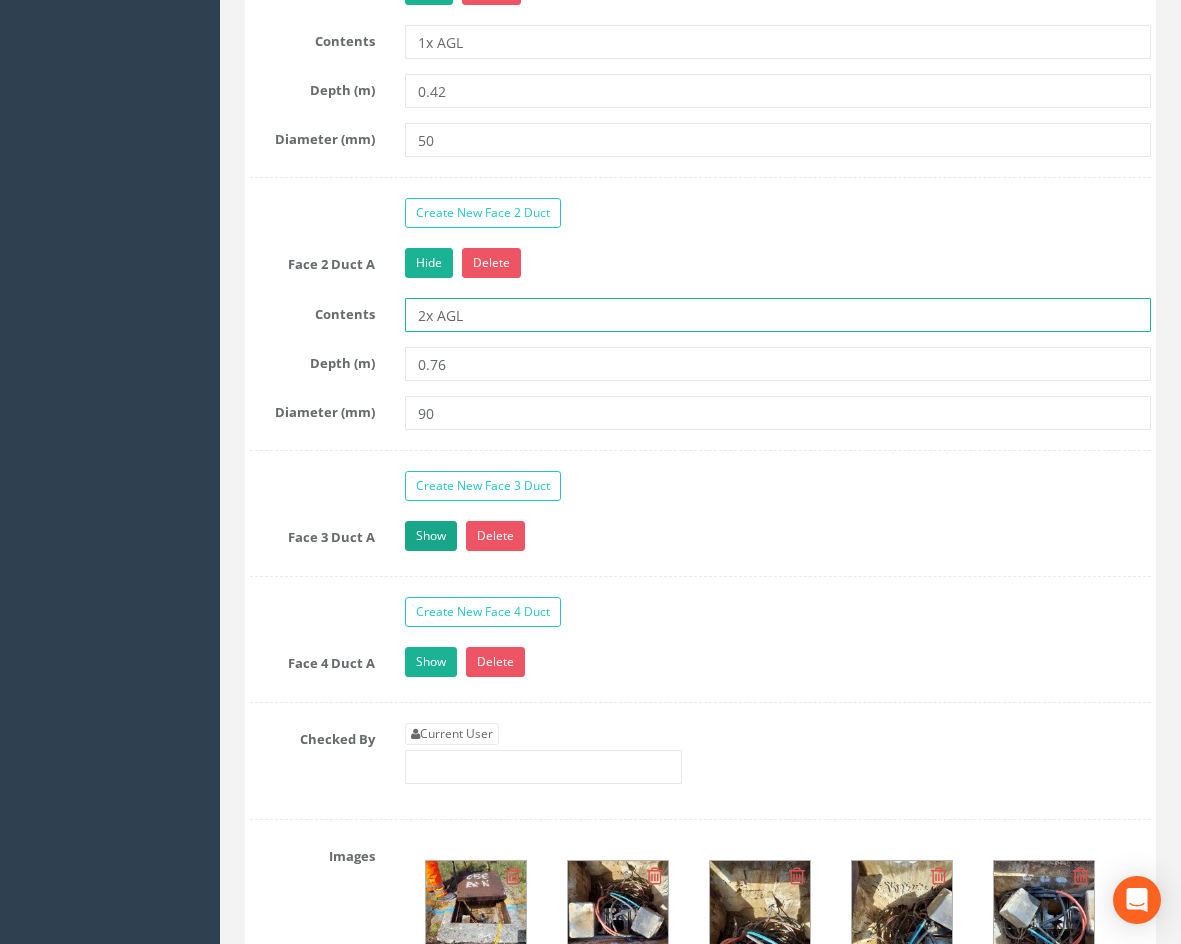 type on "2x AGL" 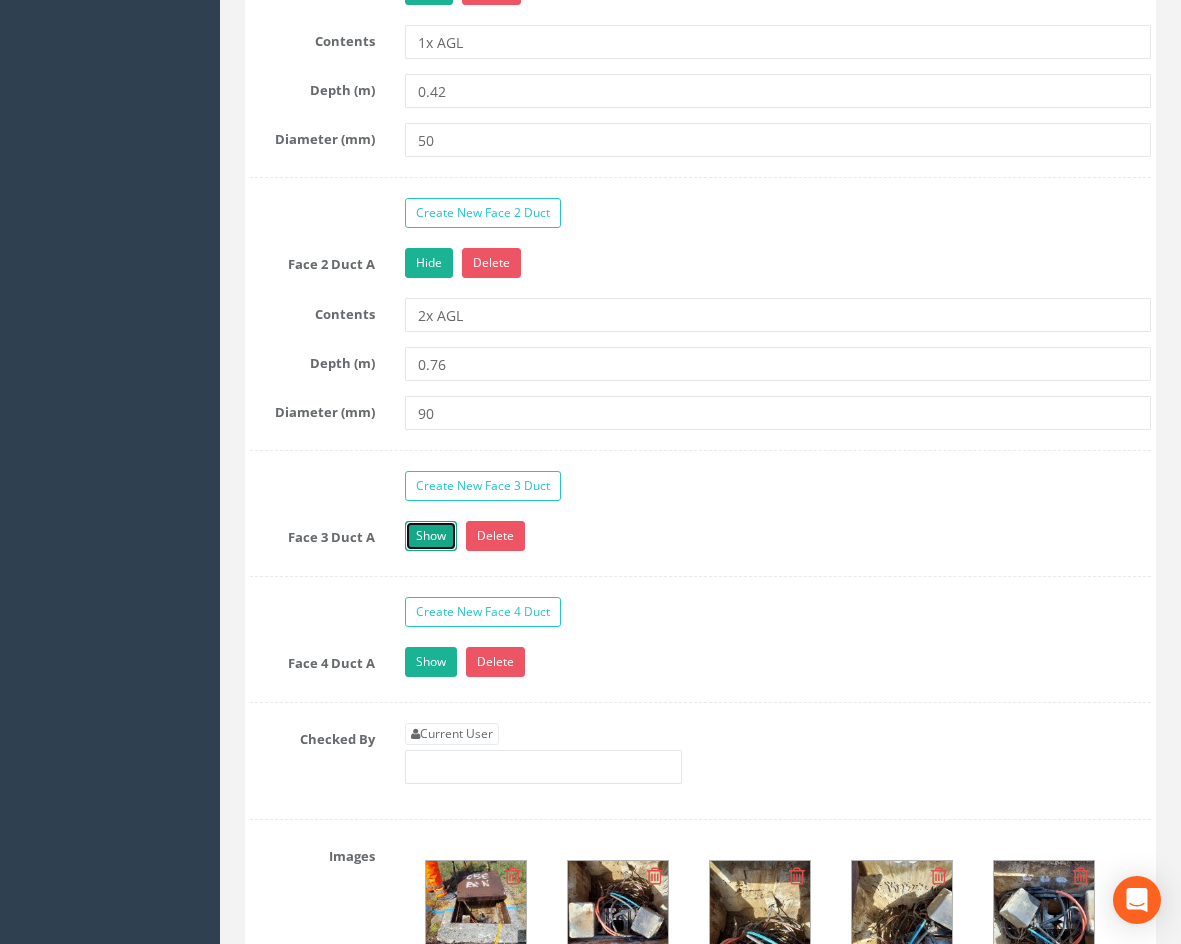 click on "Show" at bounding box center (431, 536) 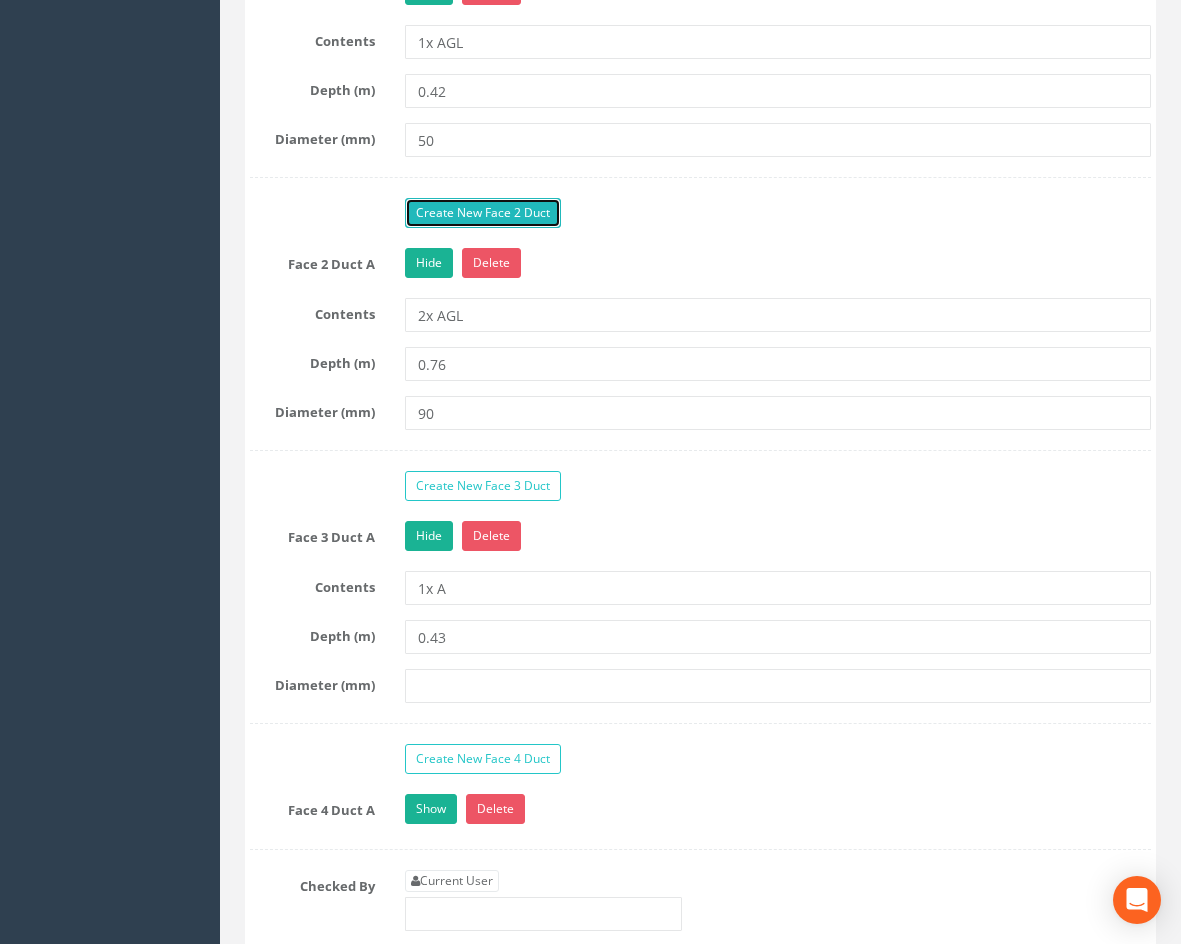 click on "Create New Face 2 Duct" at bounding box center (483, 213) 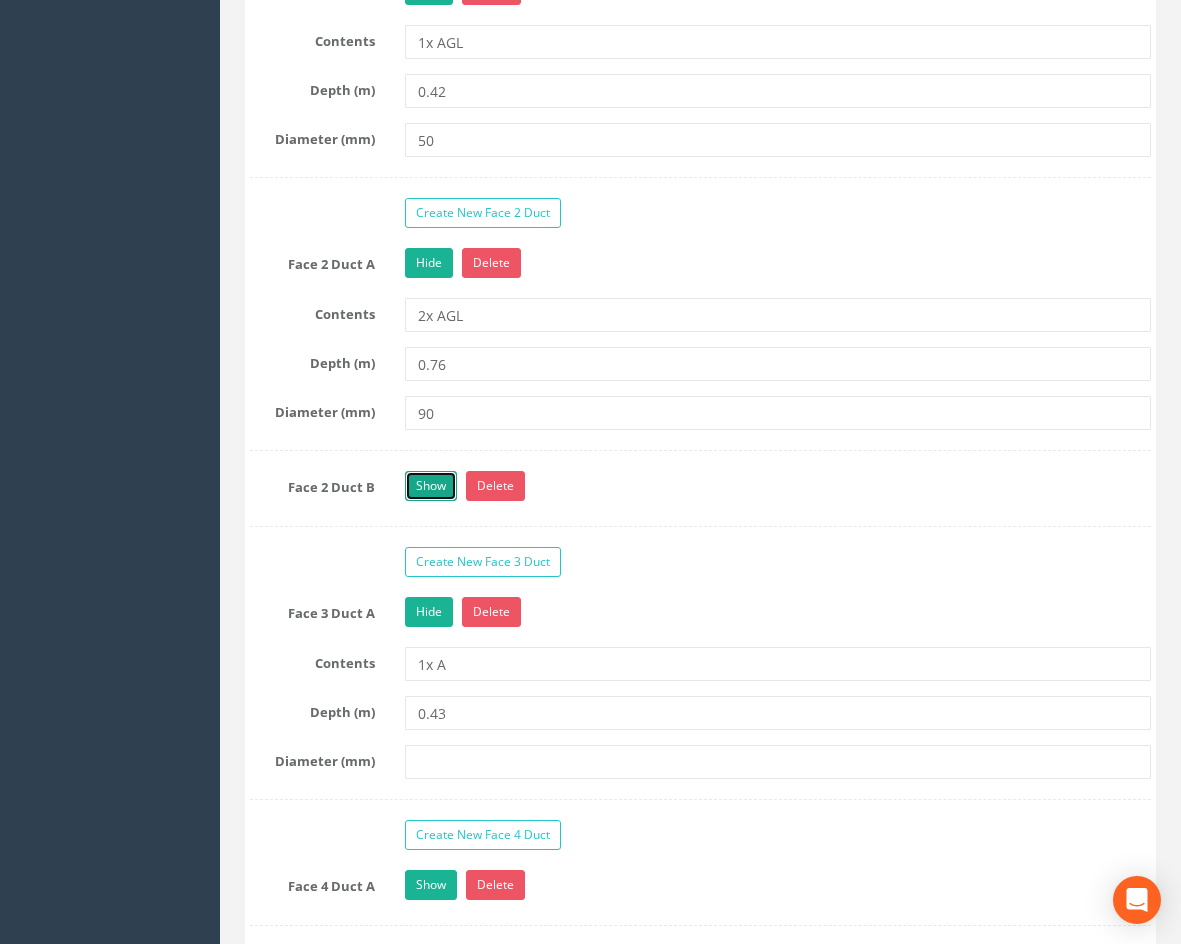 click on "Show" at bounding box center (431, 486) 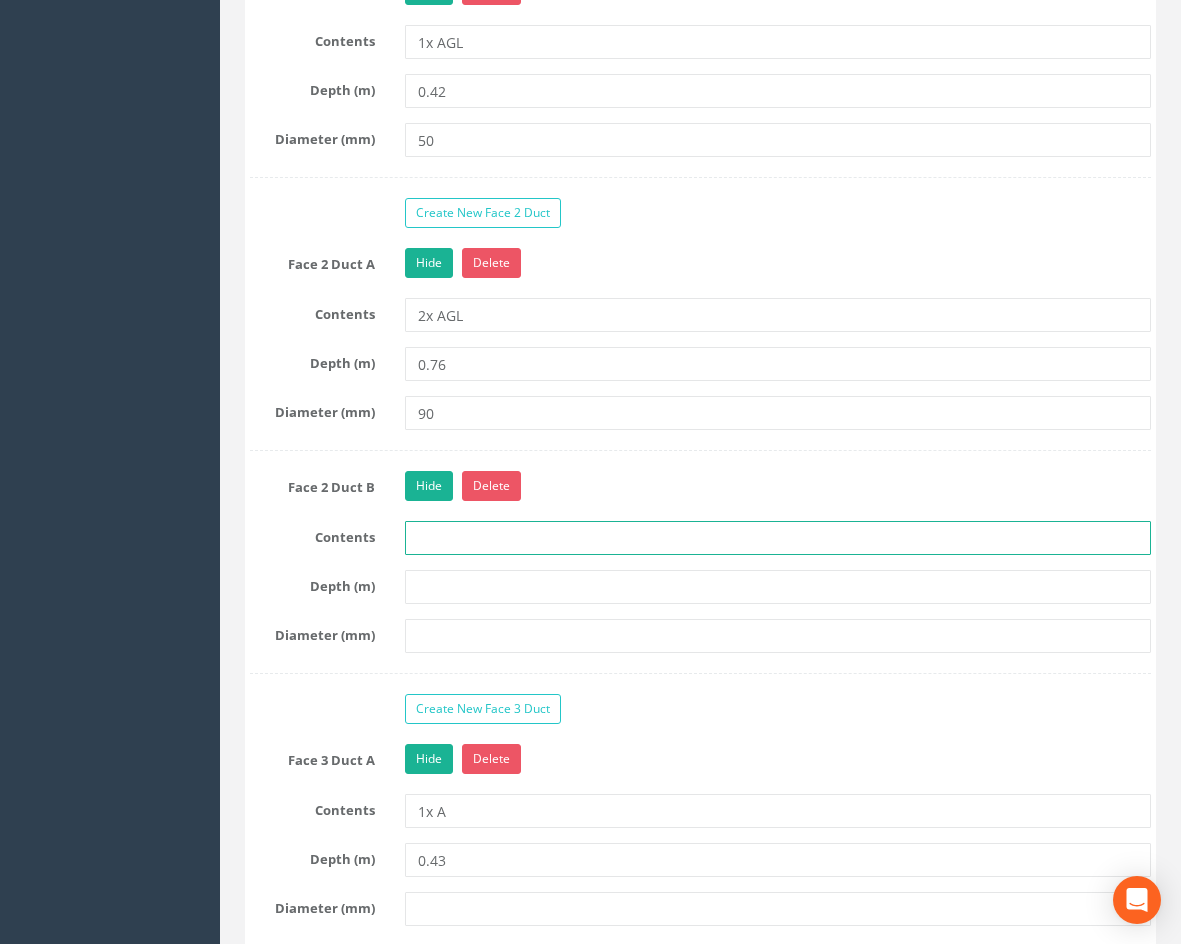 click at bounding box center [778, 538] 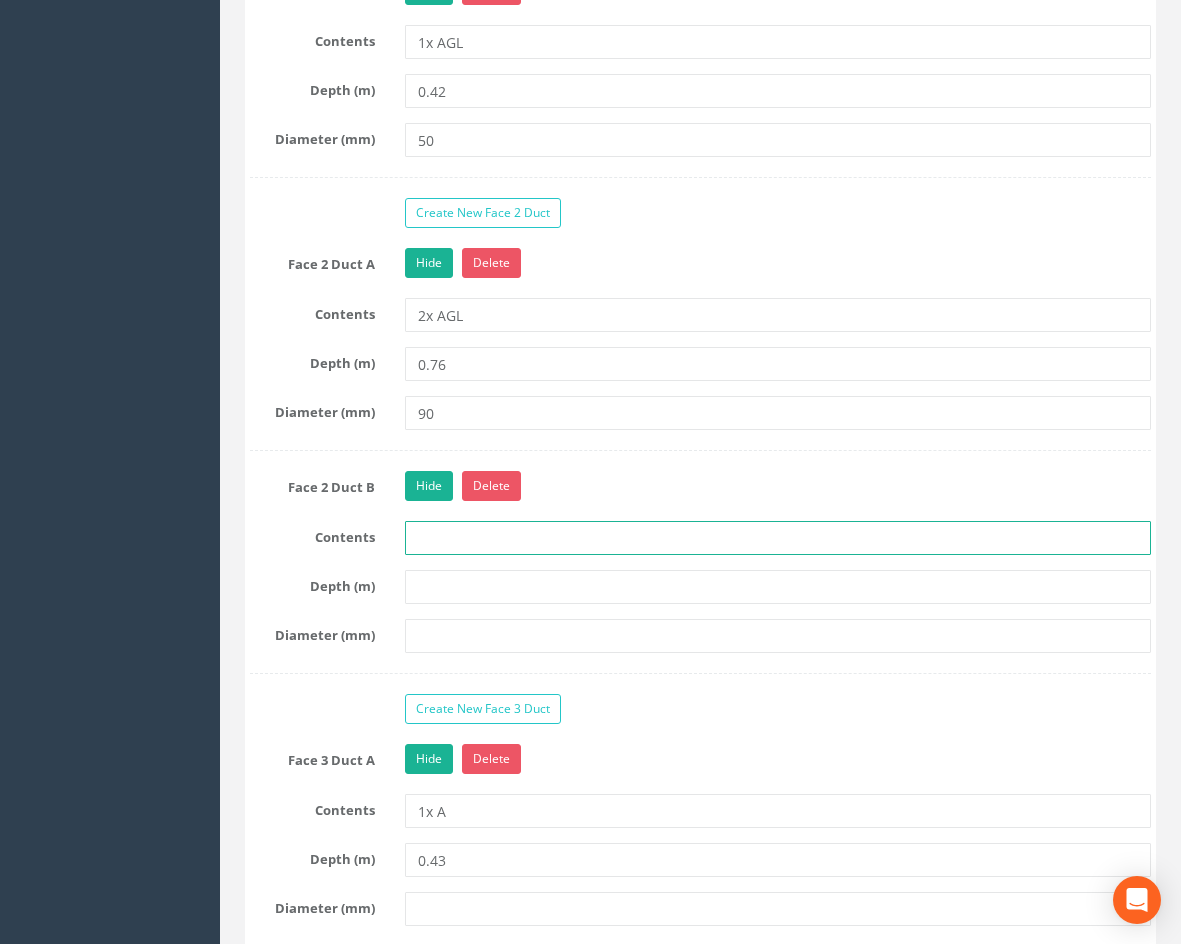 type on "1 x Duct" 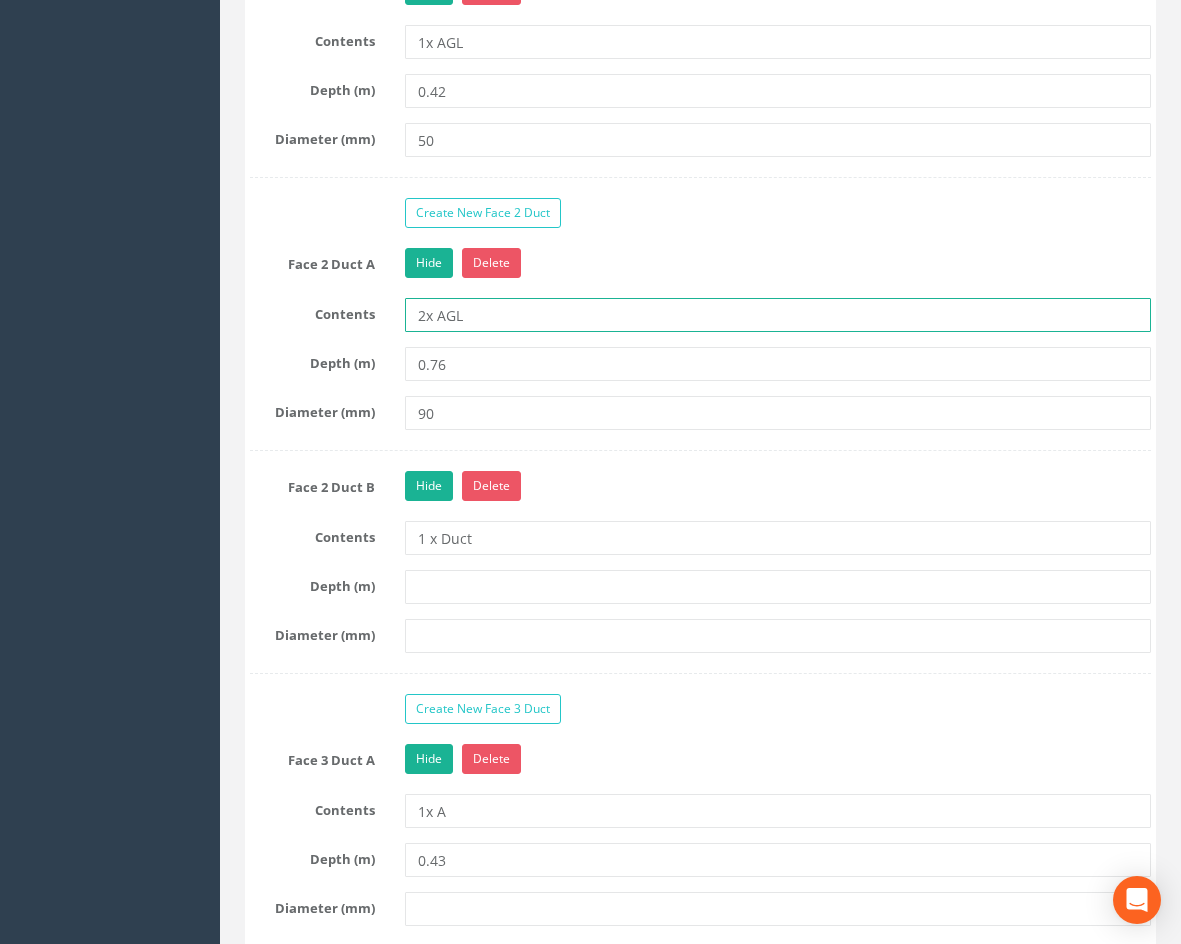 click on "2x AGL" at bounding box center [778, 315] 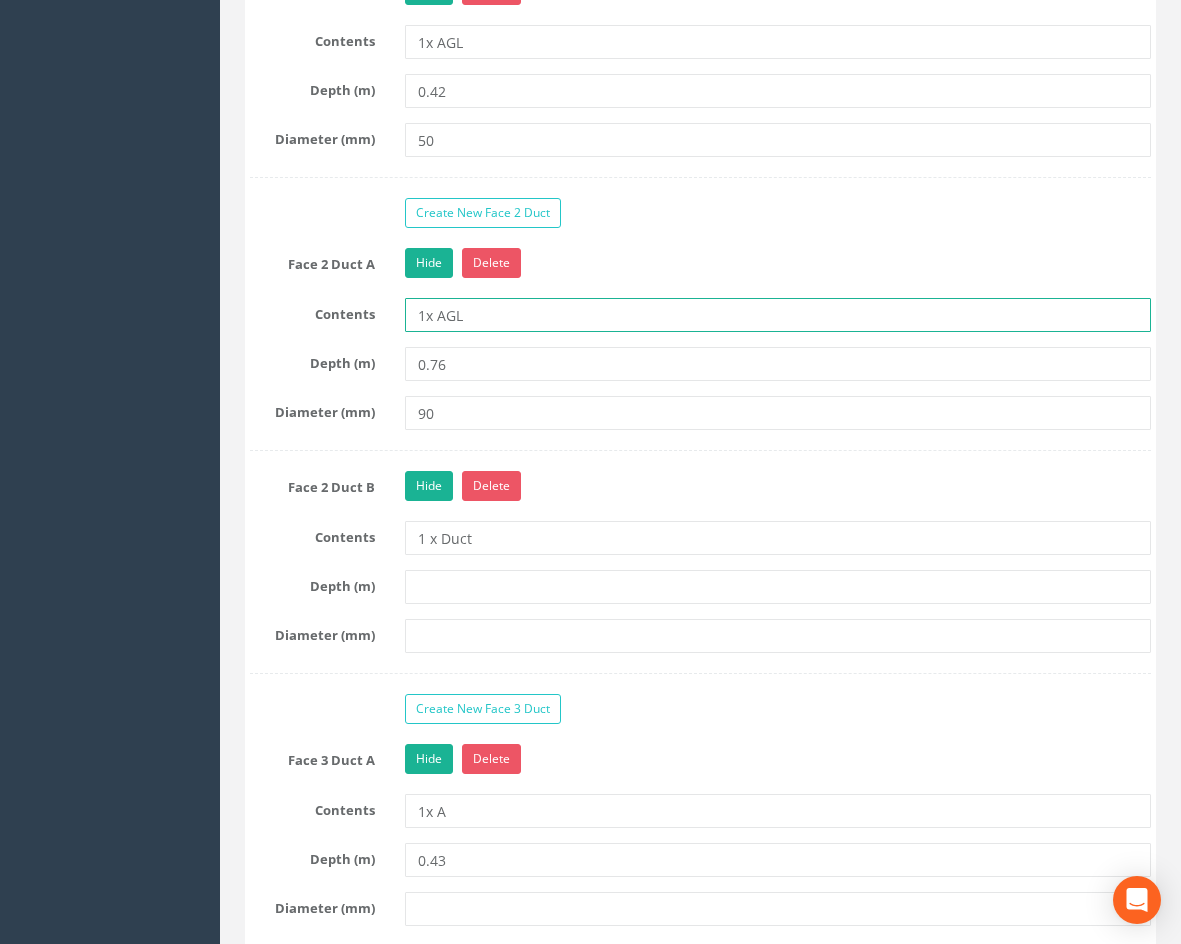 type on "1x AGL" 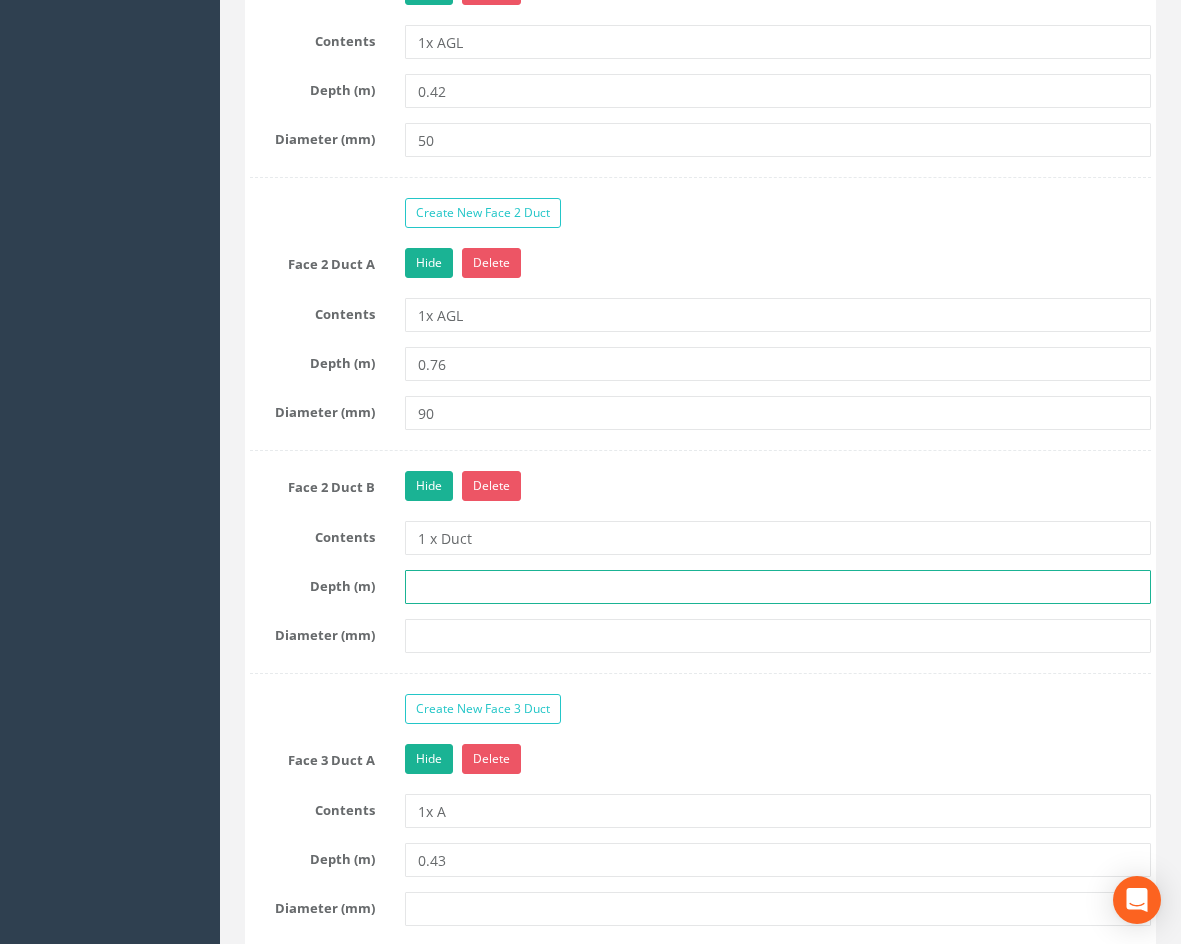 click at bounding box center (778, 587) 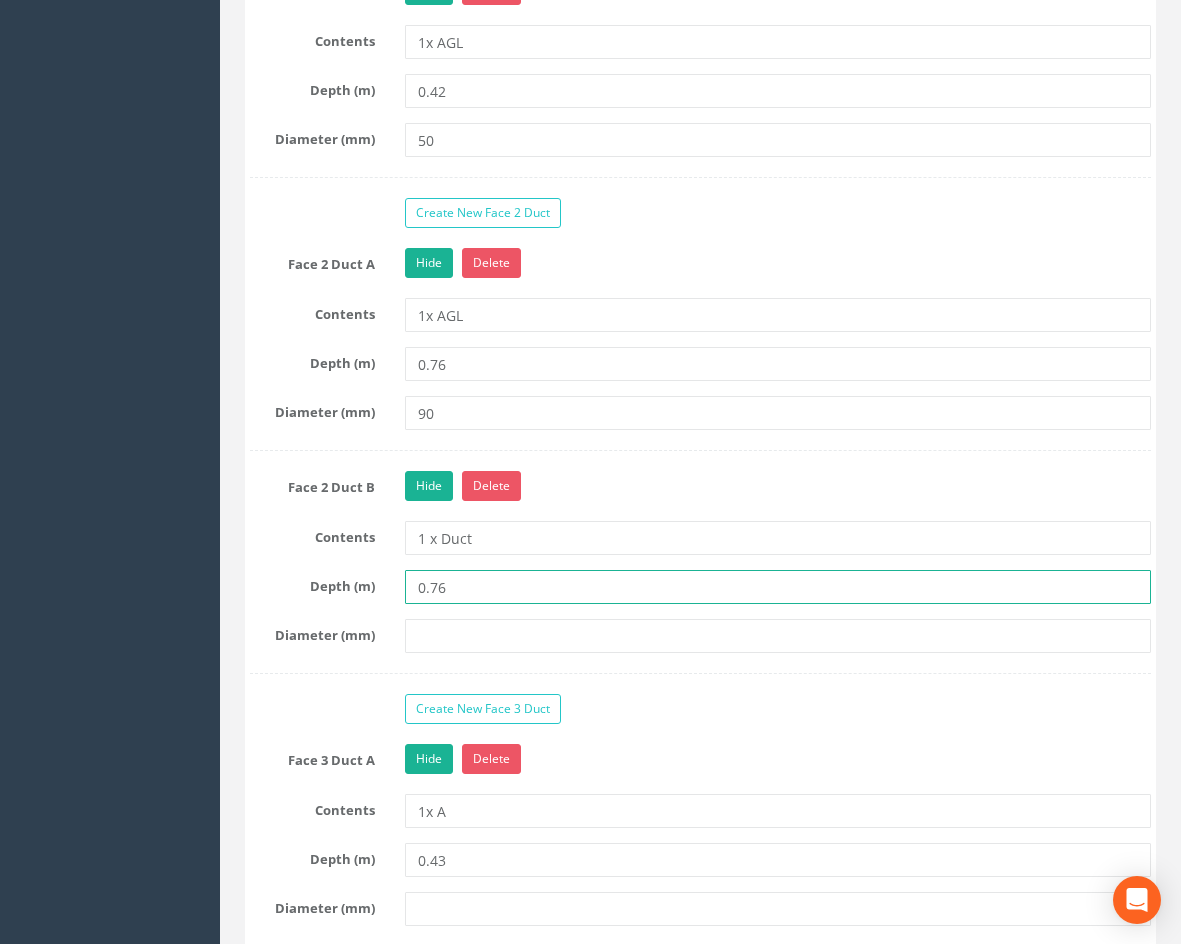 type on "0.76" 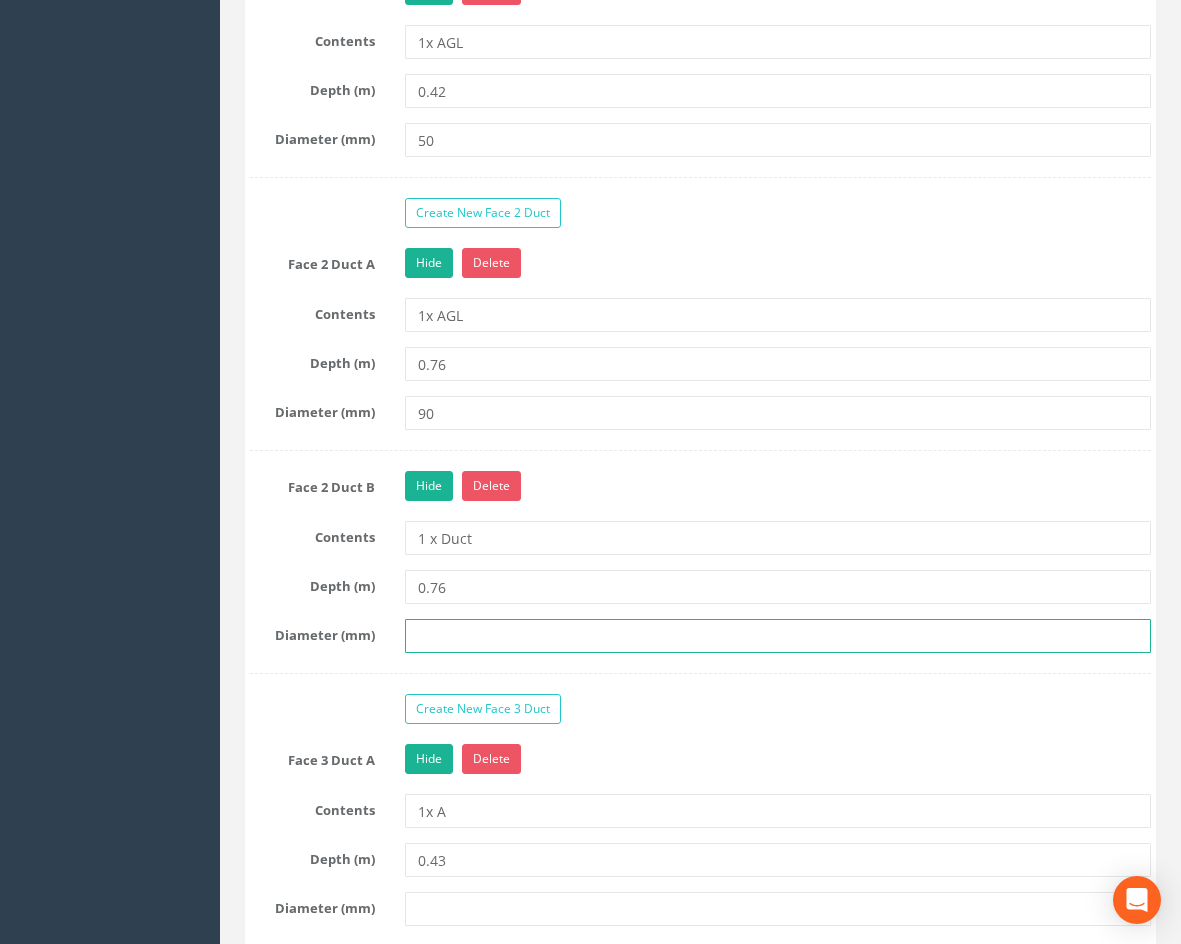 click at bounding box center (778, 636) 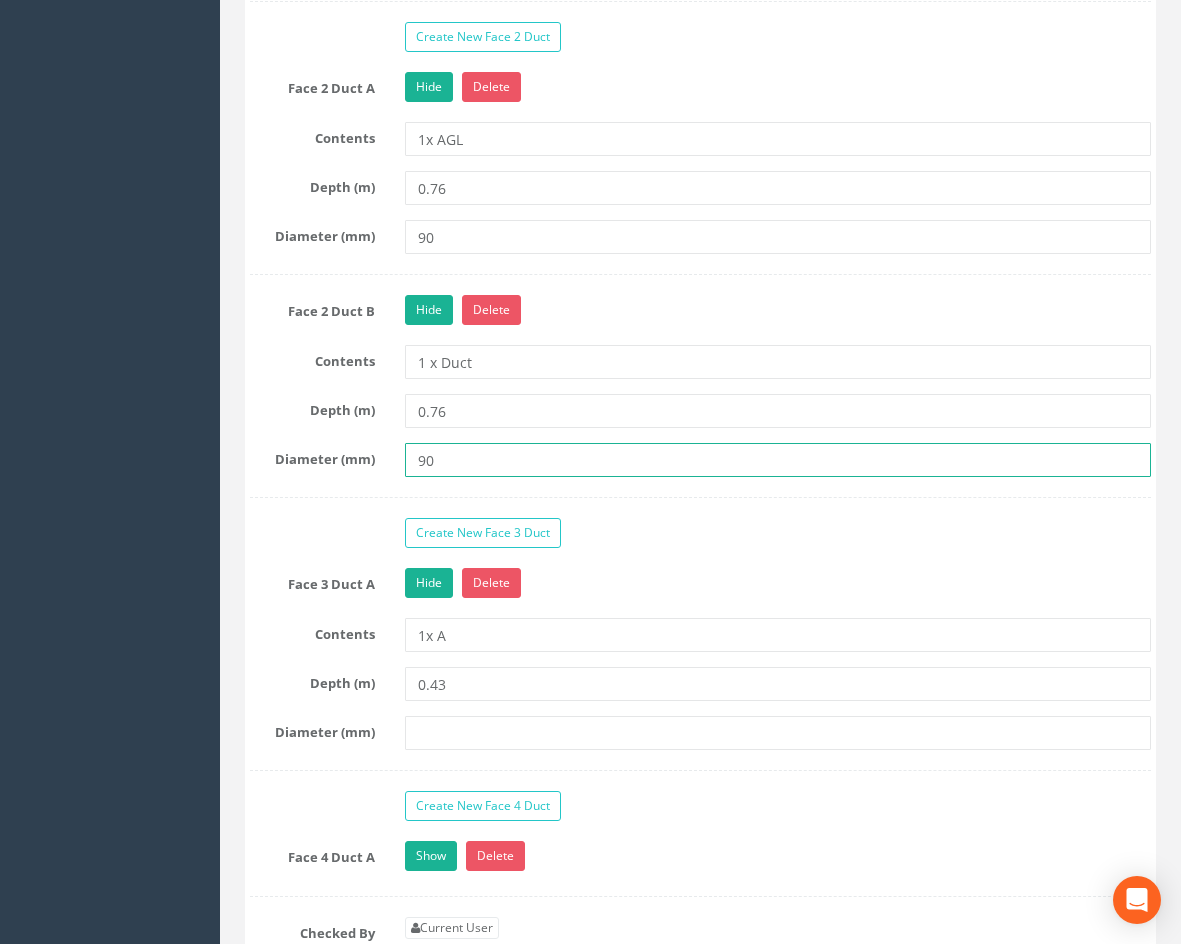 scroll, scrollTop: 2300, scrollLeft: 0, axis: vertical 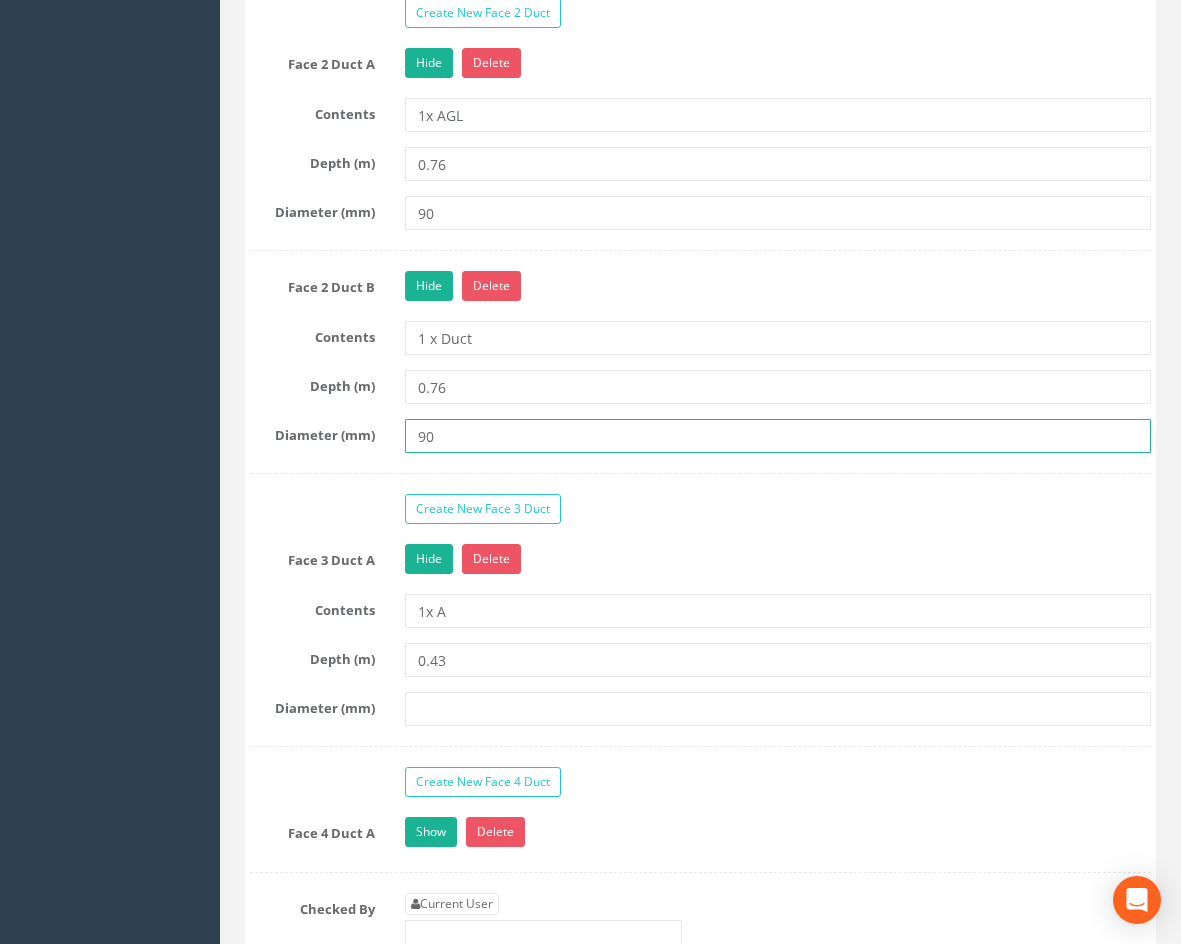 type on "90" 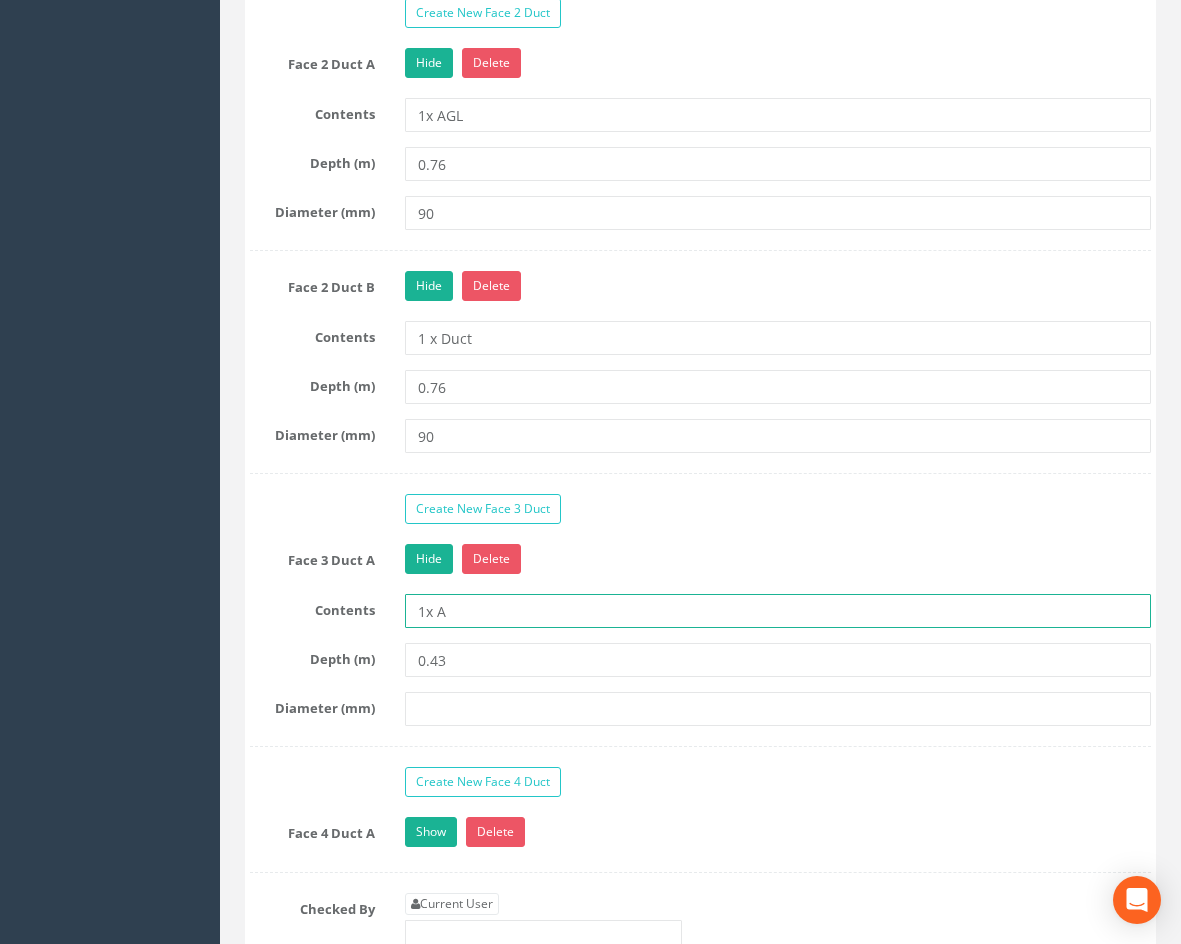 click on "1x A" at bounding box center [778, 611] 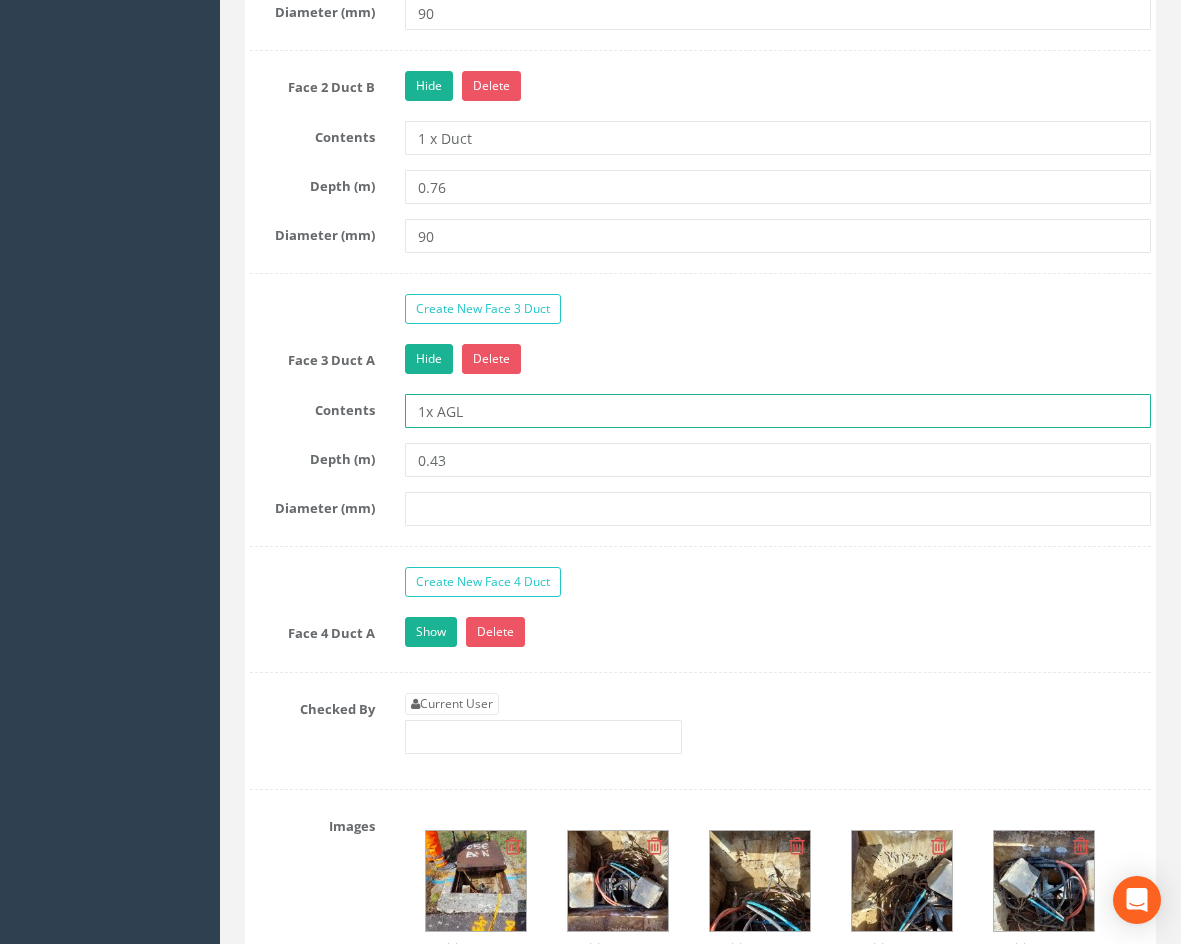 scroll, scrollTop: 2600, scrollLeft: 0, axis: vertical 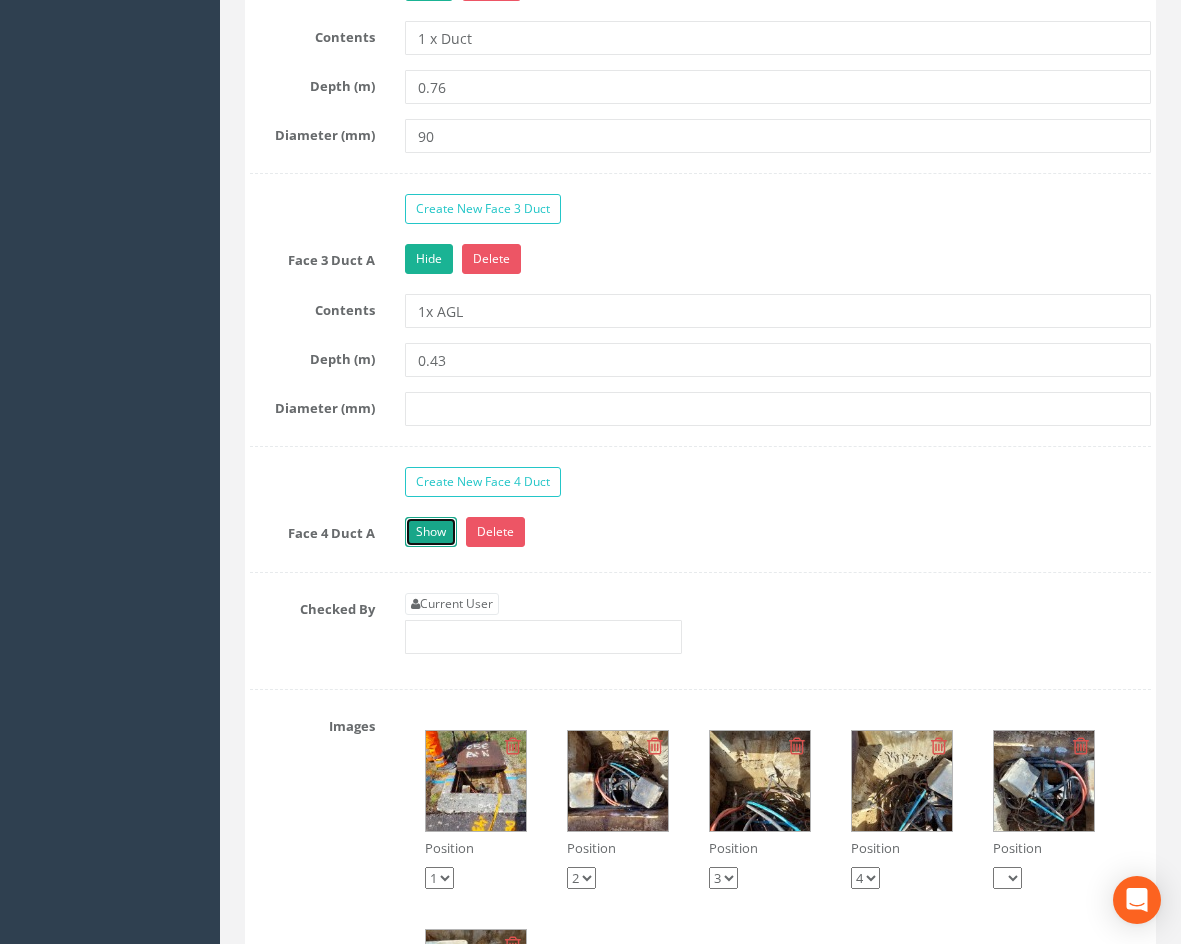 click on "Show" at bounding box center (431, 532) 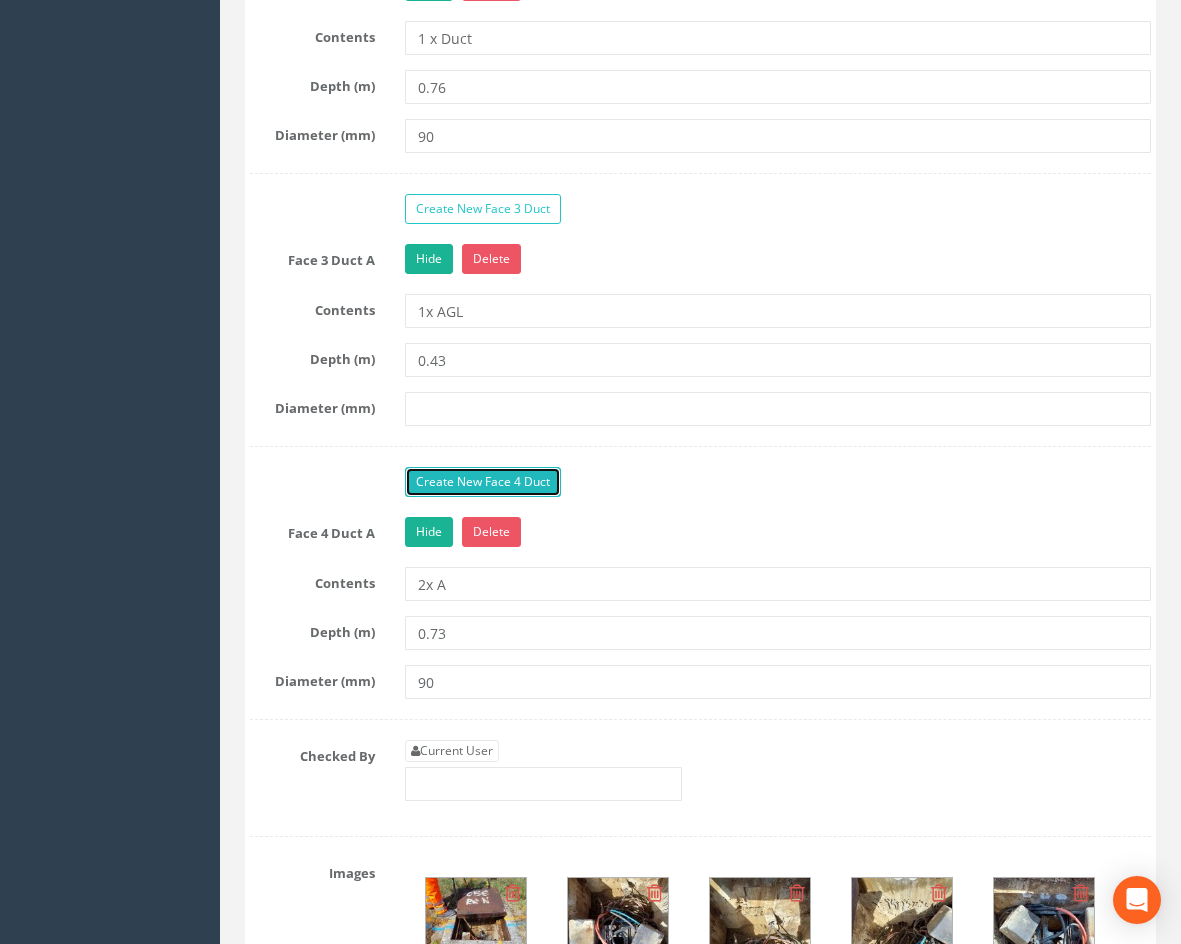 click on "Create New Face 4 Duct" at bounding box center (483, 482) 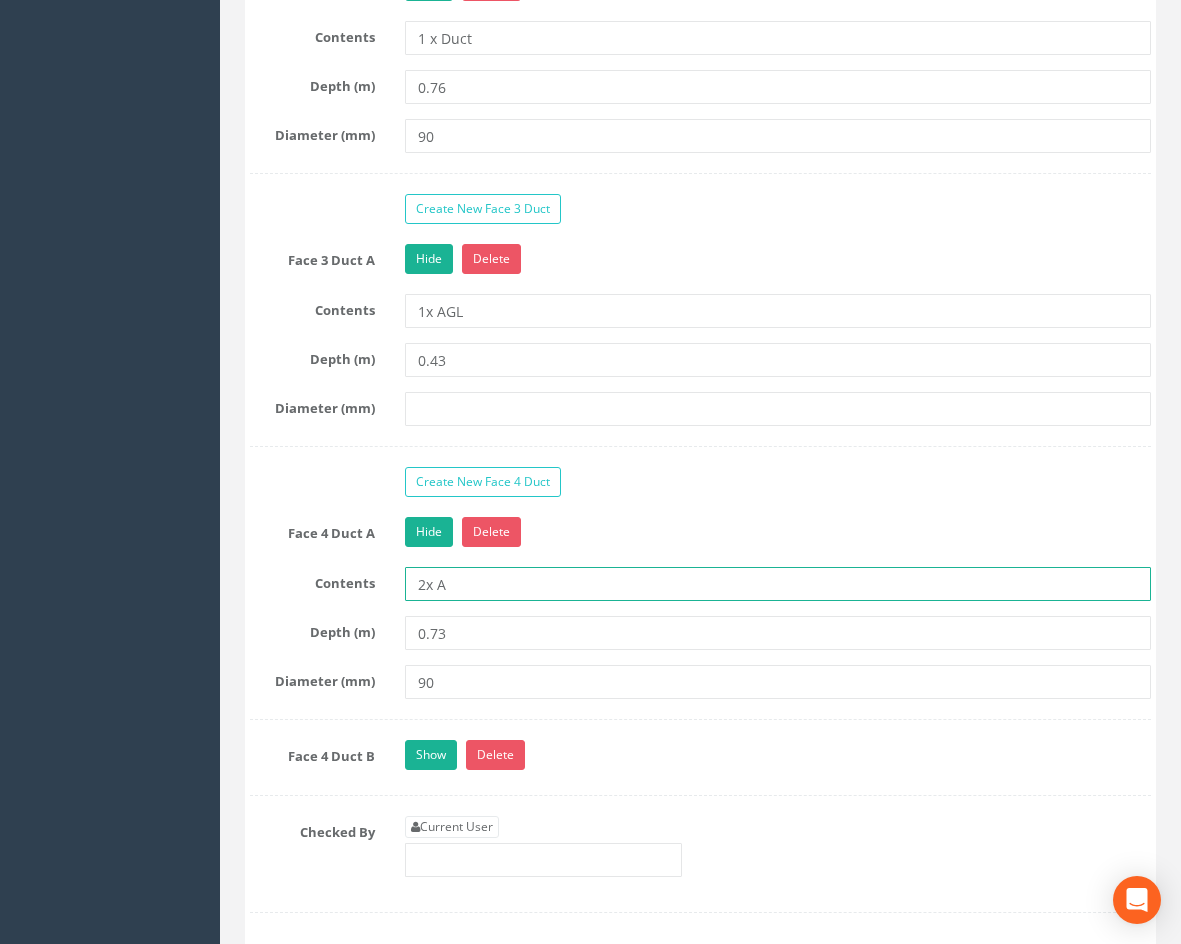 click on "2x A" at bounding box center (778, 584) 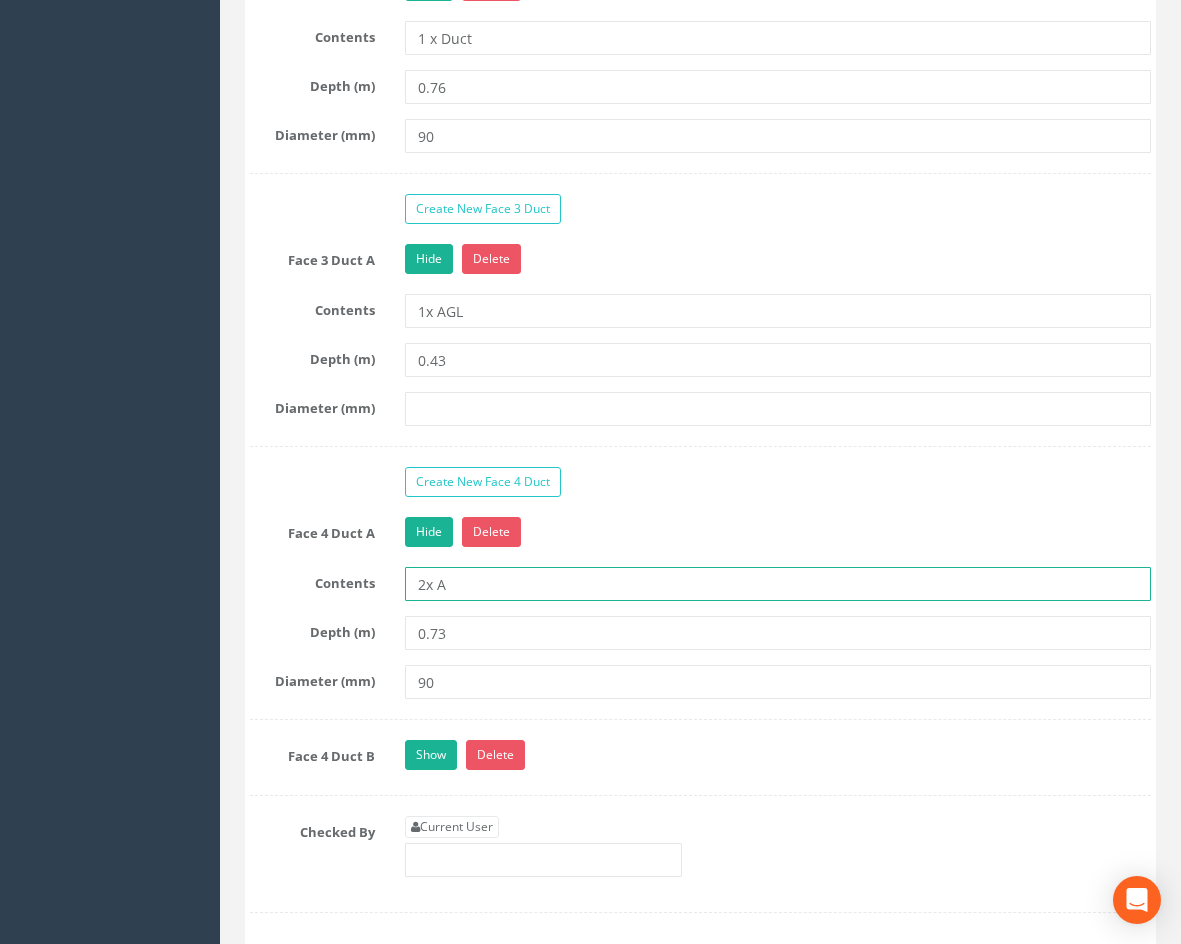 drag, startPoint x: 454, startPoint y: 582, endPoint x: 375, endPoint y: 599, distance: 80.80842 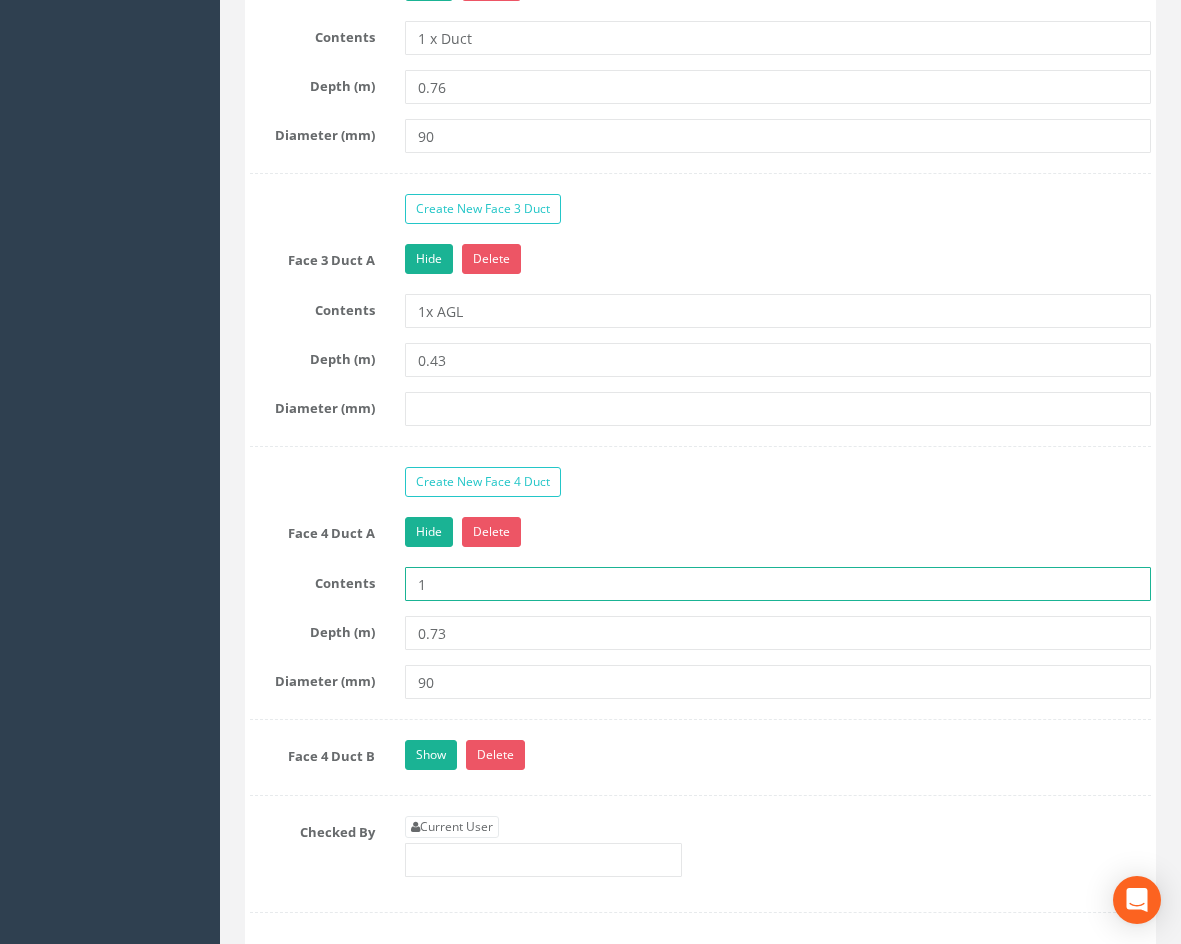 type on "1 x AGL" 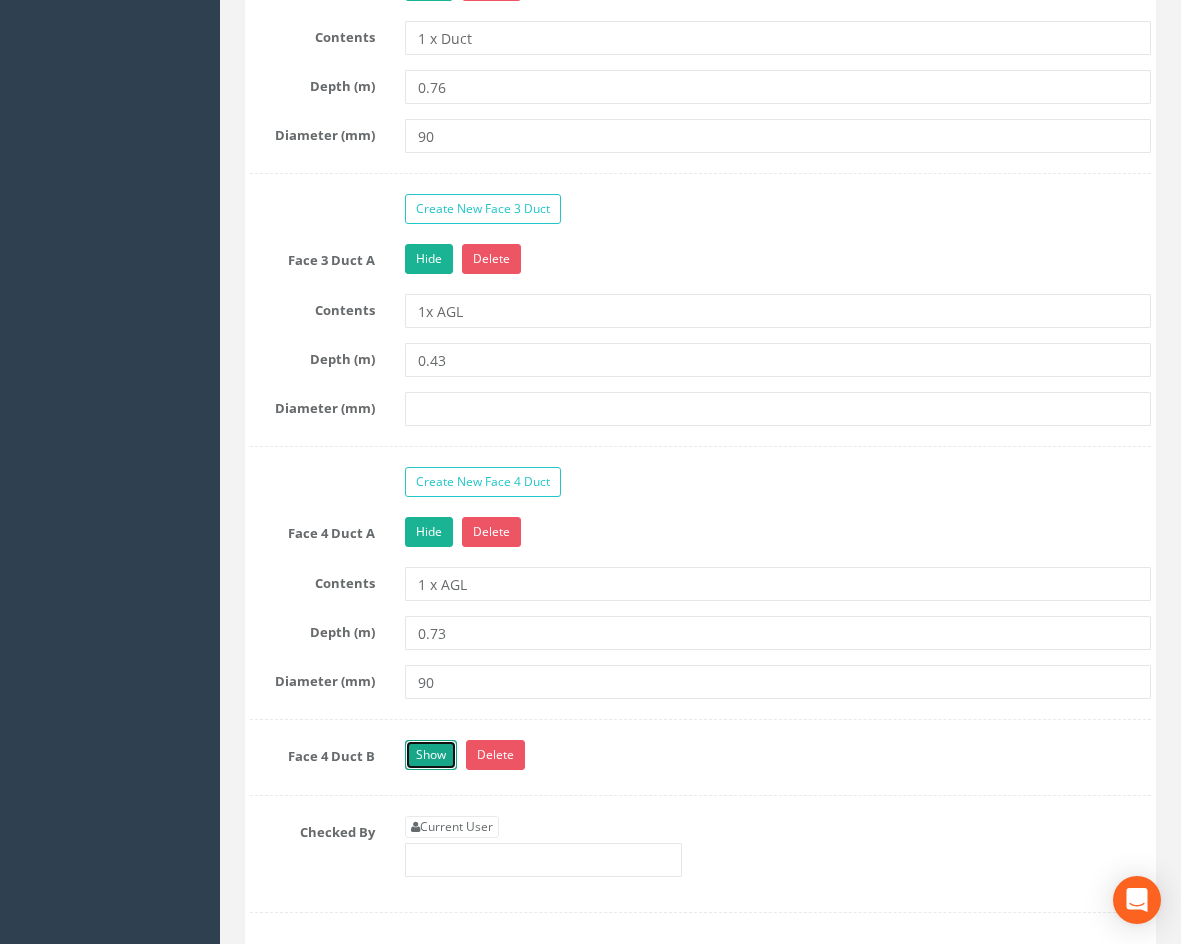 click on "Show" at bounding box center (431, 755) 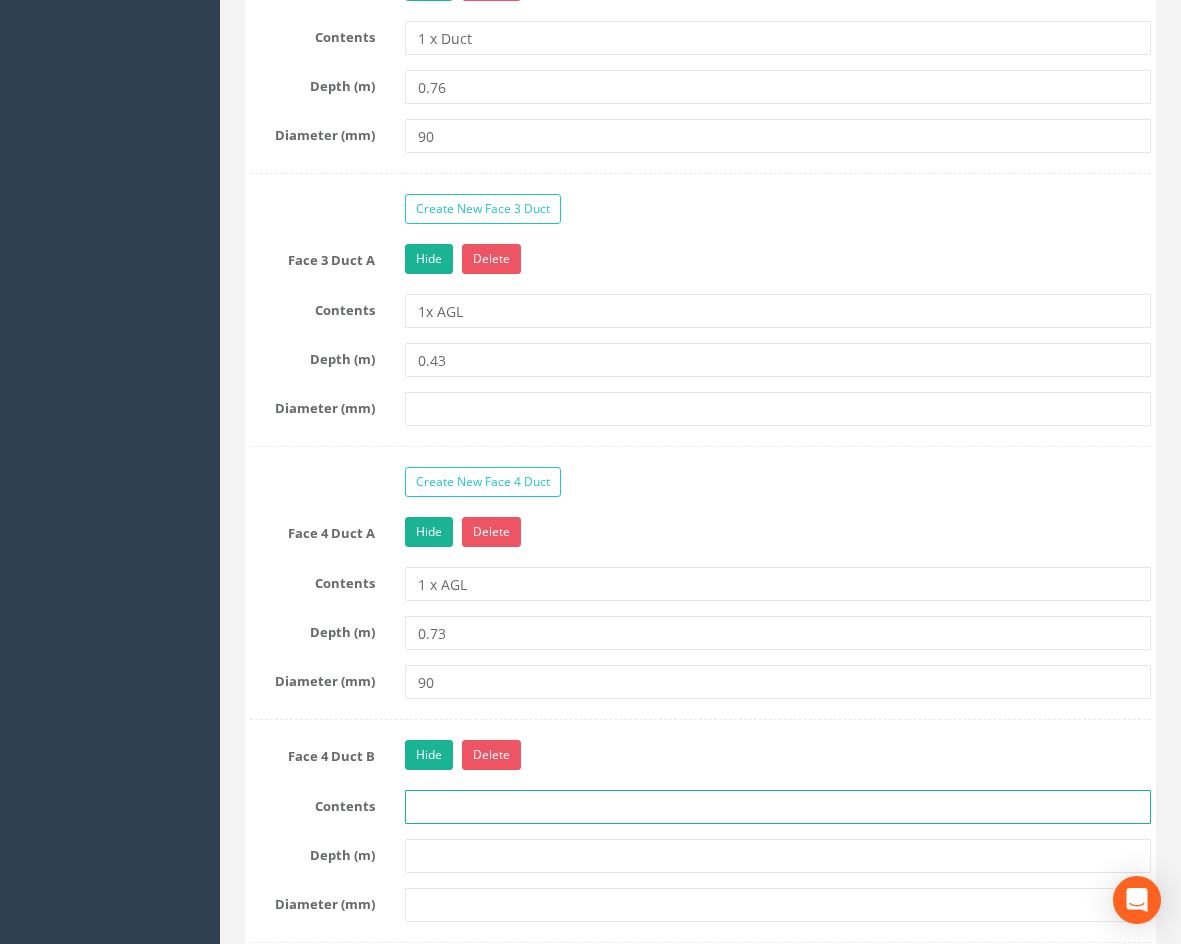 click at bounding box center (778, 807) 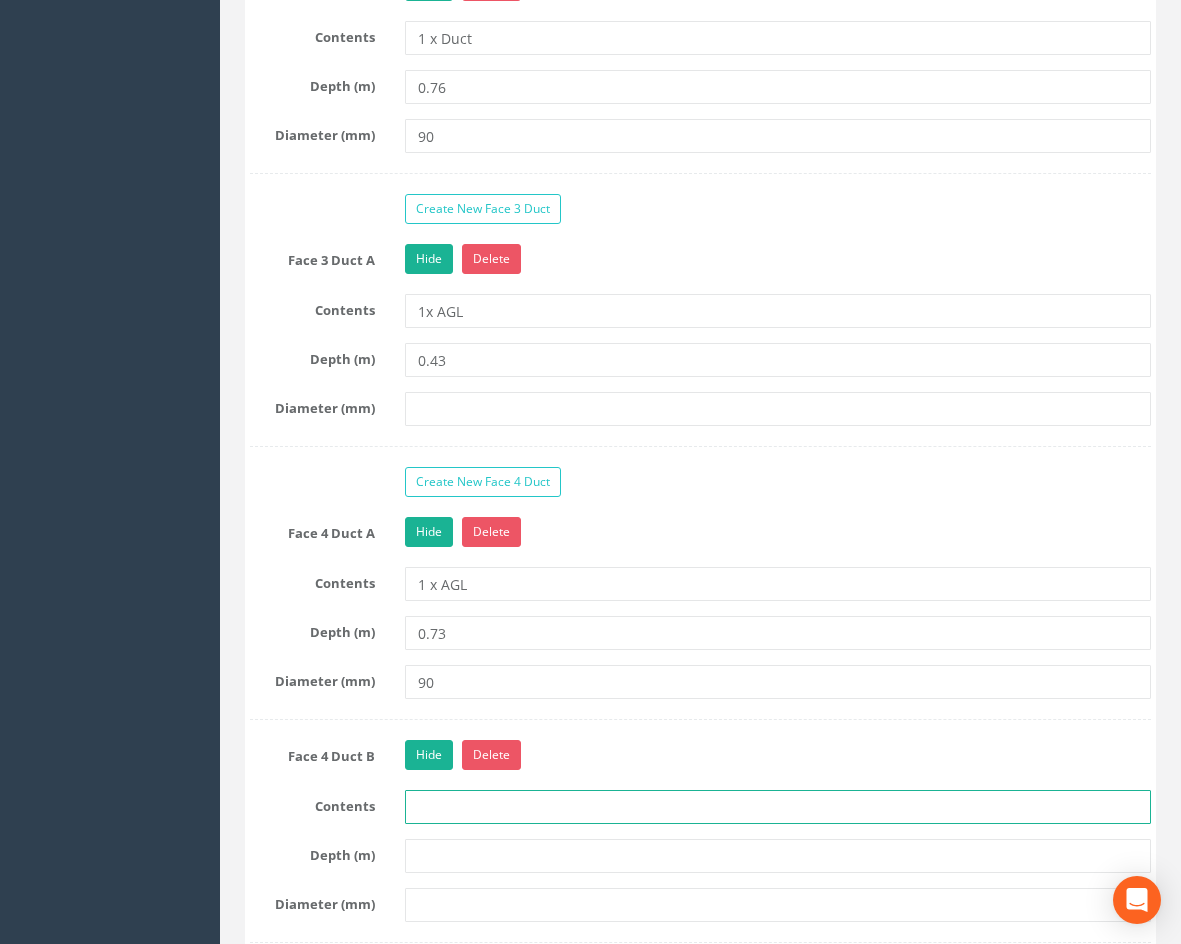 type on "1 x Duct" 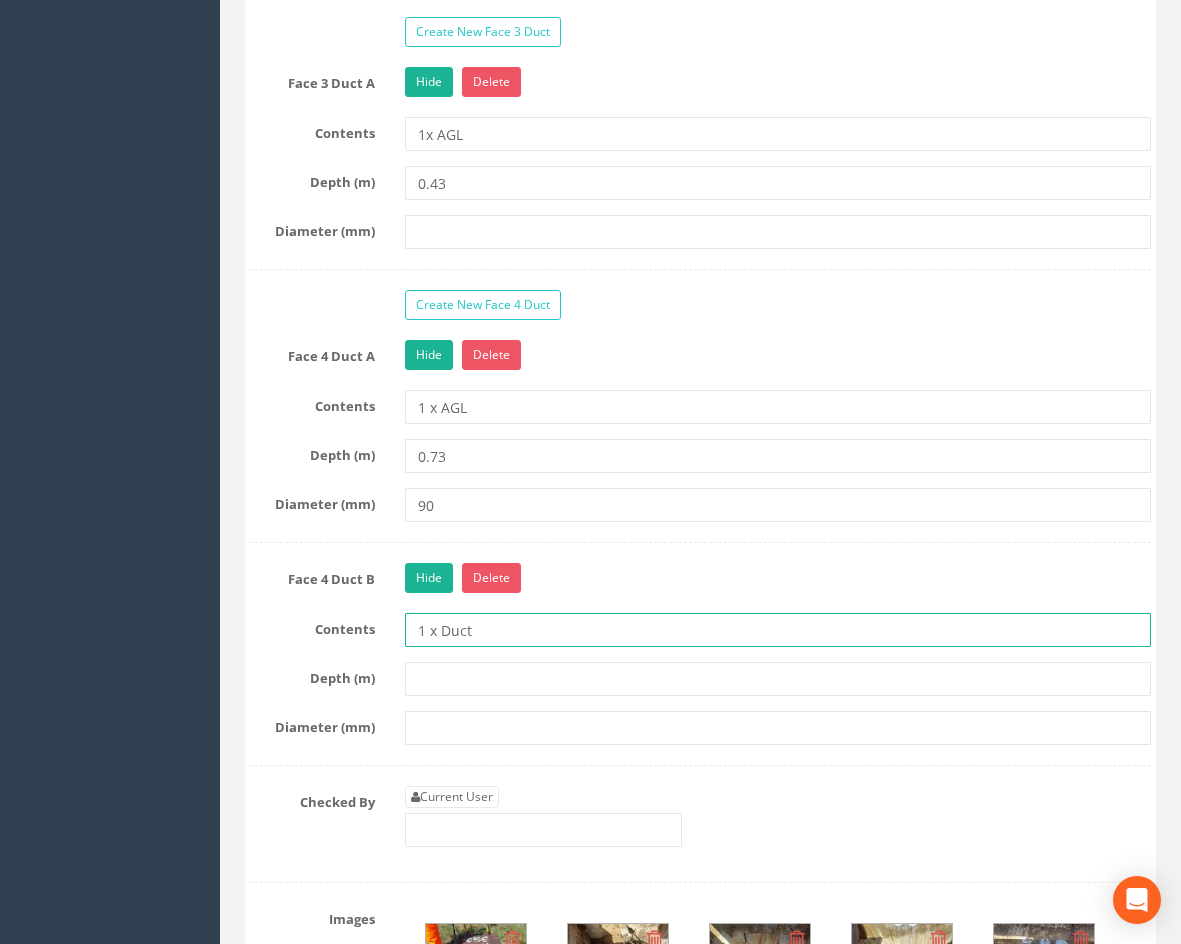 scroll, scrollTop: 2800, scrollLeft: 0, axis: vertical 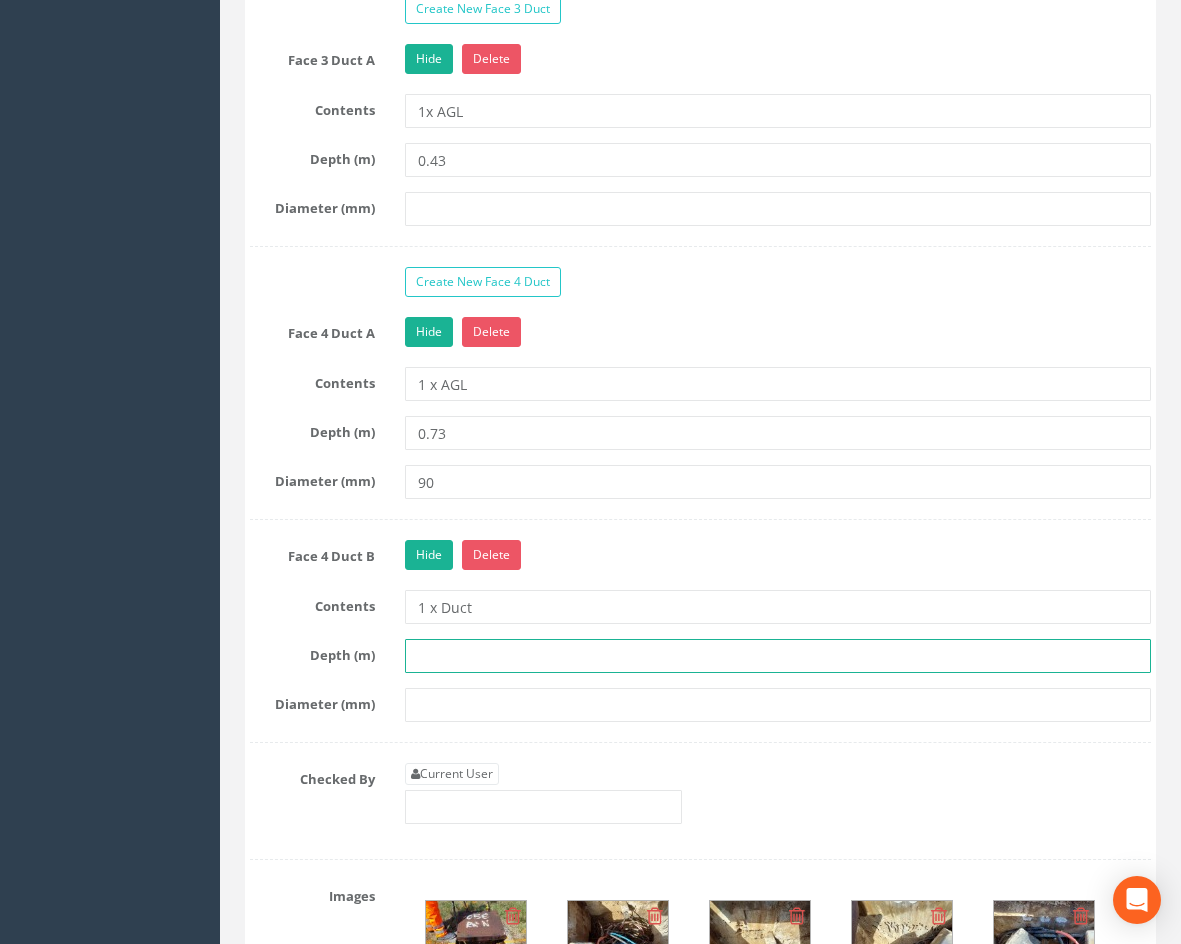 click at bounding box center (778, 656) 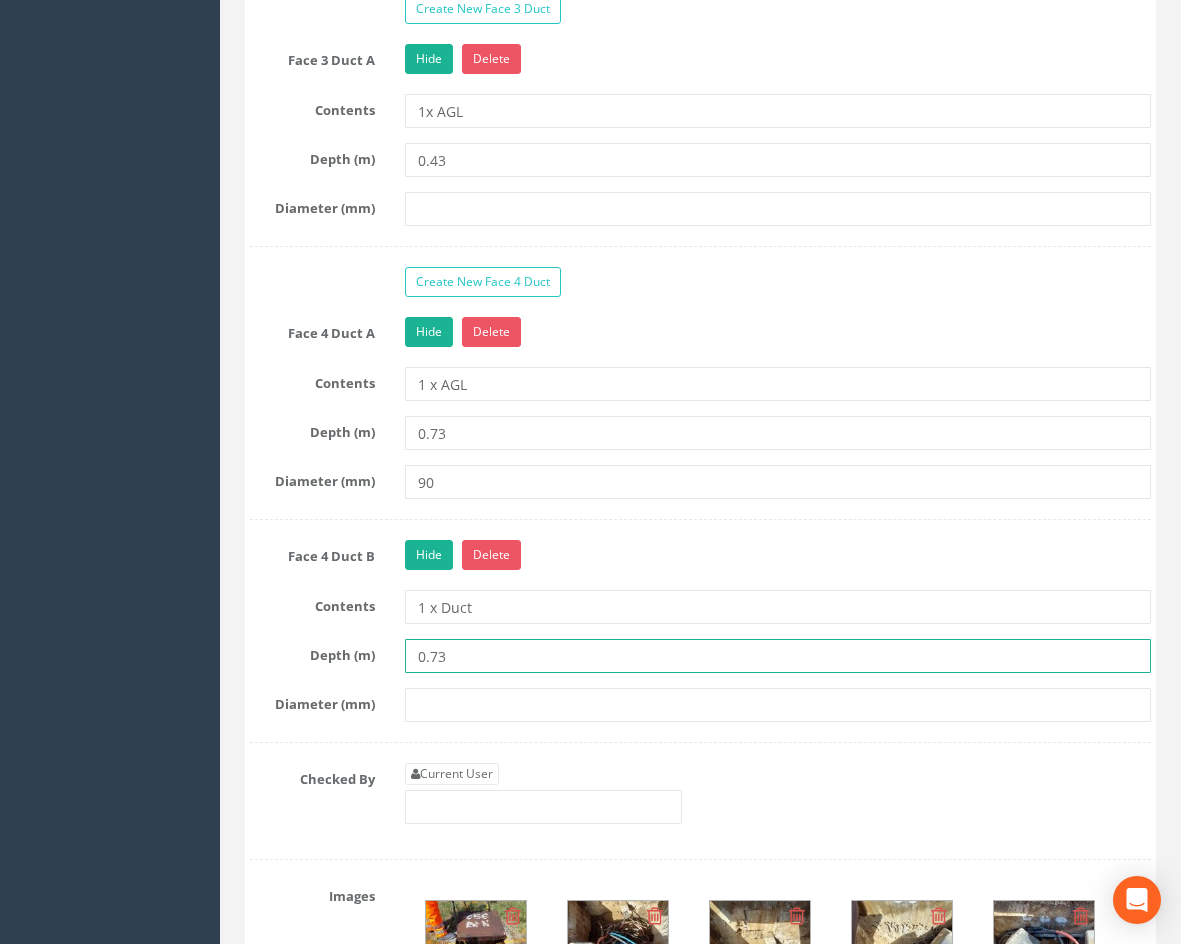 type on "0.73" 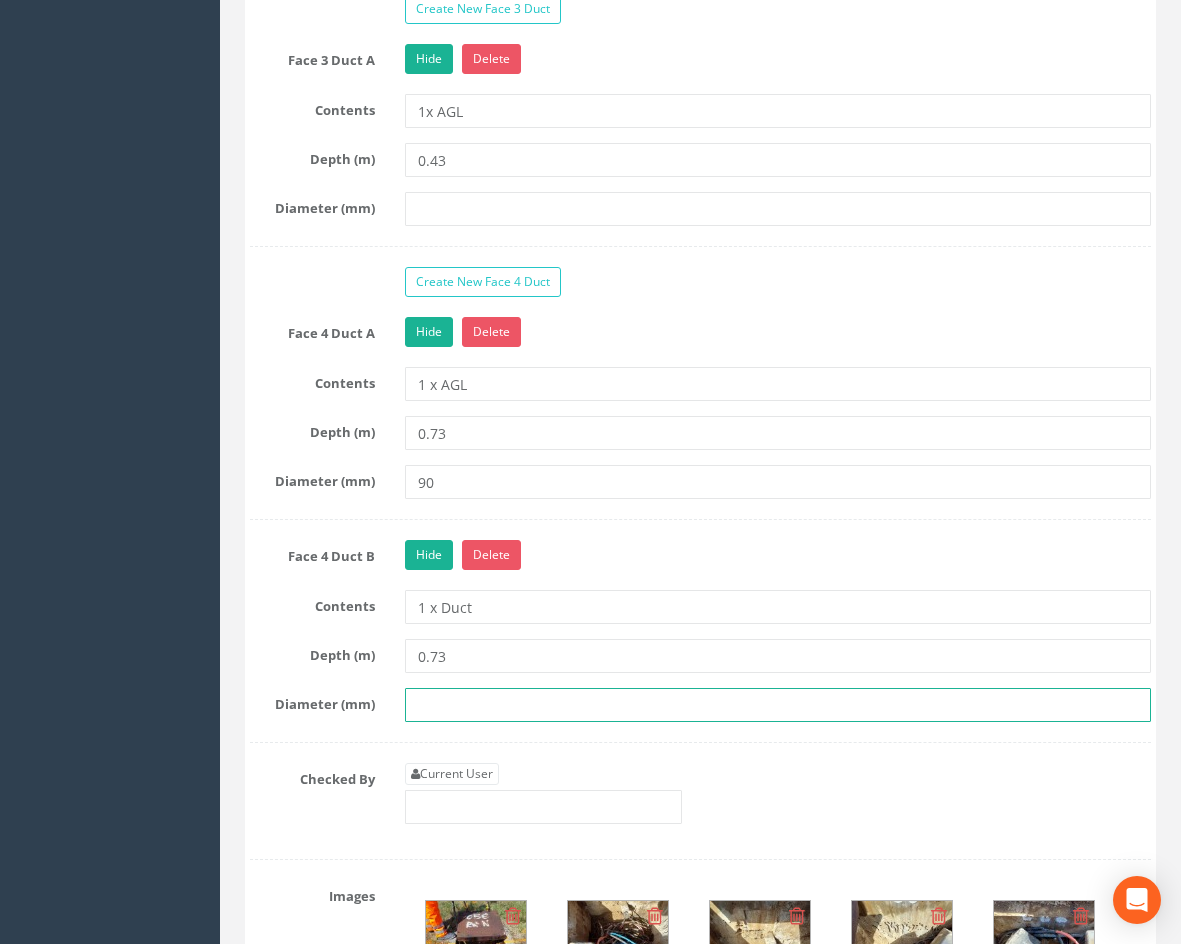 drag, startPoint x: 444, startPoint y: 709, endPoint x: 445, endPoint y: 682, distance: 27.018513 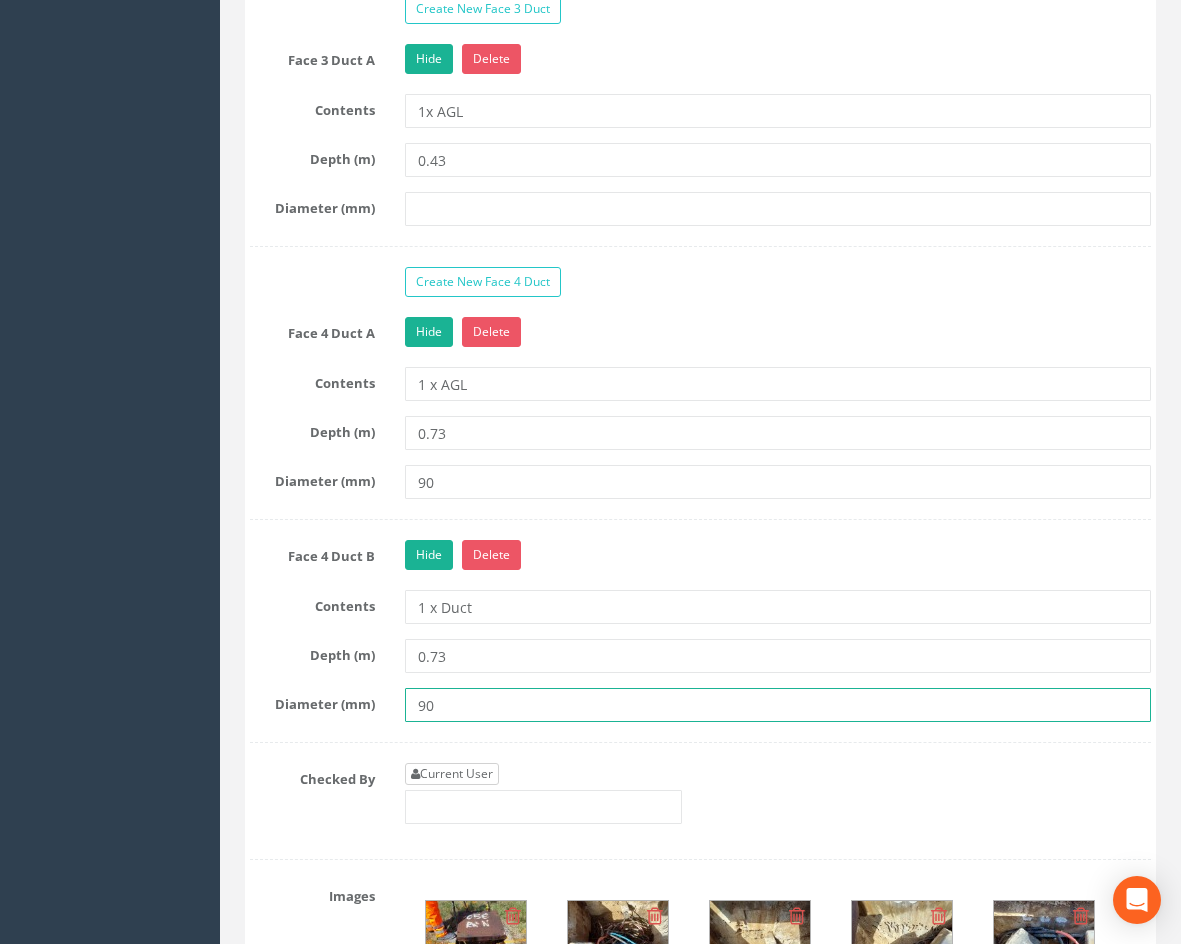 type on "90" 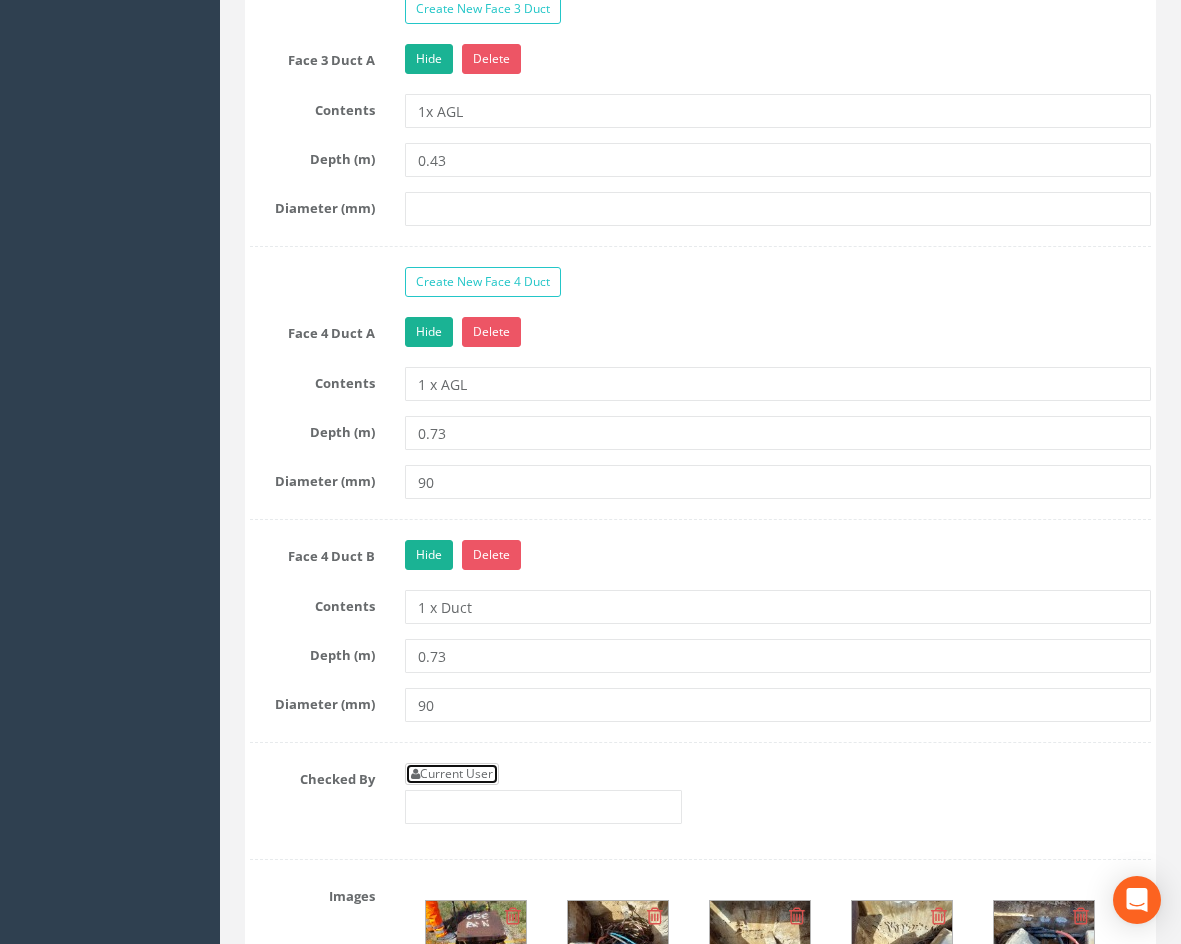 click on "Current User" at bounding box center [452, 774] 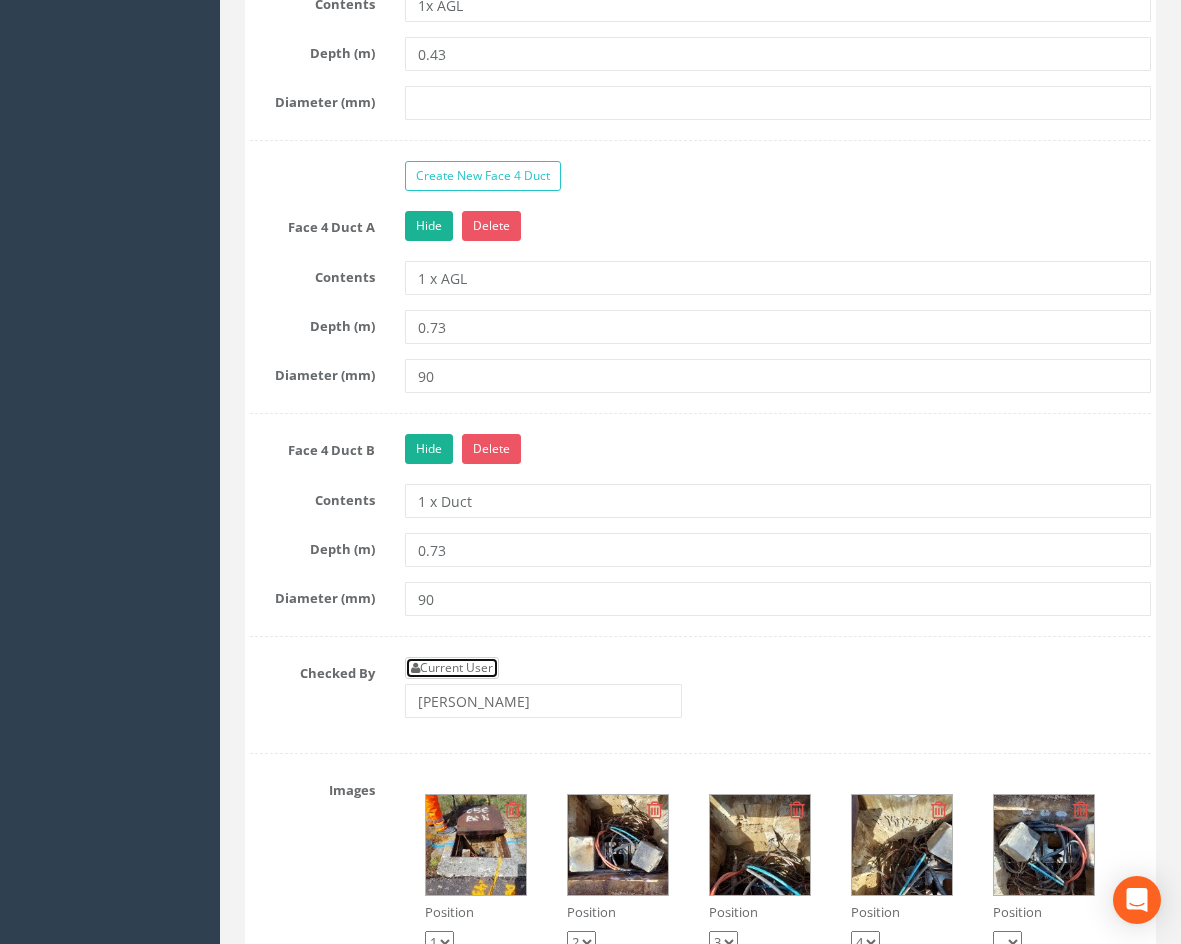 scroll, scrollTop: 3100, scrollLeft: 0, axis: vertical 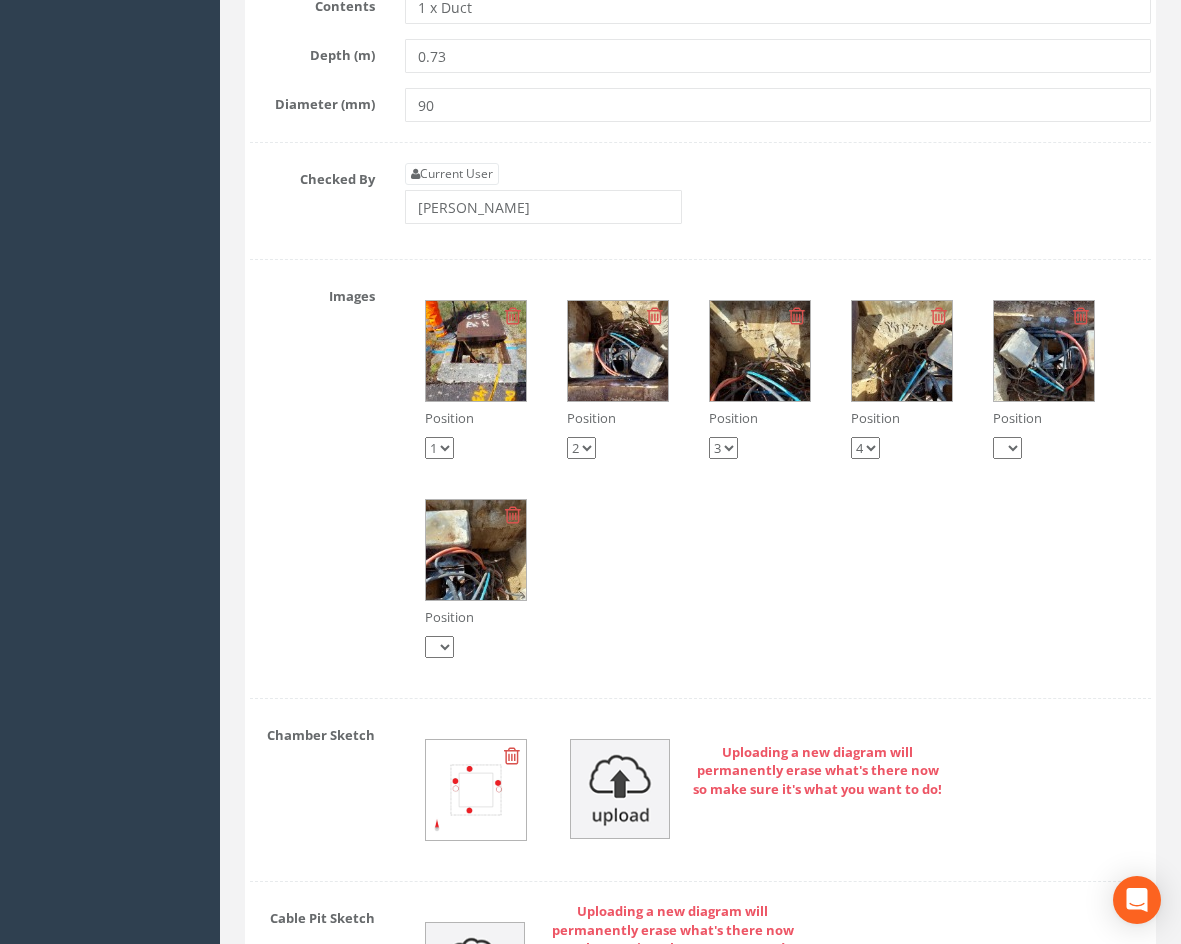 click at bounding box center [476, 351] 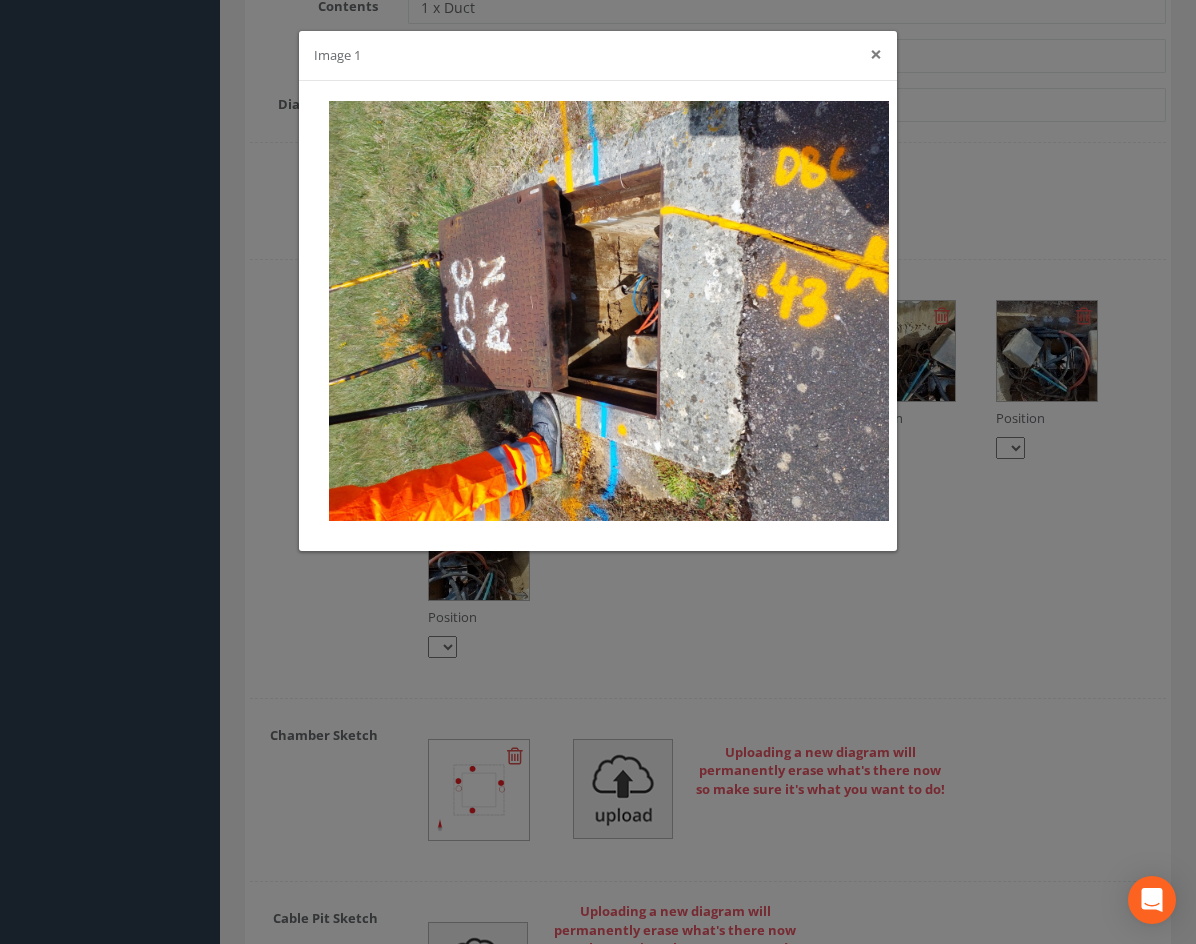 click on "×" at bounding box center (876, 54) 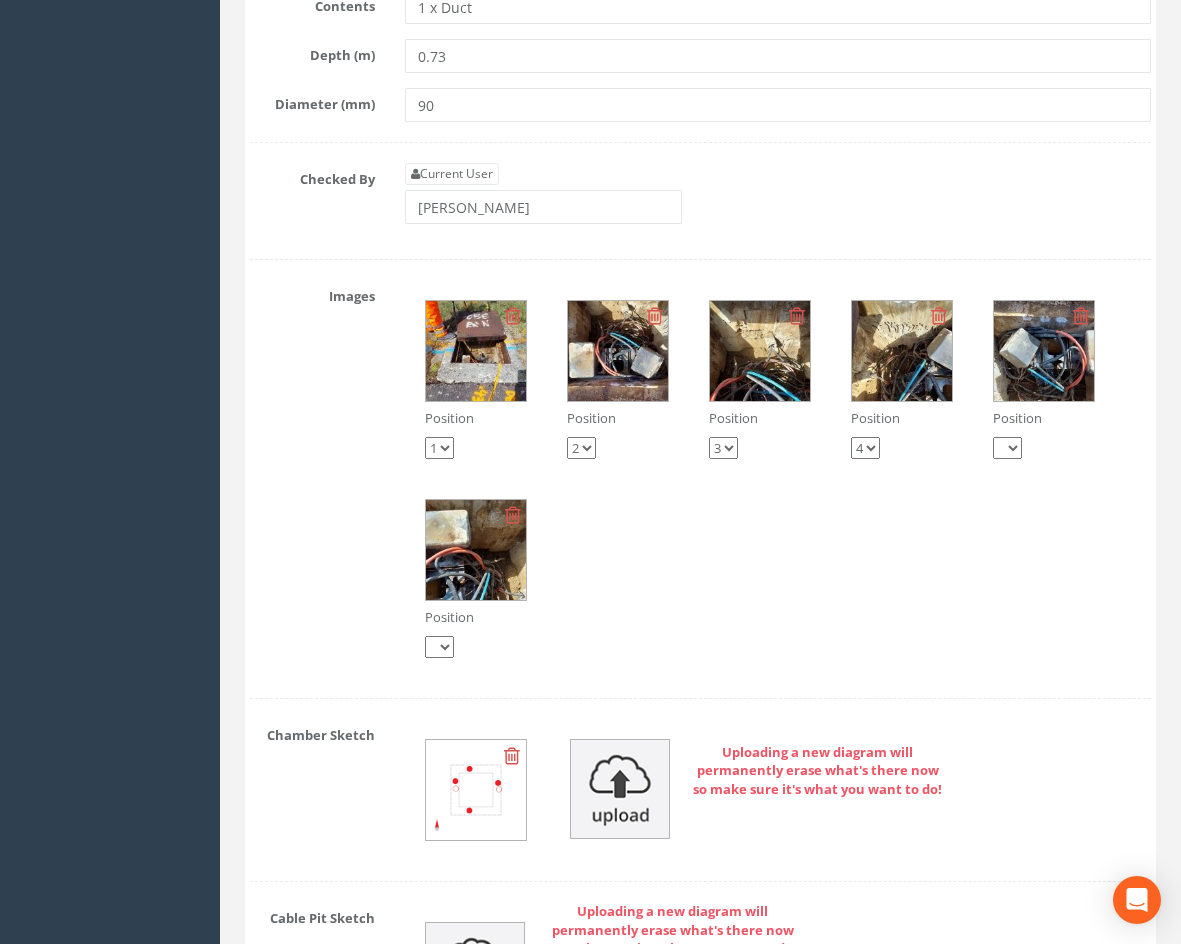 click at bounding box center [618, 351] 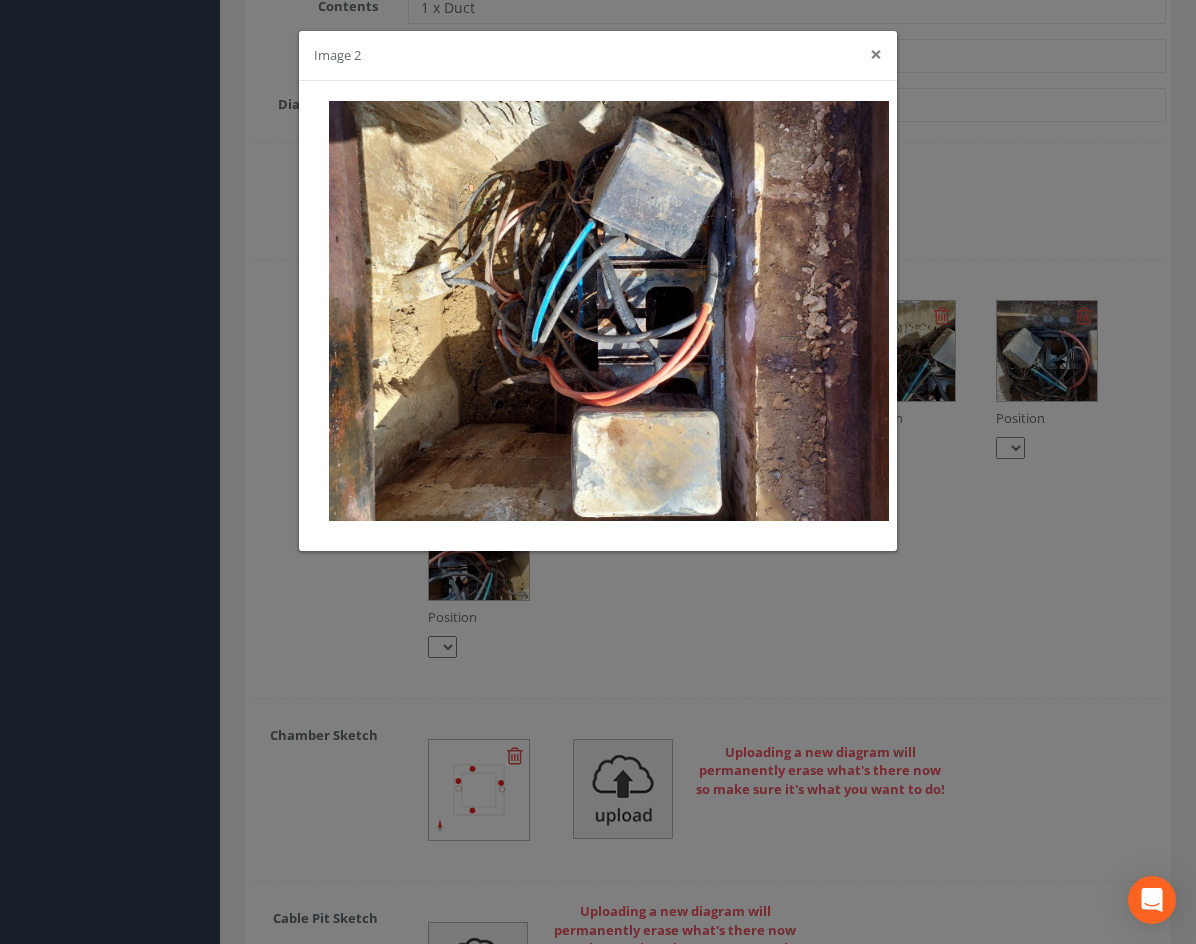 click on "×" at bounding box center (876, 54) 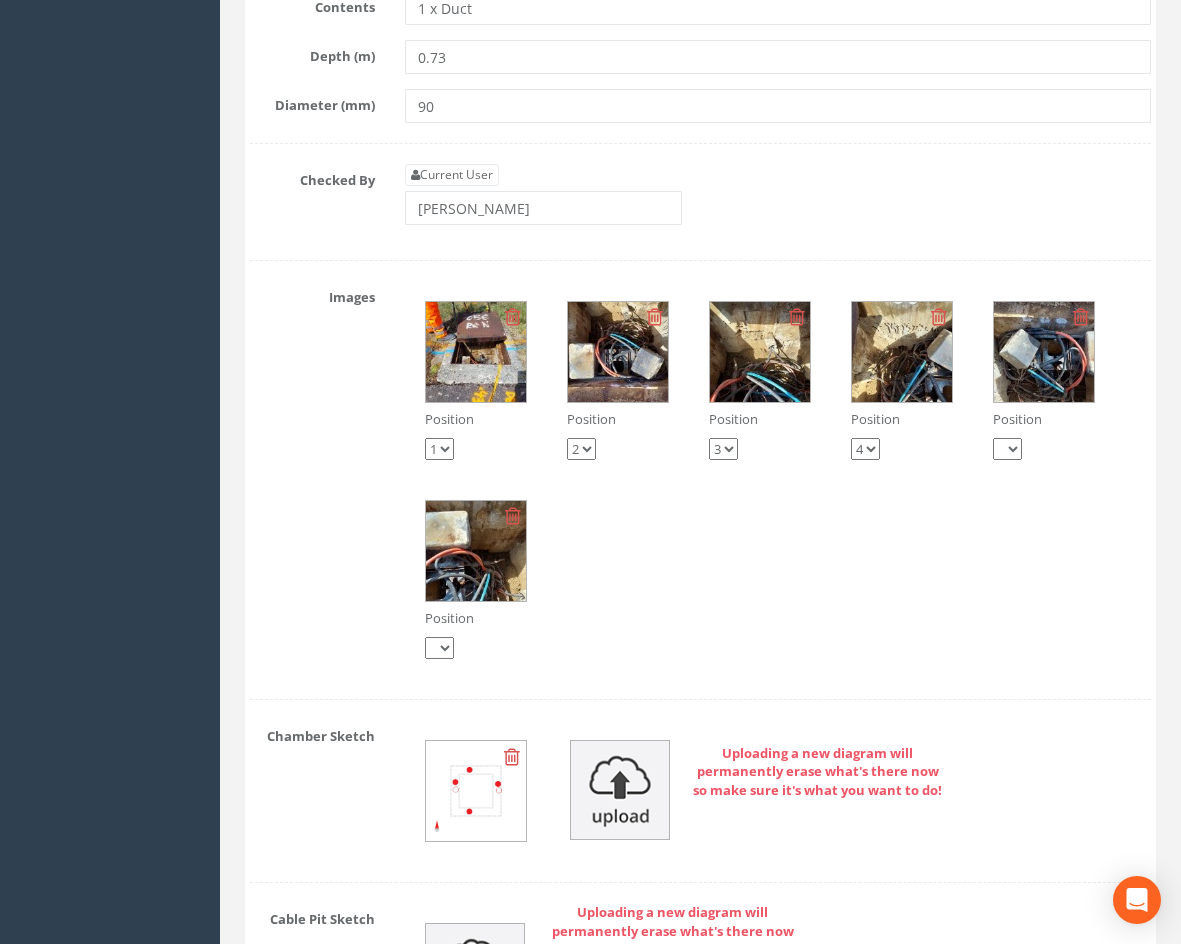 scroll, scrollTop: 3400, scrollLeft: 0, axis: vertical 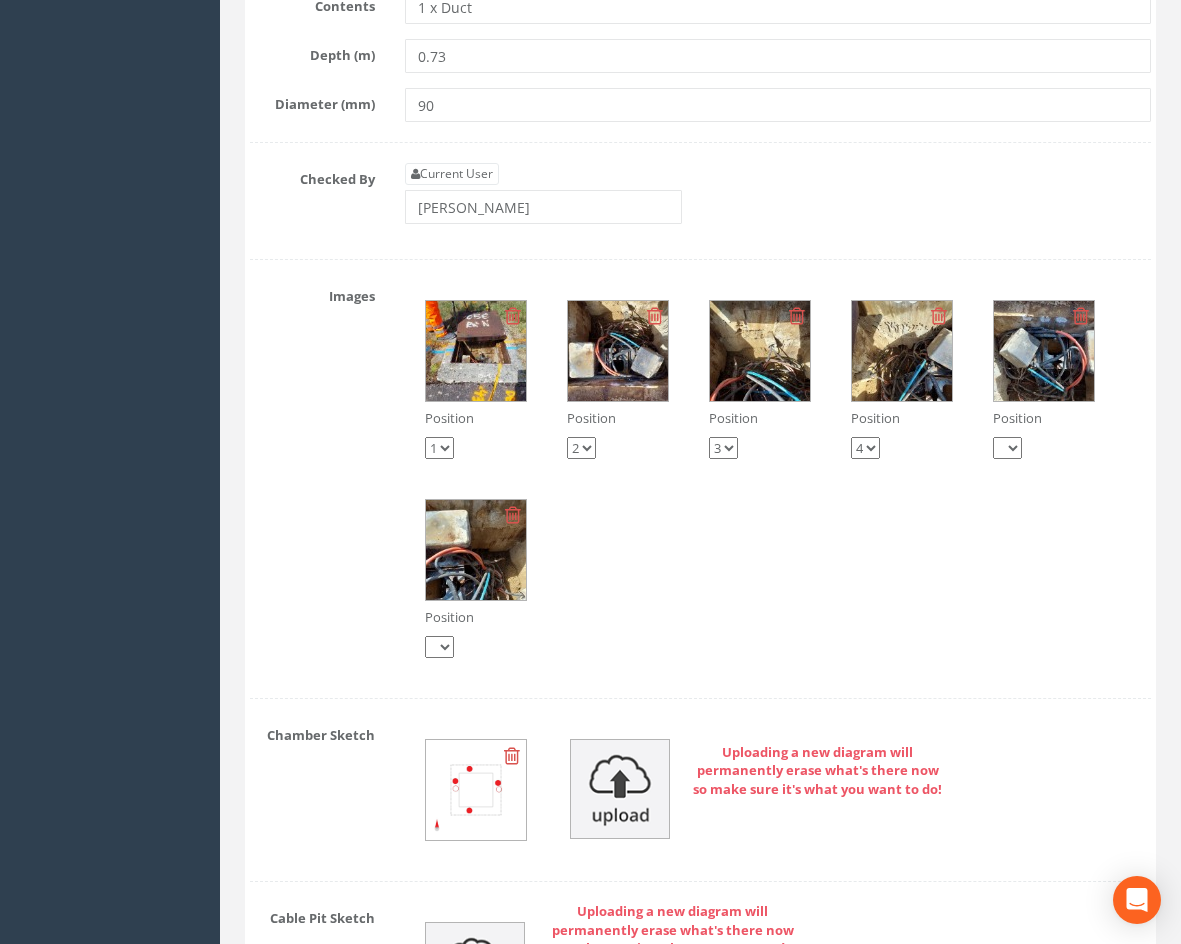 click at bounding box center [476, 550] 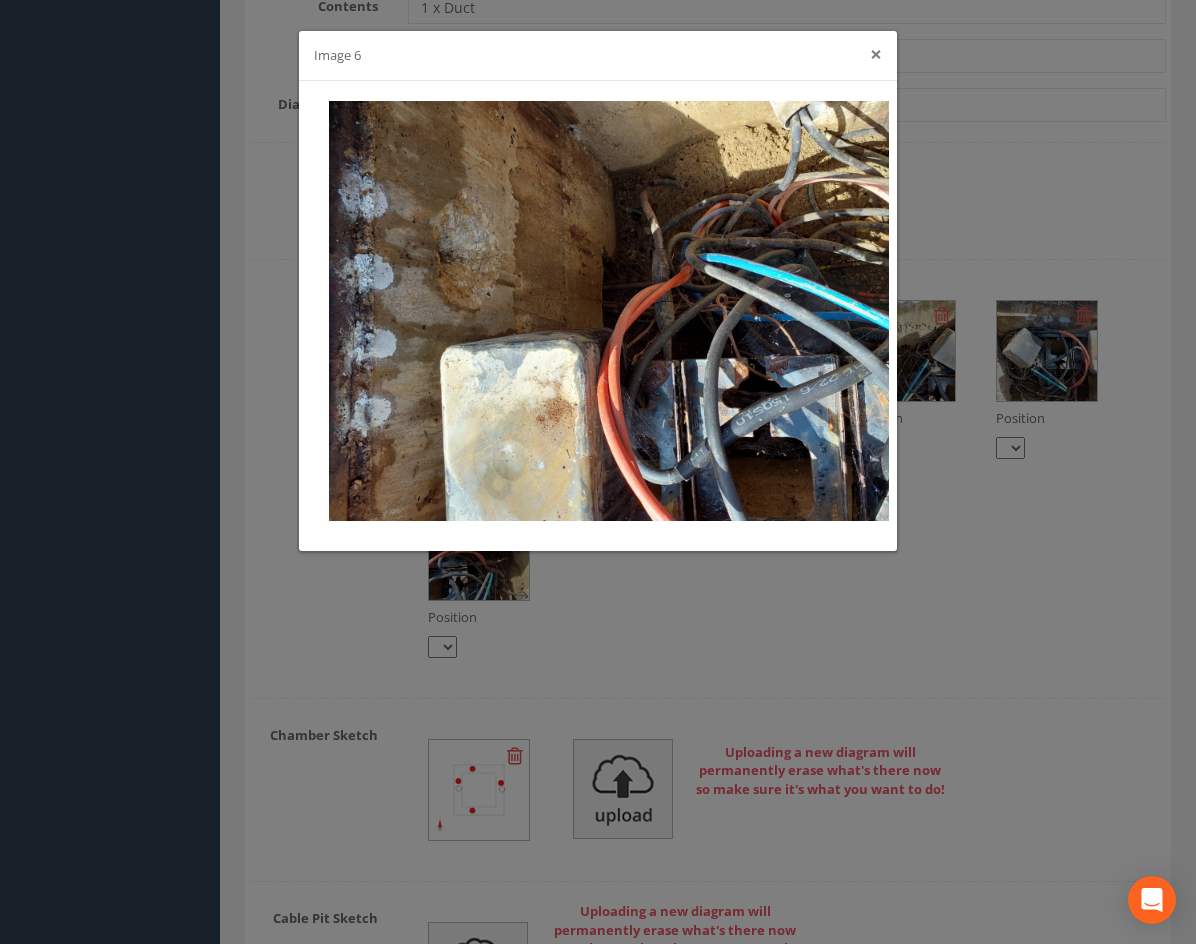 click on "×" at bounding box center (876, 54) 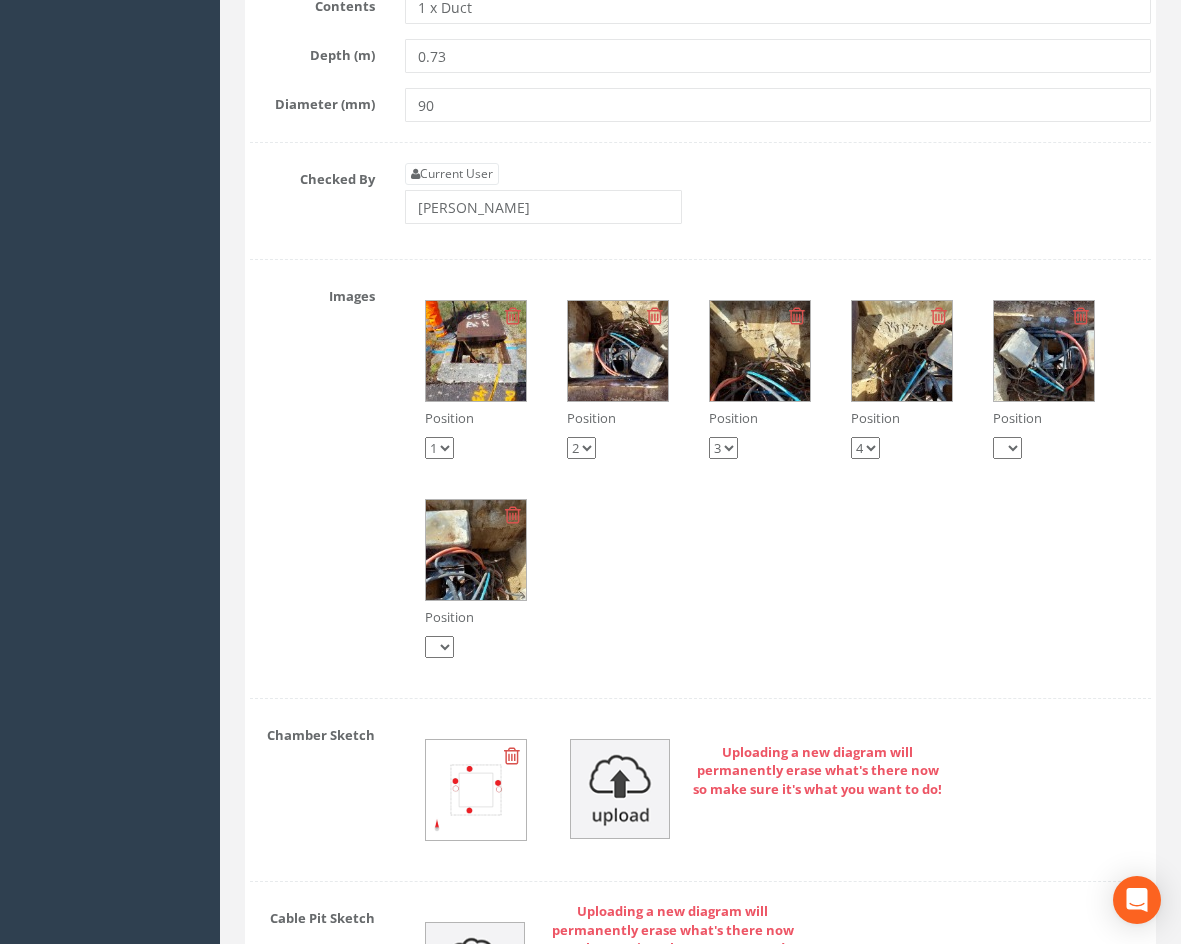 click at bounding box center (1044, 351) 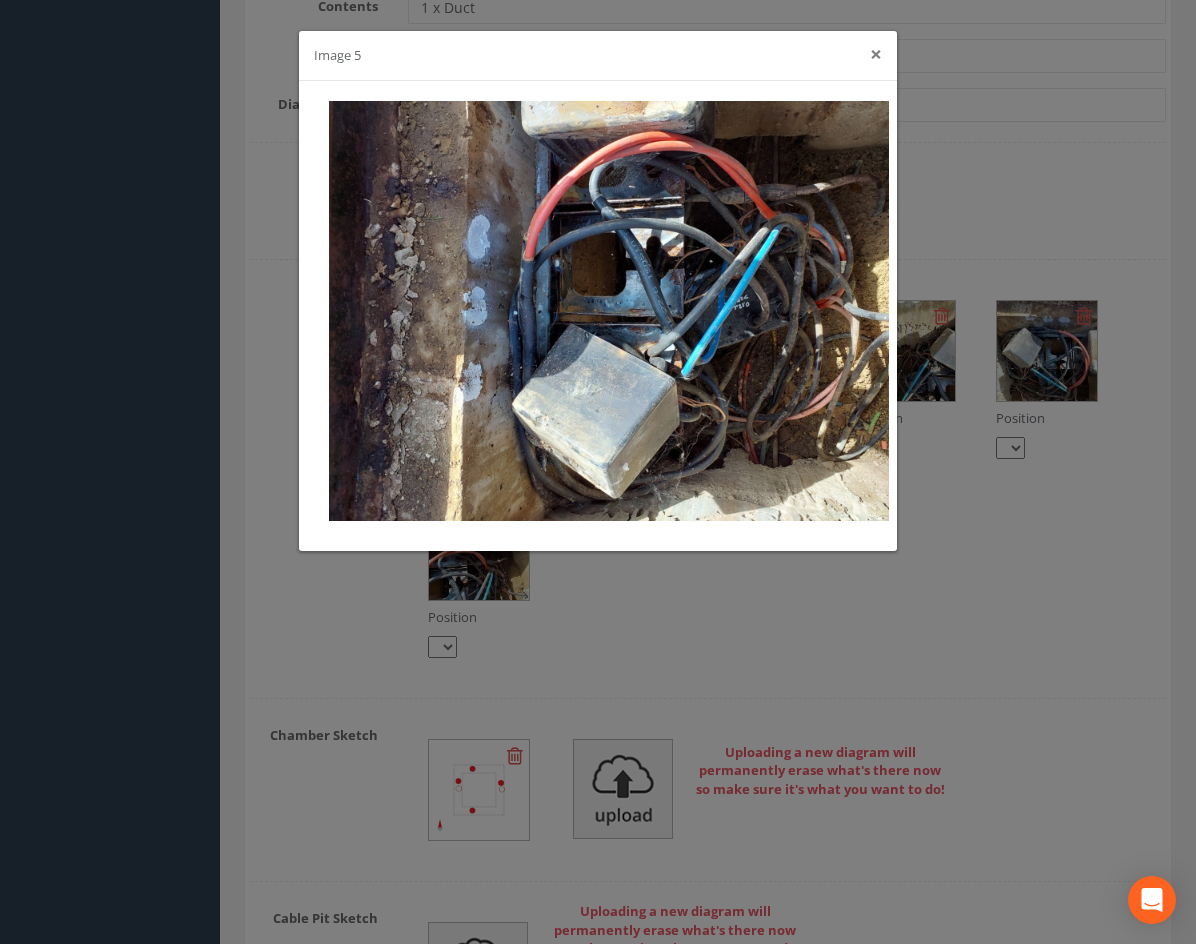 click on "×" at bounding box center (876, 54) 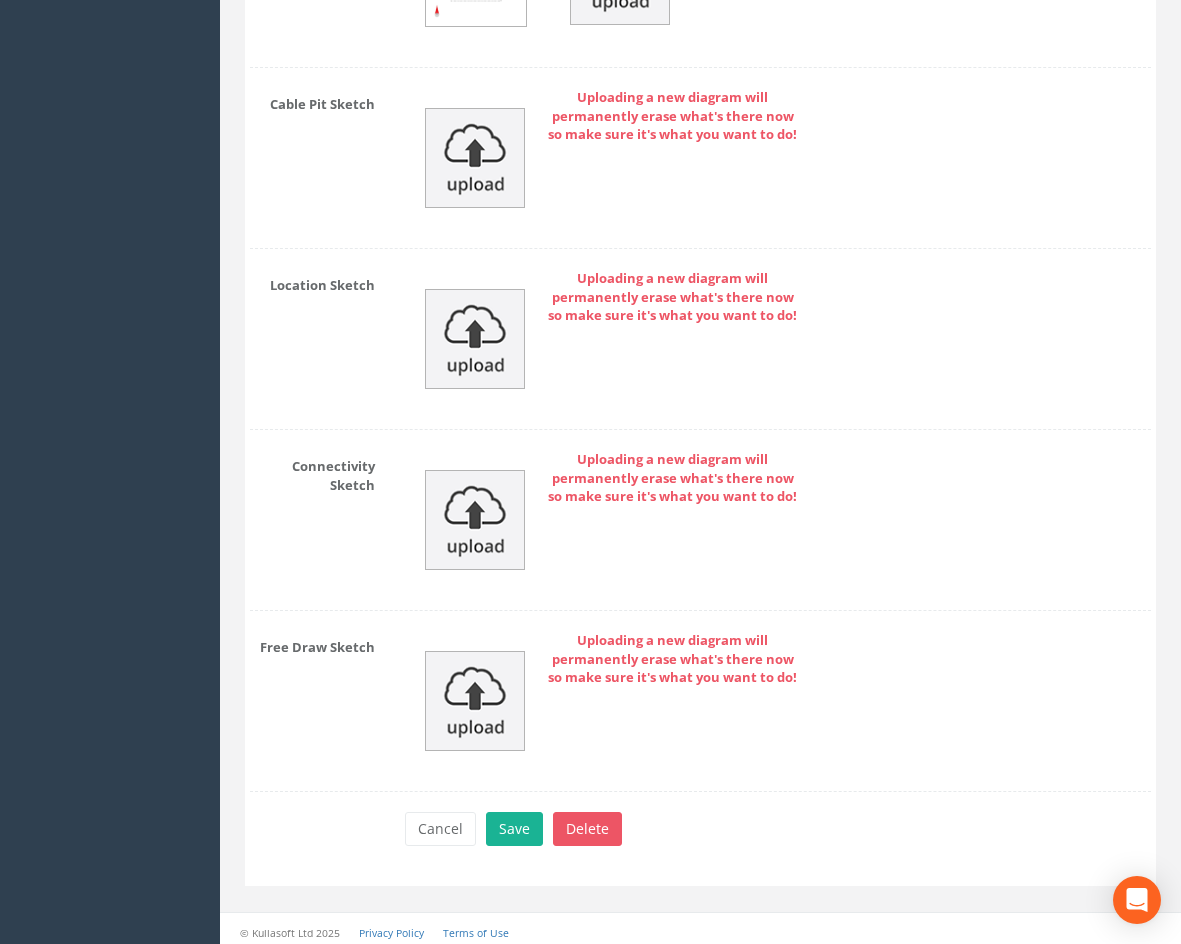 scroll, scrollTop: 4221, scrollLeft: 0, axis: vertical 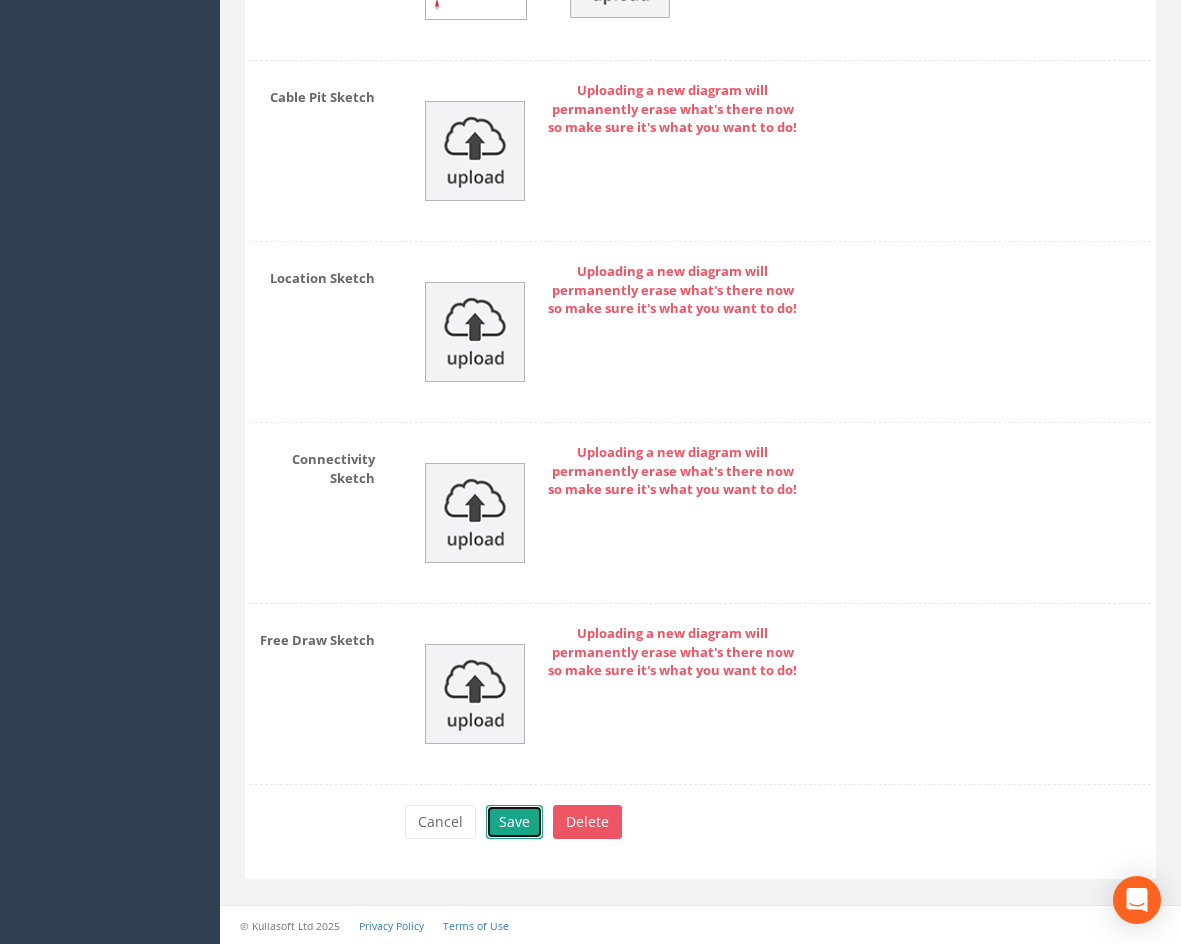 click on "Save" at bounding box center (514, 822) 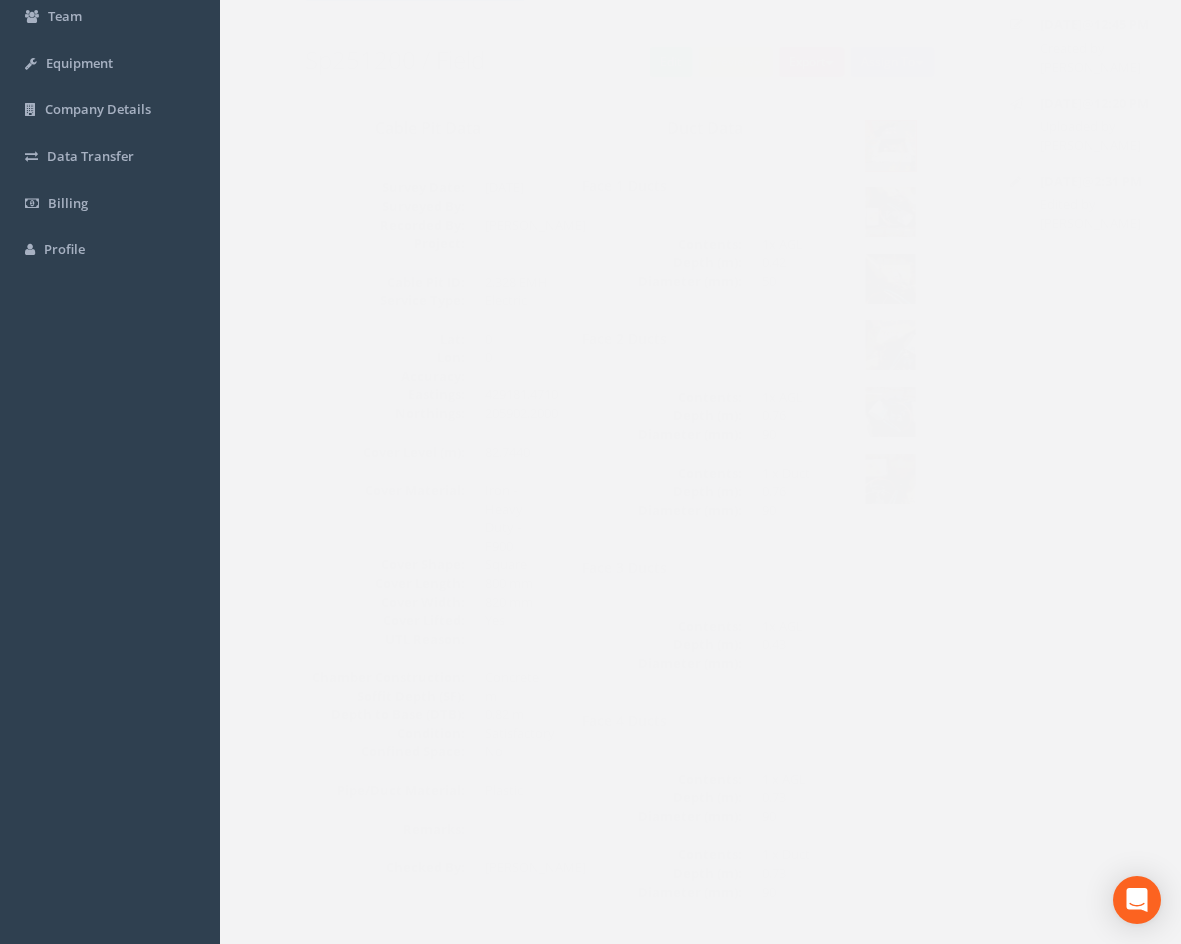 scroll, scrollTop: 15, scrollLeft: 0, axis: vertical 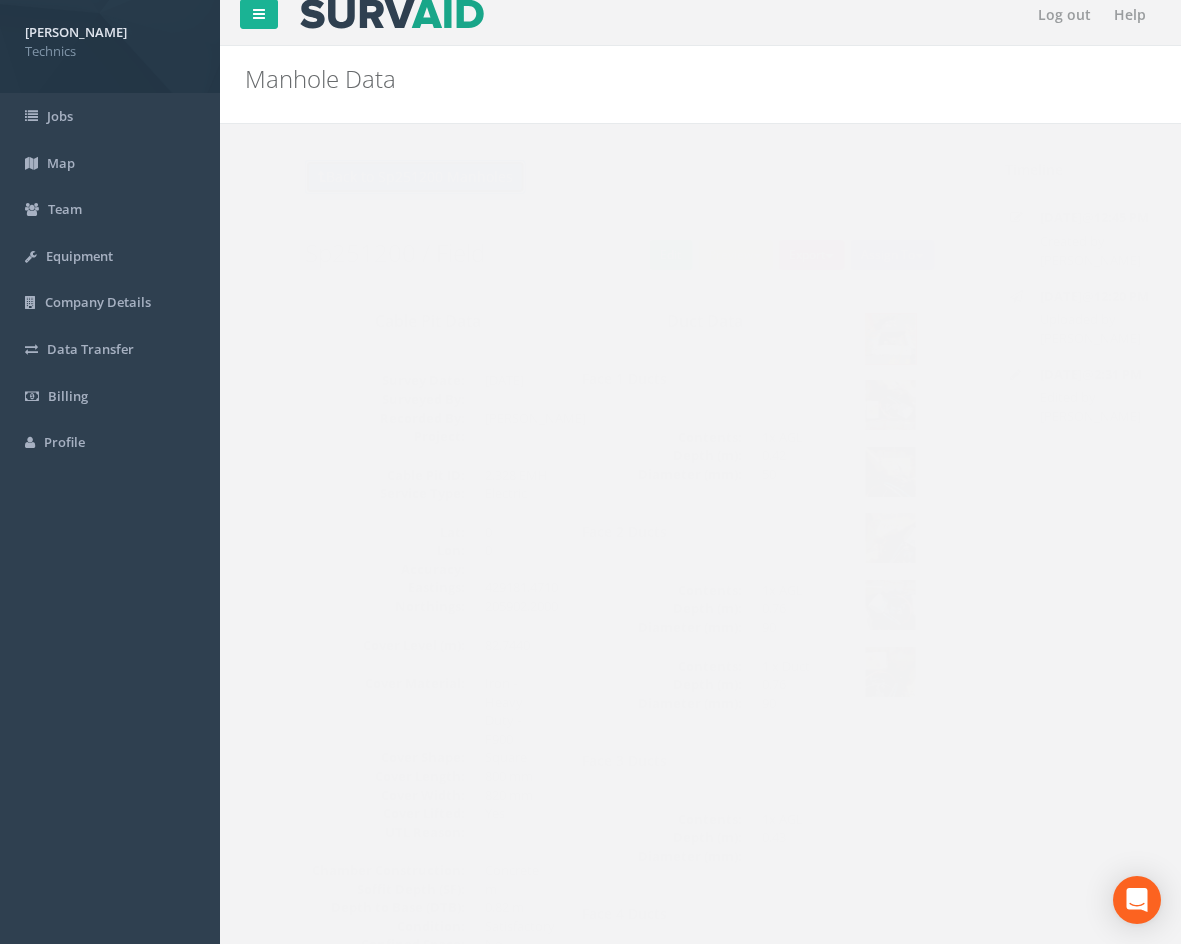 click on "Back to Sp251200 Manholes" at bounding box center (375, 177) 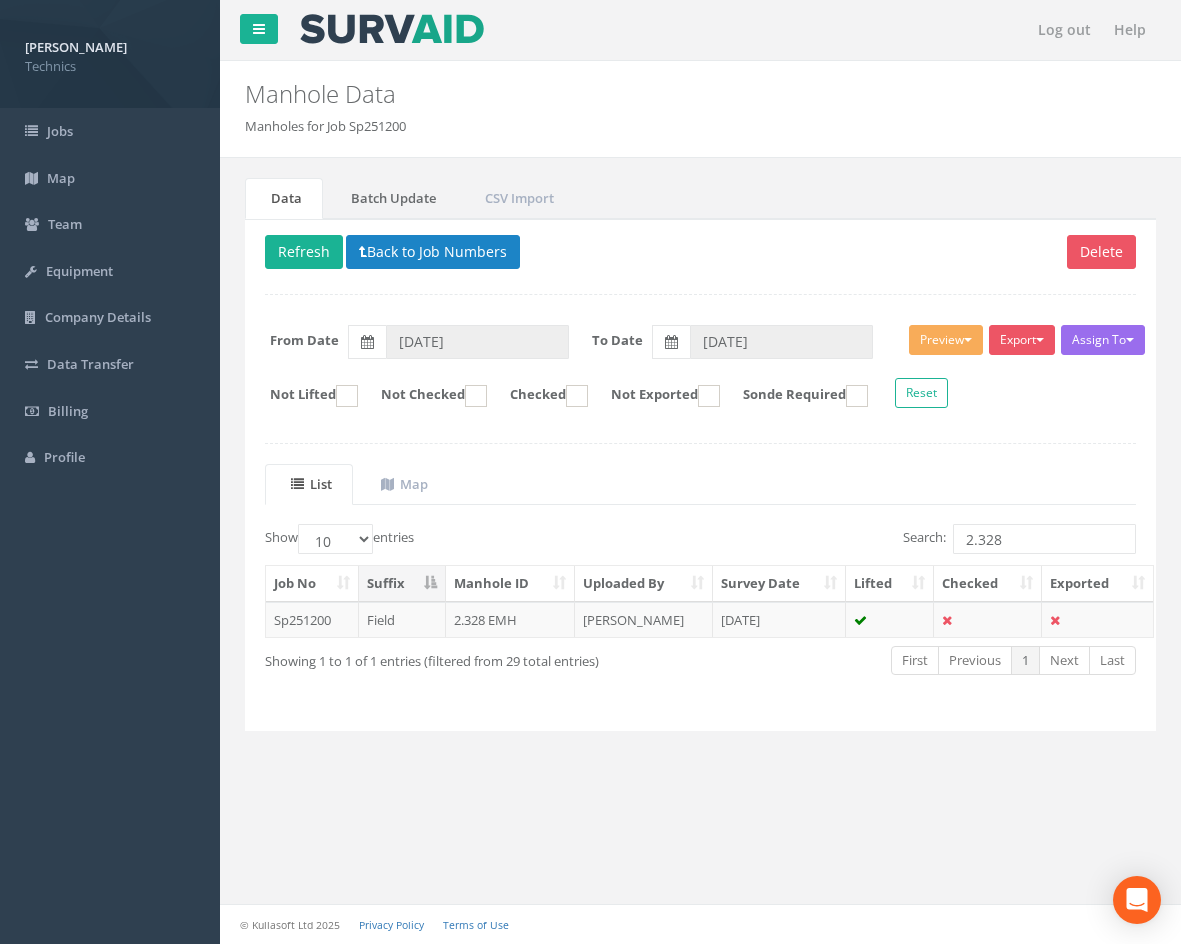 scroll, scrollTop: 0, scrollLeft: 0, axis: both 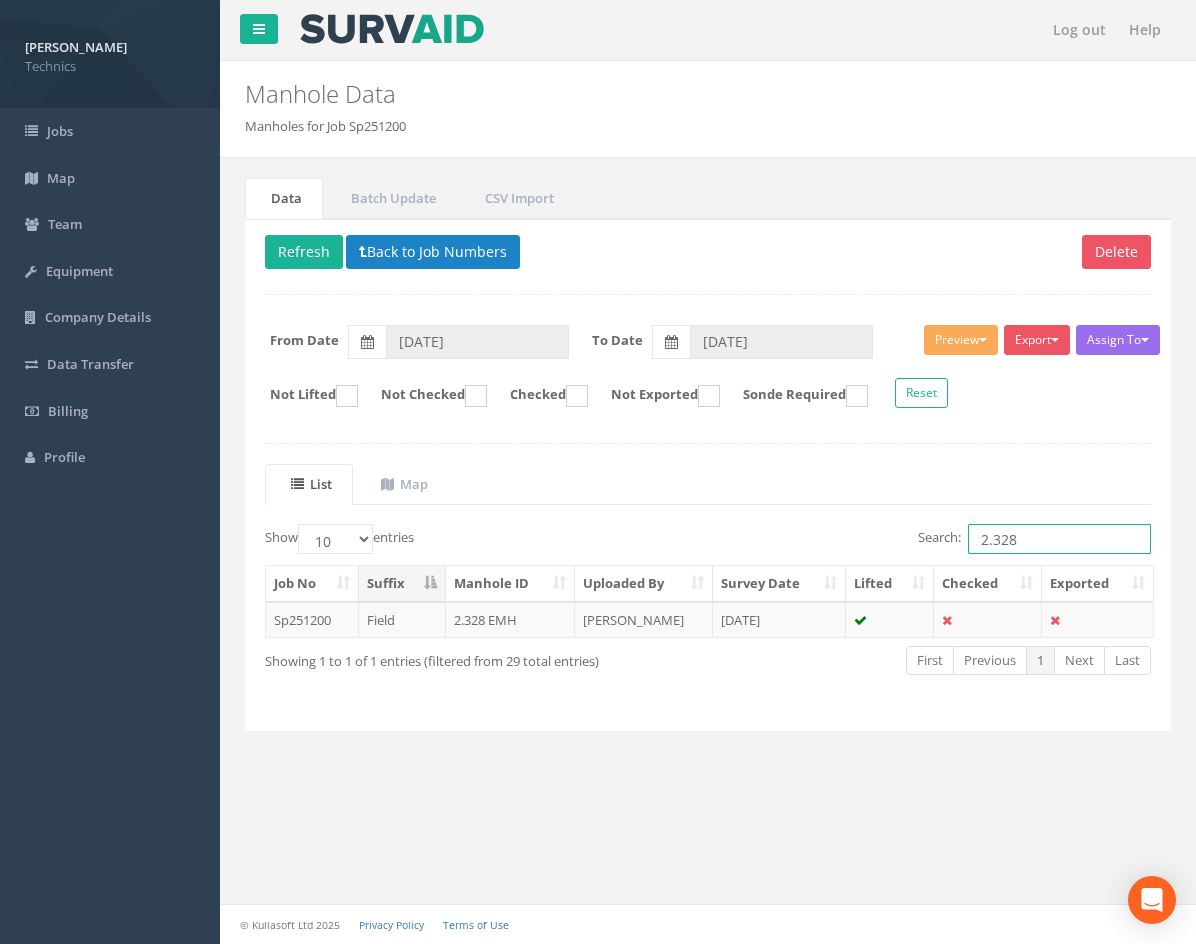 drag, startPoint x: 1049, startPoint y: 533, endPoint x: 933, endPoint y: 558, distance: 118.66339 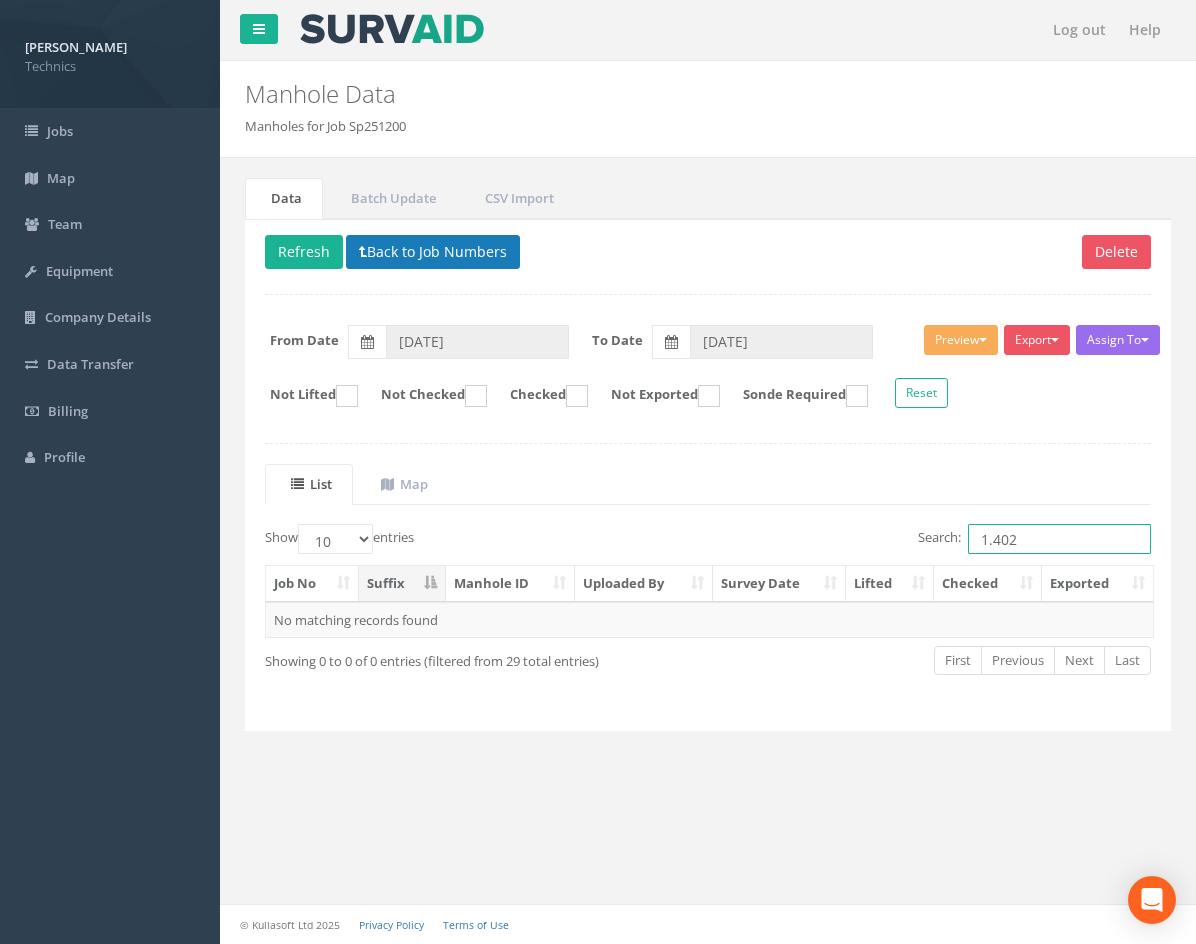type on "1.402" 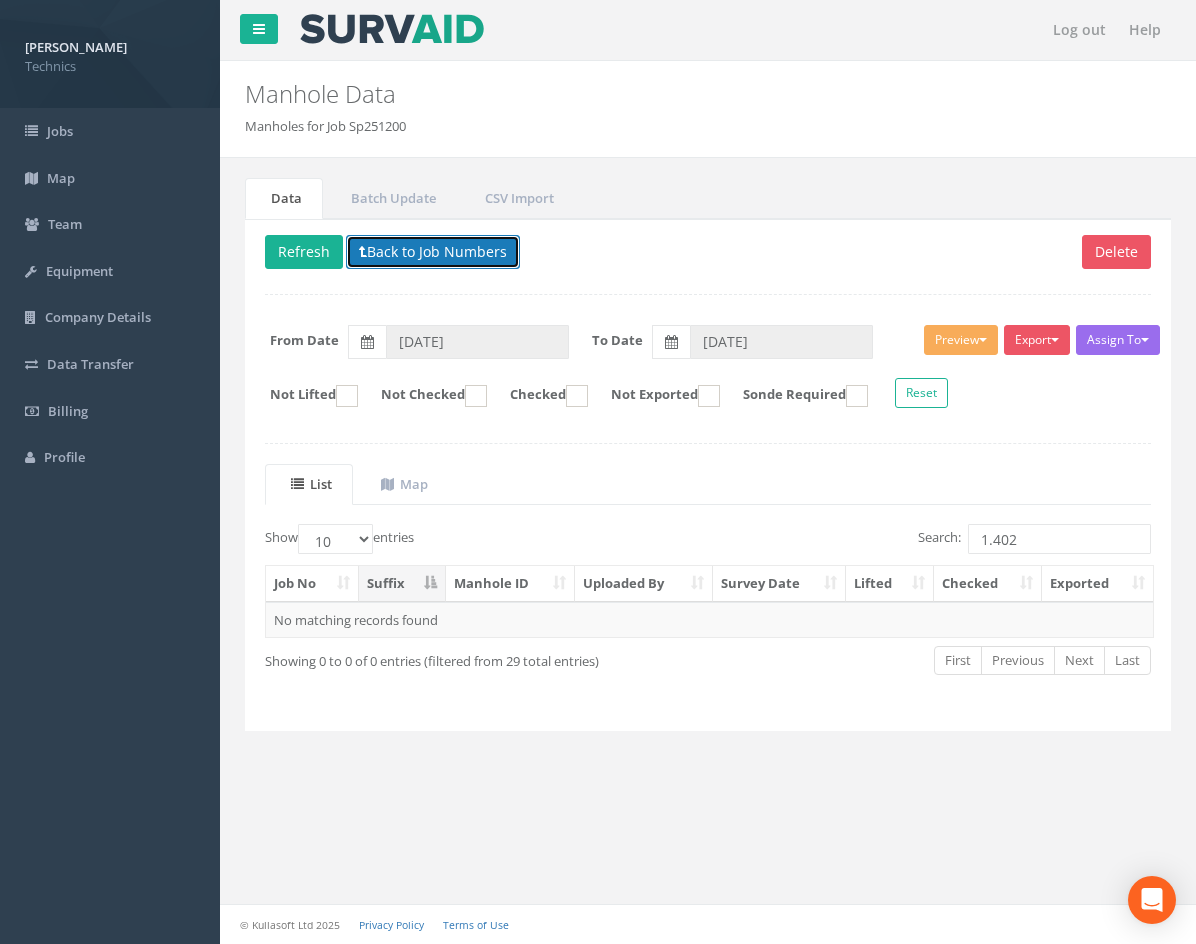 click on "Back to Job Numbers" at bounding box center (433, 252) 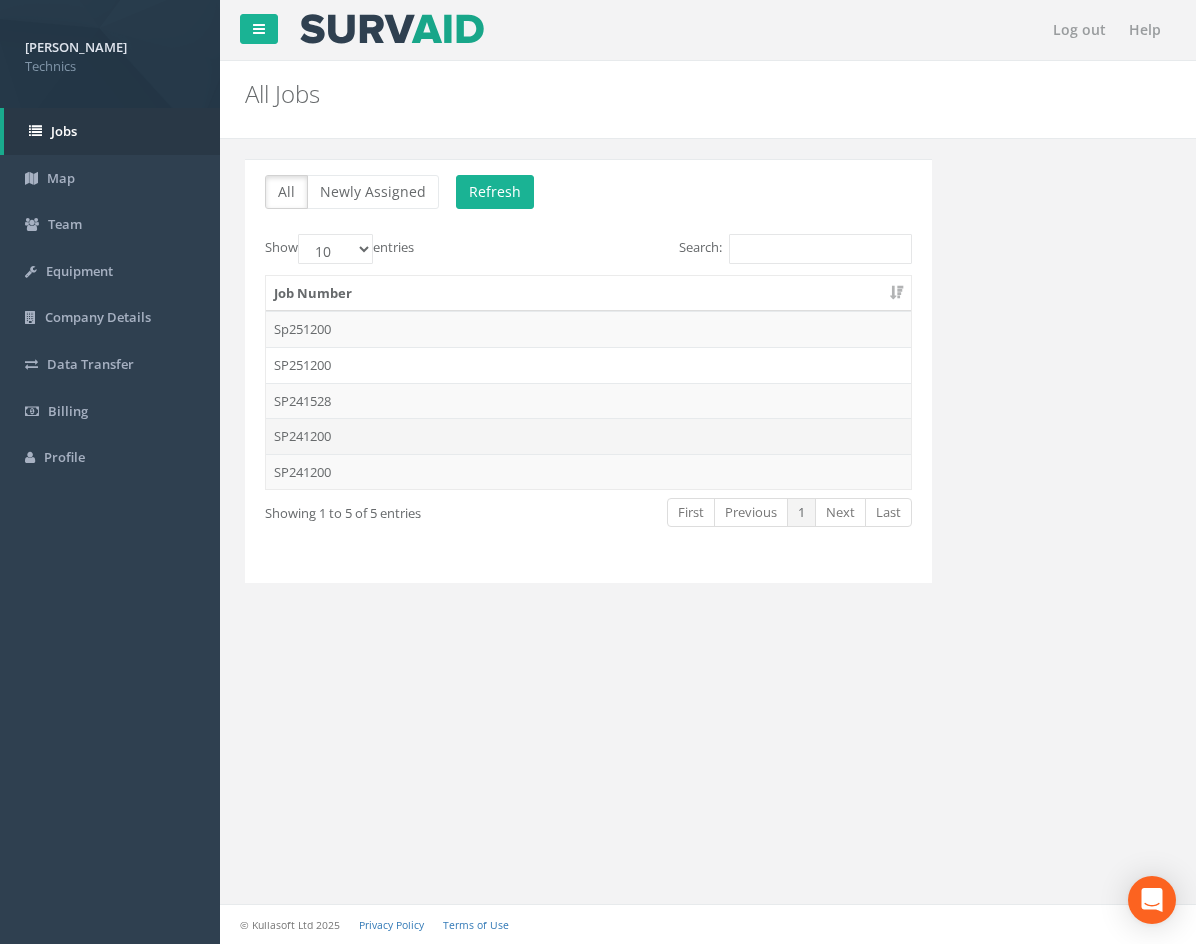 click on "SP241200" at bounding box center (588, 436) 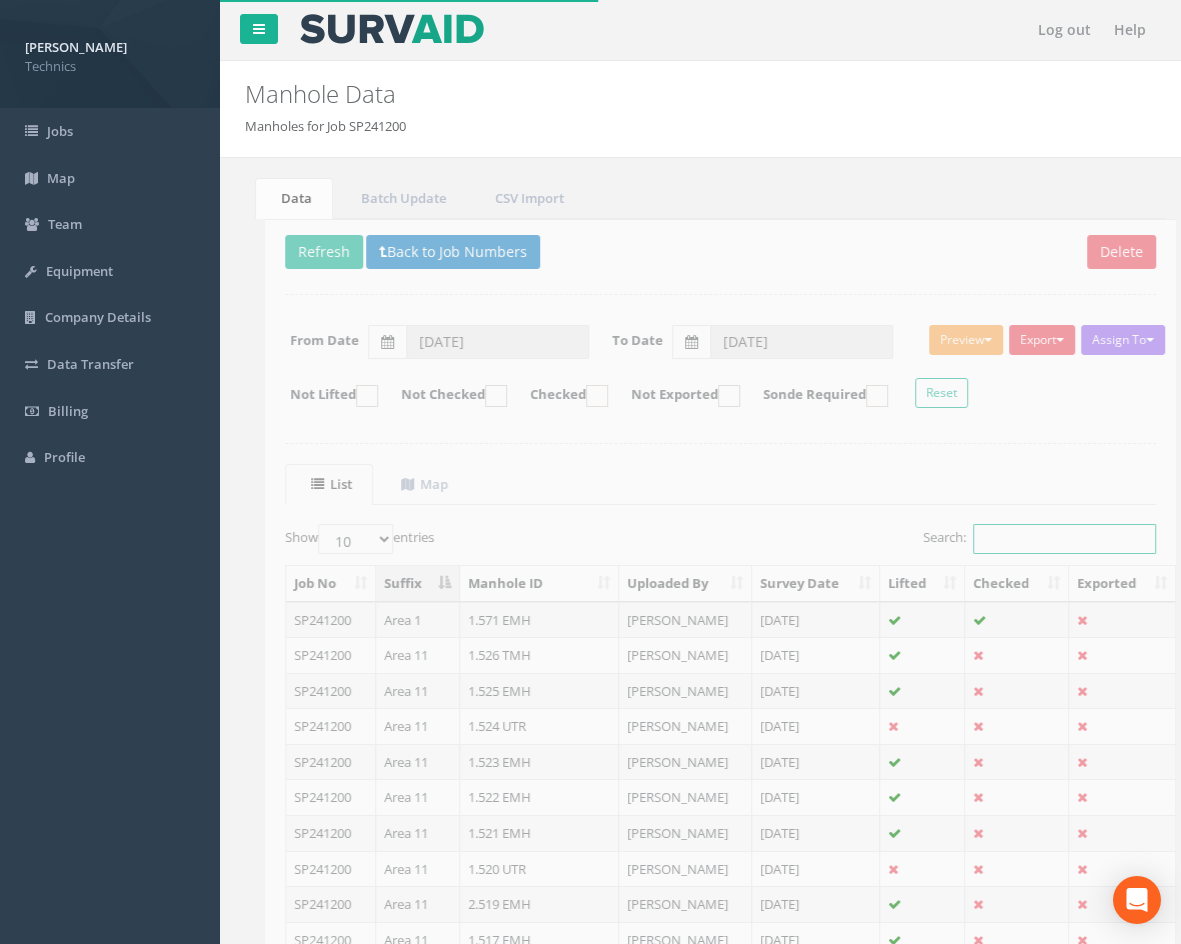 click on "Search:" at bounding box center [1044, 539] 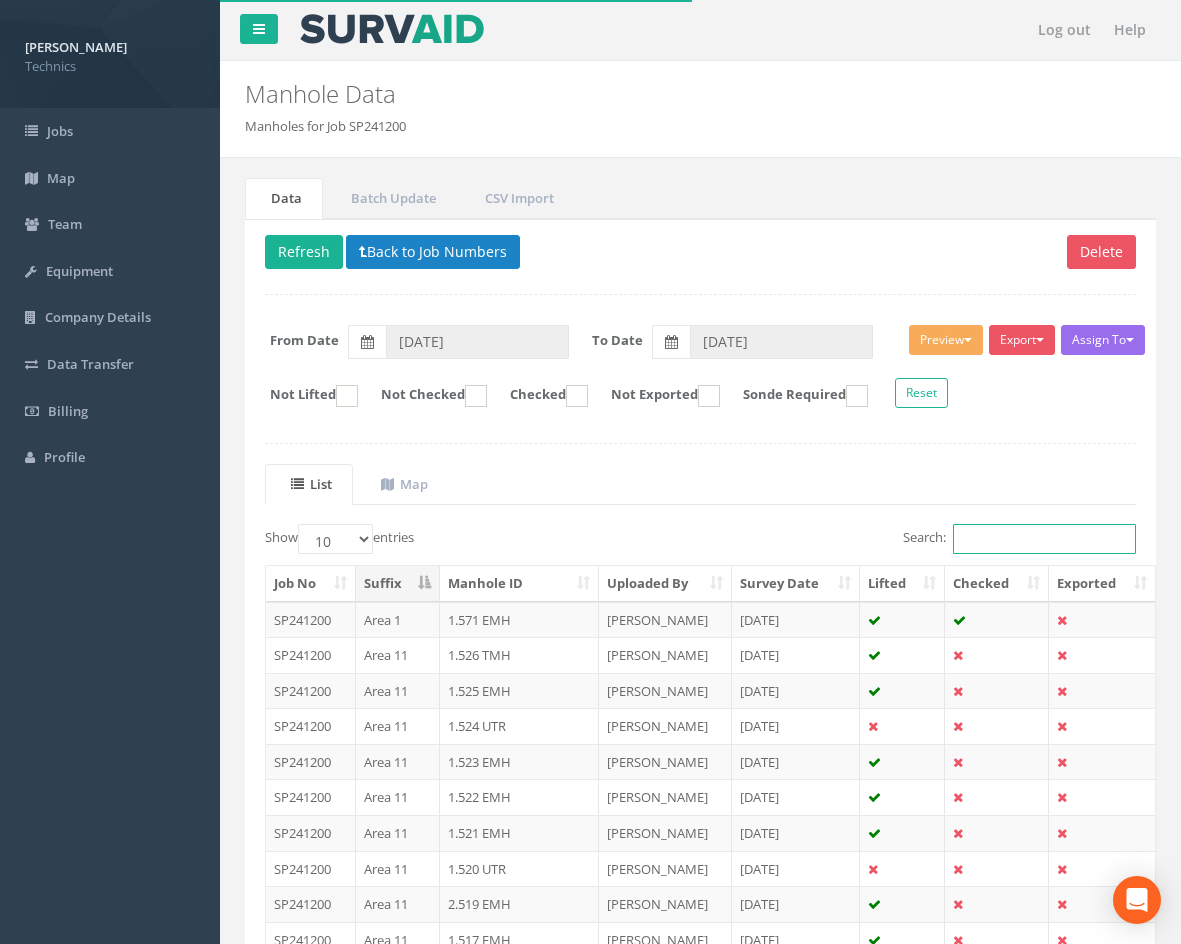 paste on "1.402" 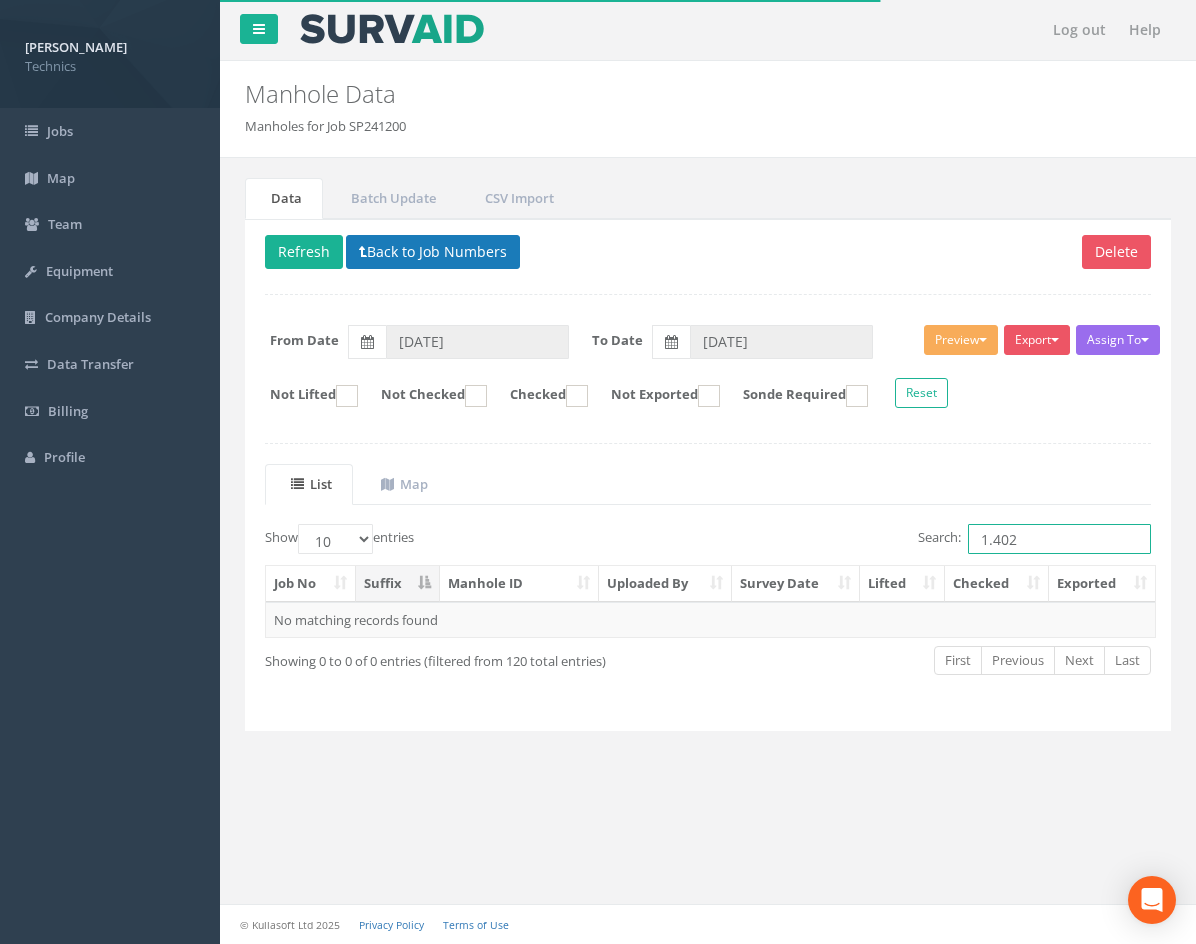 type on "1.402" 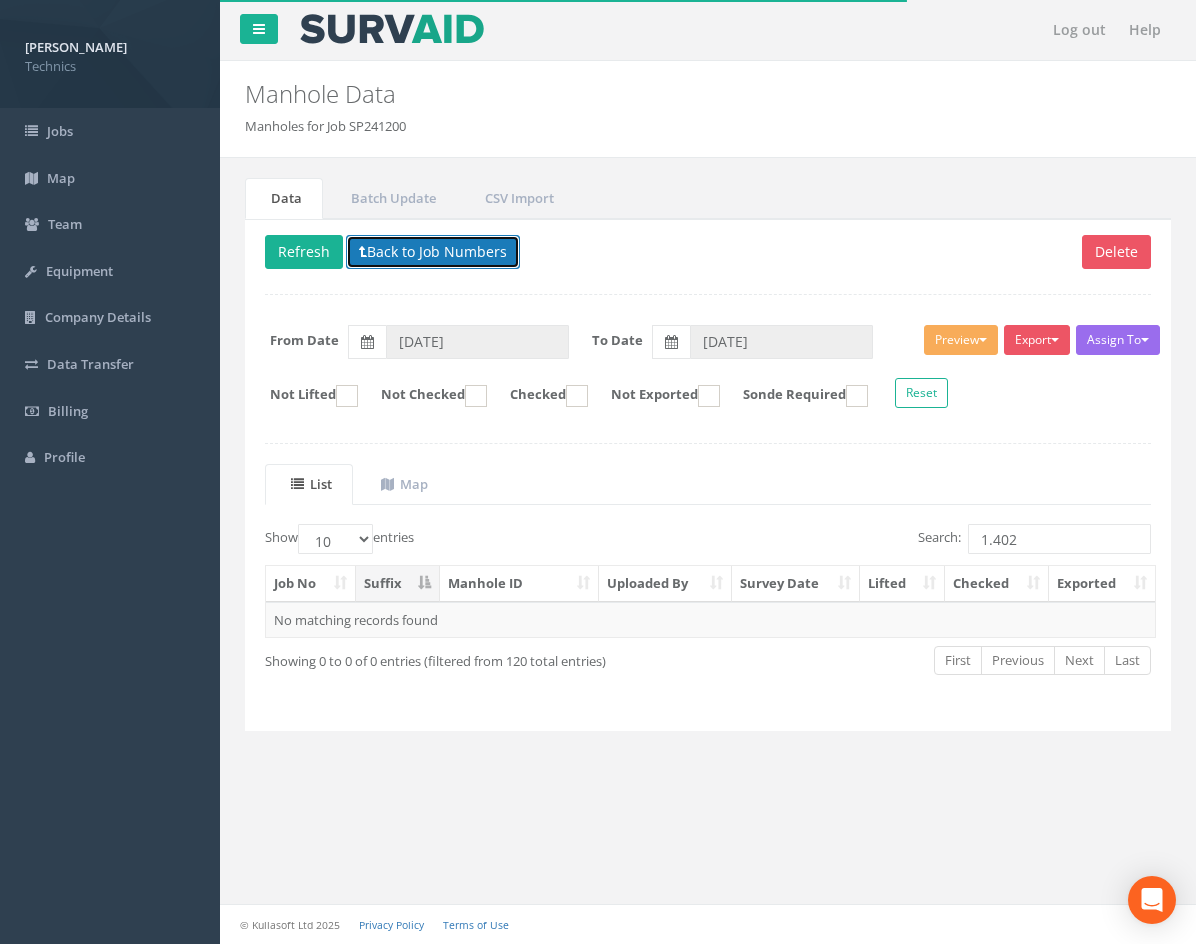 click on "Back to Job Numbers" at bounding box center [433, 252] 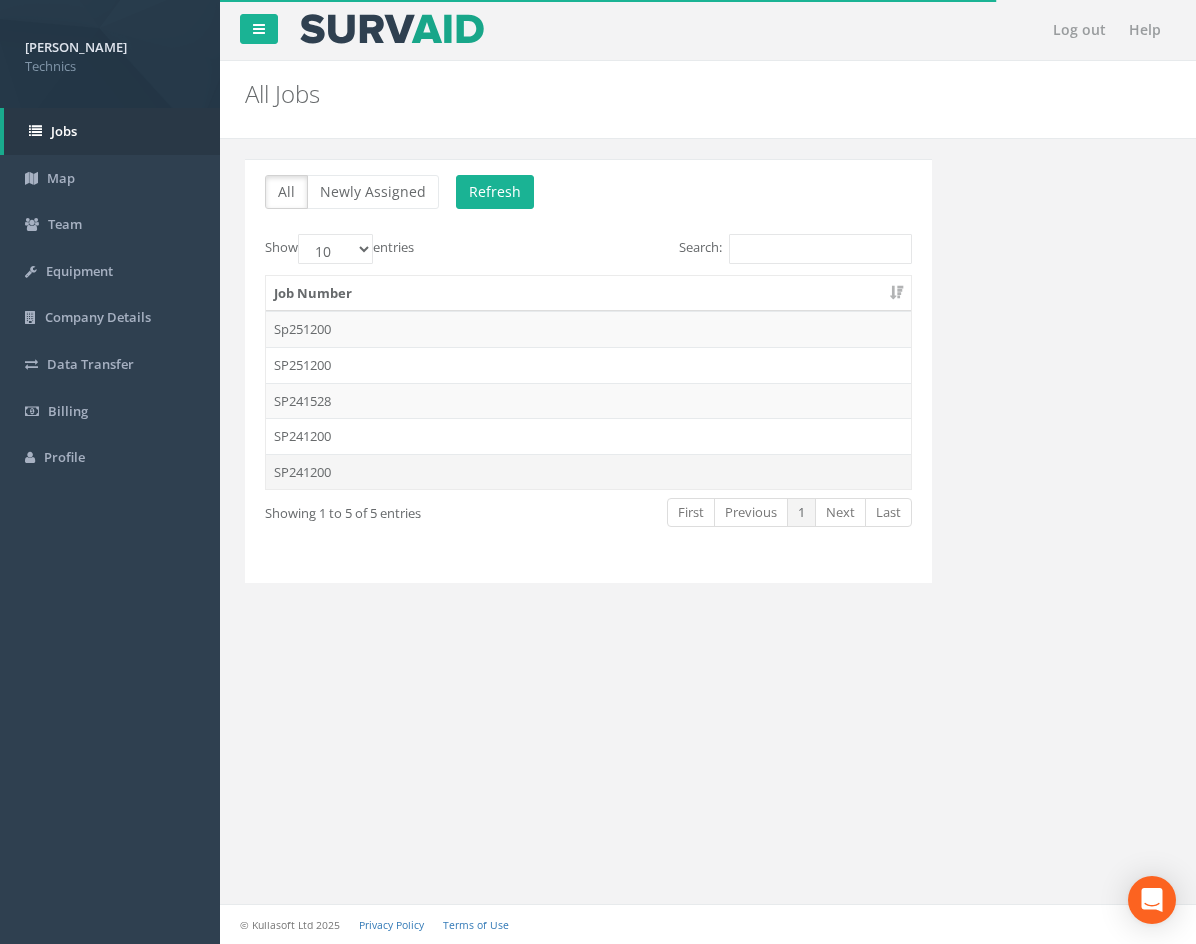 click on "SP241200" at bounding box center [588, 472] 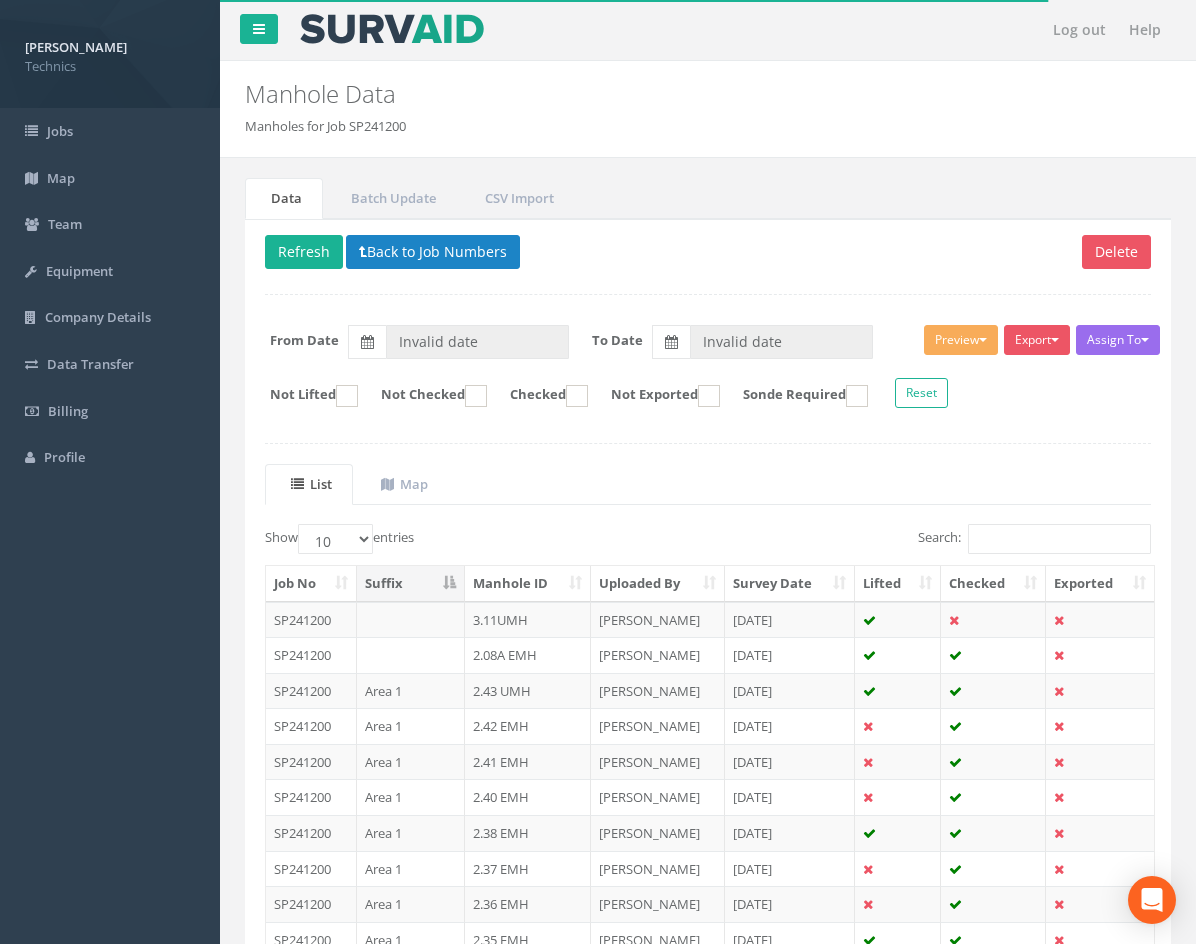 type on "[DATE]" 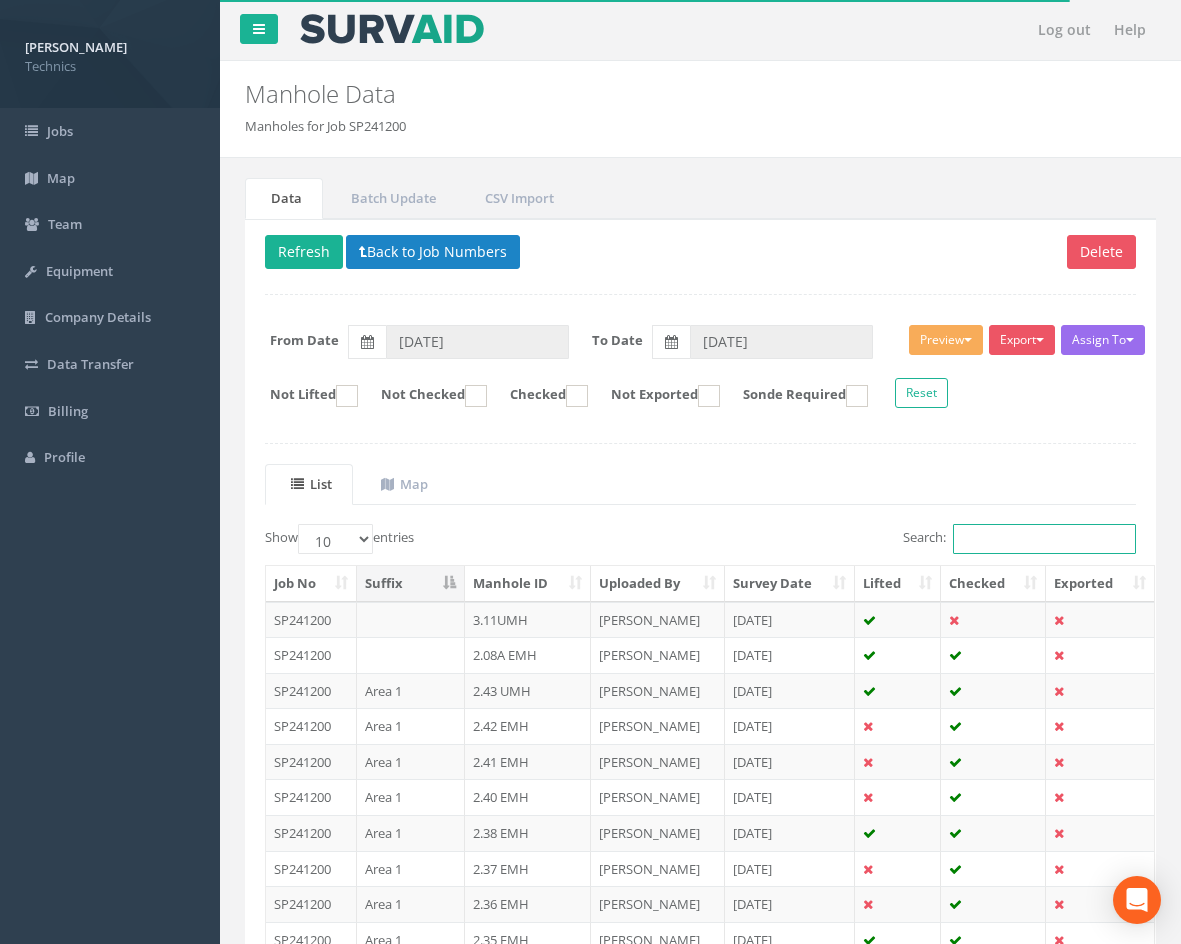 click on "Search:" at bounding box center (1044, 539) 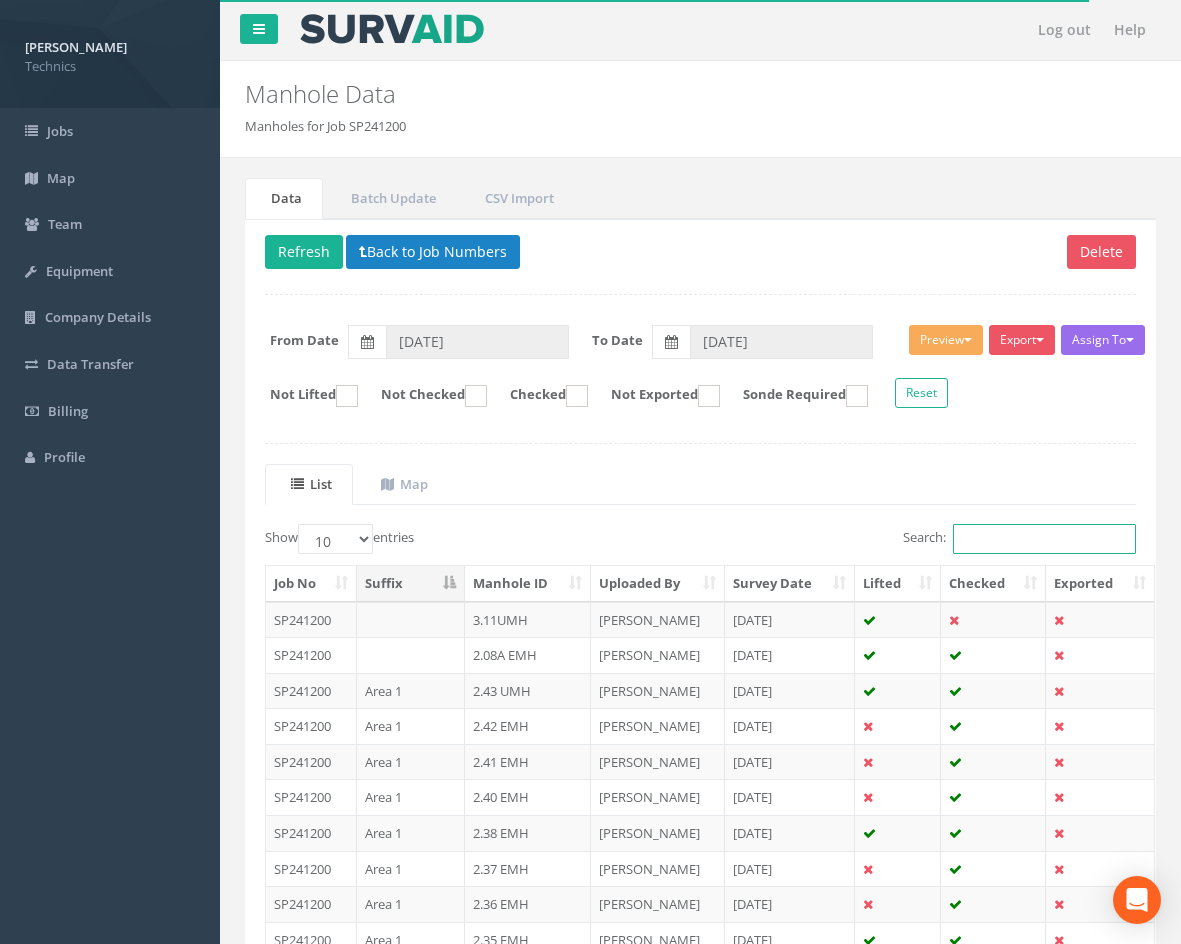 paste on "1.402" 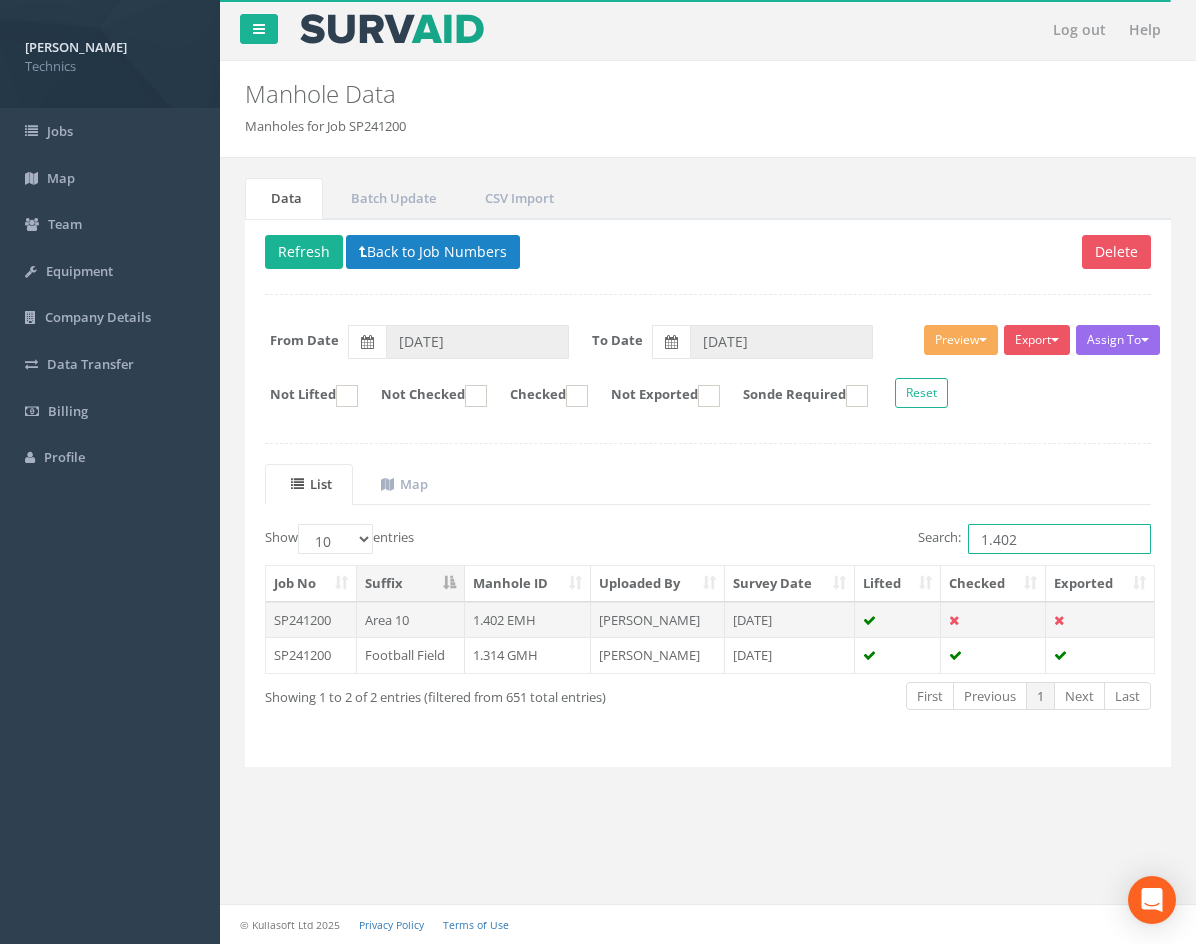 type on "1.402" 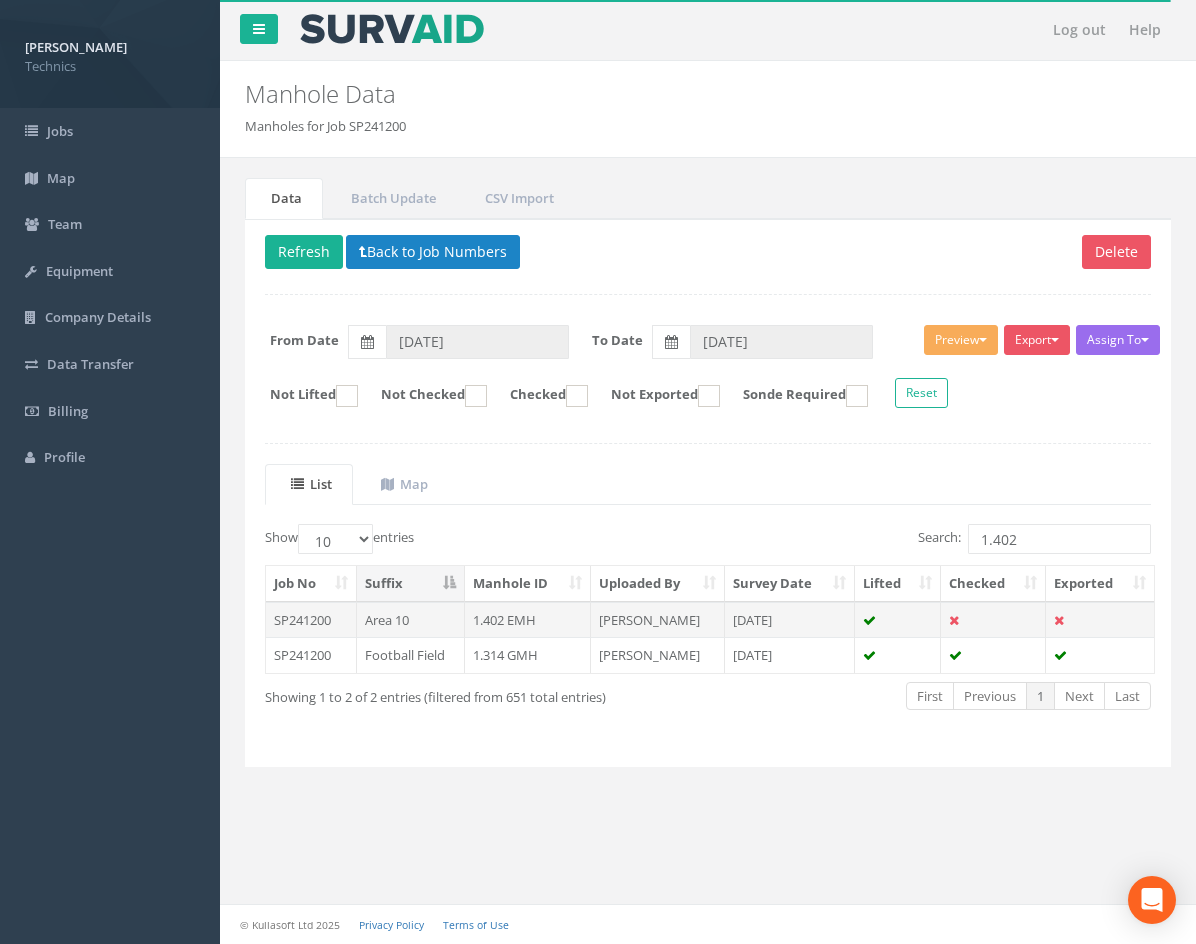 click on "1.402 EMH" at bounding box center [528, 620] 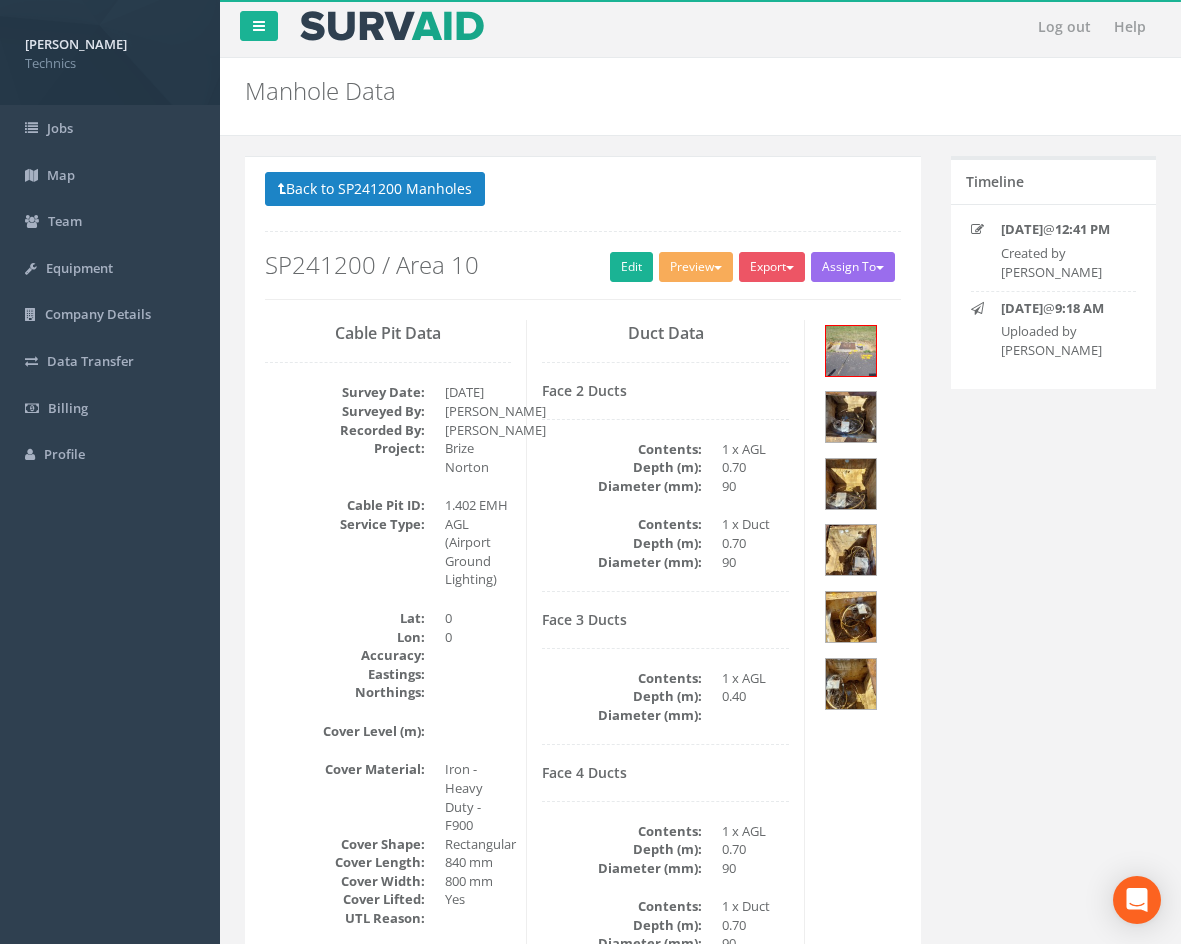 scroll, scrollTop: 0, scrollLeft: 0, axis: both 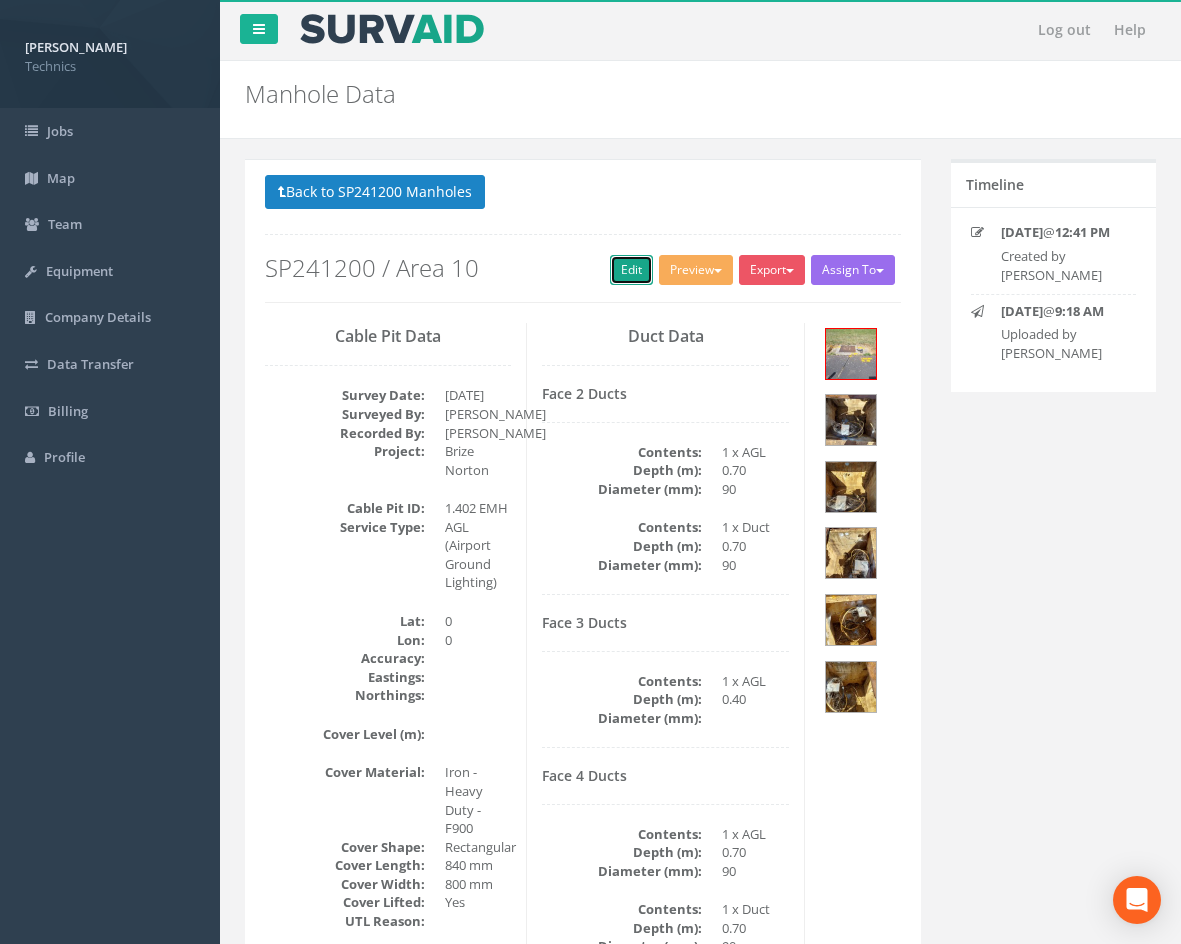 click on "Edit" at bounding box center (631, 270) 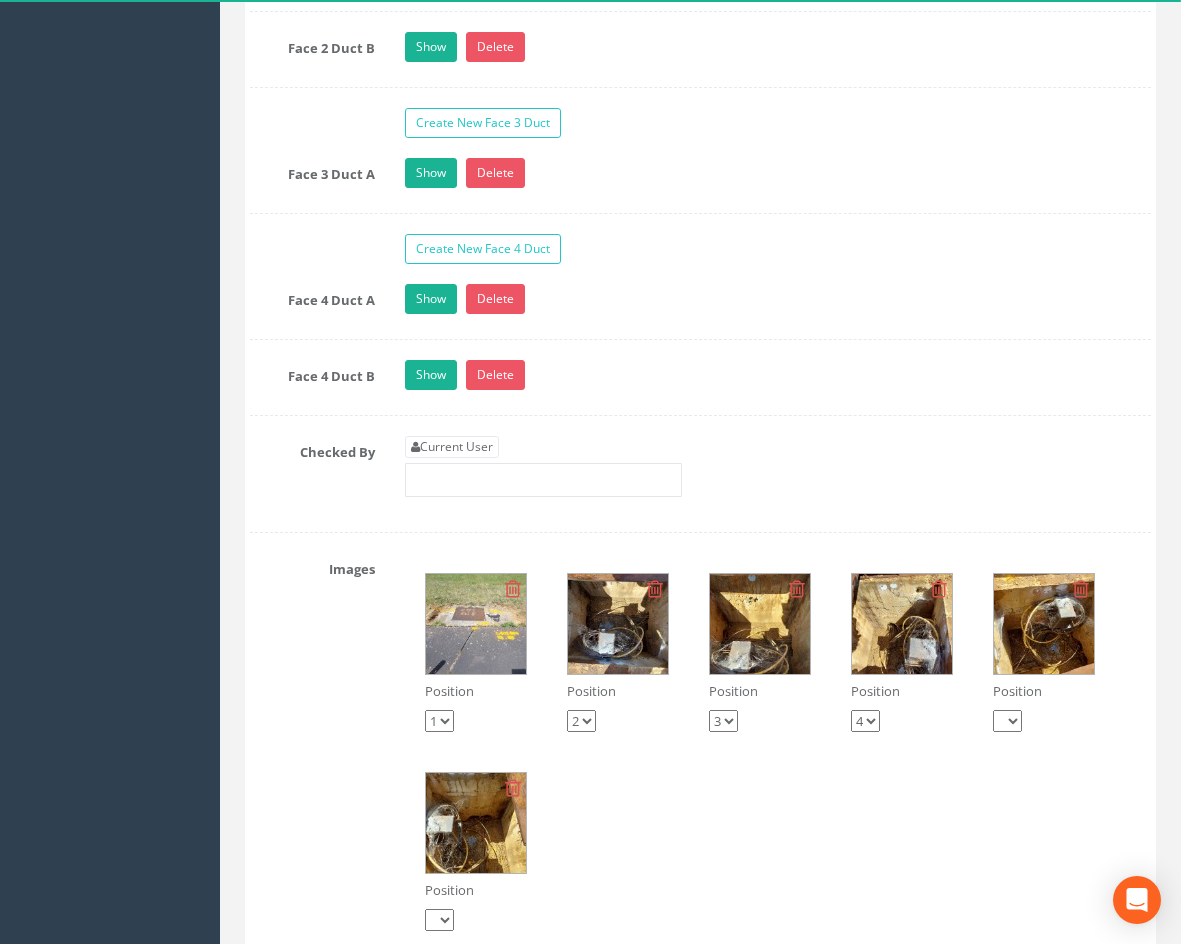 scroll, scrollTop: 2400, scrollLeft: 0, axis: vertical 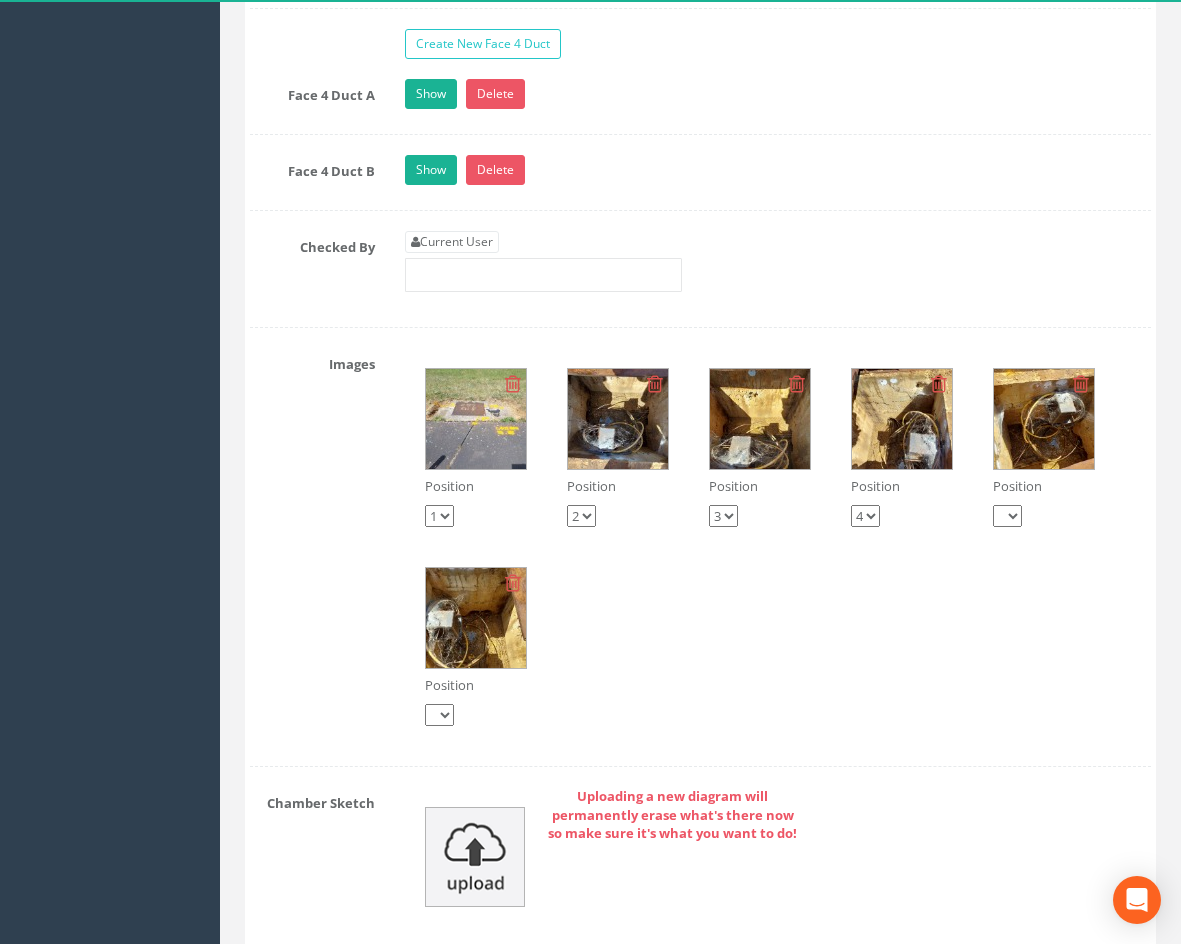 click at bounding box center (476, 419) 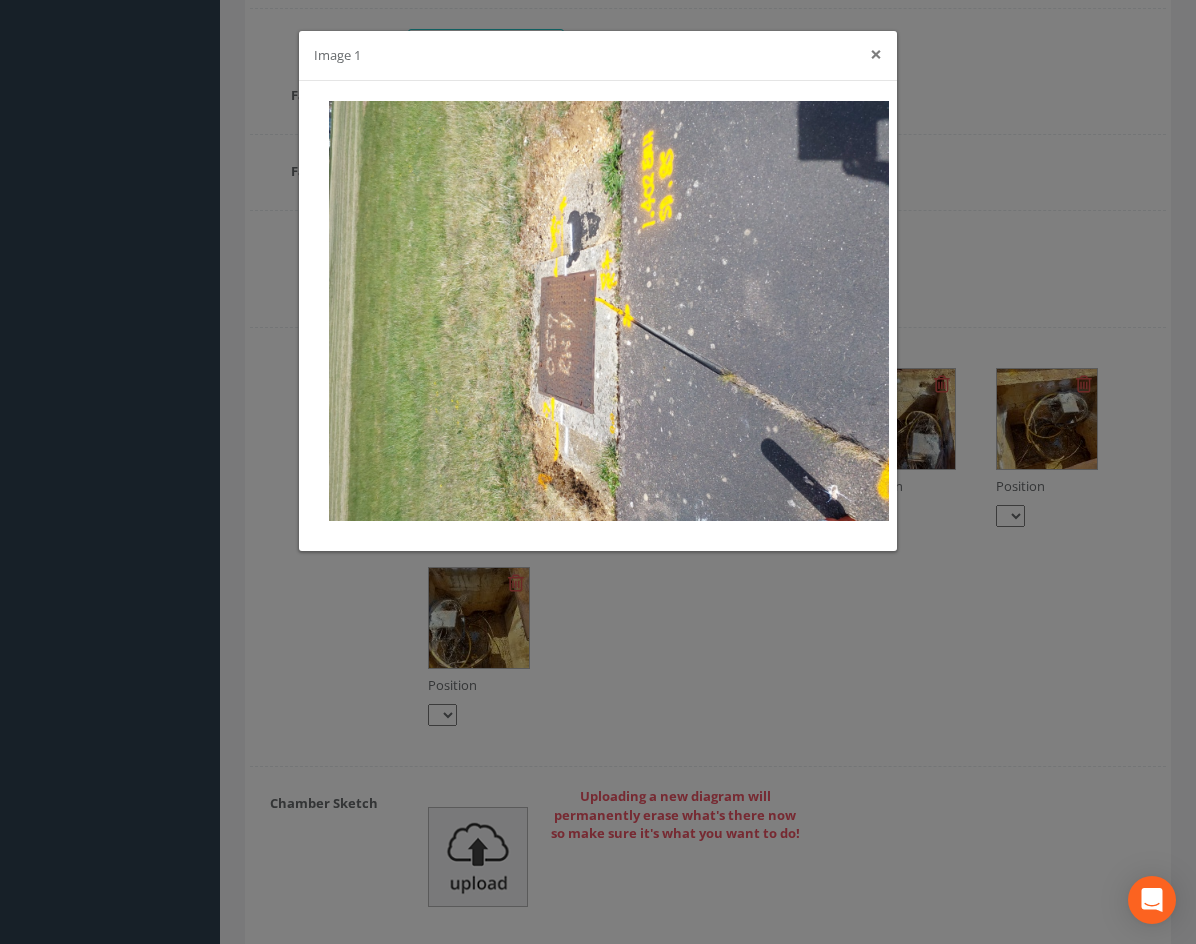 click on "×" at bounding box center [876, 54] 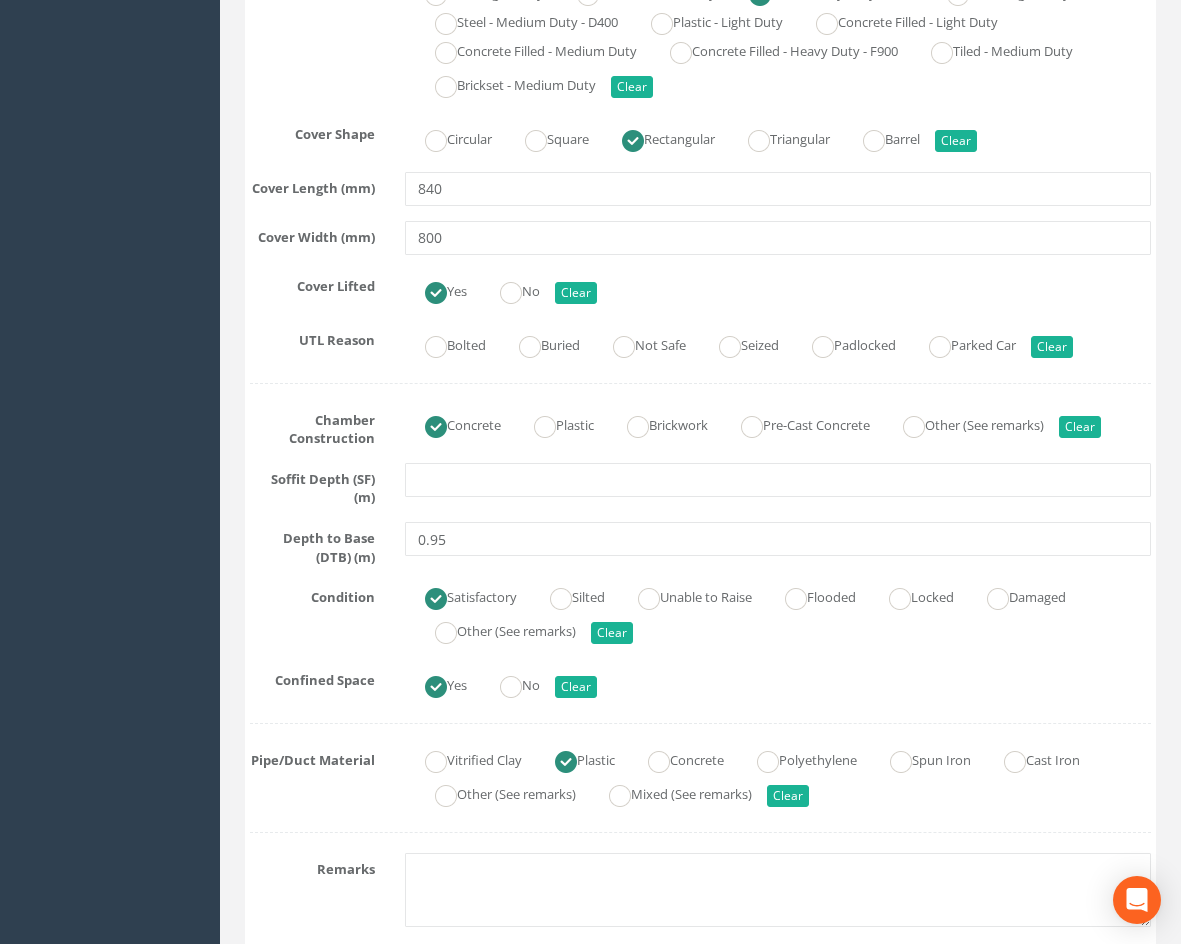 scroll, scrollTop: 1100, scrollLeft: 0, axis: vertical 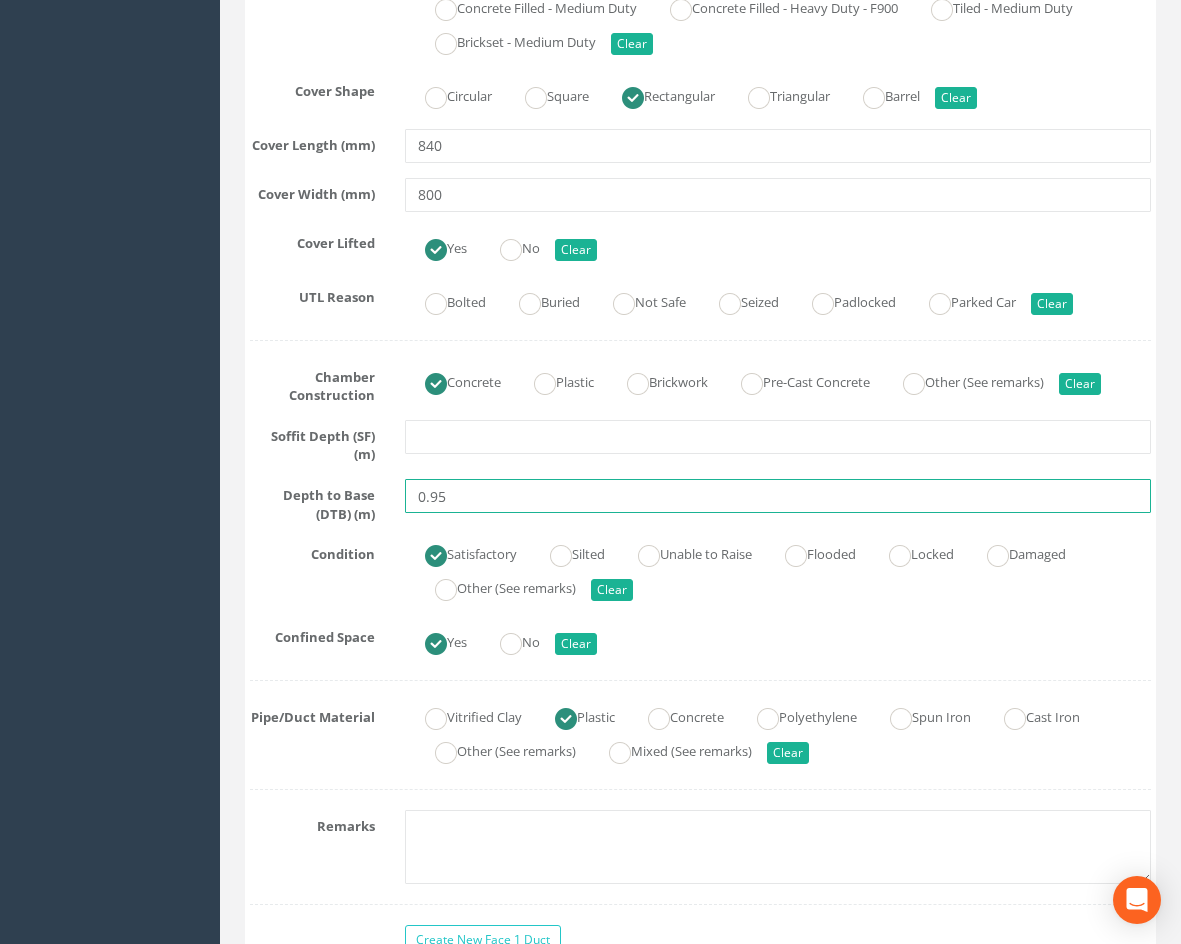 click on "0.95" at bounding box center [778, 496] 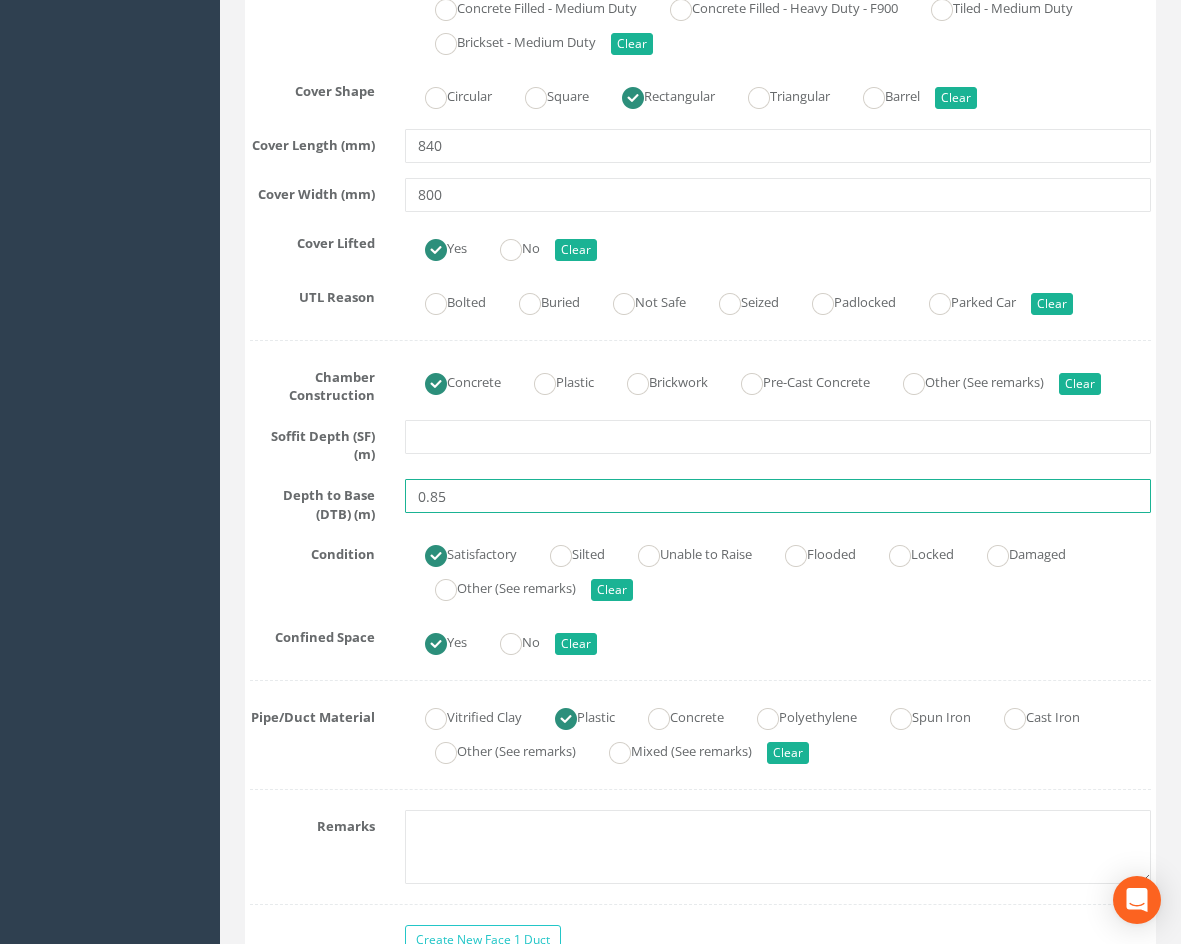 type on "0.85" 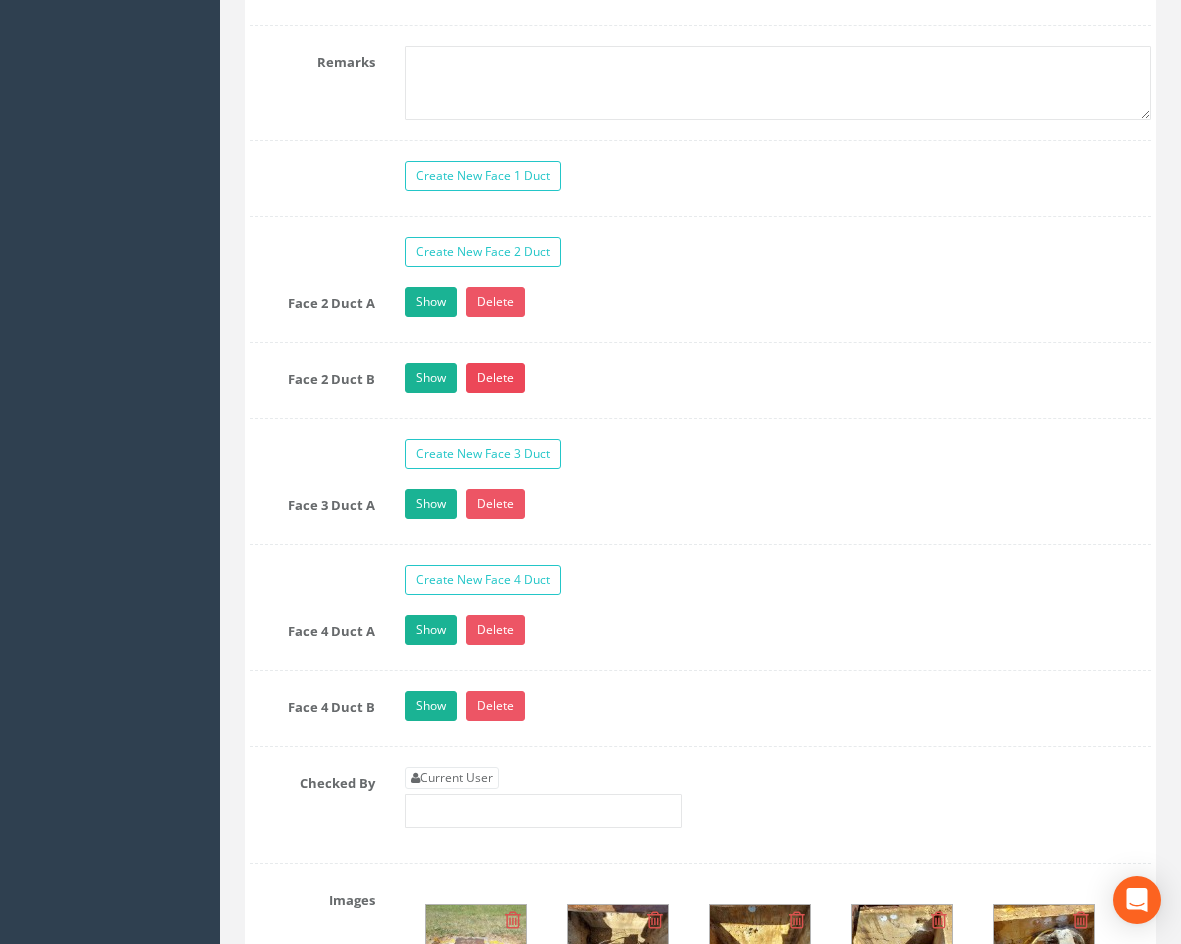 scroll, scrollTop: 1900, scrollLeft: 0, axis: vertical 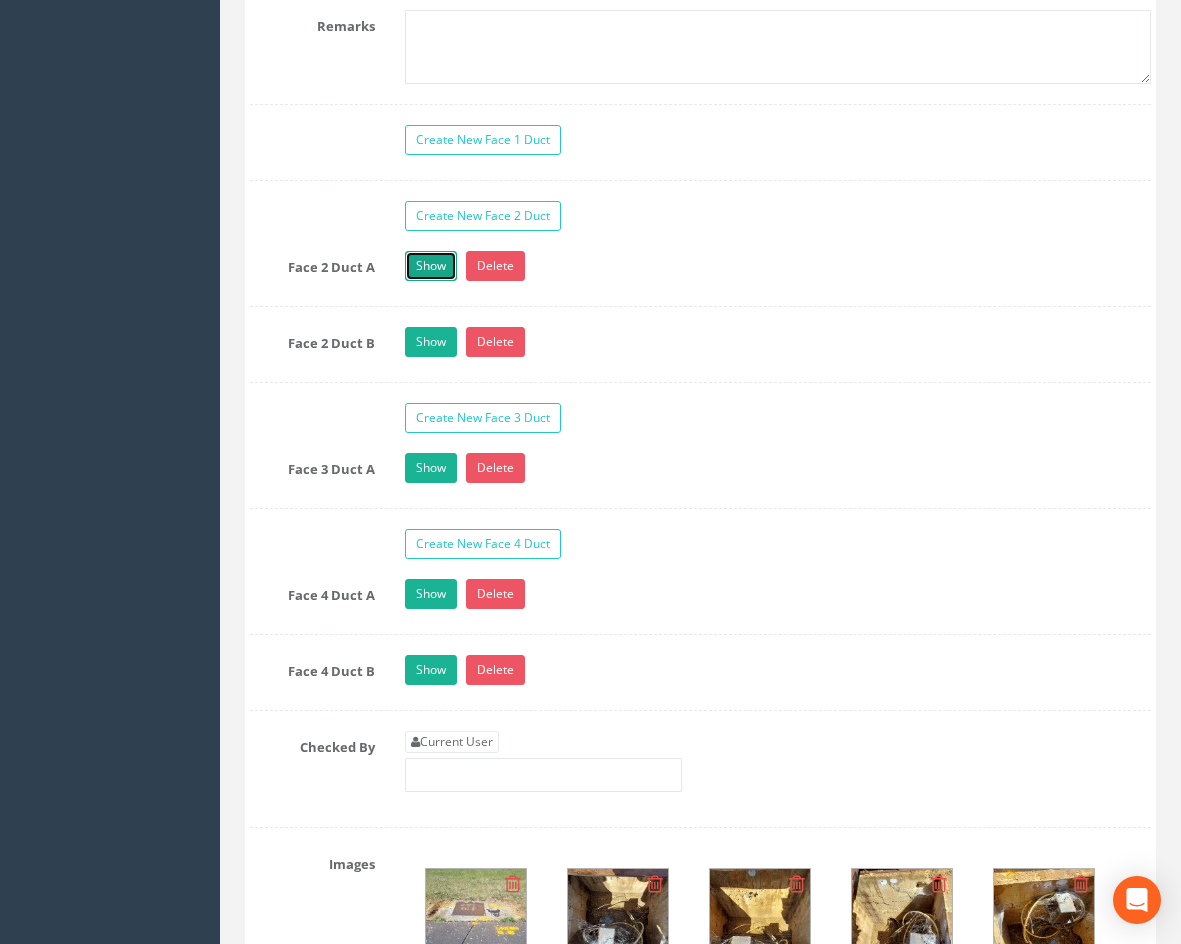 click on "Show" at bounding box center (431, 266) 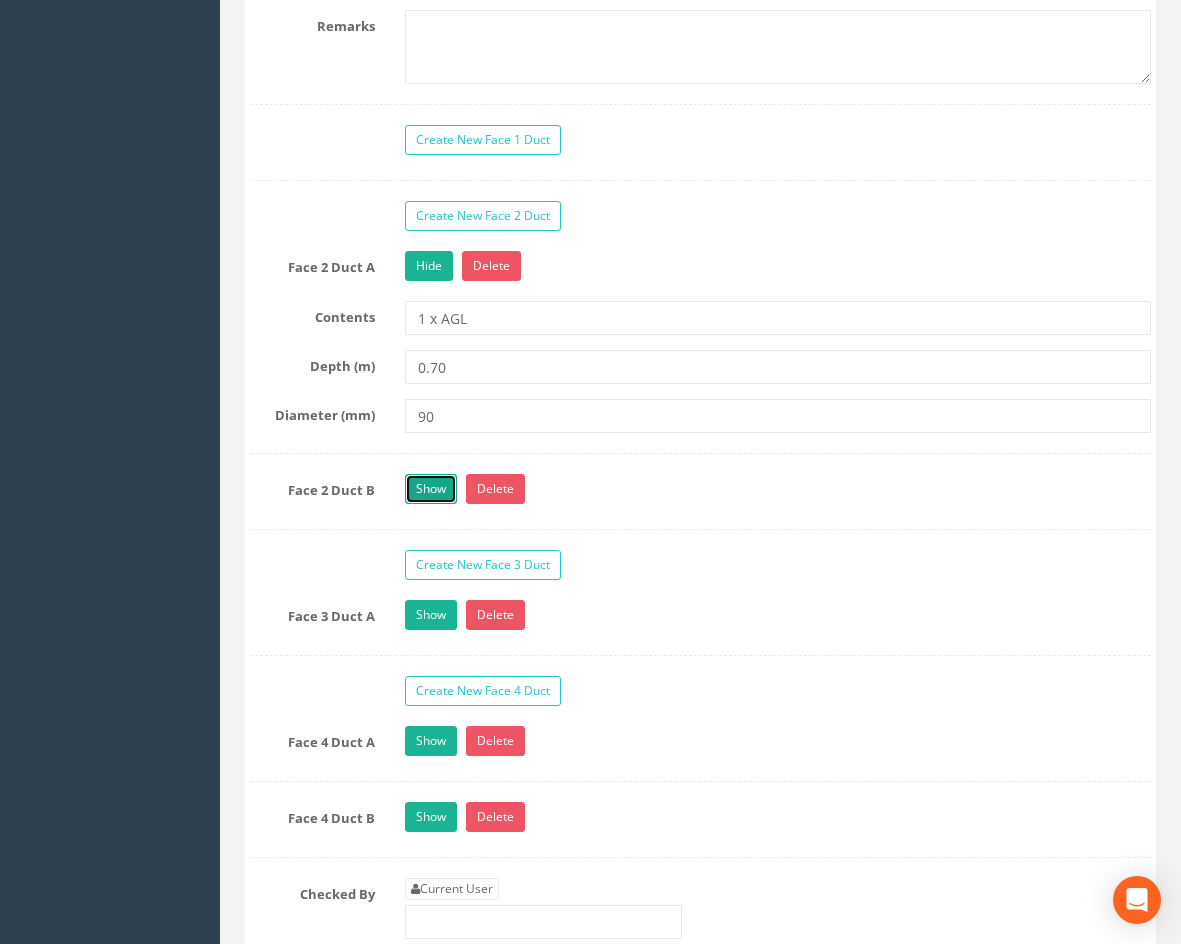 click on "Show" at bounding box center [431, 489] 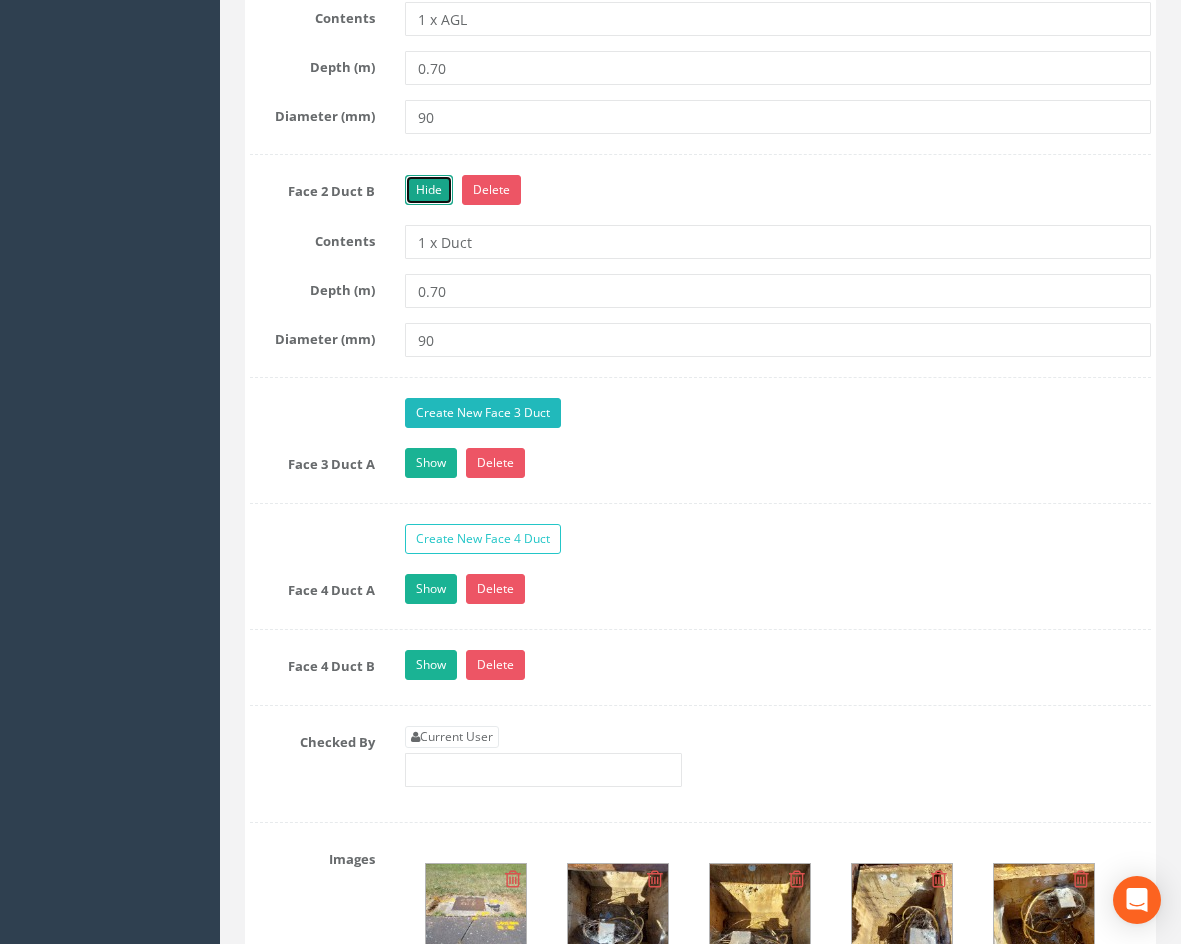 scroll, scrollTop: 2200, scrollLeft: 0, axis: vertical 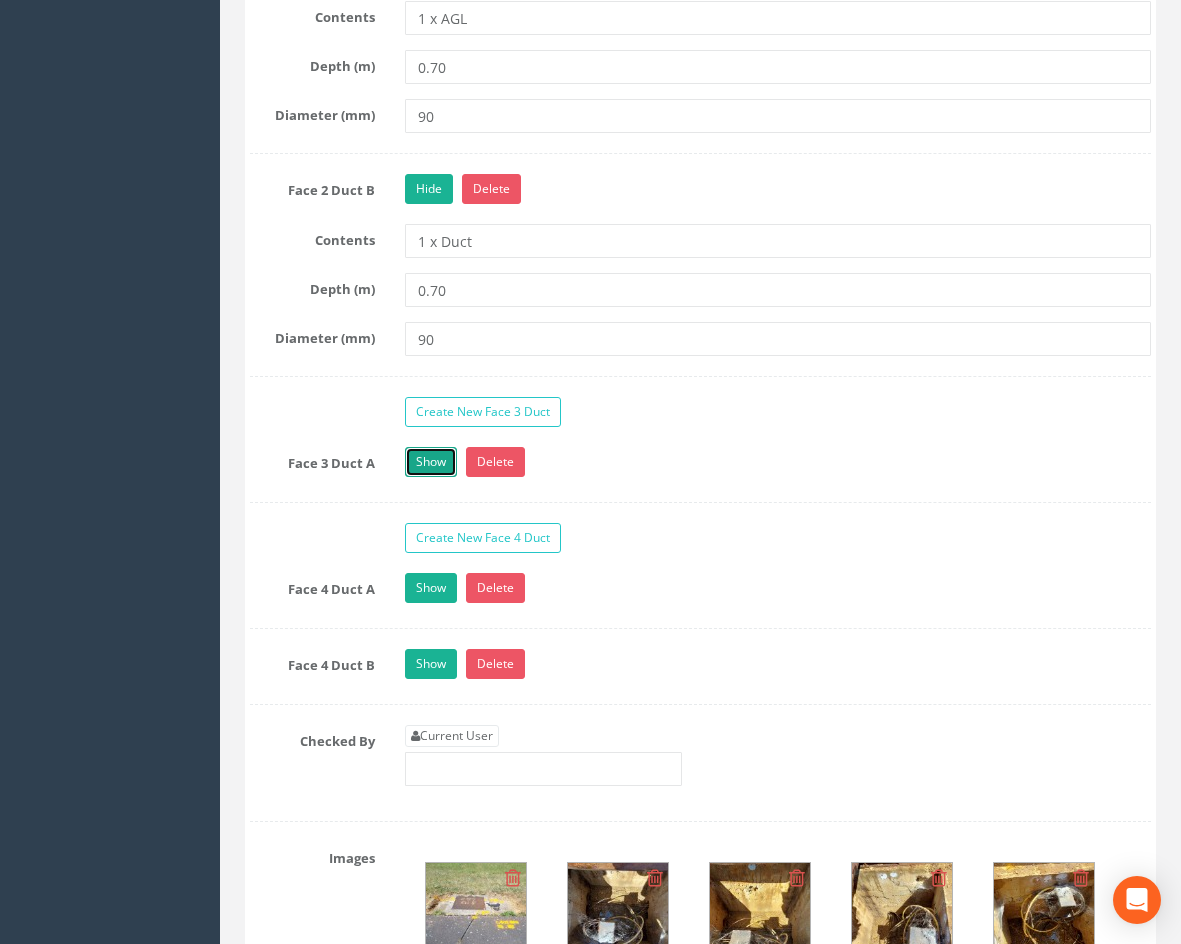 click on "Show" at bounding box center (431, 462) 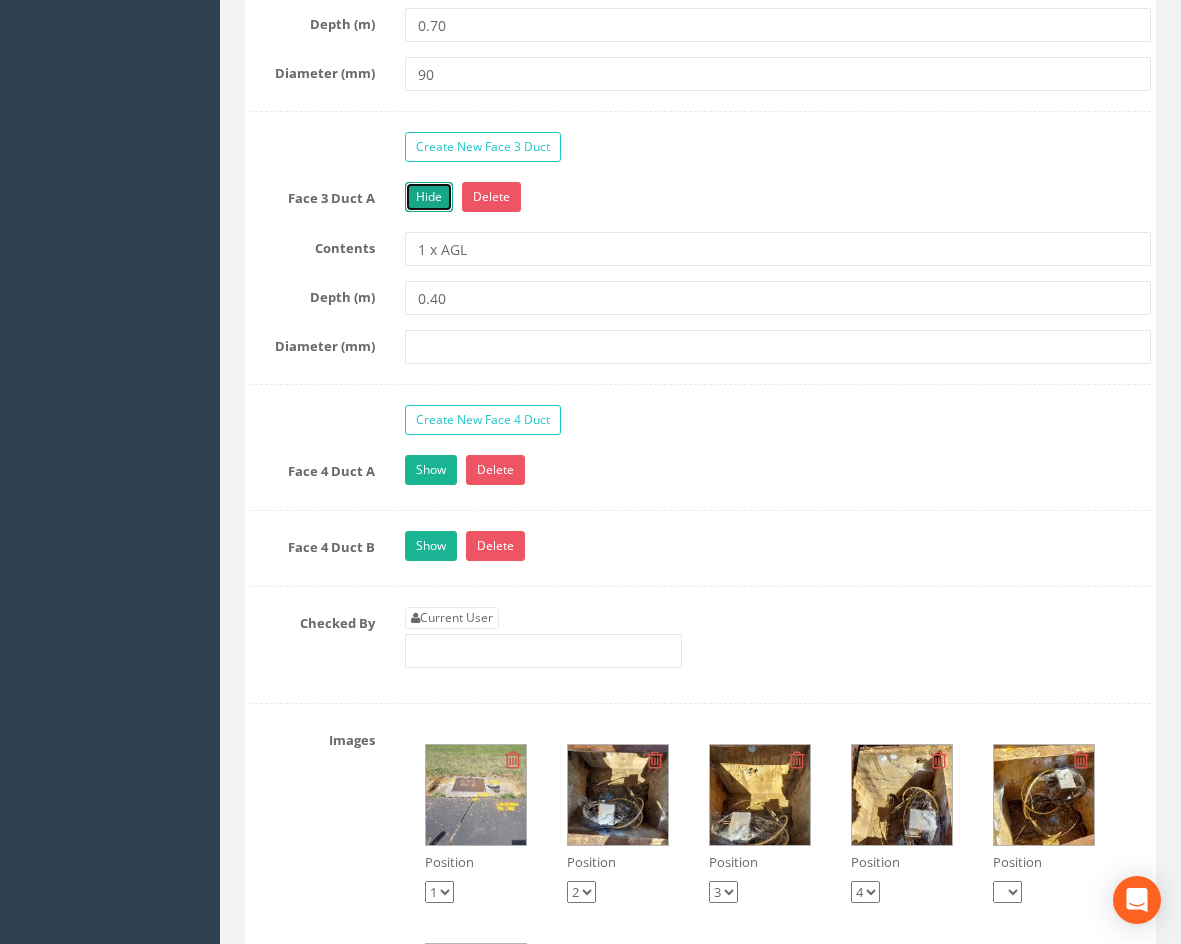 scroll, scrollTop: 2500, scrollLeft: 0, axis: vertical 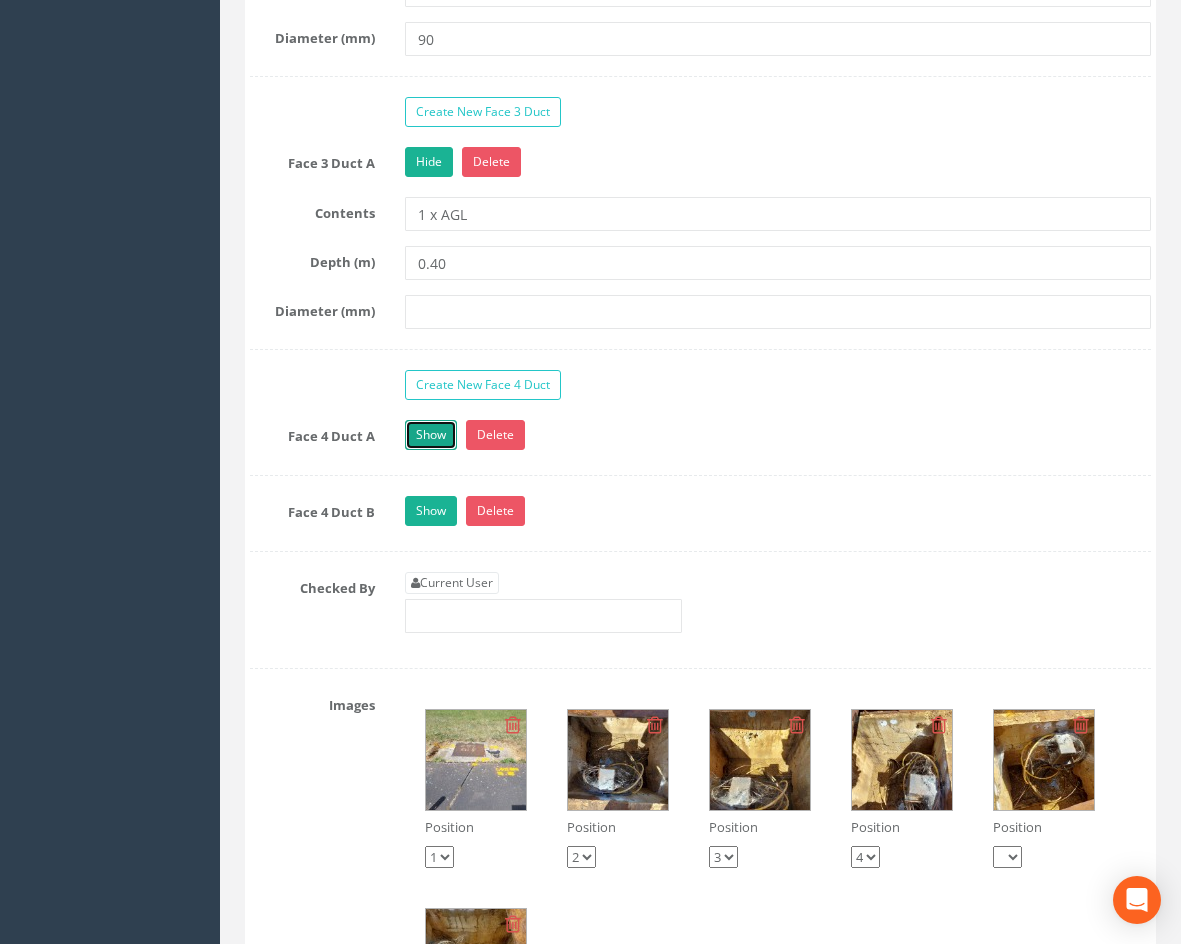 click on "Show" at bounding box center (431, 435) 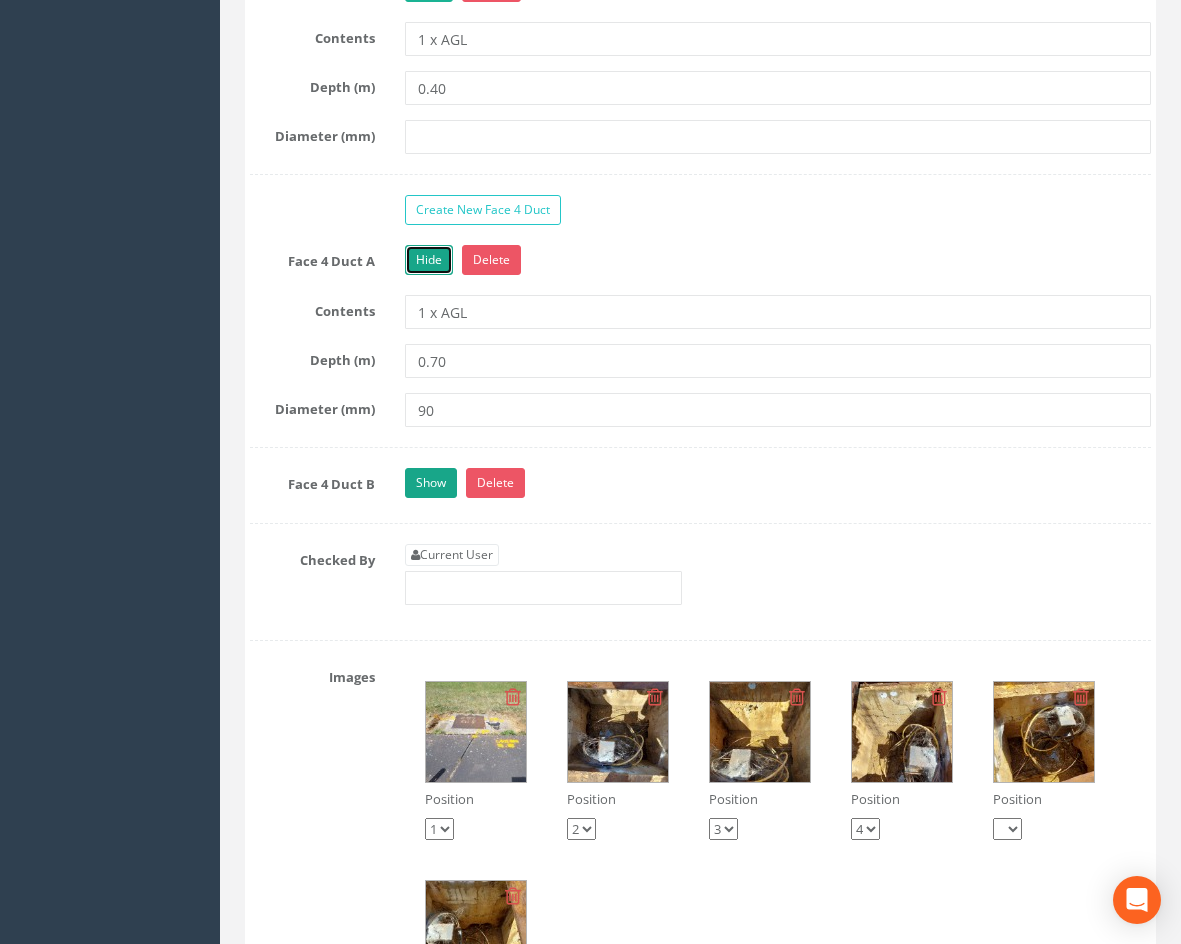 scroll, scrollTop: 2700, scrollLeft: 0, axis: vertical 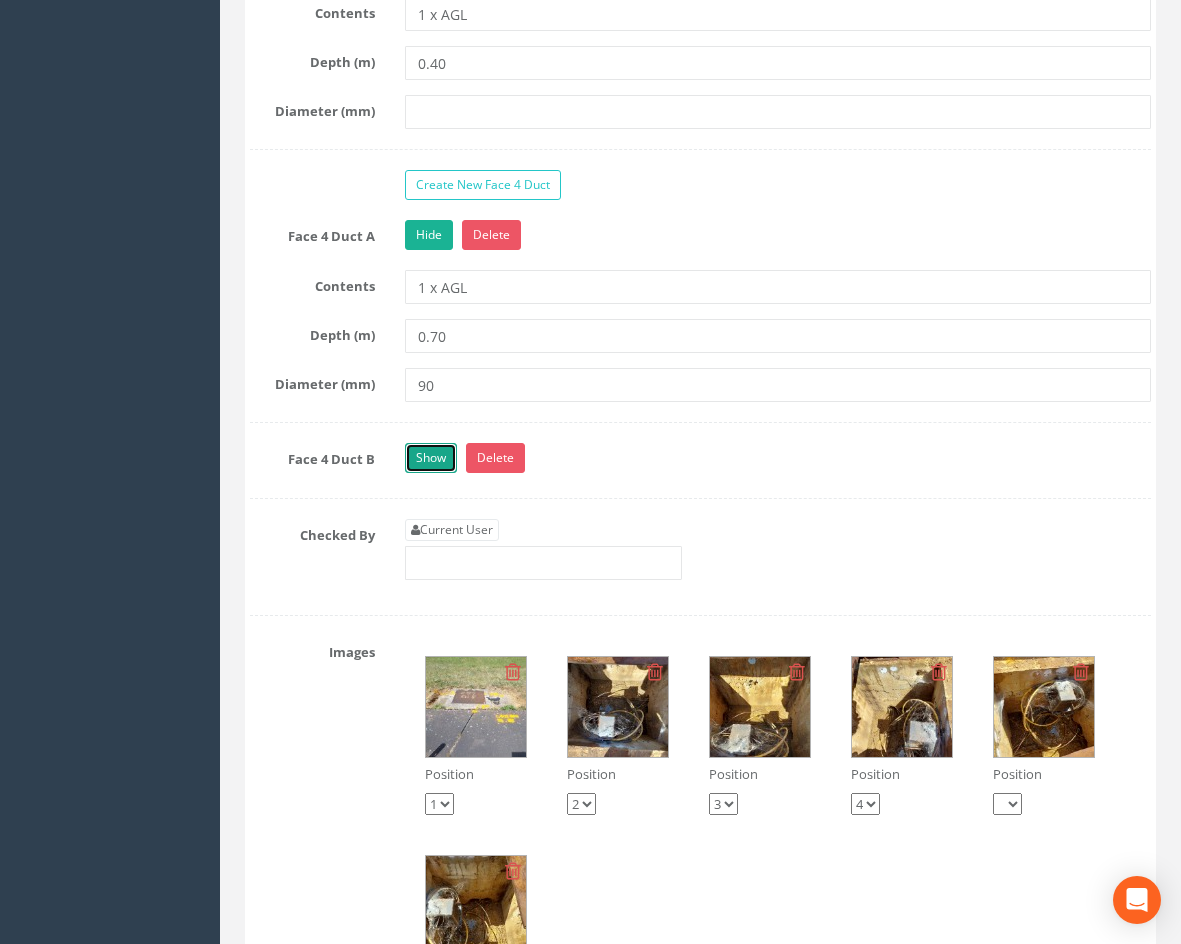 click on "Show" at bounding box center (431, 458) 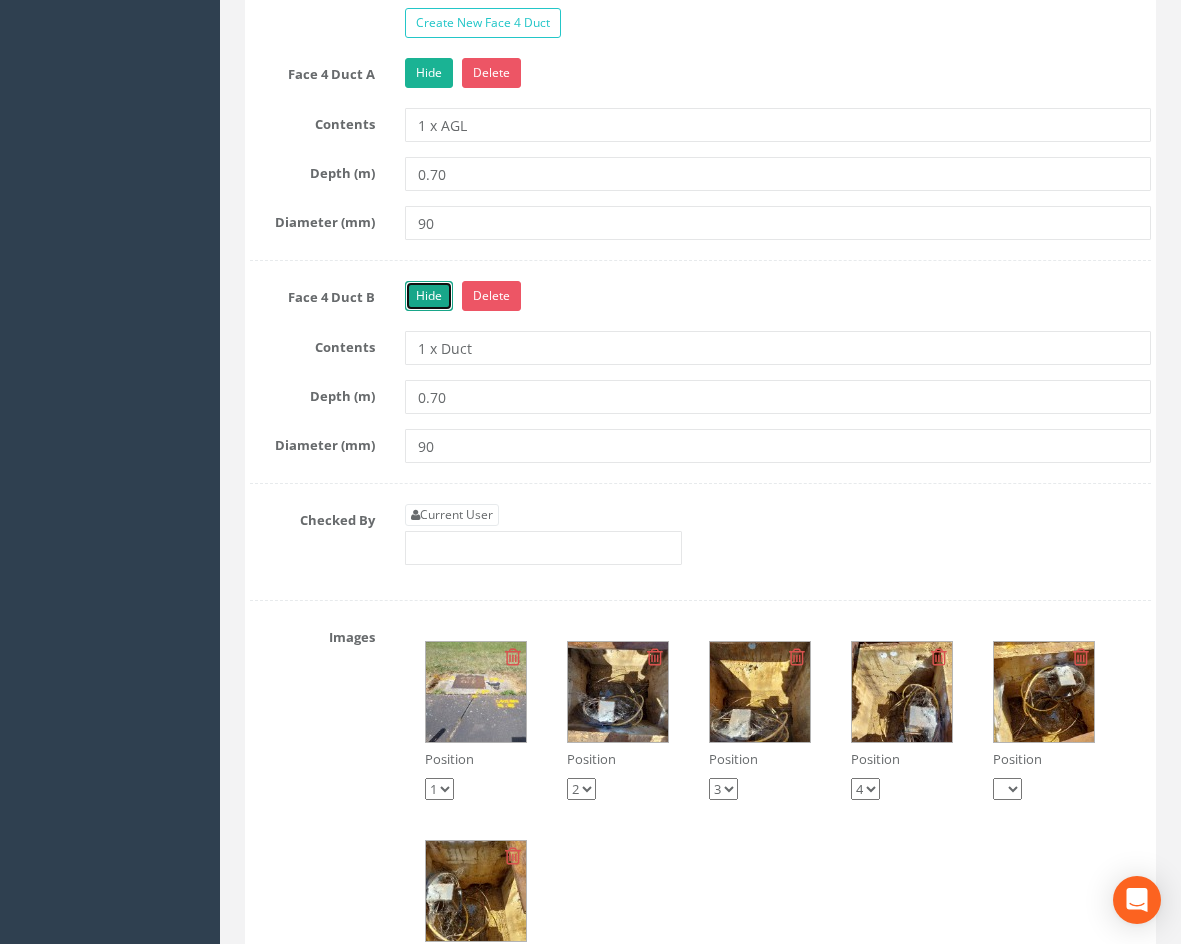 scroll, scrollTop: 3000, scrollLeft: 0, axis: vertical 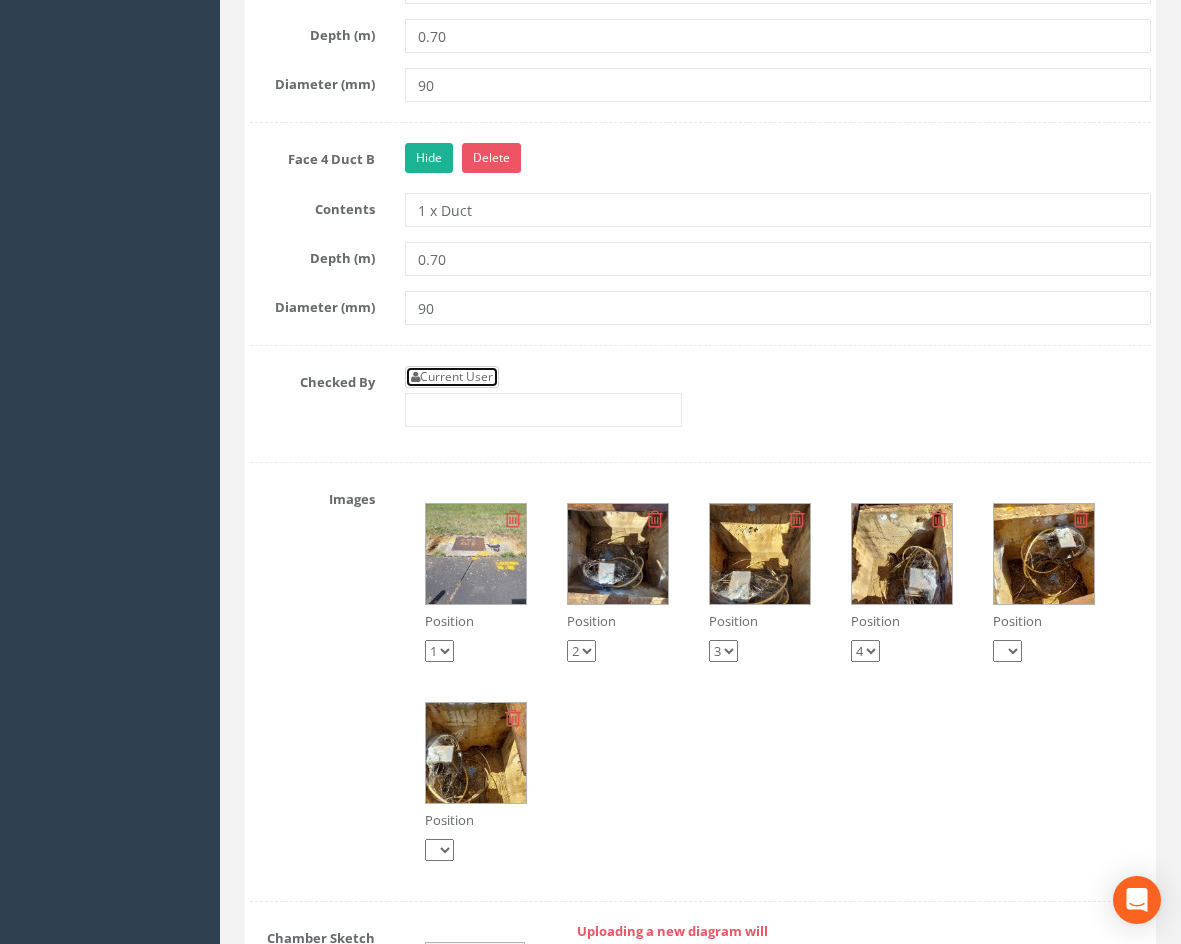 click on "Current User" at bounding box center (452, 377) 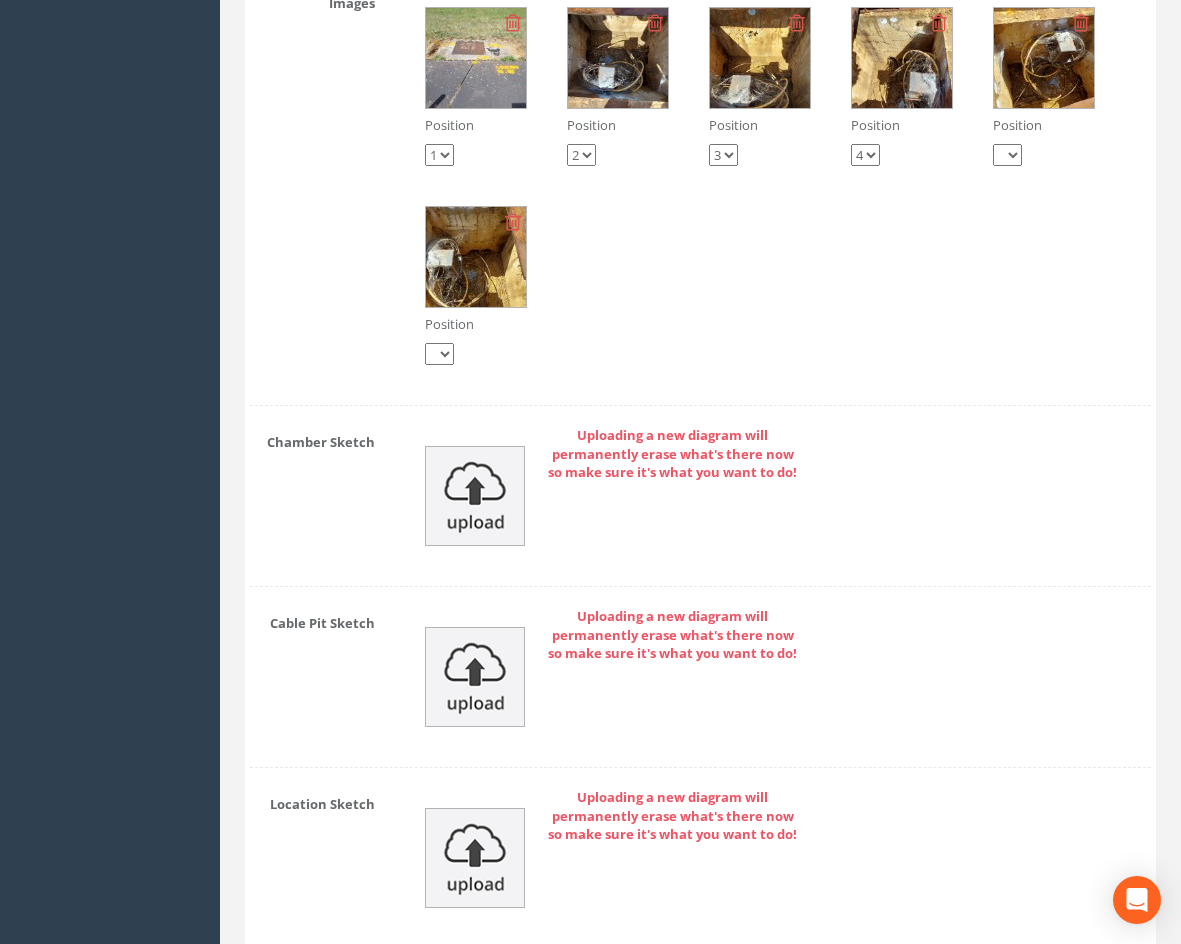 scroll, scrollTop: 3322, scrollLeft: 0, axis: vertical 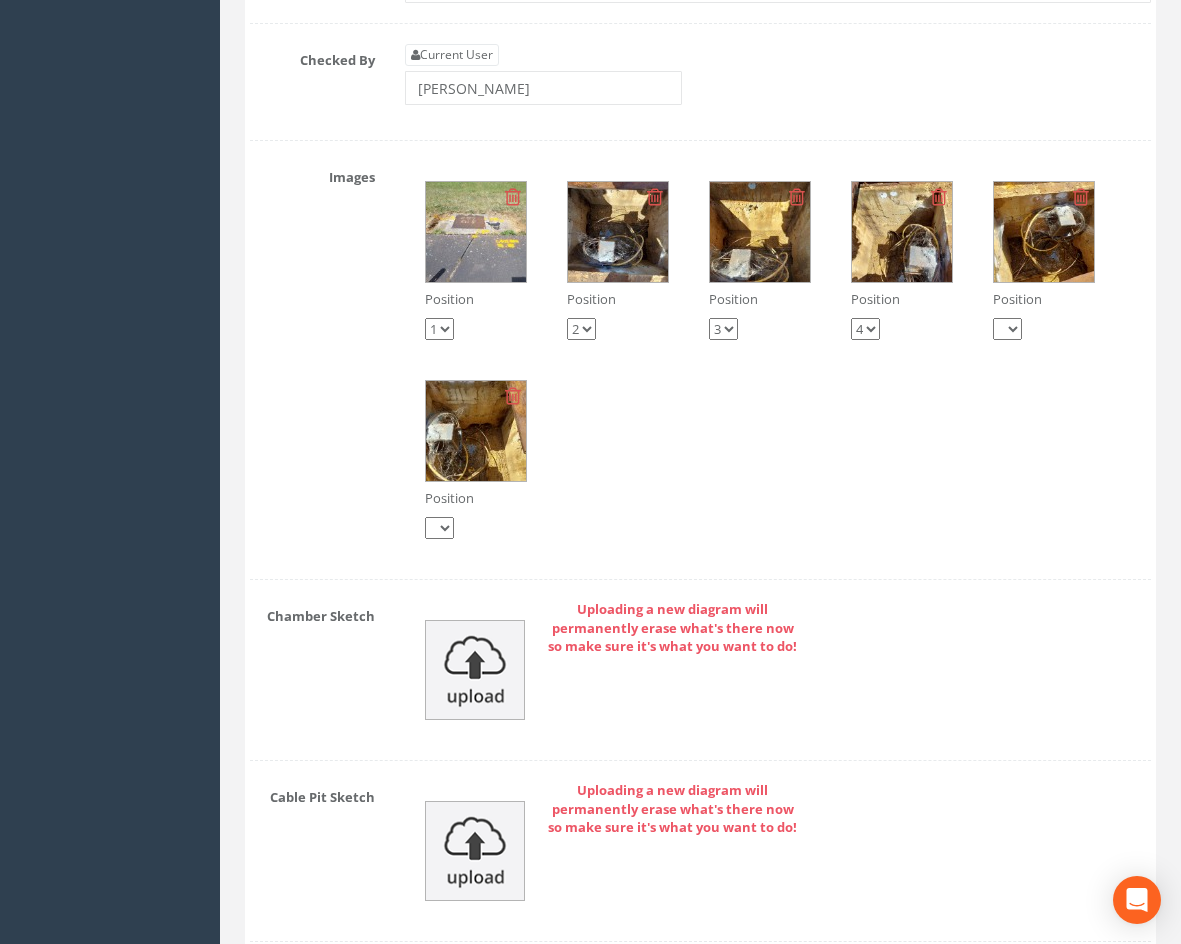 click at bounding box center [476, 431] 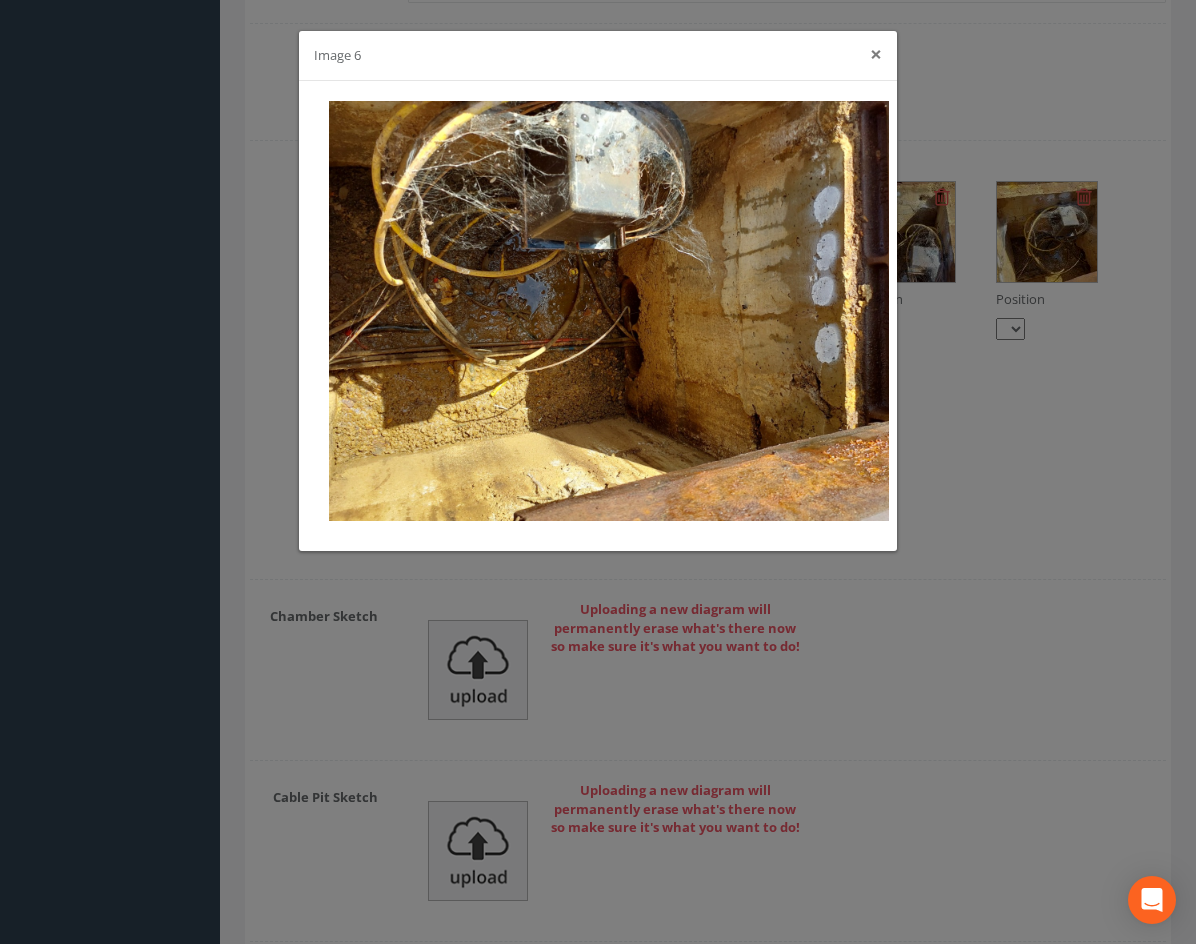 click on "×" at bounding box center (876, 54) 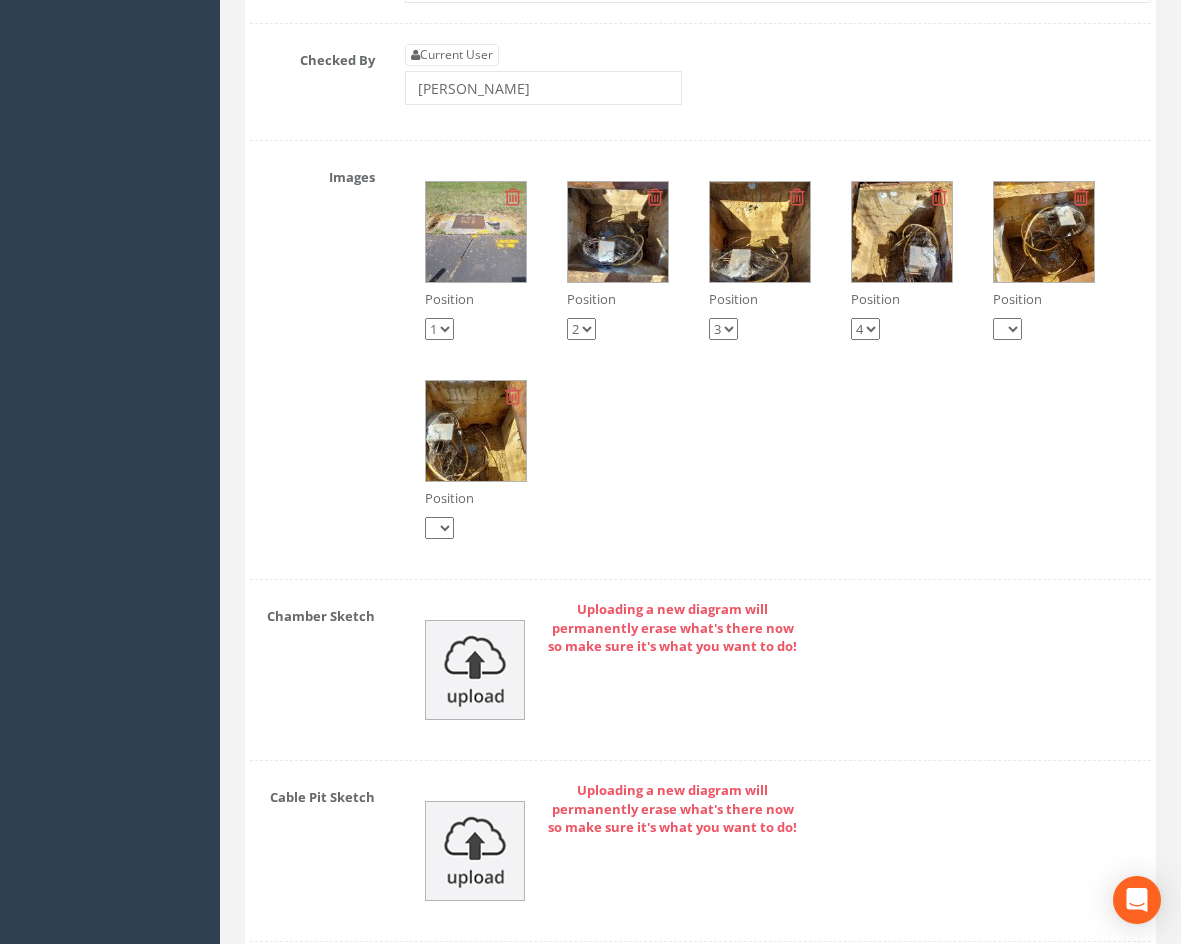 click at bounding box center (902, 232) 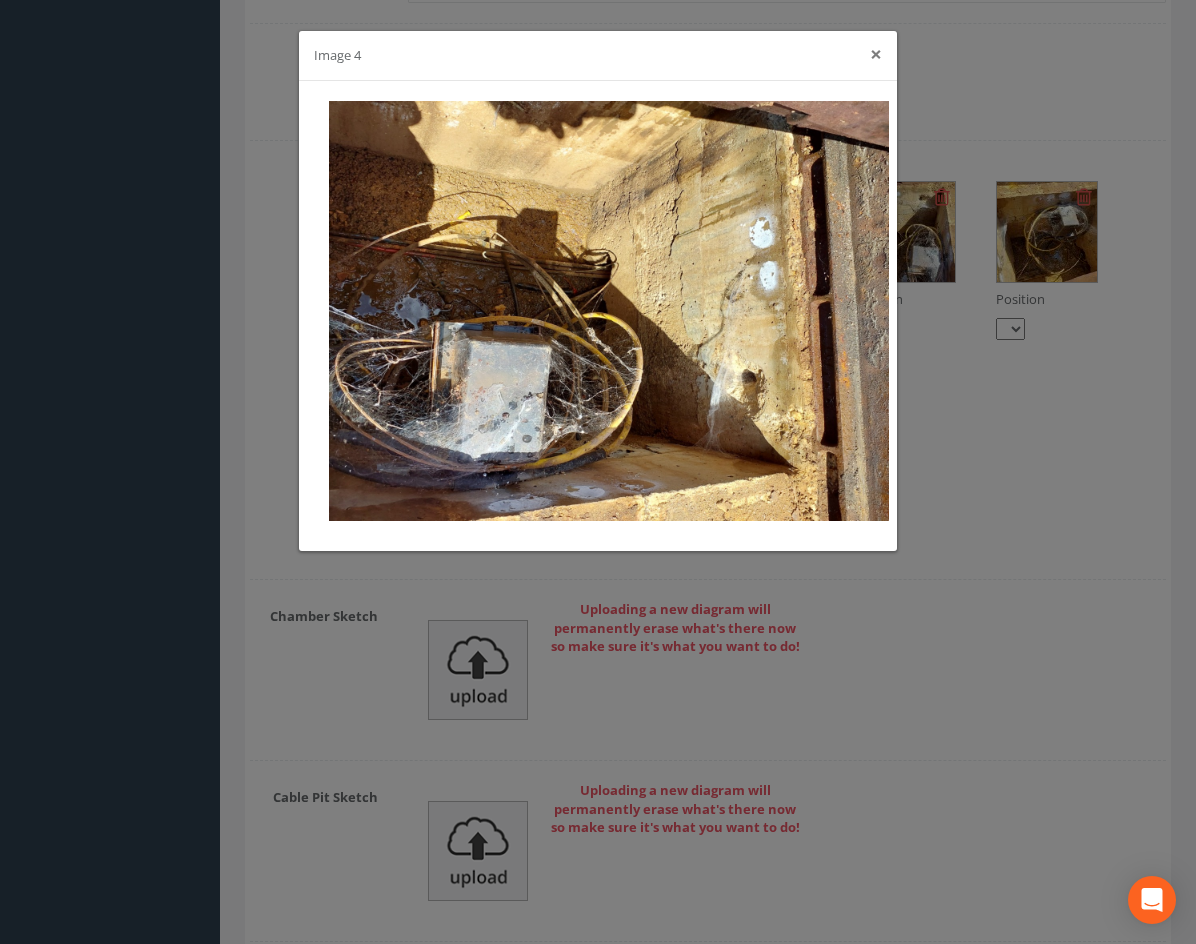click on "×" at bounding box center (876, 54) 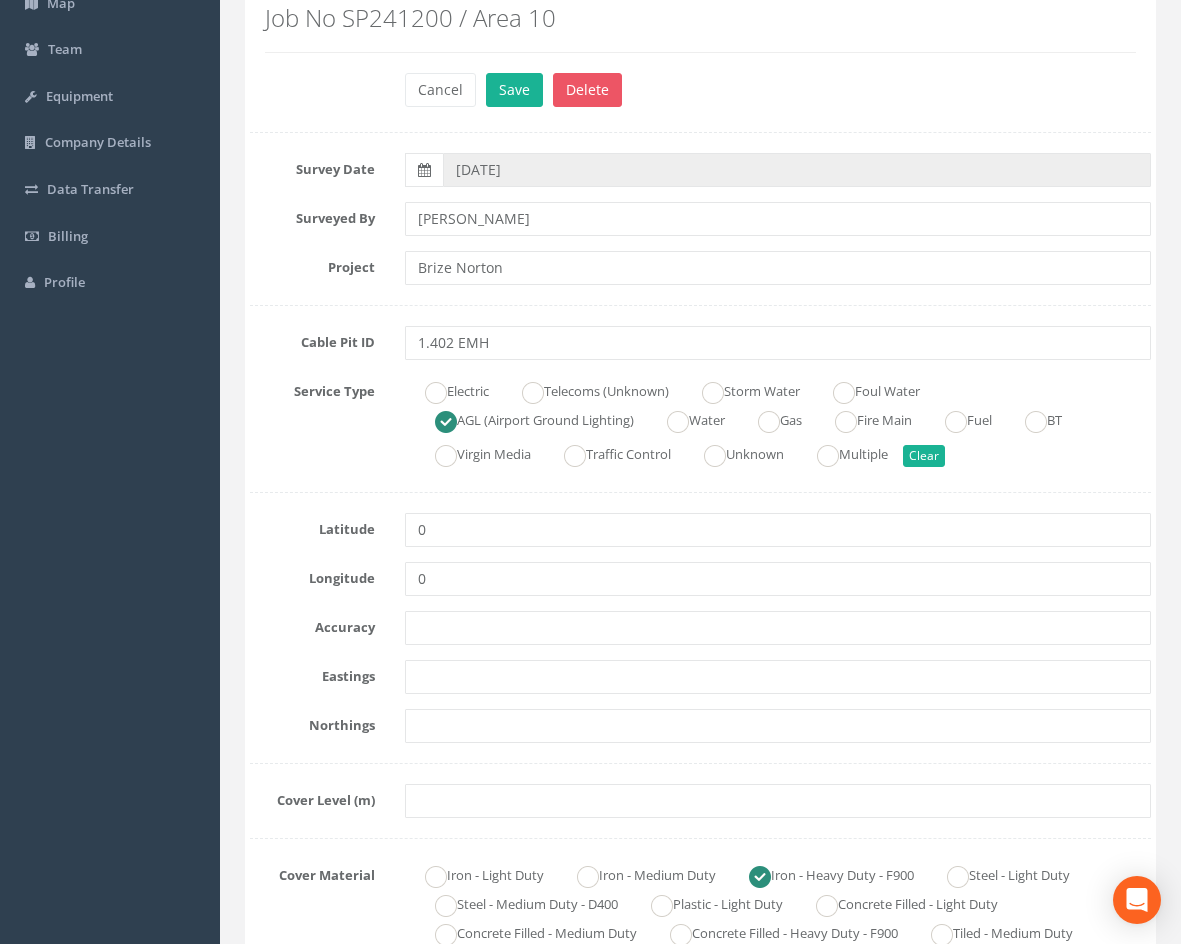 scroll, scrollTop: 122, scrollLeft: 0, axis: vertical 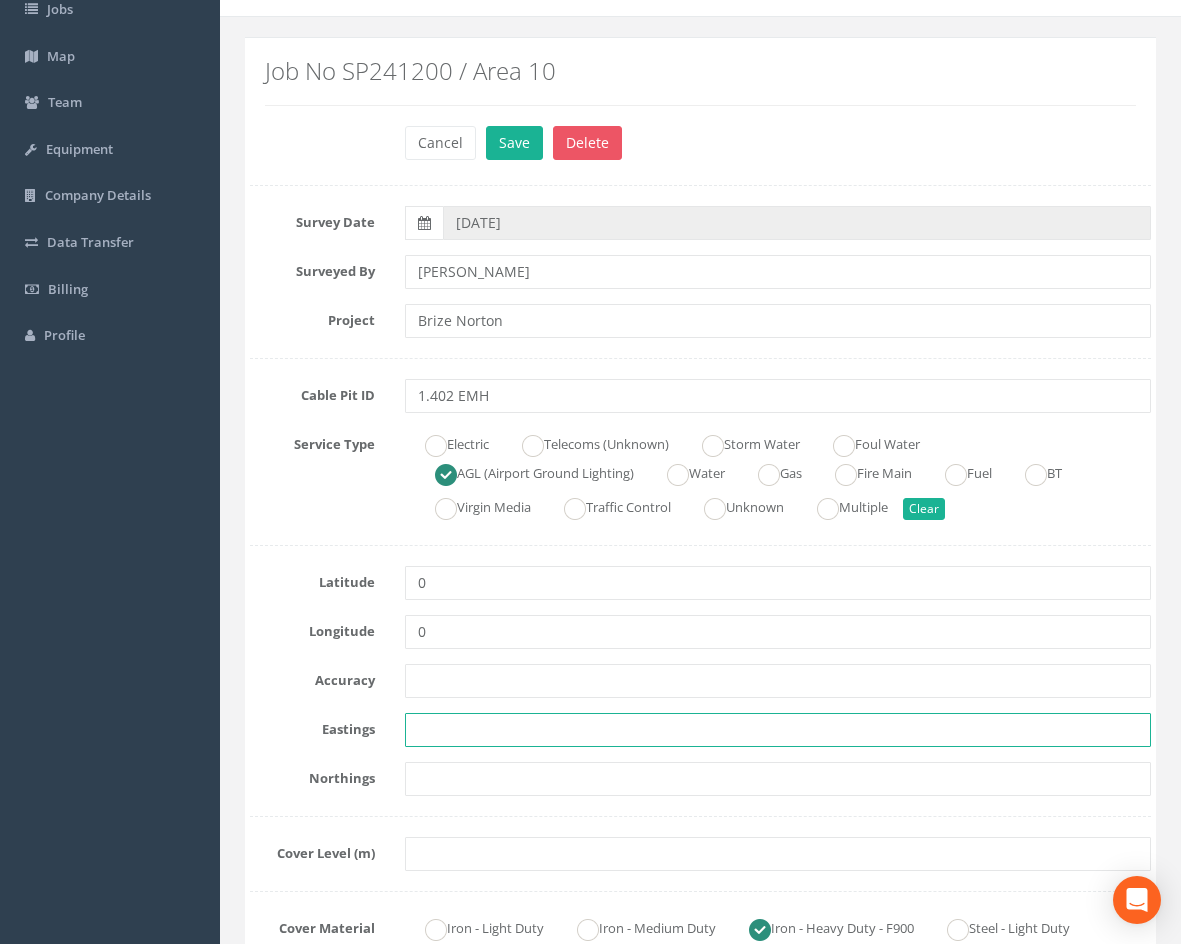 click at bounding box center (778, 730) 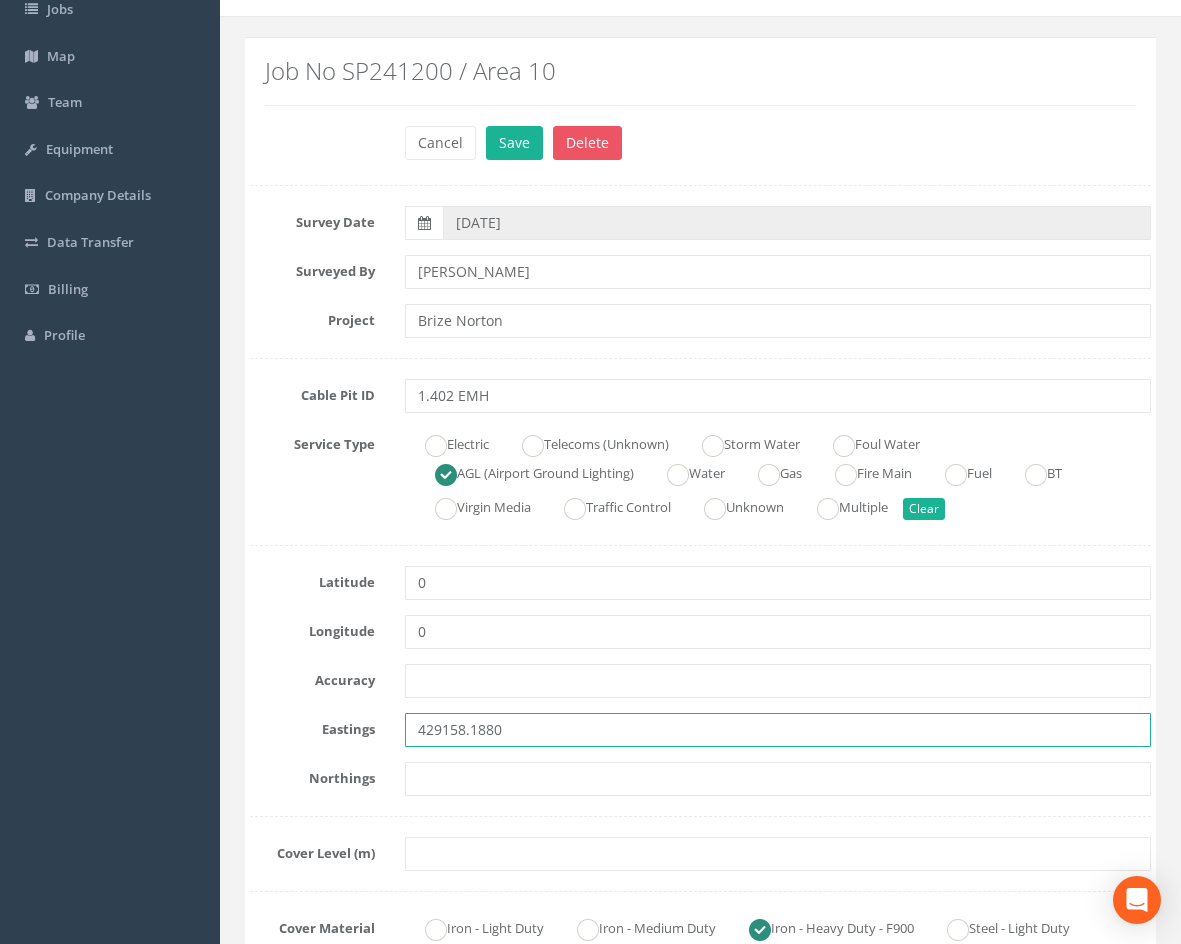 type on "429158.1880" 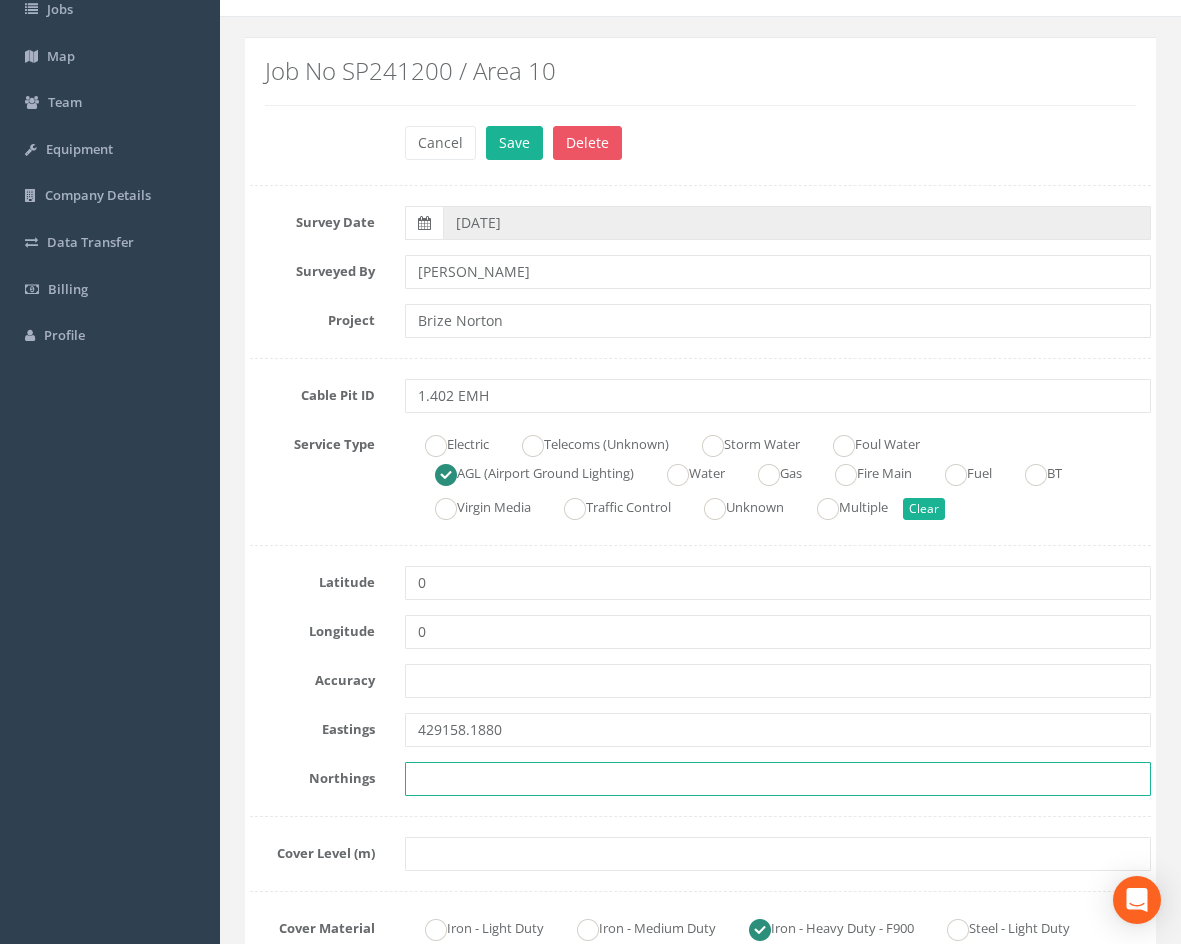 click at bounding box center [778, 779] 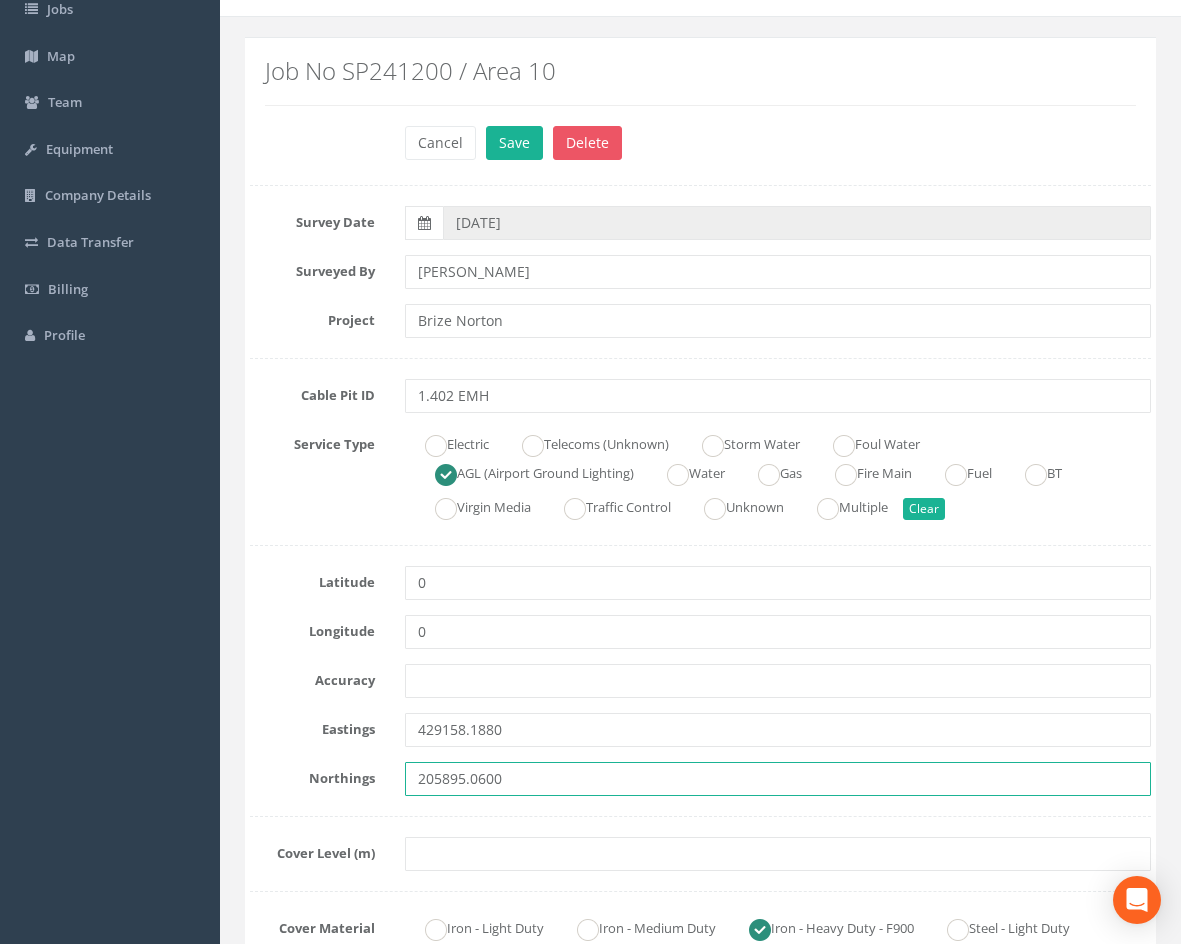 type on "205895.0600" 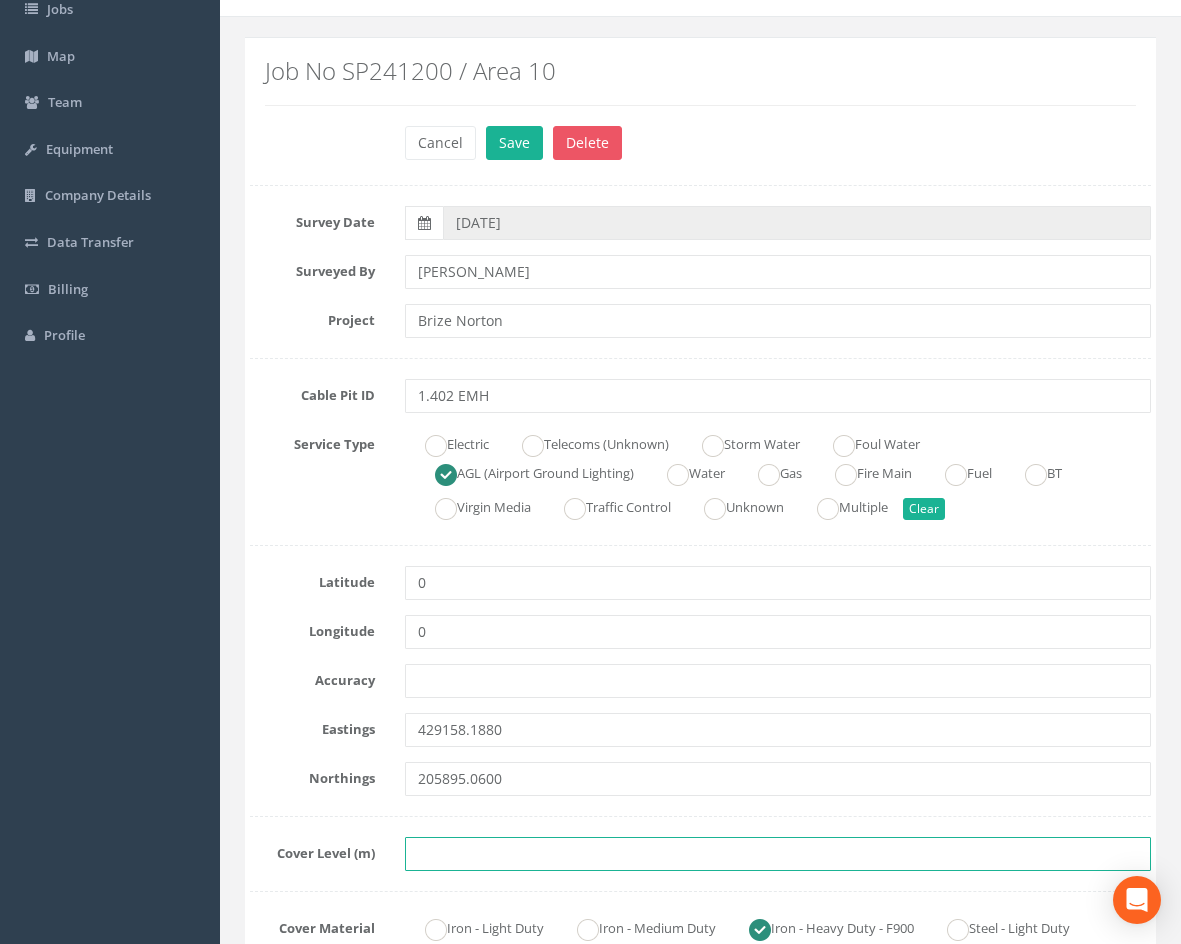 click at bounding box center (778, 854) 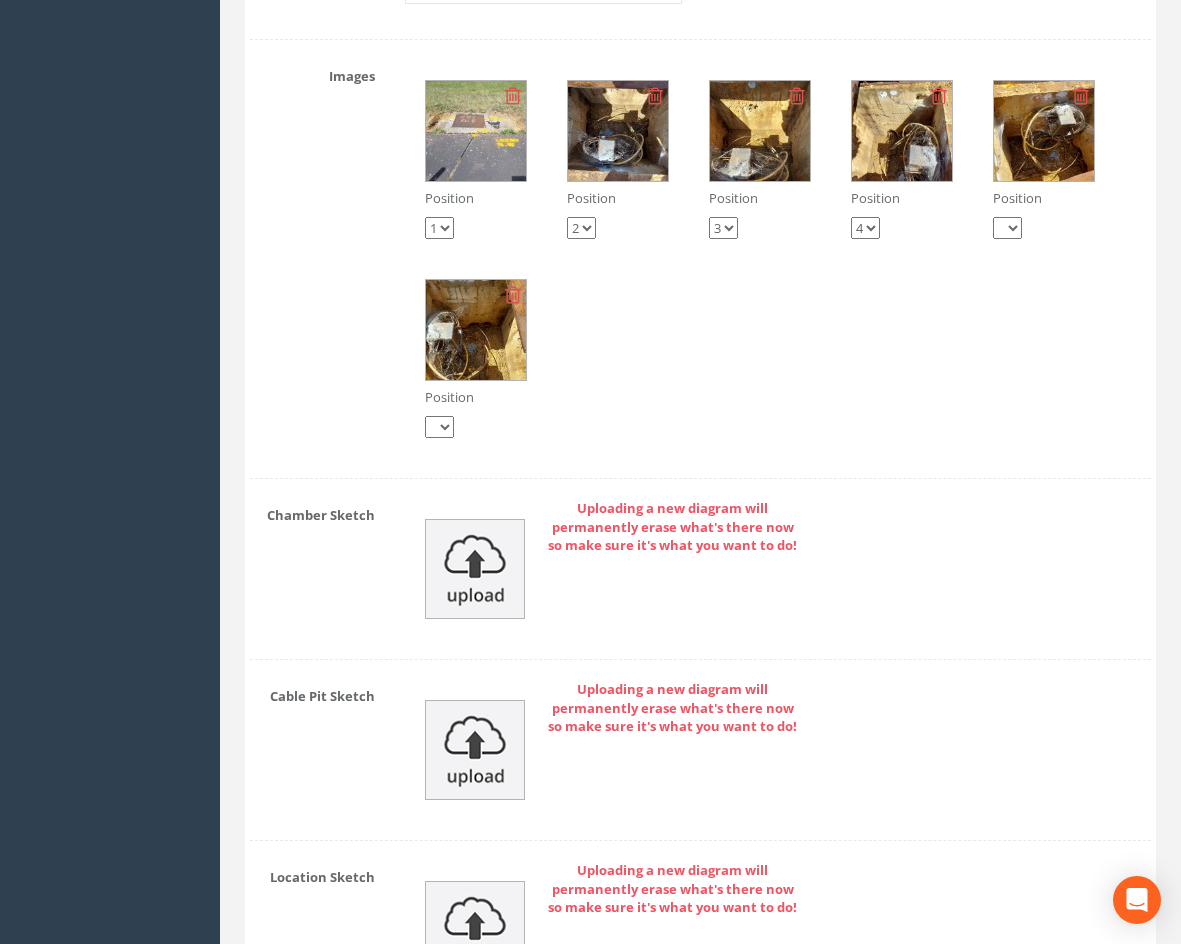 scroll, scrollTop: 3422, scrollLeft: 0, axis: vertical 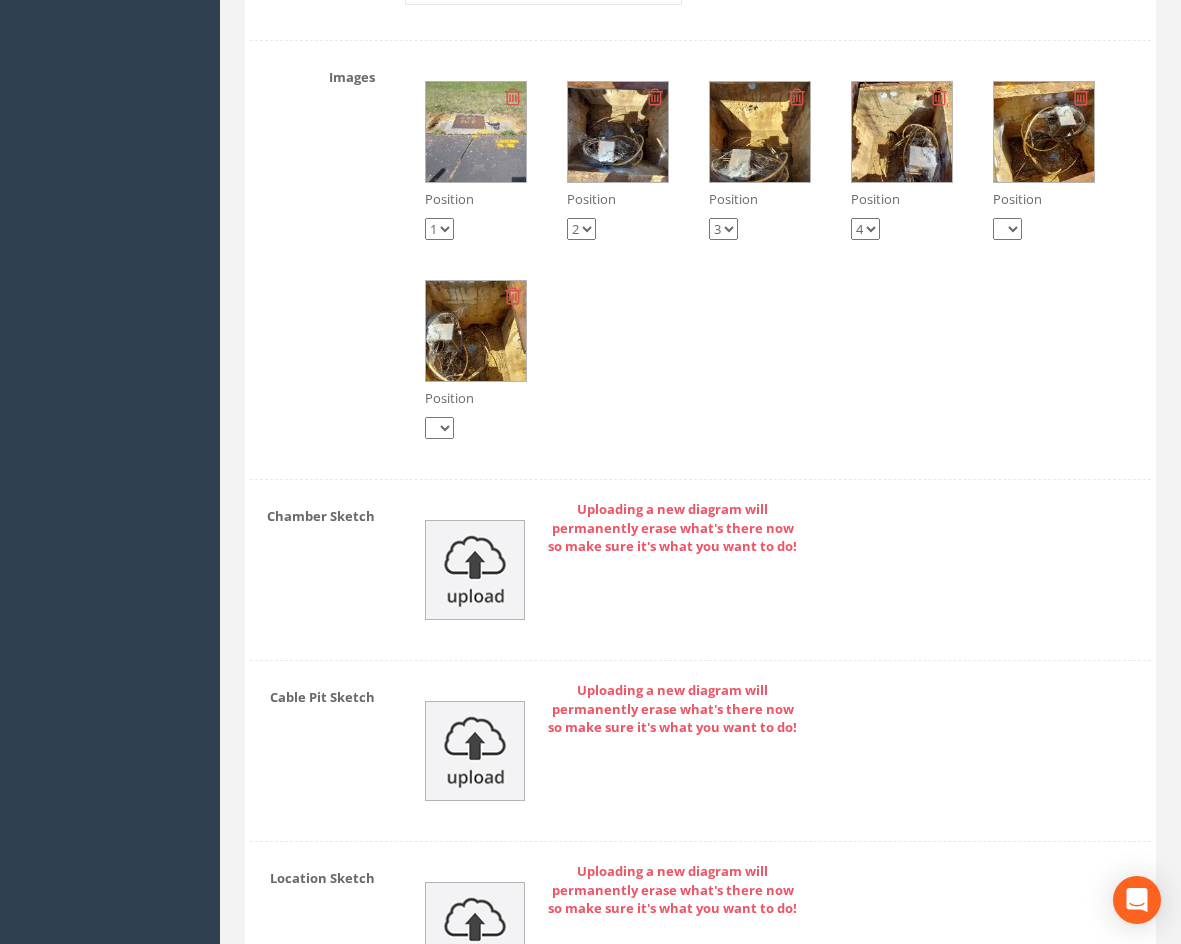 type on "82.7330" 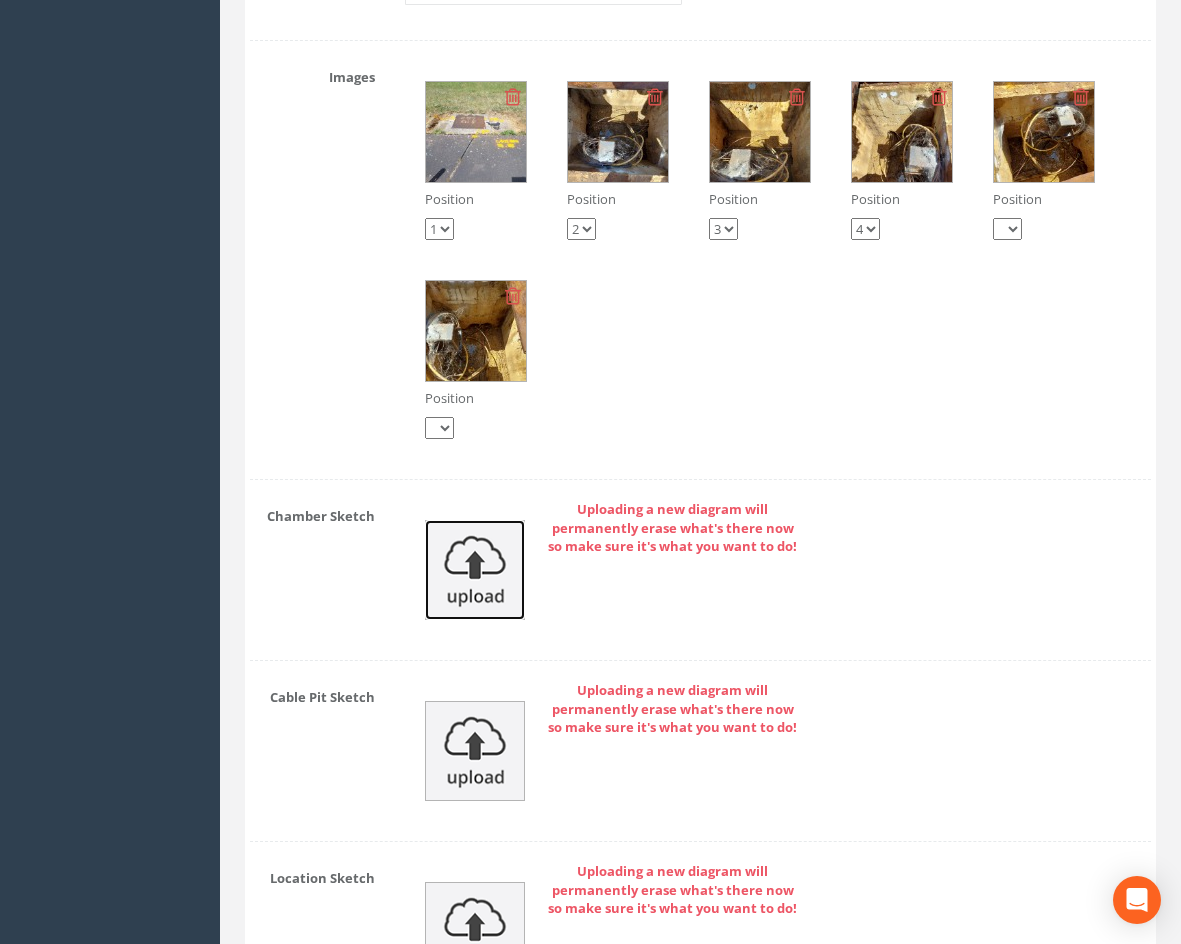 click at bounding box center [475, 570] 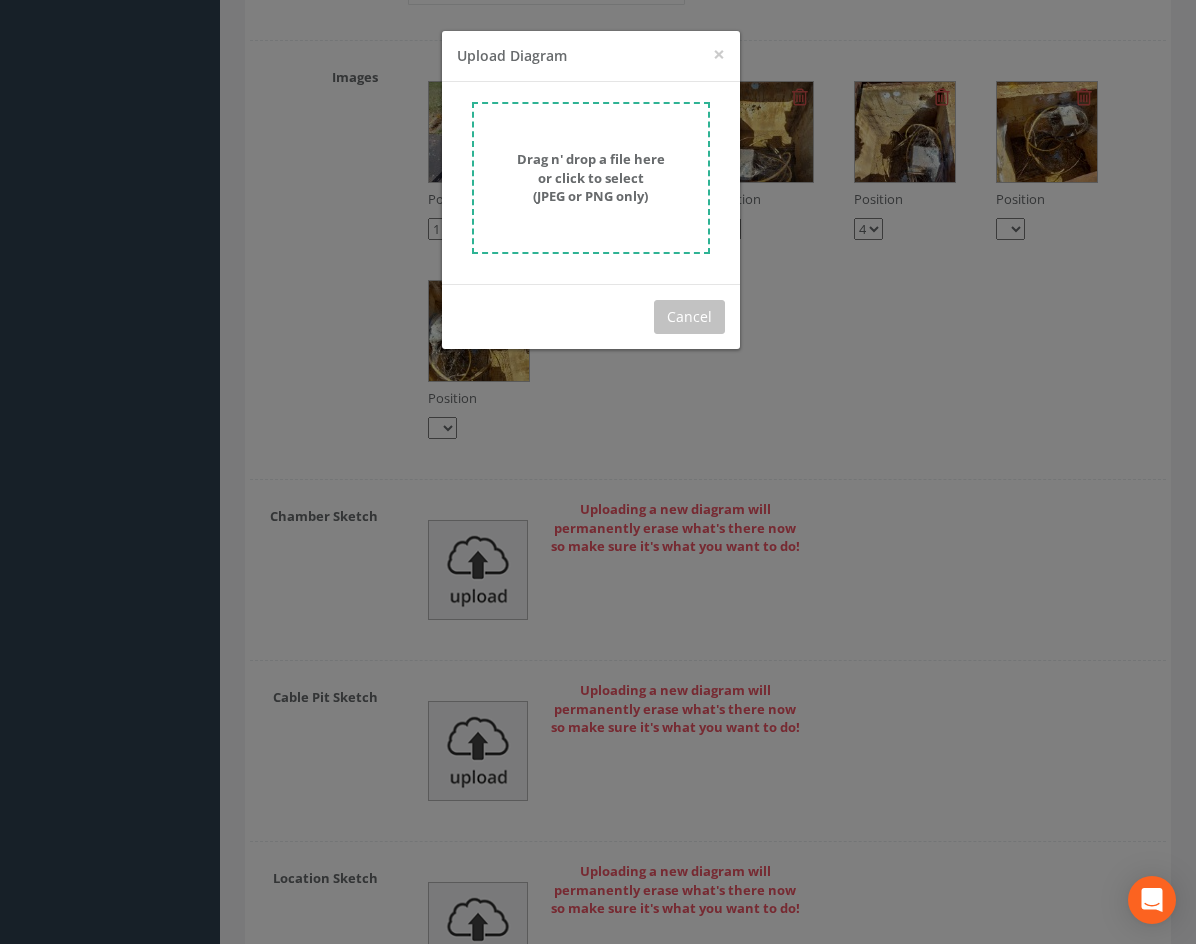 click on "Drag n' drop a file here or click to select (JPEG or PNG only)" at bounding box center (591, 177) 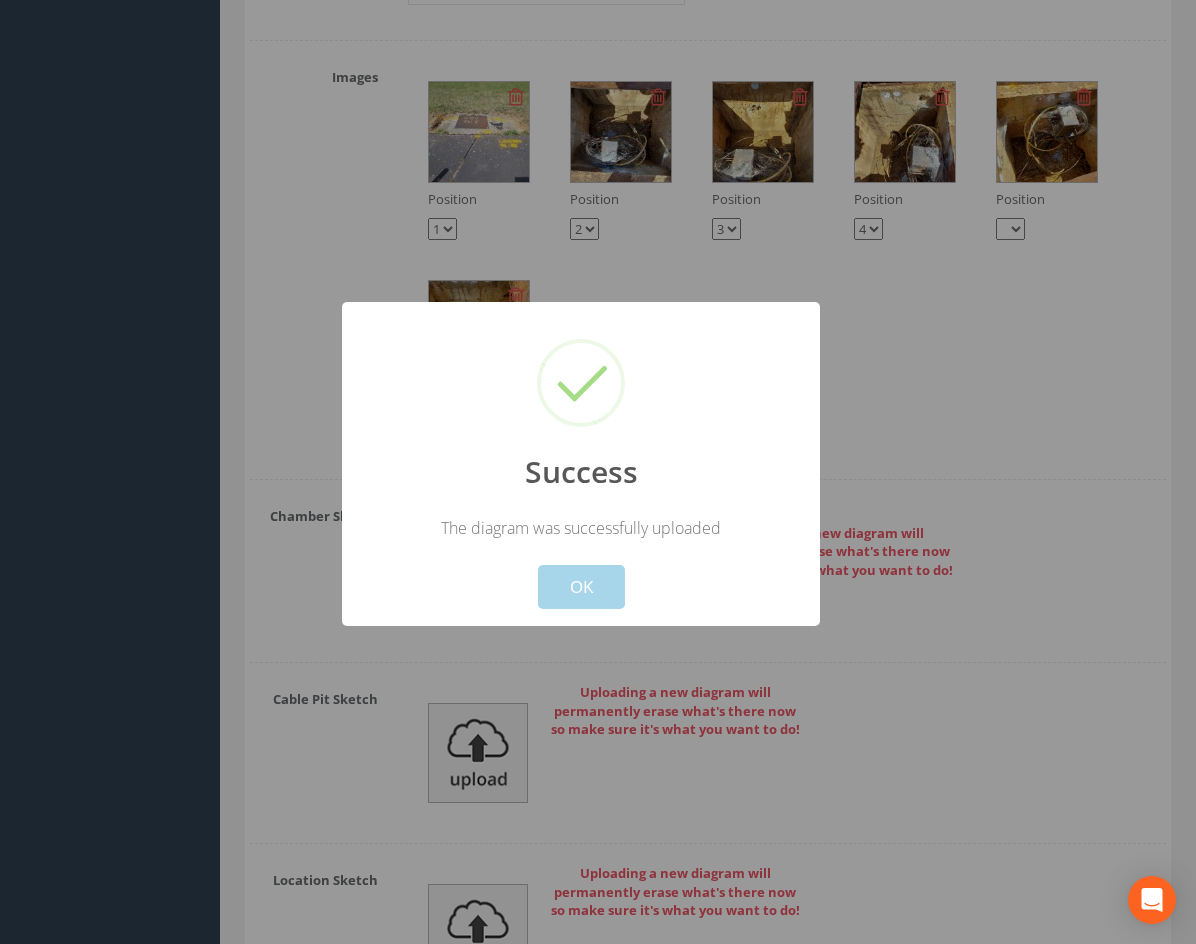 click on "OK" at bounding box center (581, 587) 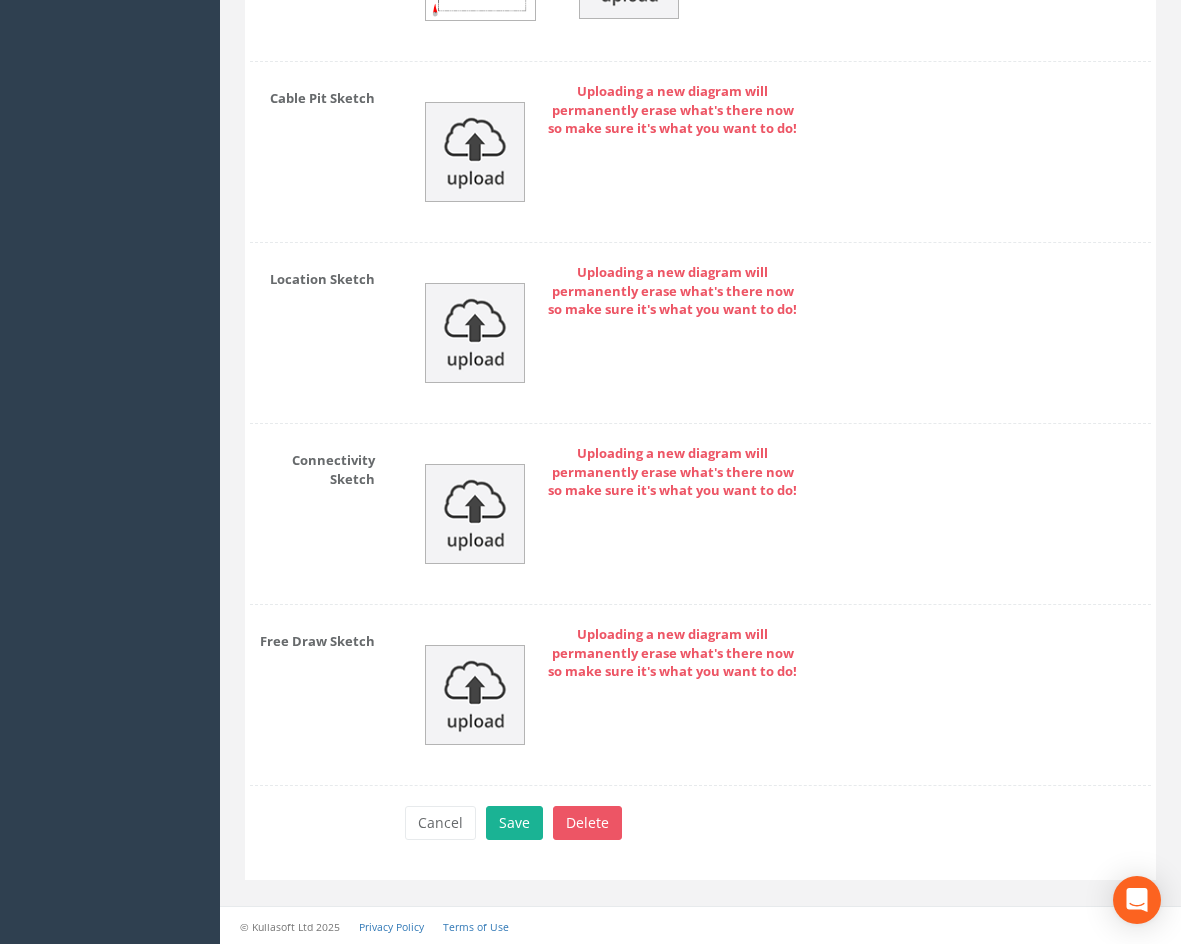scroll, scrollTop: 4024, scrollLeft: 0, axis: vertical 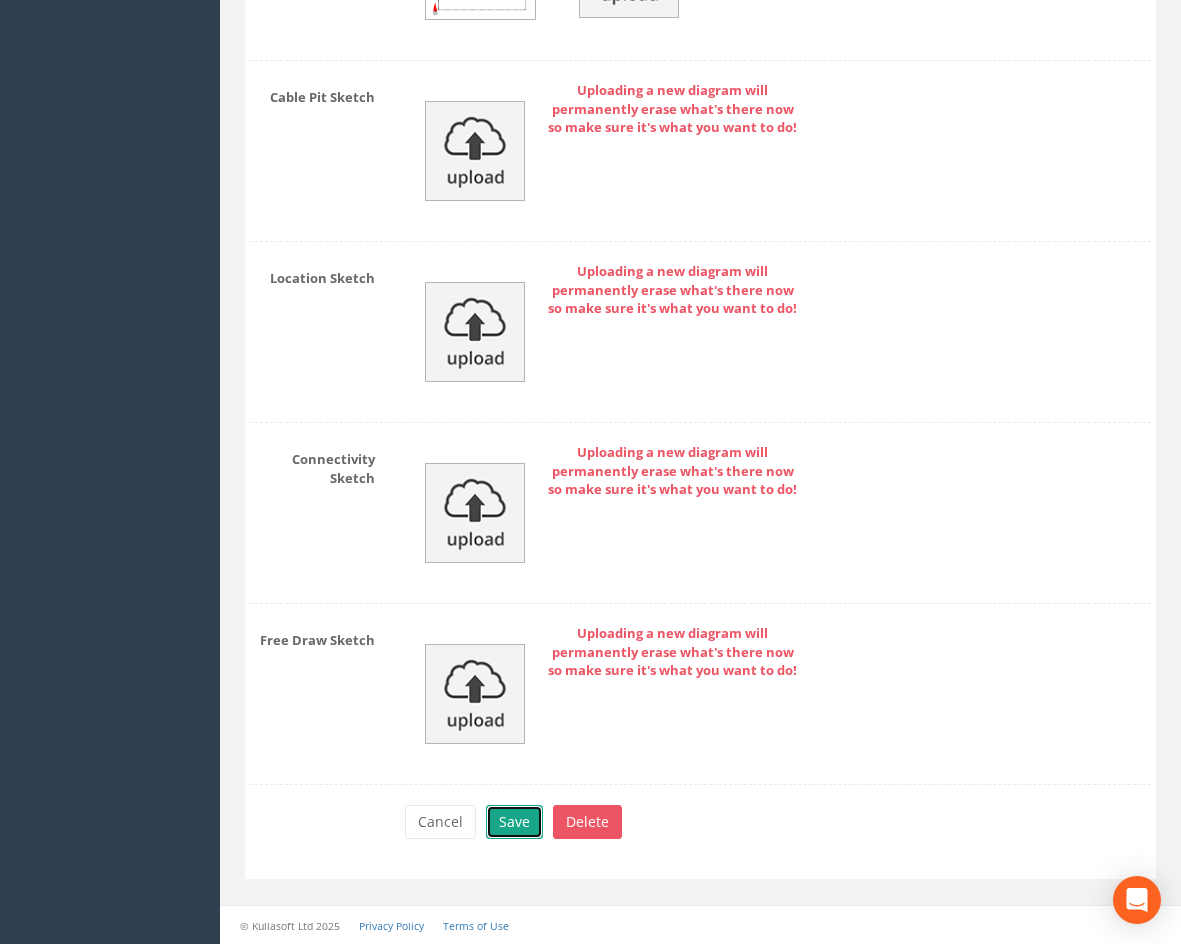 click on "Save" at bounding box center [514, 822] 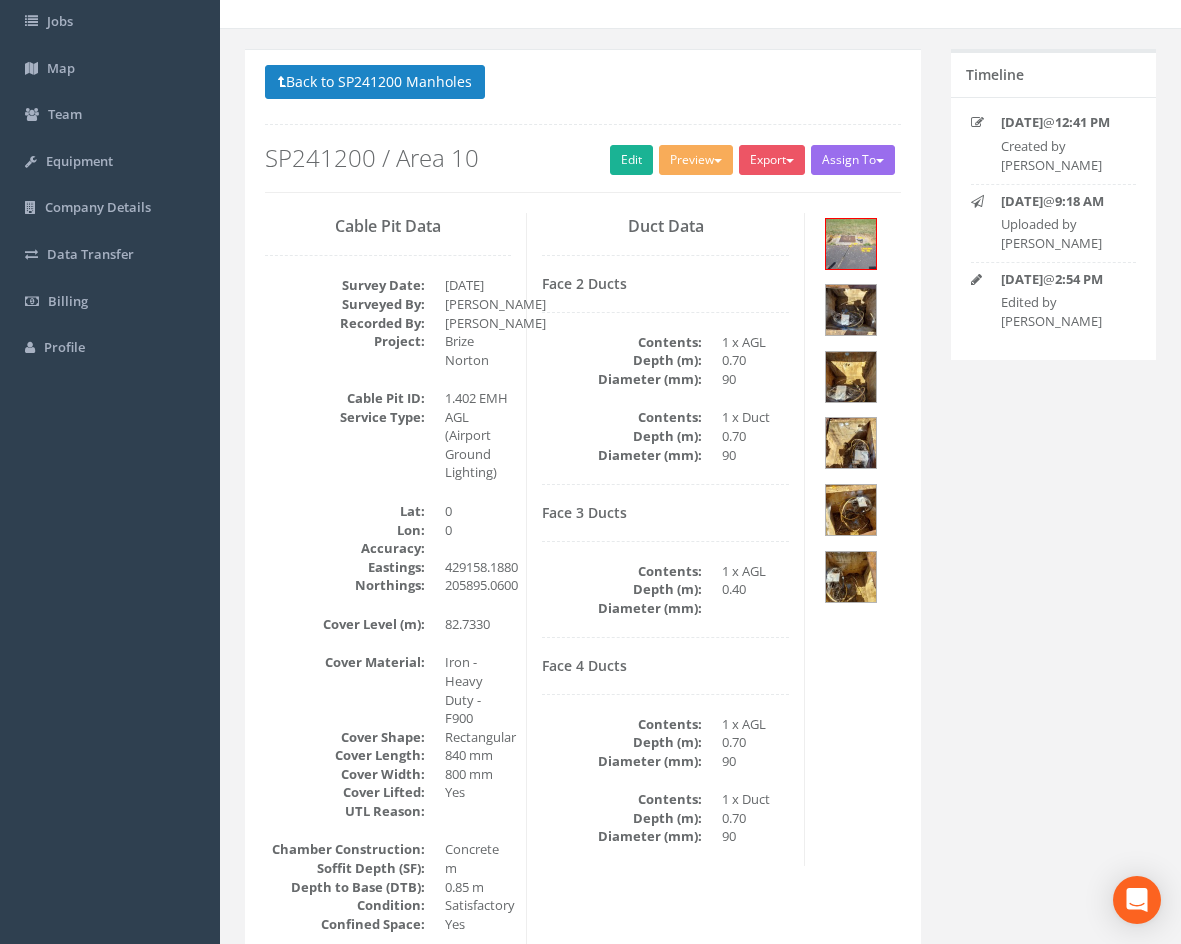 scroll, scrollTop: 108, scrollLeft: 0, axis: vertical 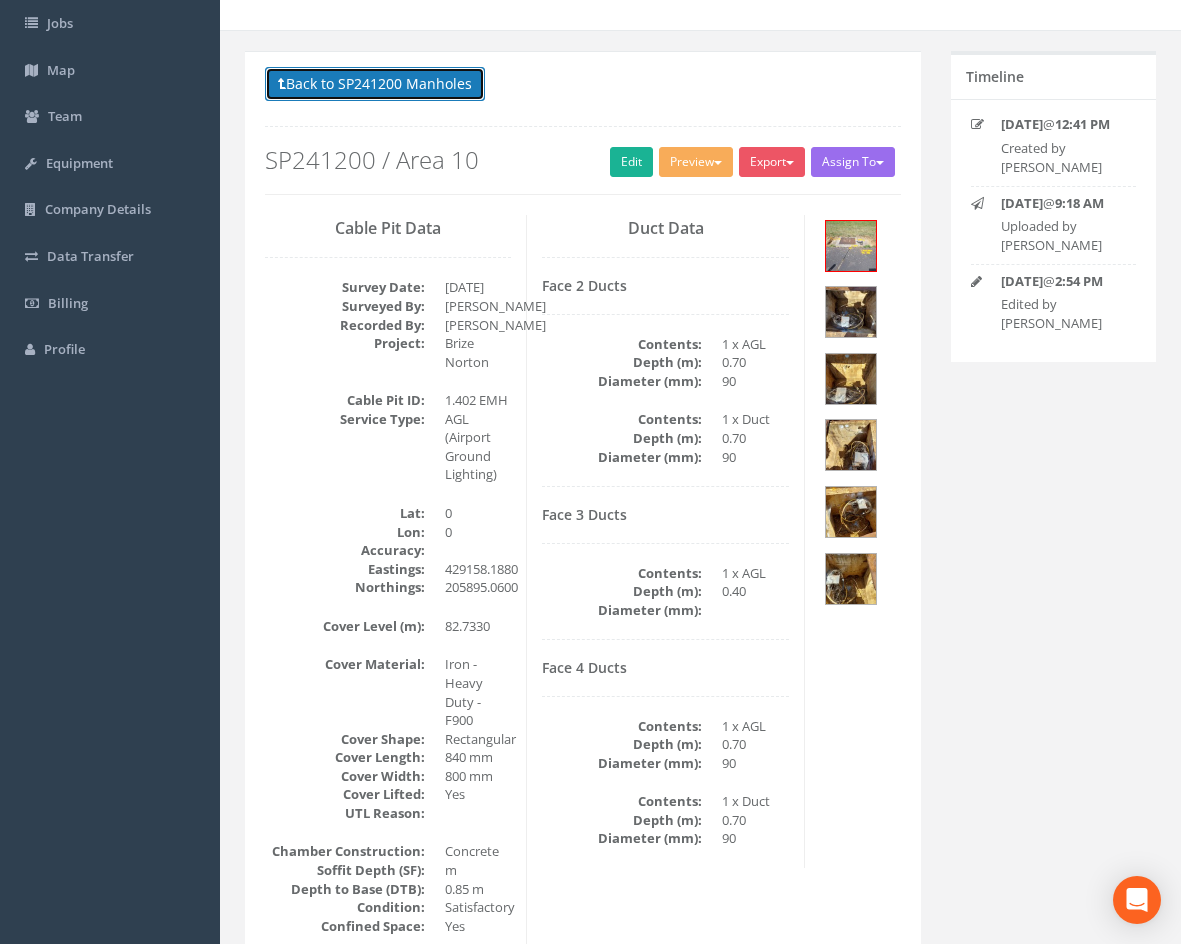 click on "Back to SP241200 Manholes" at bounding box center [375, 84] 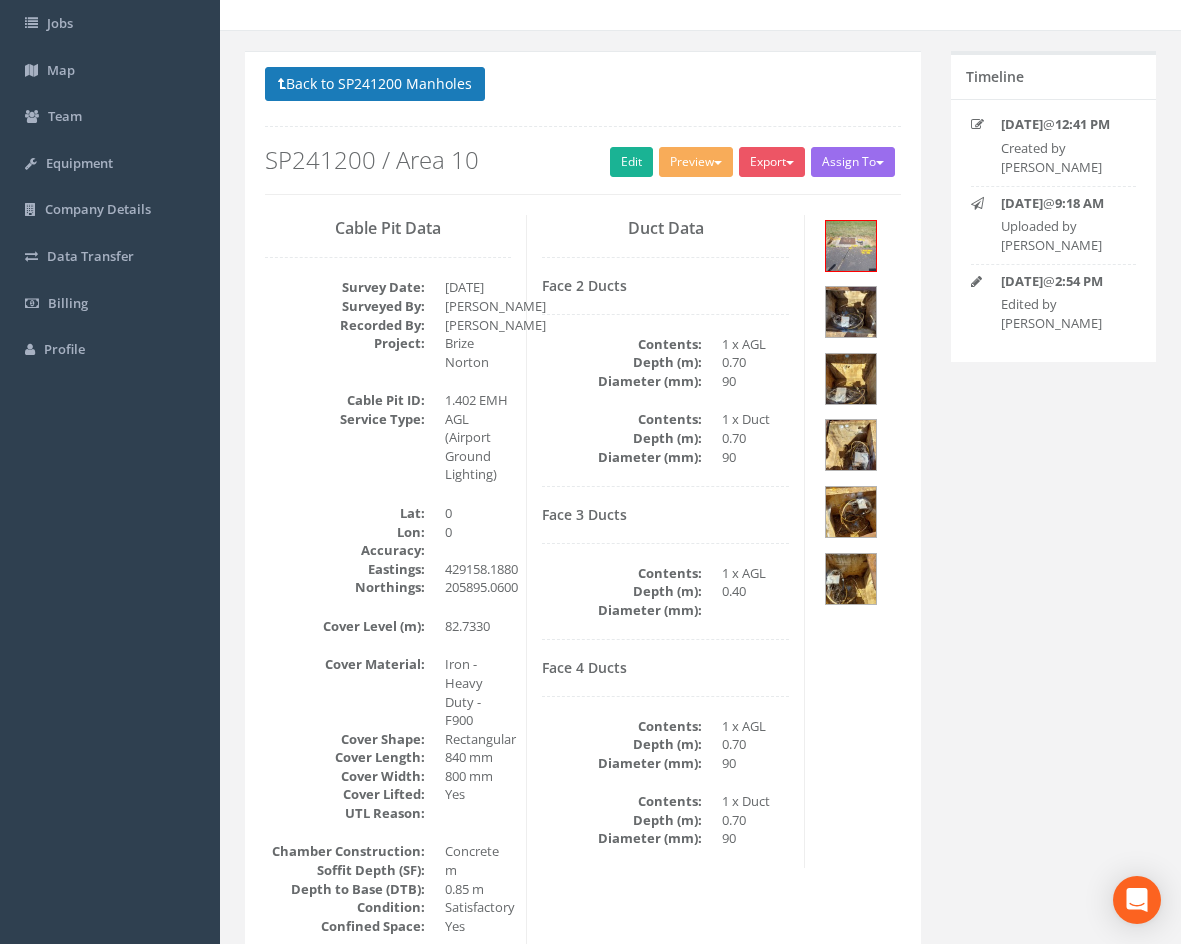 scroll, scrollTop: 0, scrollLeft: 0, axis: both 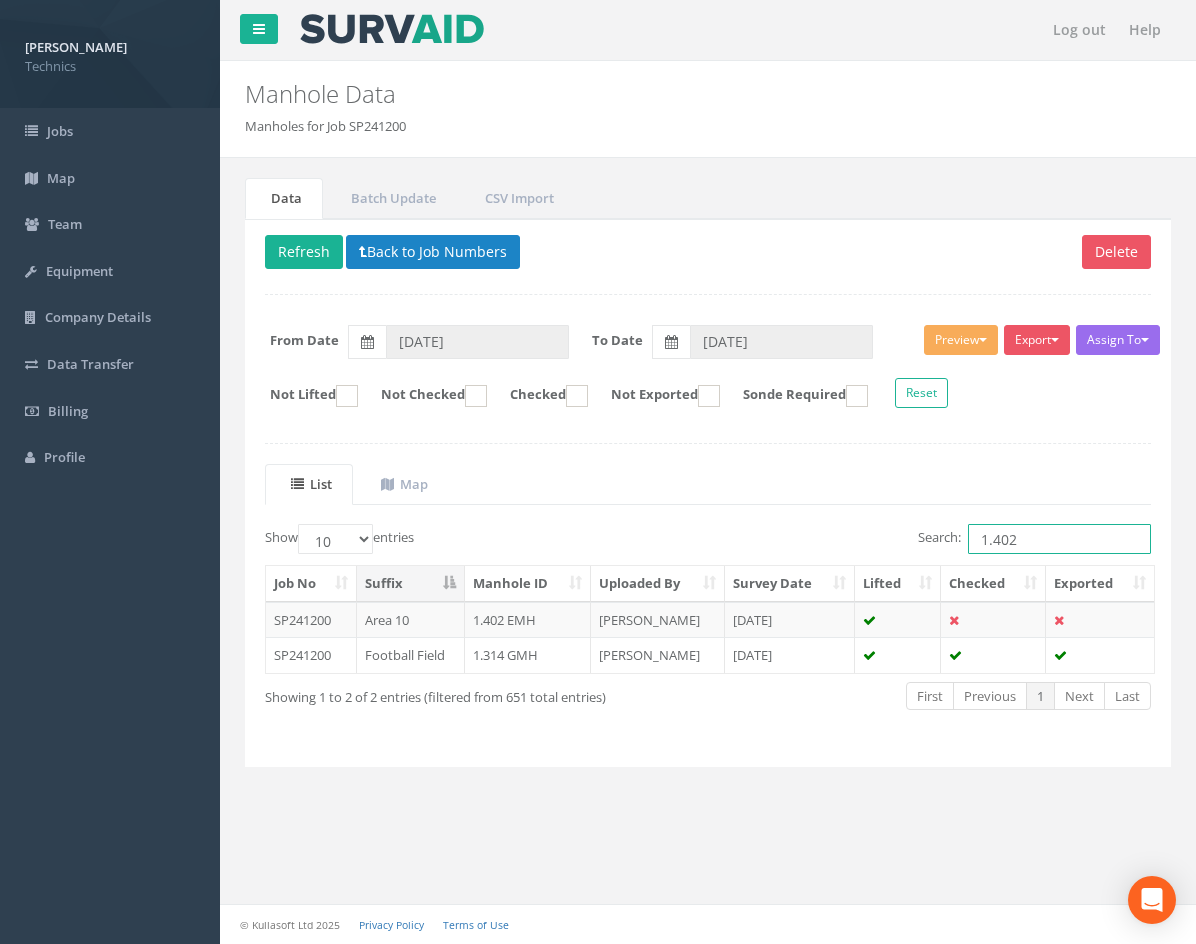 click on "1.402" at bounding box center (1059, 539) 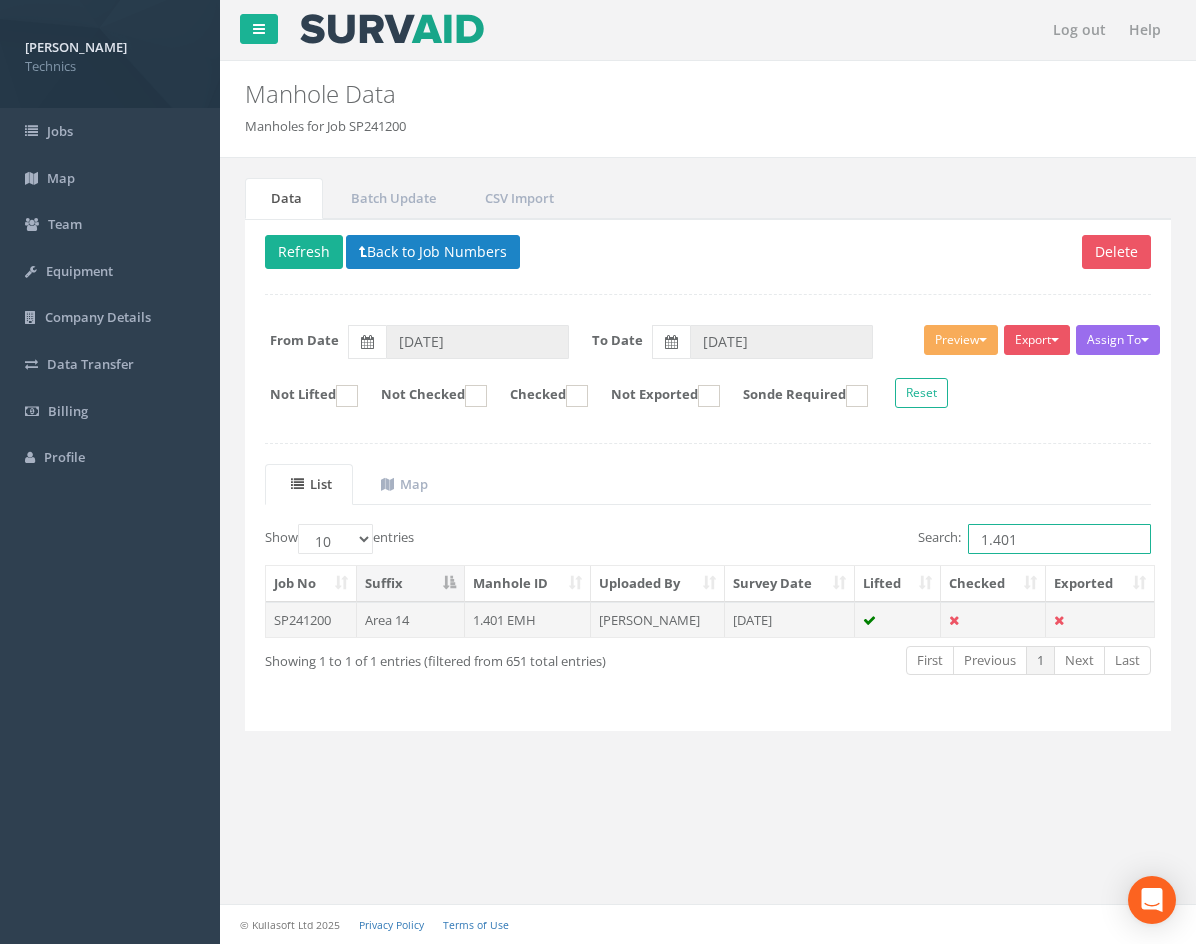 type on "1.401" 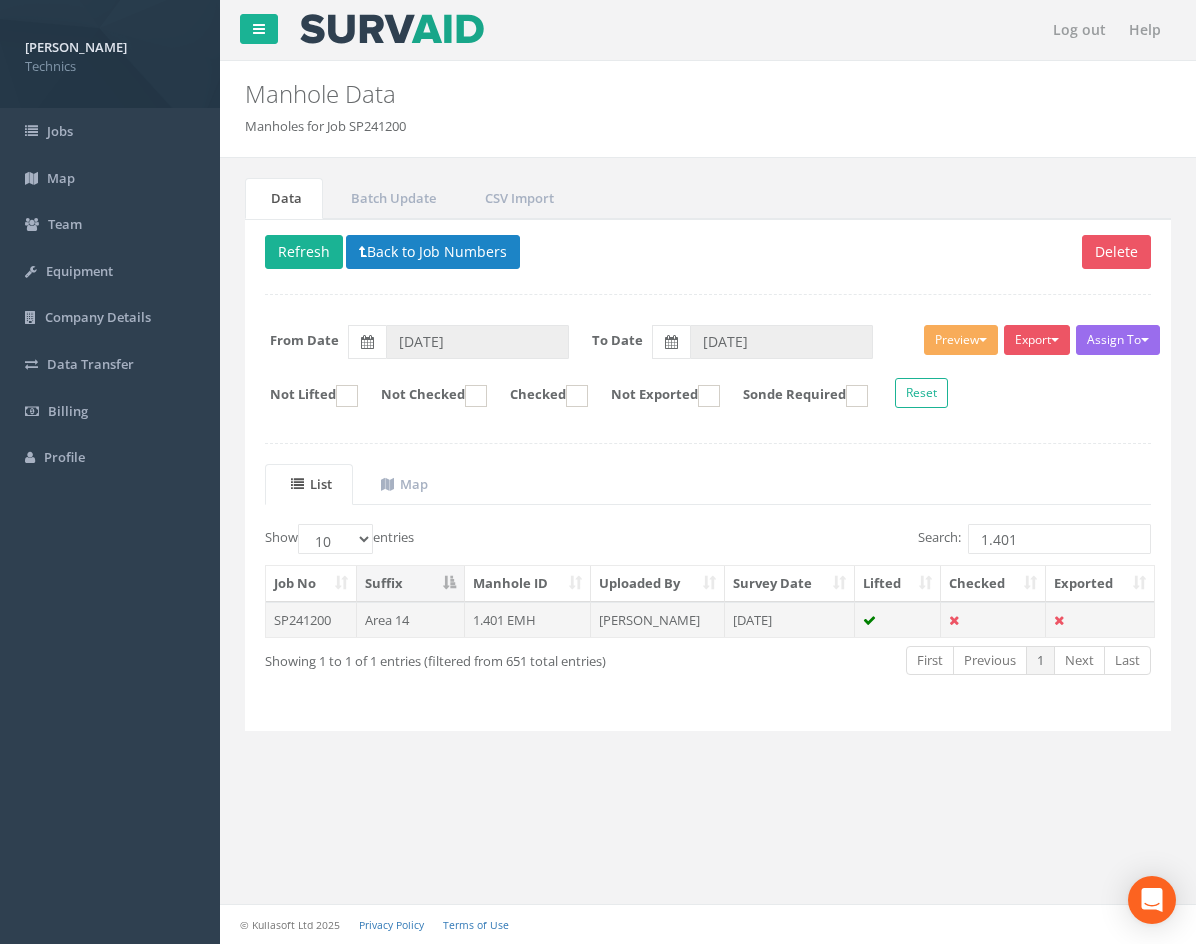 click on "1.401 EMH" at bounding box center [528, 620] 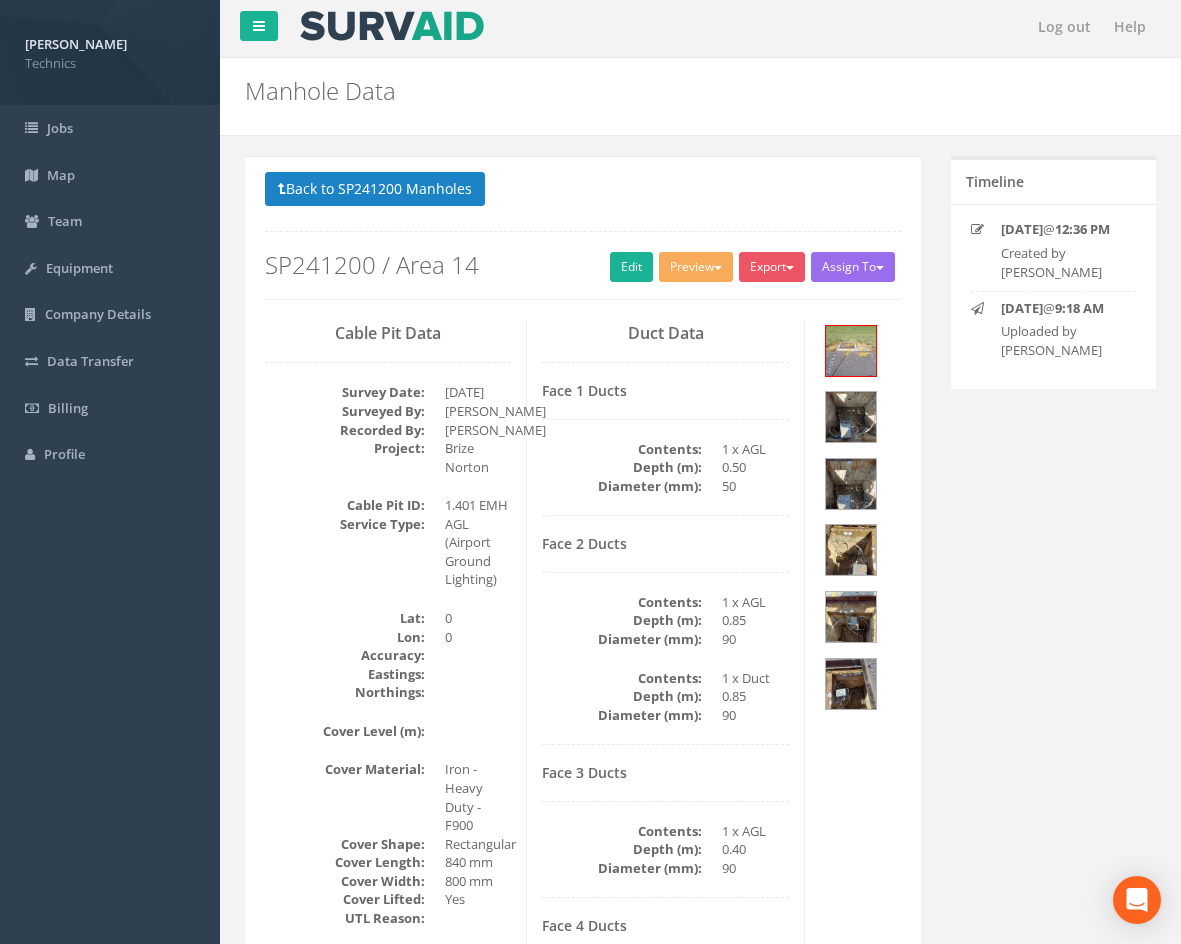 scroll, scrollTop: 0, scrollLeft: 0, axis: both 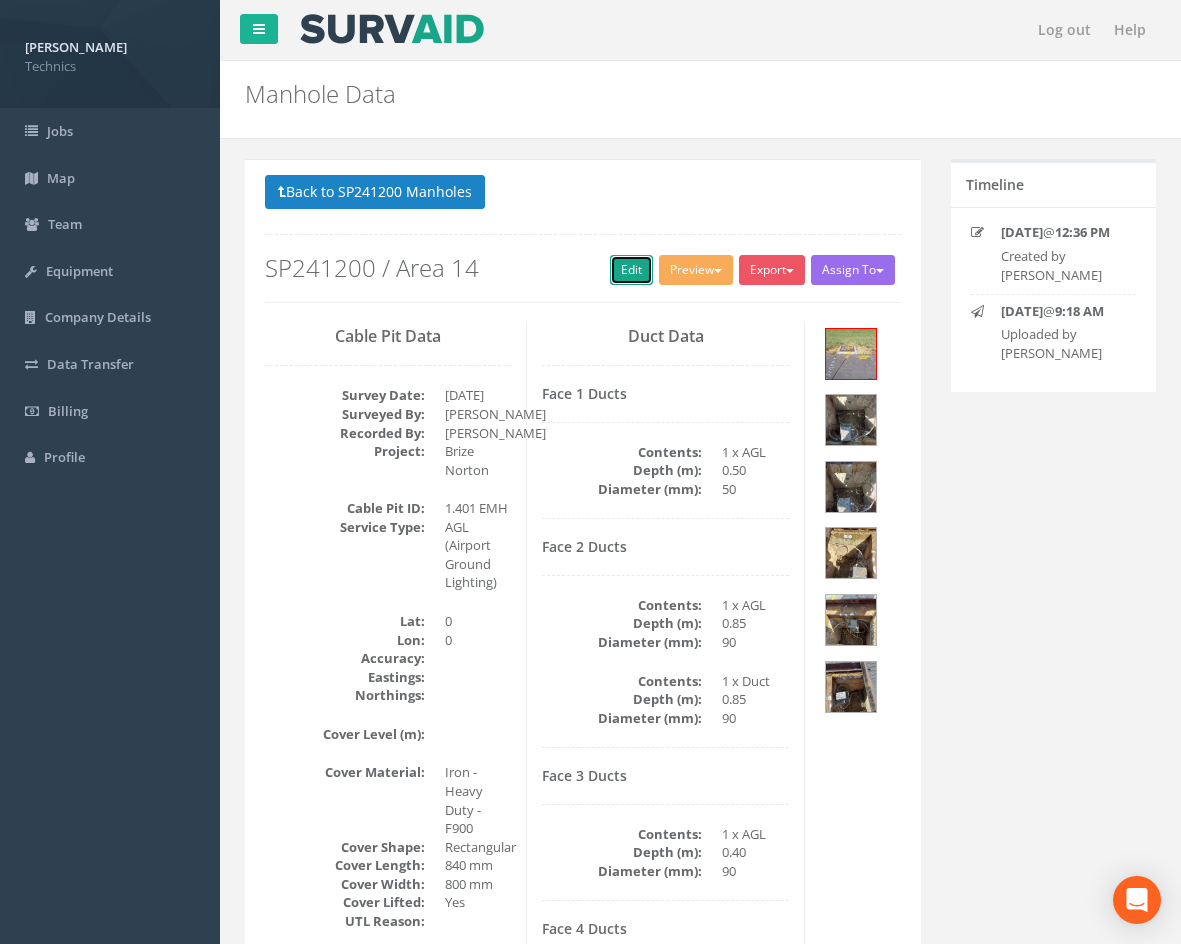 click on "Edit" at bounding box center (631, 270) 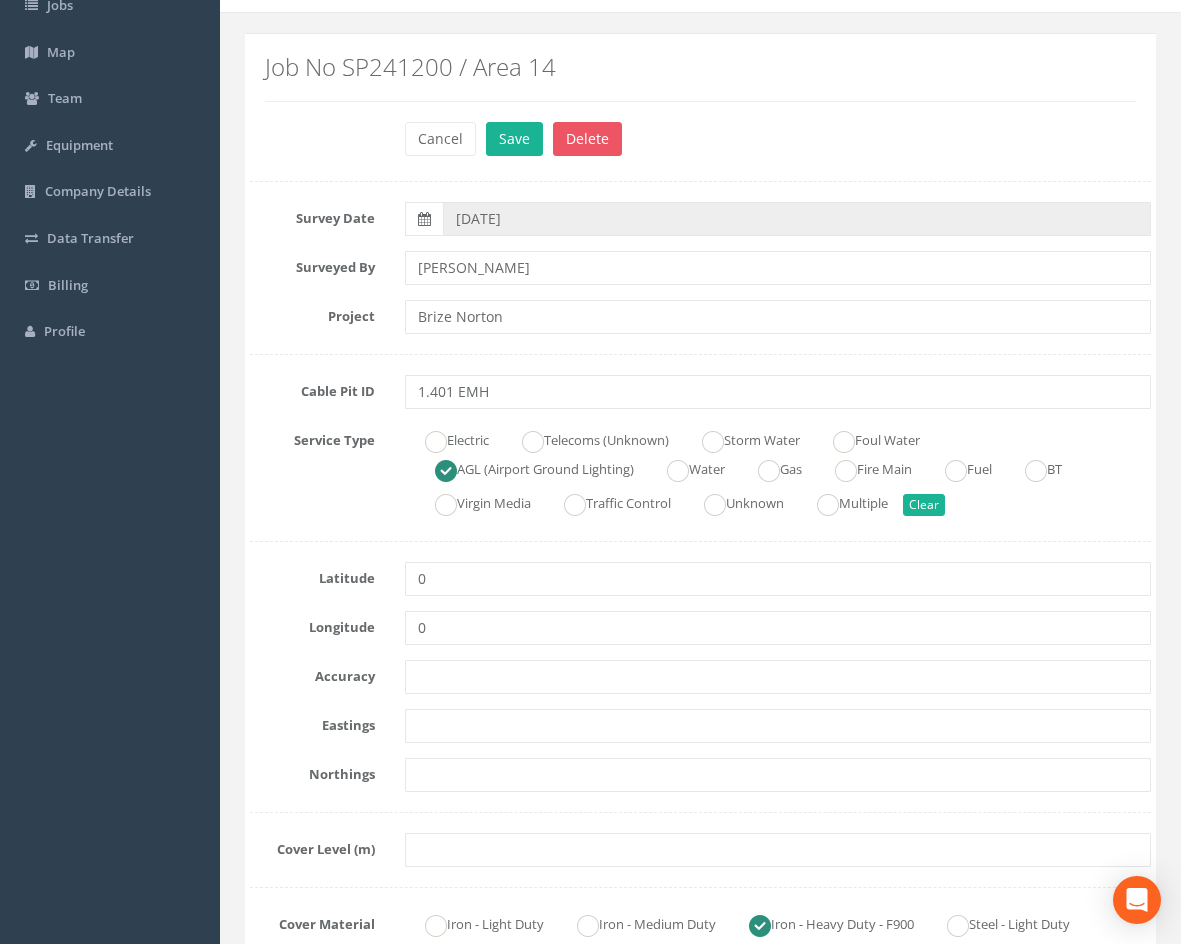 scroll, scrollTop: 300, scrollLeft: 0, axis: vertical 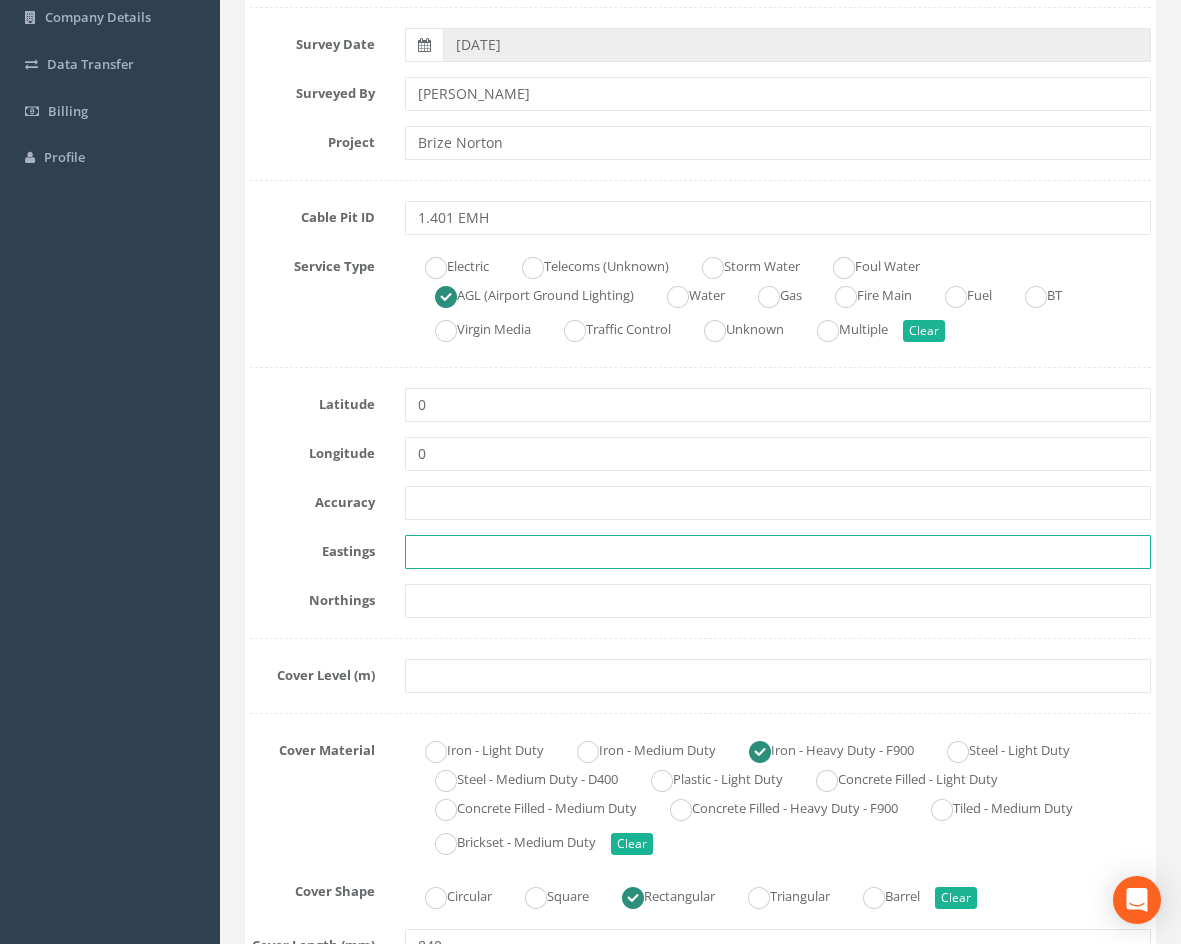 click at bounding box center (778, 552) 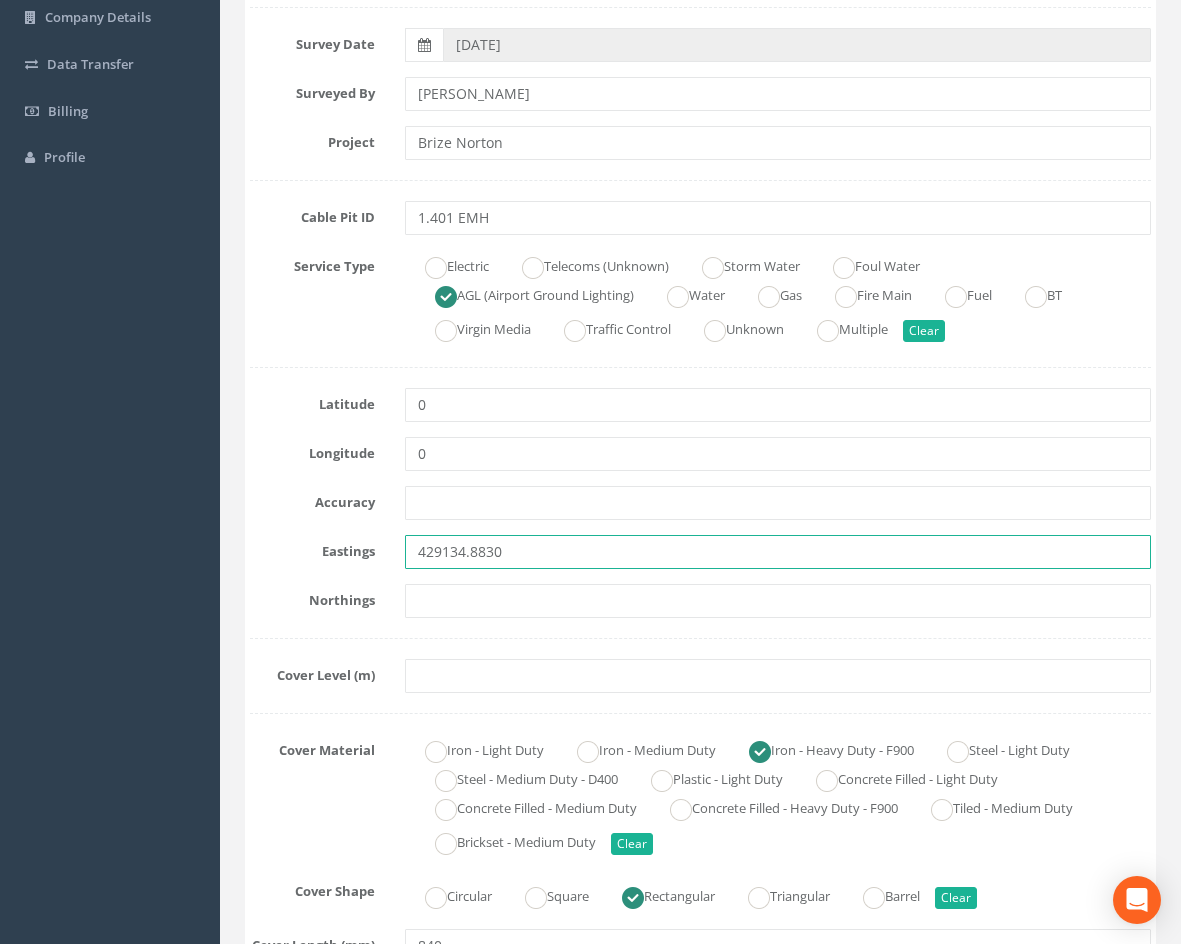 type on "429134.8830" 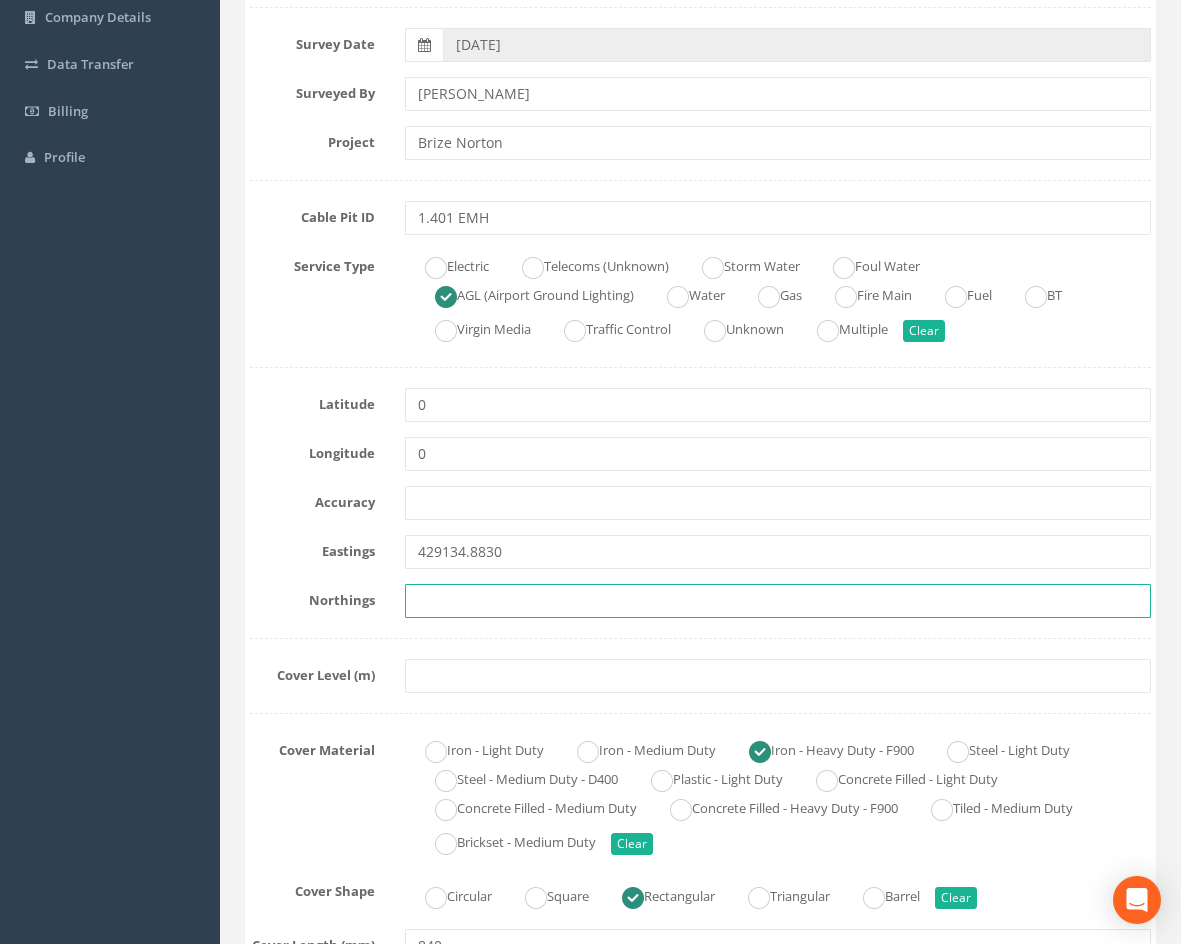 click at bounding box center [778, 601] 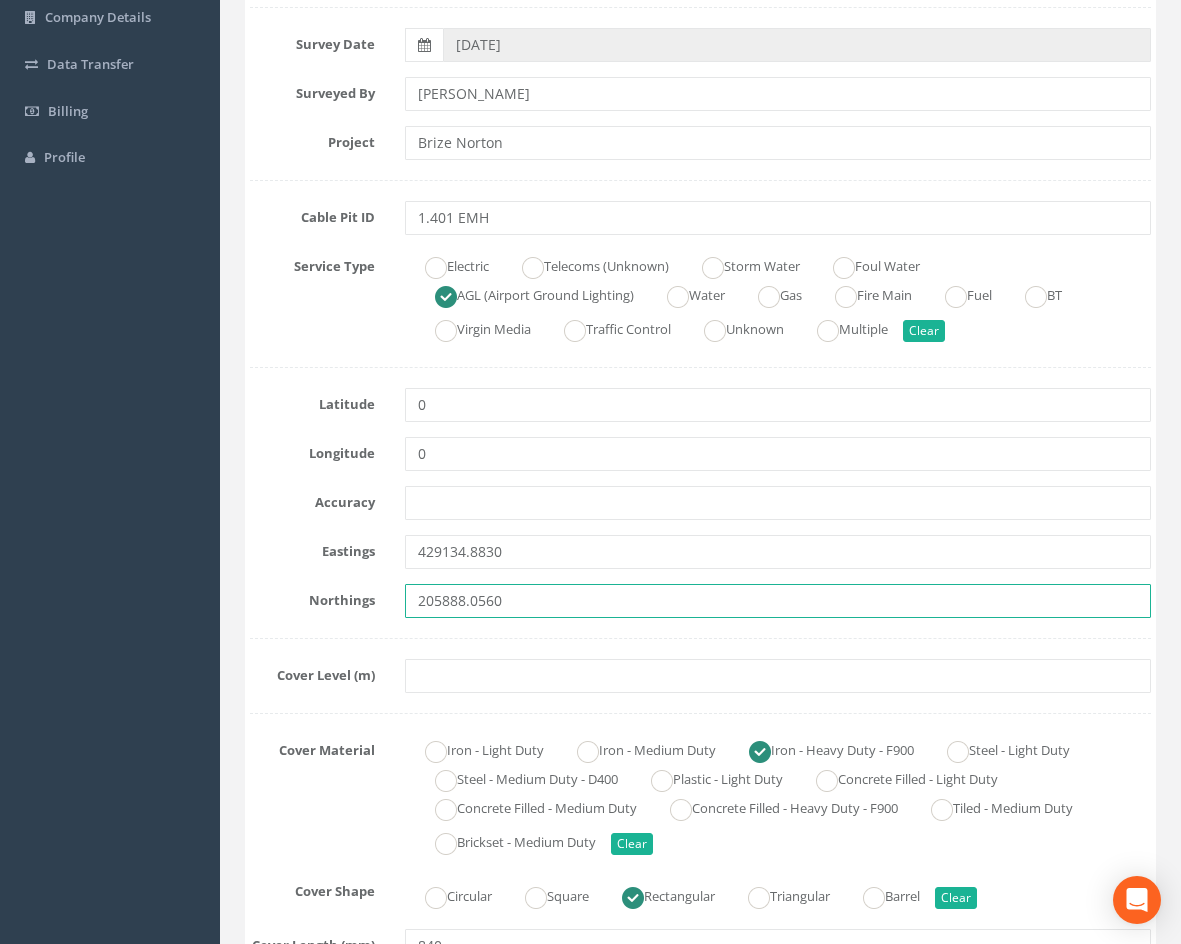 type on "205888.0560" 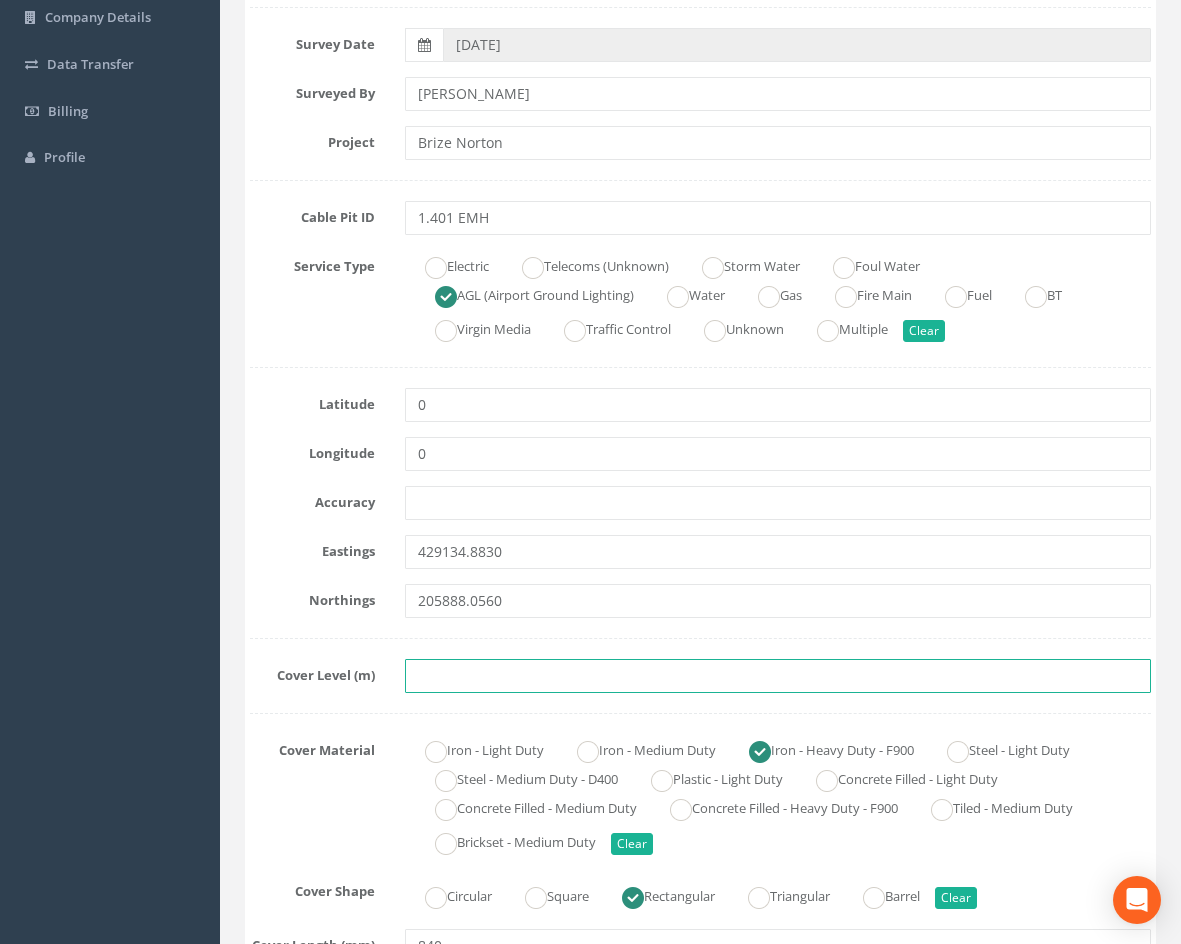 click at bounding box center [778, 676] 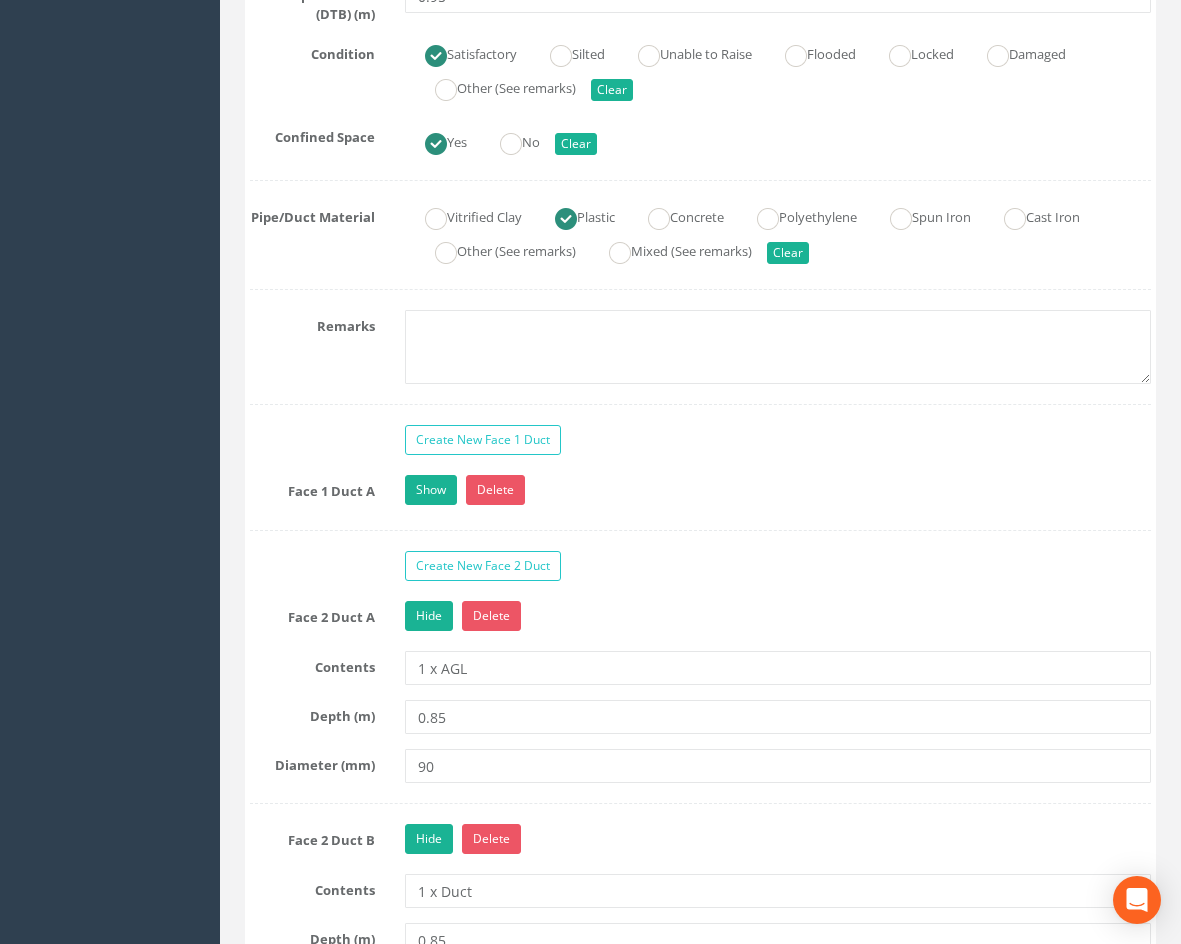scroll, scrollTop: 1700, scrollLeft: 0, axis: vertical 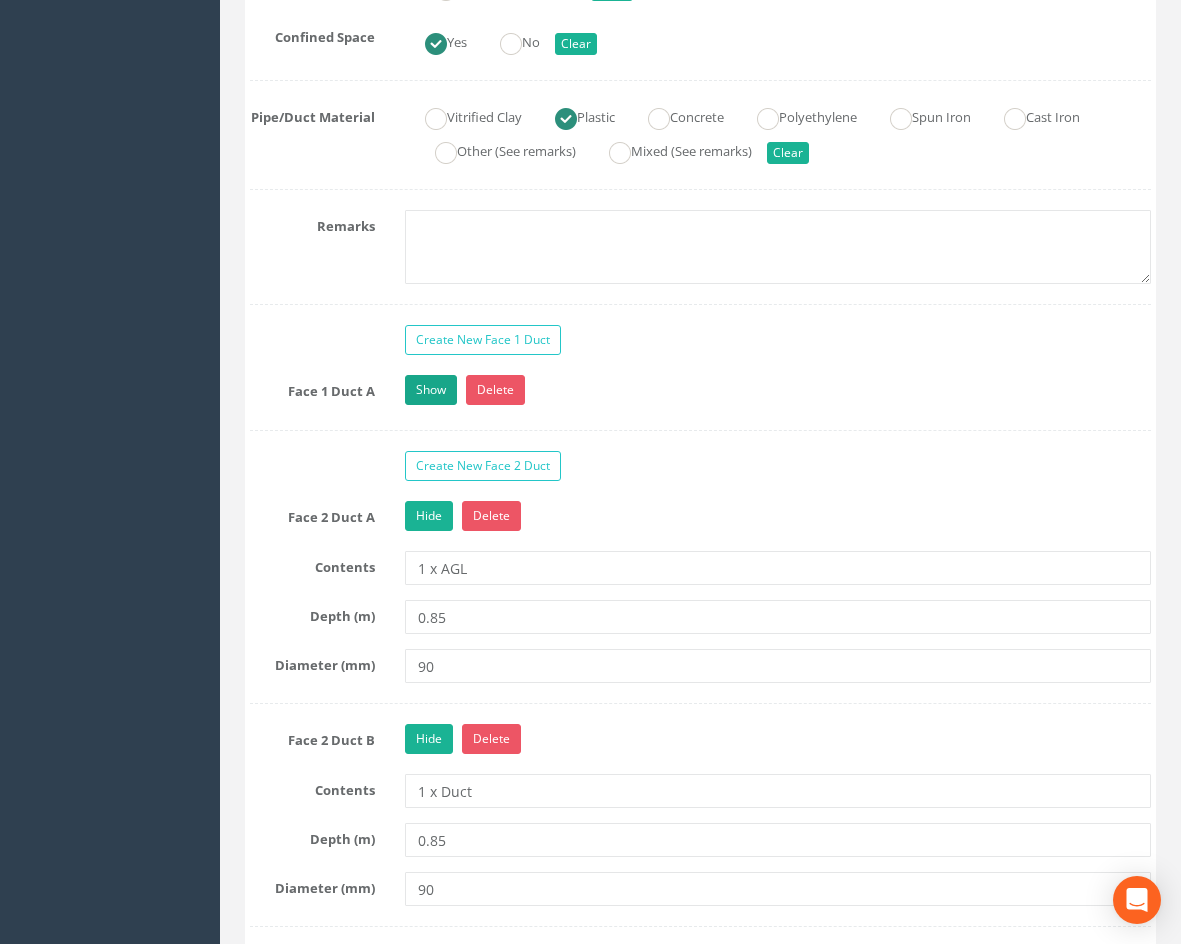type on "82.7070" 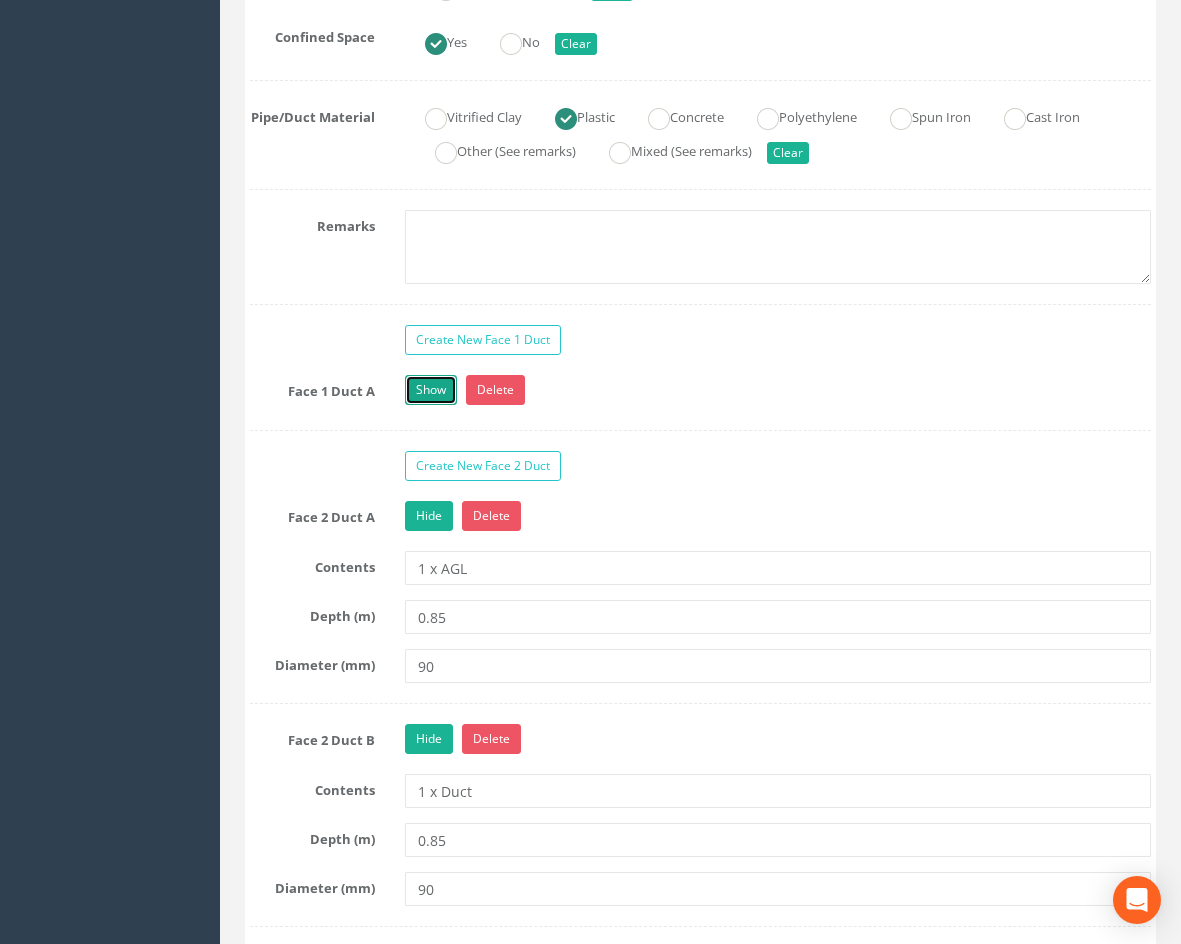 click on "Show" at bounding box center (431, 390) 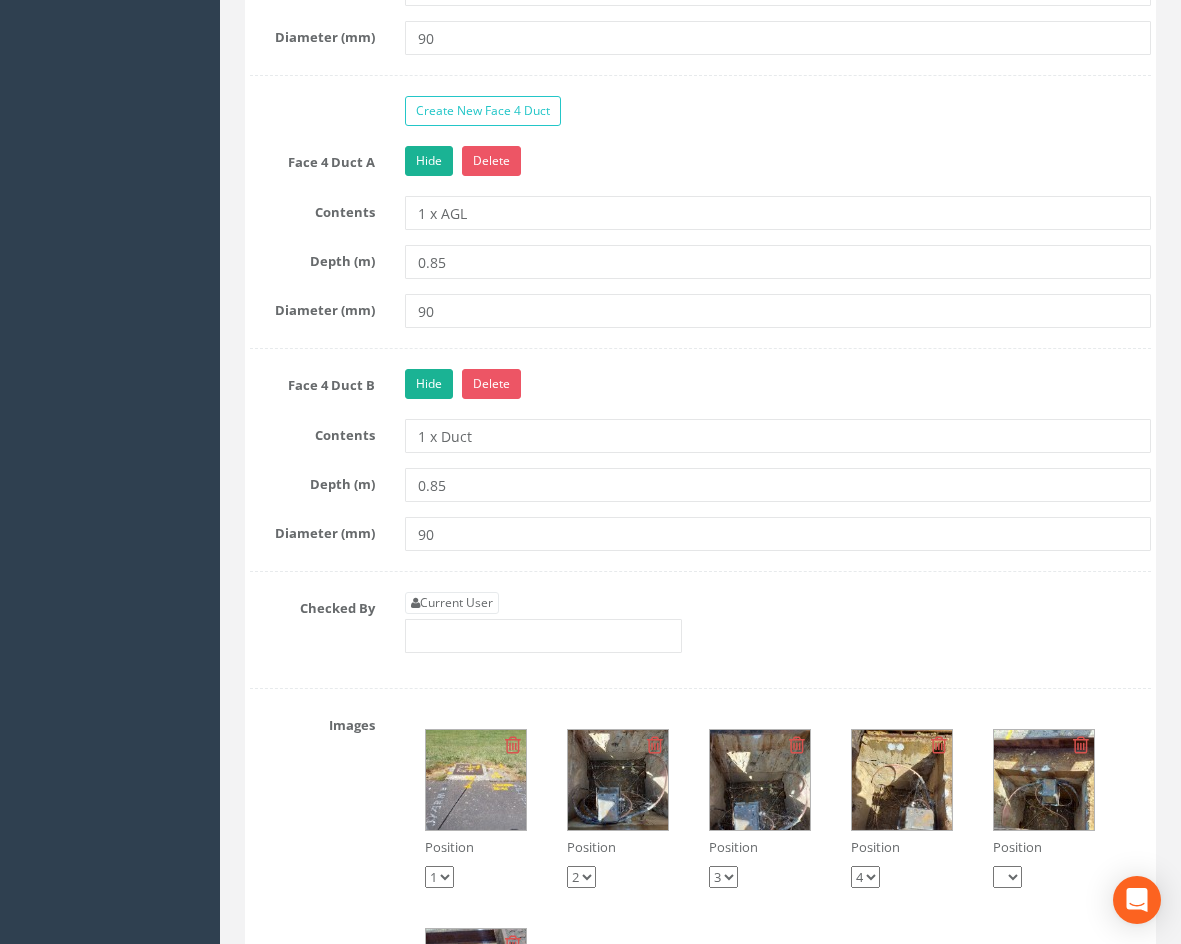 scroll, scrollTop: 3000, scrollLeft: 0, axis: vertical 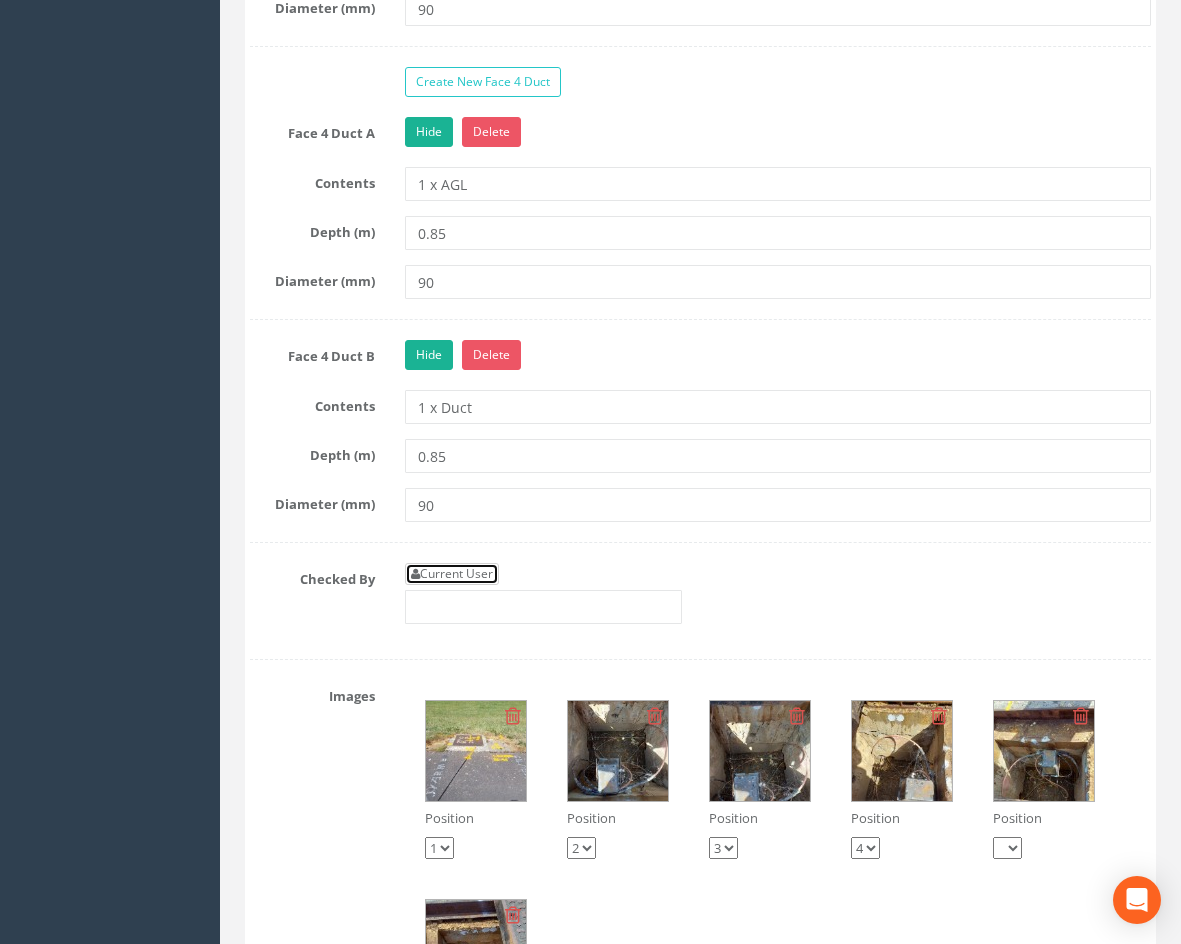 click on "Current User" at bounding box center (452, 574) 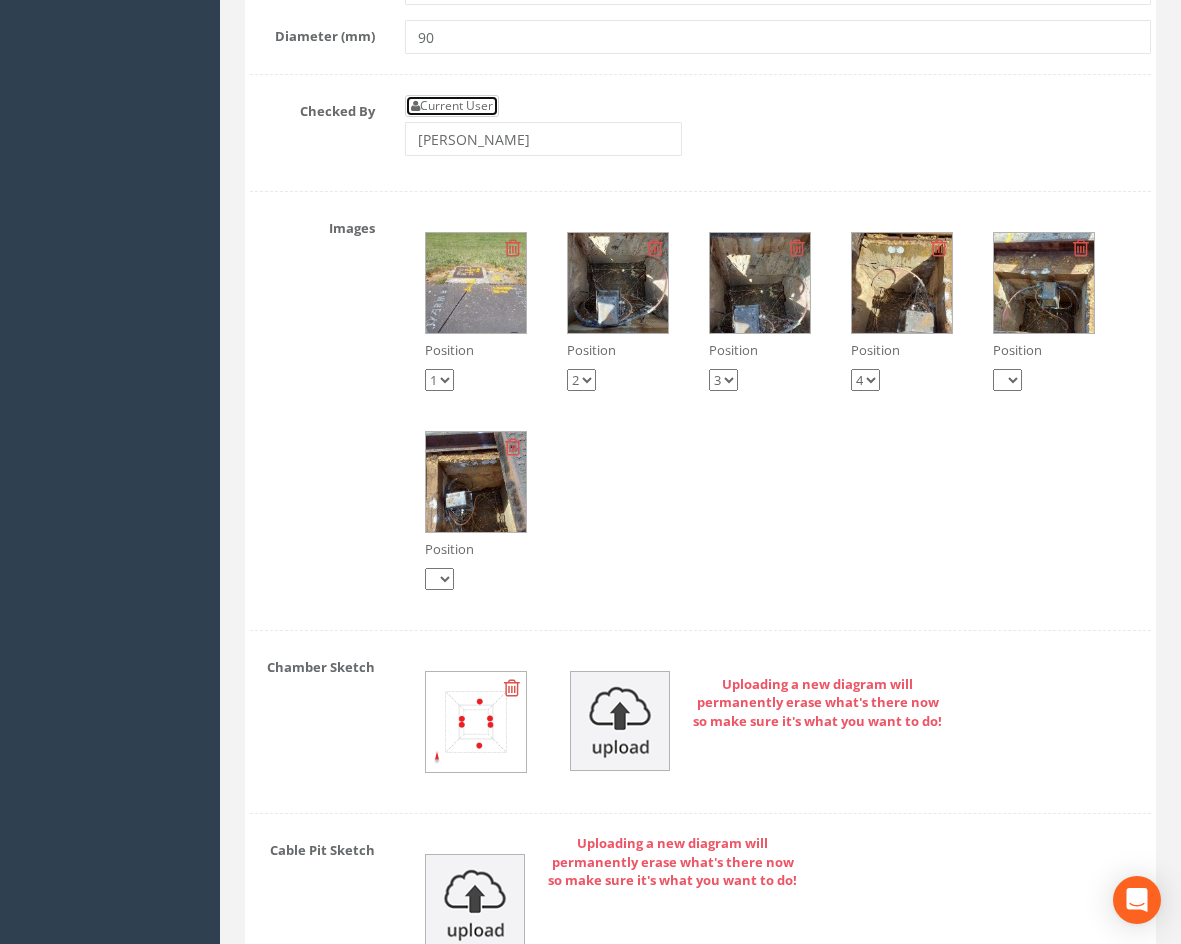 scroll, scrollTop: 3500, scrollLeft: 0, axis: vertical 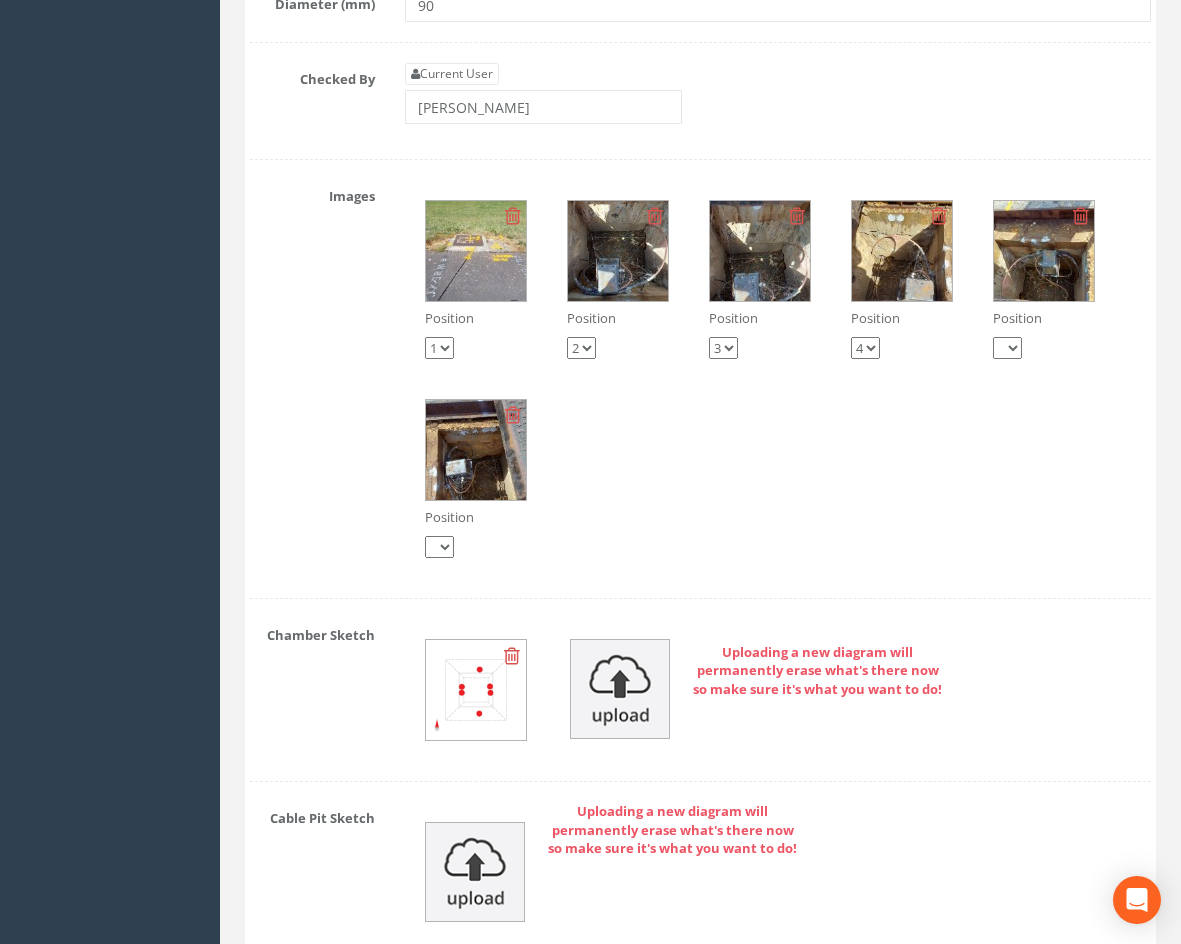 drag, startPoint x: 514, startPoint y: 655, endPoint x: 528, endPoint y: 656, distance: 14.035668 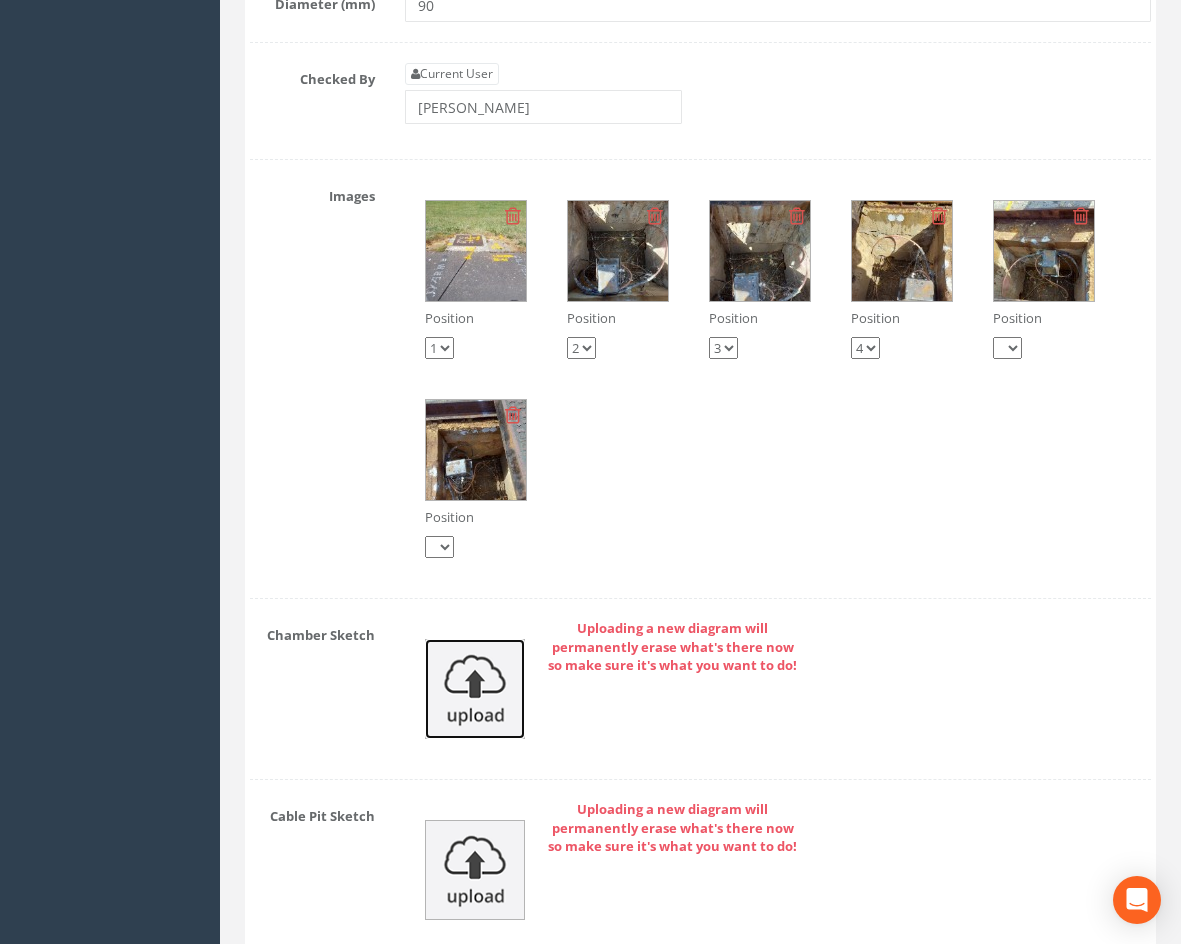 click at bounding box center [475, 689] 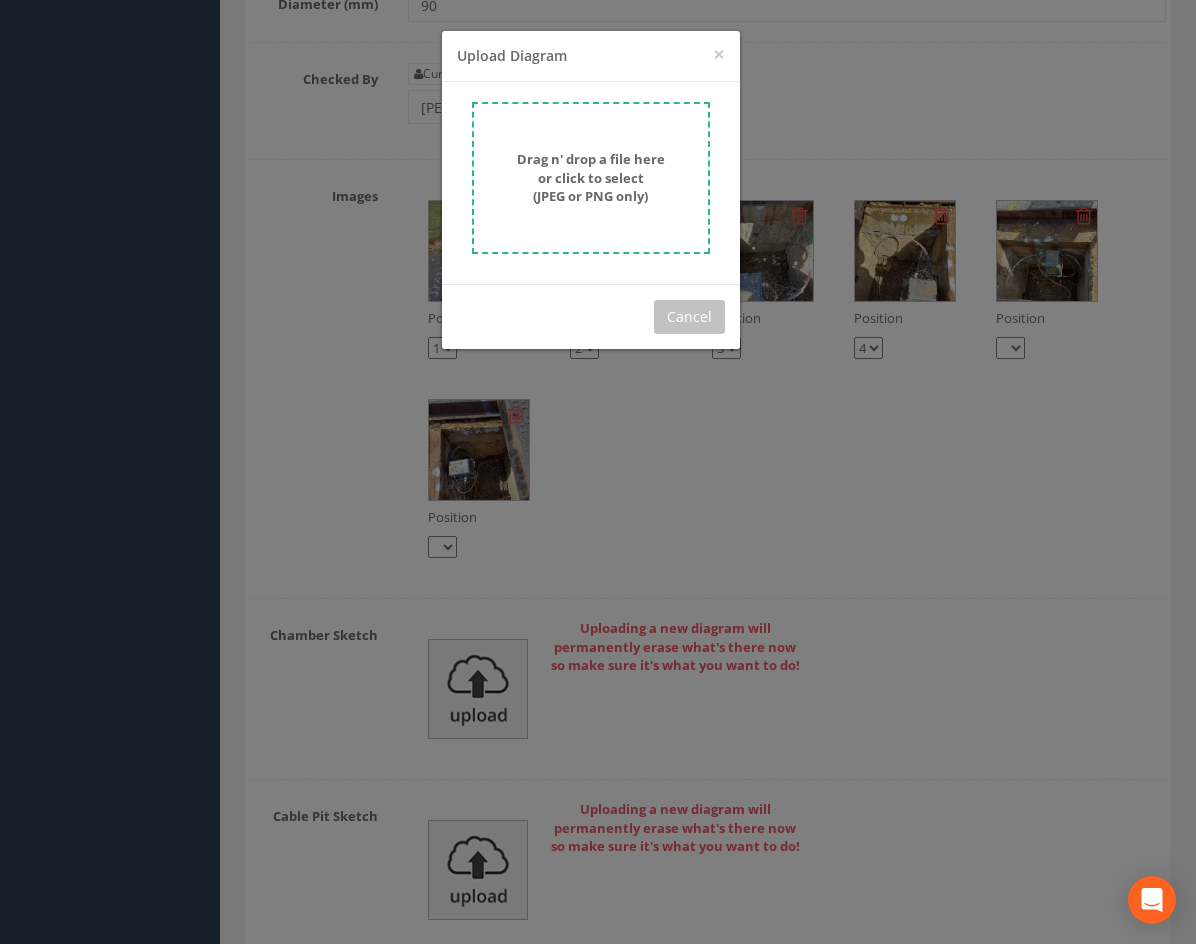click on "Drag n' drop a file here or click to select (JPEG or PNG only)" at bounding box center [591, 177] 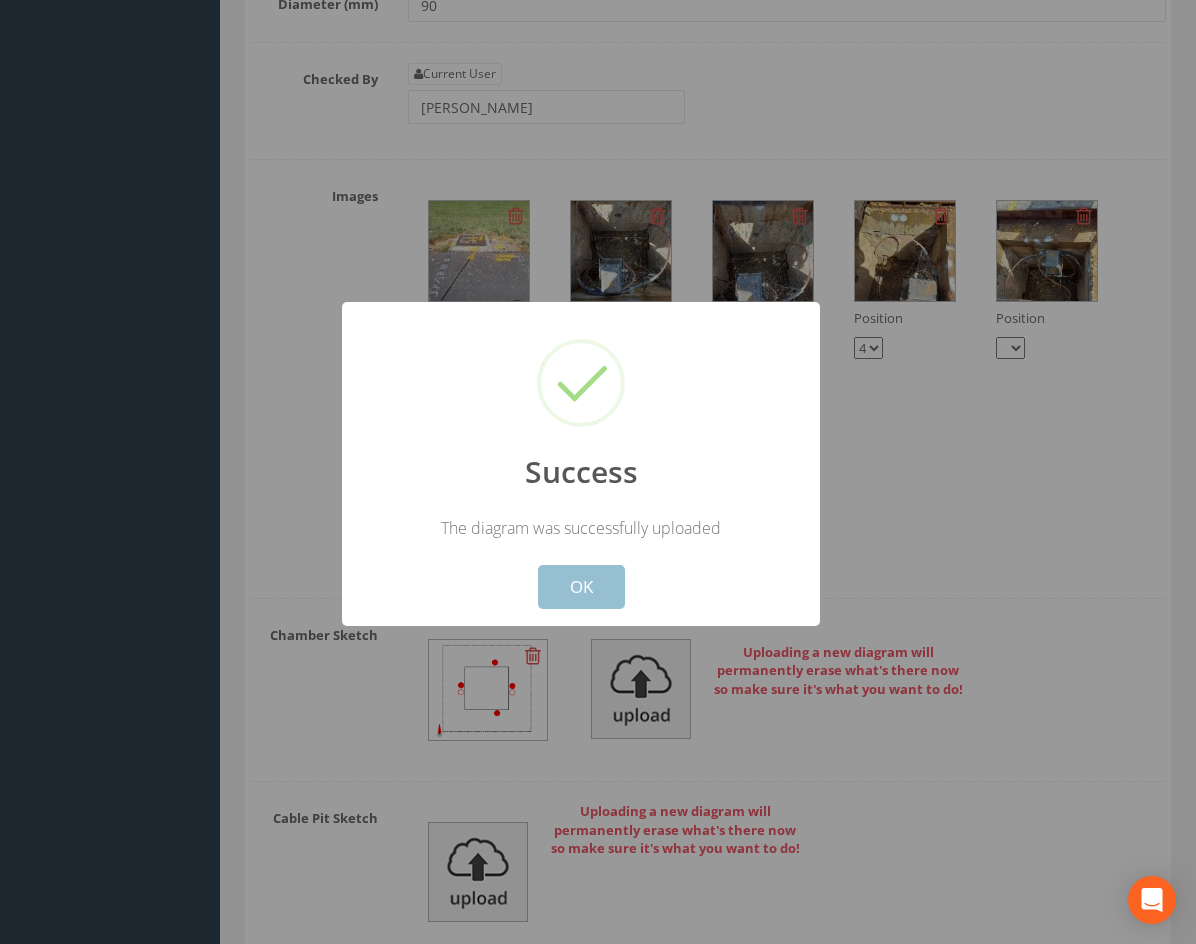 click on "OK" at bounding box center [581, 587] 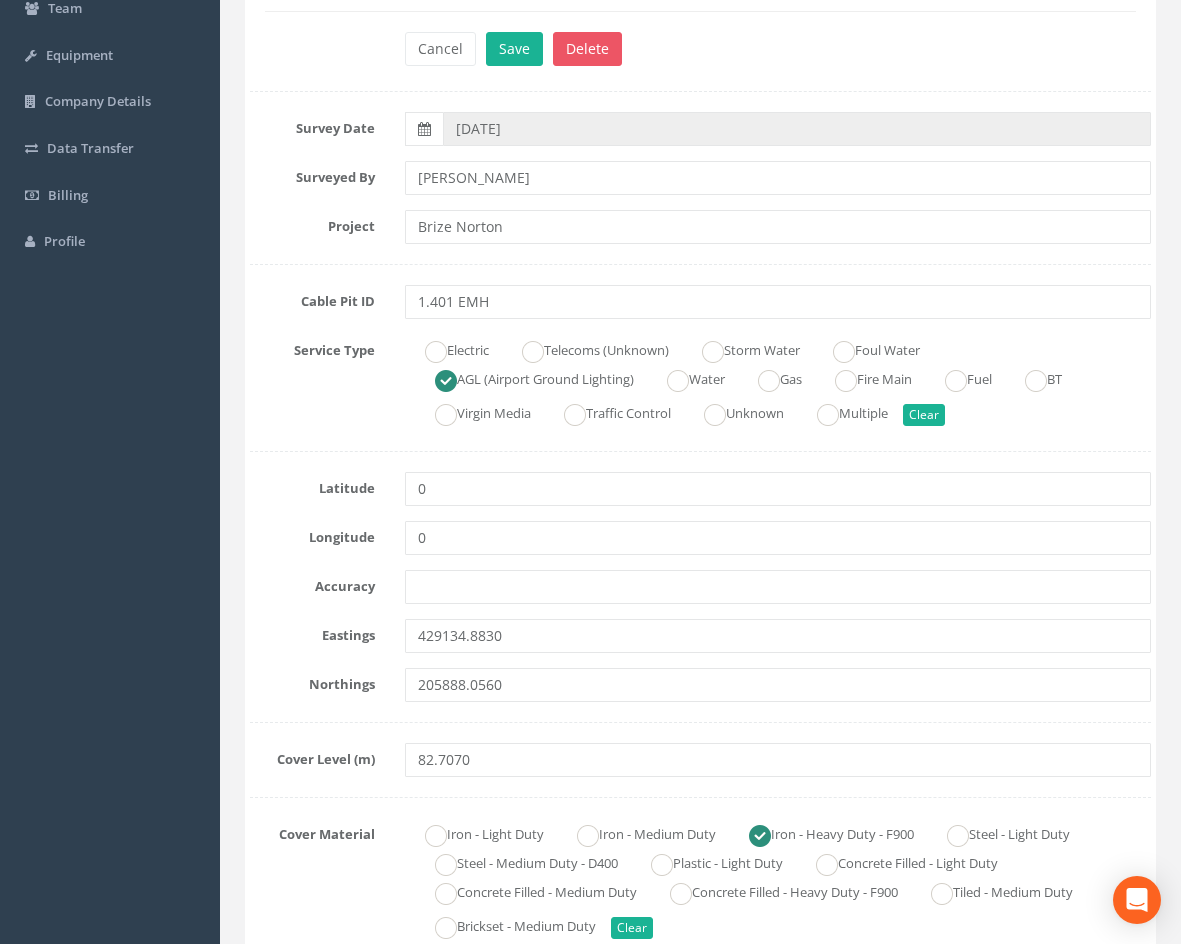 scroll, scrollTop: 0, scrollLeft: 0, axis: both 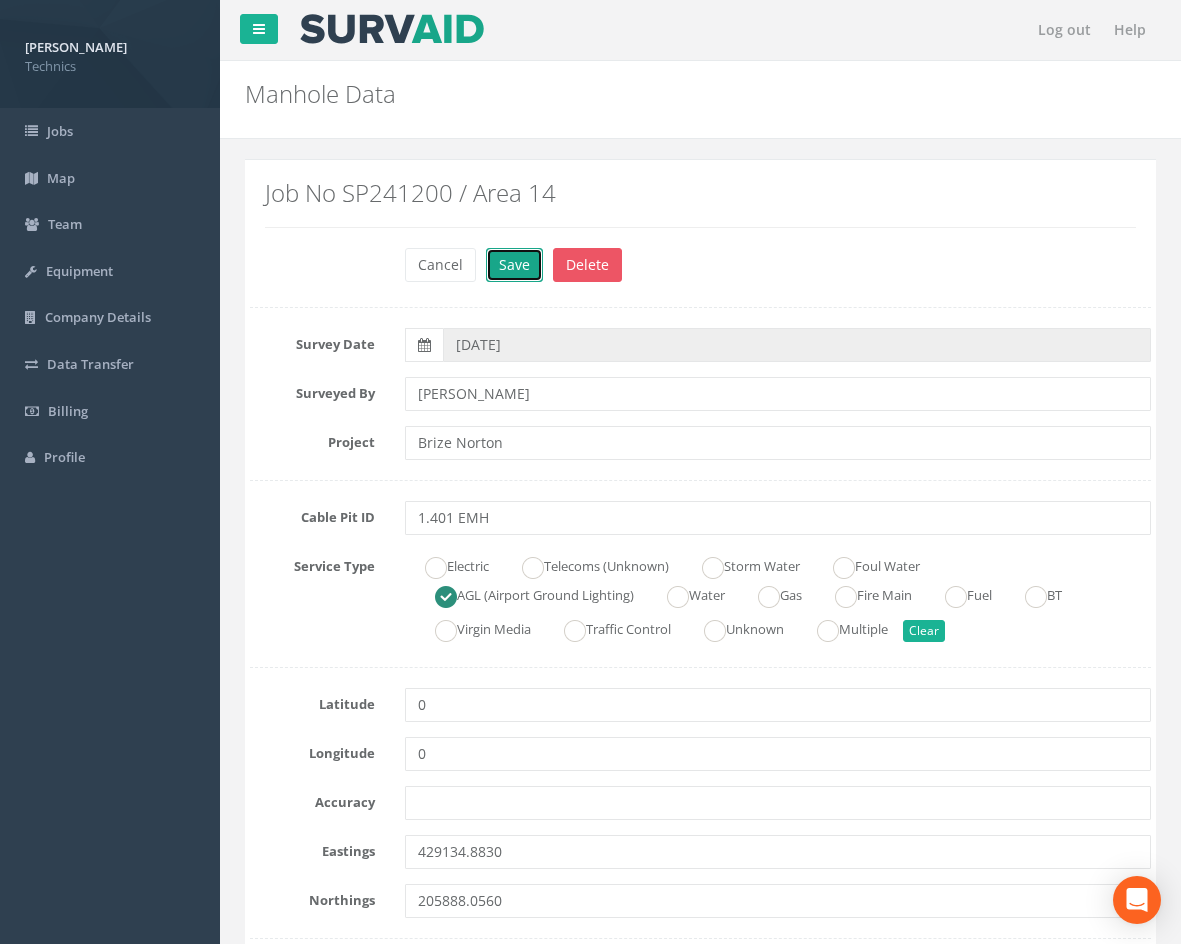 click on "Save" at bounding box center [514, 265] 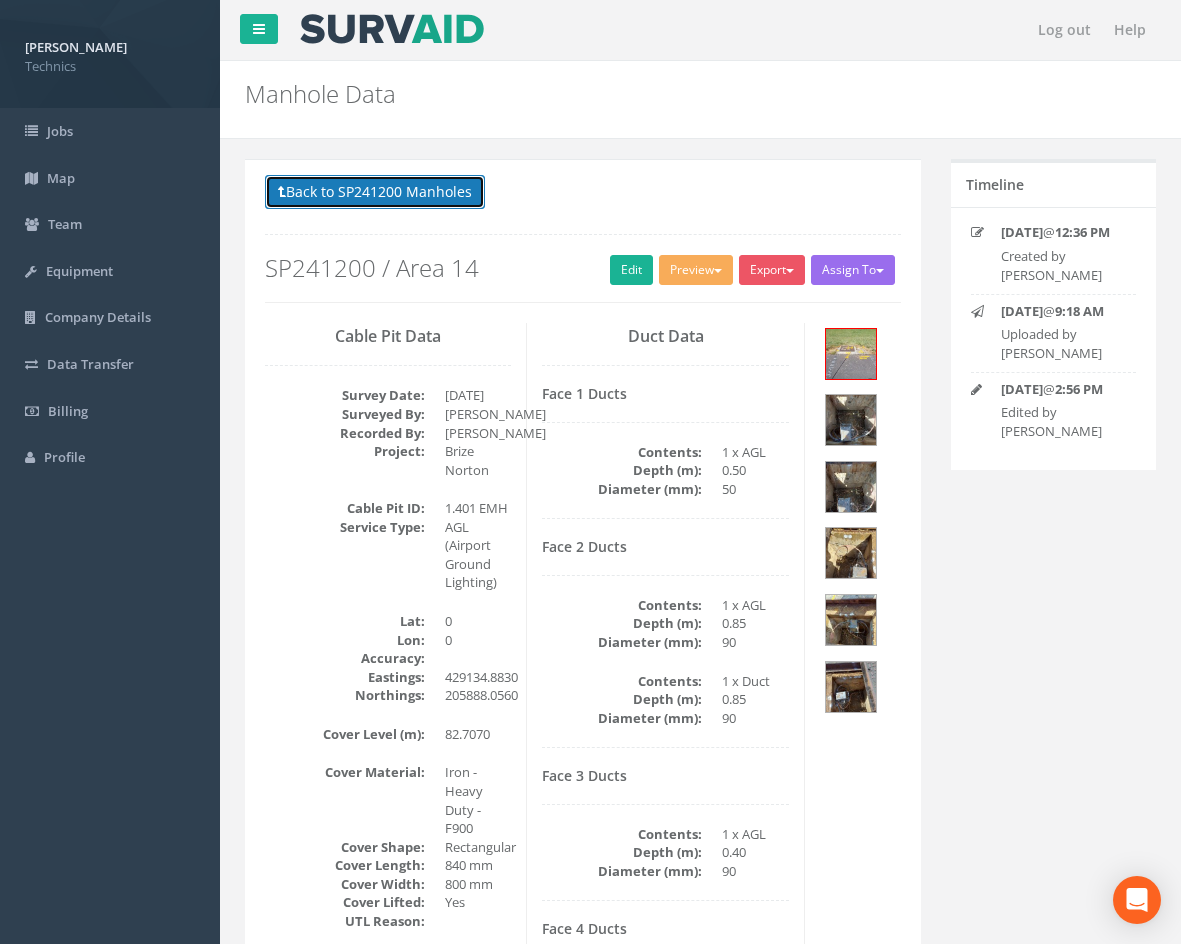 click on "Back to SP241200 Manholes" at bounding box center (375, 192) 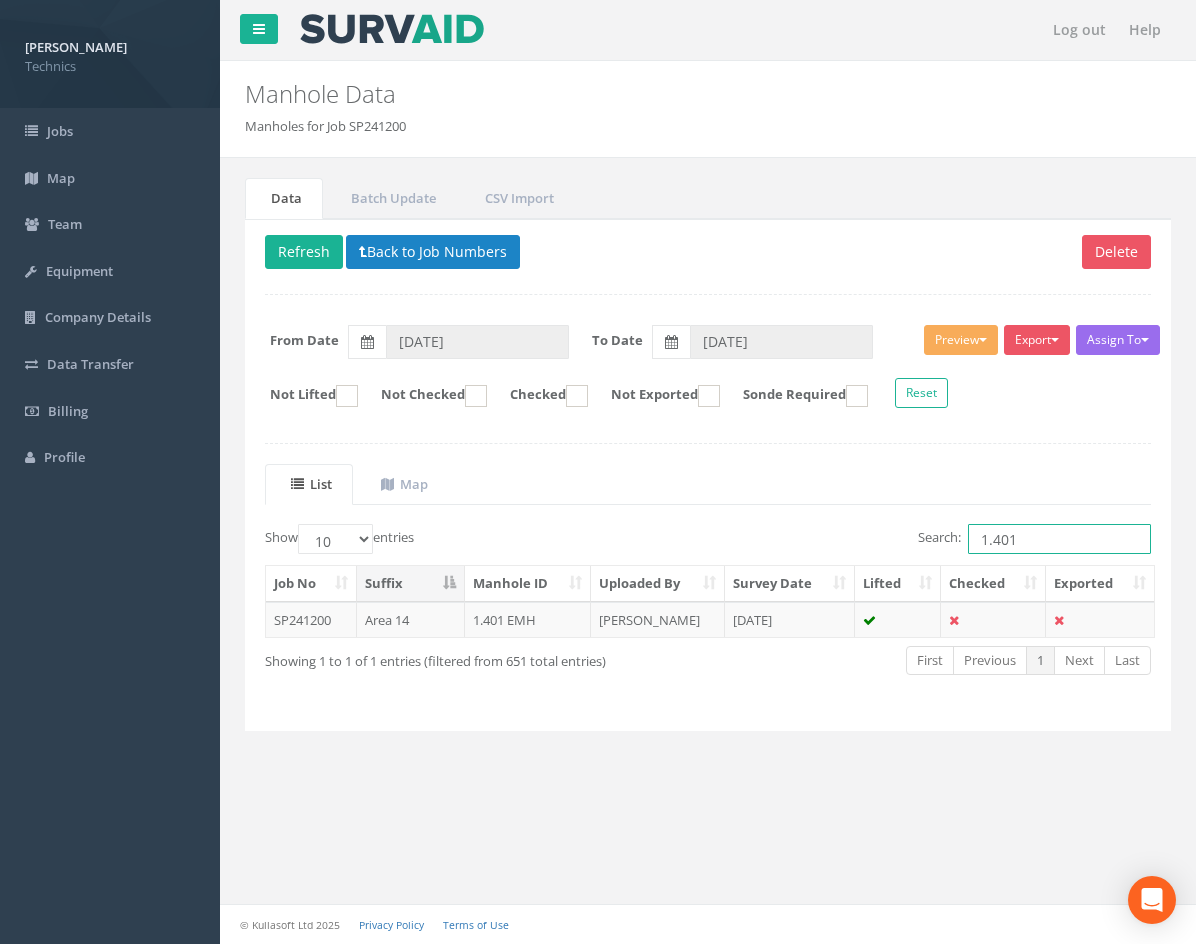 click on "1.401" at bounding box center [1059, 539] 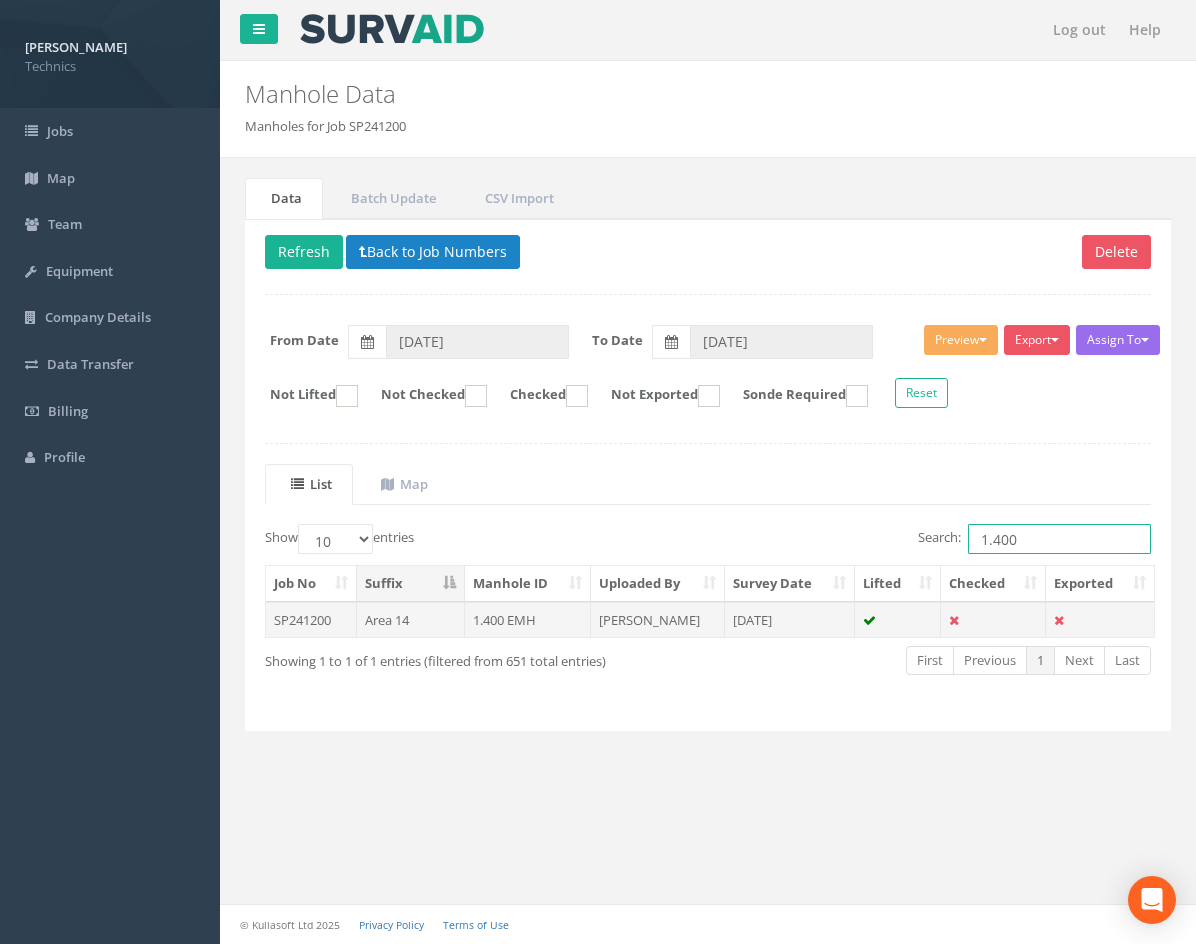 type on "1.400" 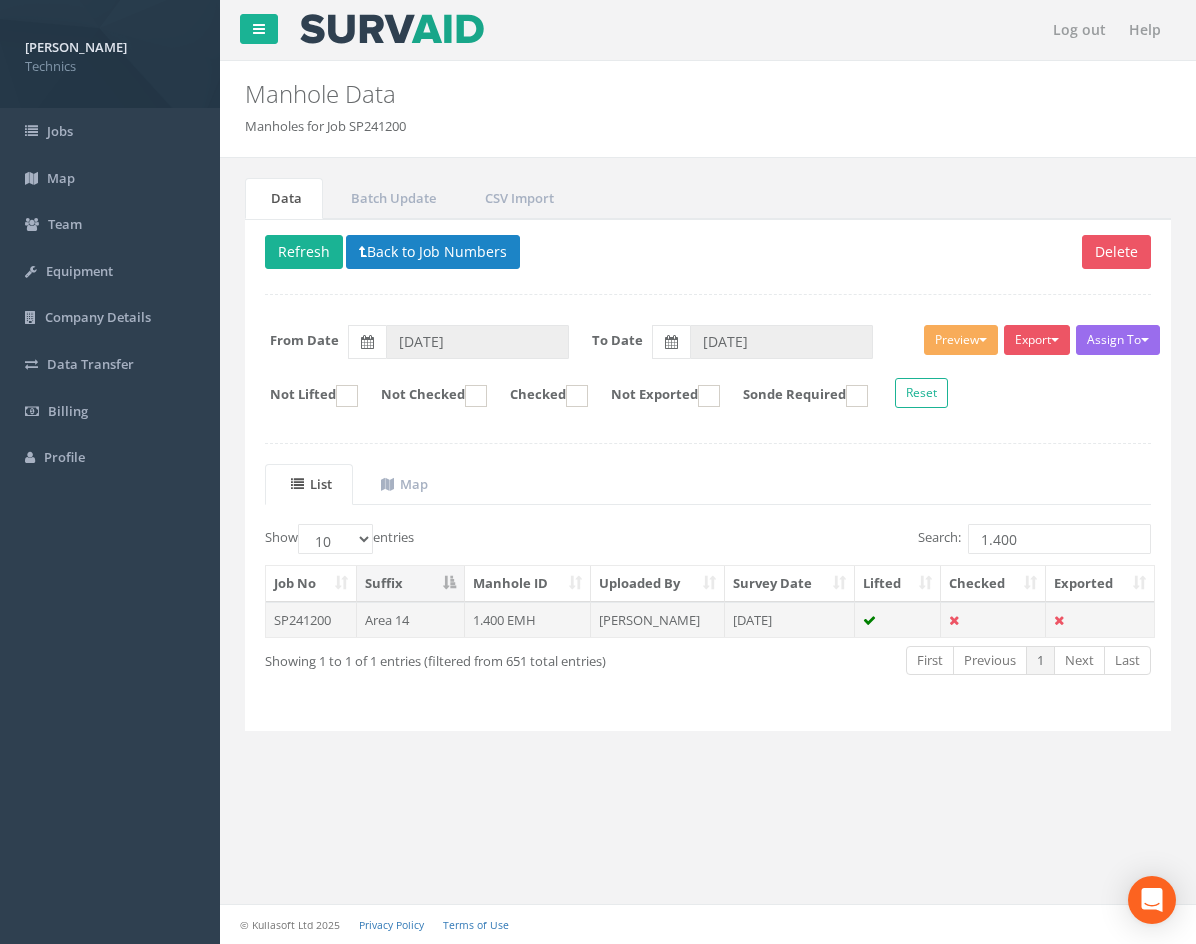 click on "[PERSON_NAME]" at bounding box center [658, 620] 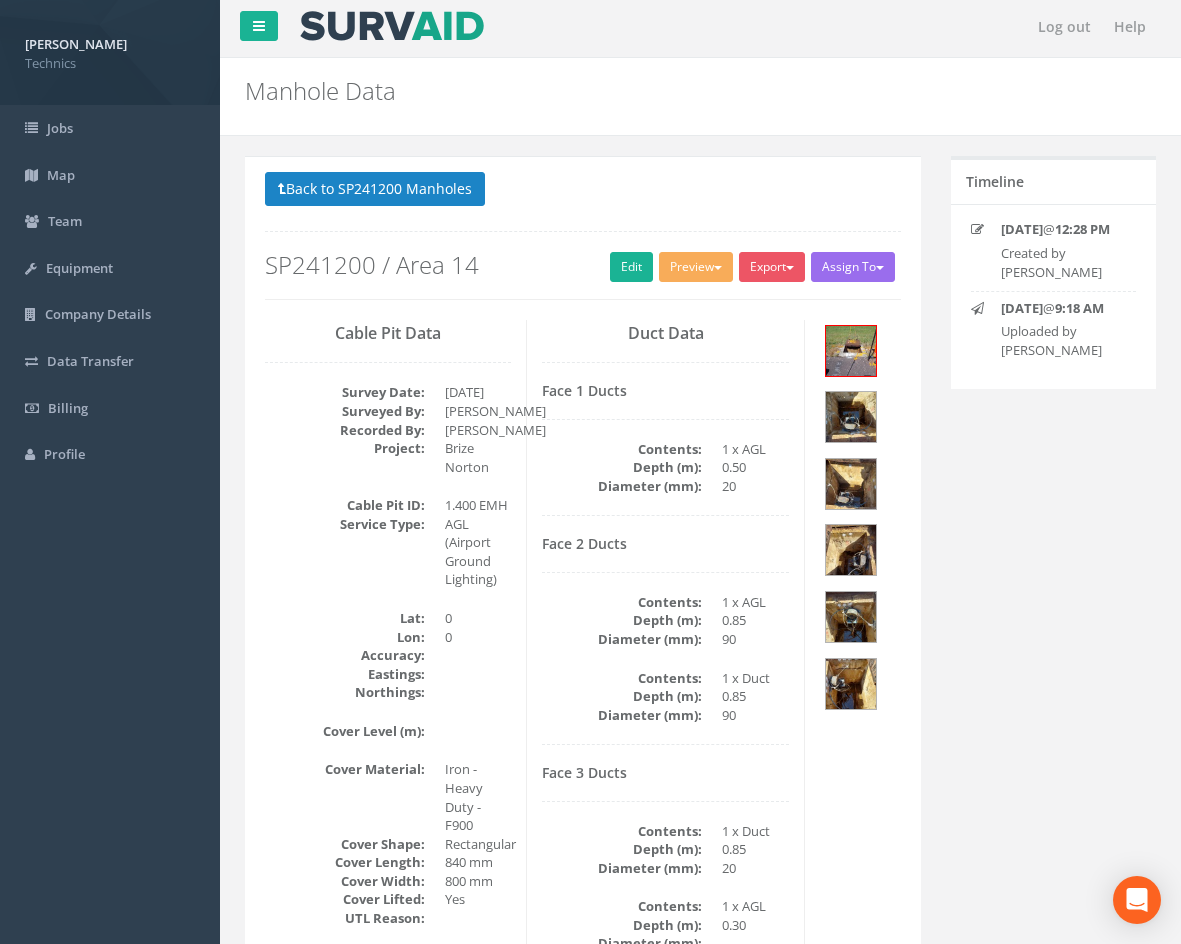 scroll, scrollTop: 0, scrollLeft: 0, axis: both 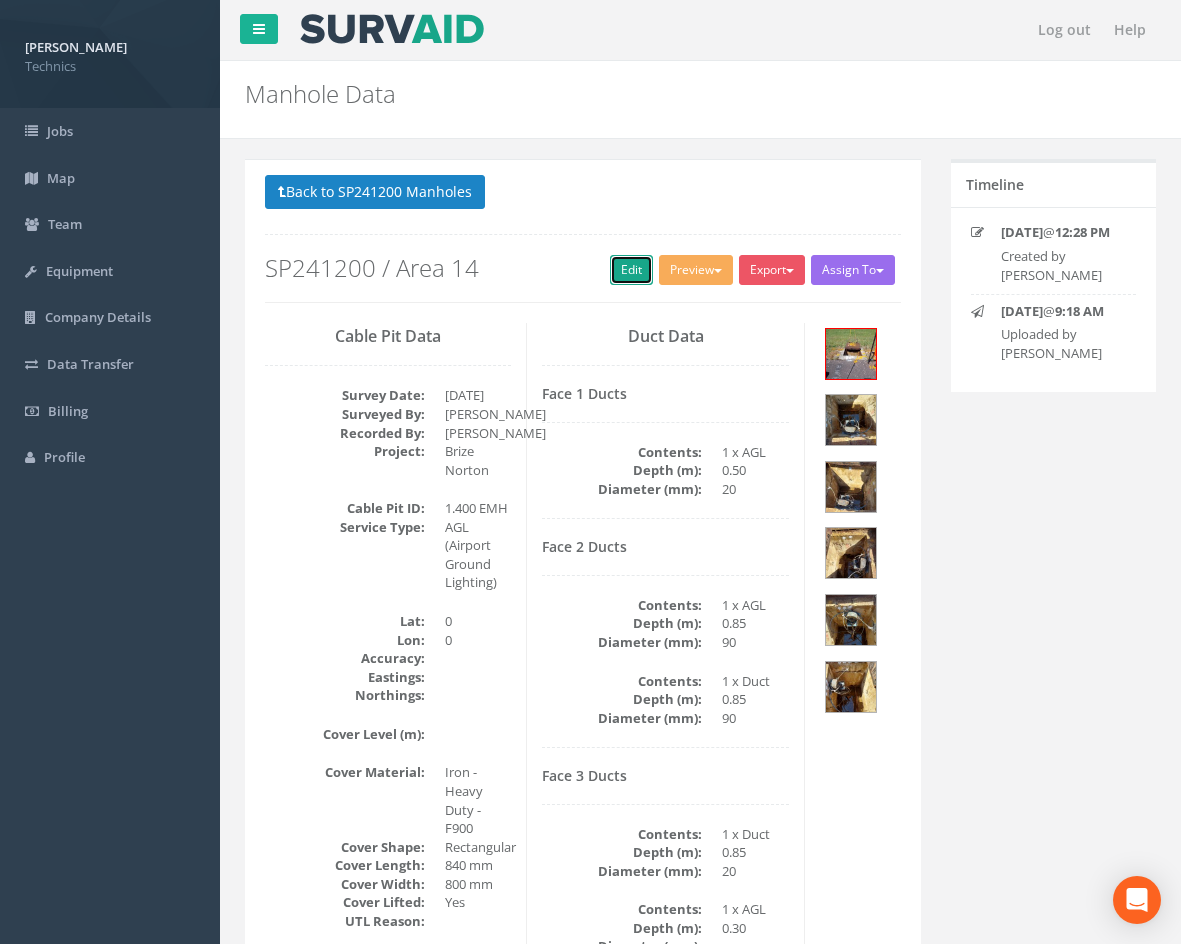 click on "Edit" at bounding box center (631, 270) 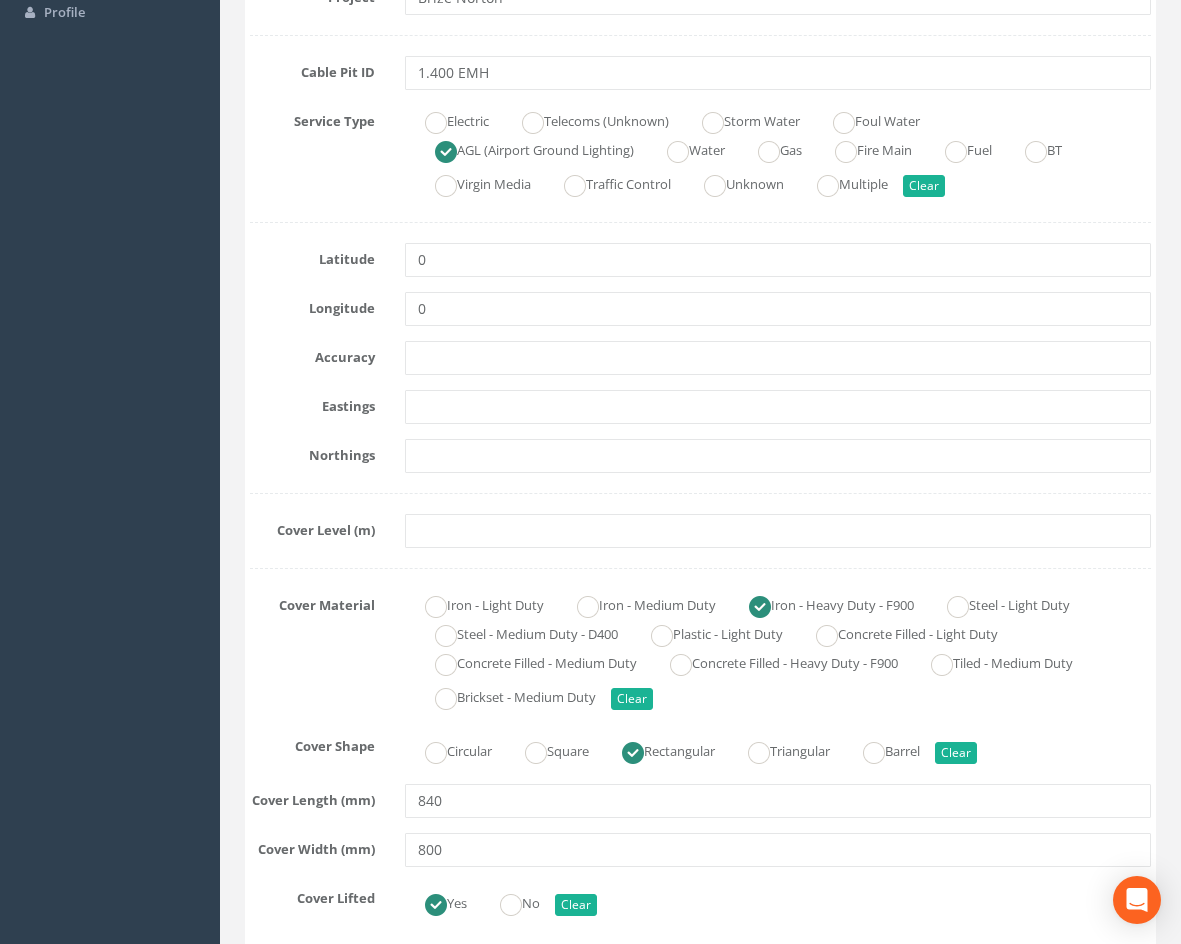 scroll, scrollTop: 600, scrollLeft: 0, axis: vertical 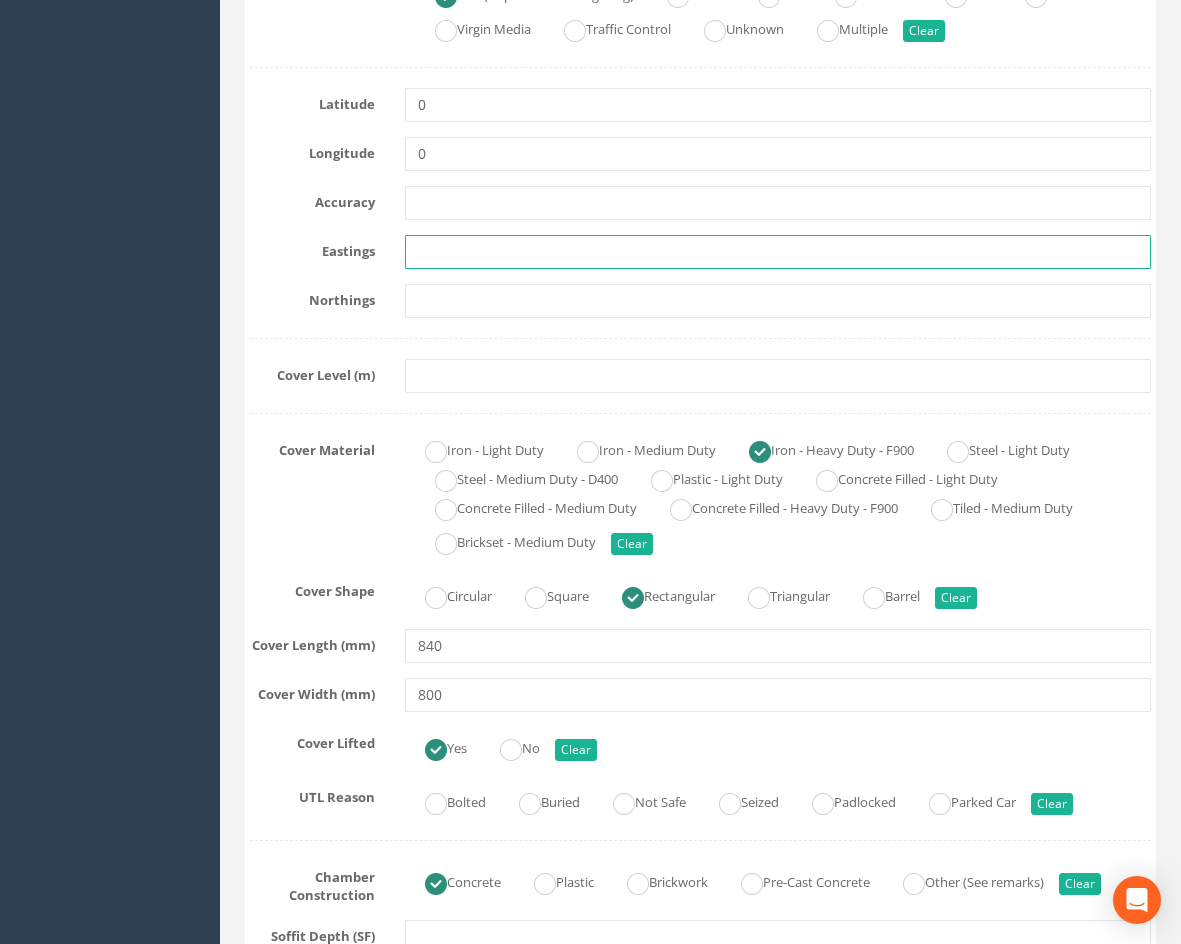 click at bounding box center (778, 252) 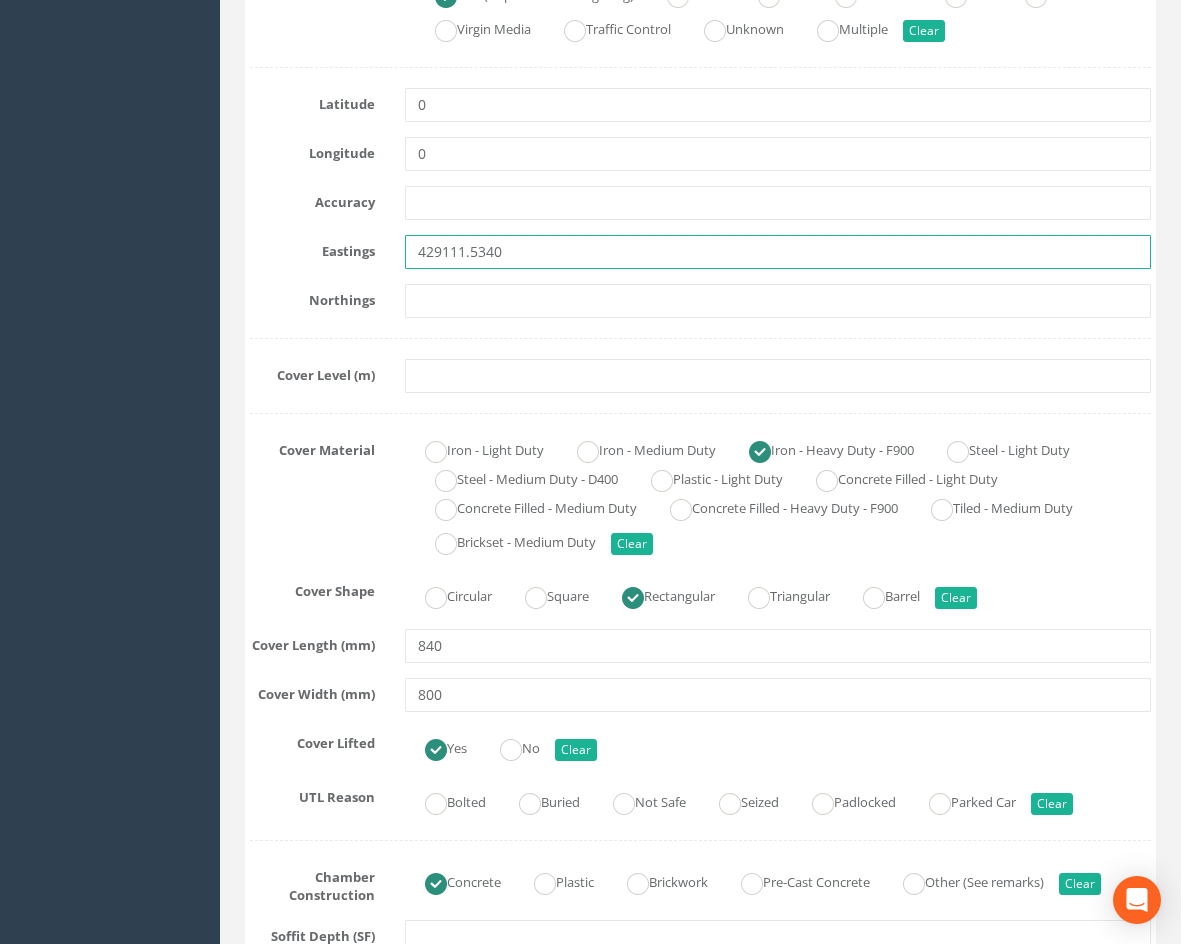 type on "429111.5340" 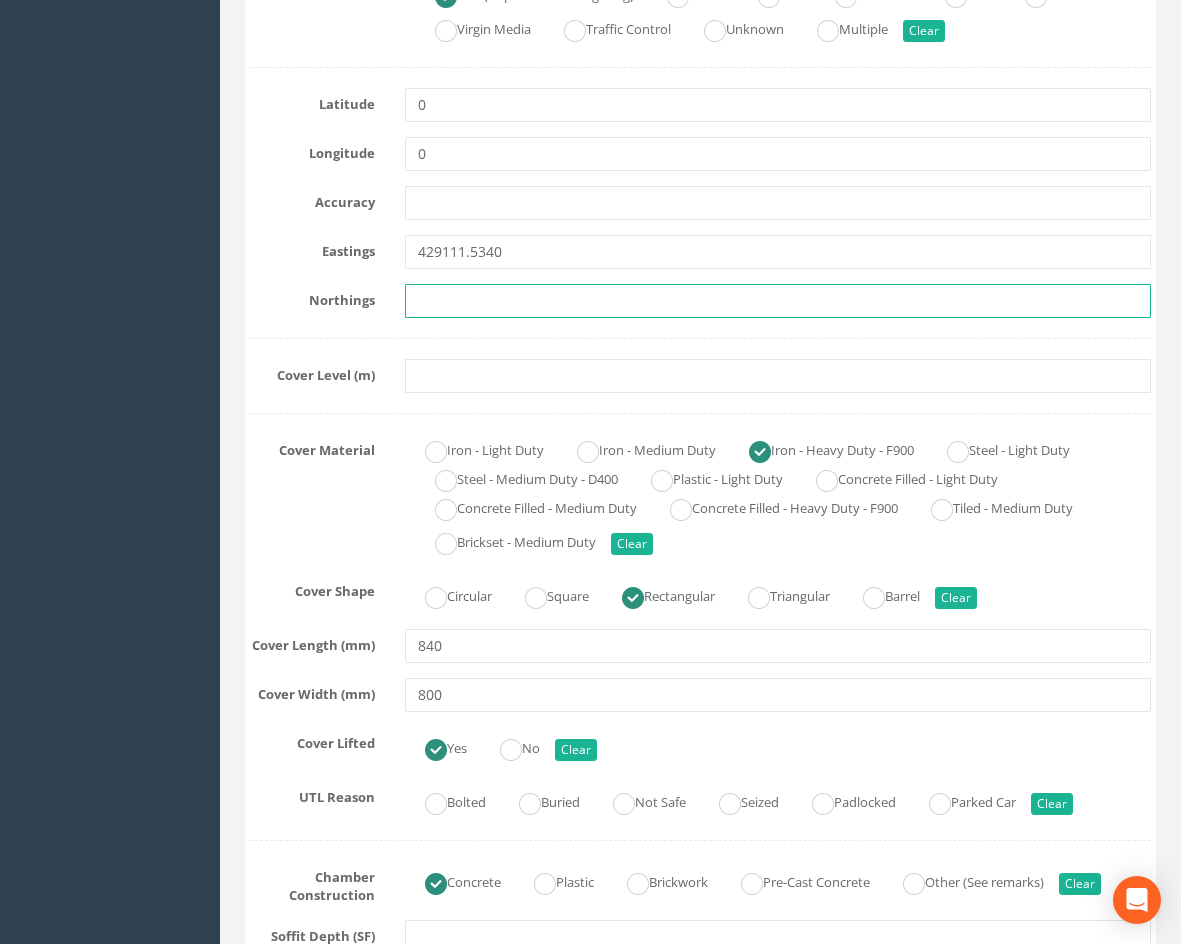 click at bounding box center [778, 301] 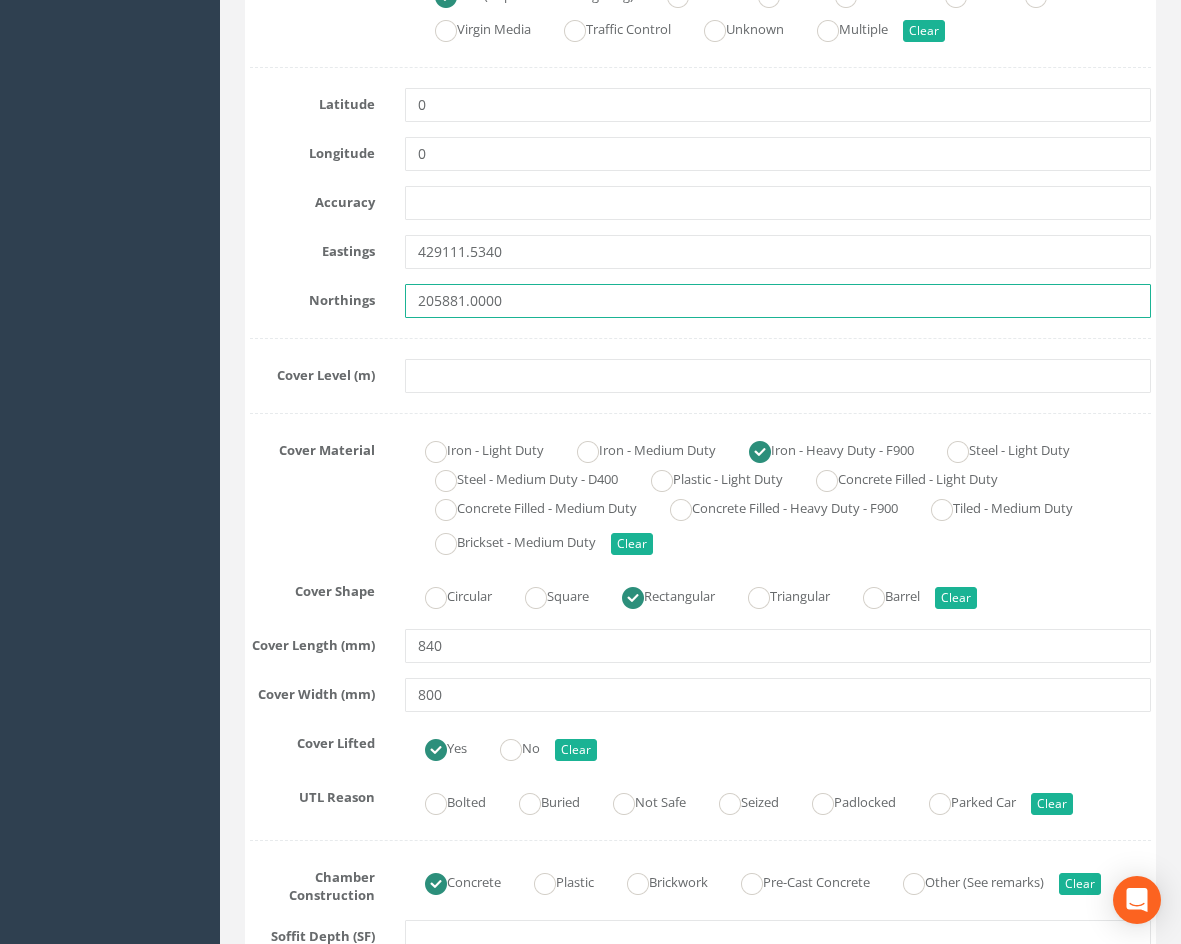 type on "205881.0000" 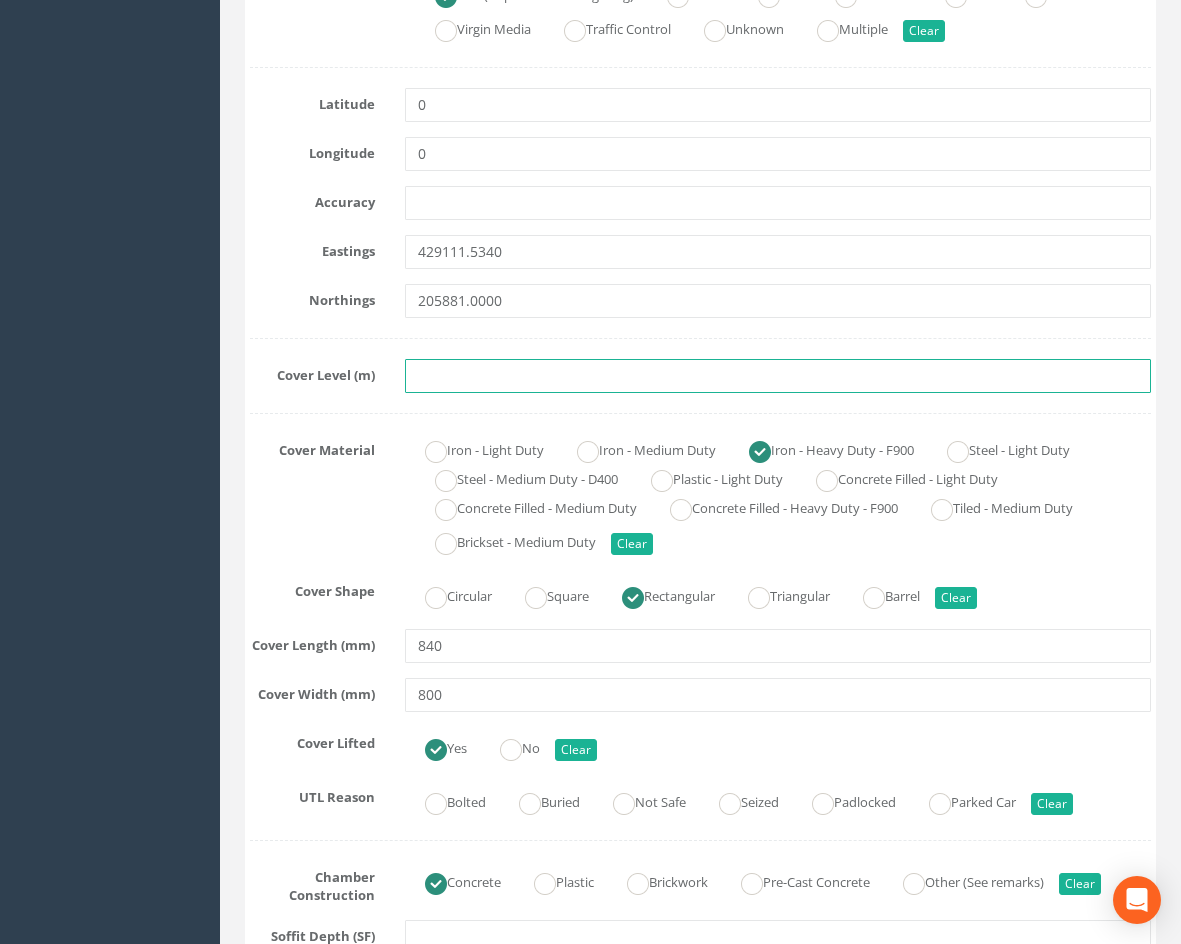 click at bounding box center [778, 376] 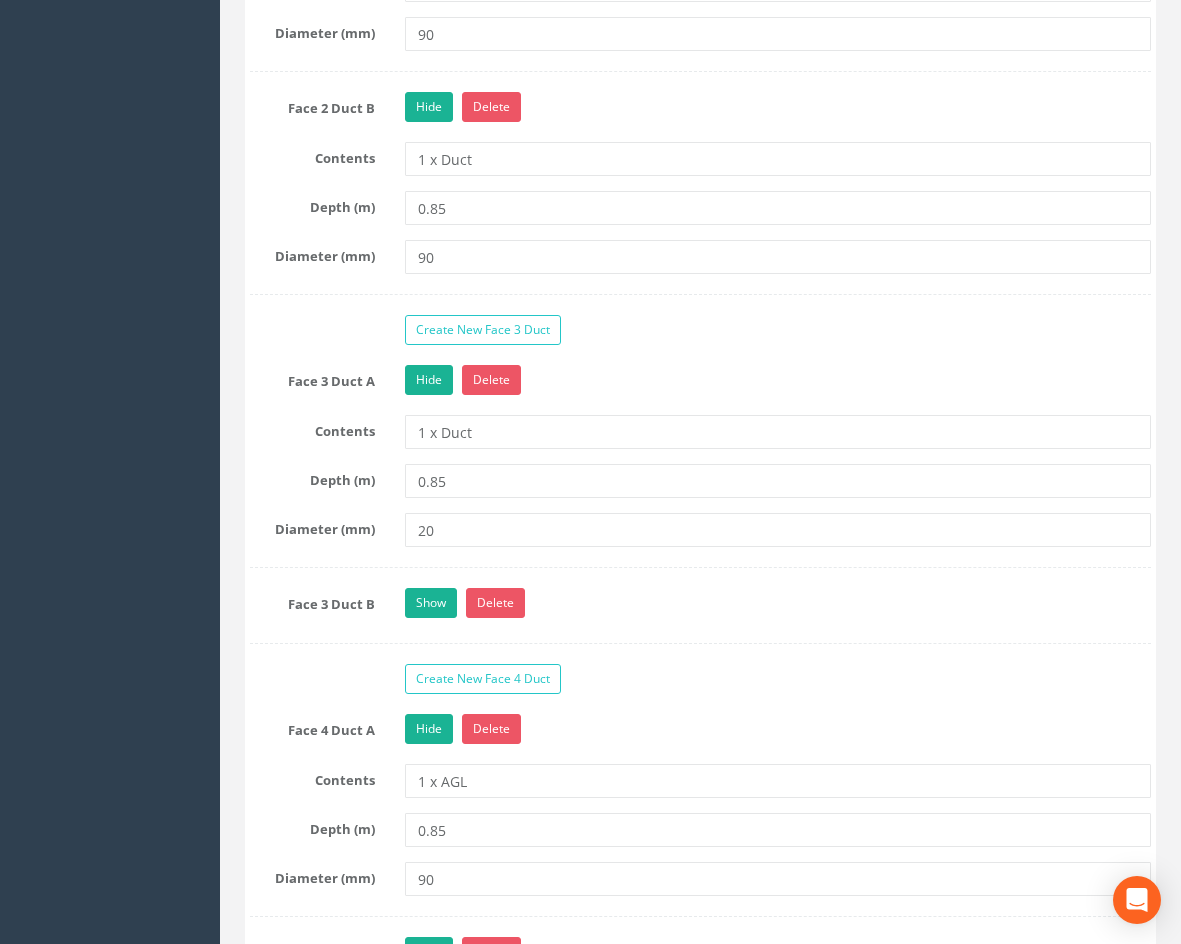scroll, scrollTop: 2500, scrollLeft: 0, axis: vertical 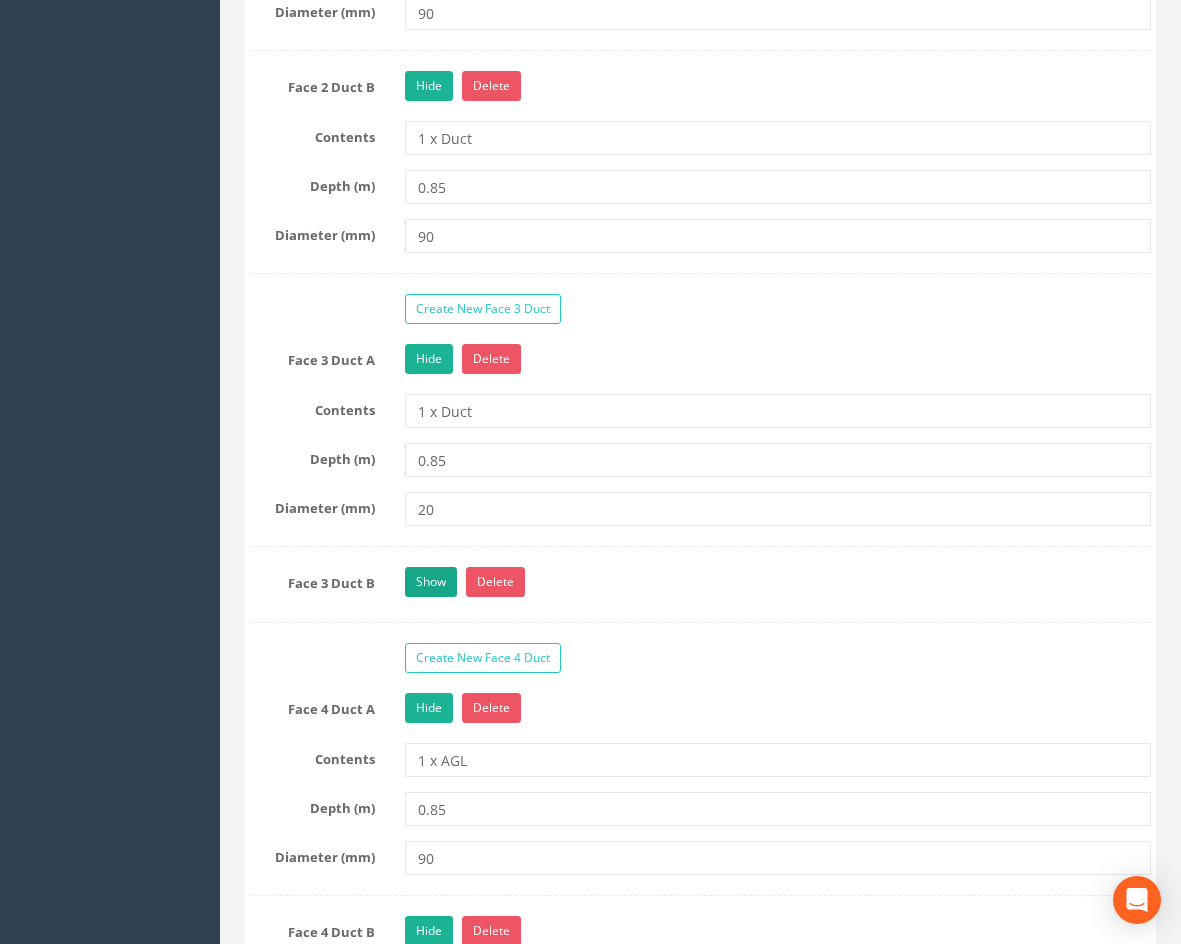 type on "82.6840" 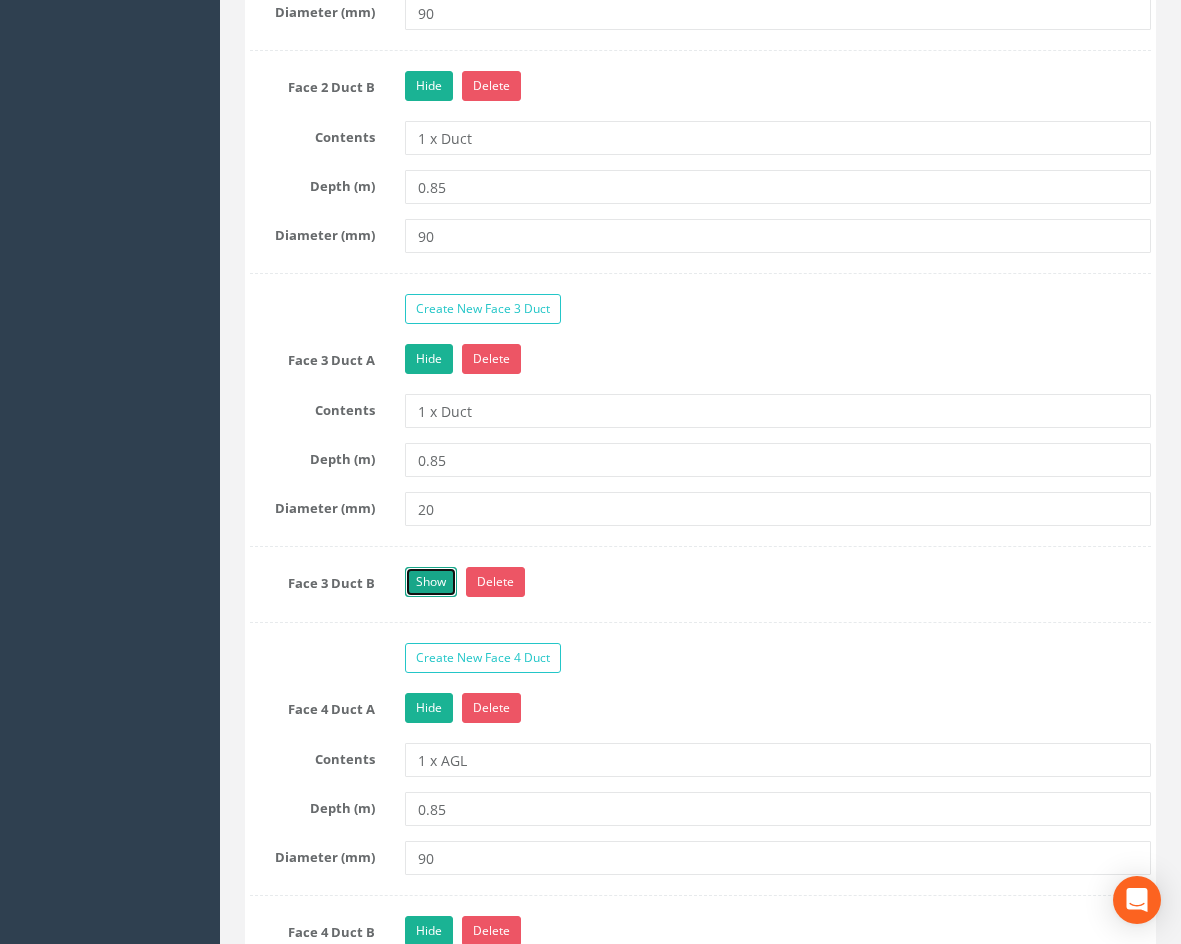 click on "Show" at bounding box center (431, 582) 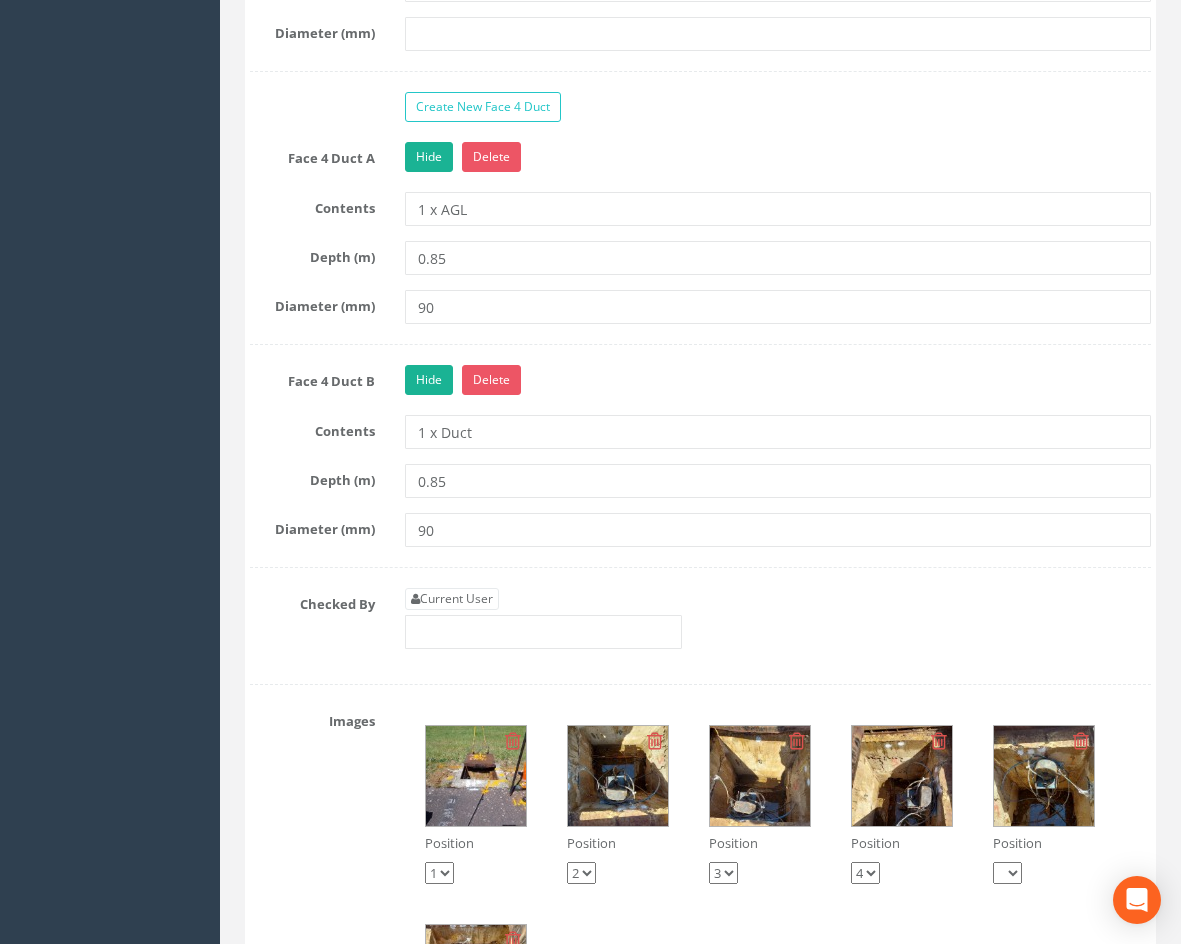 scroll, scrollTop: 3200, scrollLeft: 0, axis: vertical 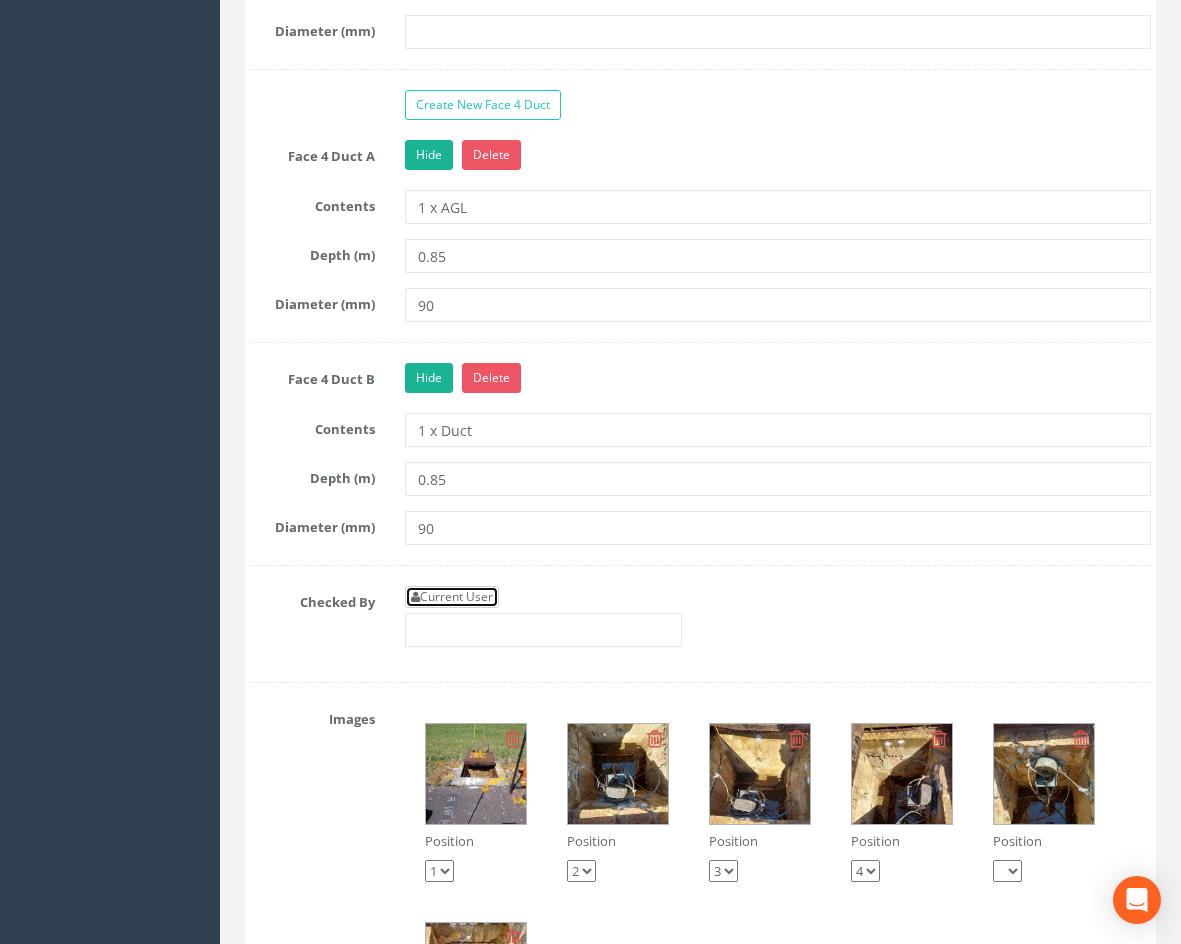click on "Current User" at bounding box center (452, 597) 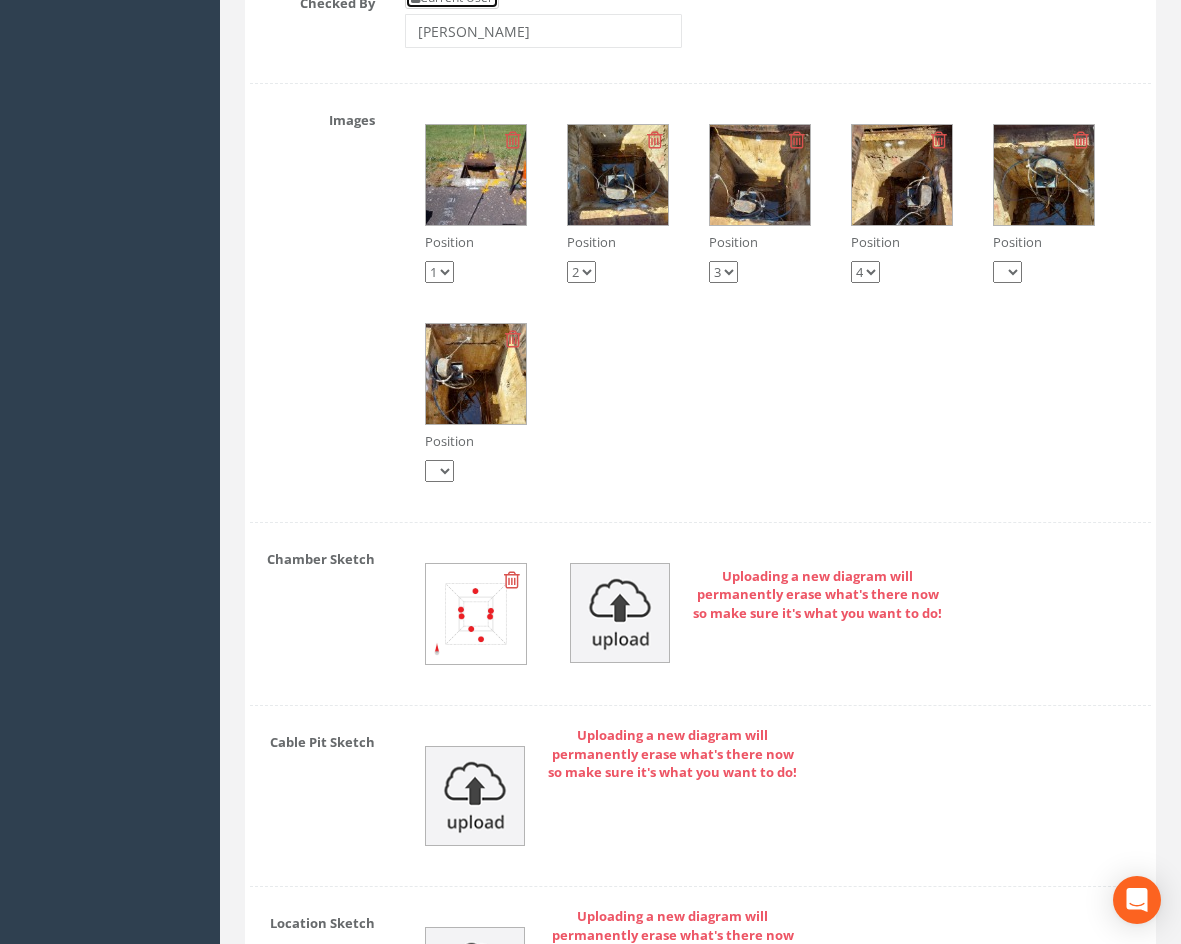 scroll, scrollTop: 3800, scrollLeft: 0, axis: vertical 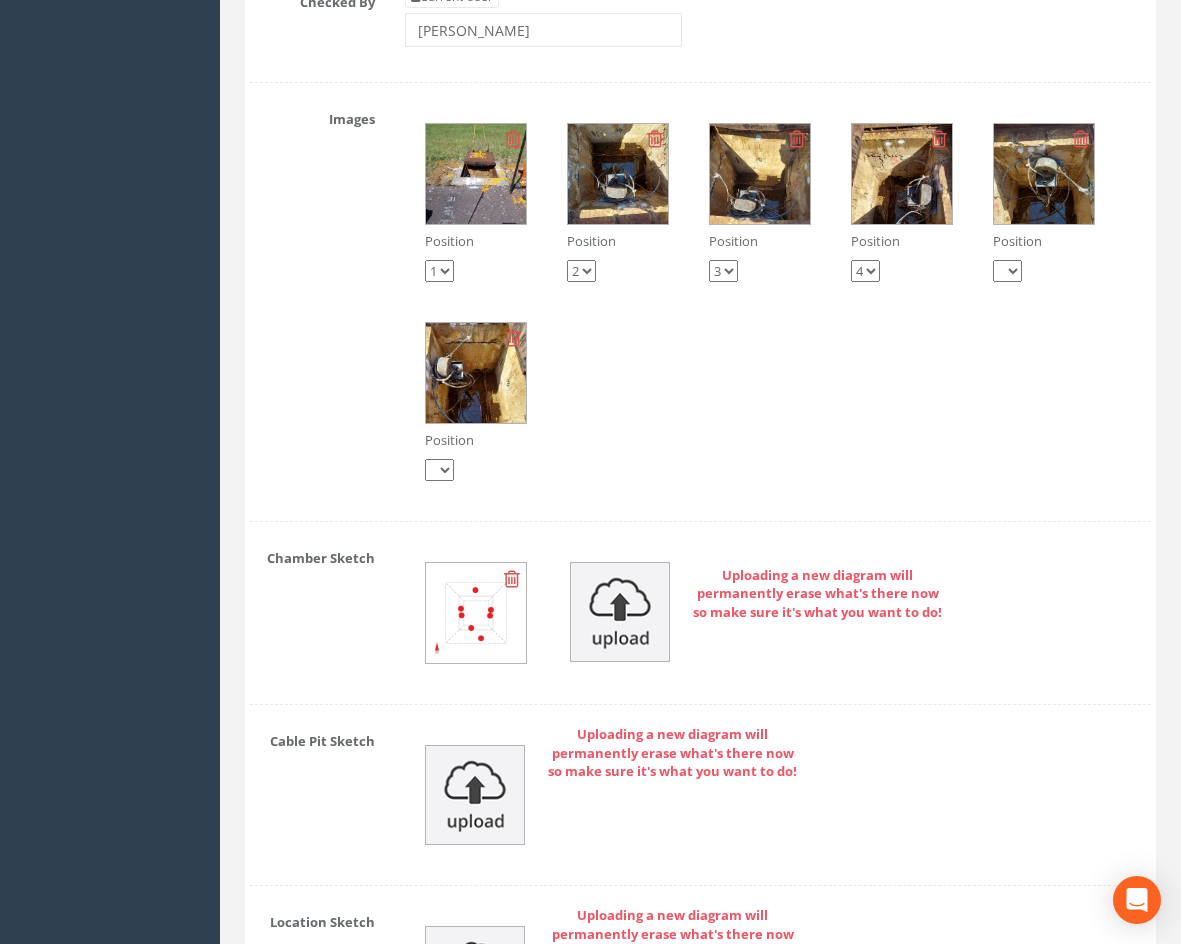 click at bounding box center [512, 579] 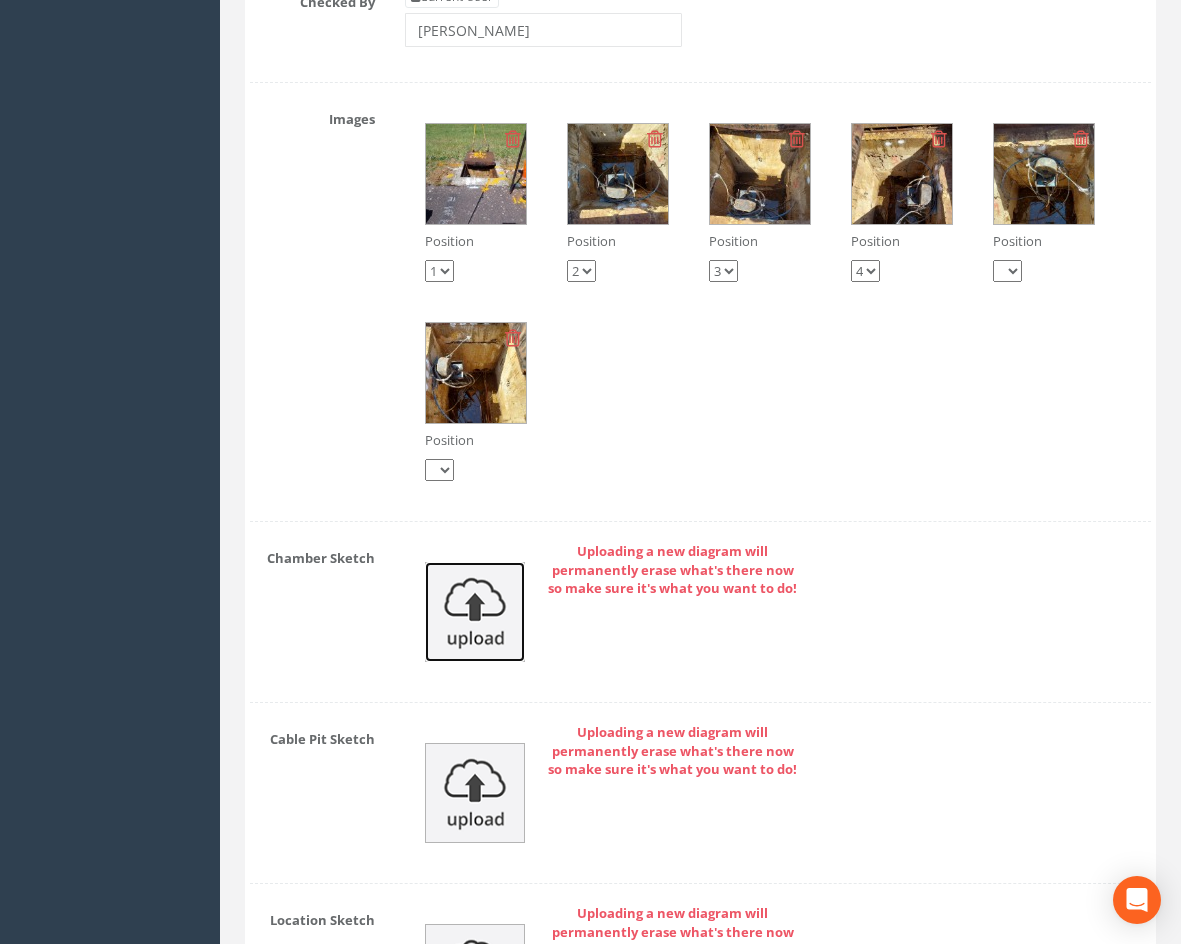 click at bounding box center [475, 612] 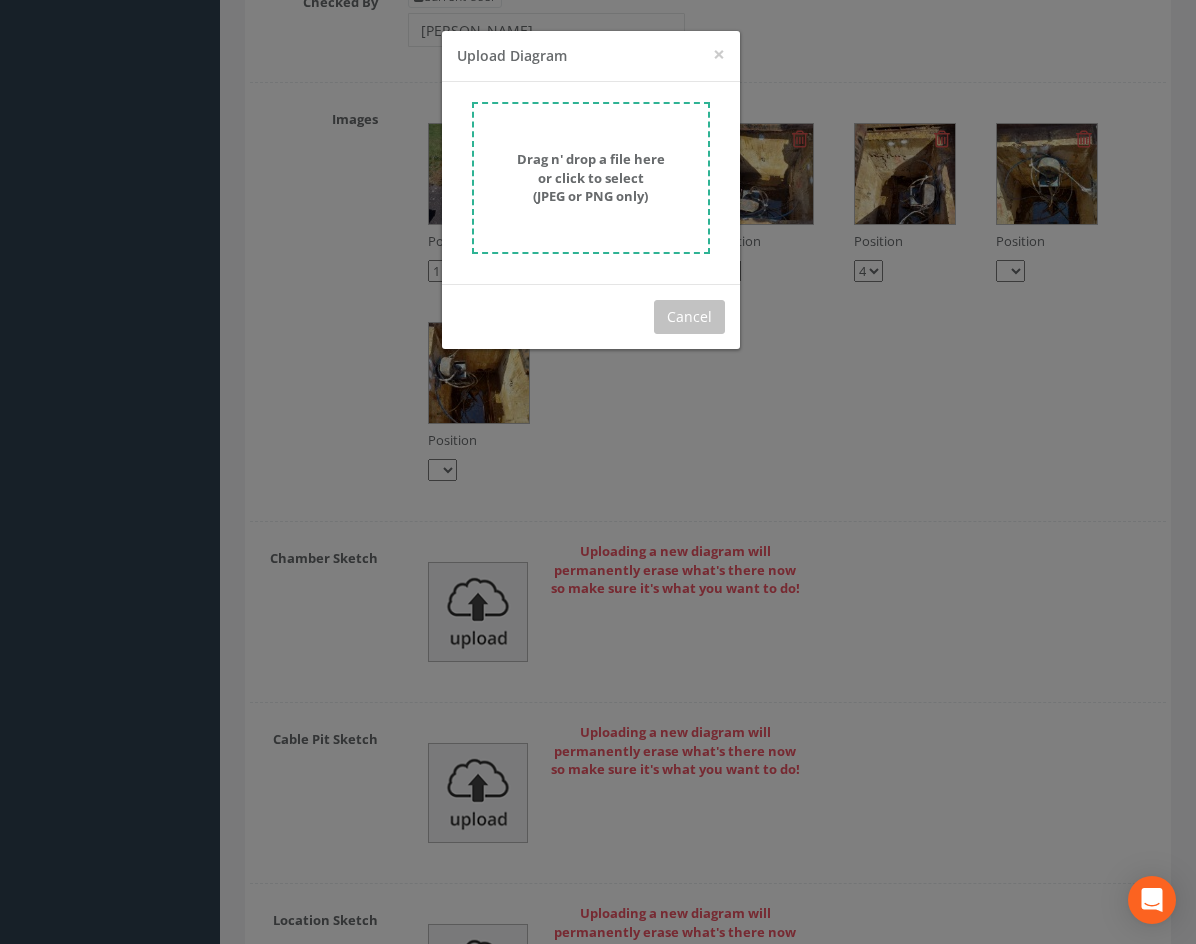 click on "Drag n' drop a file here or click to select (JPEG or PNG only)" at bounding box center (591, 177) 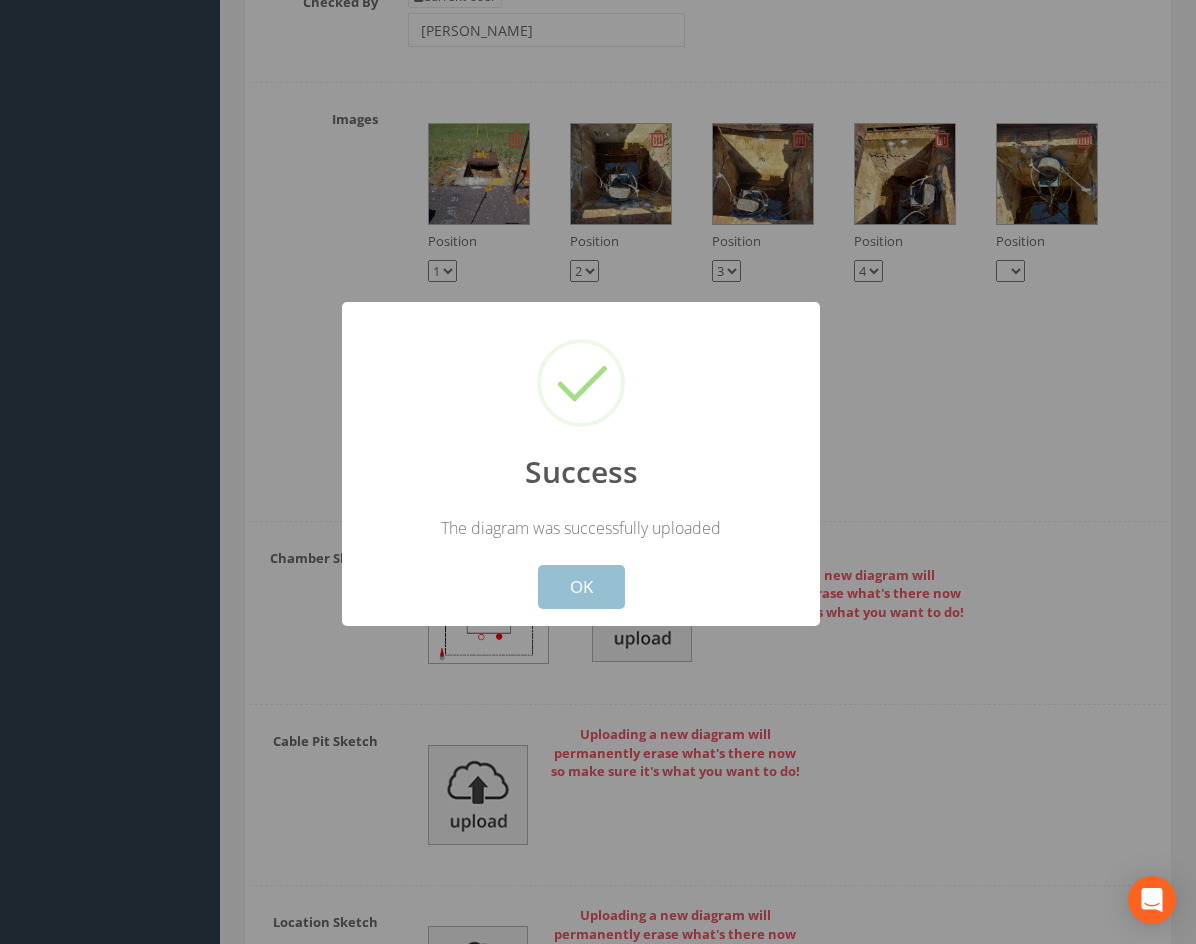 click on "OK" at bounding box center [581, 587] 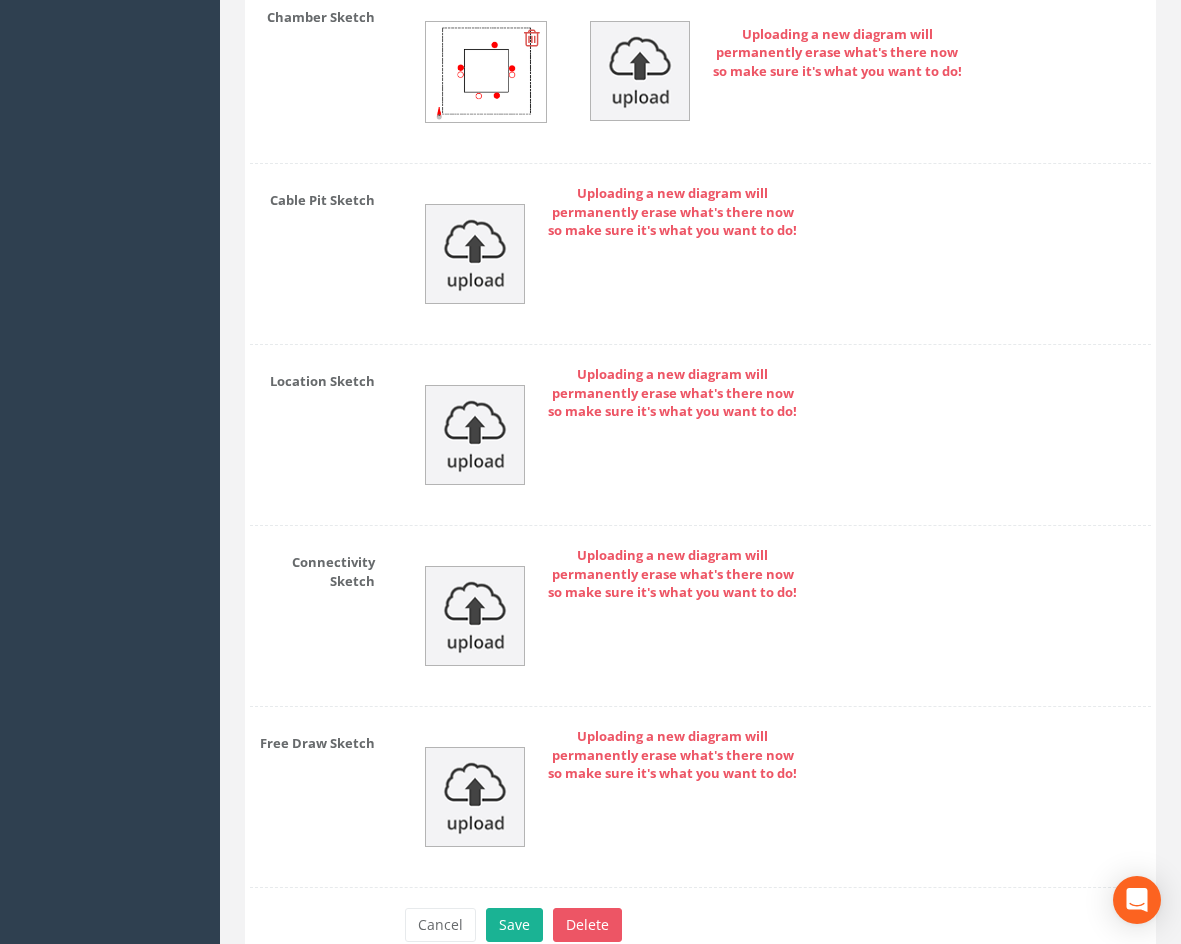 scroll, scrollTop: 4444, scrollLeft: 0, axis: vertical 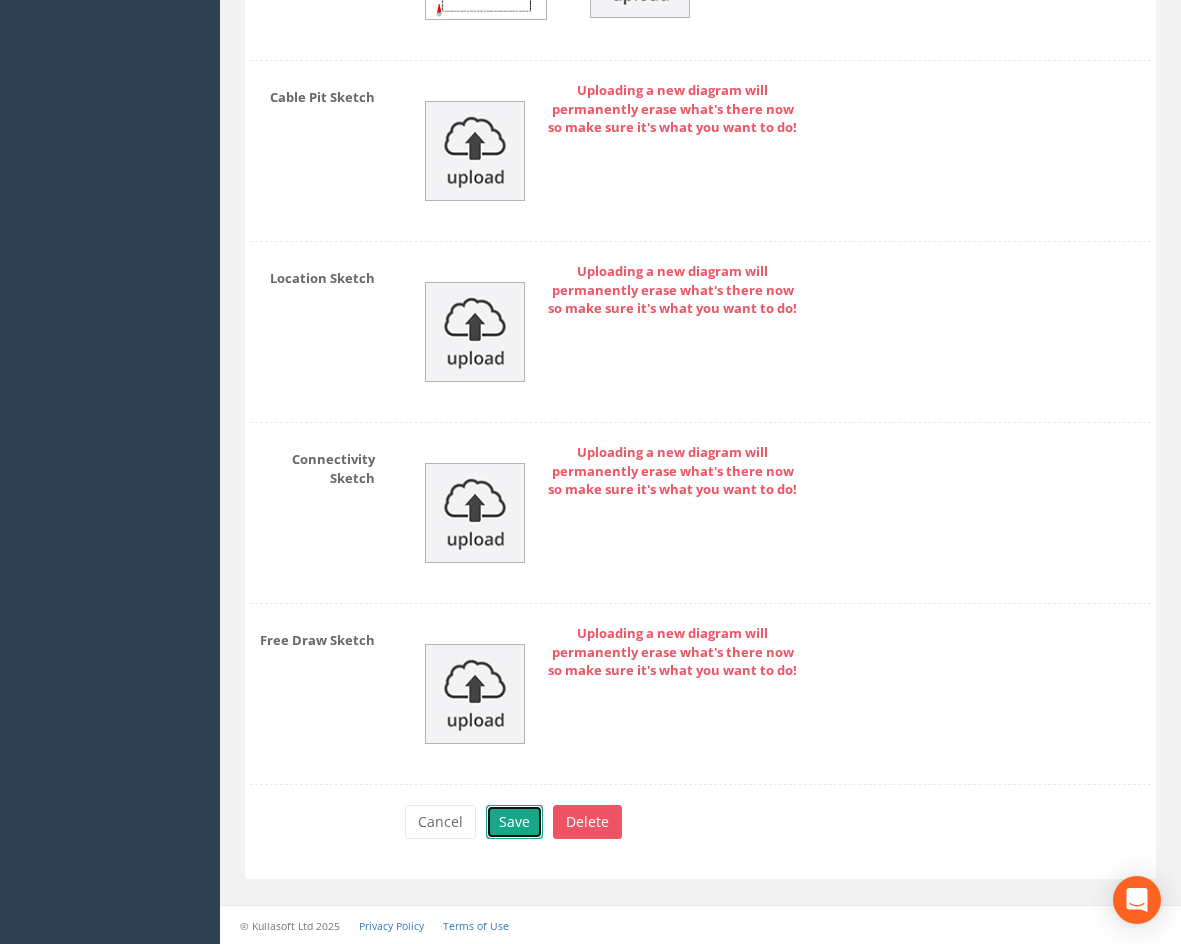 click on "Save" at bounding box center [514, 822] 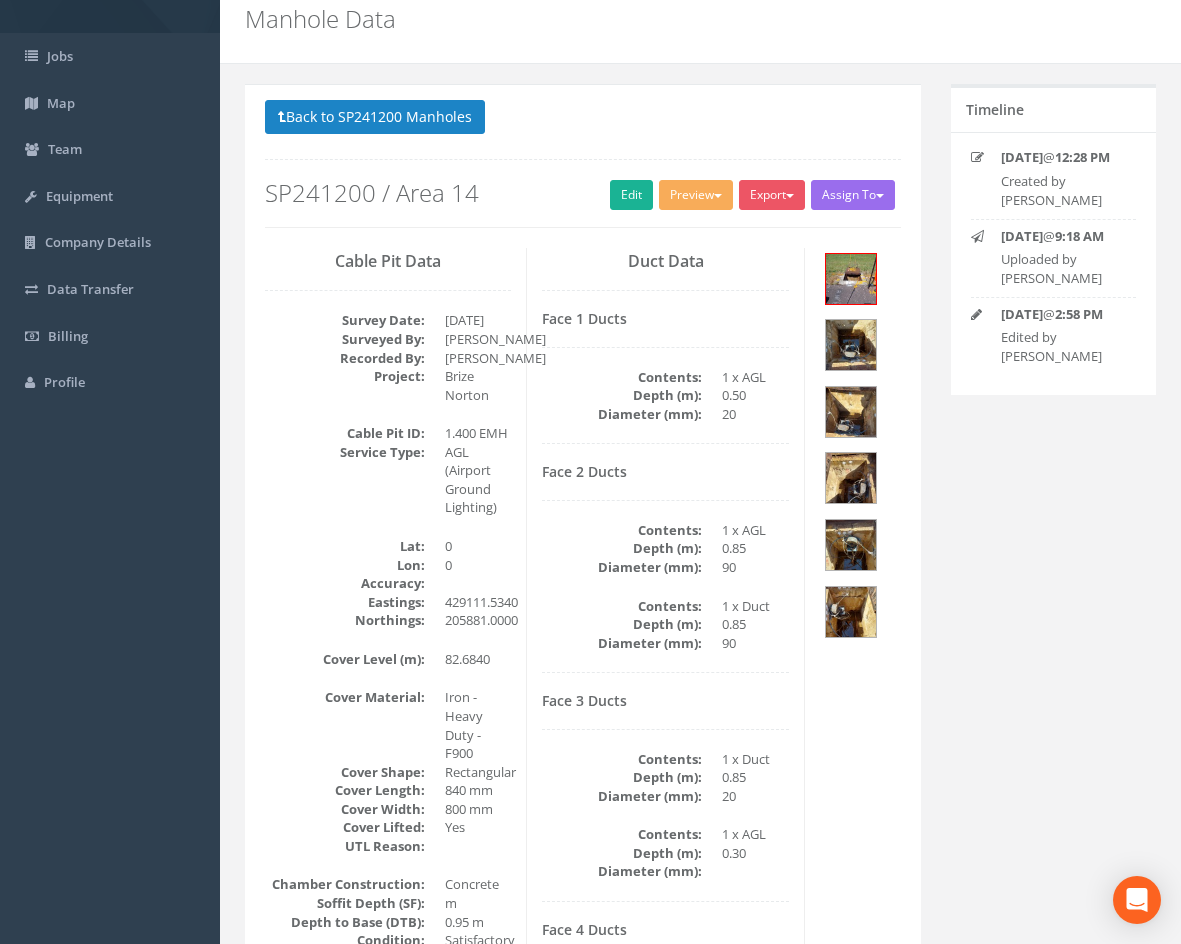 scroll, scrollTop: 0, scrollLeft: 0, axis: both 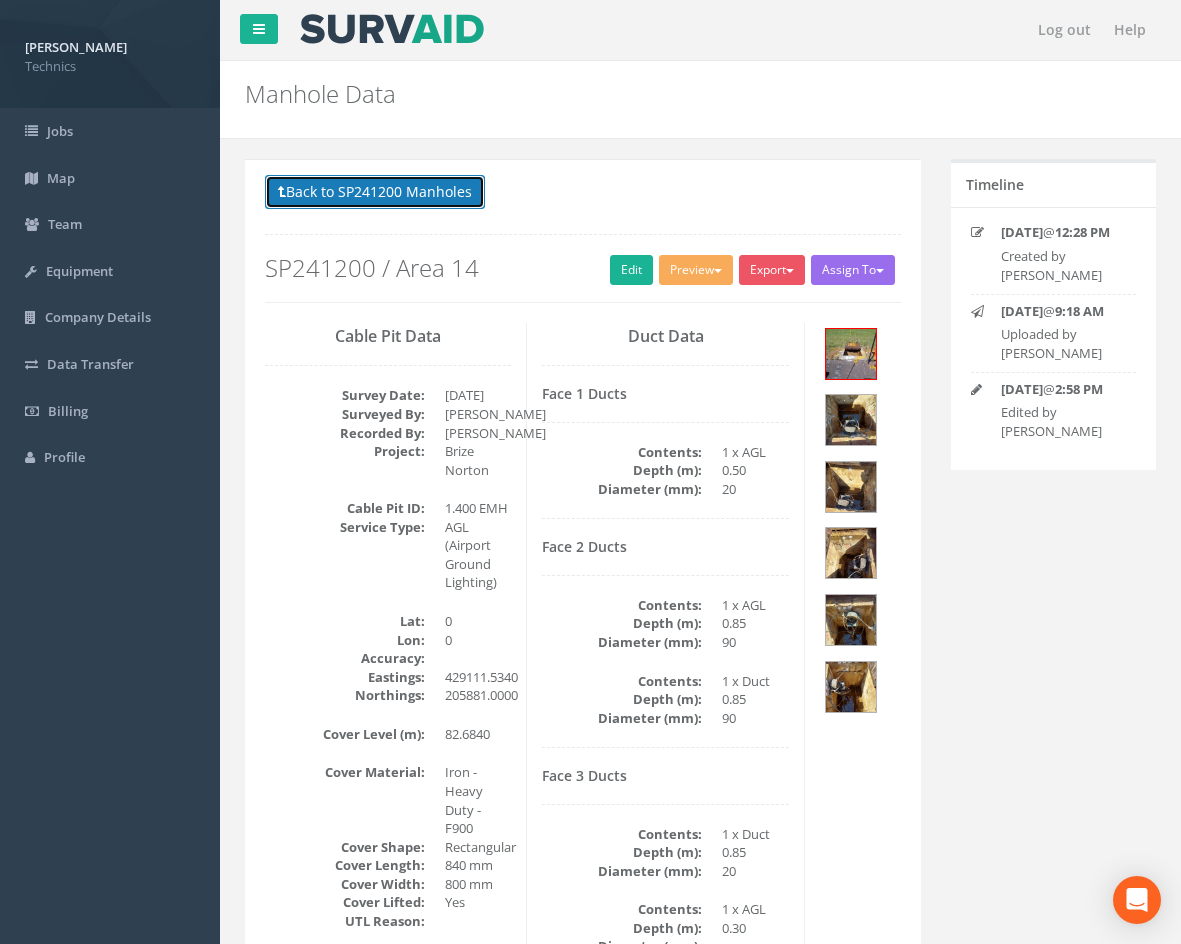 click on "Back to SP241200 Manholes" at bounding box center (375, 192) 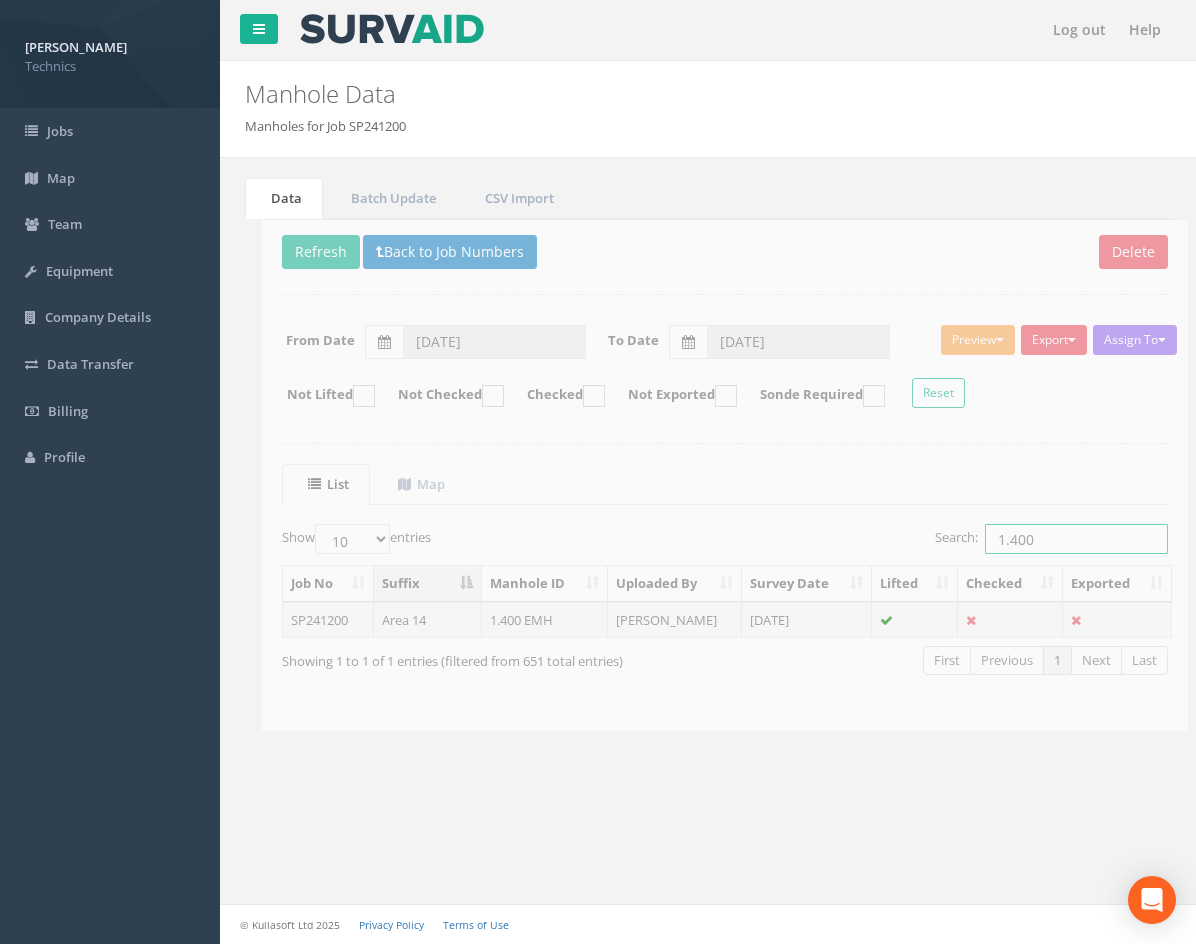 drag, startPoint x: 1048, startPoint y: 542, endPoint x: 920, endPoint y: 550, distance: 128.24976 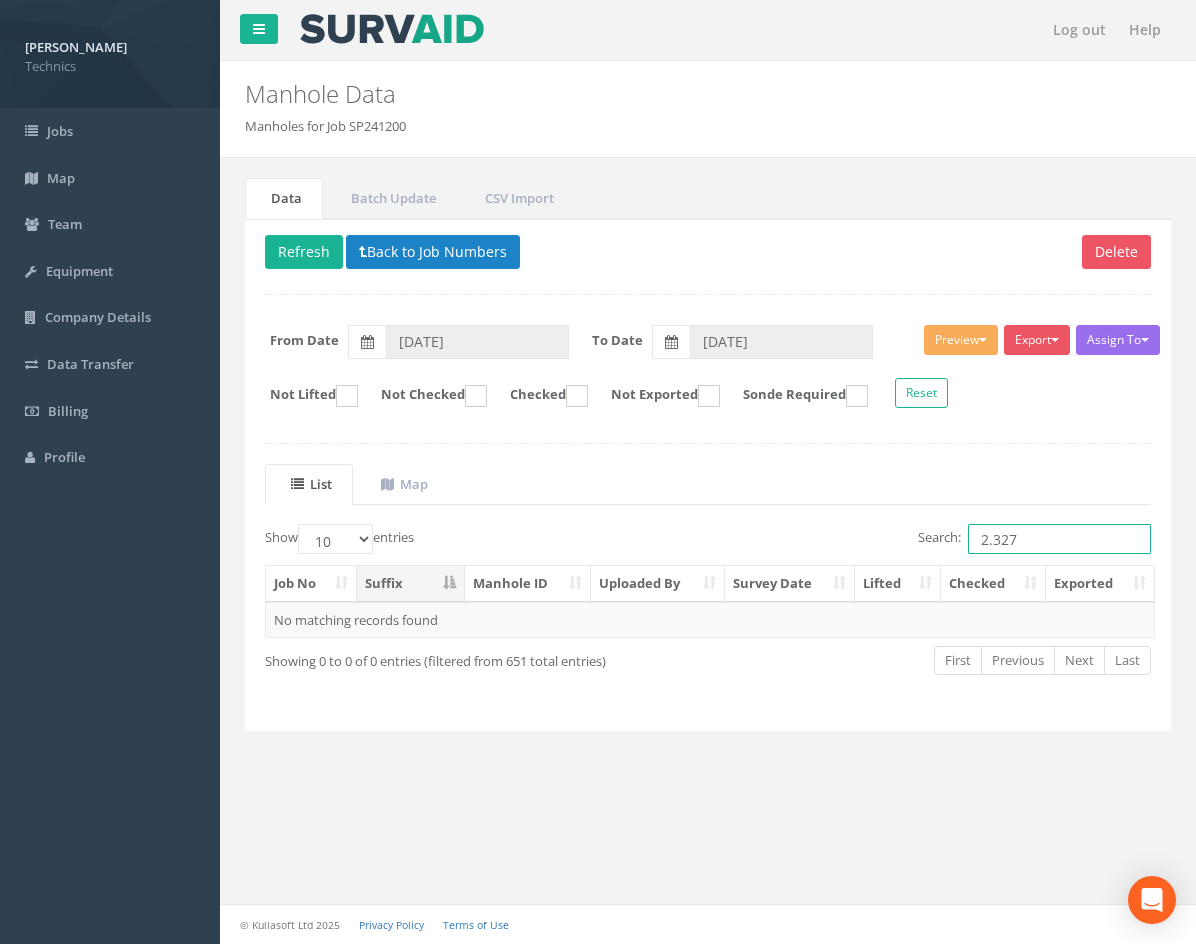 drag, startPoint x: 1056, startPoint y: 536, endPoint x: 921, endPoint y: 541, distance: 135.09256 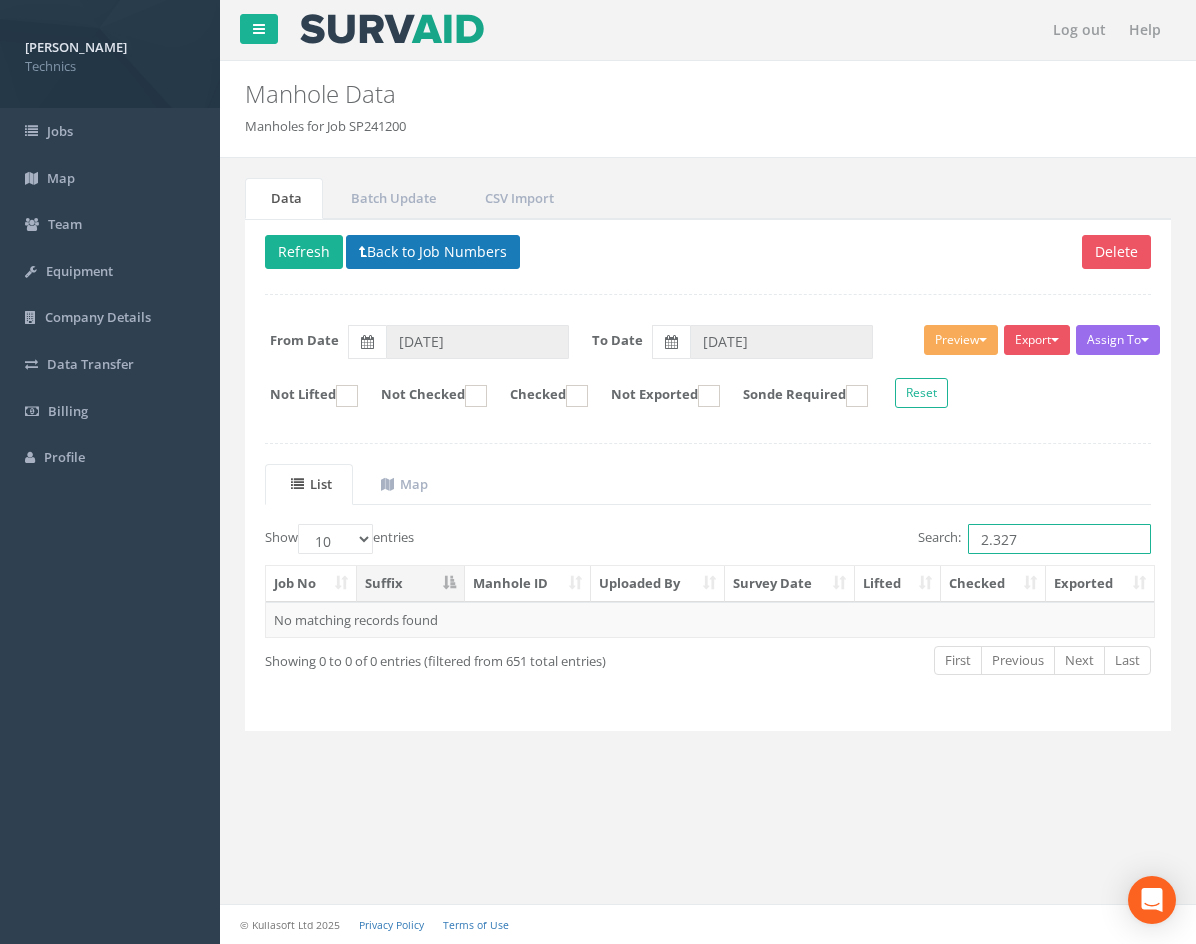 type on "2.327" 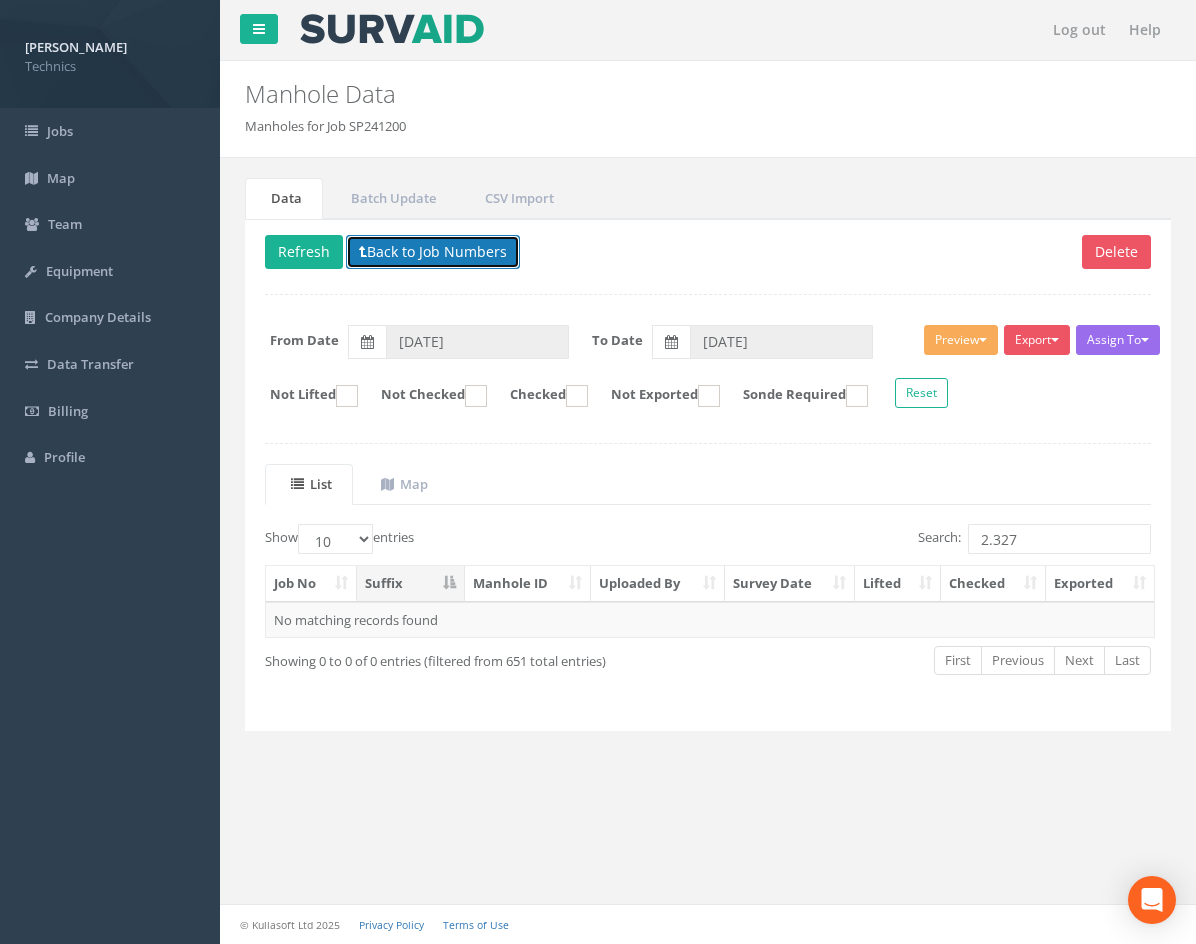 click on "Back to Job Numbers" at bounding box center [433, 252] 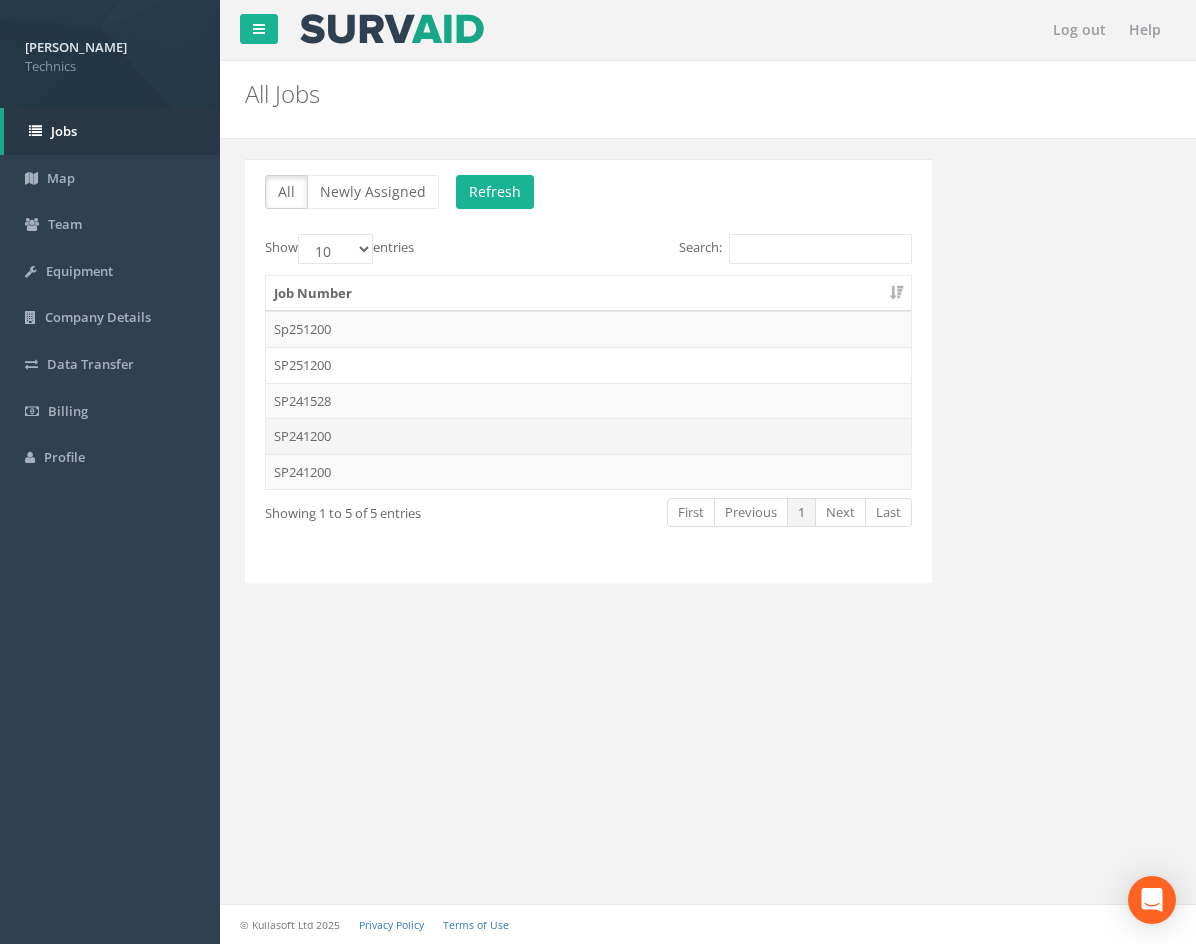 click on "SP241200" at bounding box center [588, 436] 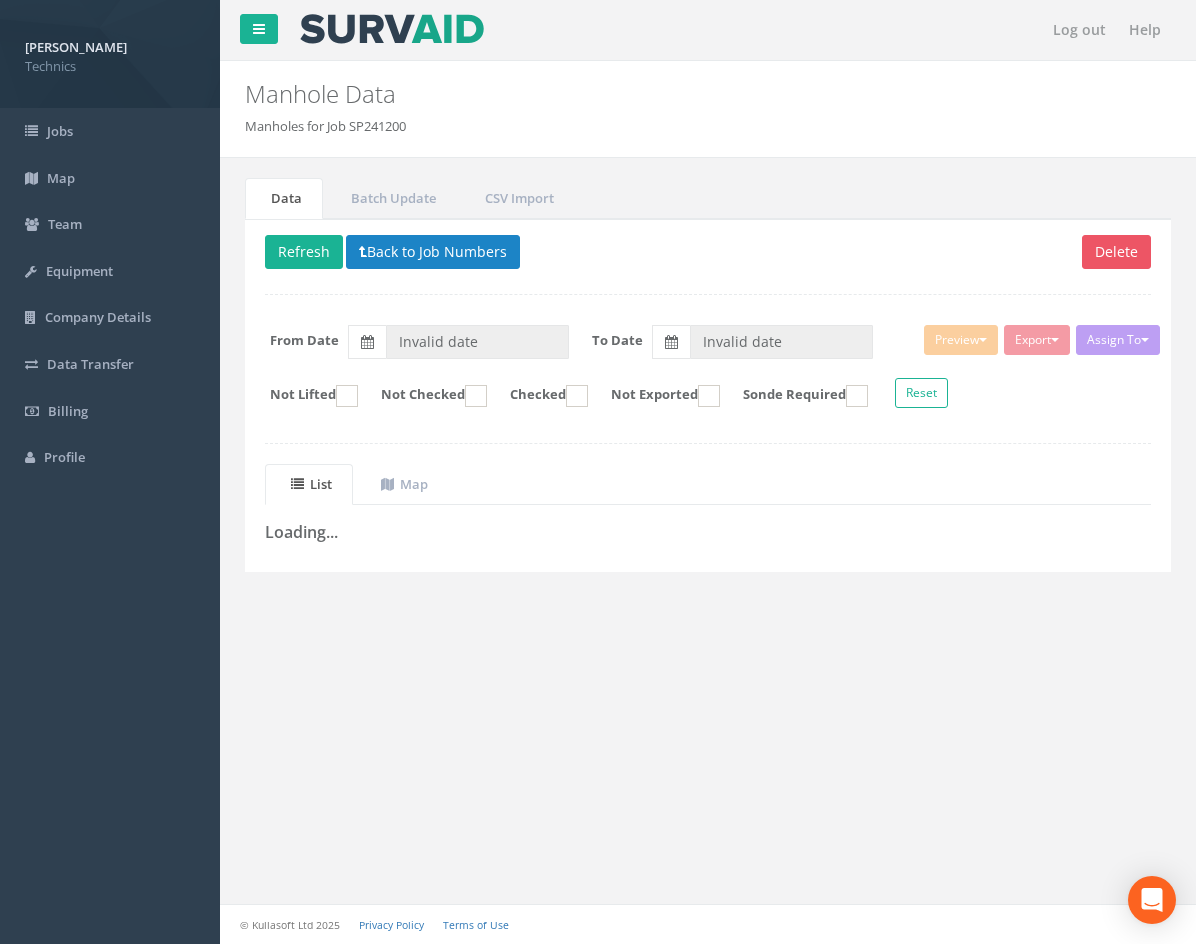 type on "[DATE]" 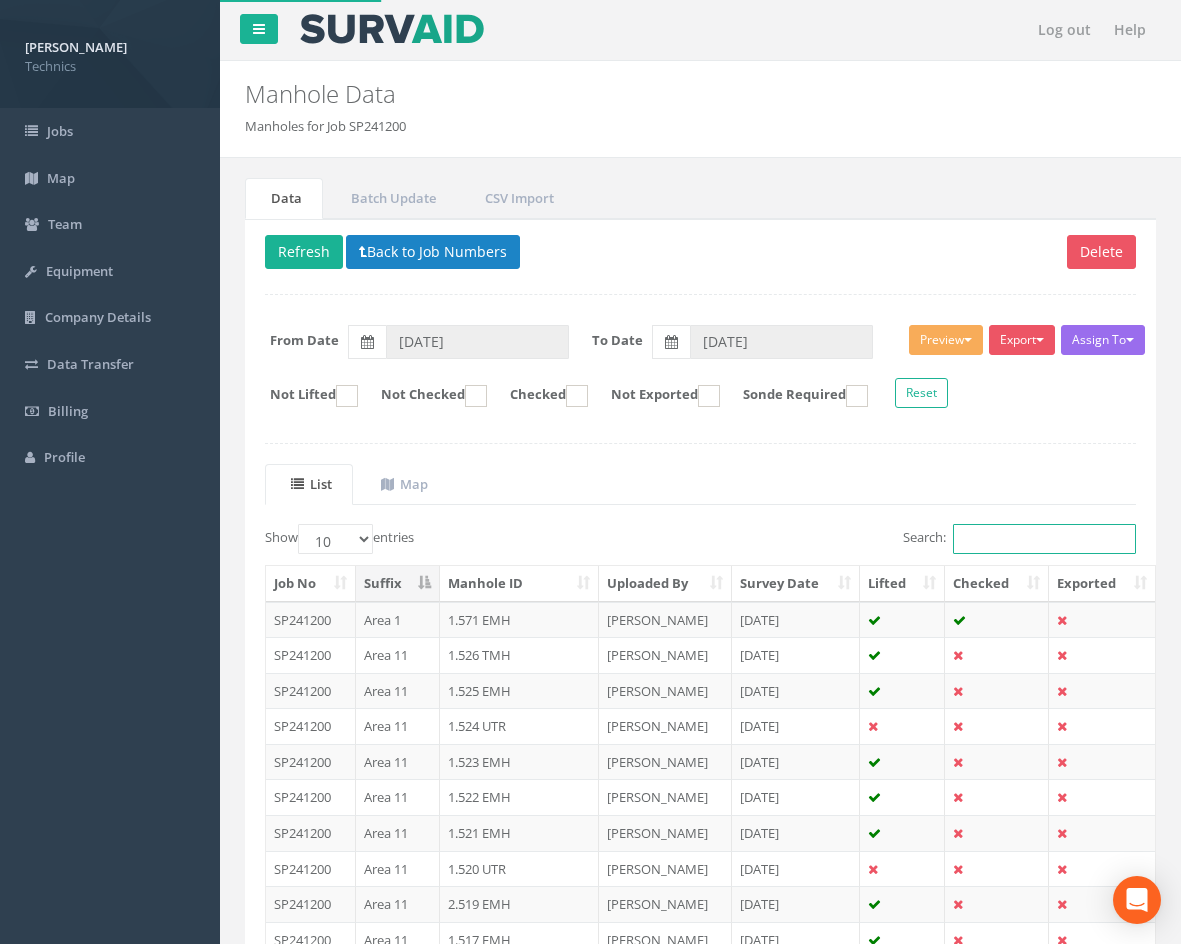 click on "Search:" at bounding box center [1044, 539] 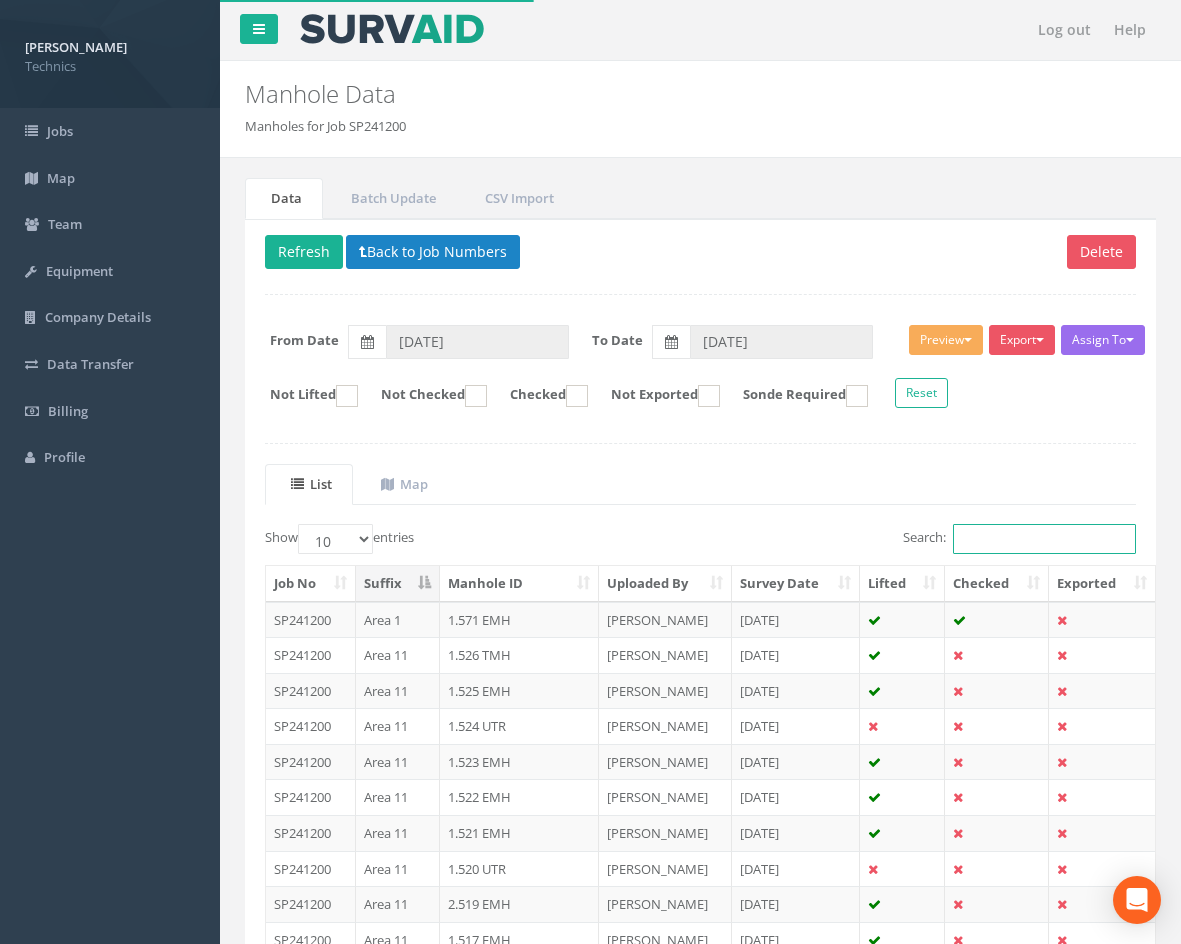 paste on "2.327" 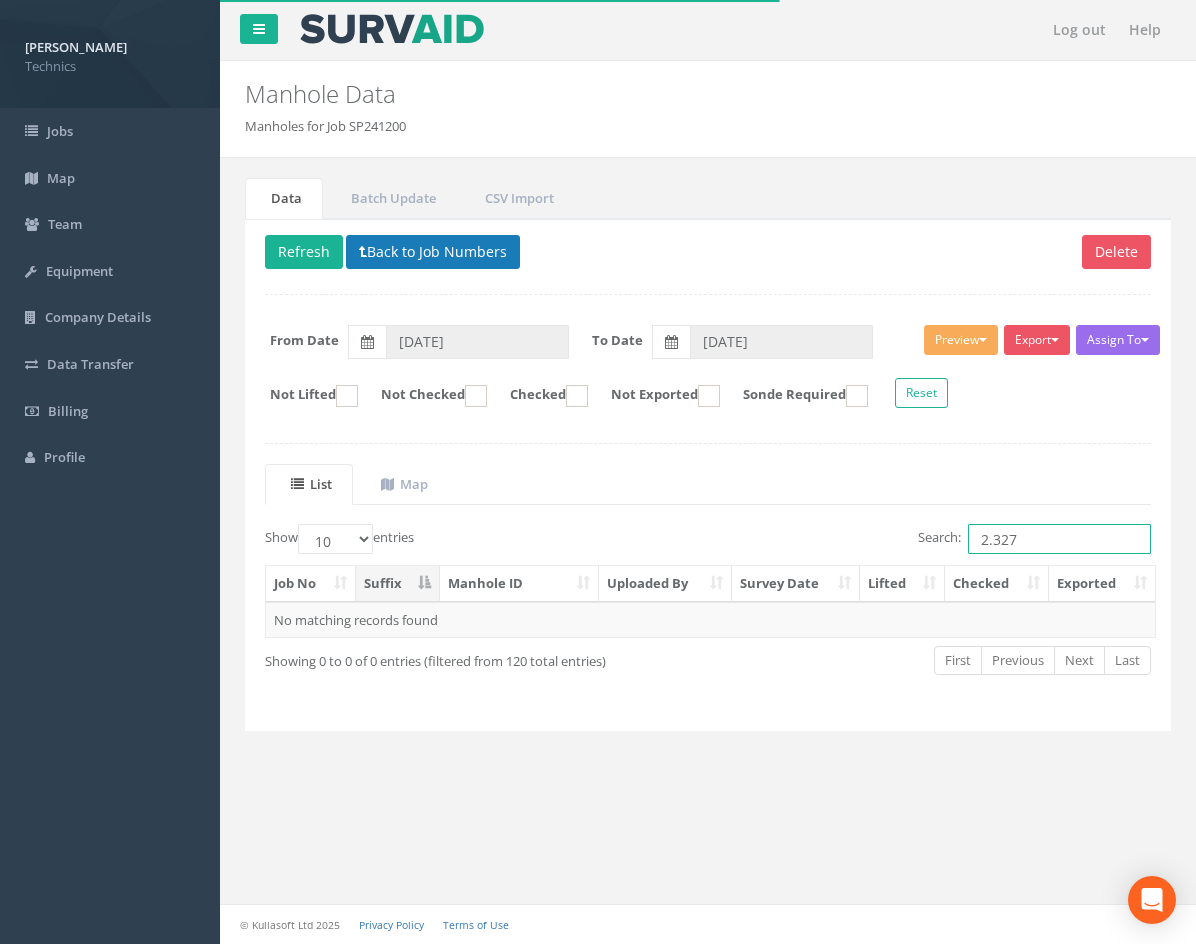 type on "2.327" 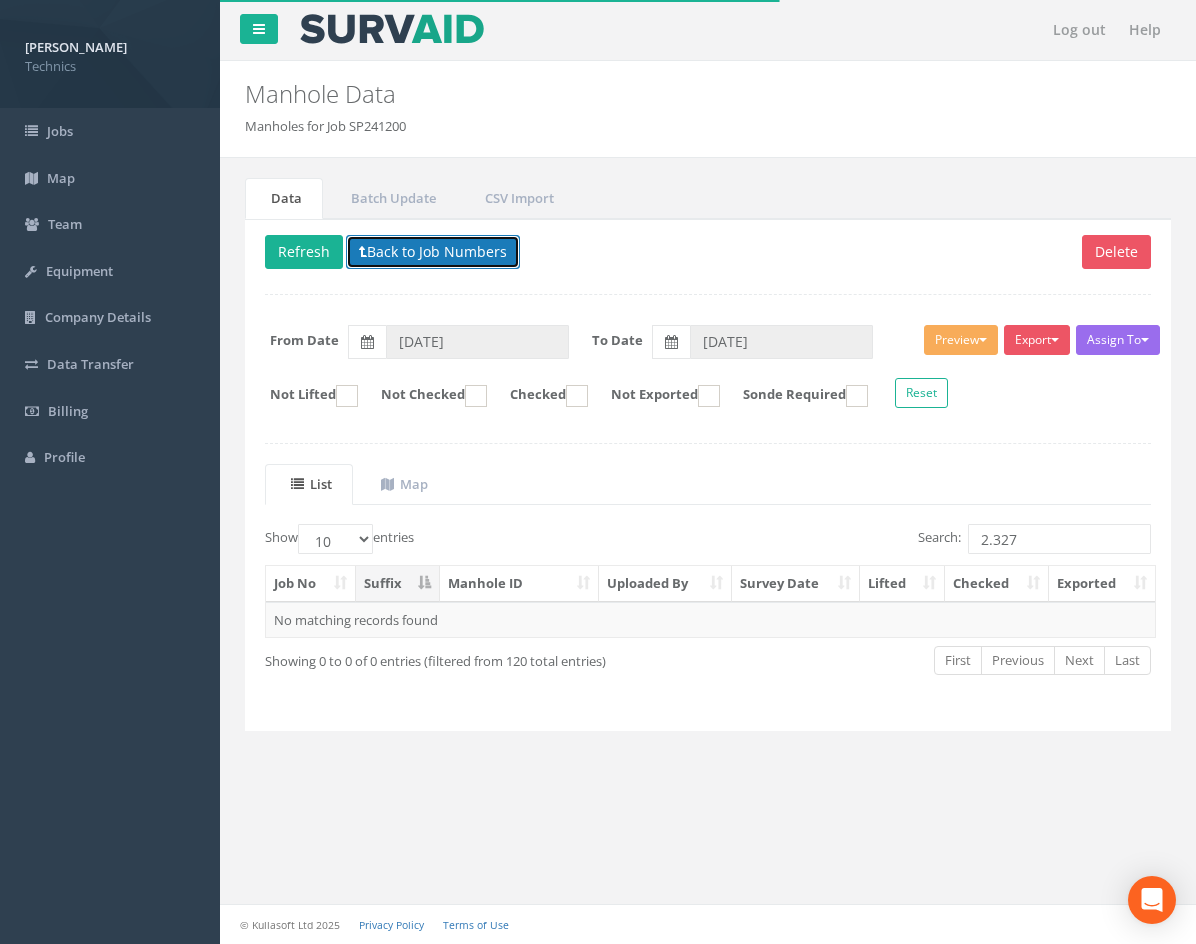 click on "Back to Job Numbers" at bounding box center (433, 252) 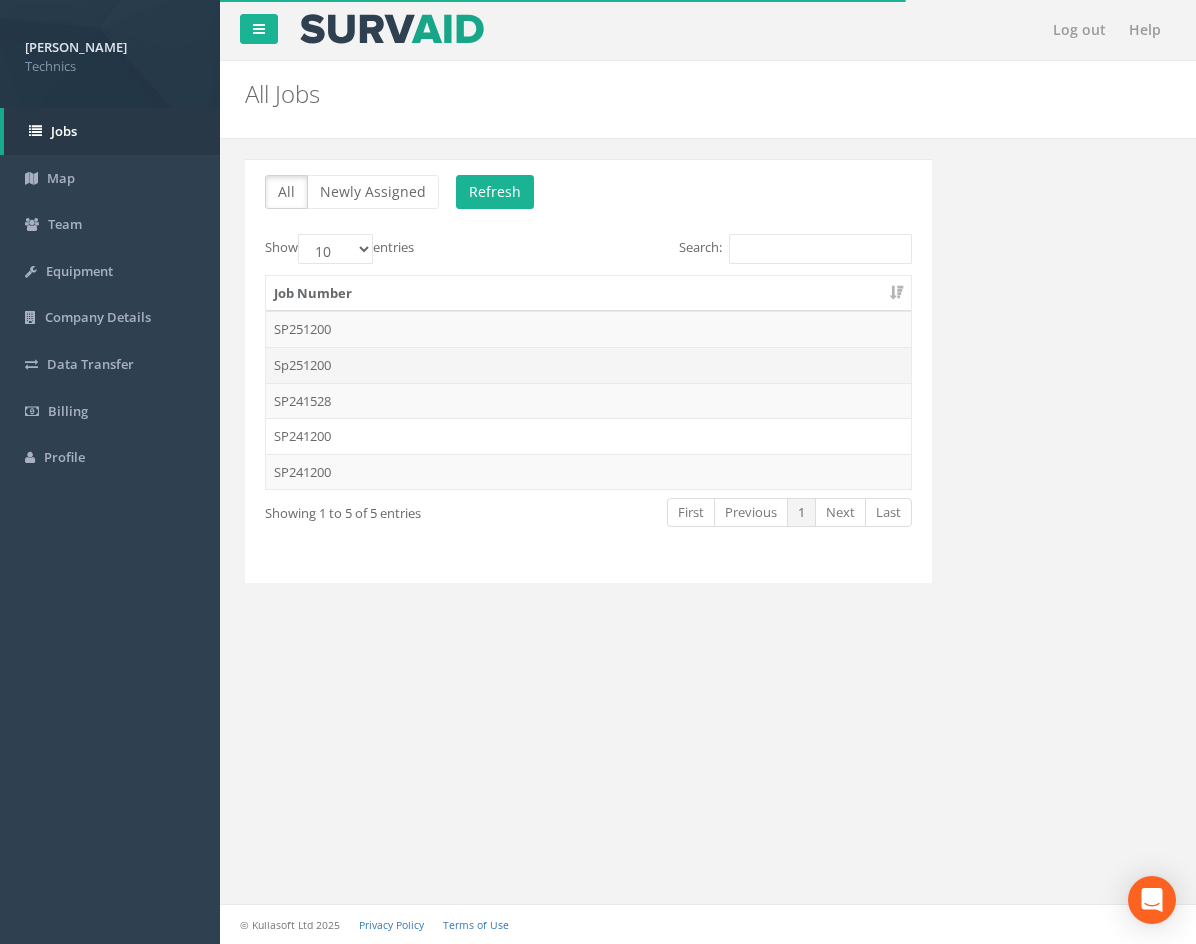 click on "Sp251200" at bounding box center (588, 365) 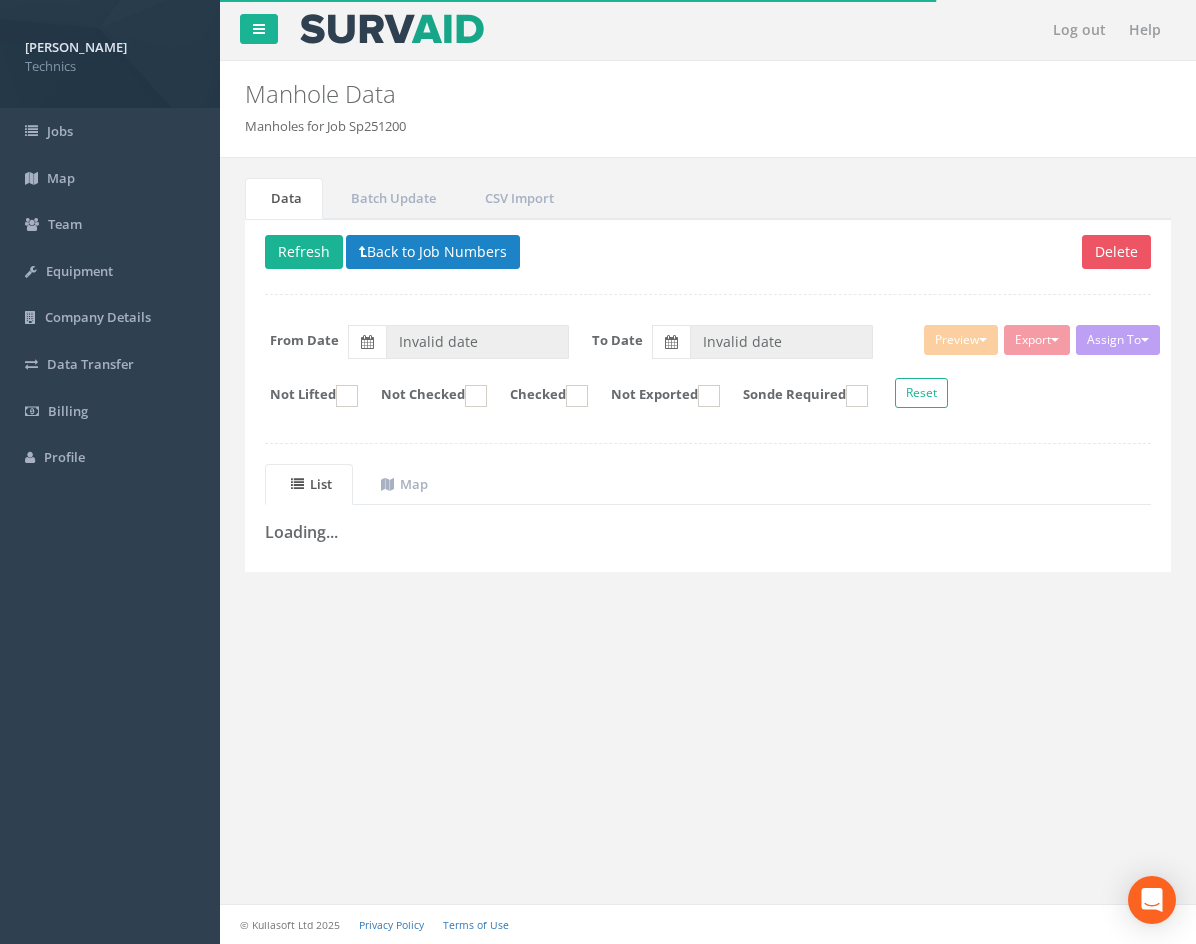 type on "[DATE]" 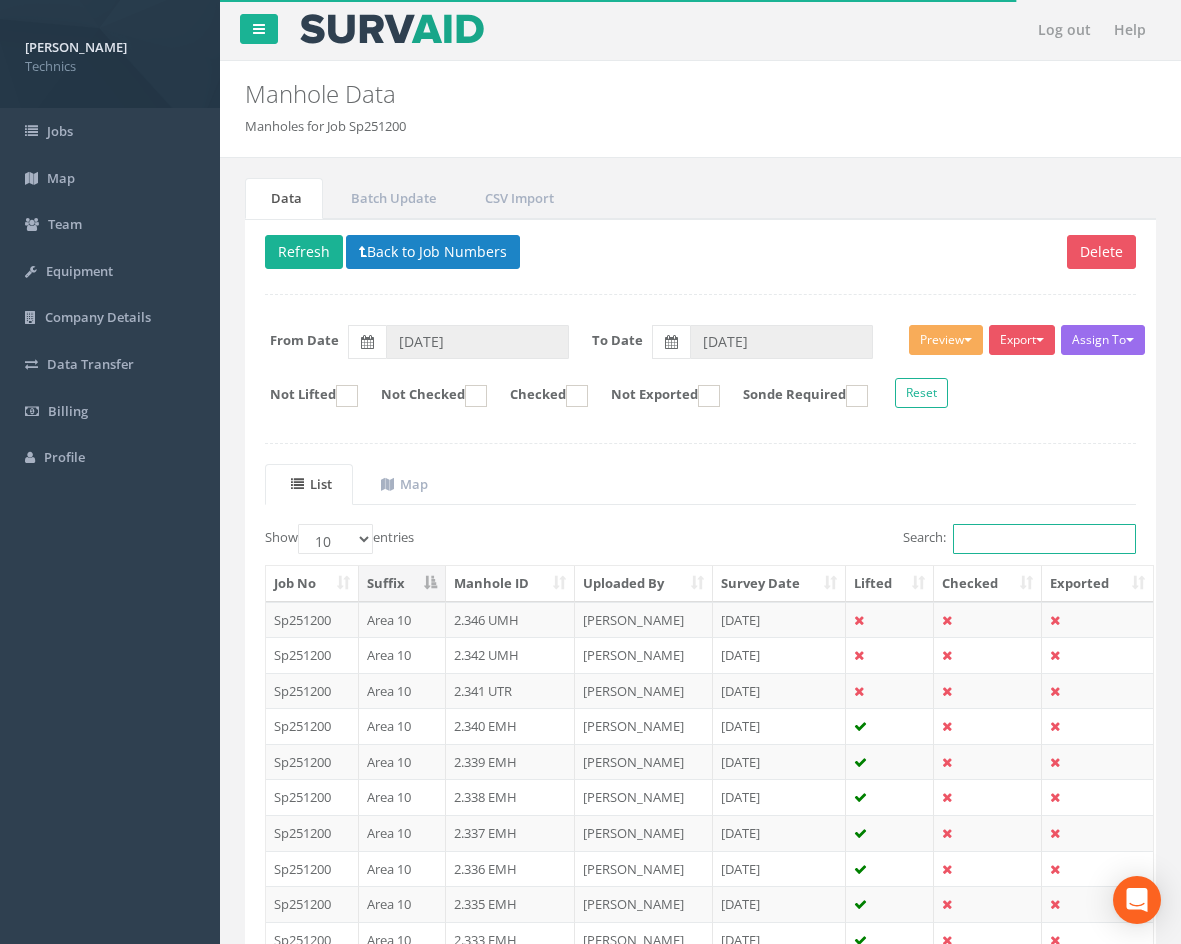 click on "Search:" at bounding box center (1044, 539) 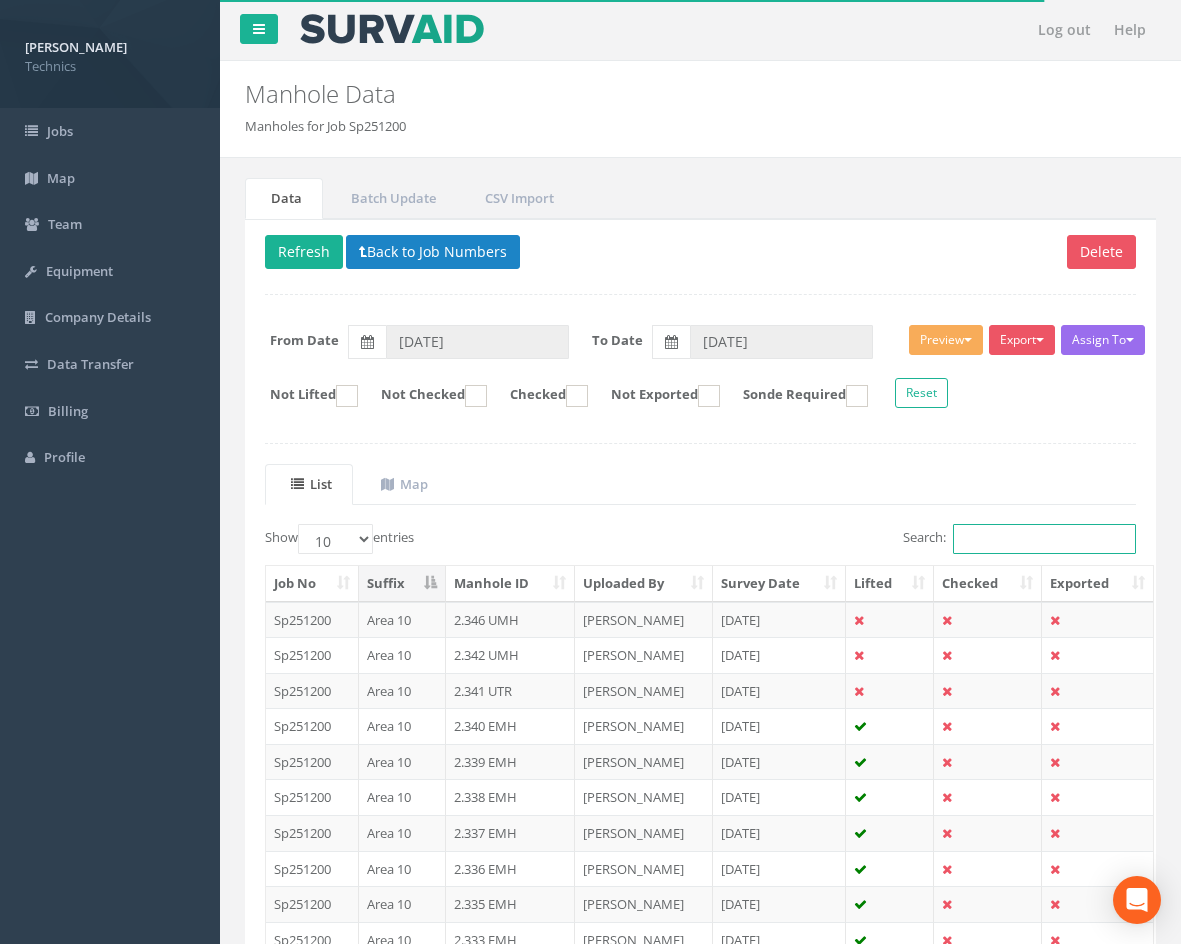 paste on "2.327" 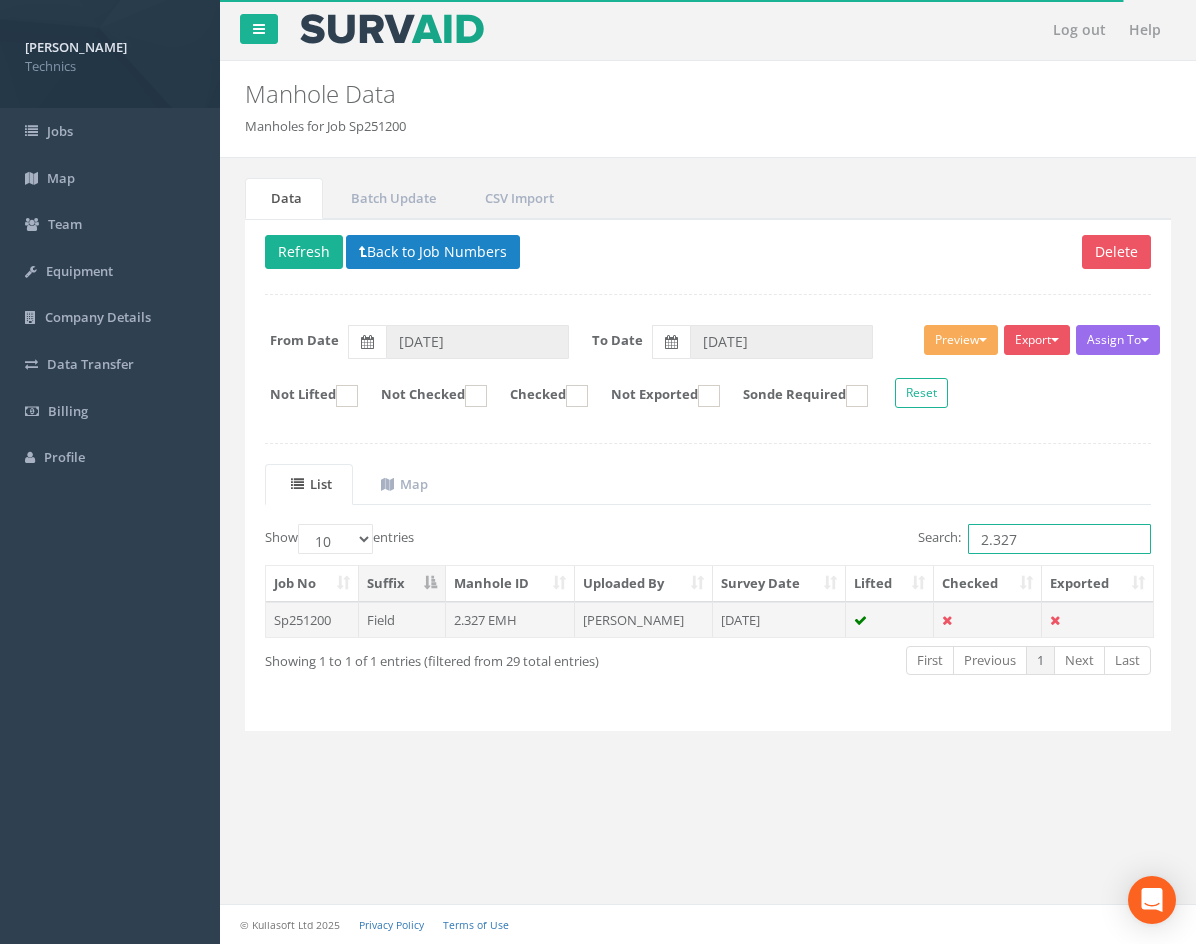 type on "2.327" 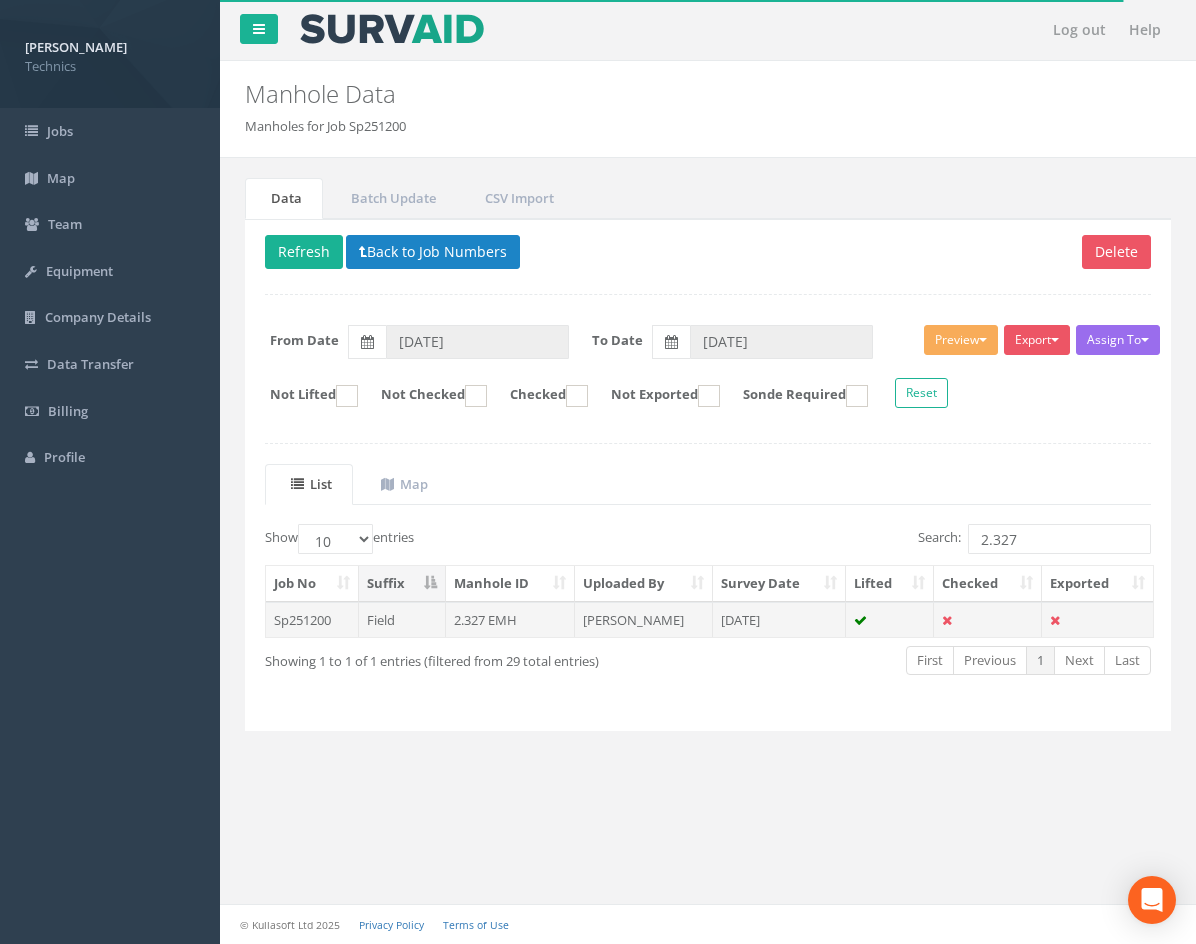 click on "2.327 EMH" at bounding box center [511, 620] 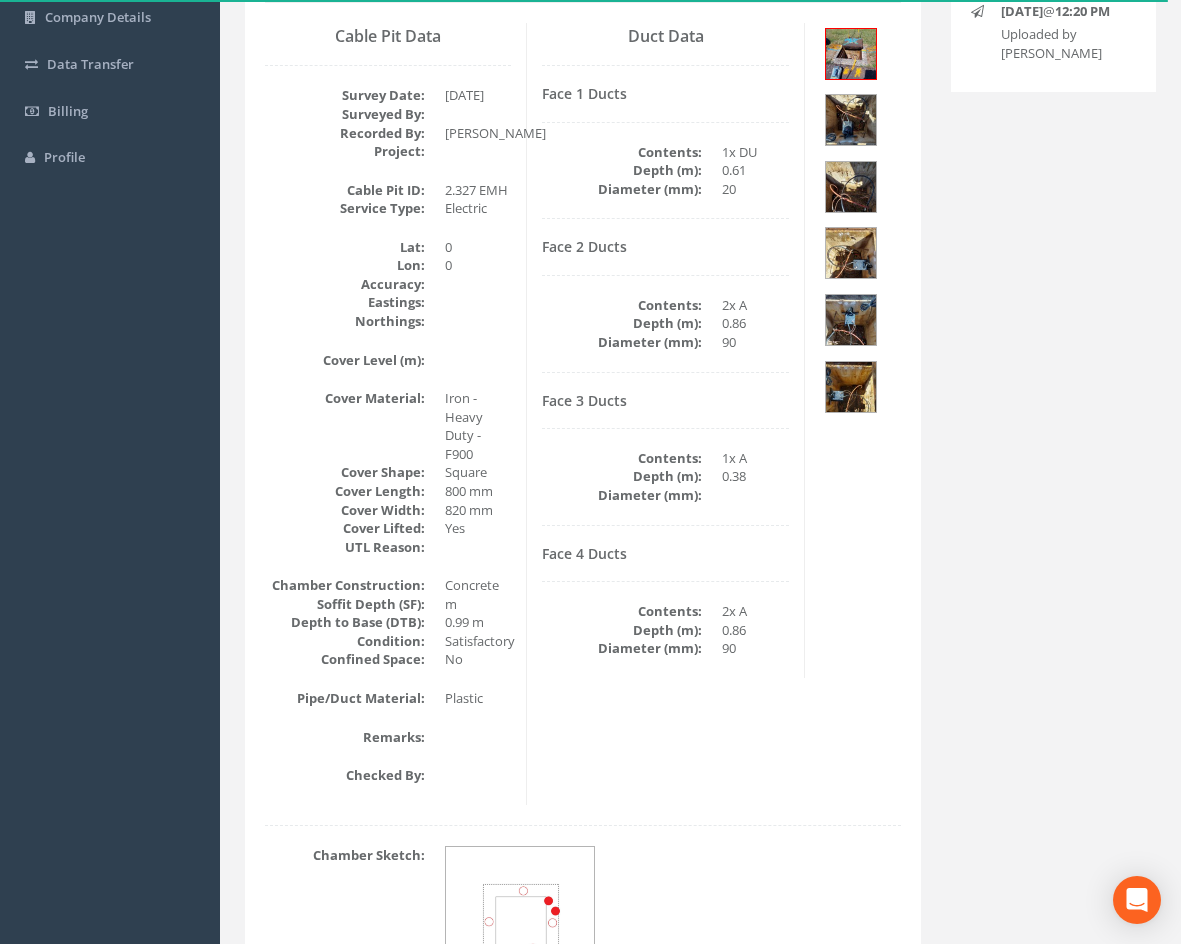 scroll, scrollTop: 0, scrollLeft: 0, axis: both 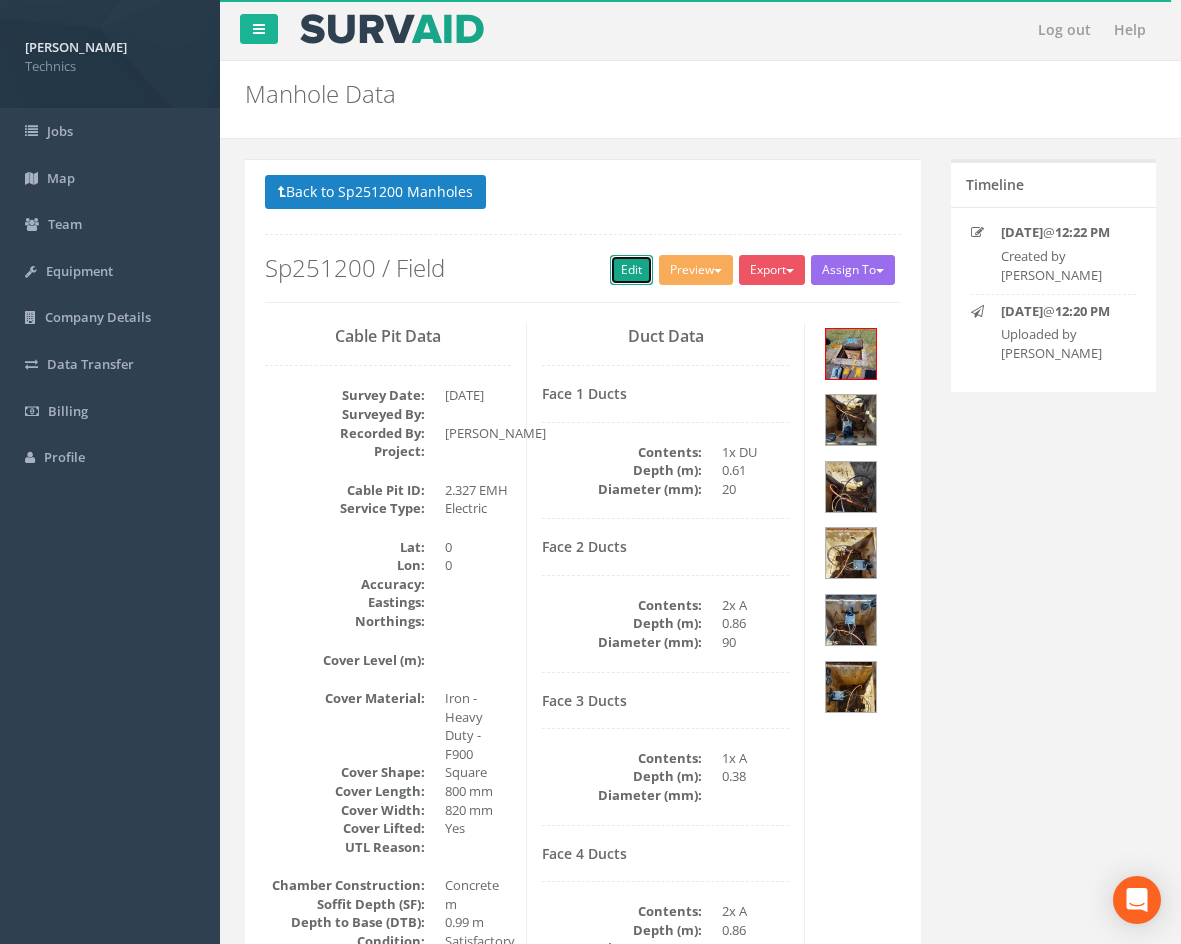 click on "Edit" at bounding box center (631, 270) 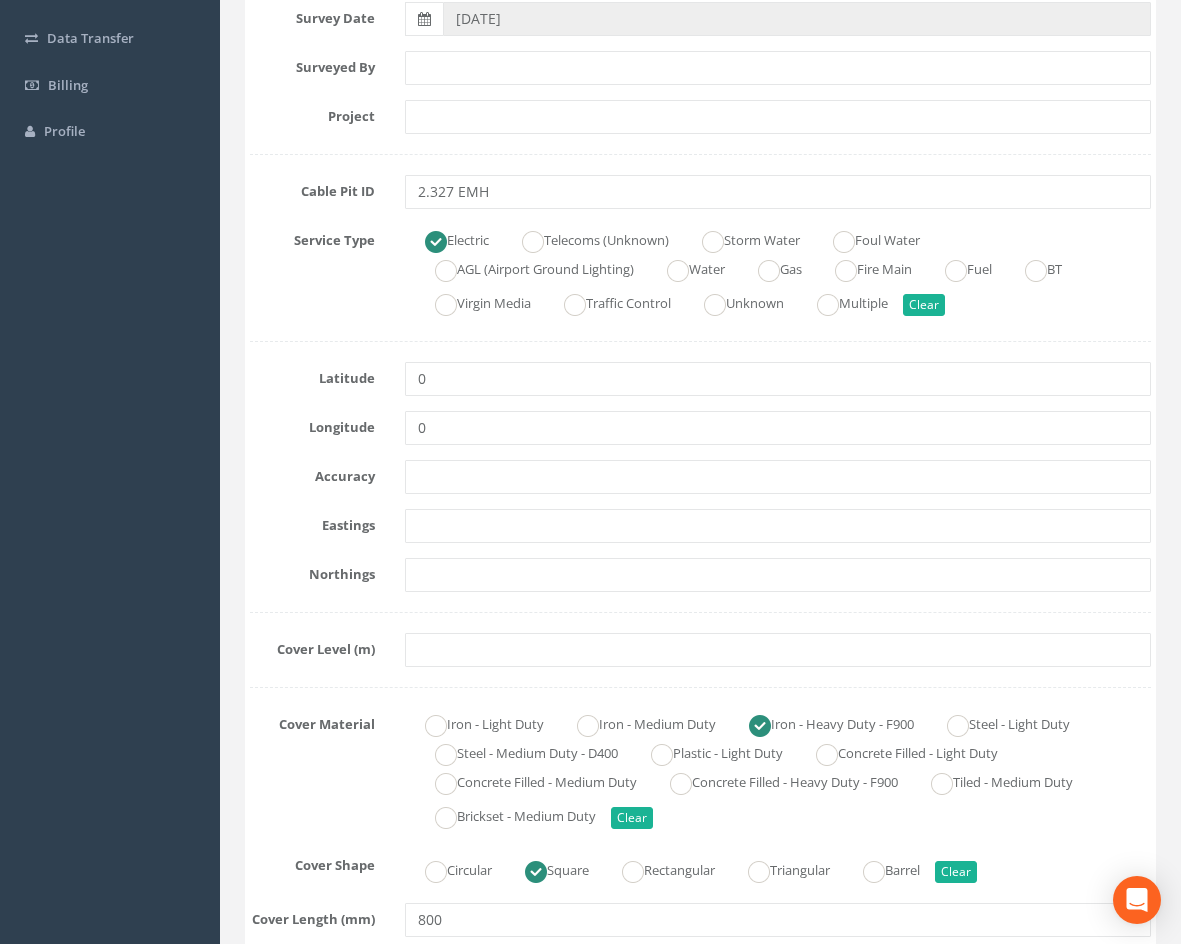 scroll, scrollTop: 400, scrollLeft: 0, axis: vertical 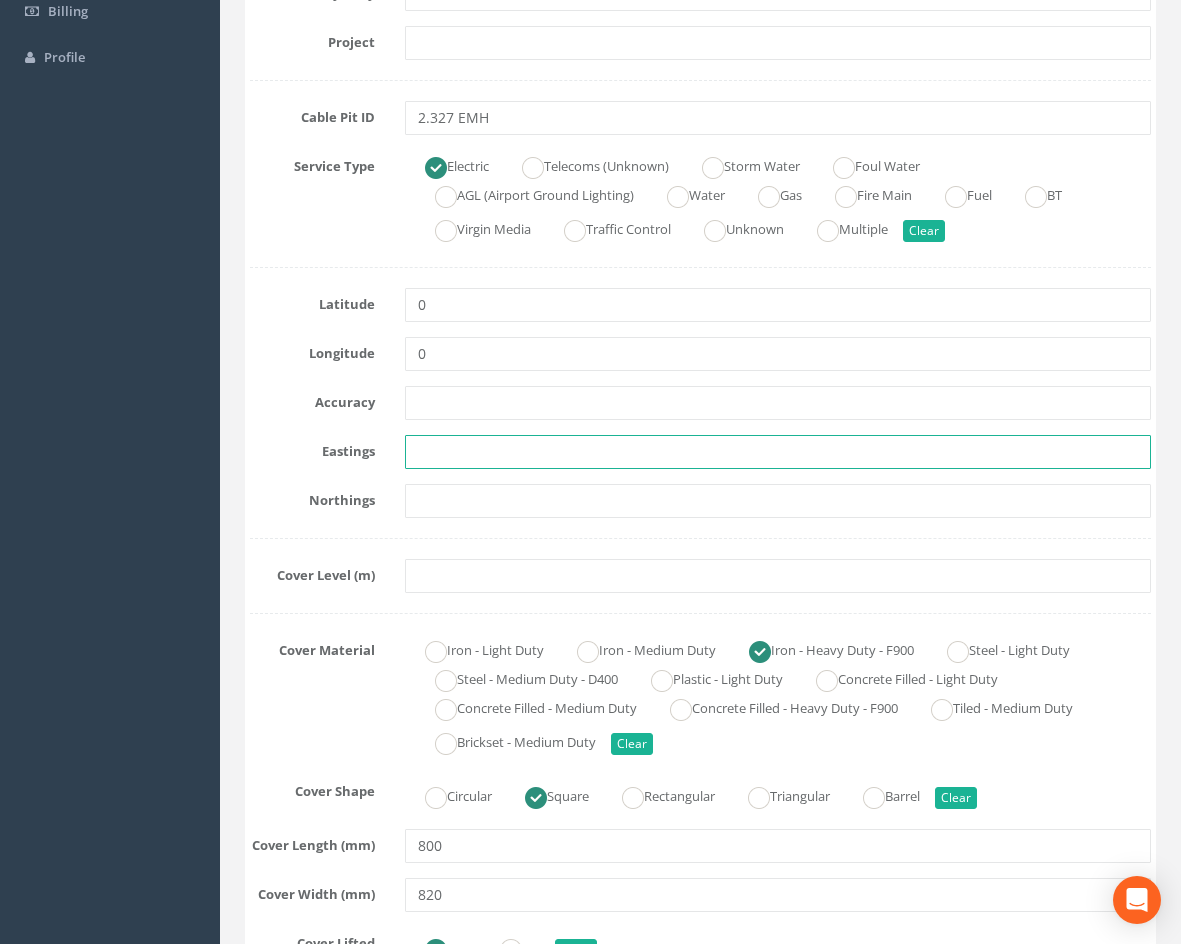 click at bounding box center (778, 452) 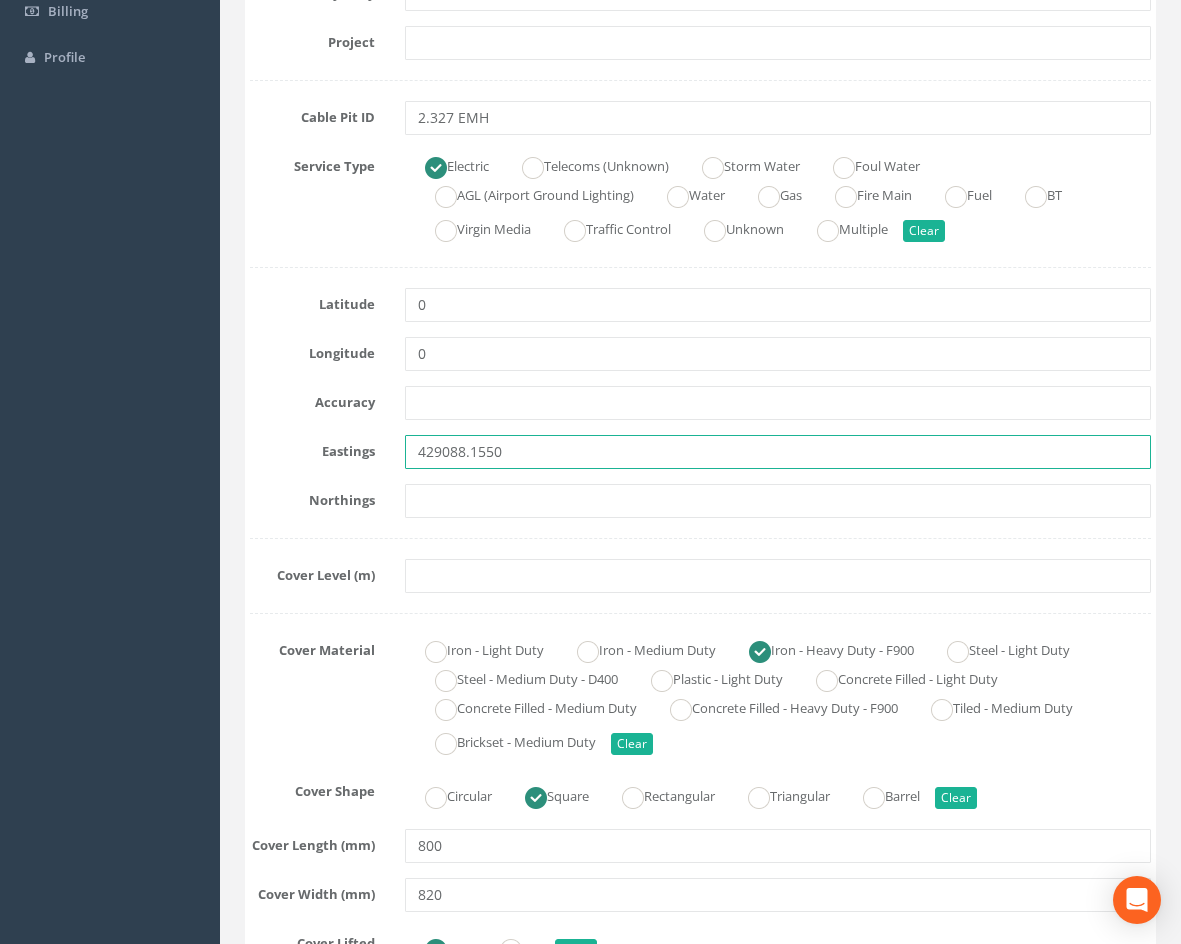 type on "429088.1550" 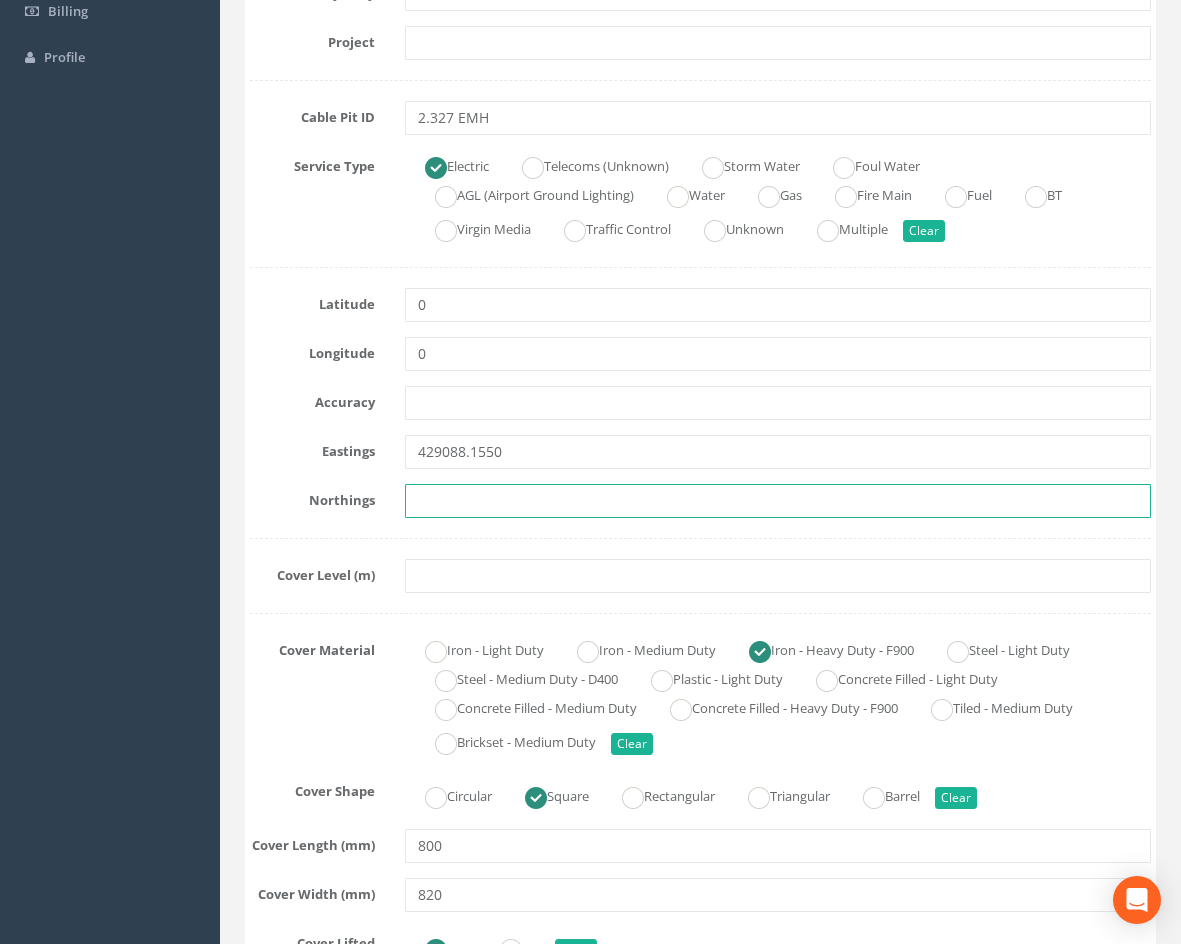 click at bounding box center (778, 501) 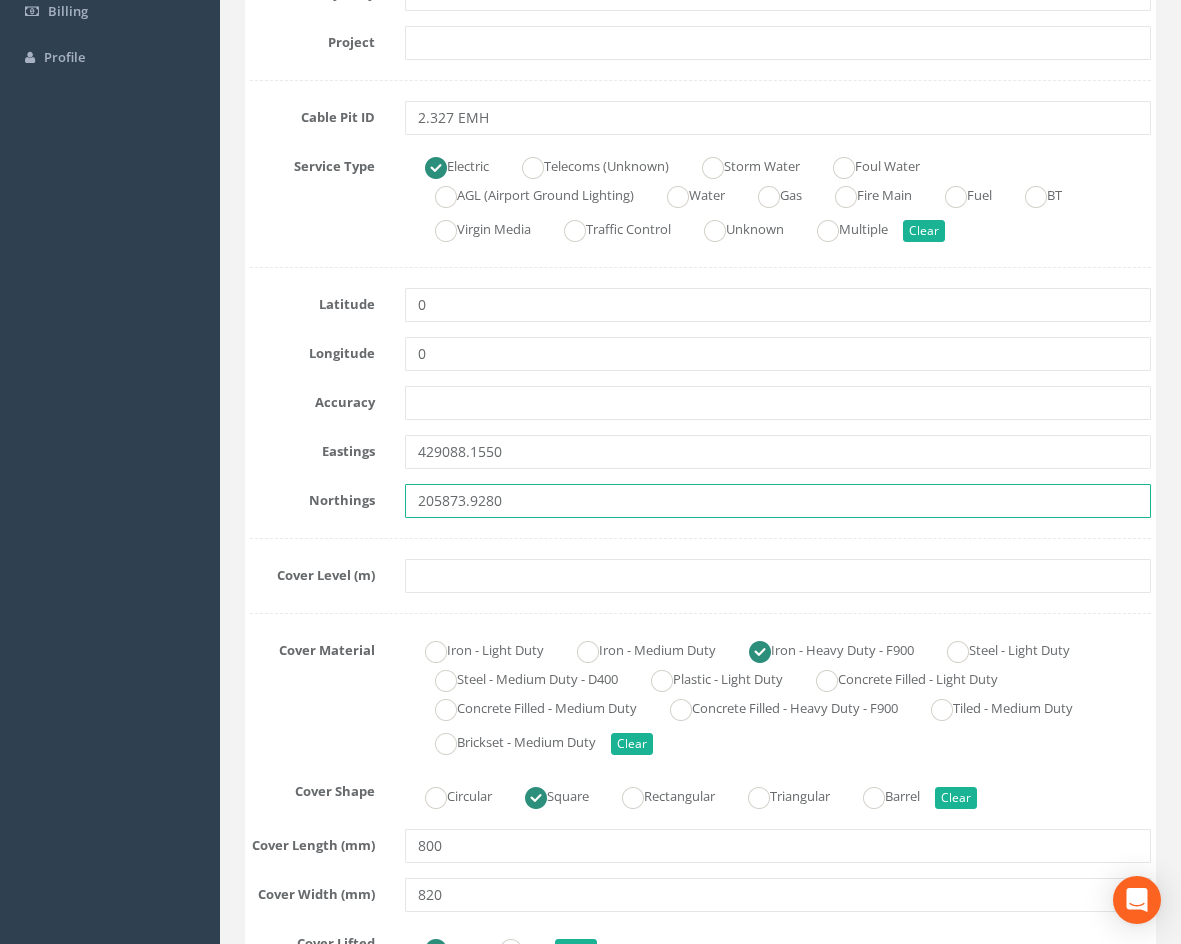 type on "205873.9280" 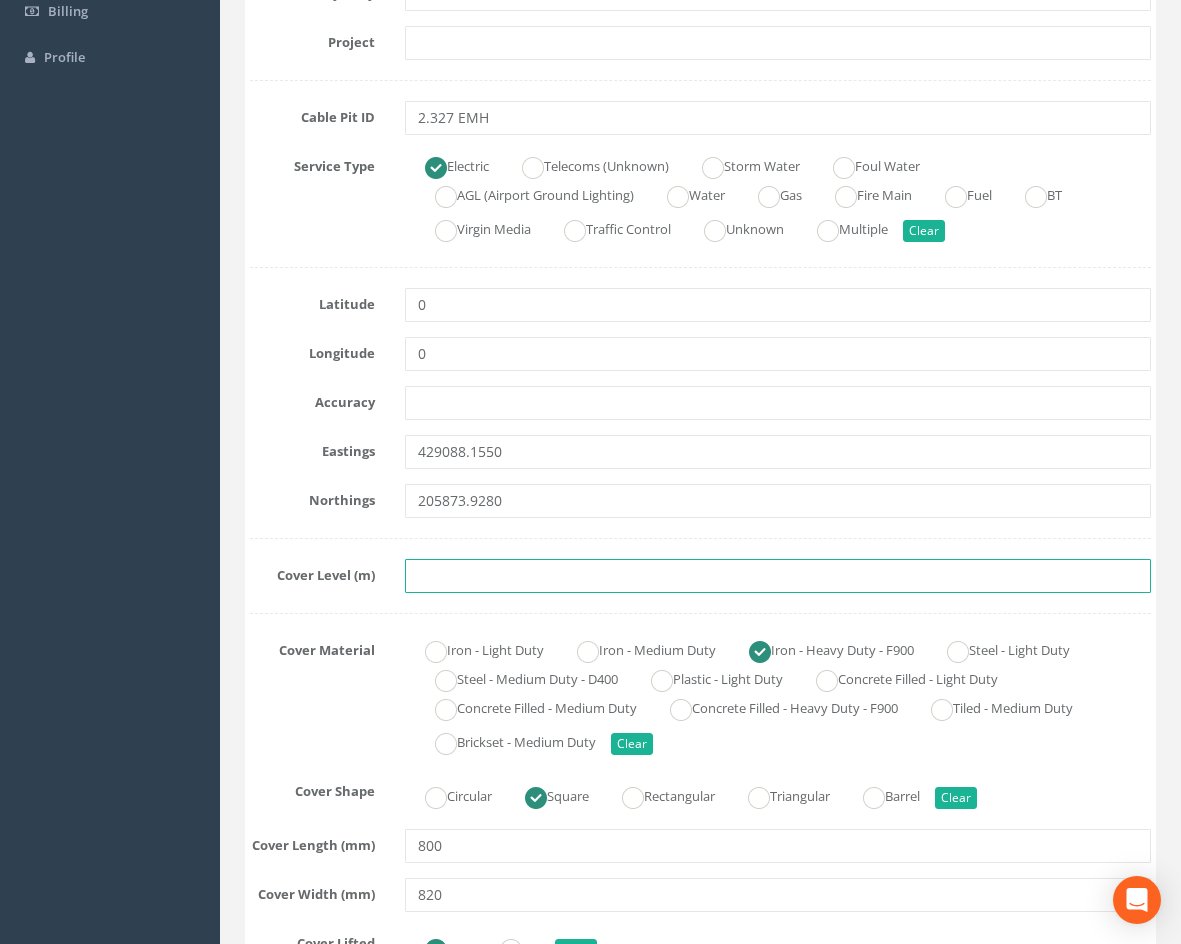 click at bounding box center [778, 576] 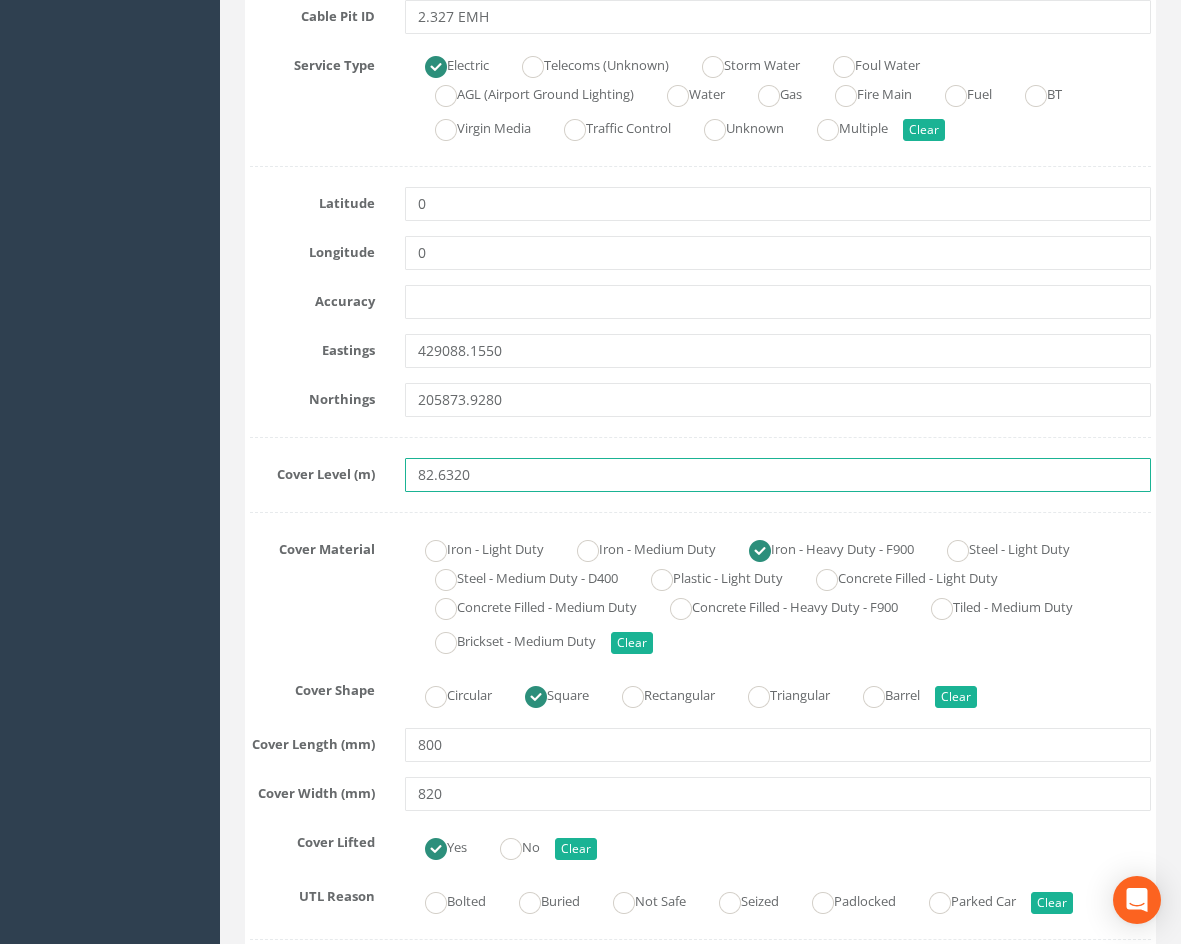 scroll, scrollTop: 500, scrollLeft: 0, axis: vertical 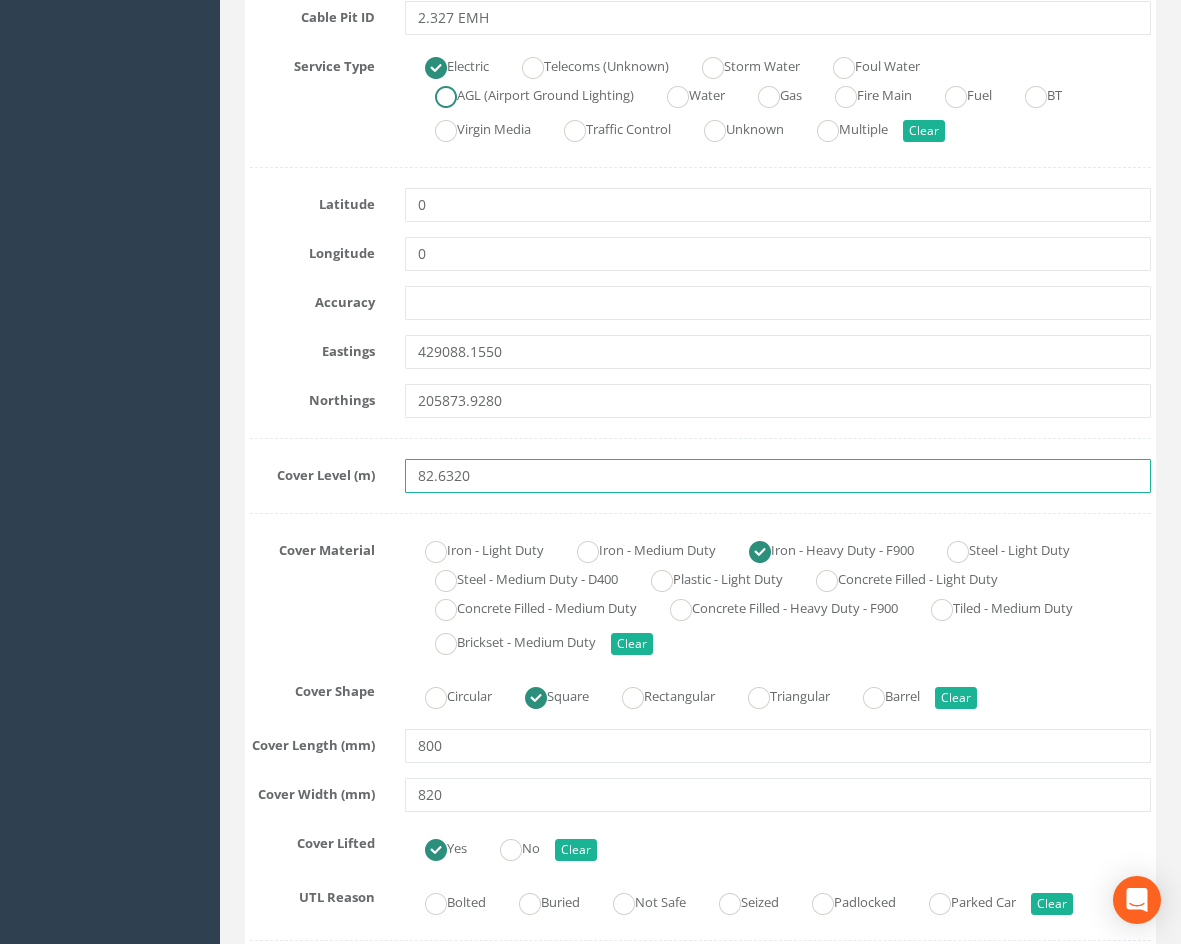 click at bounding box center [446, 97] 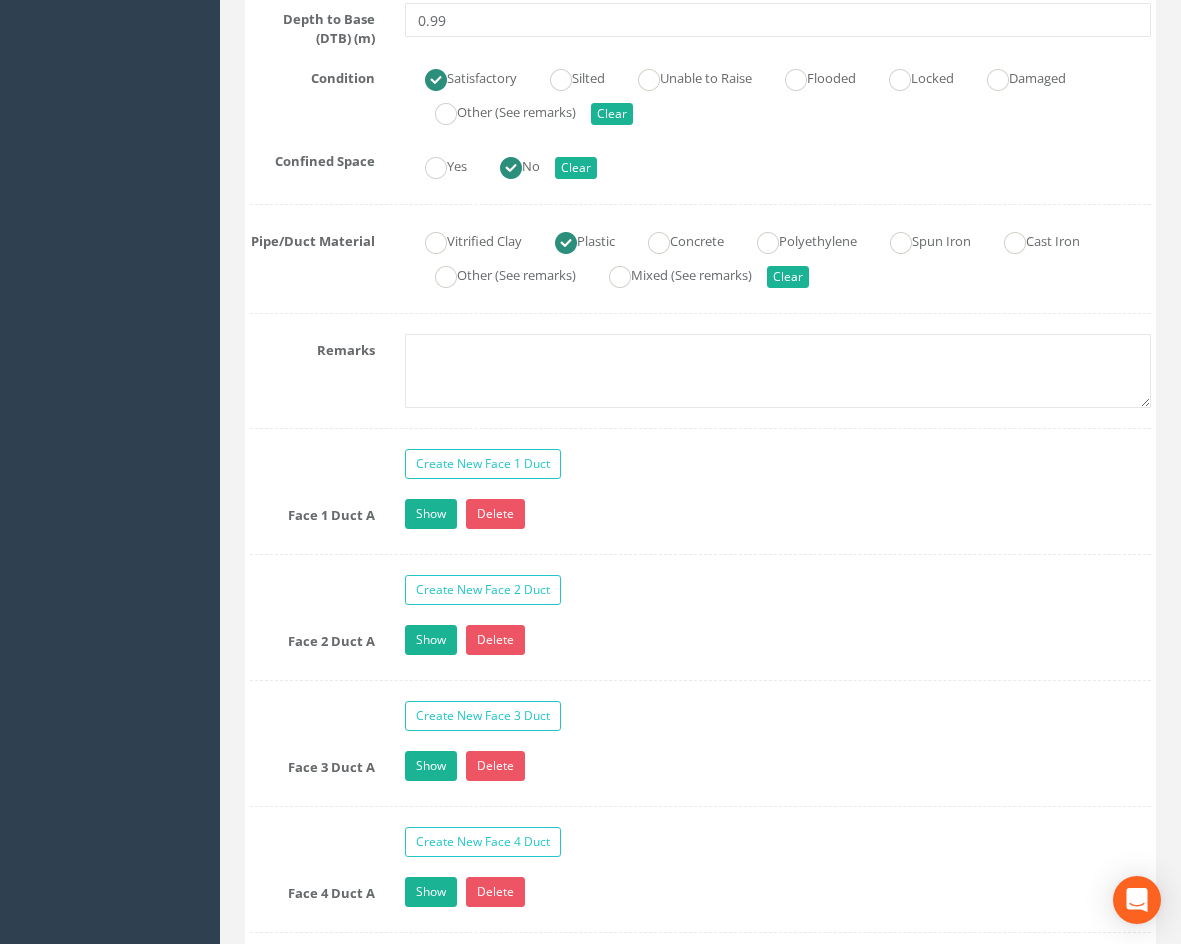 scroll, scrollTop: 1700, scrollLeft: 0, axis: vertical 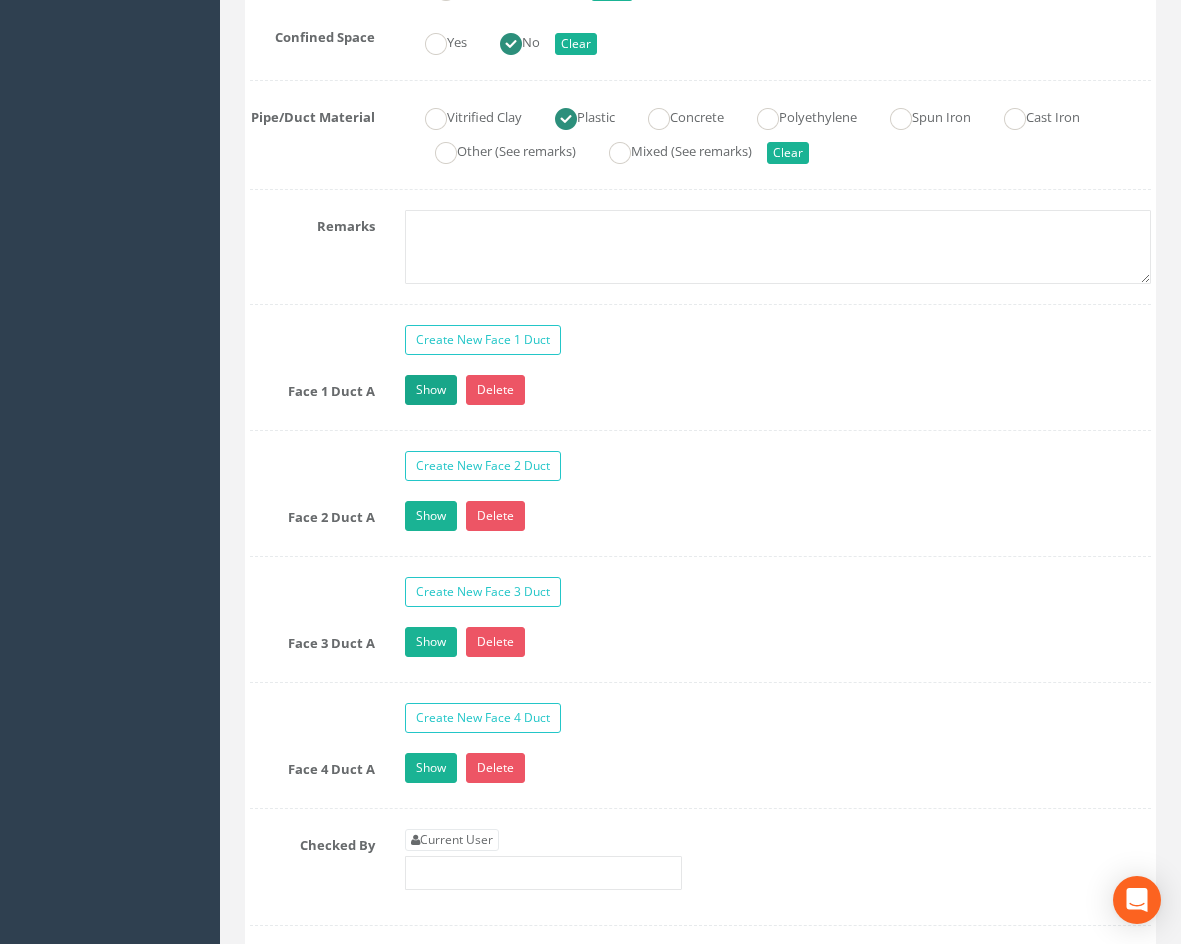 type on "82.6320" 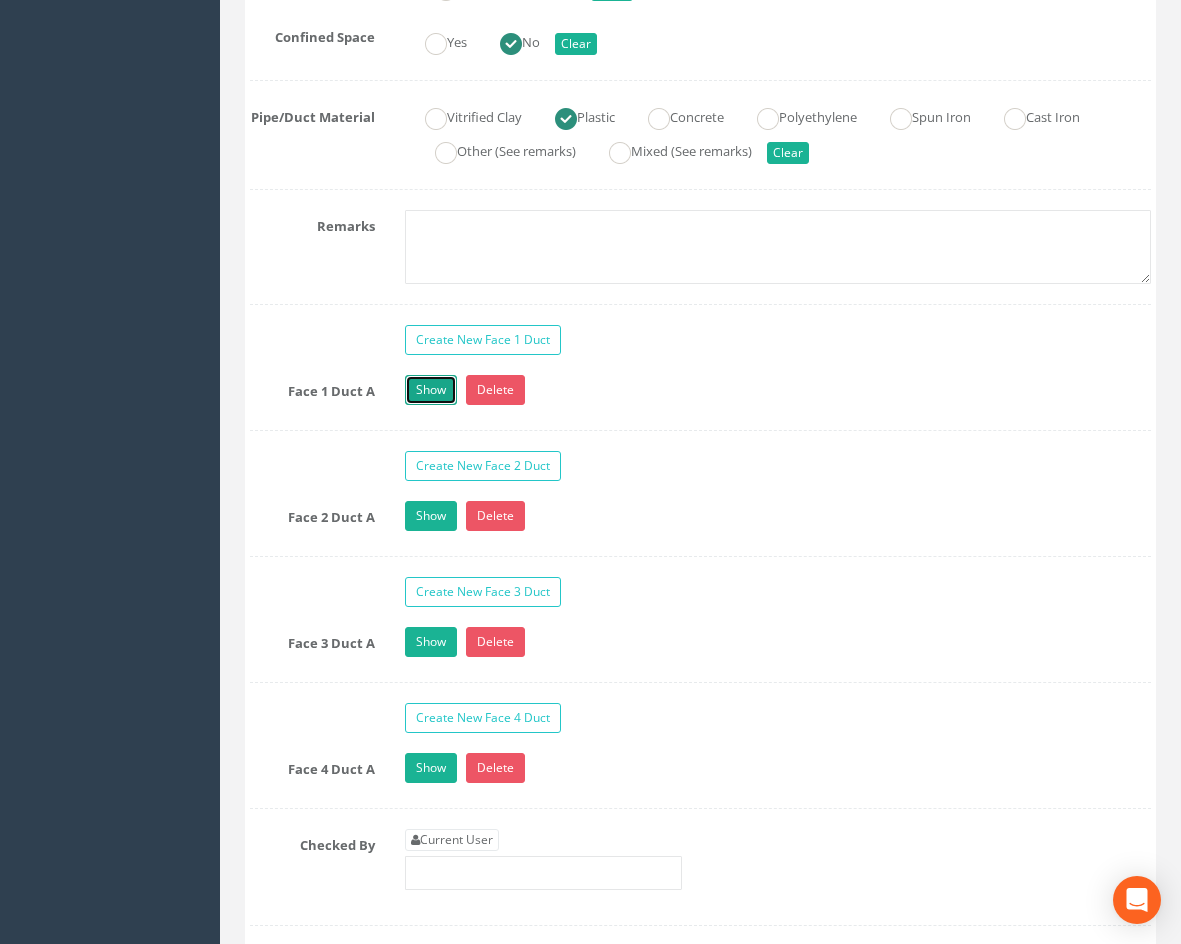 click on "Show" at bounding box center (431, 390) 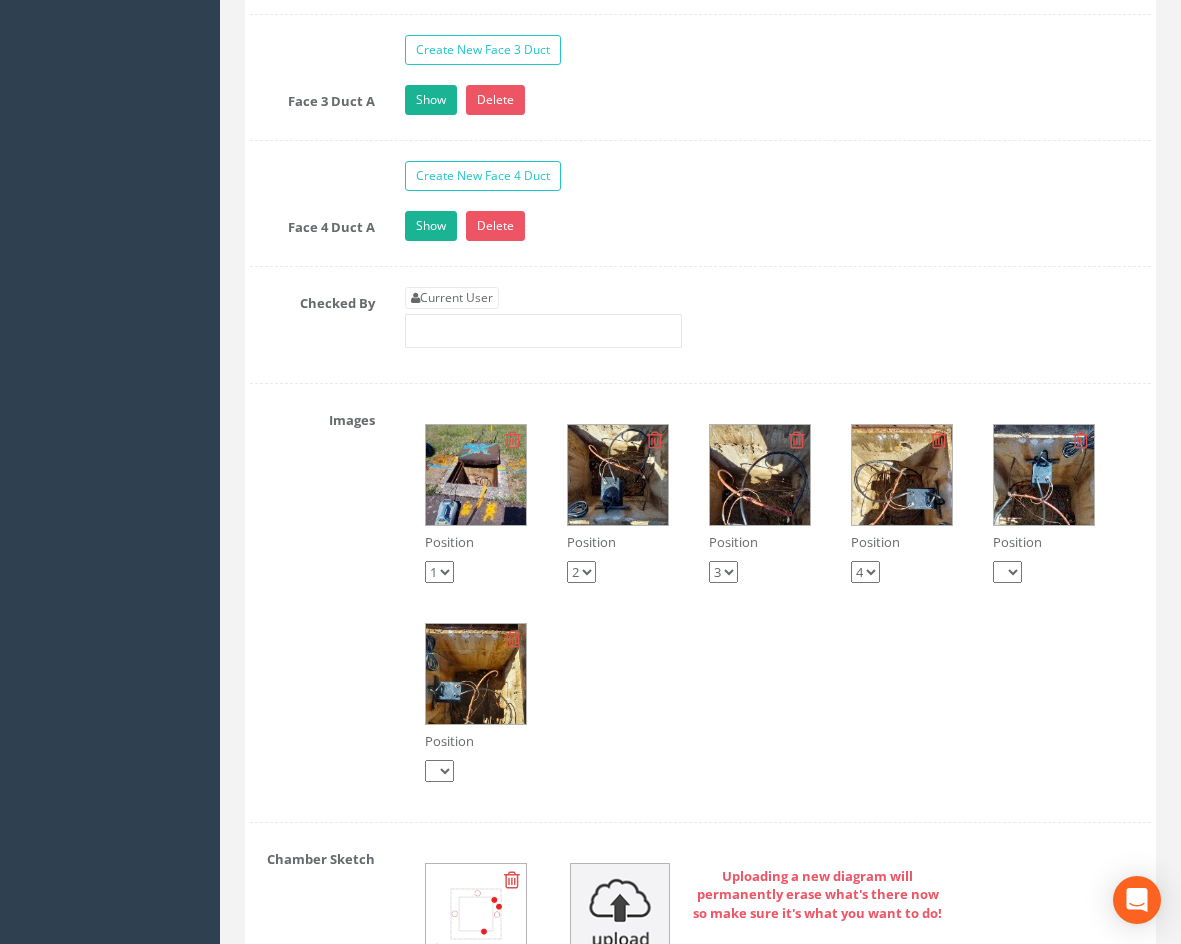 scroll, scrollTop: 2500, scrollLeft: 0, axis: vertical 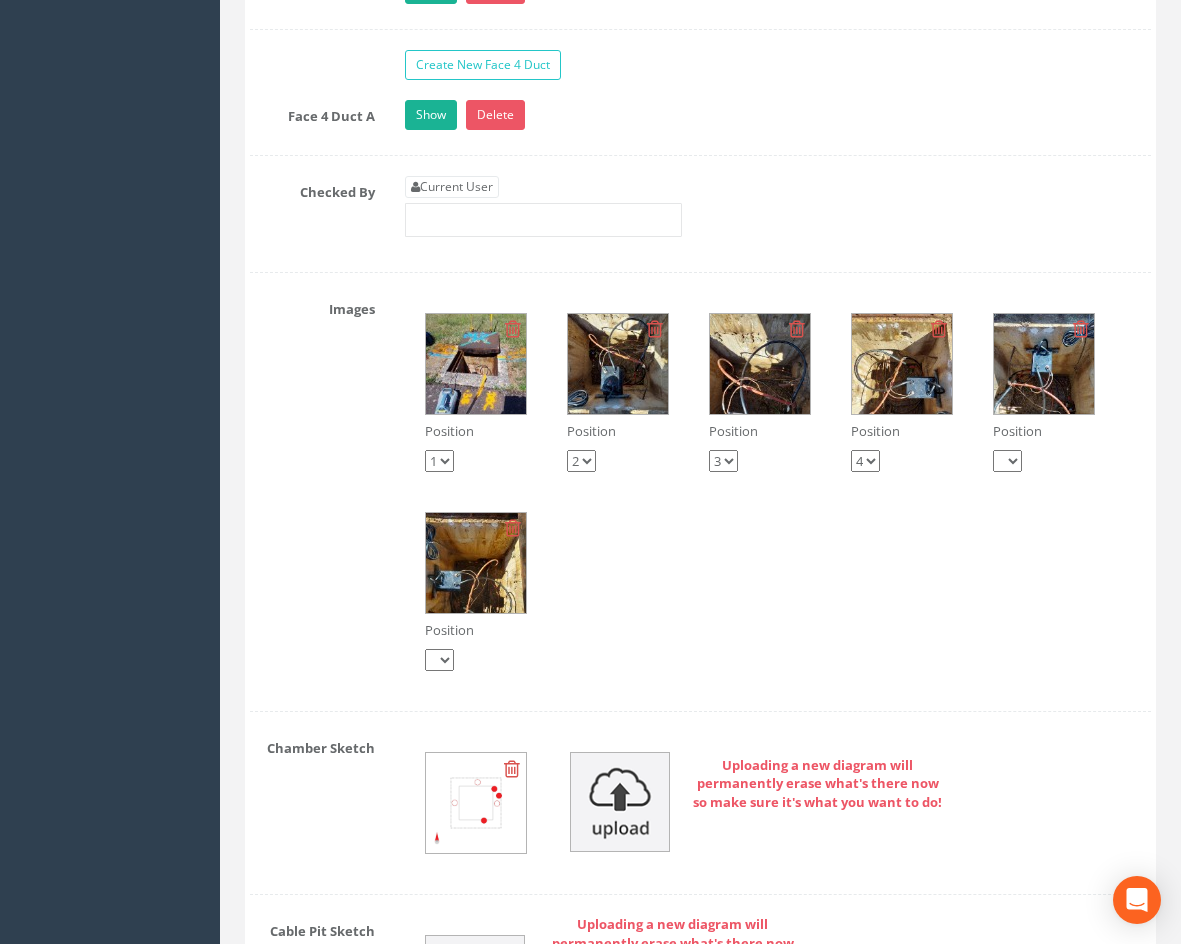 click at bounding box center (476, 364) 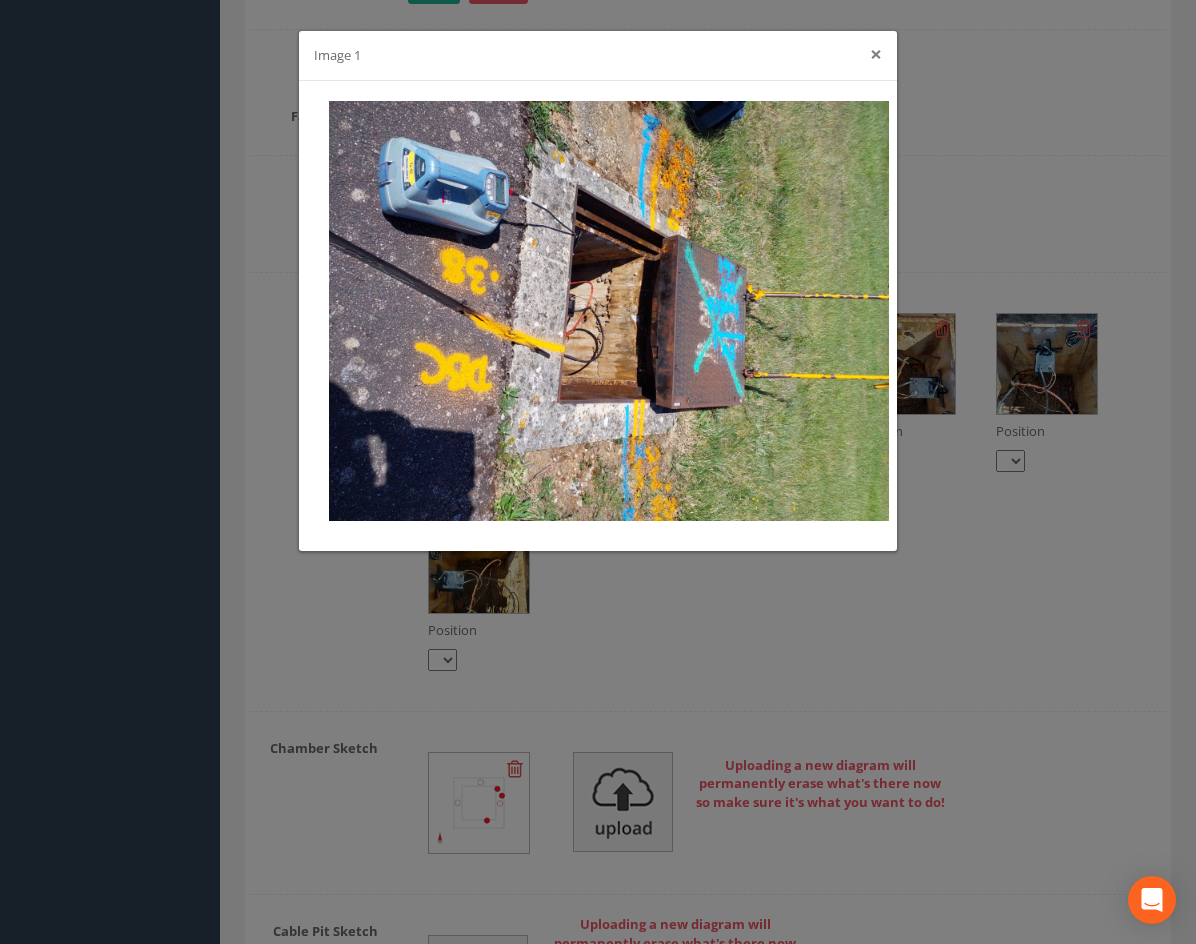 click on "×" at bounding box center [876, 54] 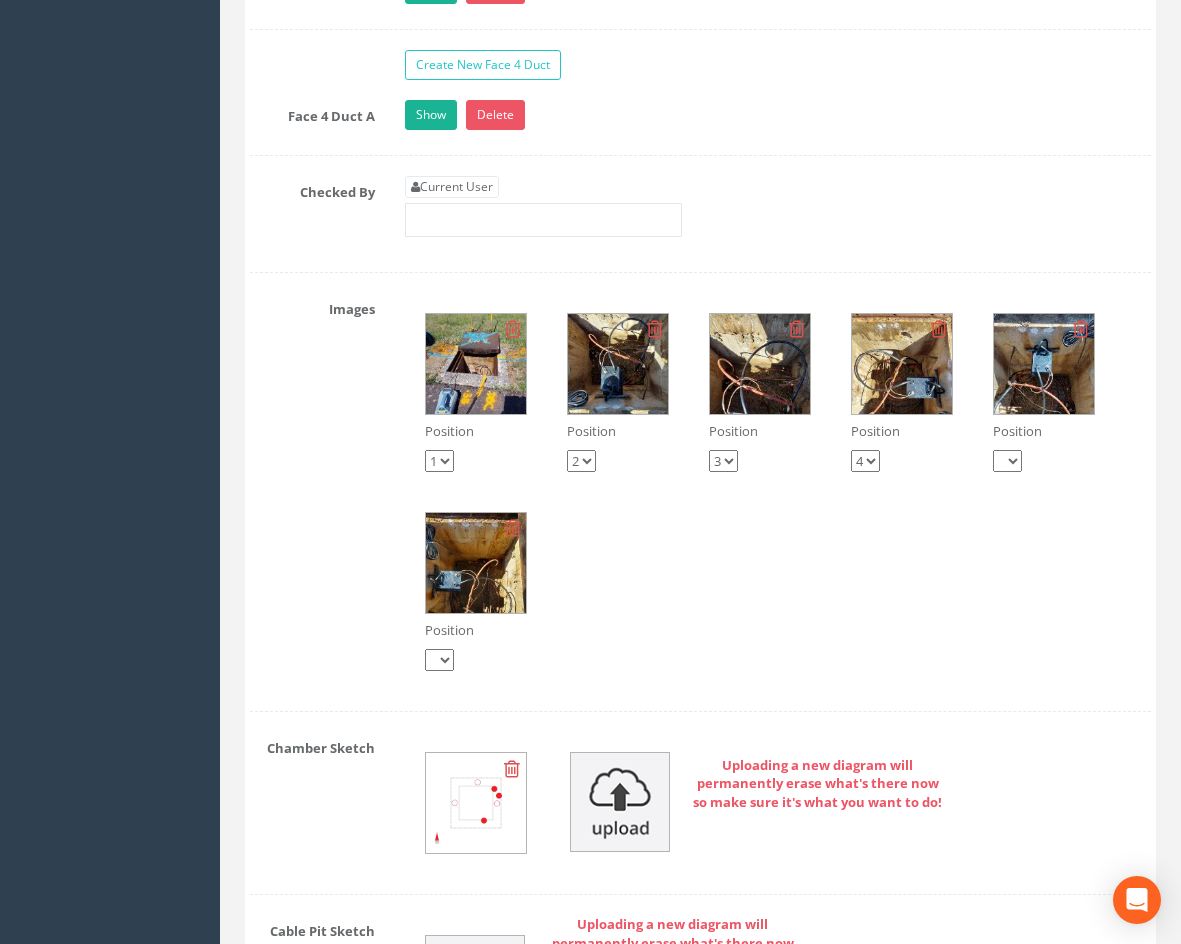 click at bounding box center (760, 364) 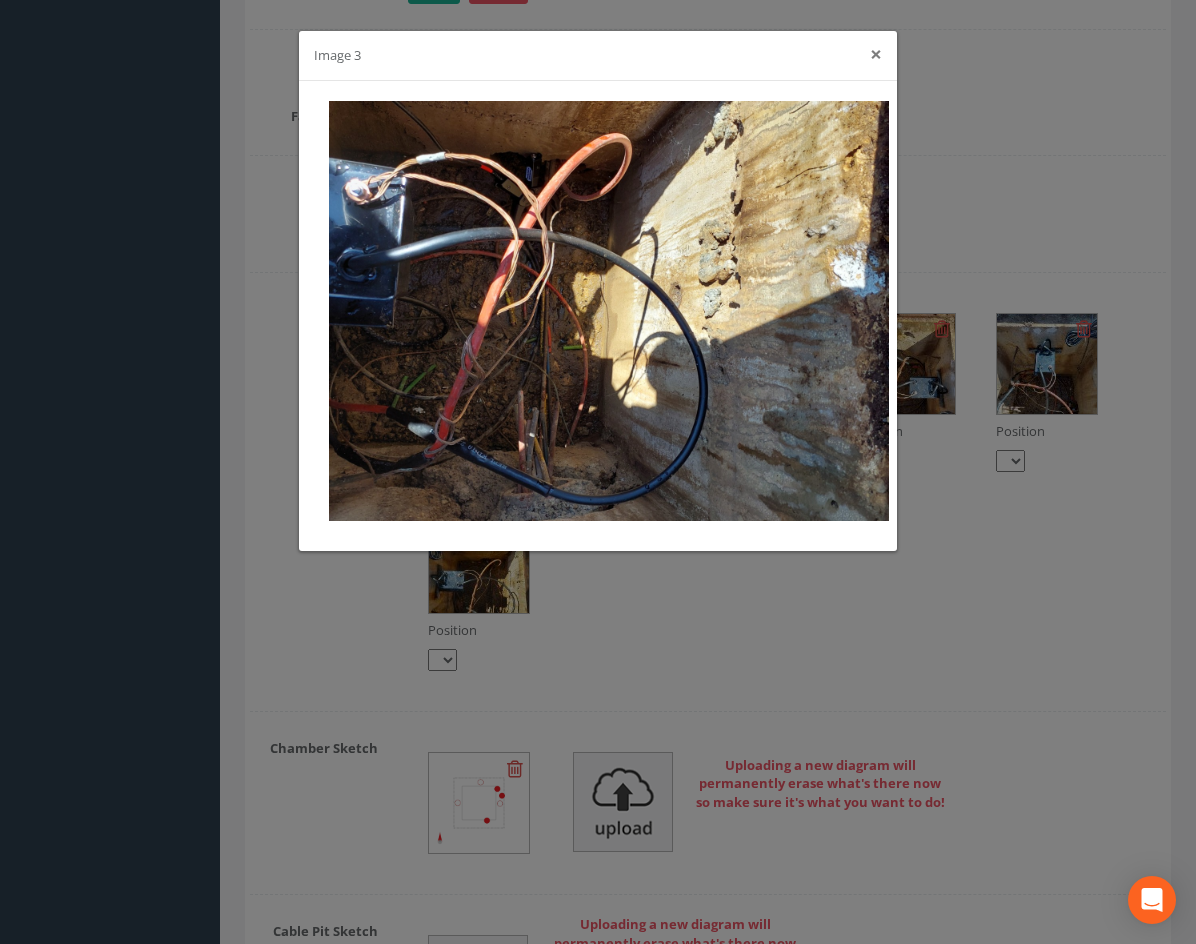 click on "×" at bounding box center [876, 54] 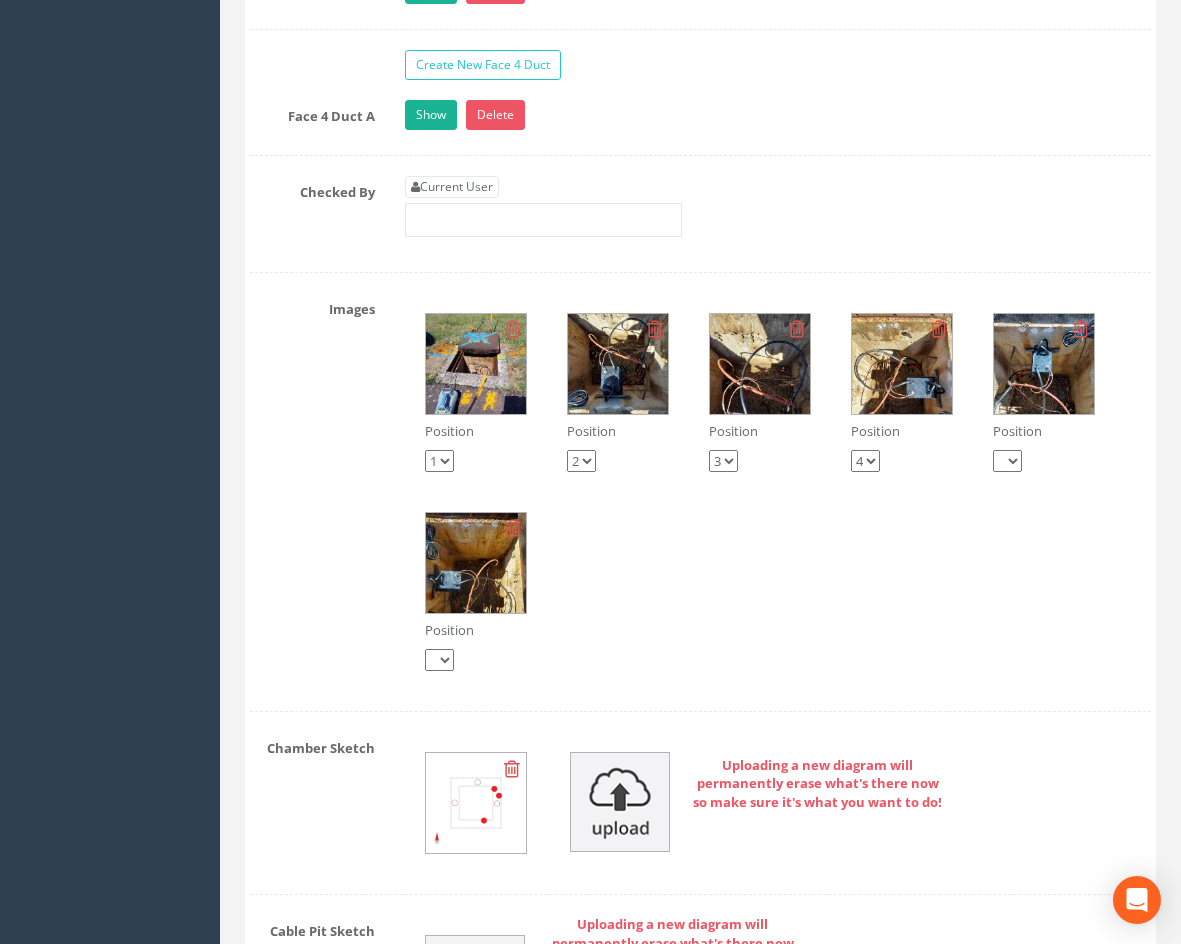 click at bounding box center (618, 364) 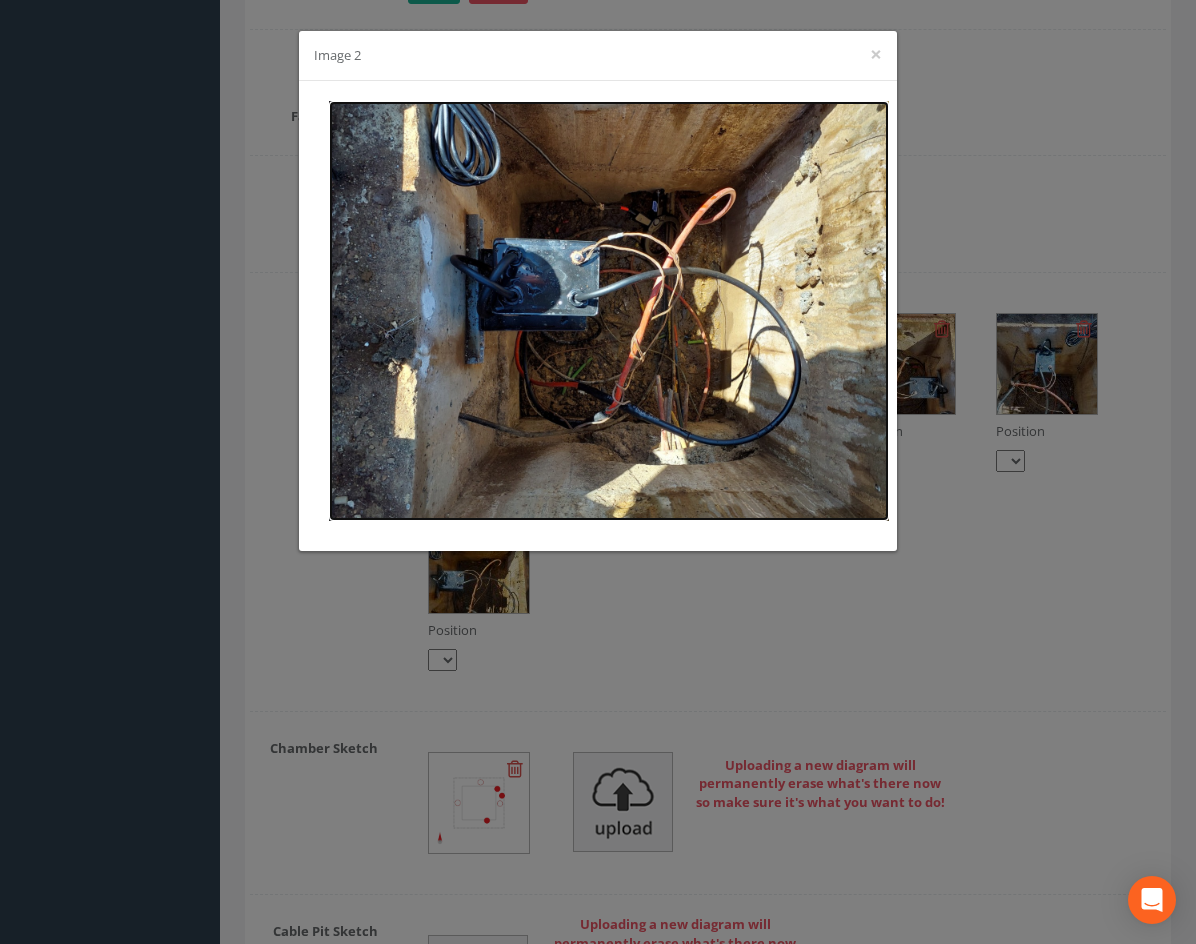 click at bounding box center [609, 311] 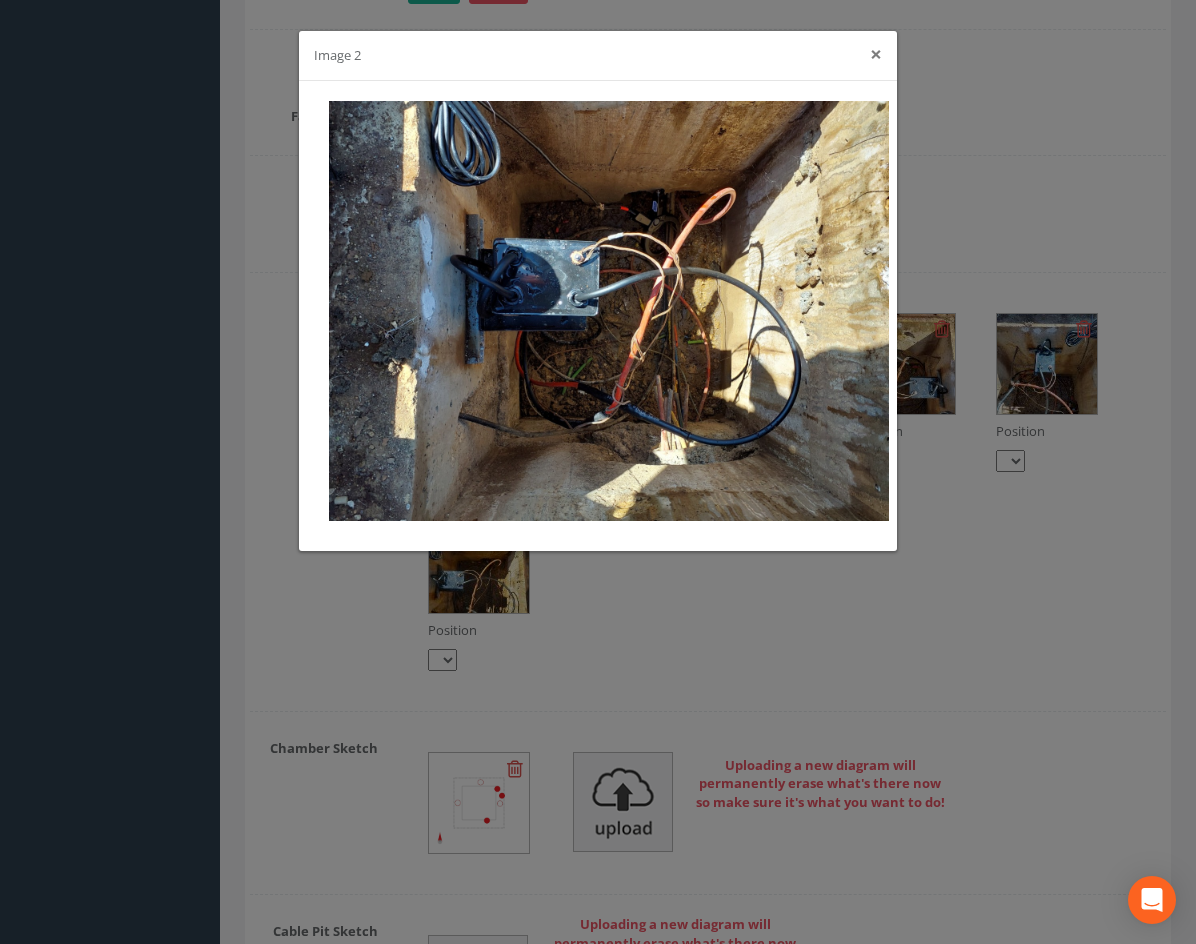 click on "×" at bounding box center [876, 54] 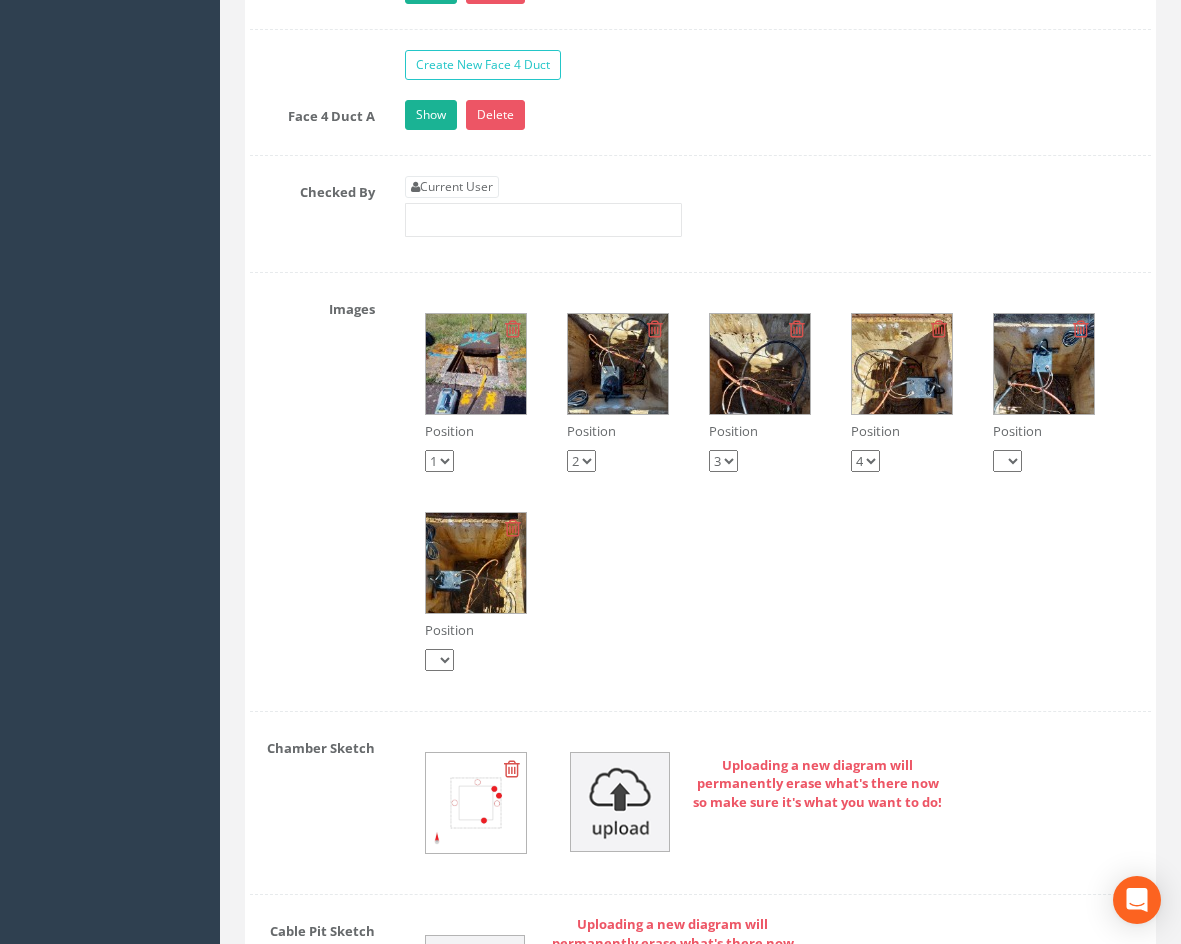 click at bounding box center (476, 364) 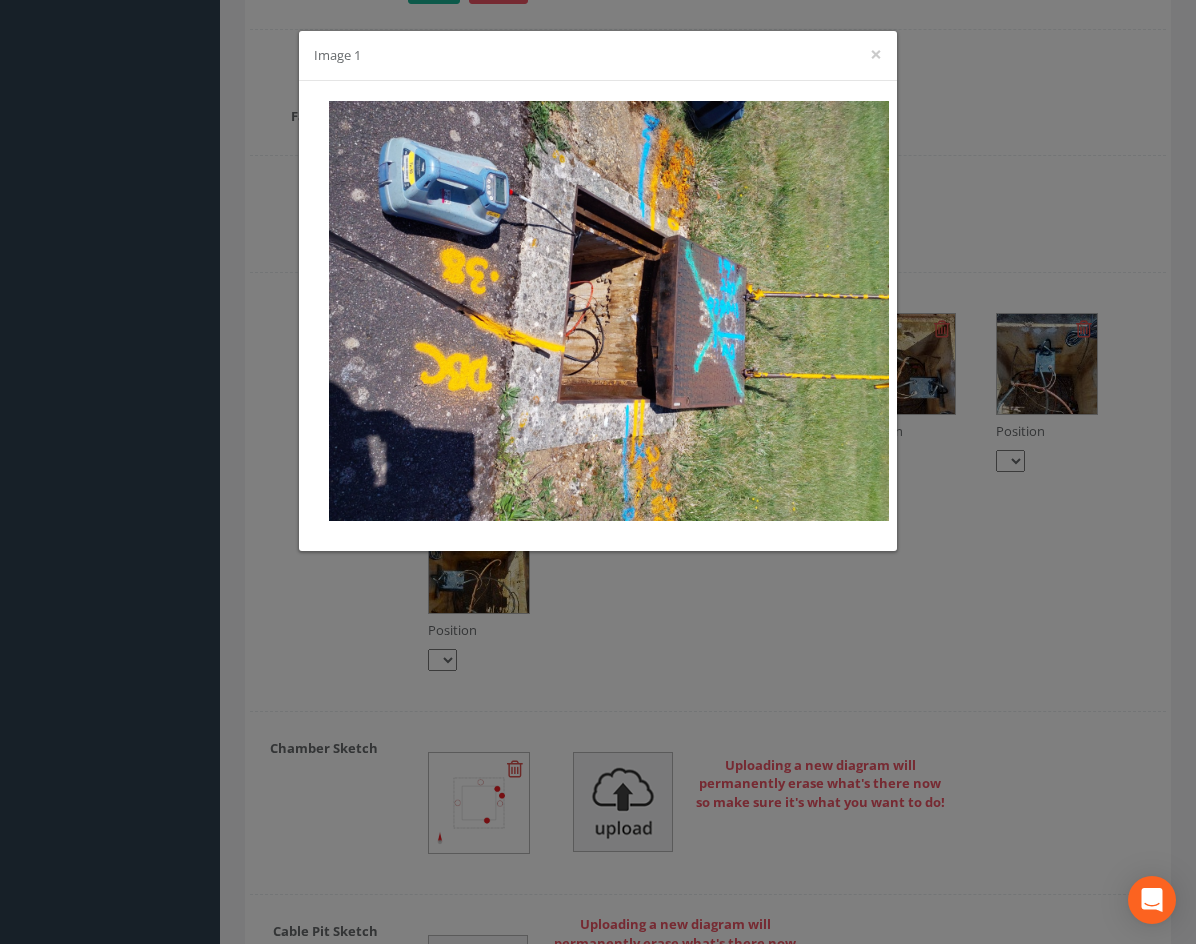 click on "Image 1  ×" at bounding box center (598, 56) 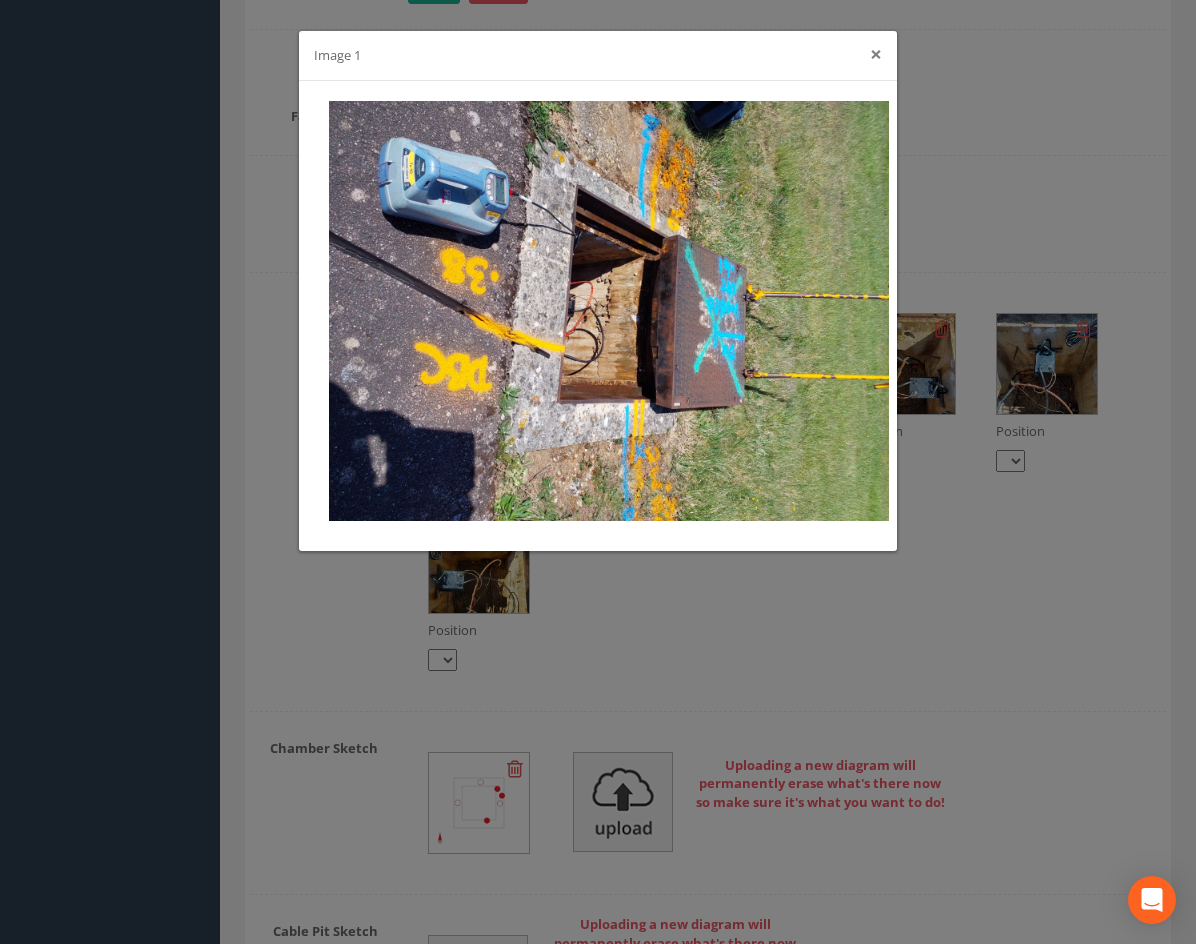 click on "×" at bounding box center (876, 54) 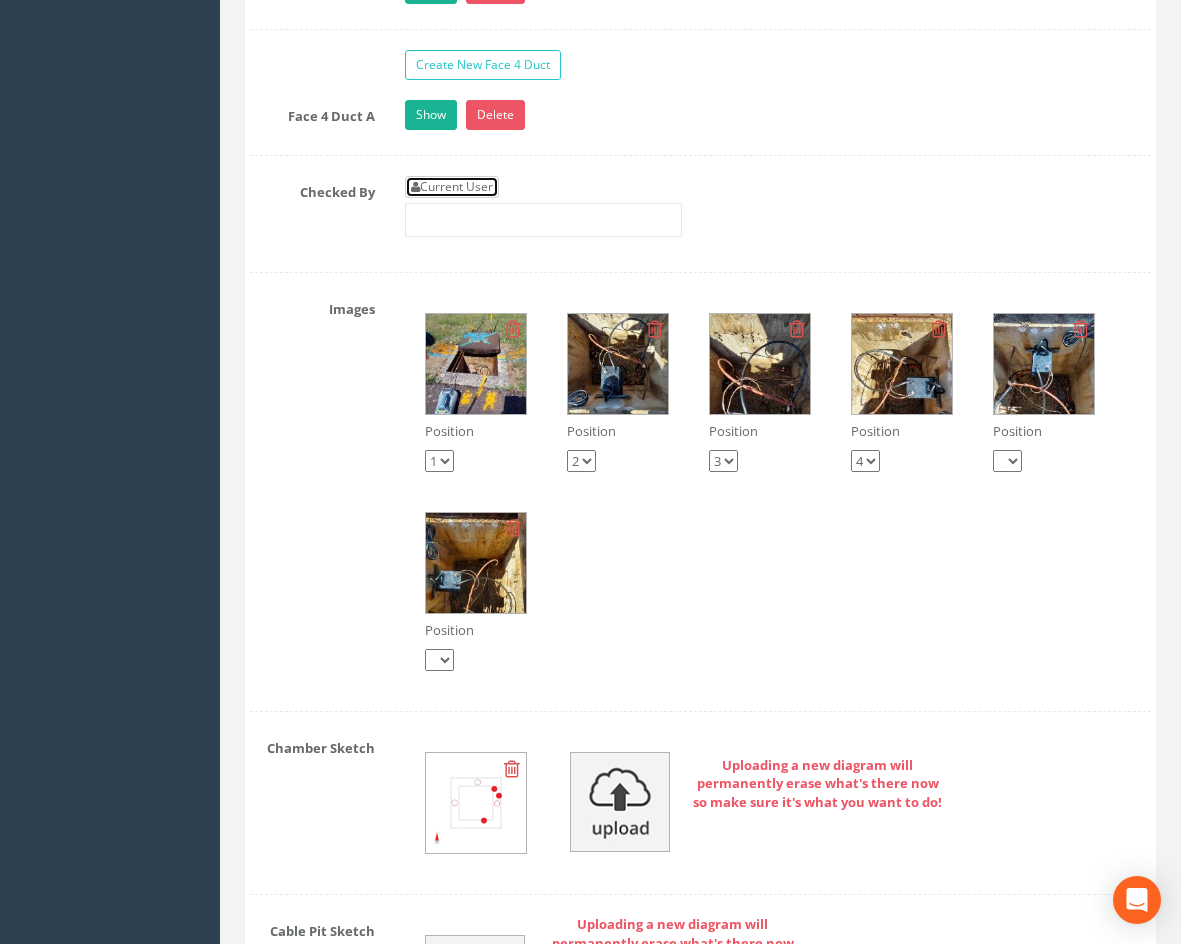 click on "Current User" at bounding box center (452, 187) 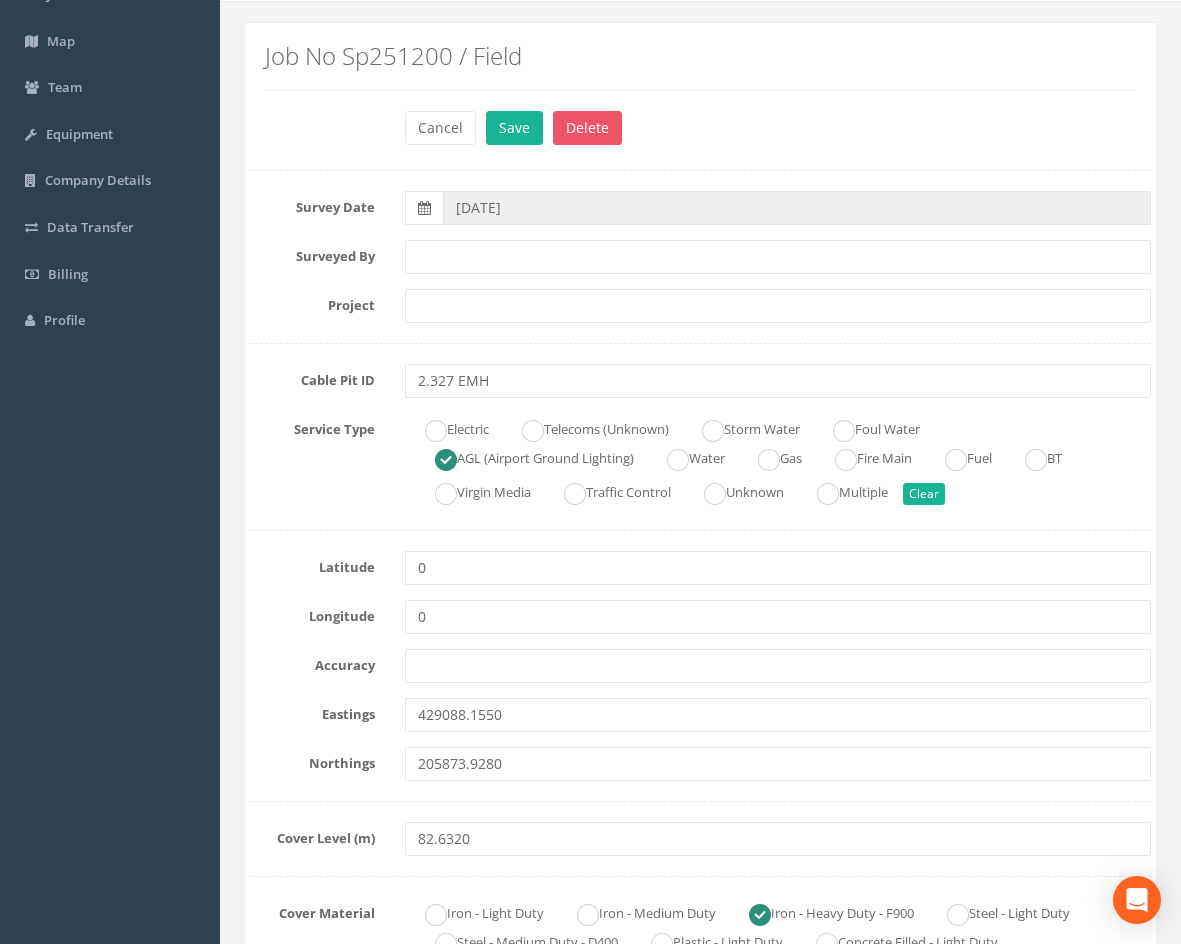 scroll, scrollTop: 400, scrollLeft: 0, axis: vertical 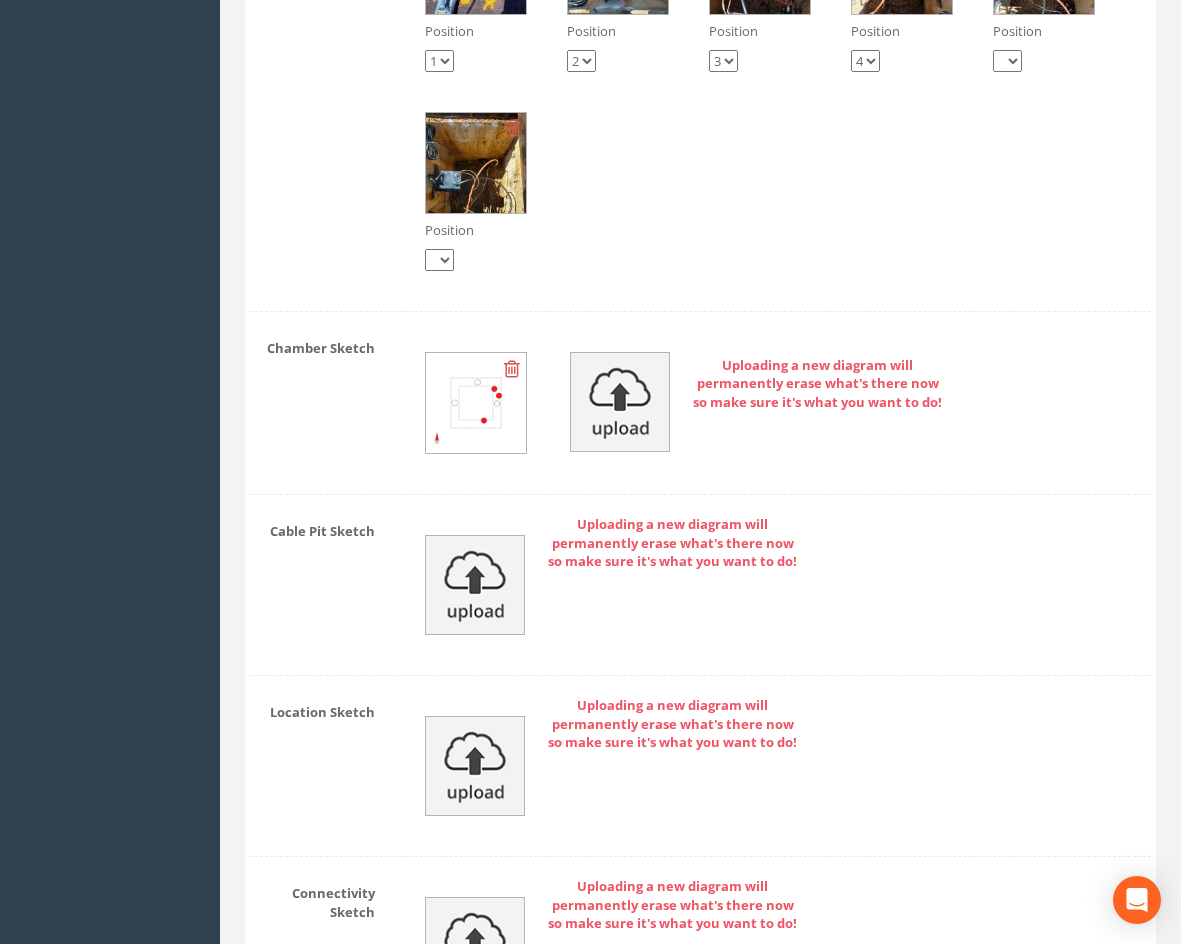 click at bounding box center [512, 369] 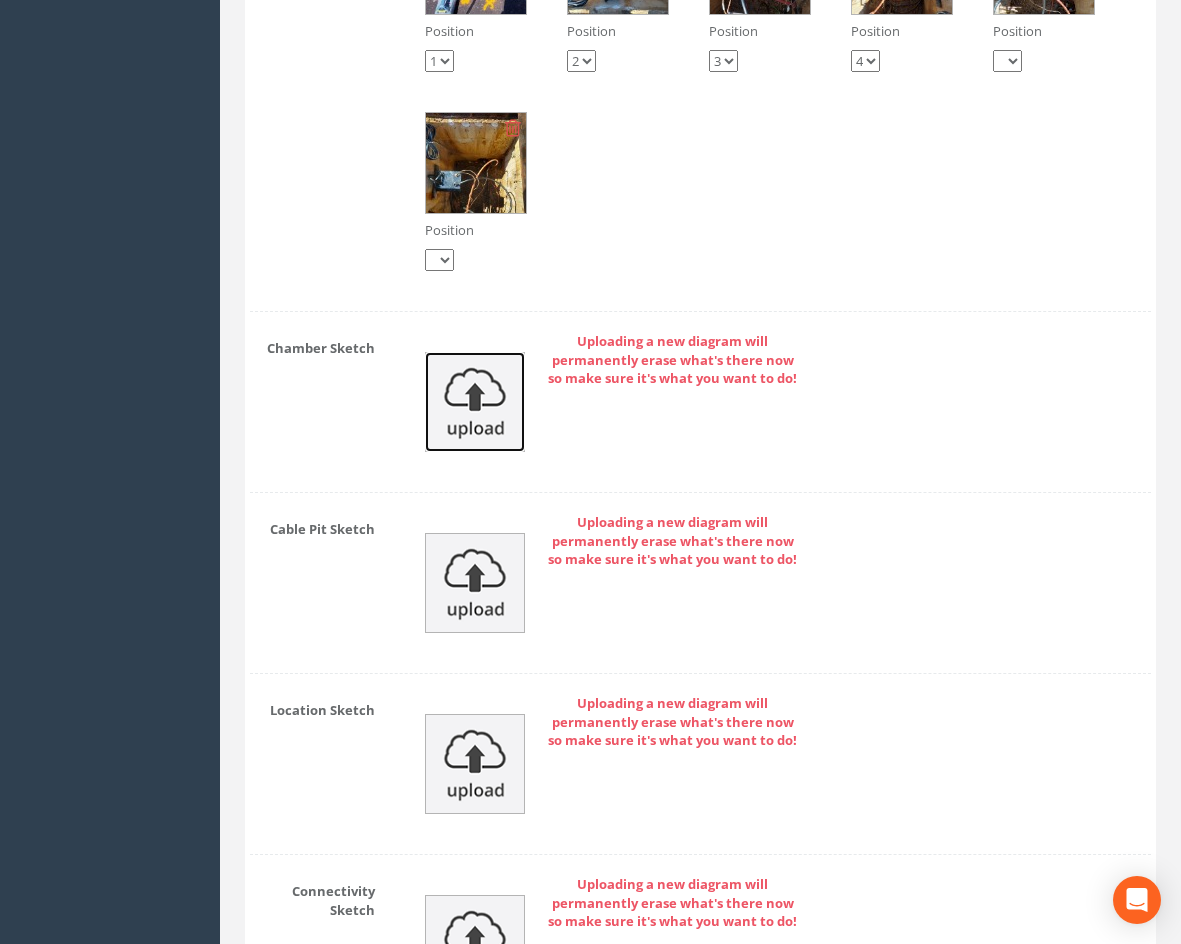 click at bounding box center (475, 402) 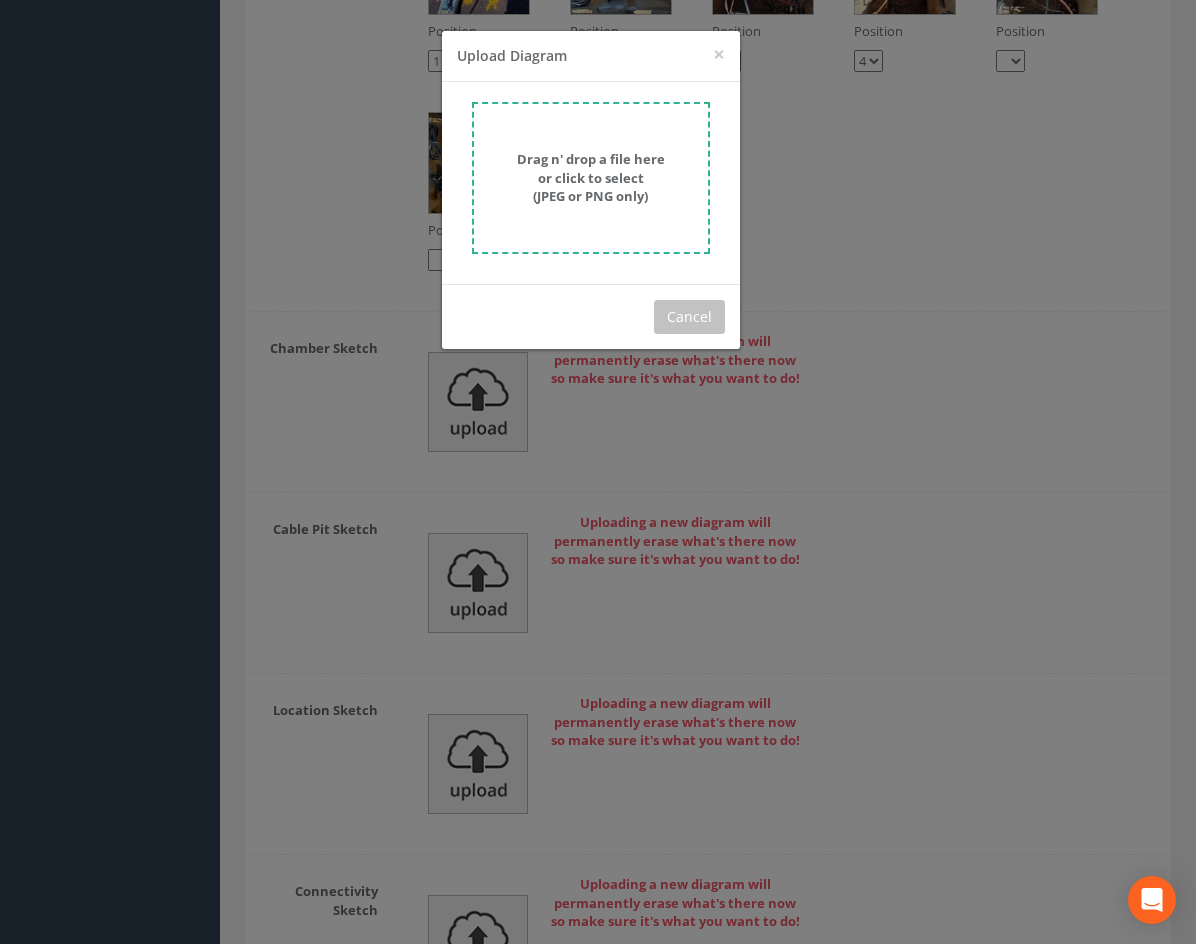 click on "Drag n' drop a file here or click to select (JPEG or PNG only)" at bounding box center (591, 177) 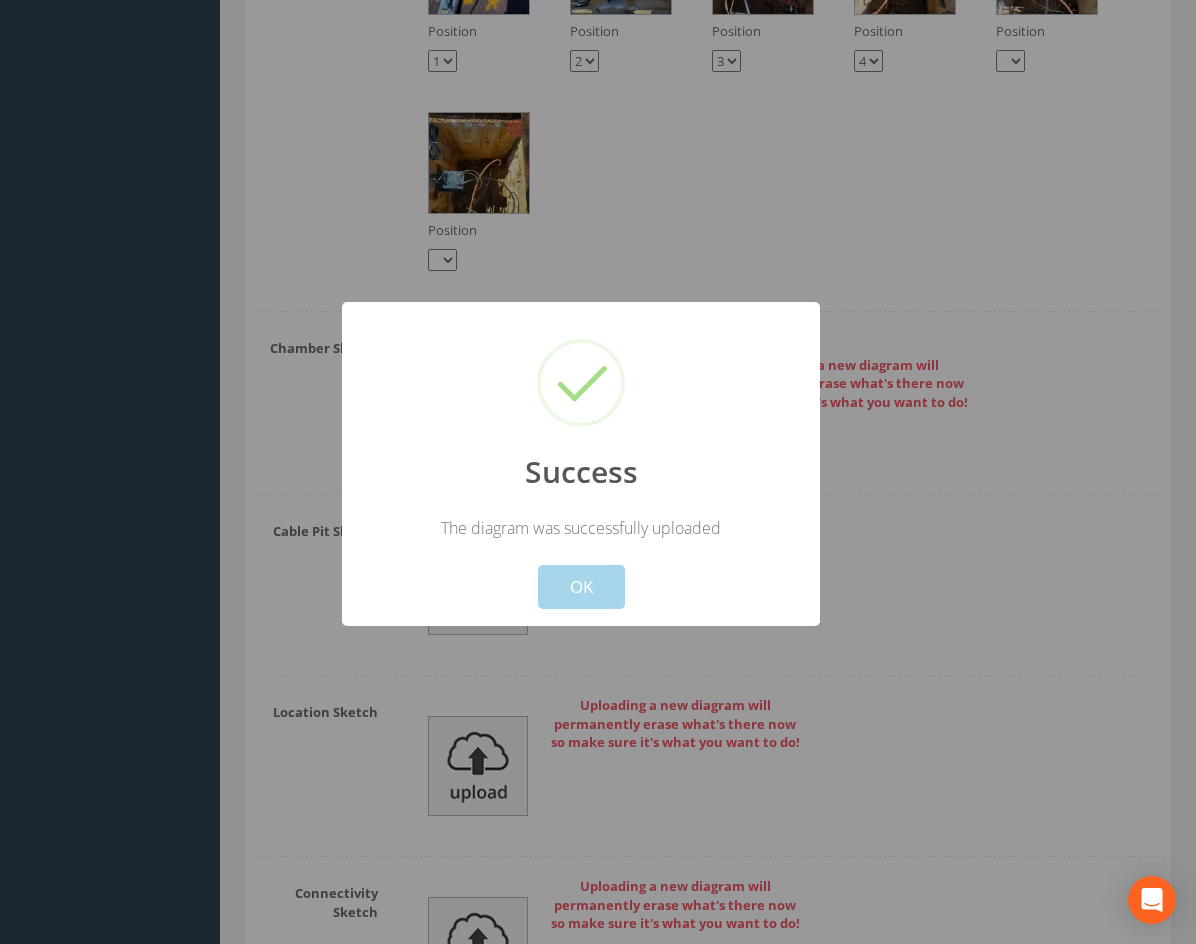 click on "OK" at bounding box center (581, 587) 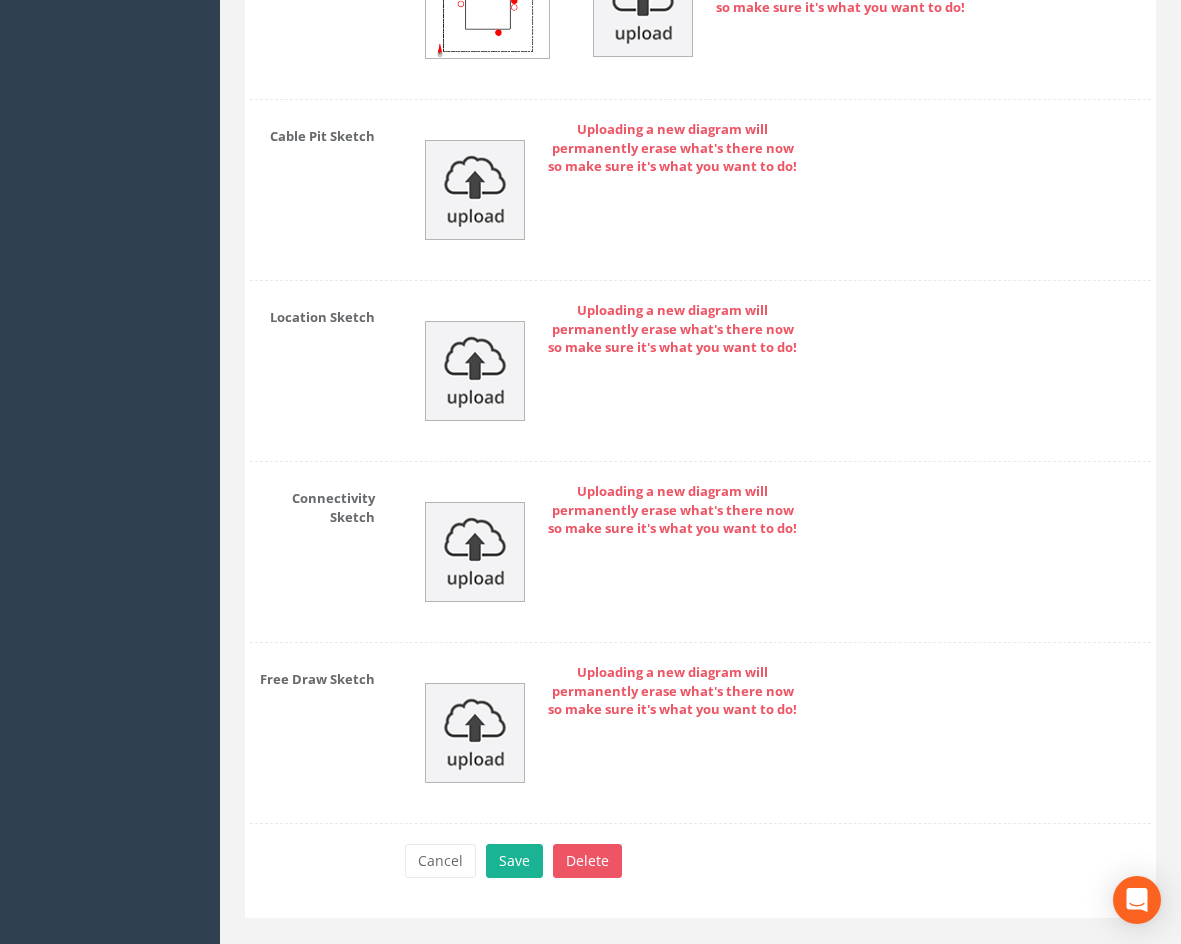 scroll, scrollTop: 3334, scrollLeft: 0, axis: vertical 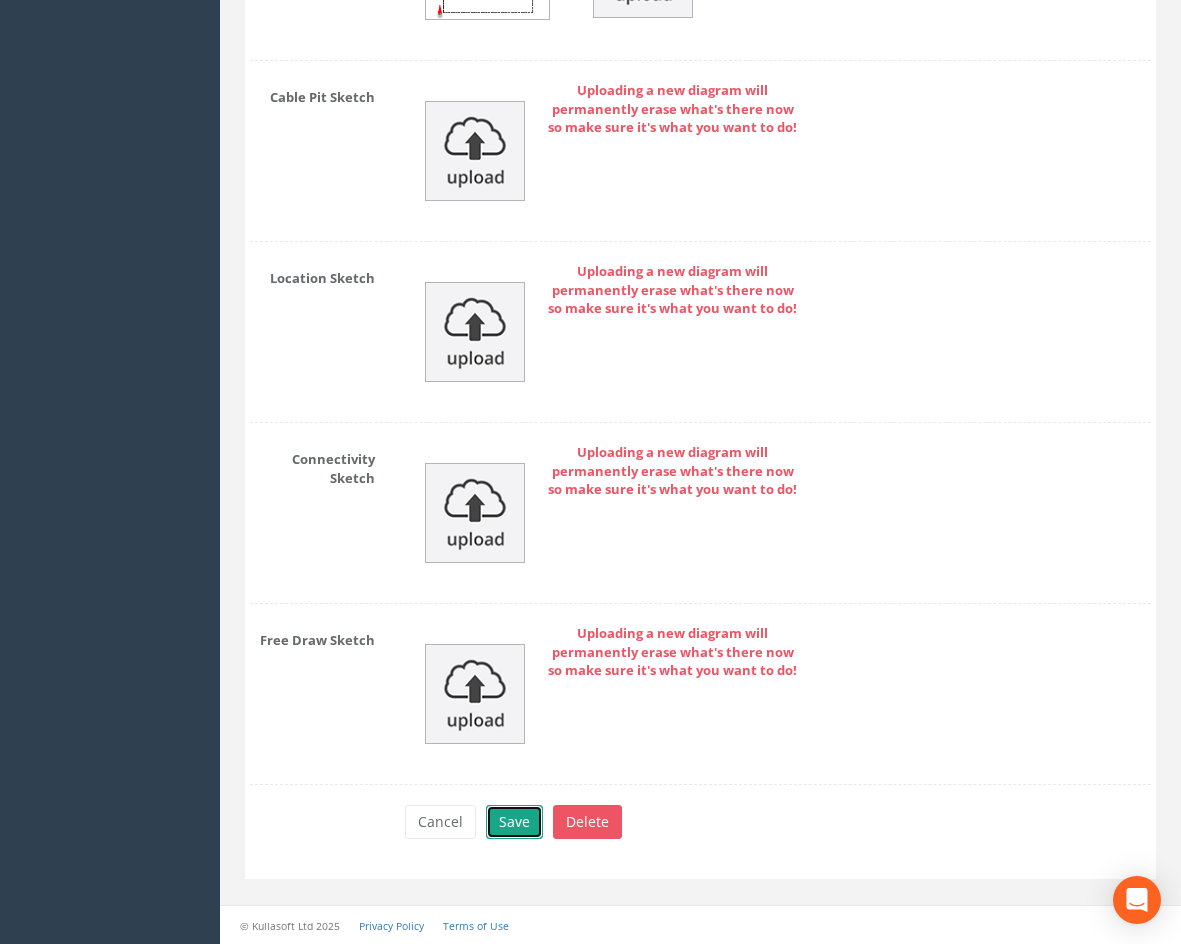 click on "Save" at bounding box center [514, 822] 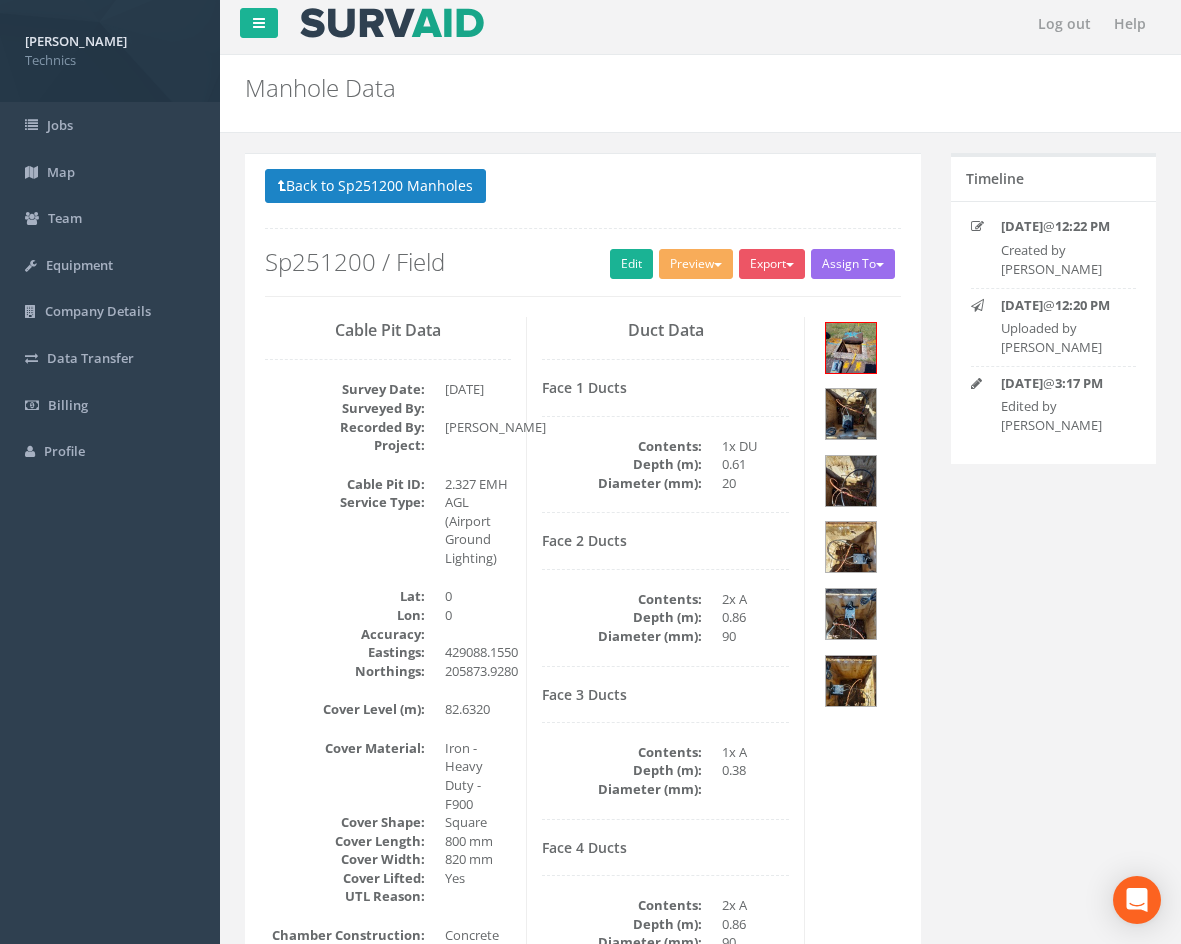 scroll, scrollTop: 0, scrollLeft: 0, axis: both 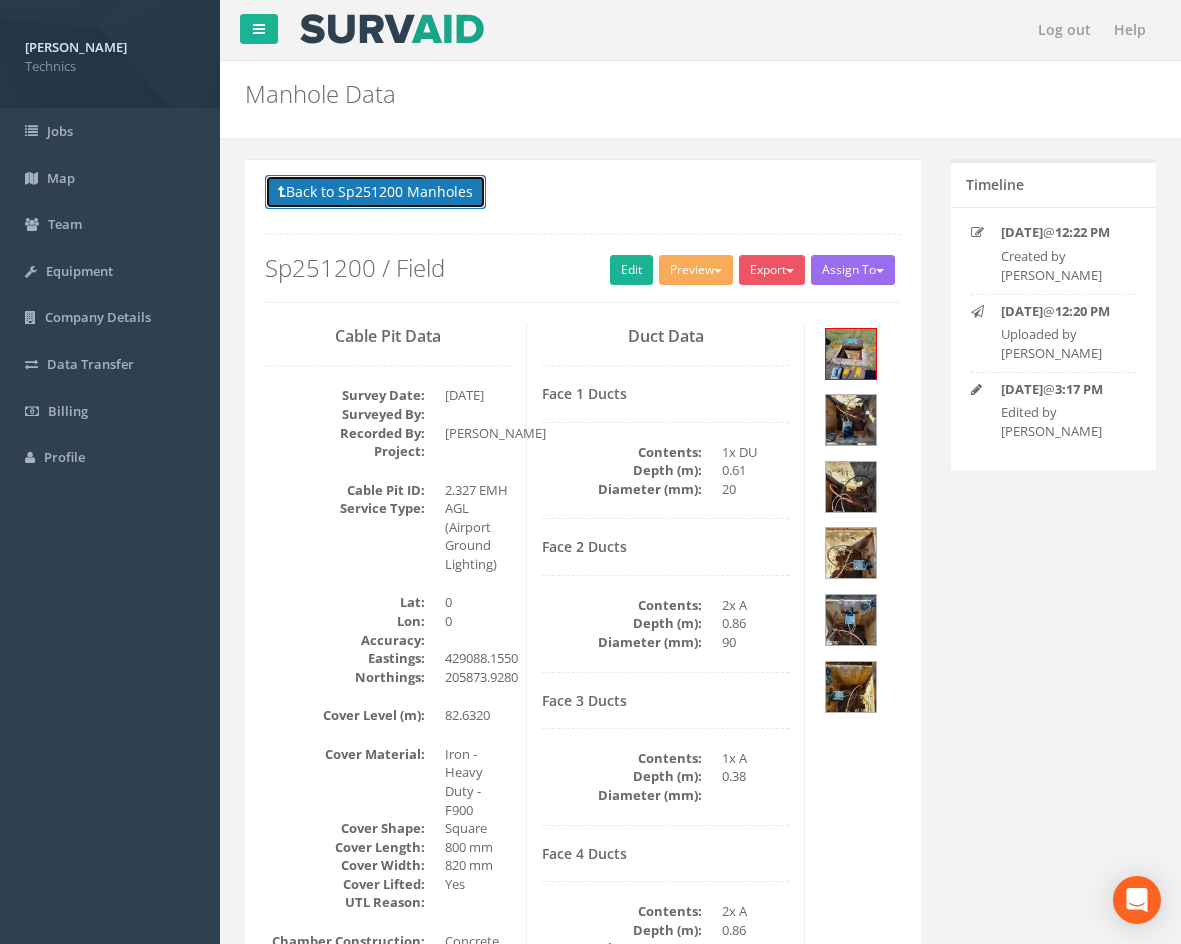 click on "Back to Sp251200 Manholes" at bounding box center (375, 192) 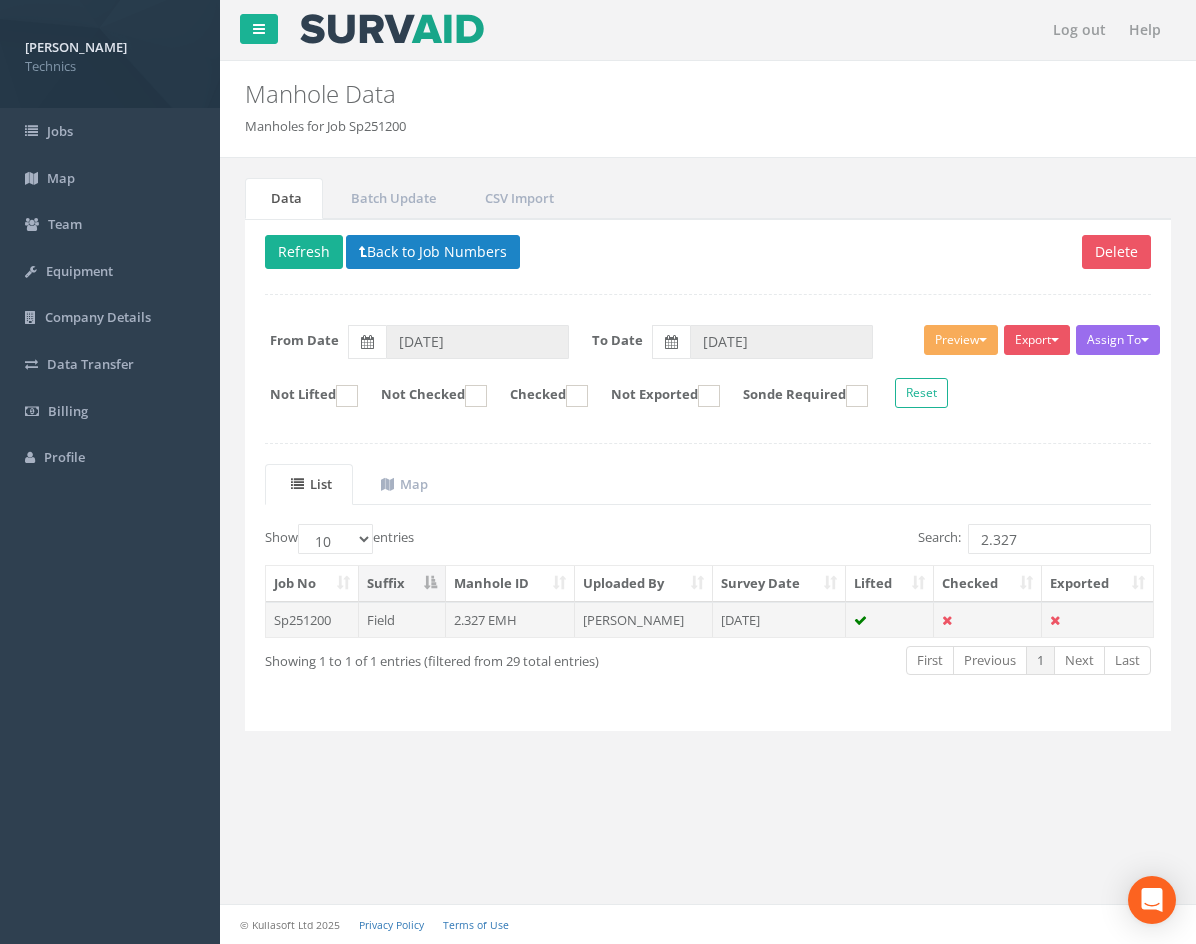 click on "[PERSON_NAME]" at bounding box center (644, 620) 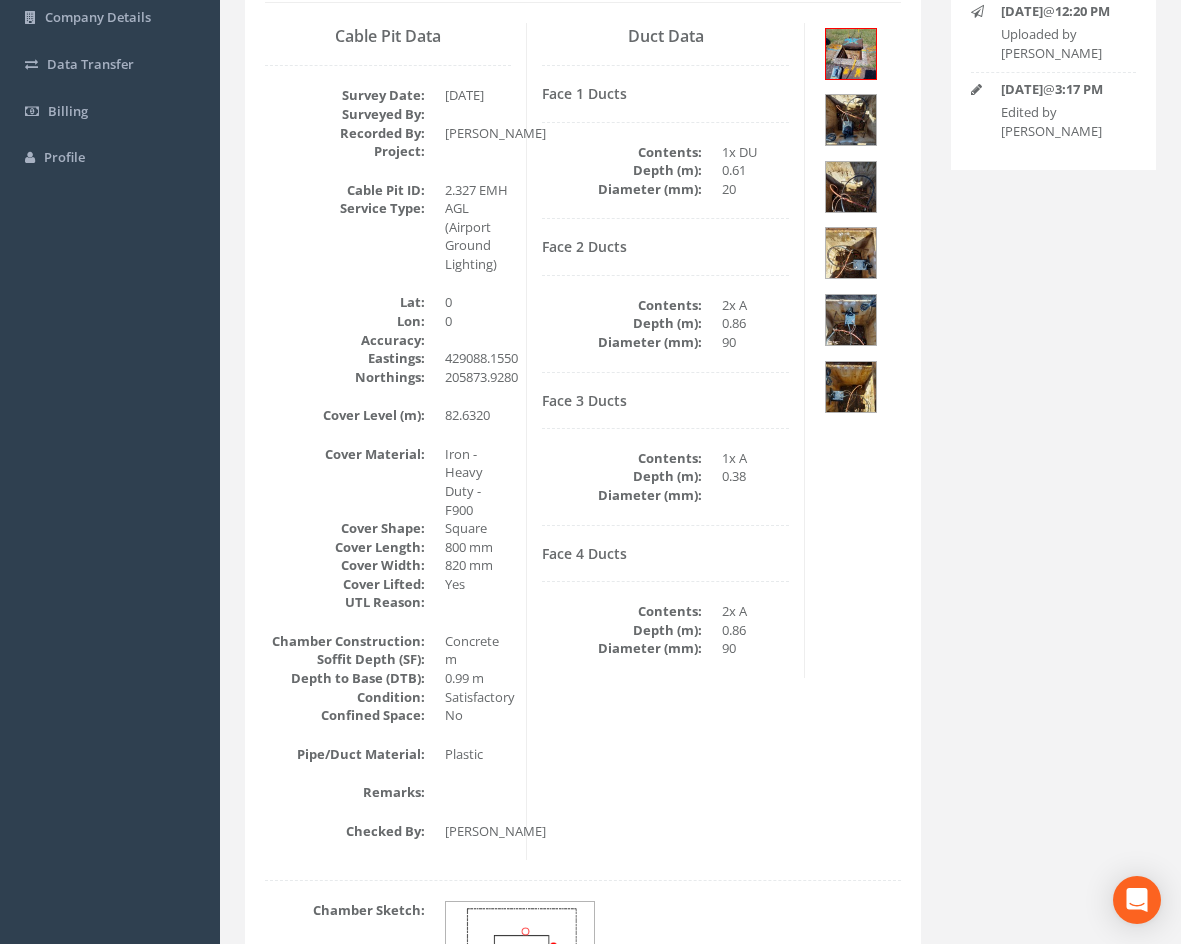 scroll, scrollTop: 200, scrollLeft: 0, axis: vertical 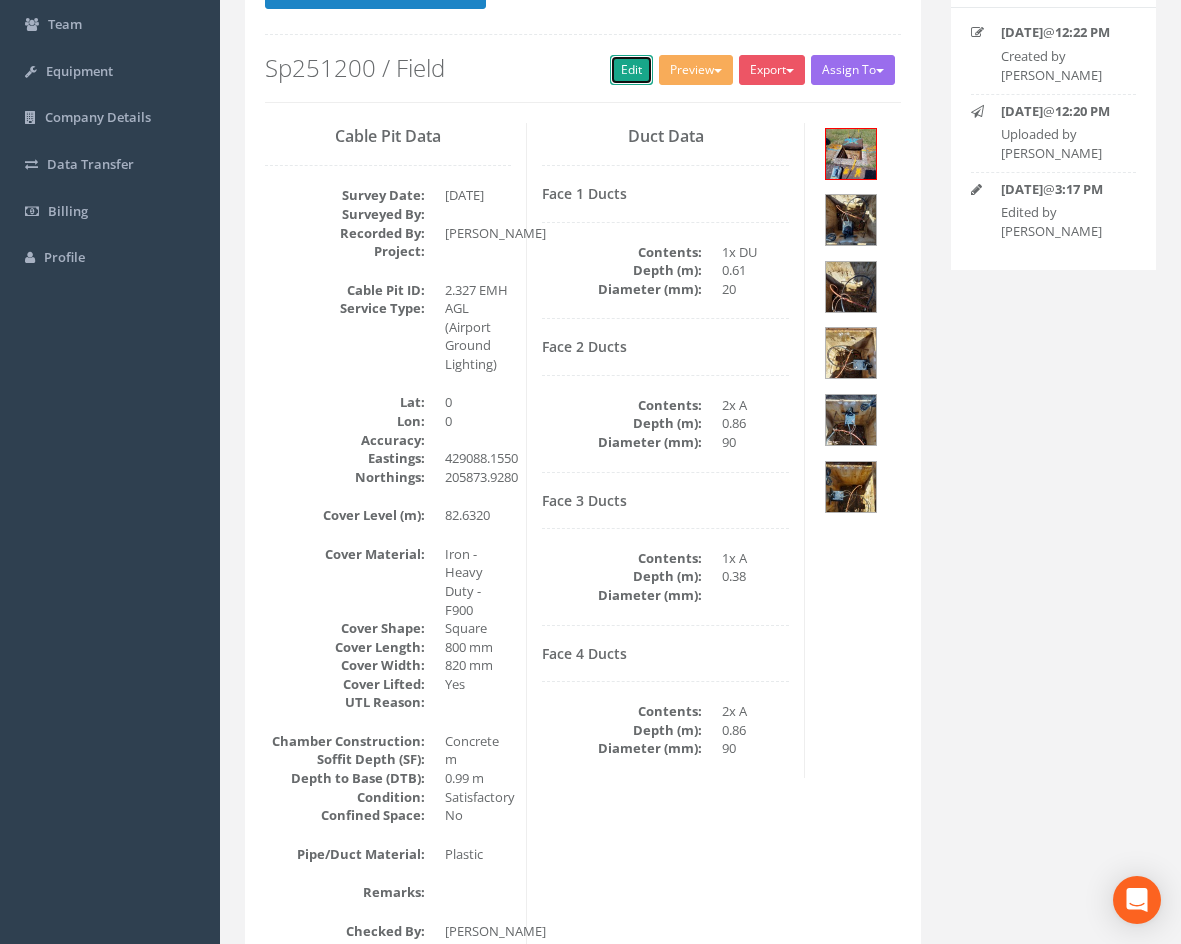 click on "Edit" at bounding box center (631, 70) 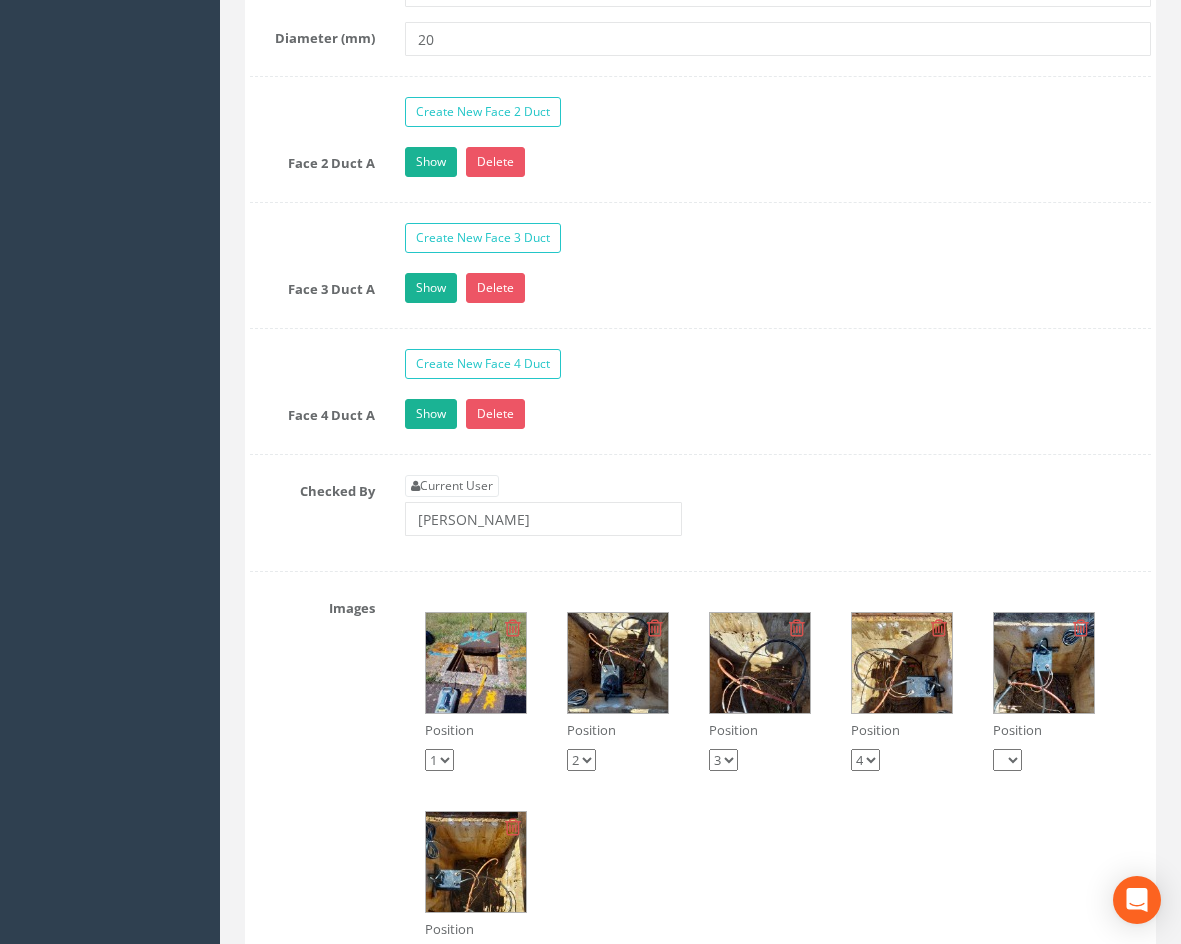 scroll, scrollTop: 2200, scrollLeft: 0, axis: vertical 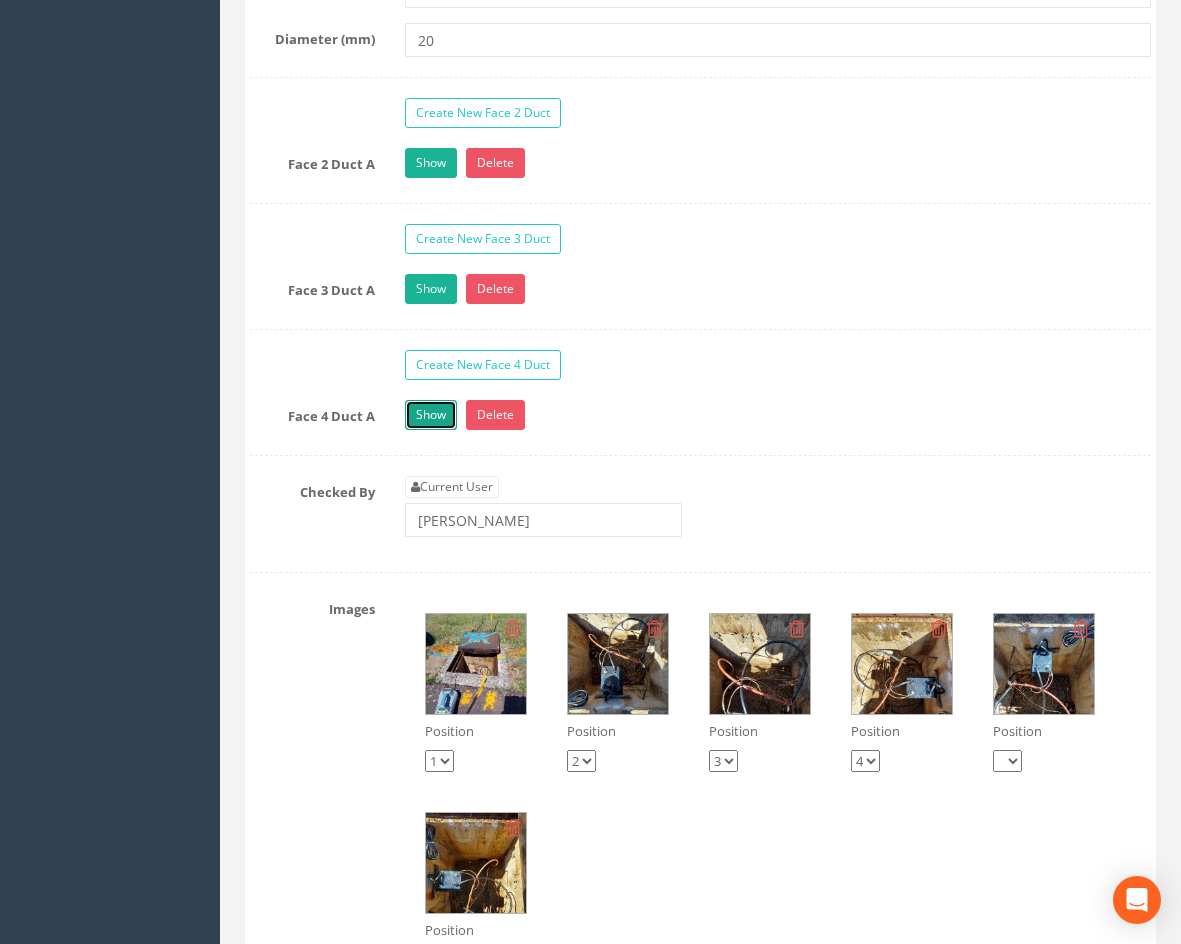 click on "Show" at bounding box center [431, 415] 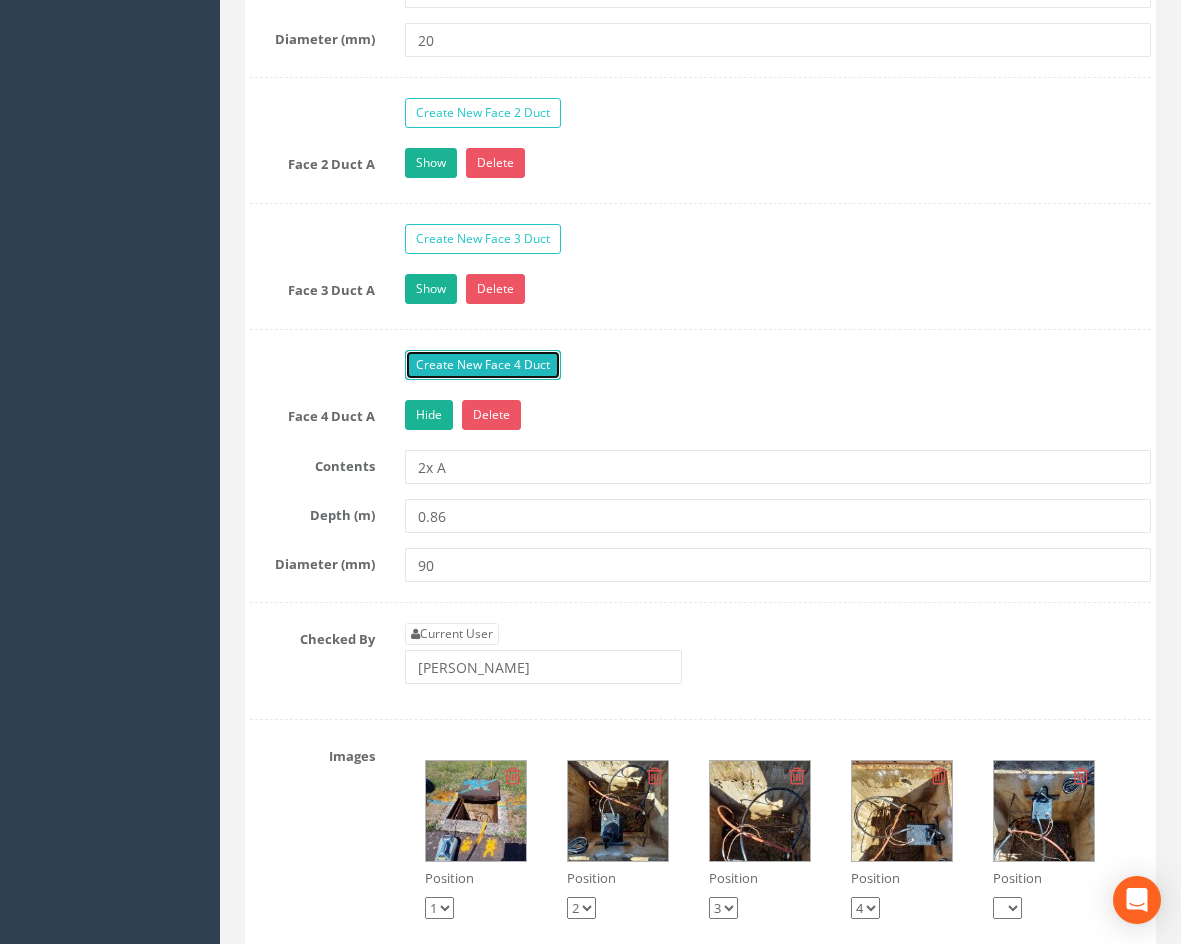 click on "Create New Face 4 Duct" at bounding box center (483, 365) 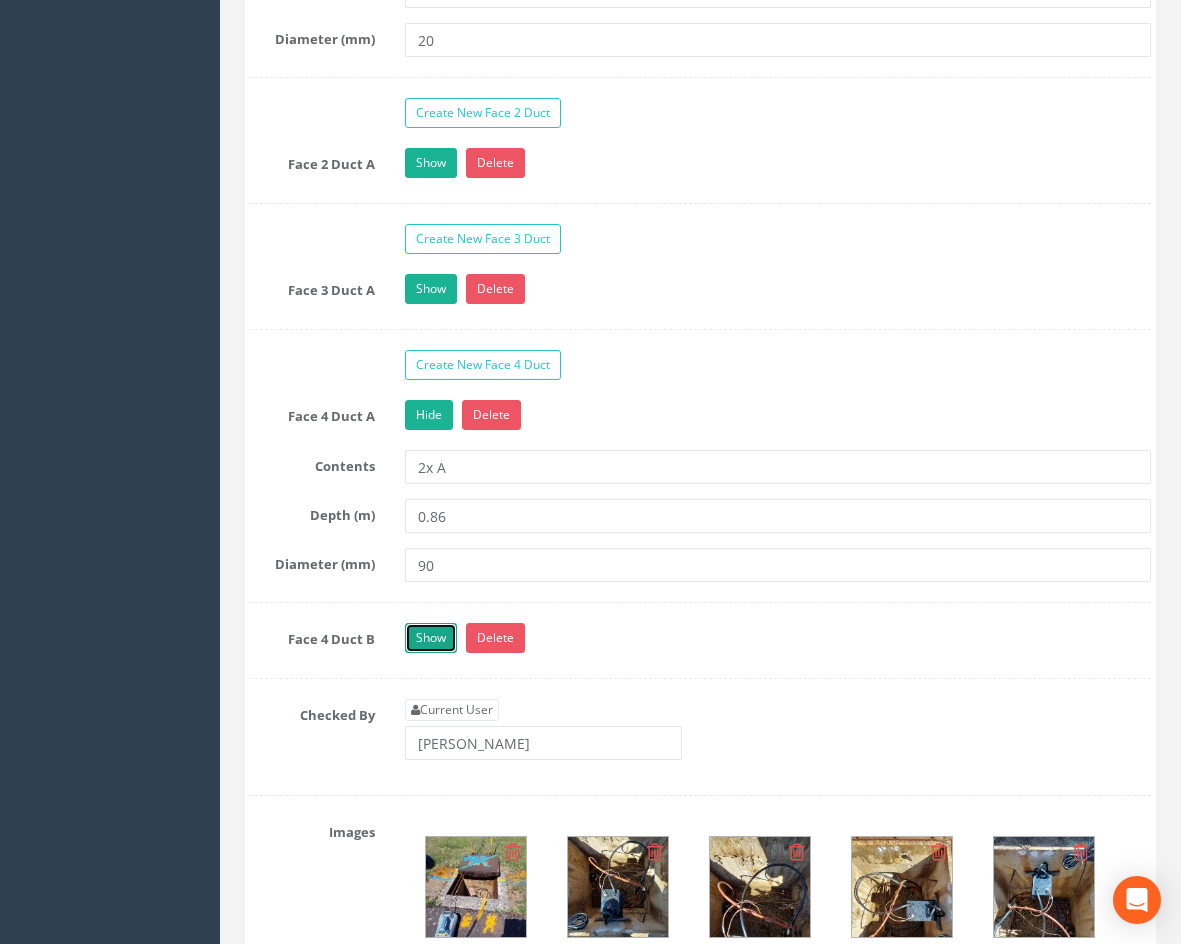 click on "Show" at bounding box center (431, 638) 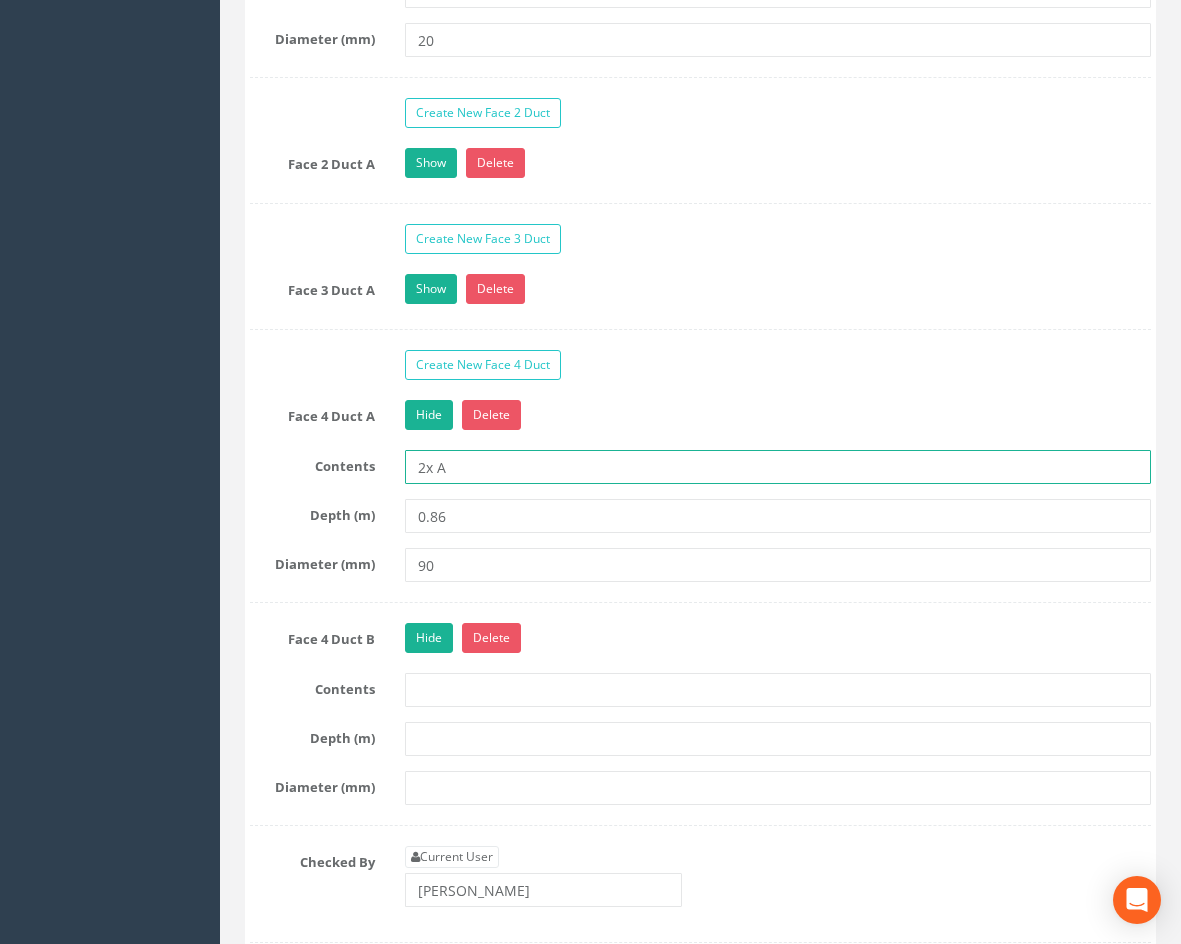 drag, startPoint x: 457, startPoint y: 467, endPoint x: 393, endPoint y: 471, distance: 64.12488 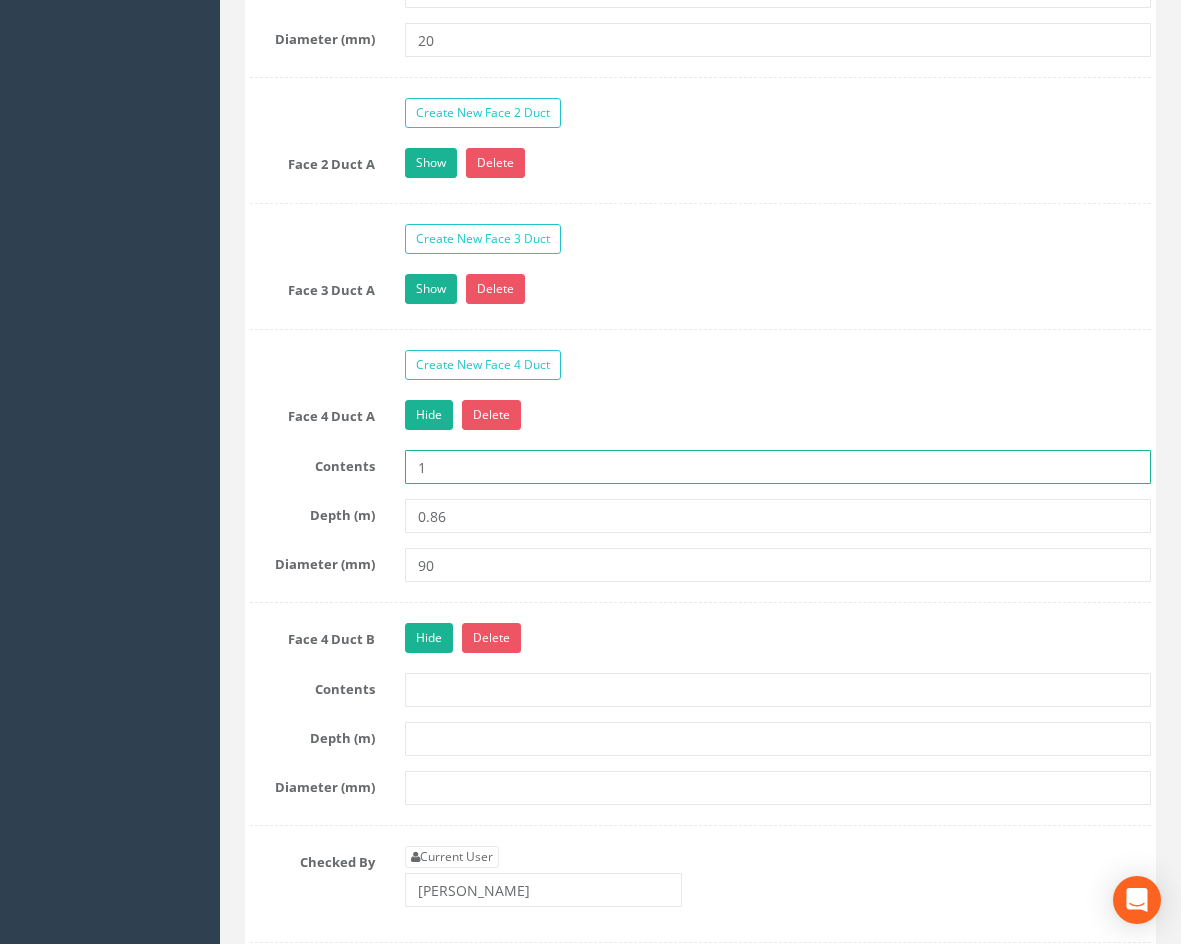 type on "1 x AGL" 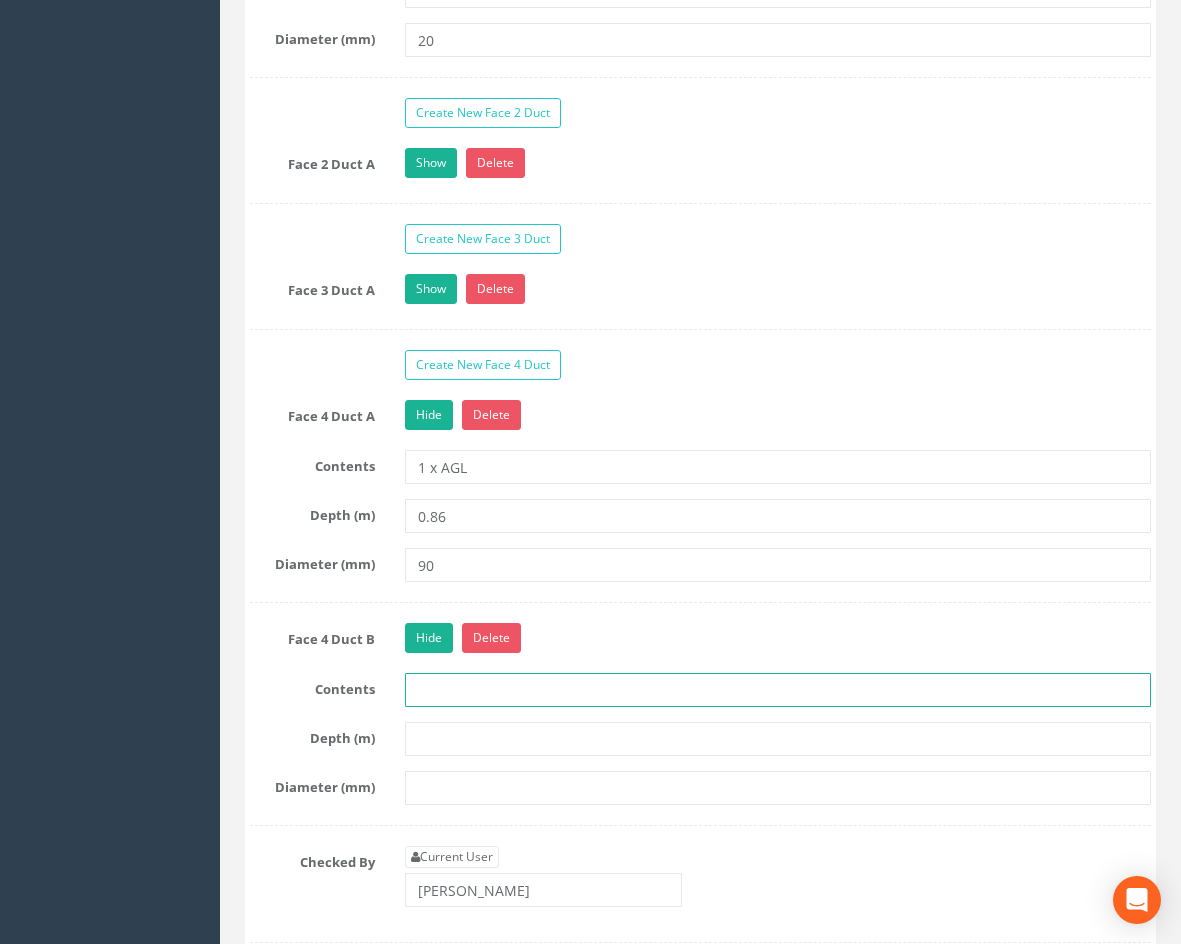 click at bounding box center [778, 690] 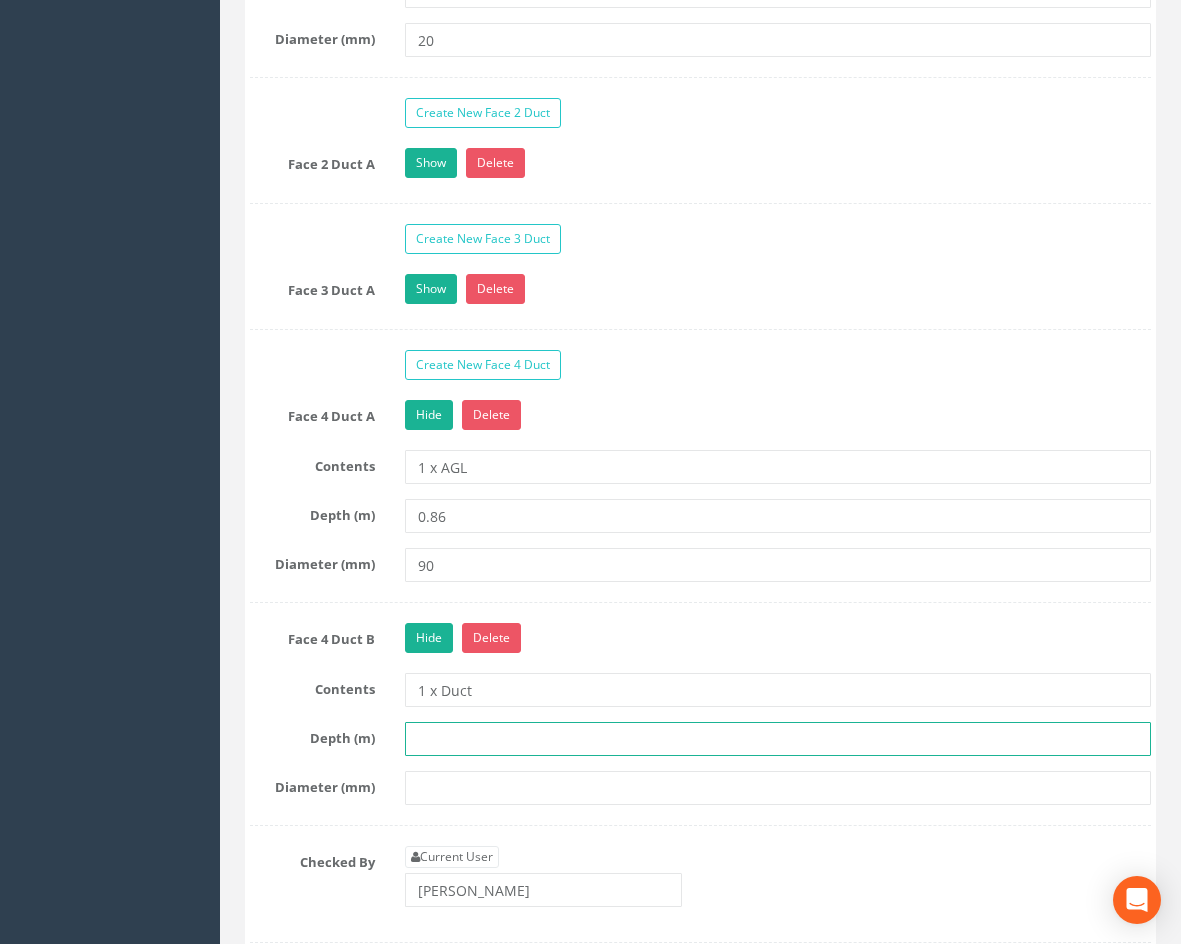 click at bounding box center (778, 739) 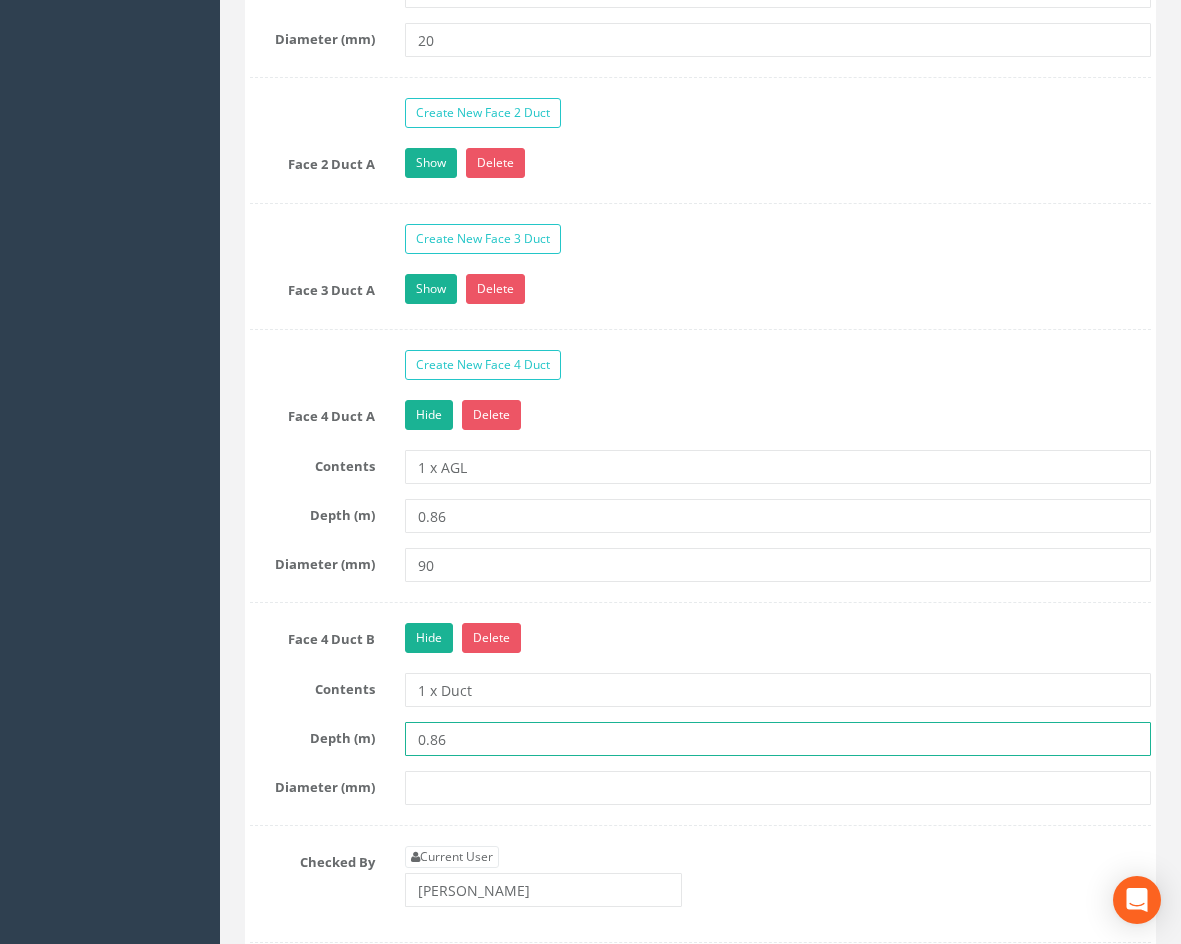 type on "0.86" 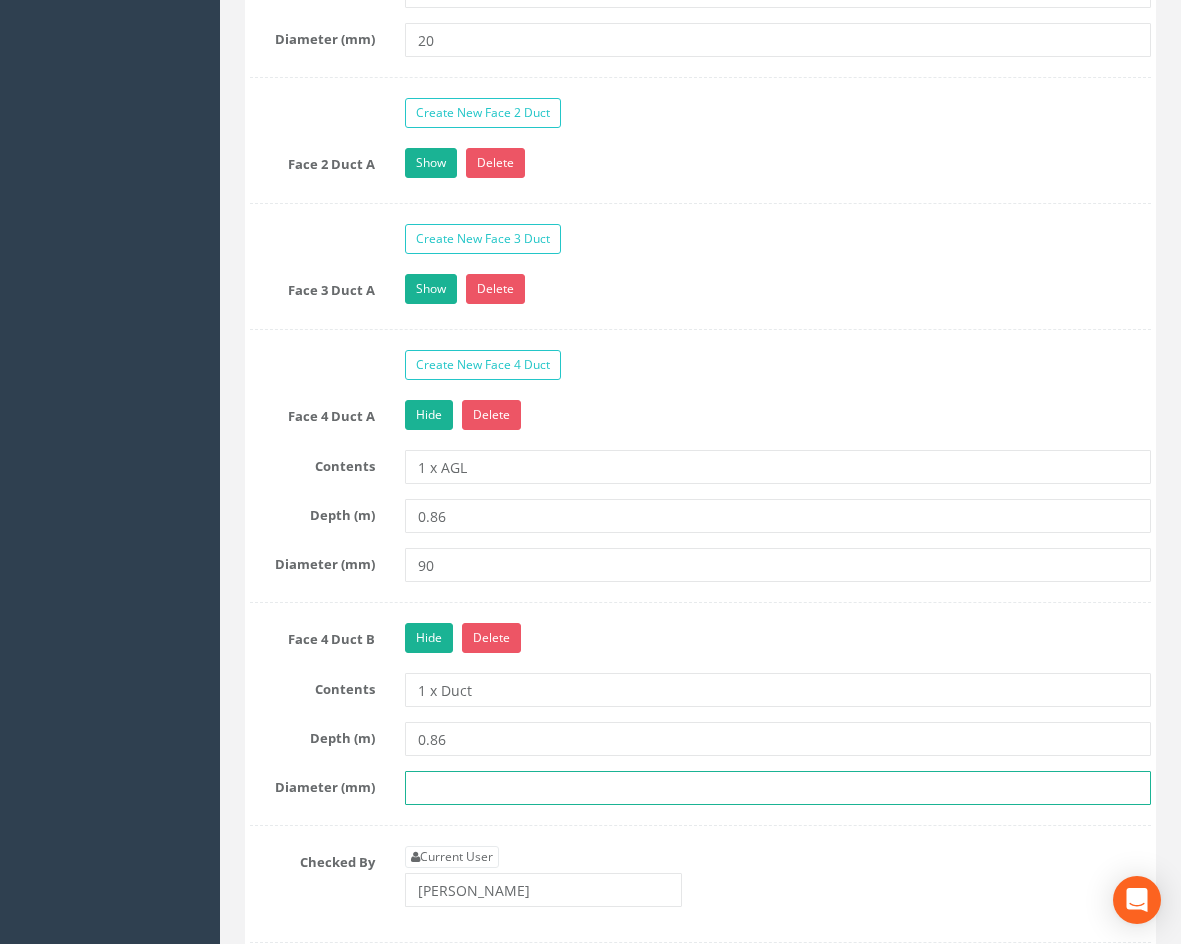 click at bounding box center [778, 788] 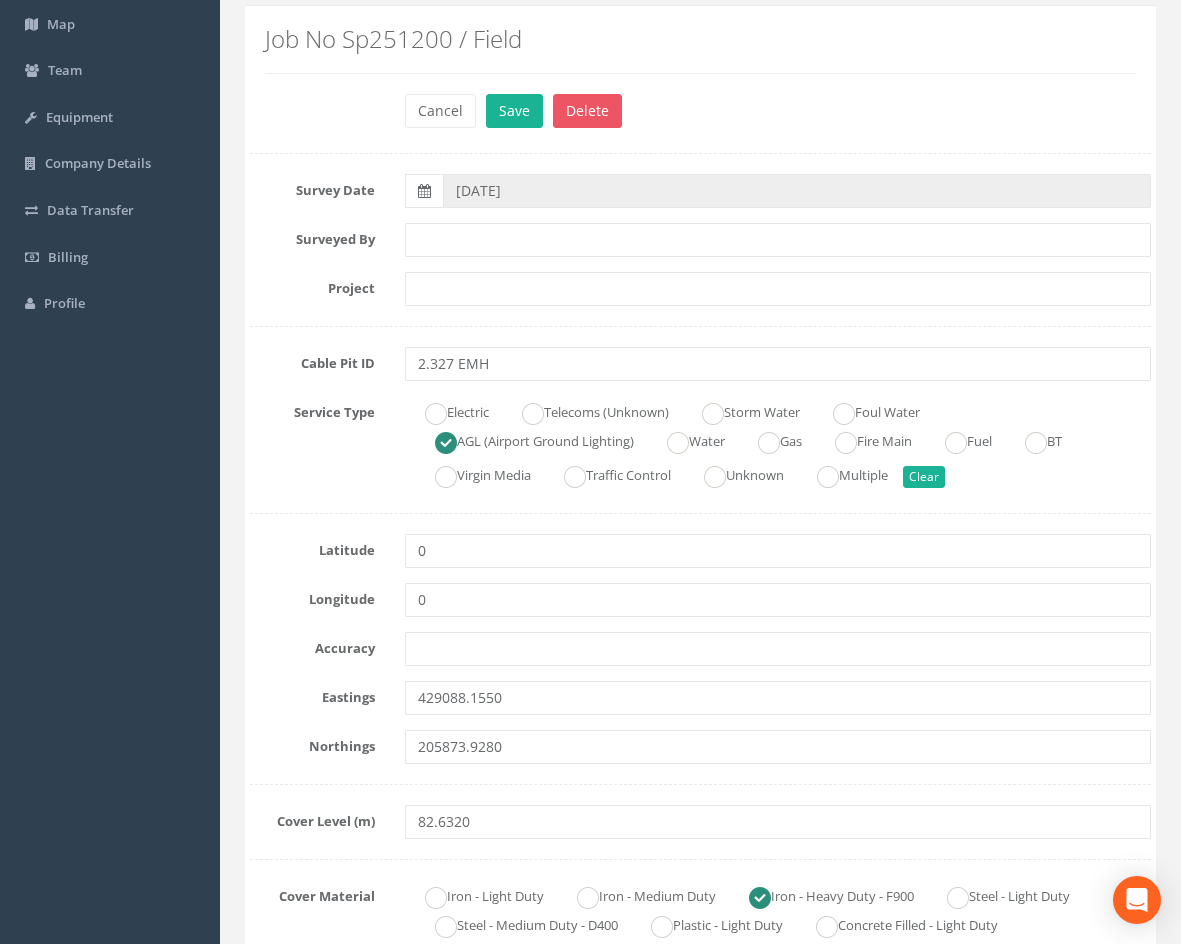 scroll, scrollTop: 0, scrollLeft: 0, axis: both 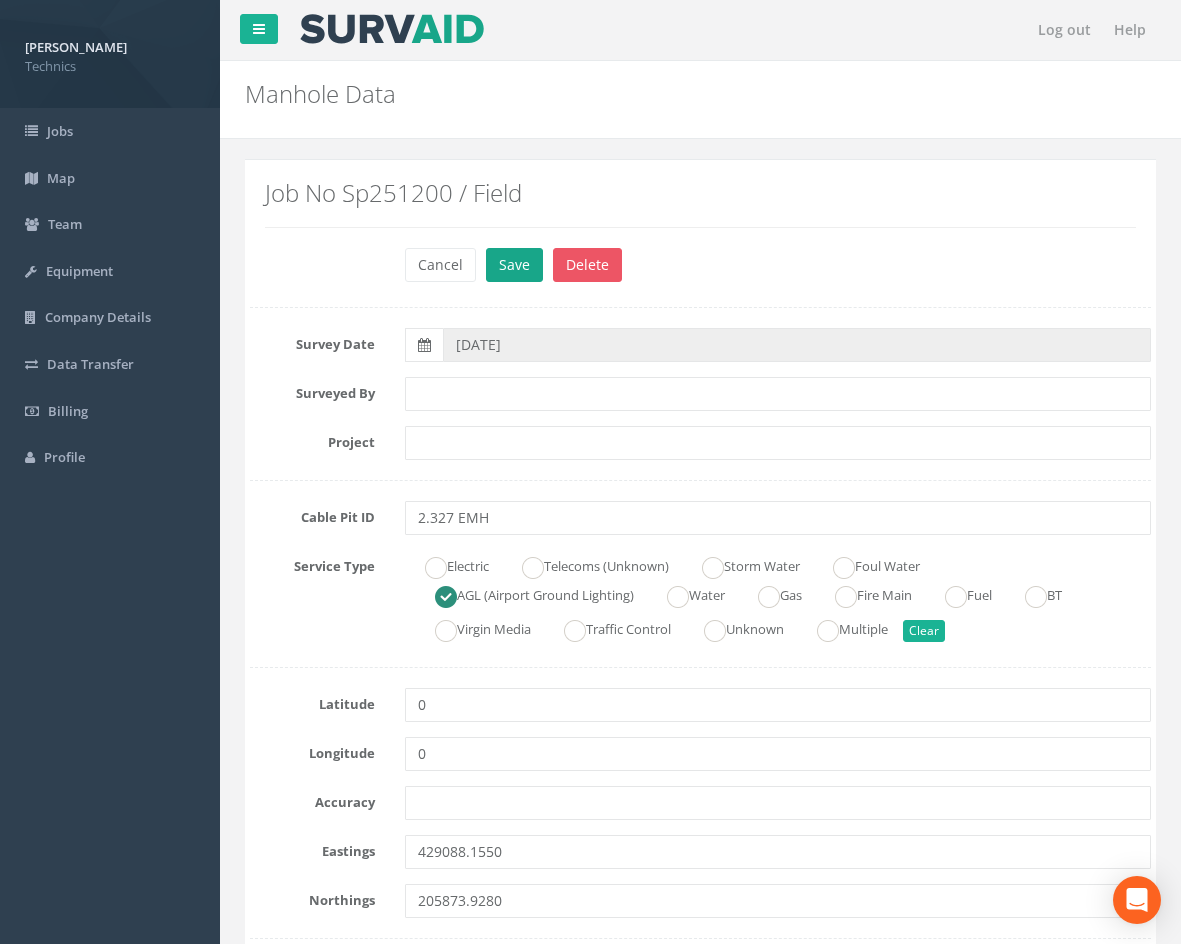 type on "90" 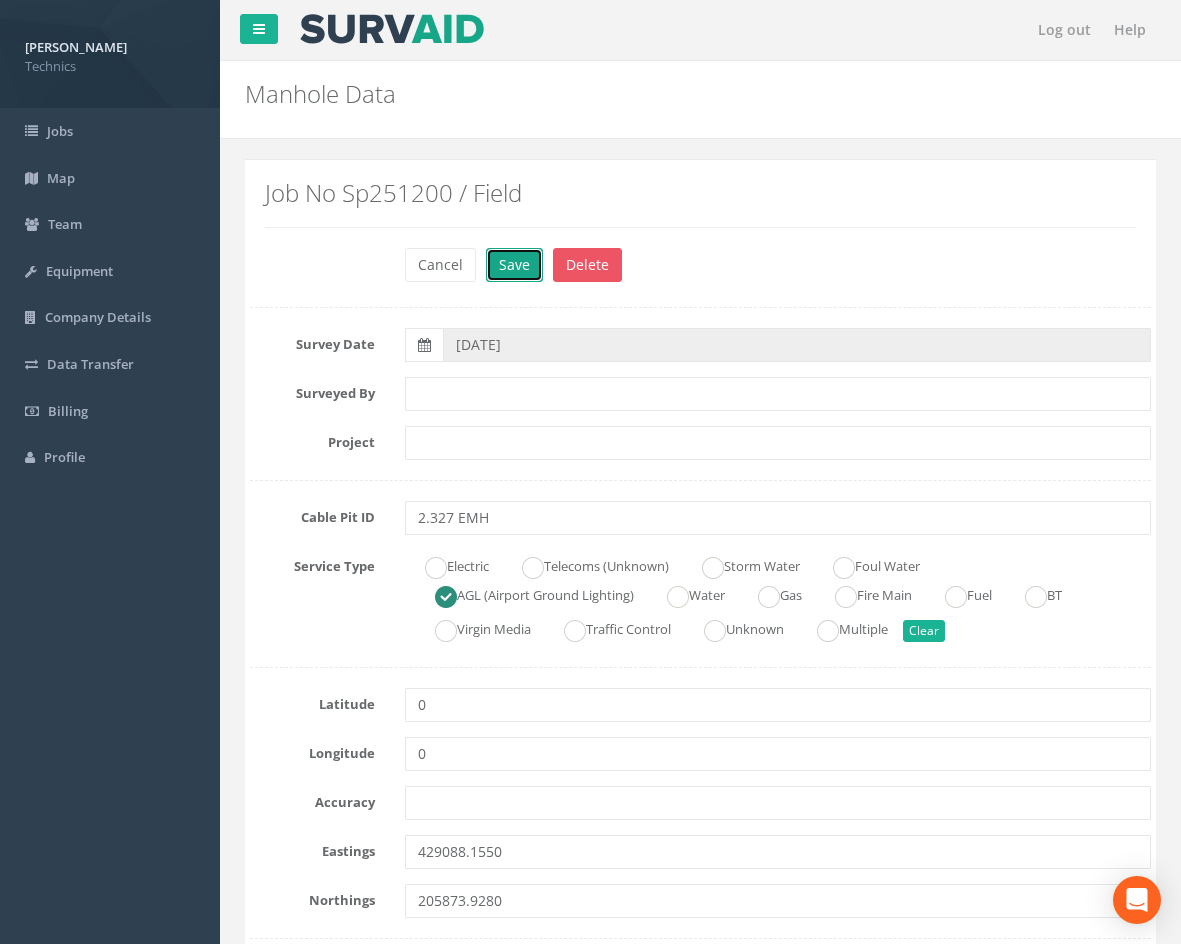click on "Save" at bounding box center (514, 265) 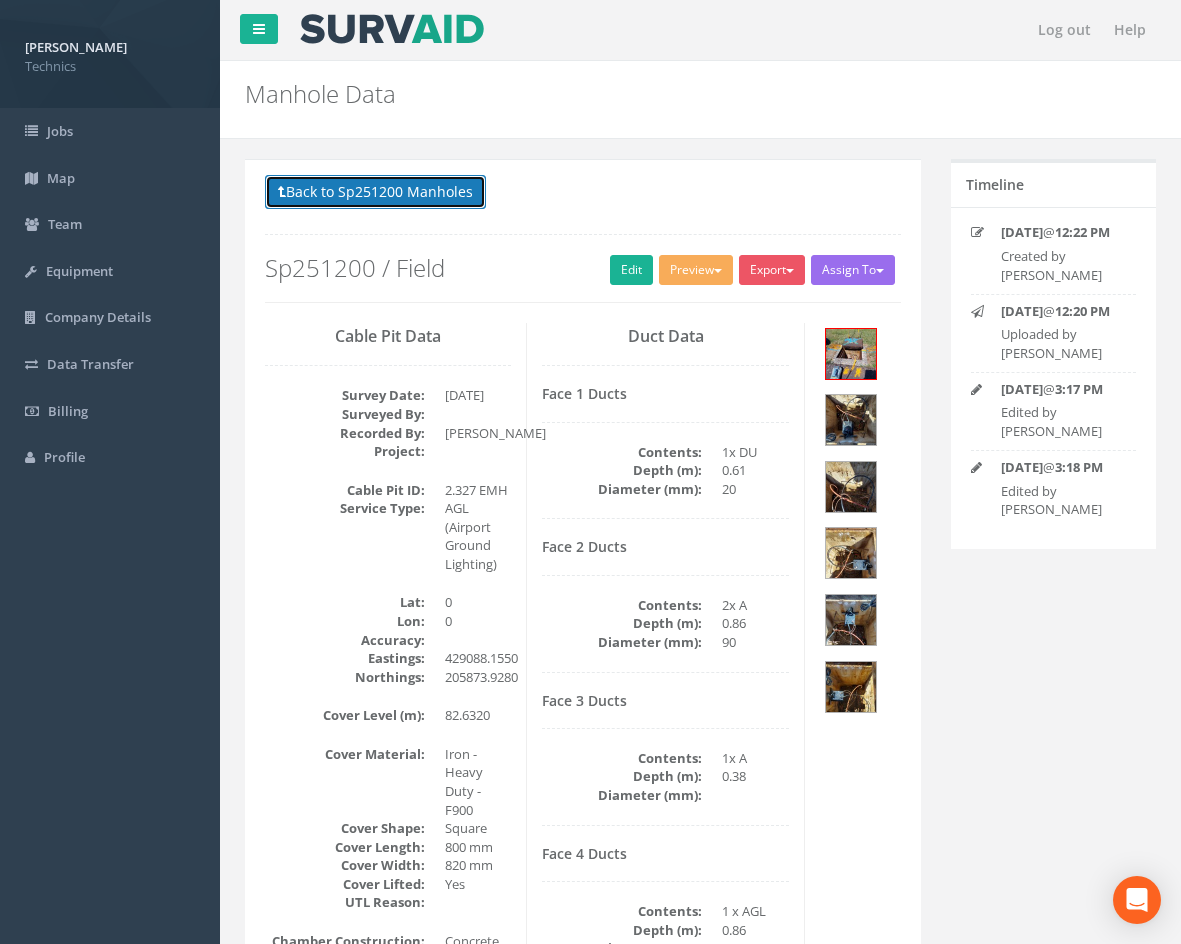 click on "Back to Sp251200 Manholes" at bounding box center (375, 192) 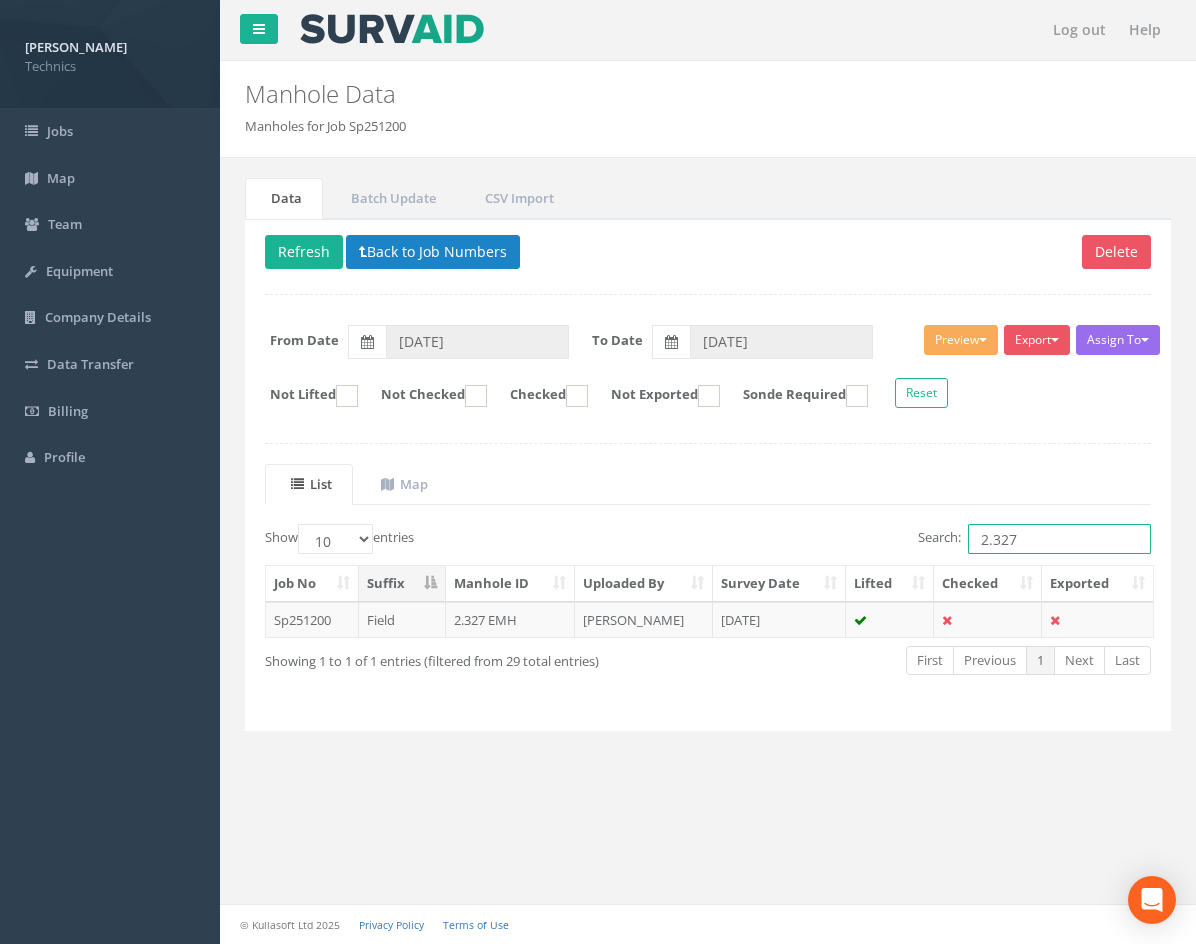 drag, startPoint x: 1048, startPoint y: 536, endPoint x: 886, endPoint y: 542, distance: 162.11107 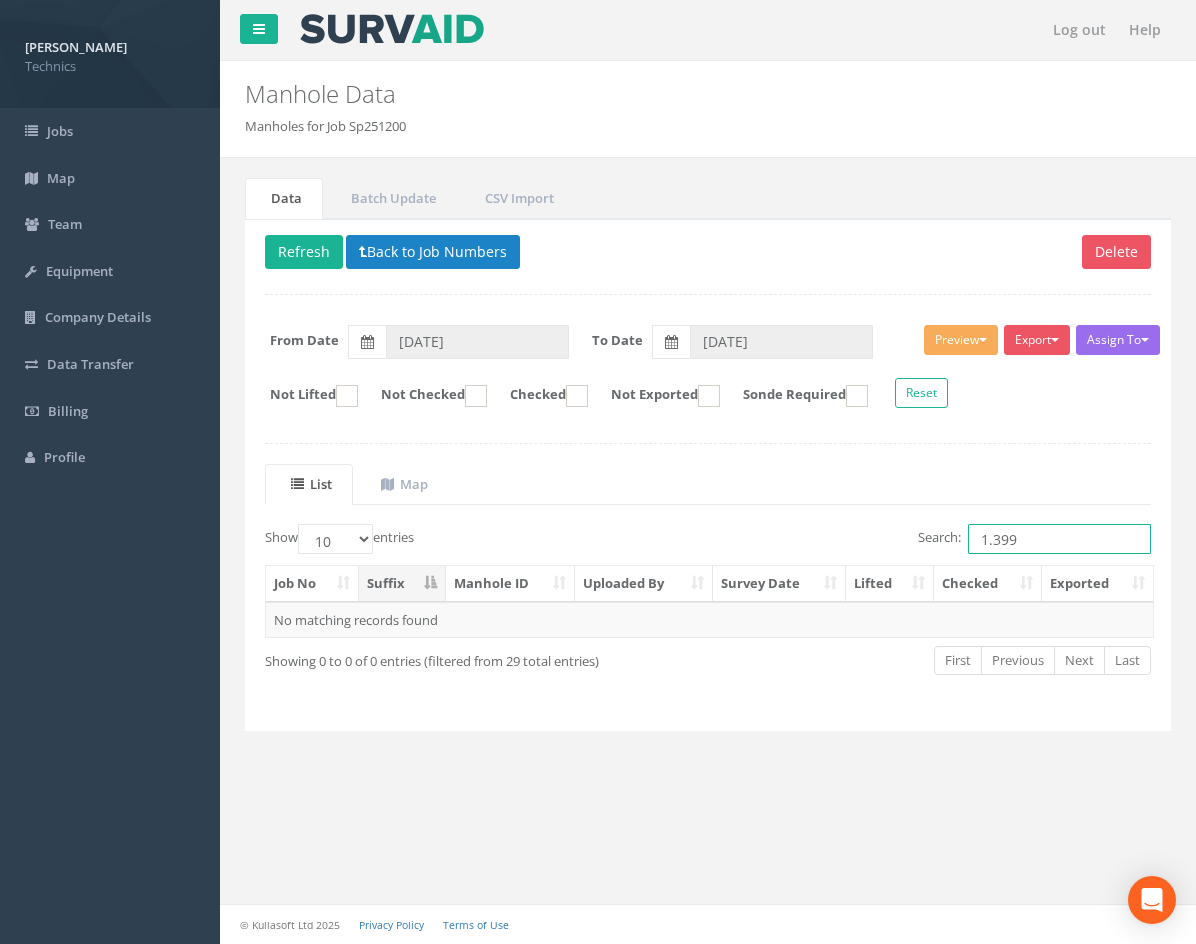 drag, startPoint x: 947, startPoint y: 537, endPoint x: 902, endPoint y: 537, distance: 45 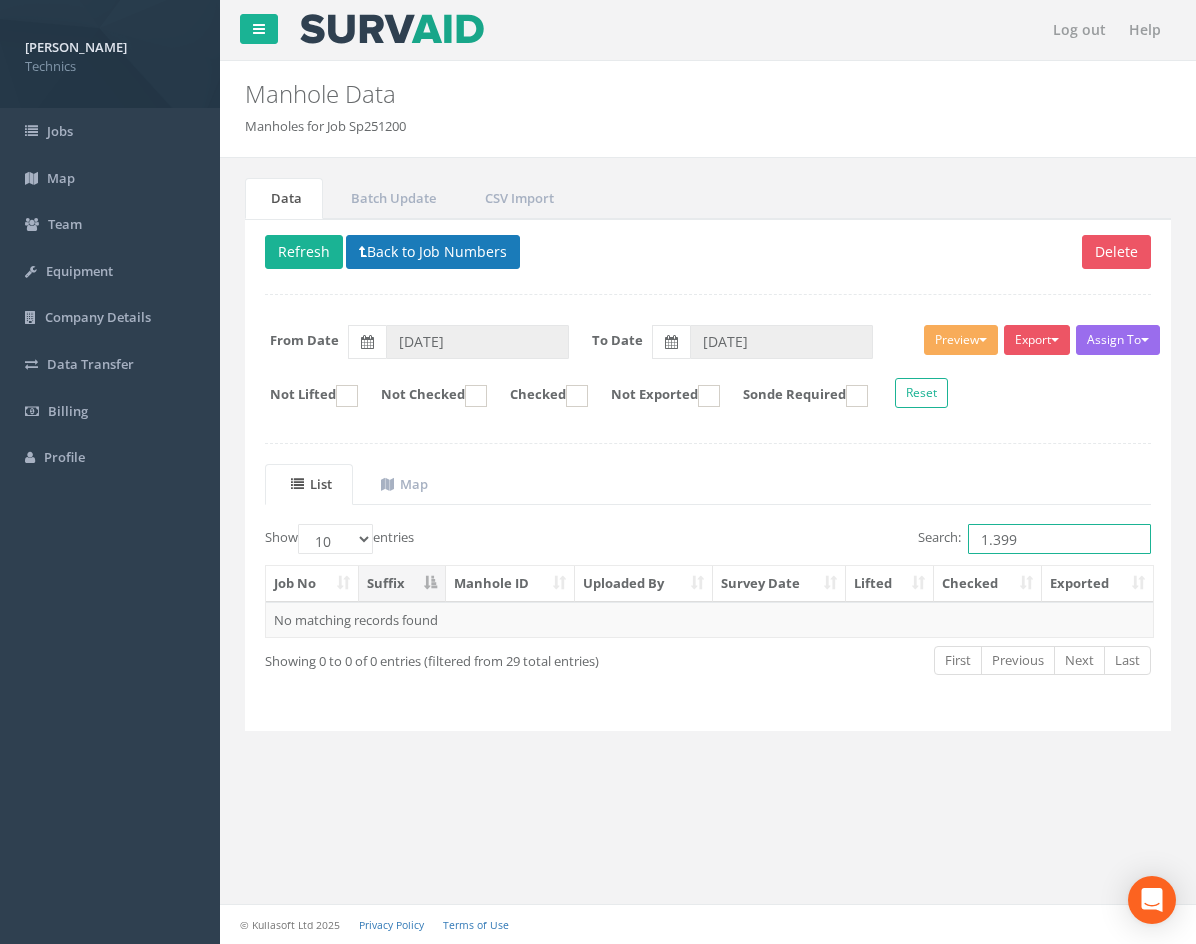 type on "1.399" 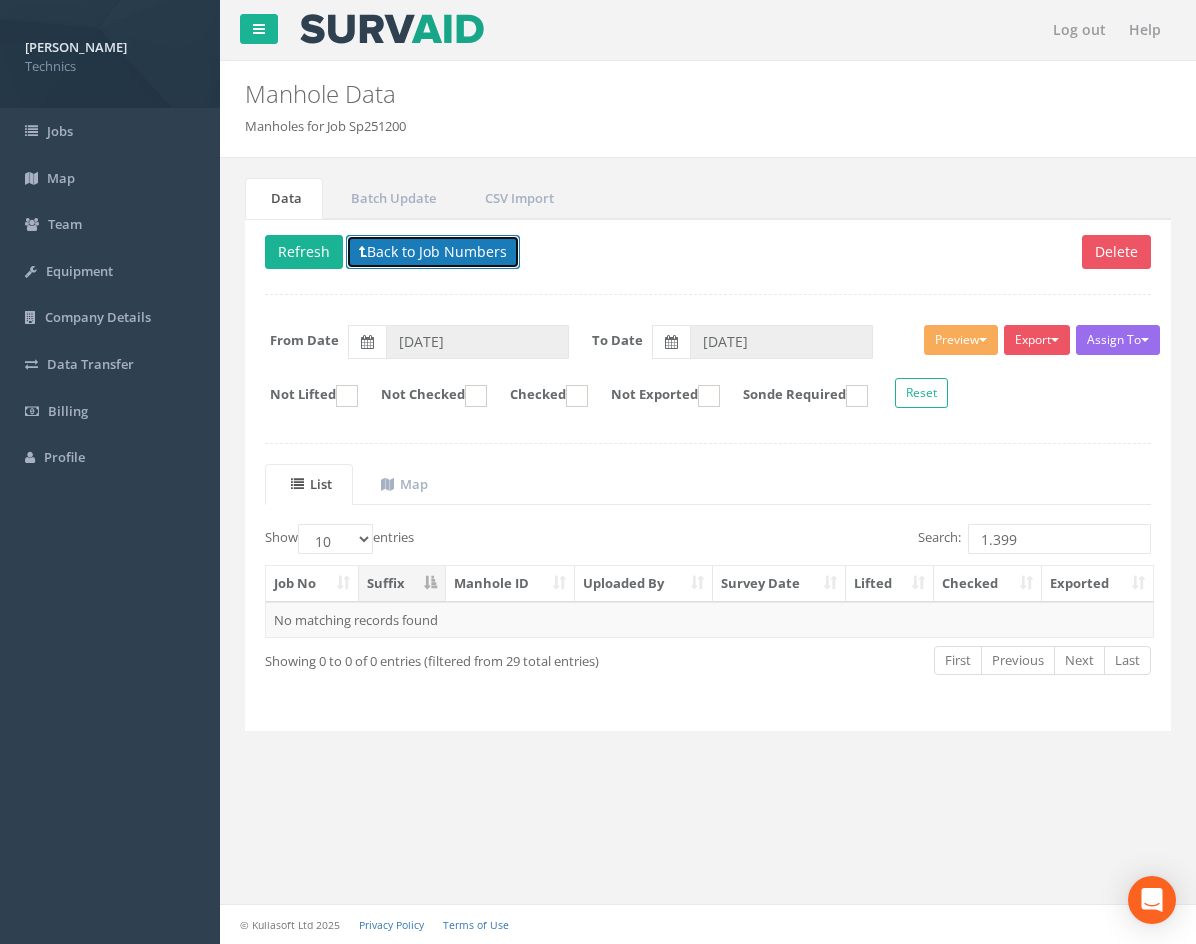 click on "Back to Job Numbers" at bounding box center [433, 252] 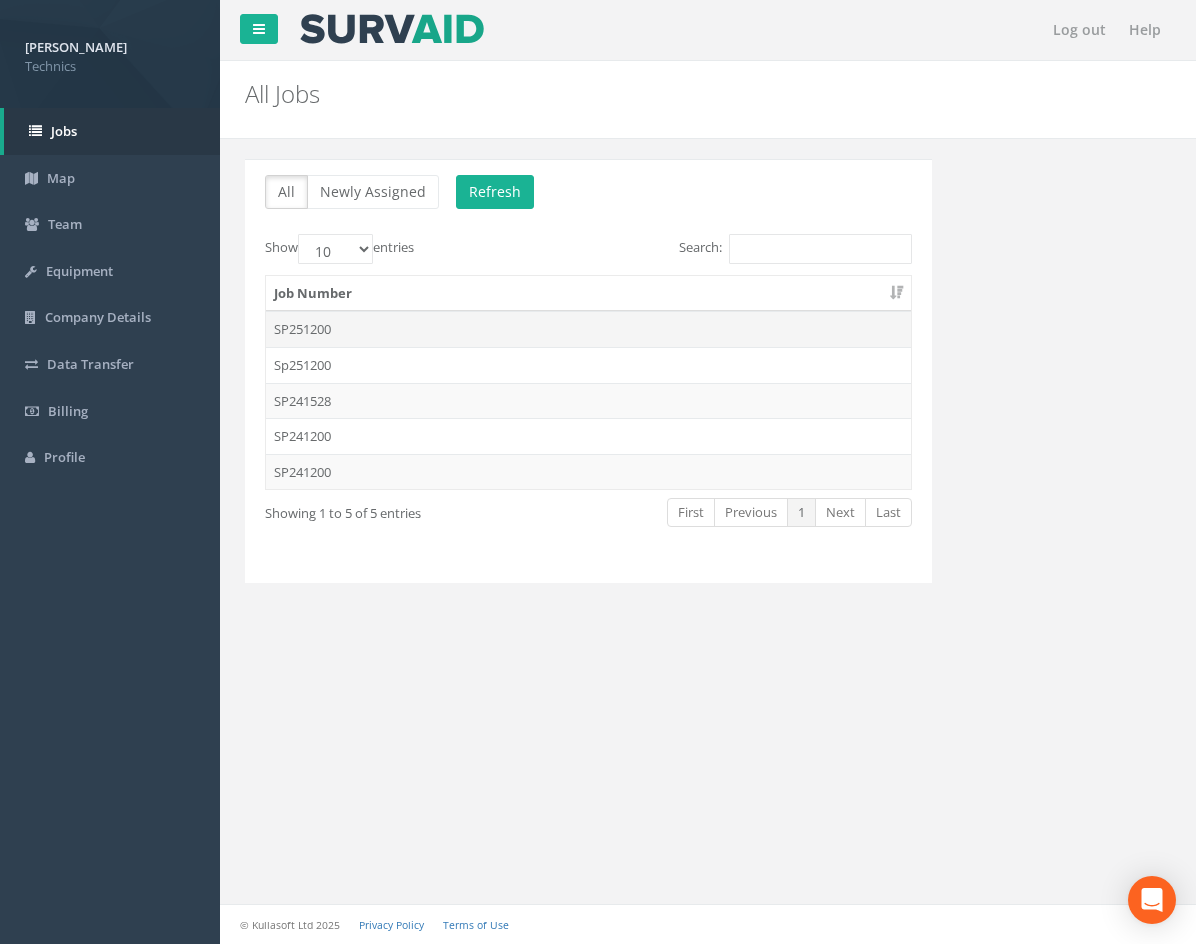 click on "SP251200" at bounding box center (588, 329) 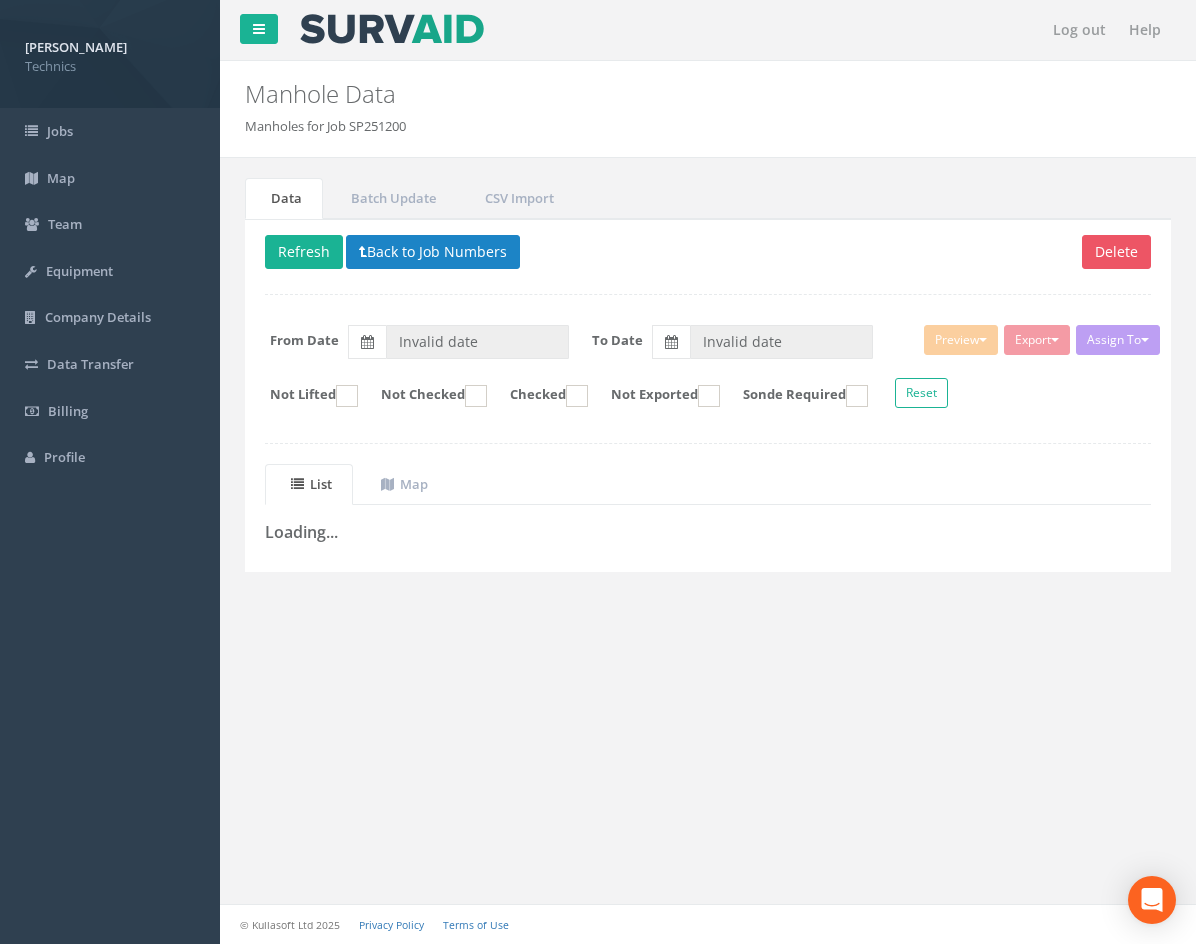 type on "[DATE]" 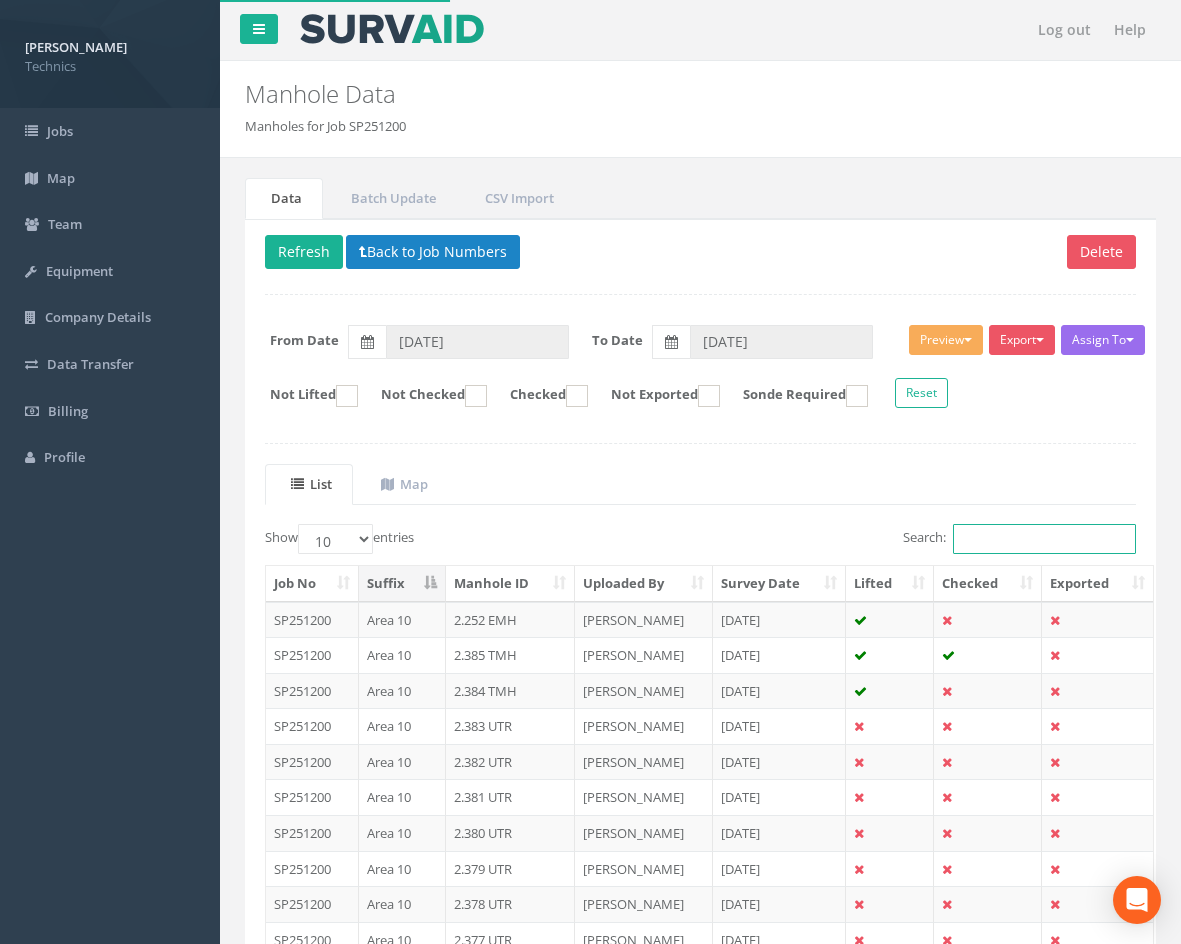 click on "Search:" at bounding box center [1044, 539] 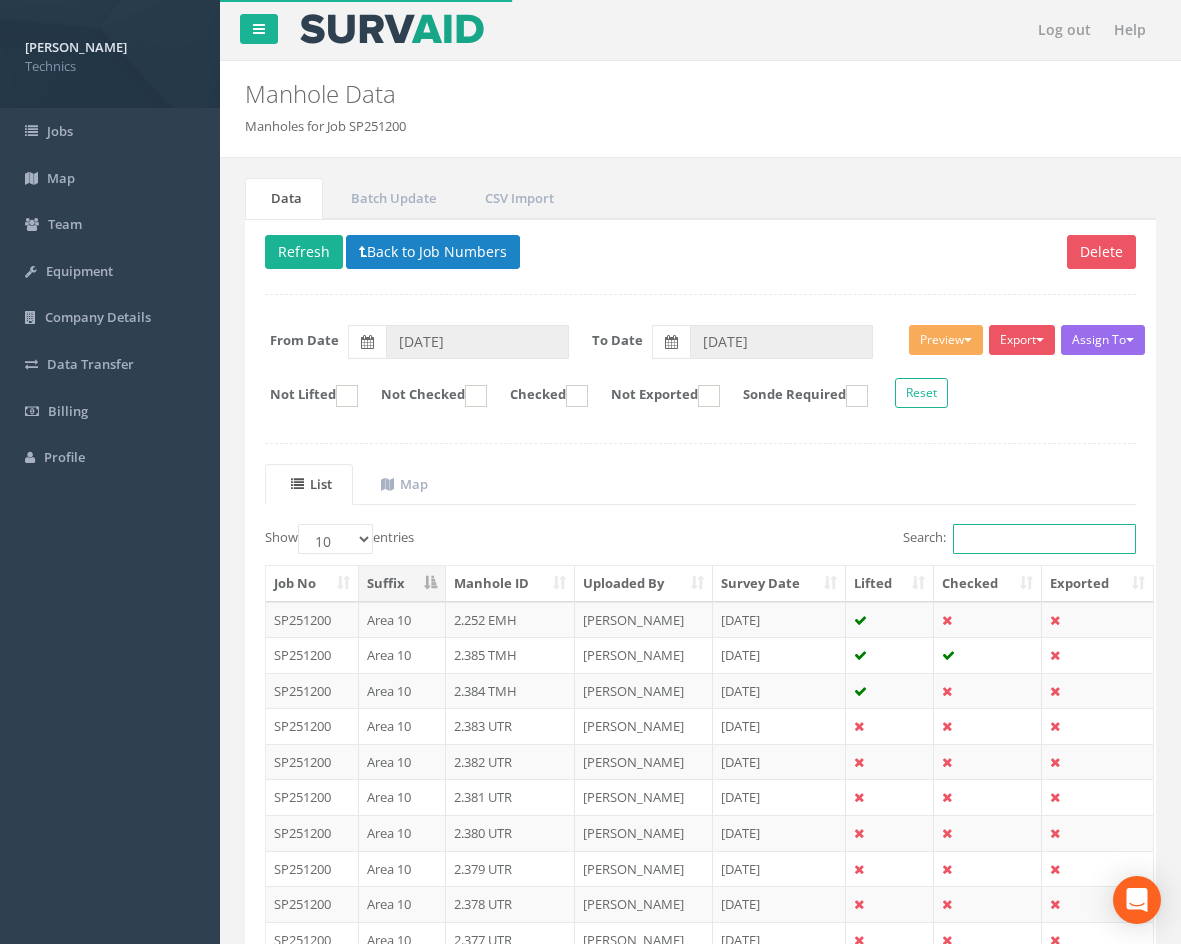 paste on "1.399" 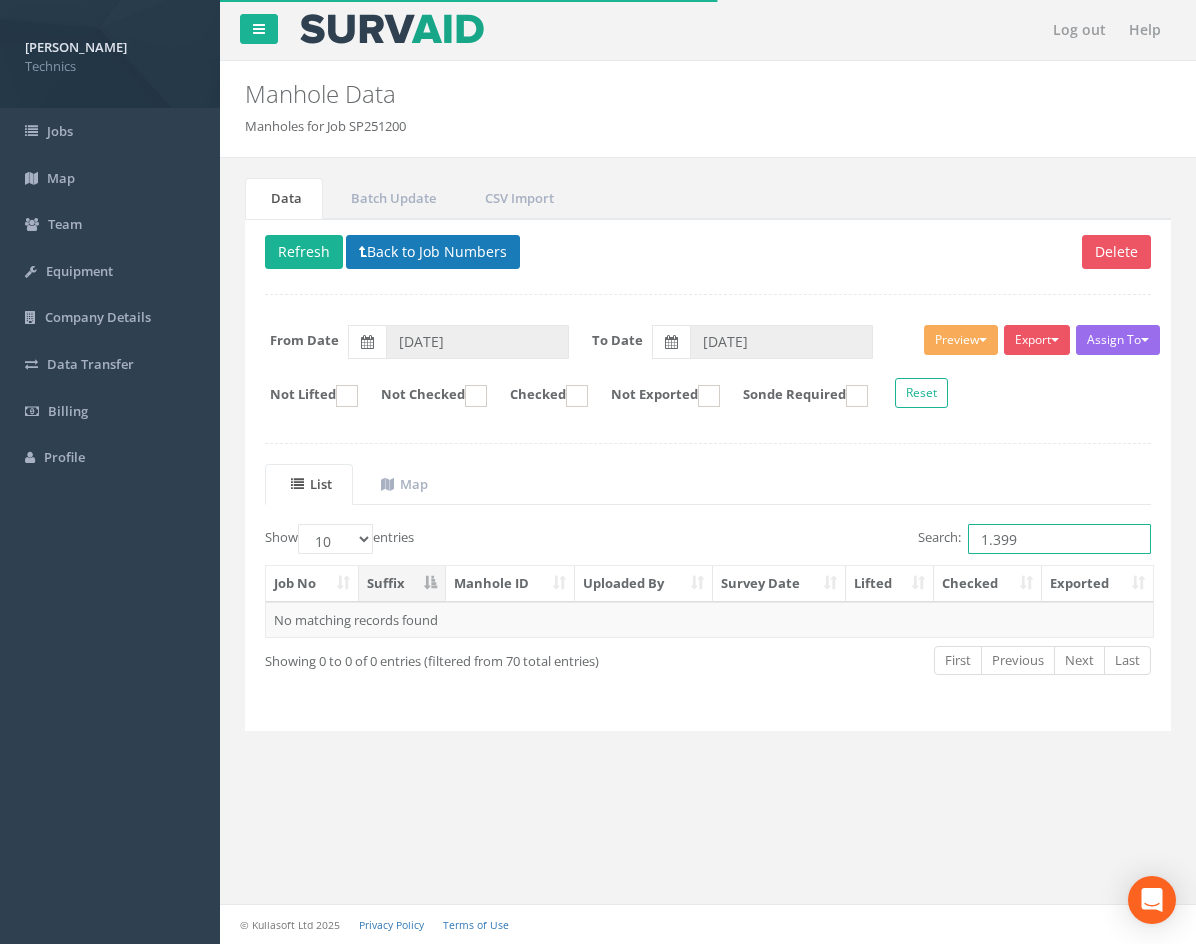 type on "1.399" 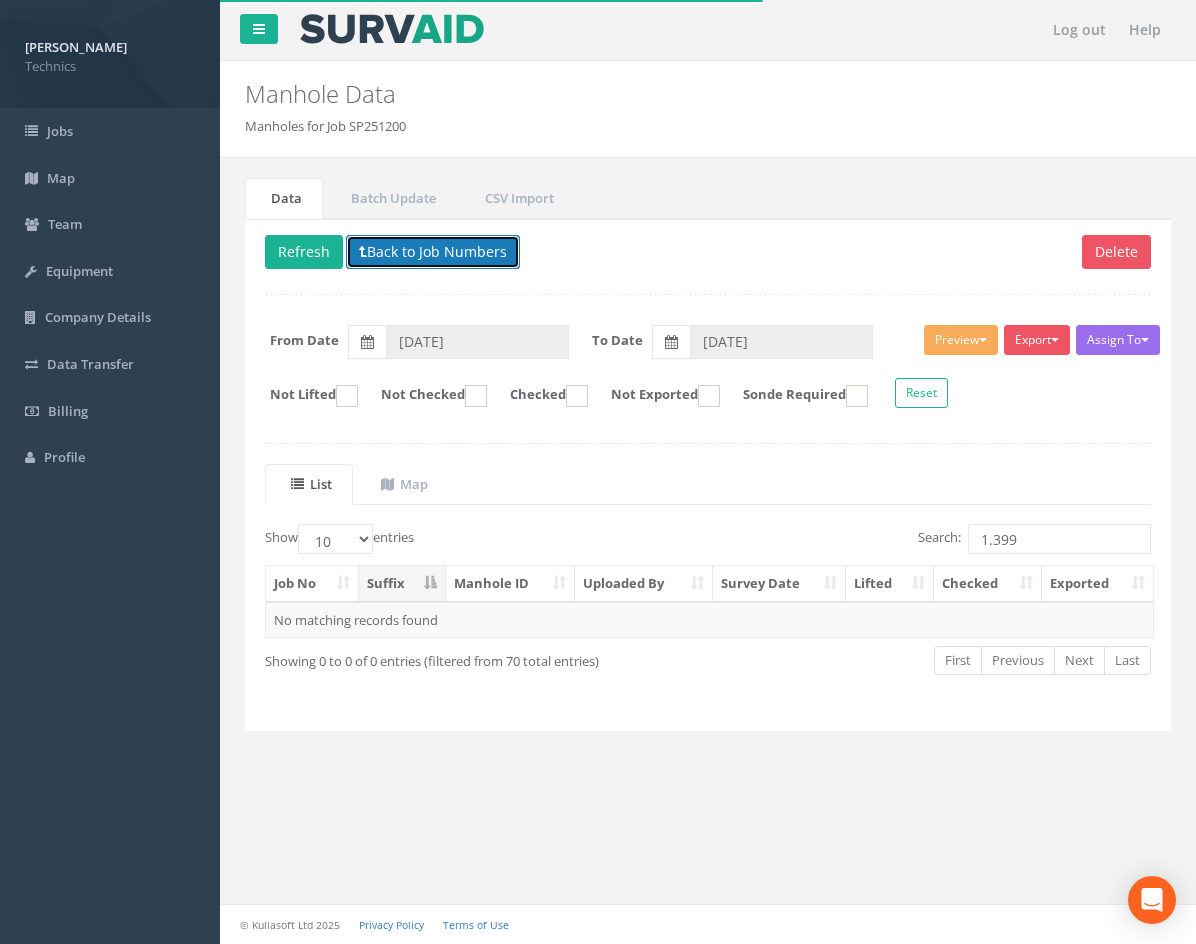 click on "Back to Job Numbers" at bounding box center (433, 252) 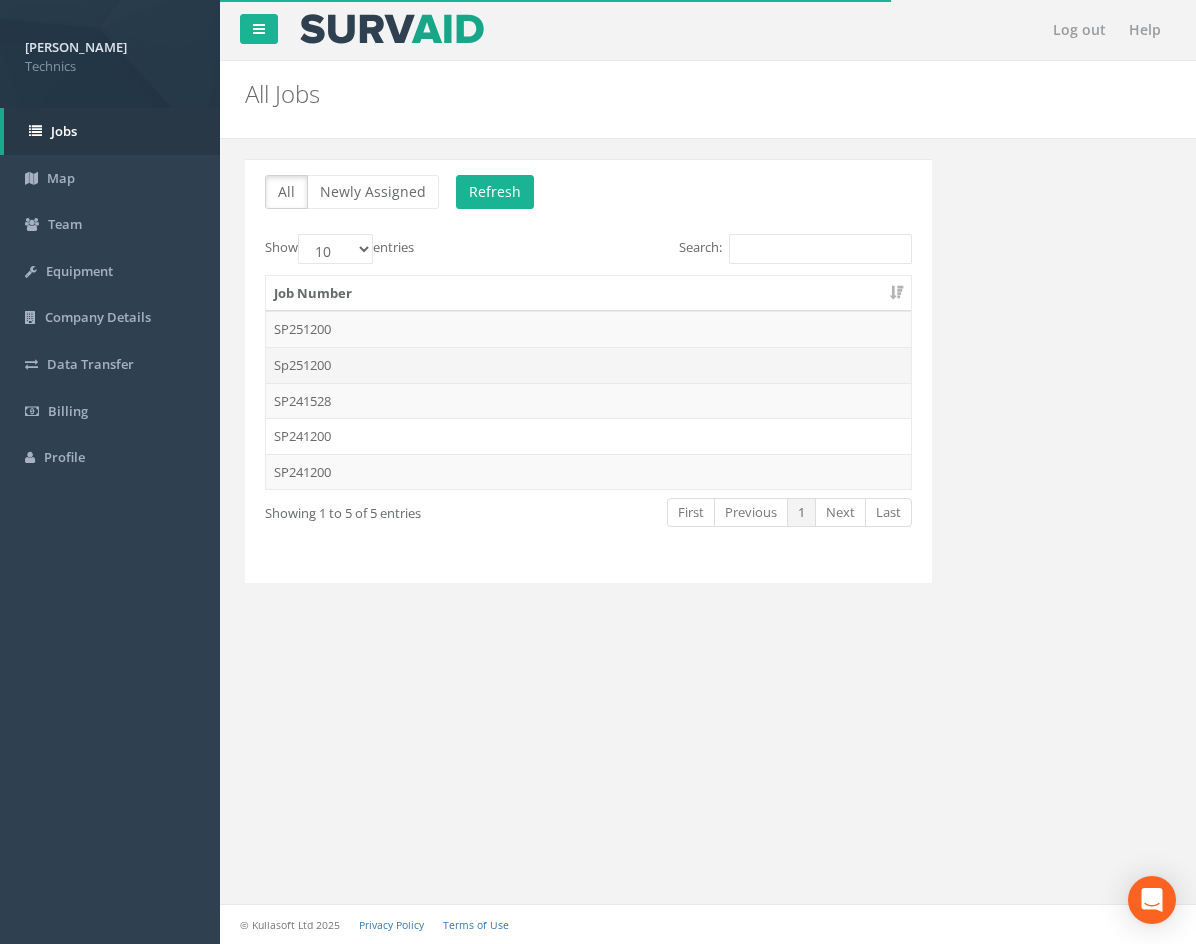 click on "Sp251200" at bounding box center [588, 365] 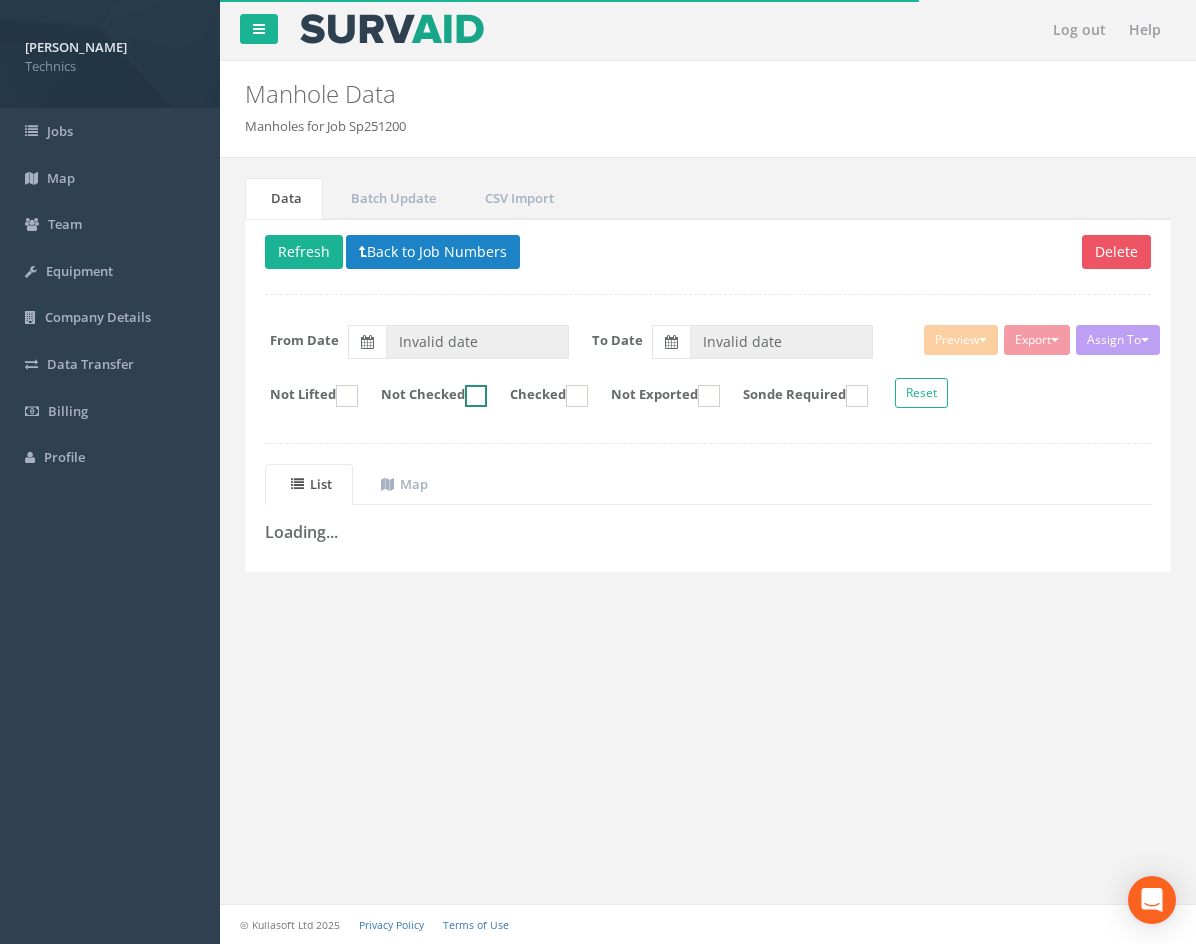 type on "[DATE]" 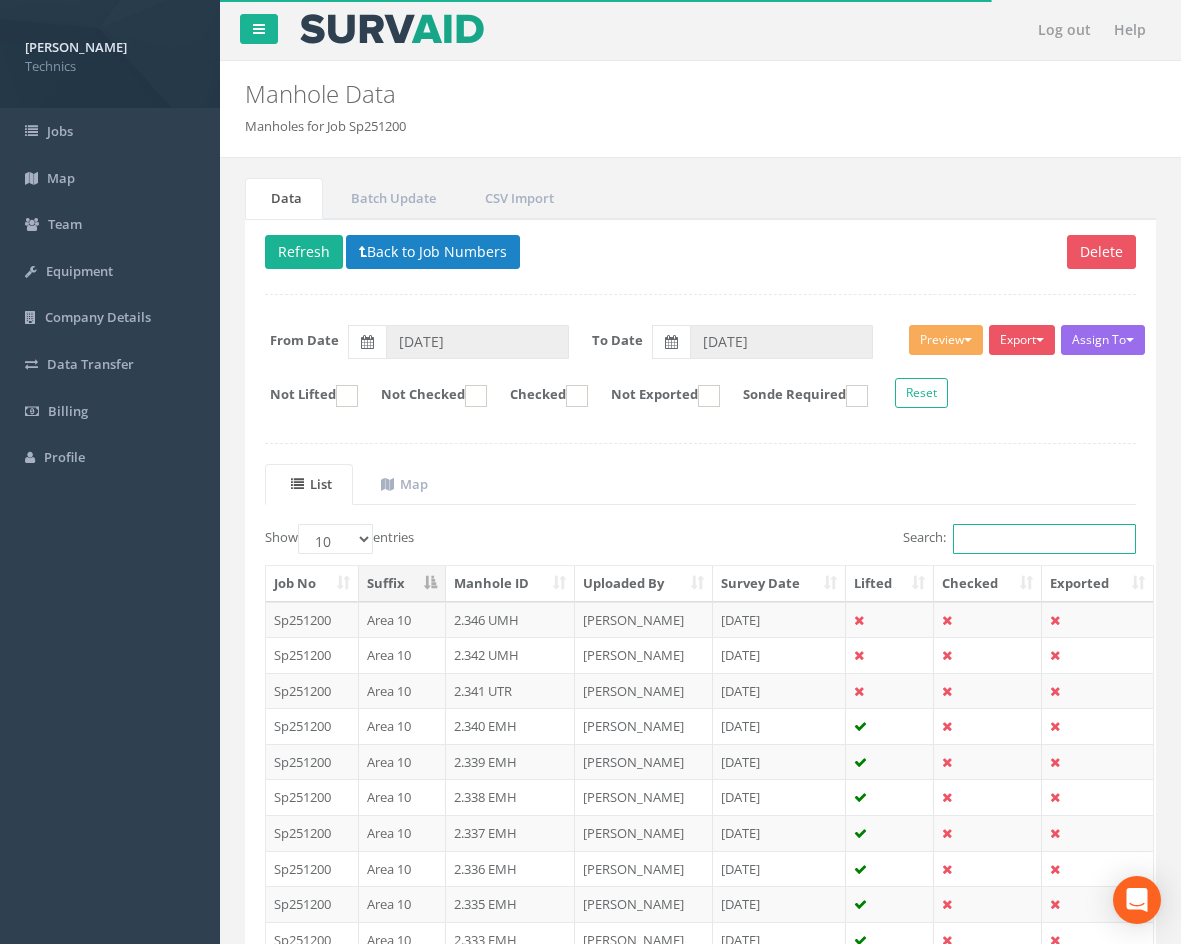 click on "Search:" at bounding box center [1044, 539] 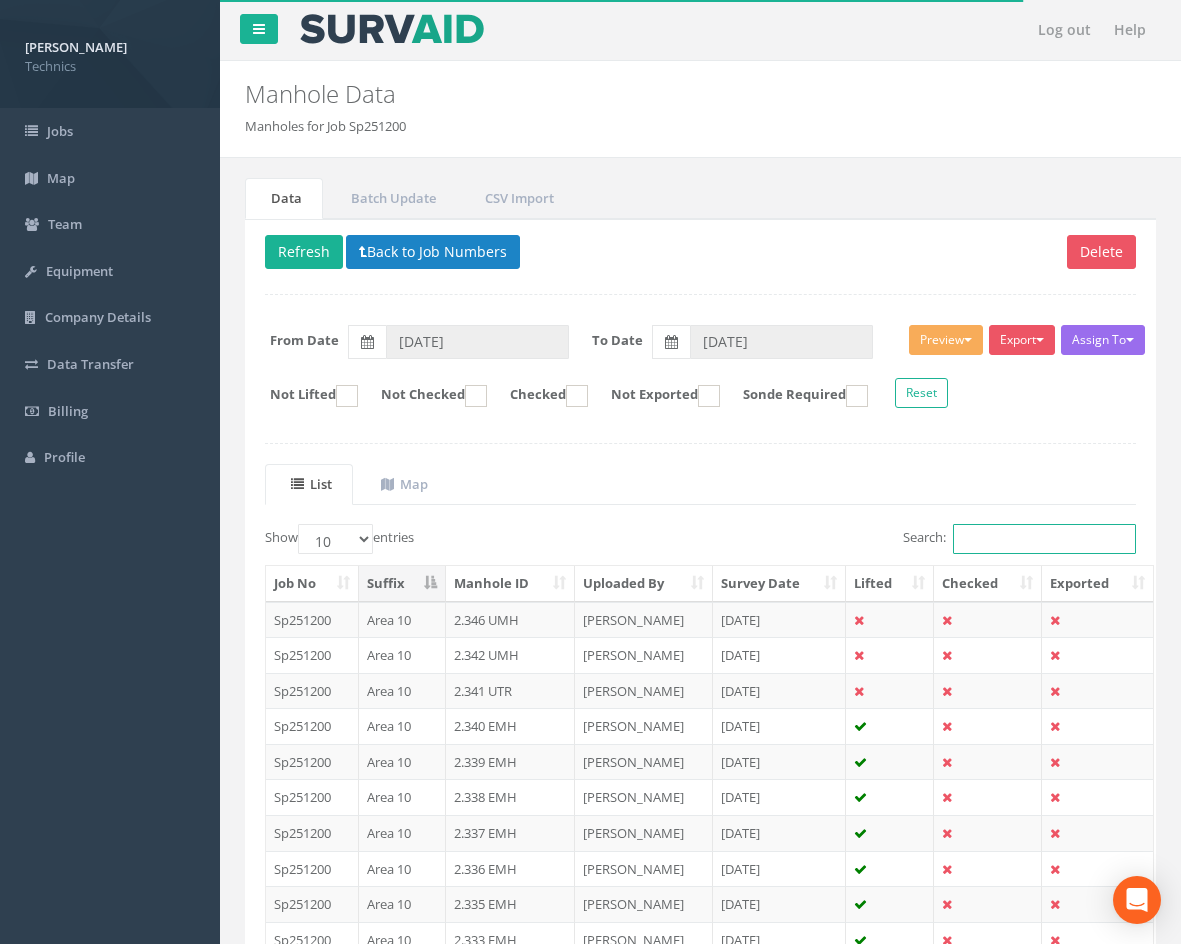 paste on "1.399" 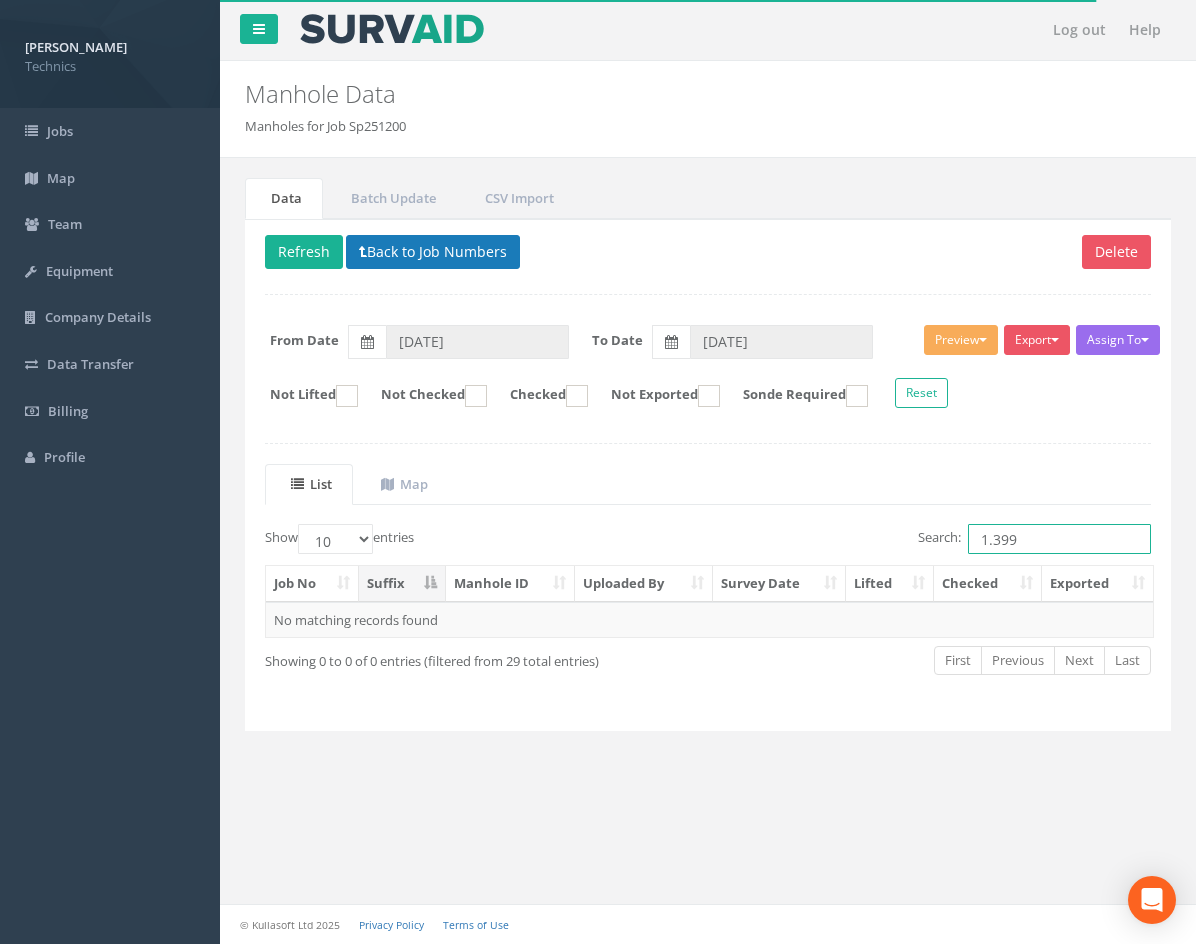 type on "1.399" 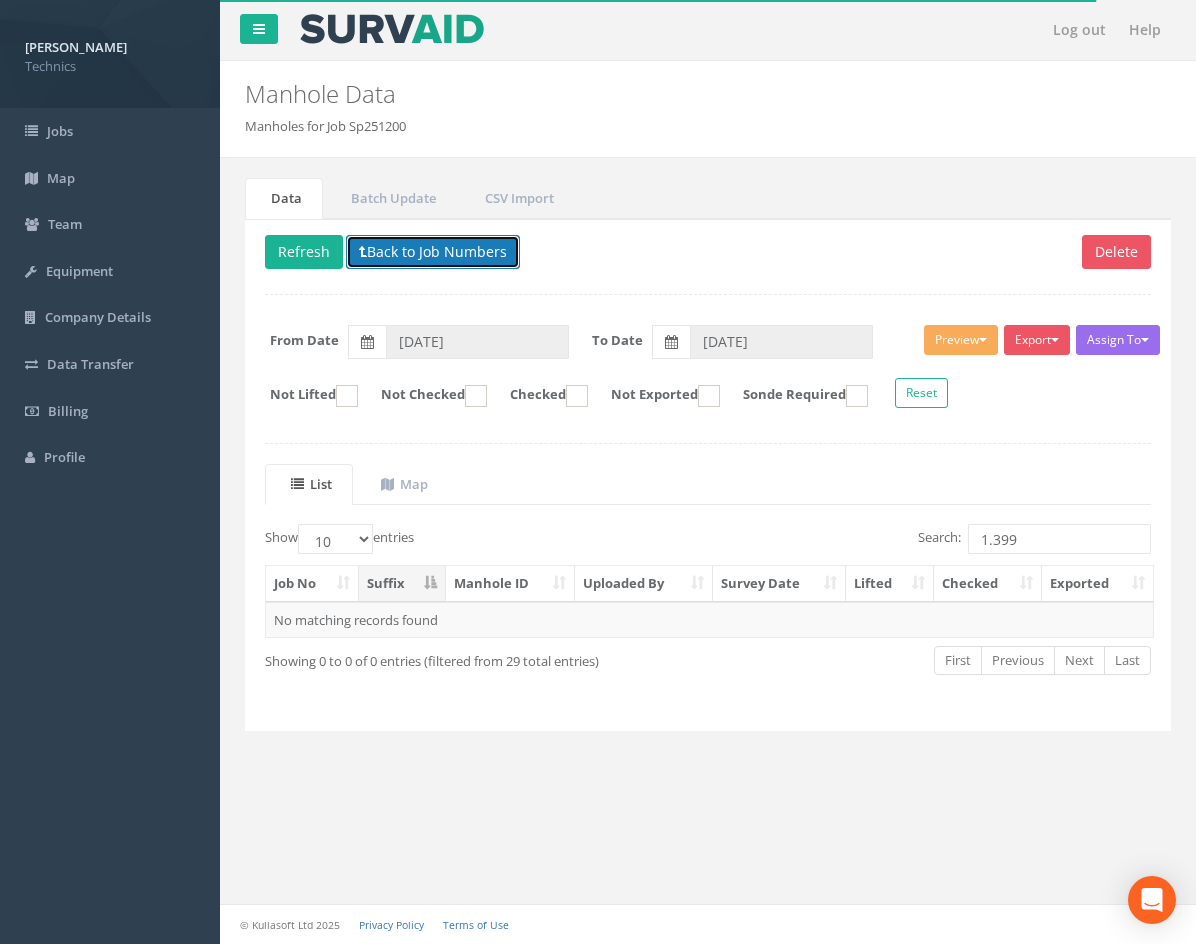click on "Back to Job Numbers" at bounding box center (433, 252) 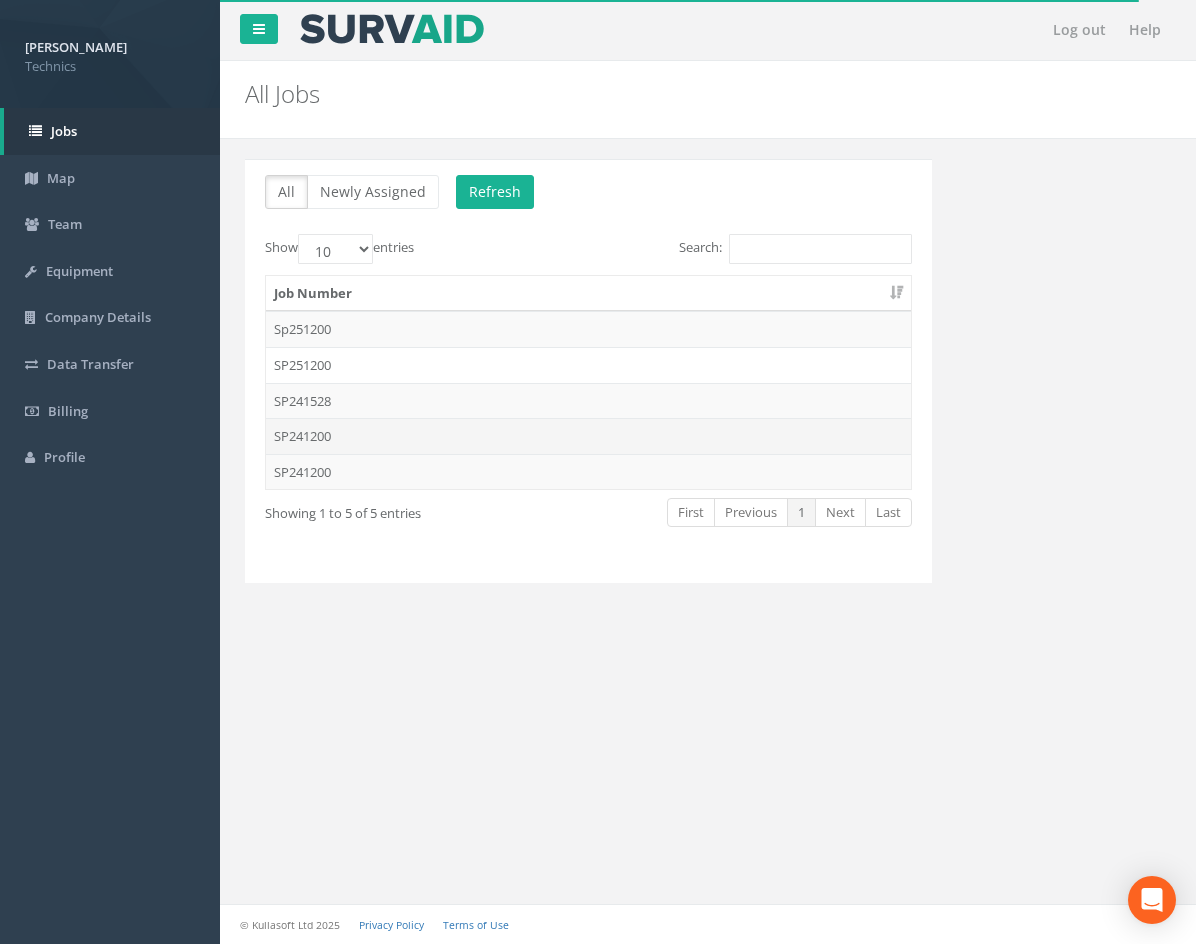 click on "SP241200" at bounding box center (588, 436) 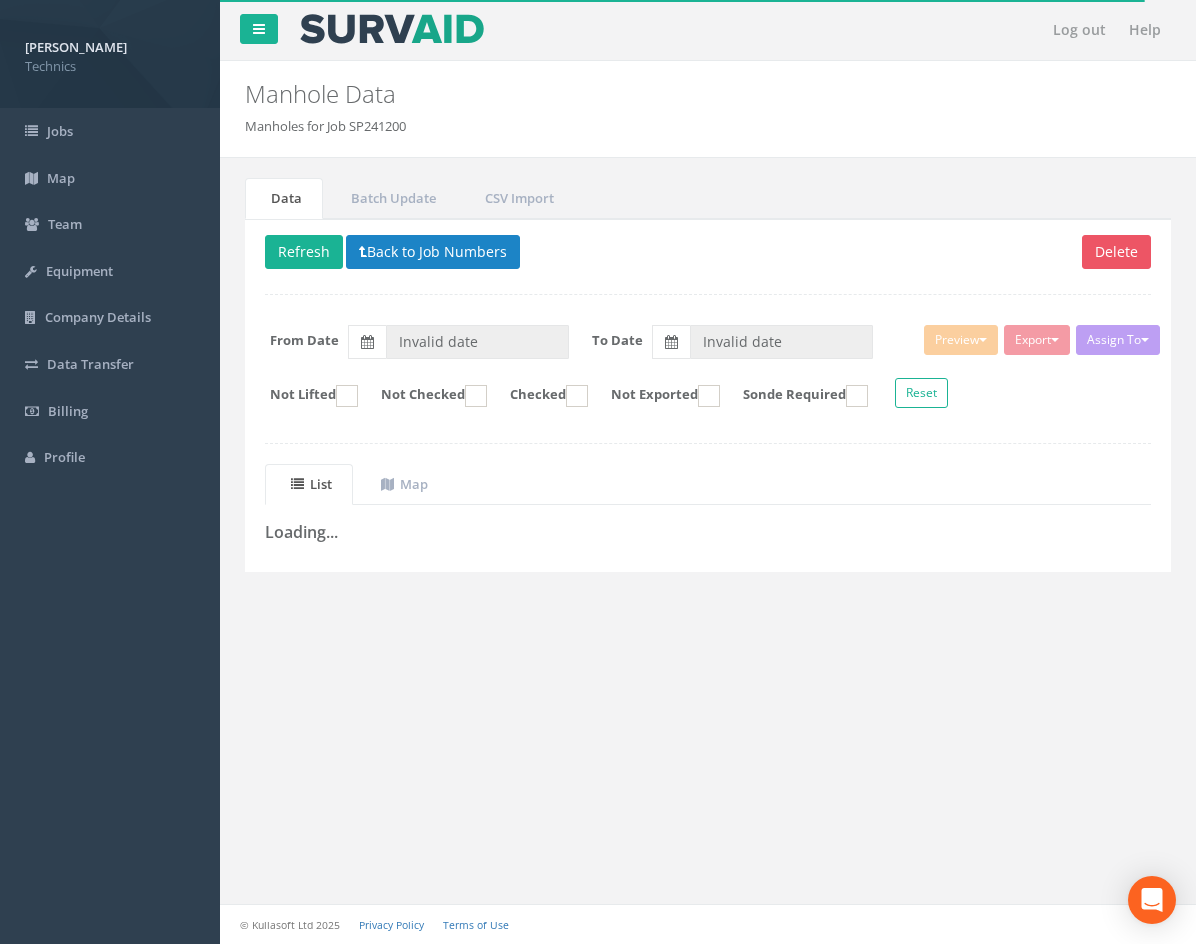 type on "[DATE]" 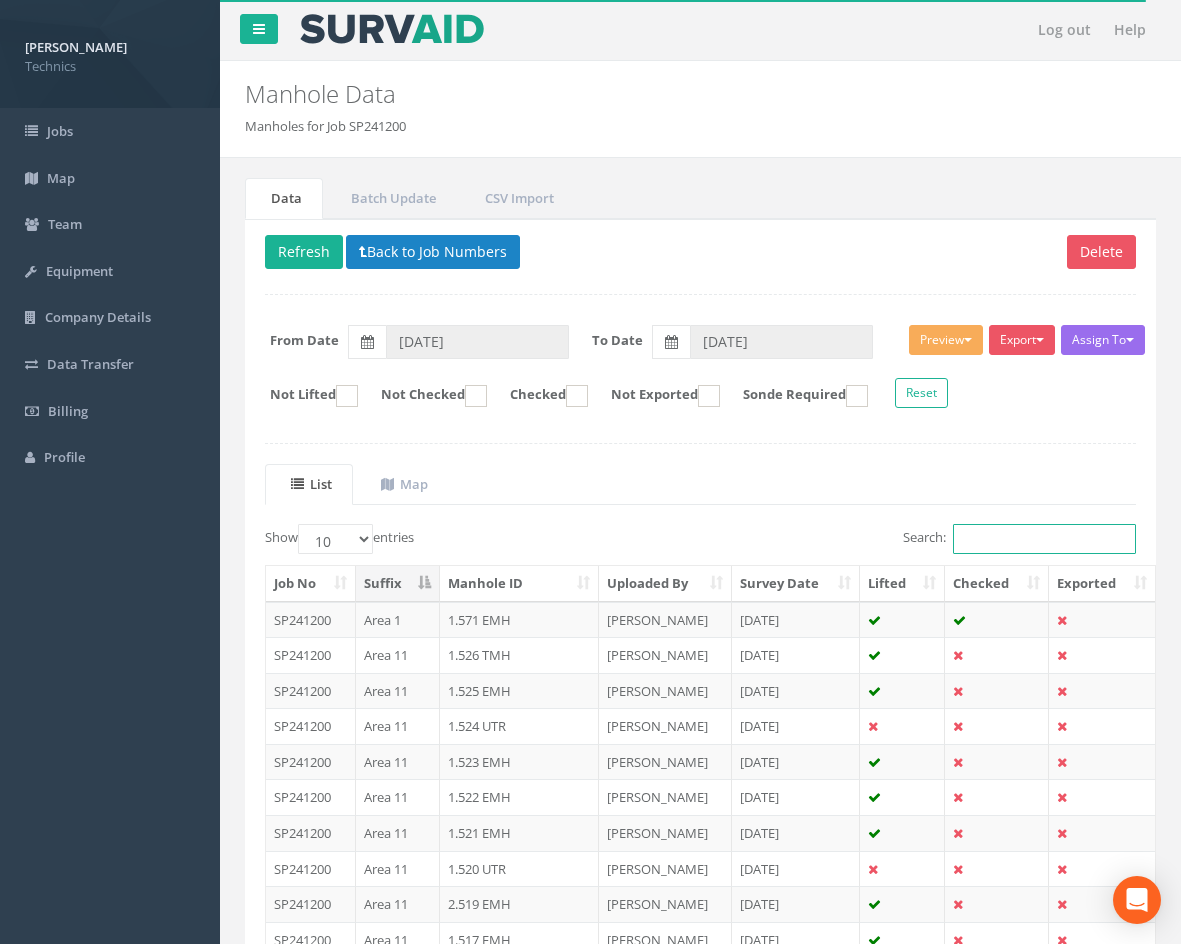 click on "Search:" at bounding box center [1044, 539] 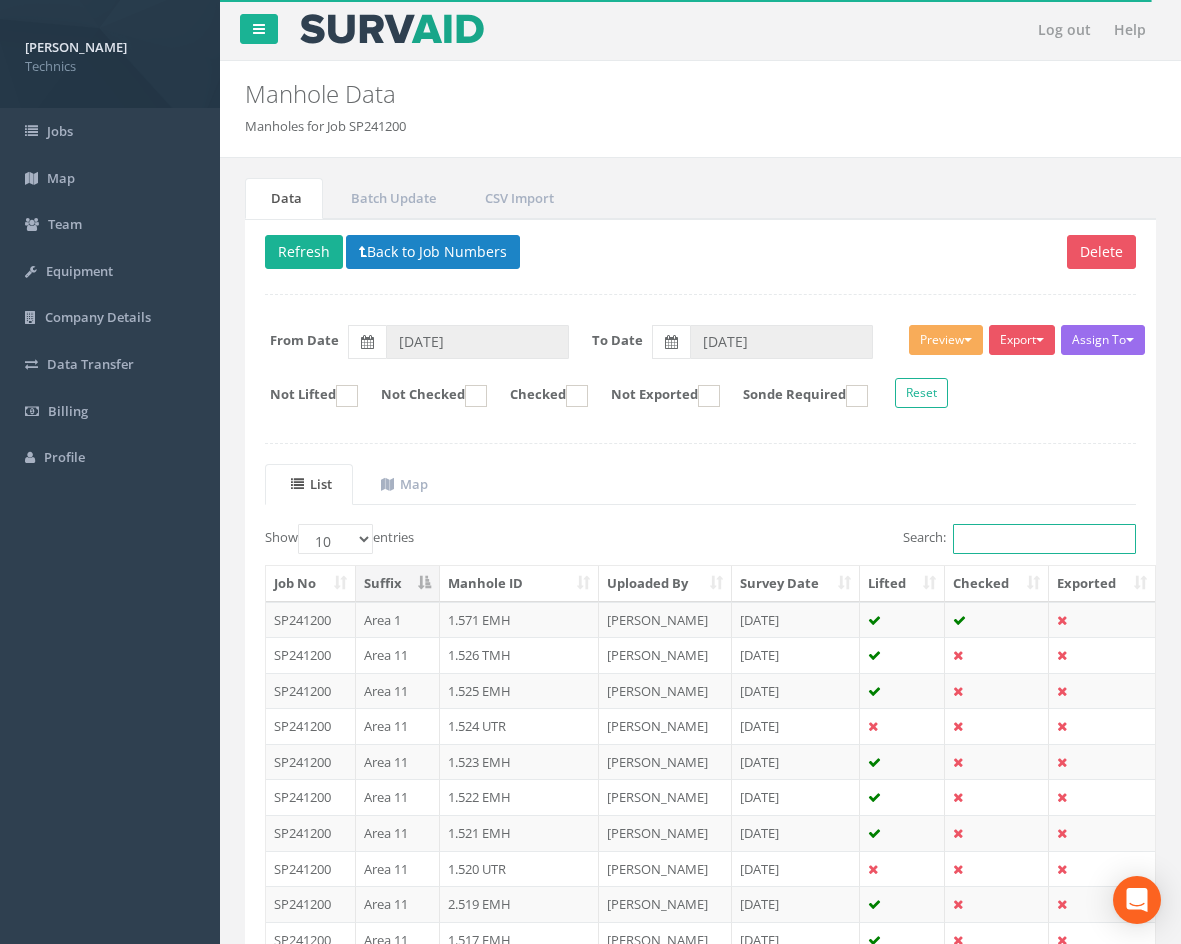 paste on "1.399" 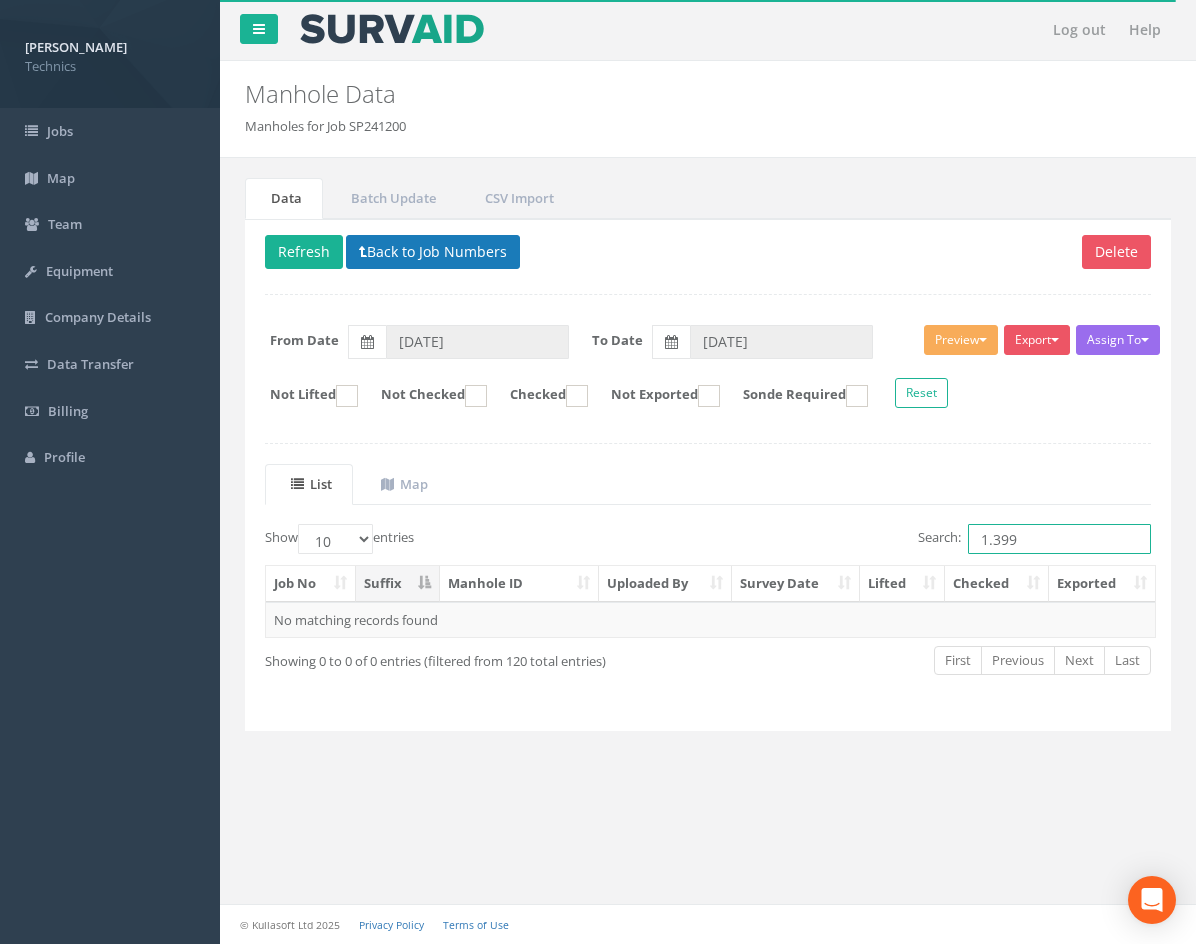 type on "1.399" 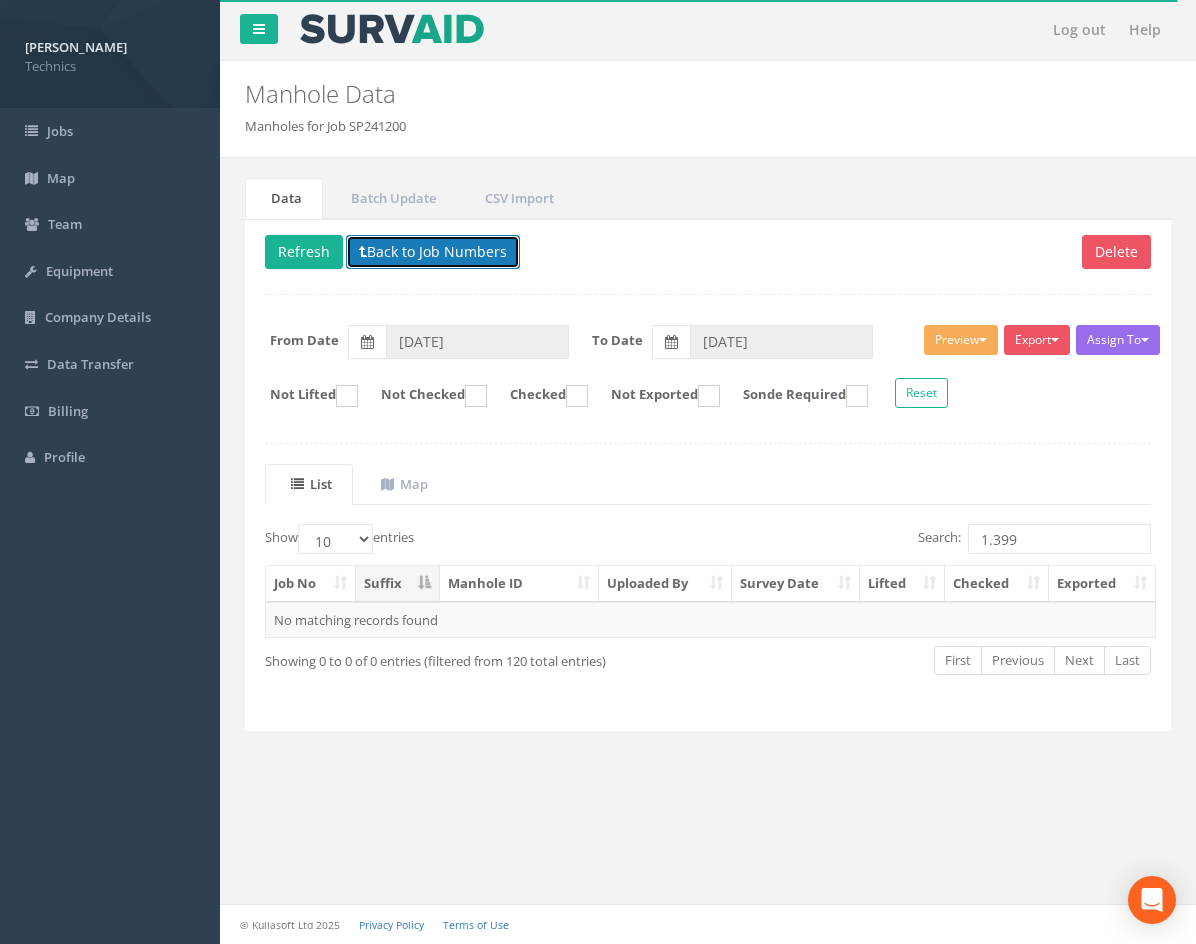 click on "Back to Job Numbers" at bounding box center (433, 252) 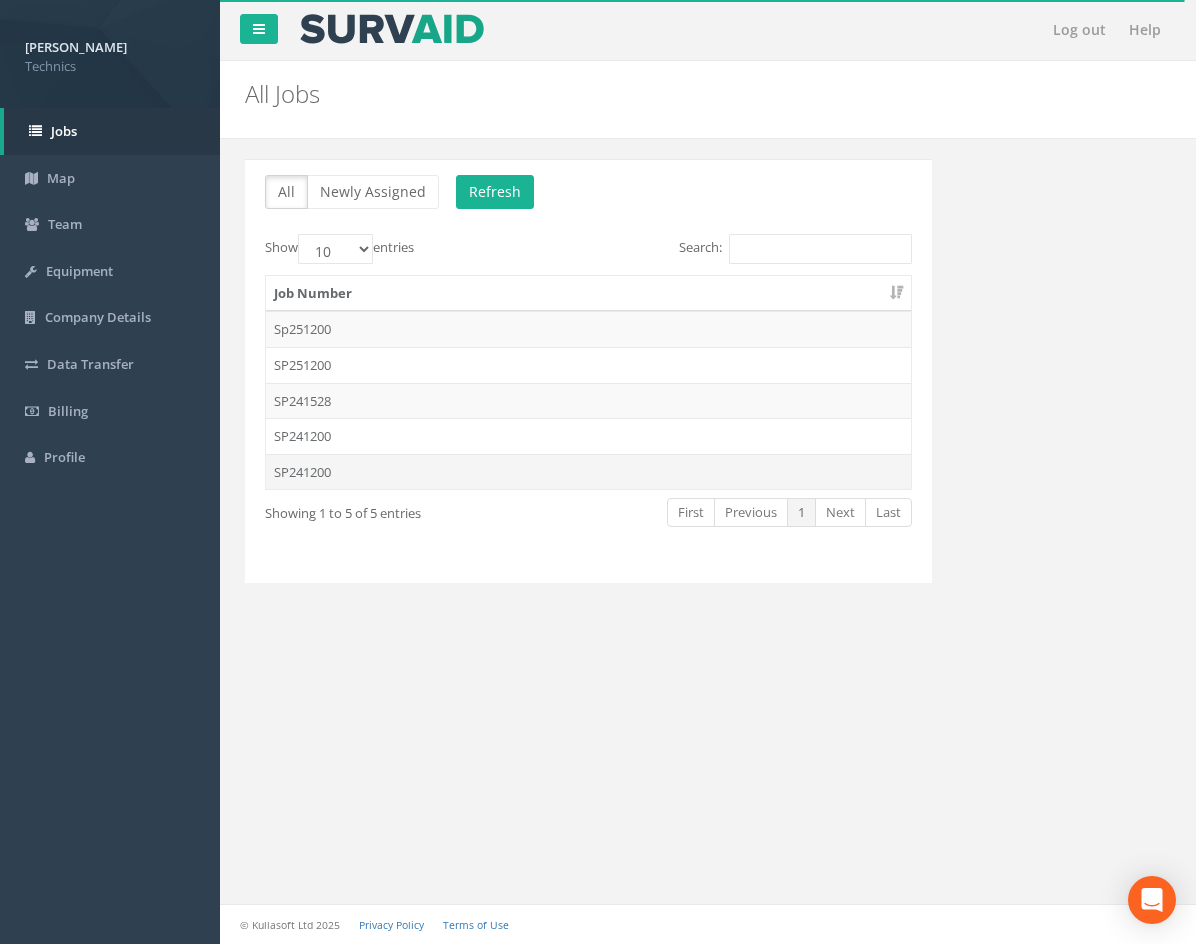 click on "SP241200" at bounding box center (588, 472) 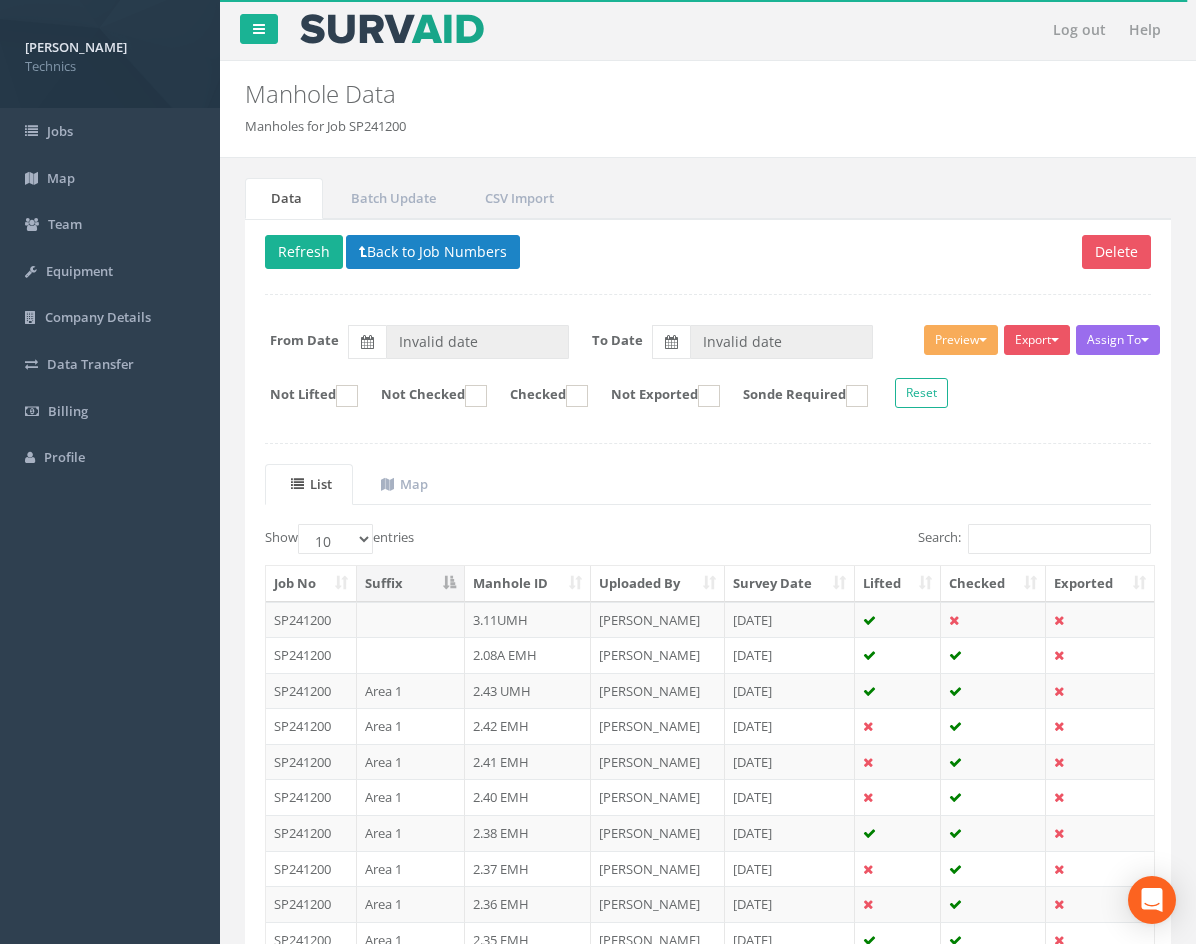 type on "[DATE]" 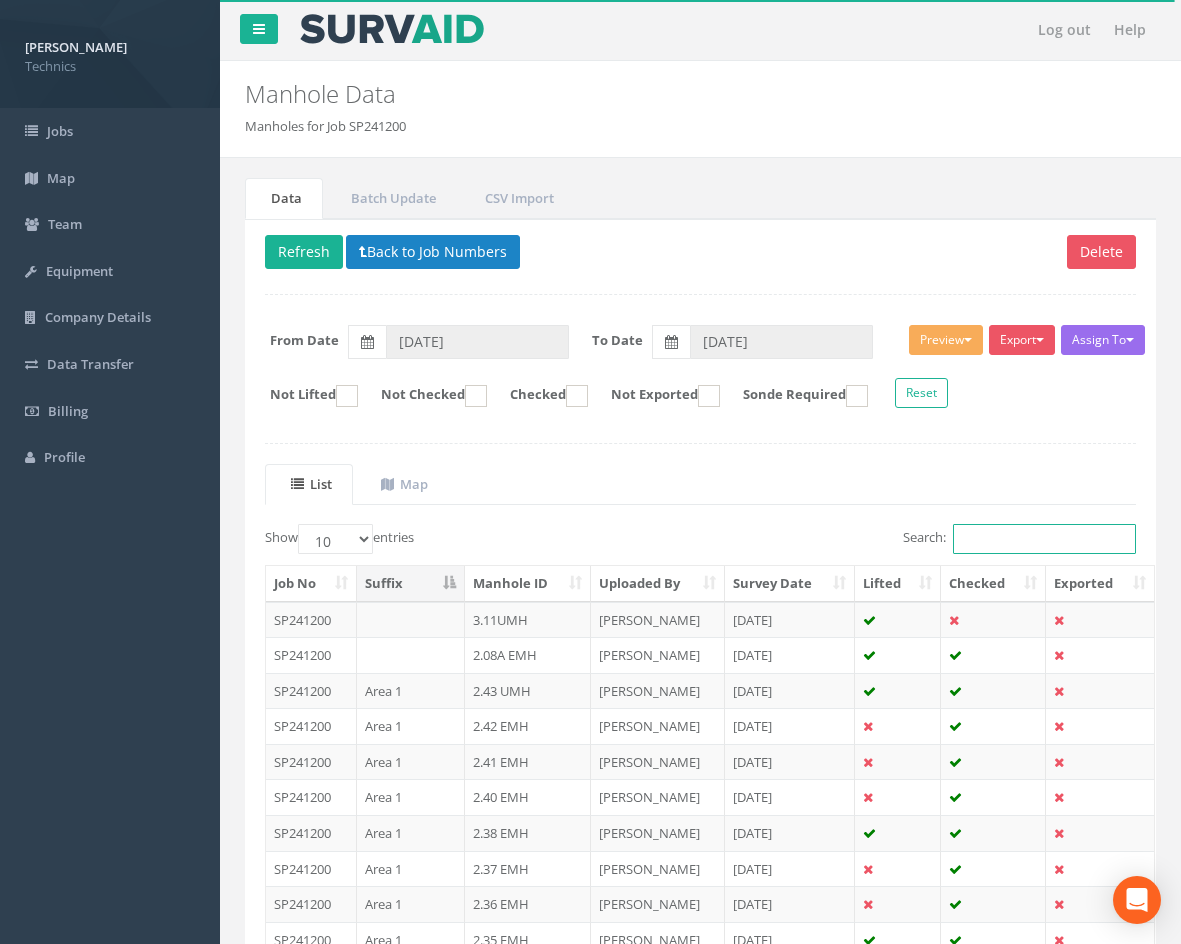 click on "Search:" at bounding box center [1044, 539] 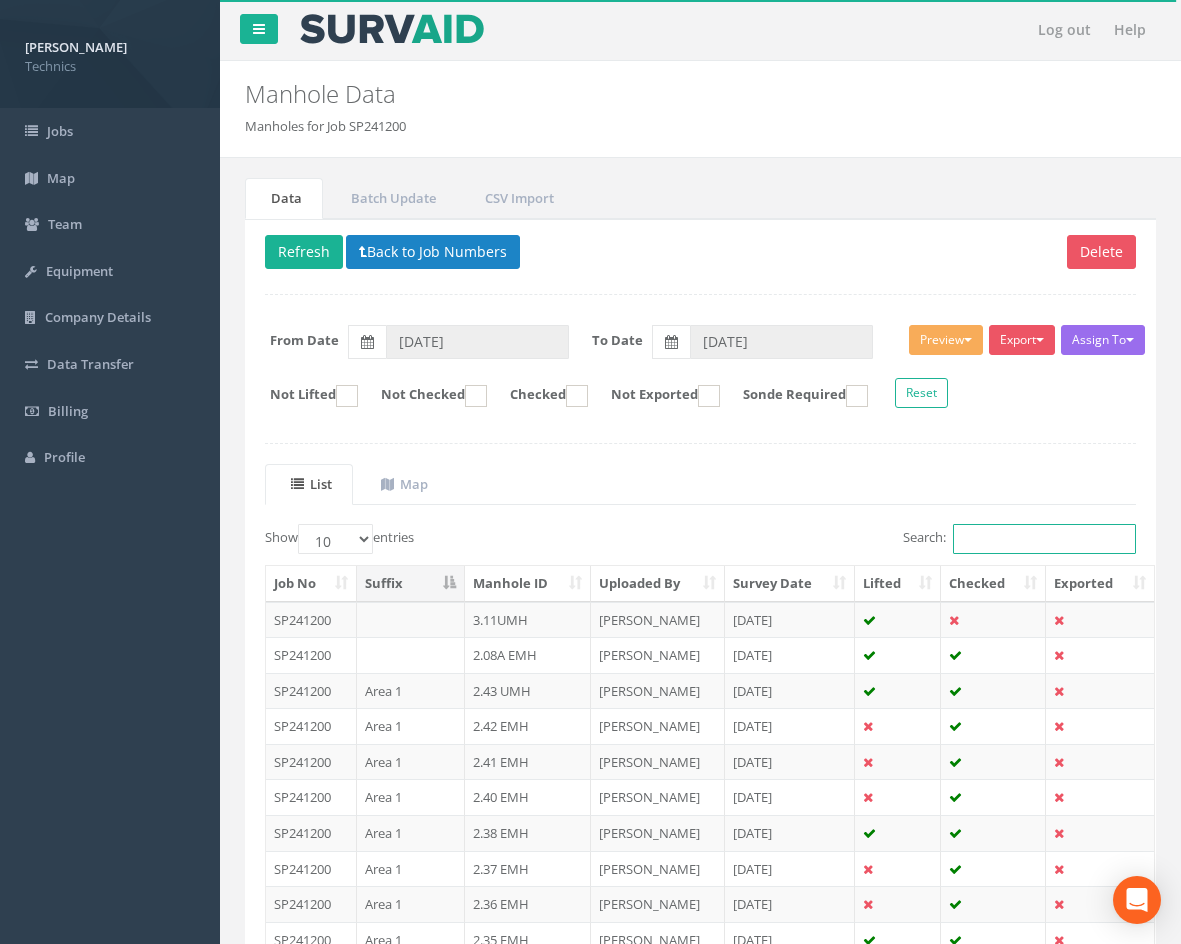 paste on "1.399" 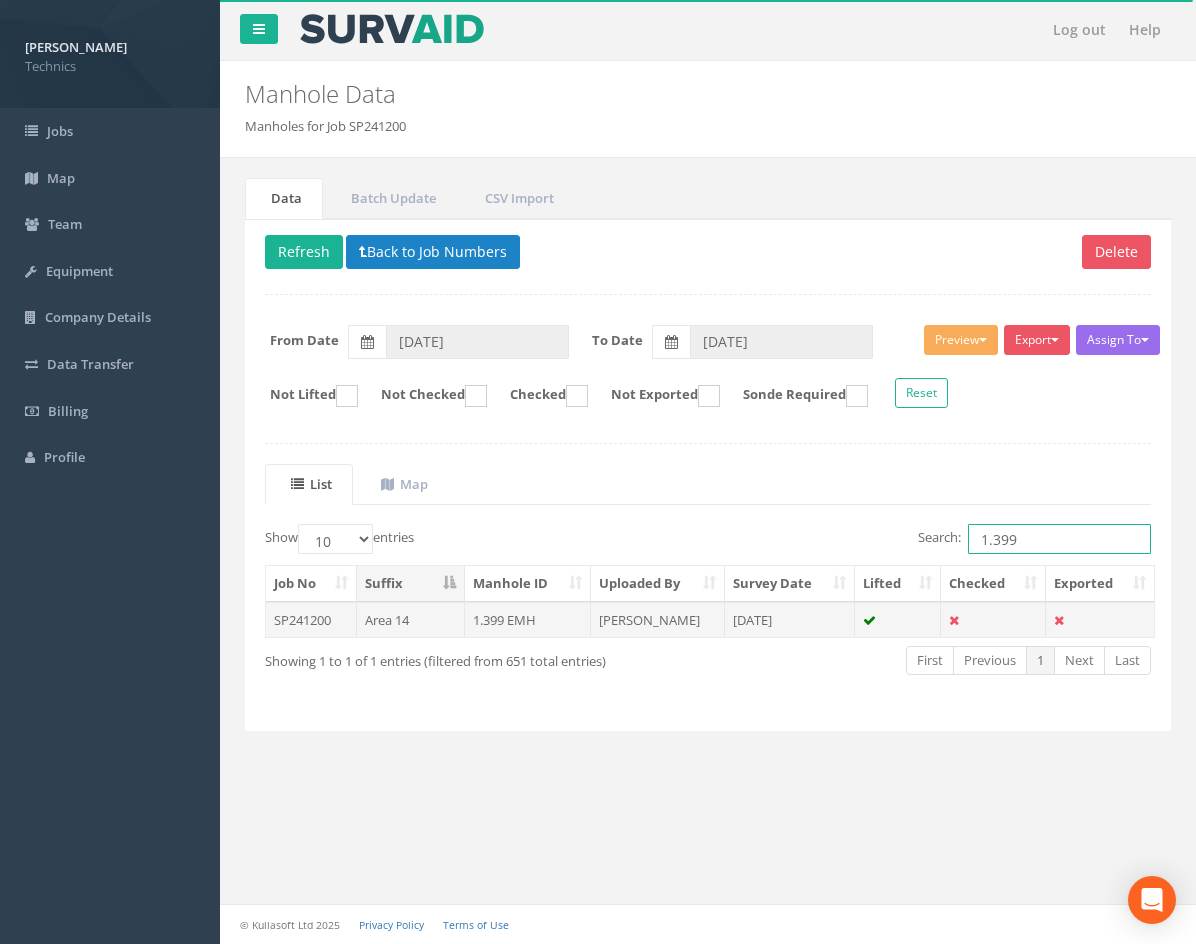 type on "1.399" 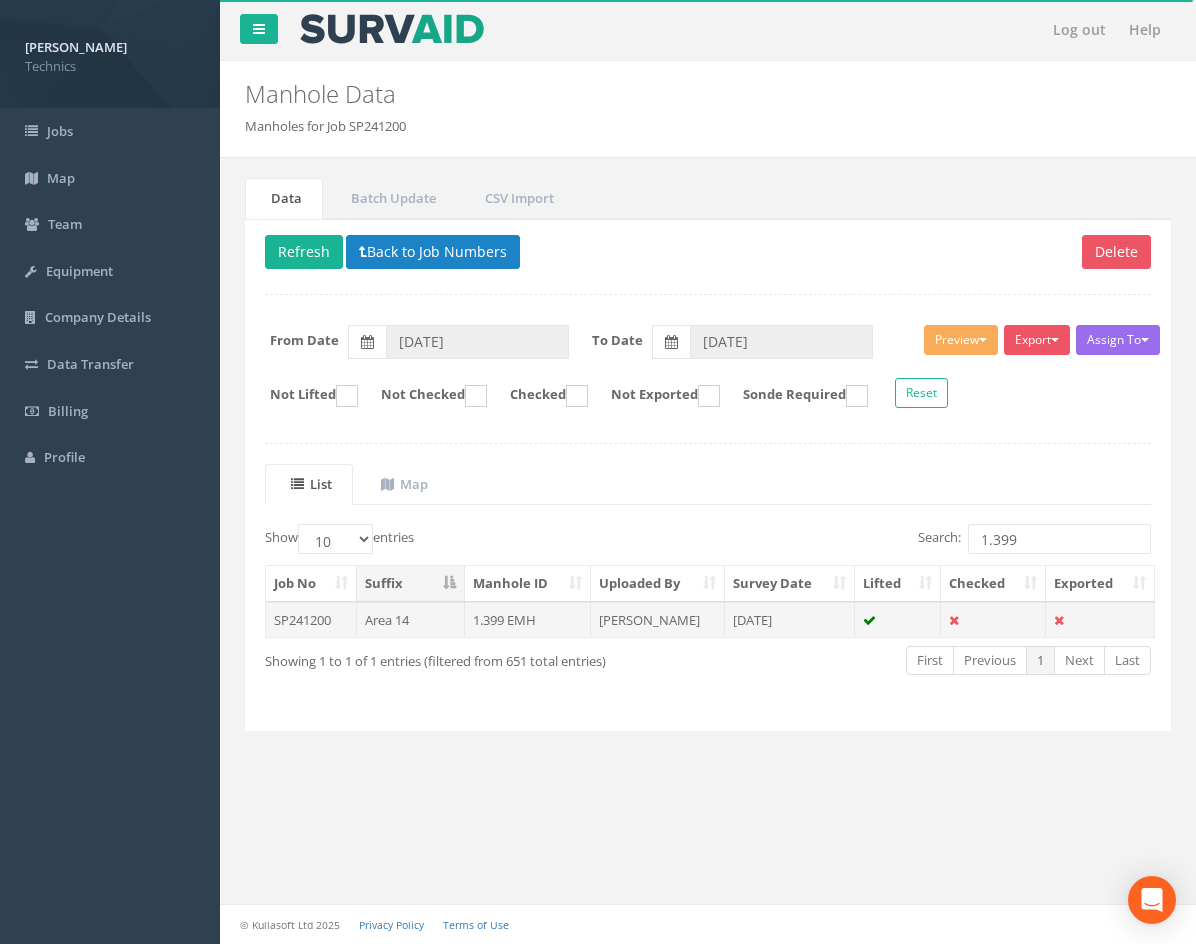 click on "1.399 EMH" at bounding box center [528, 620] 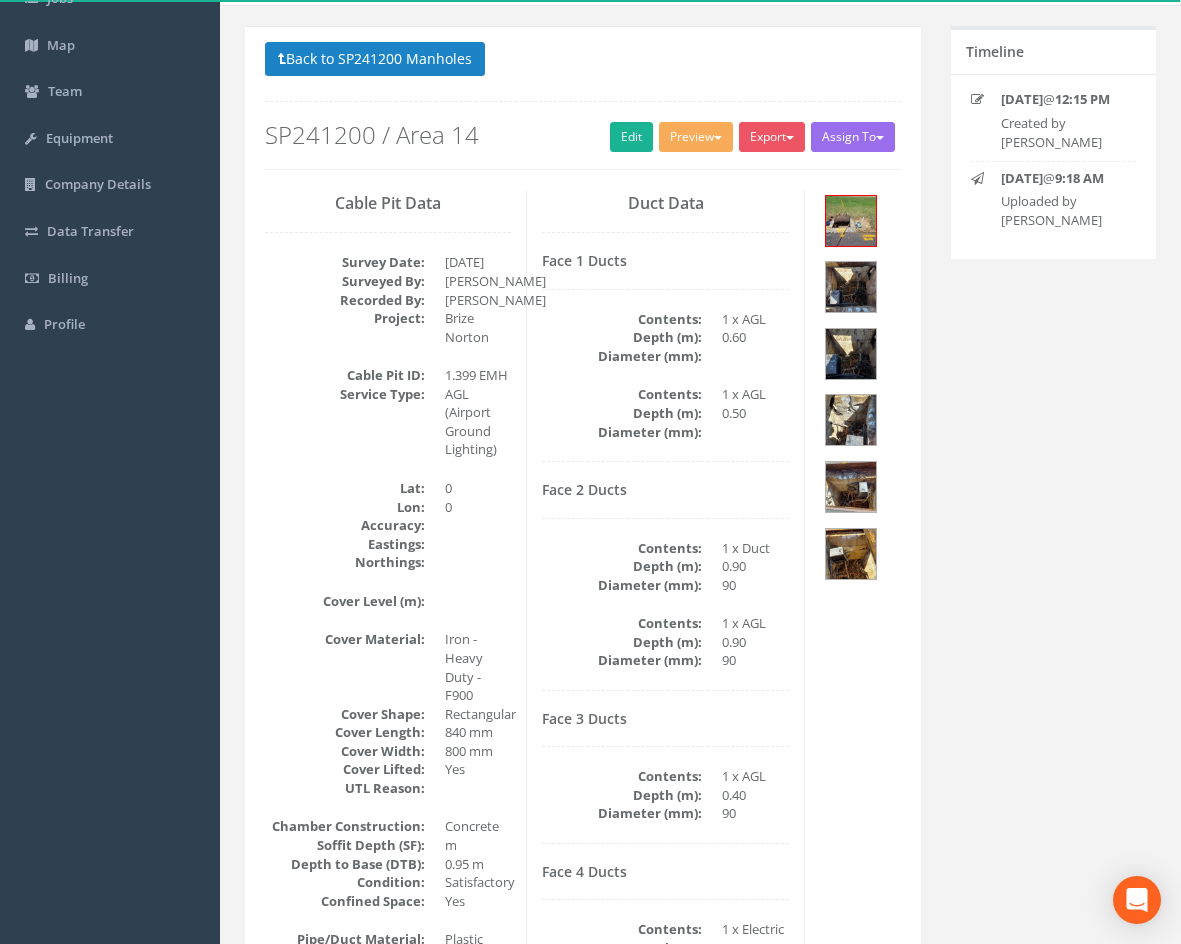 scroll, scrollTop: 0, scrollLeft: 0, axis: both 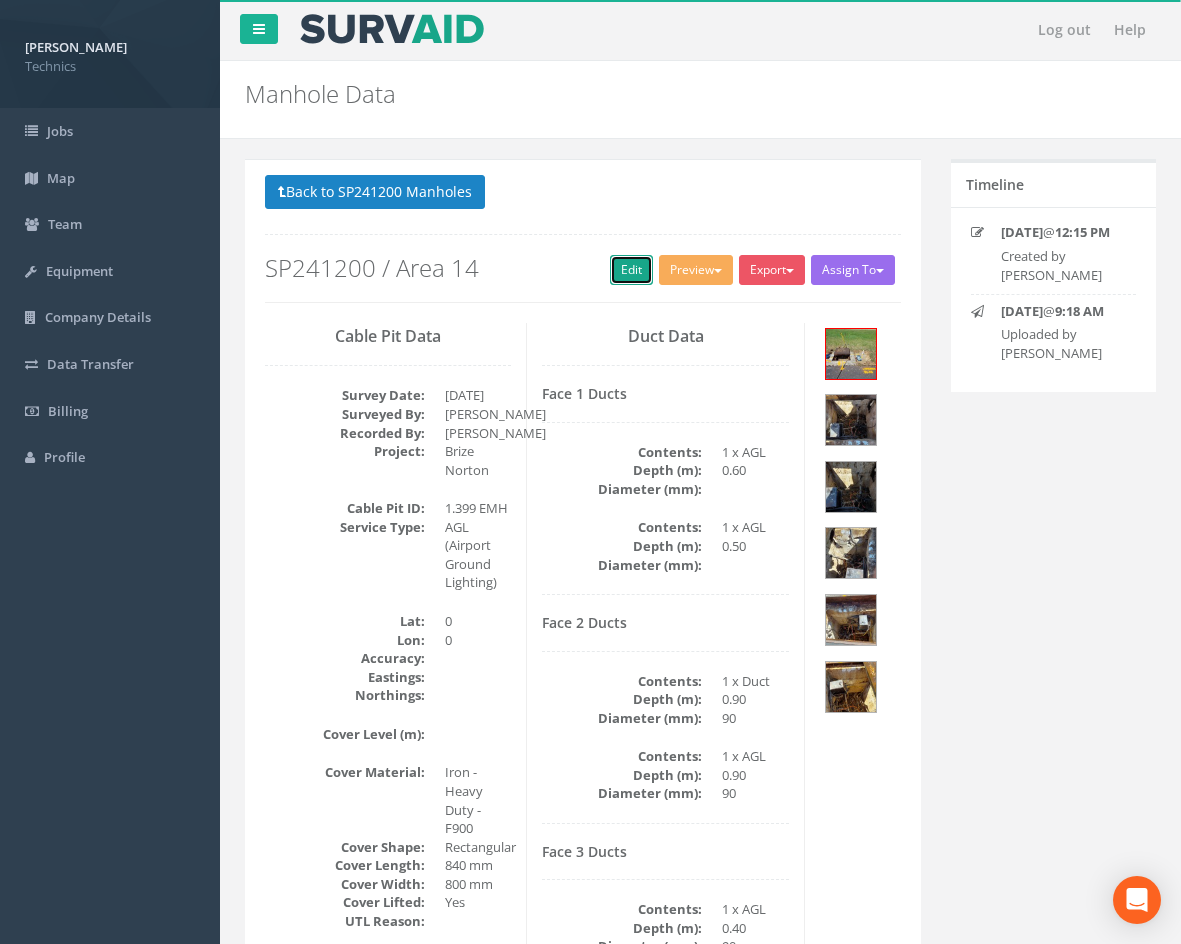 click on "Edit" at bounding box center [631, 270] 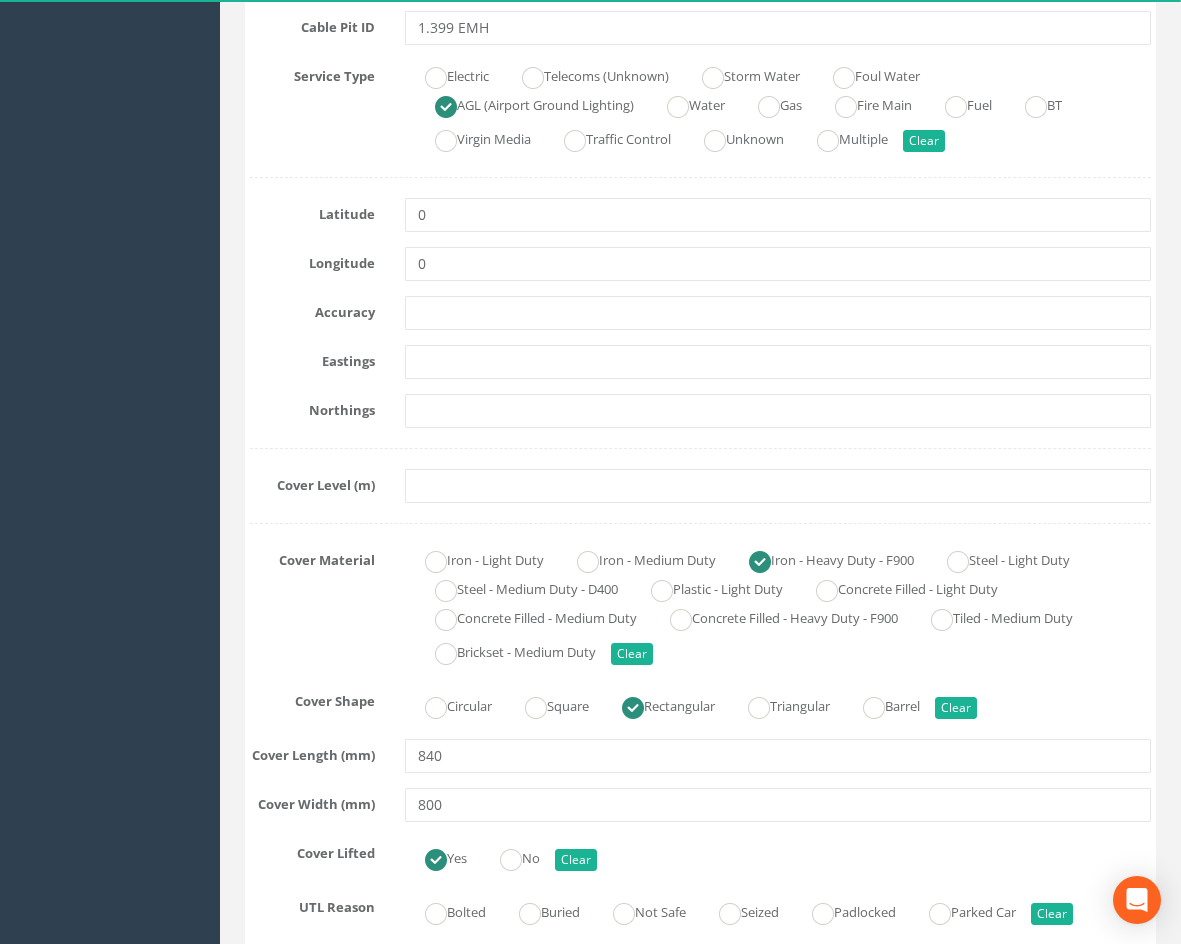 scroll, scrollTop: 500, scrollLeft: 0, axis: vertical 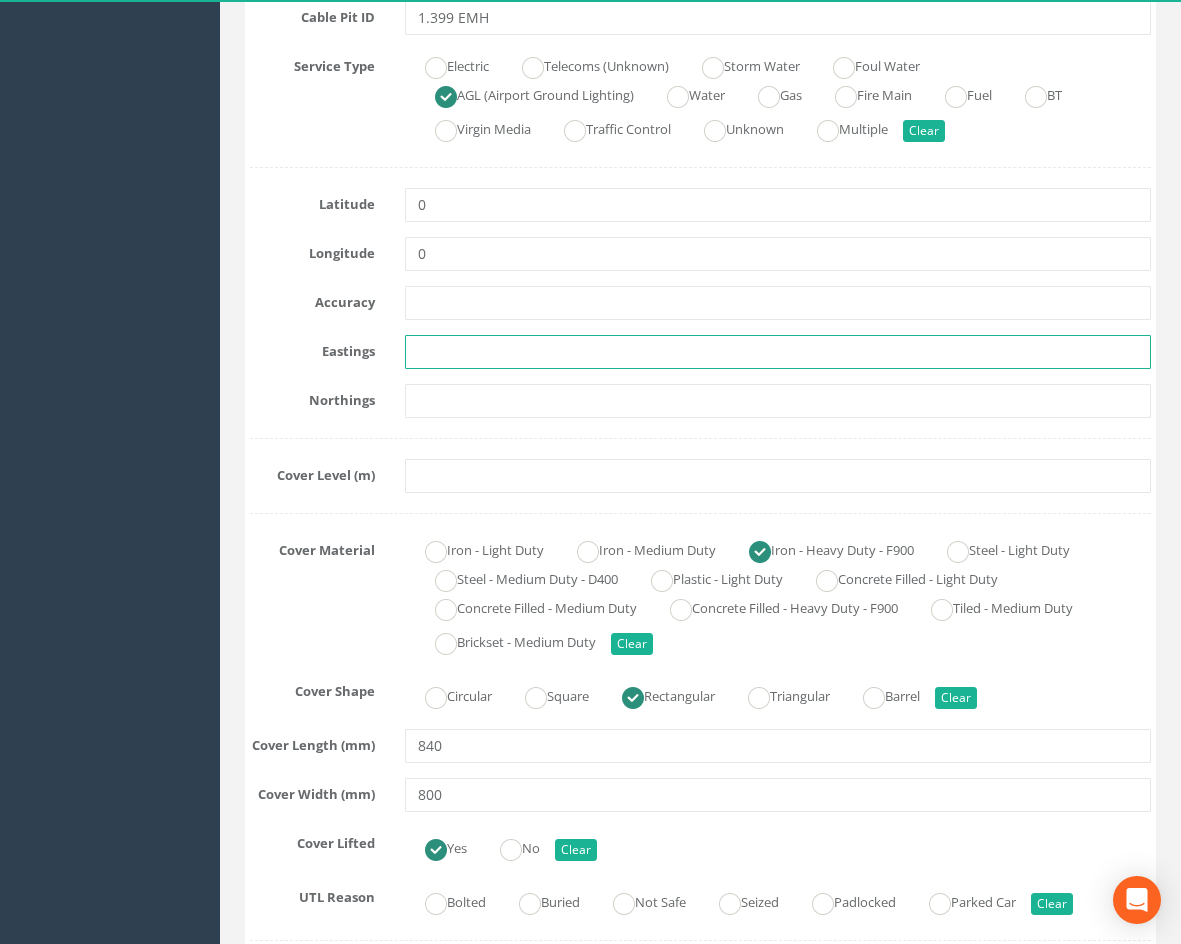 click at bounding box center (778, 352) 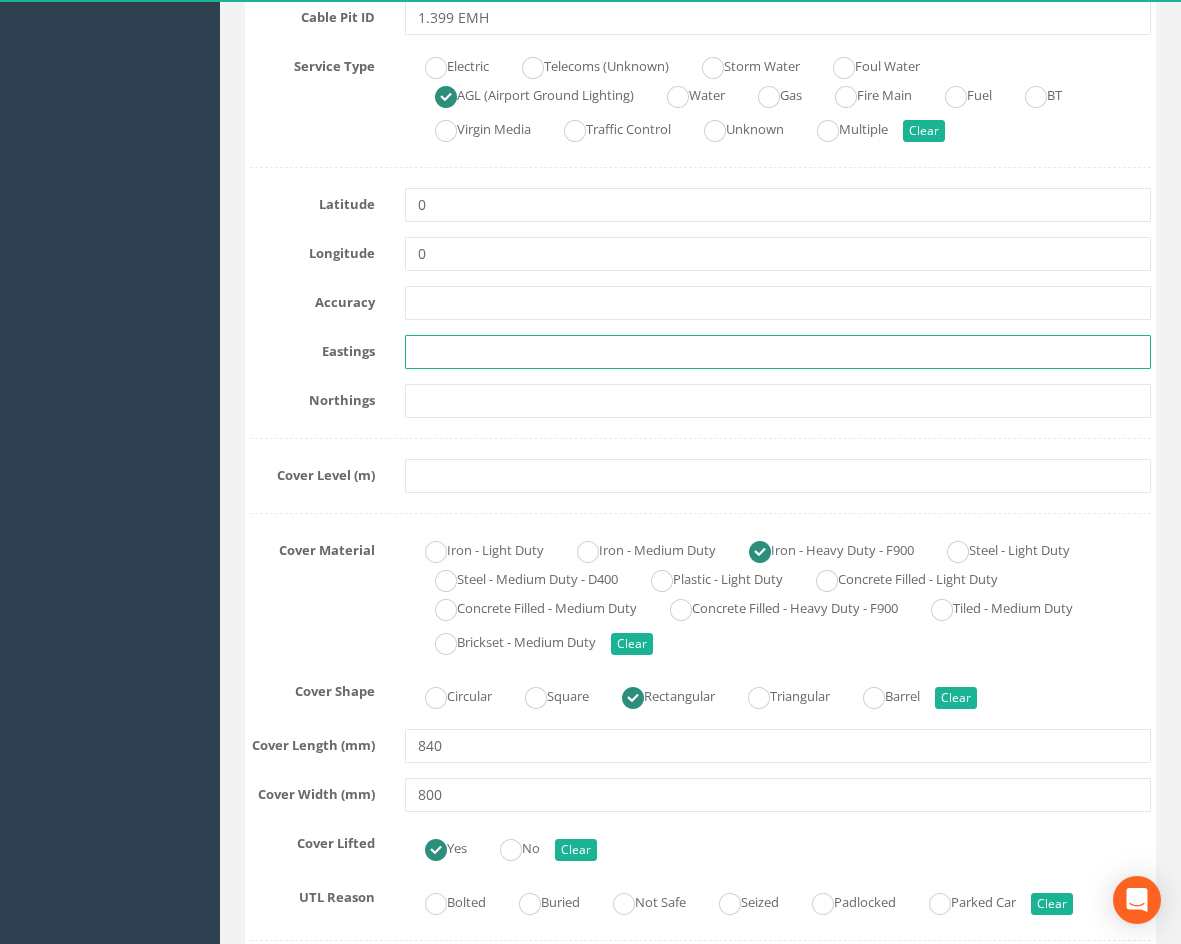 paste on "429064.7860" 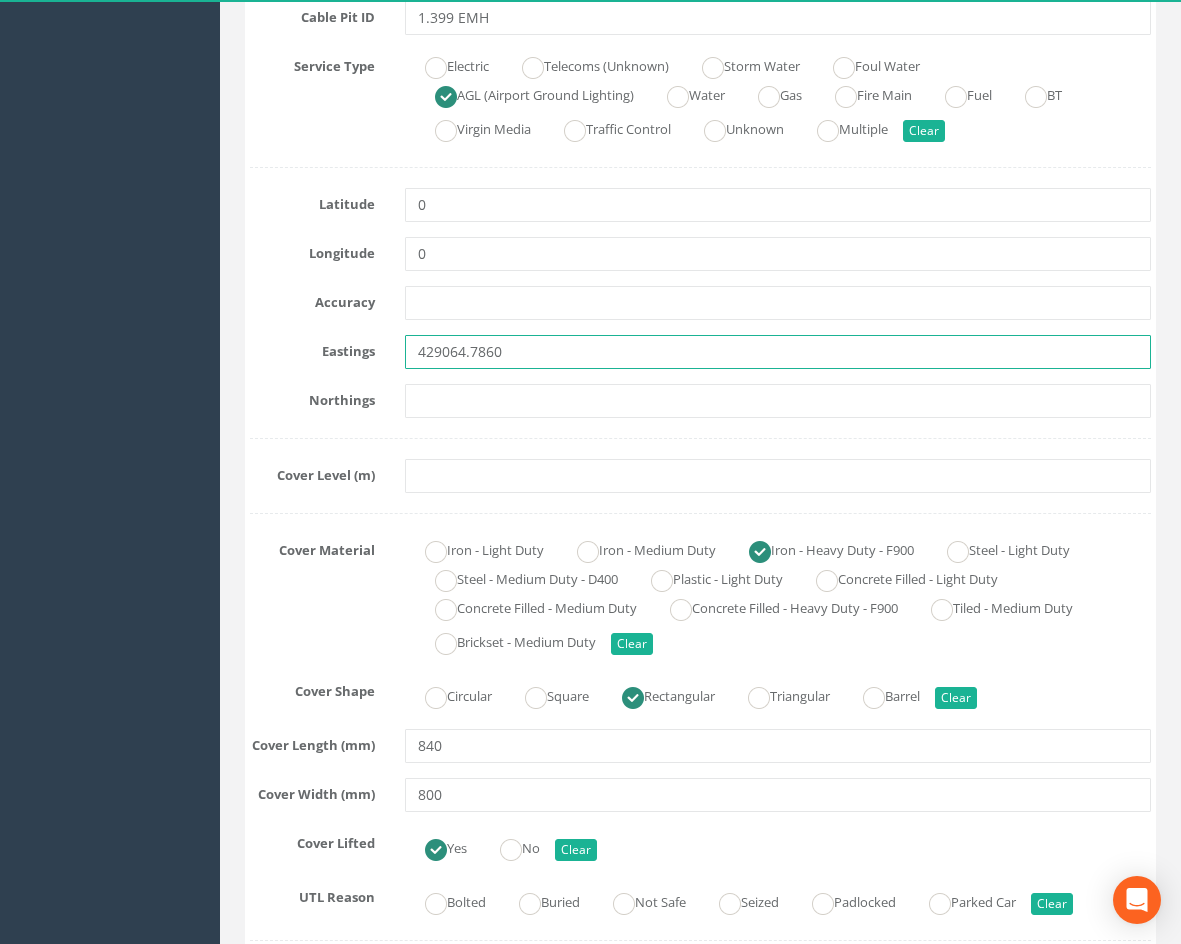 type on "429064.7860" 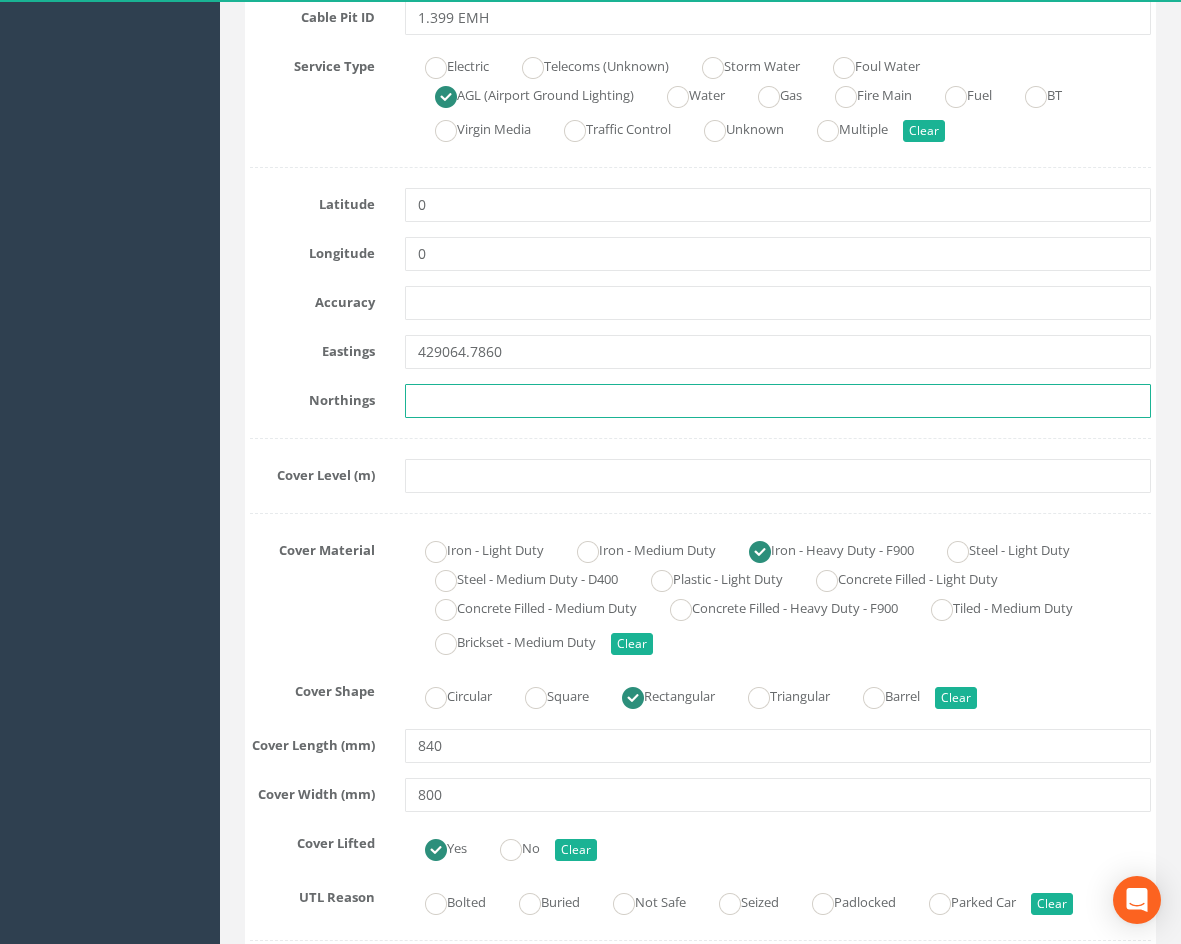 click at bounding box center (778, 401) 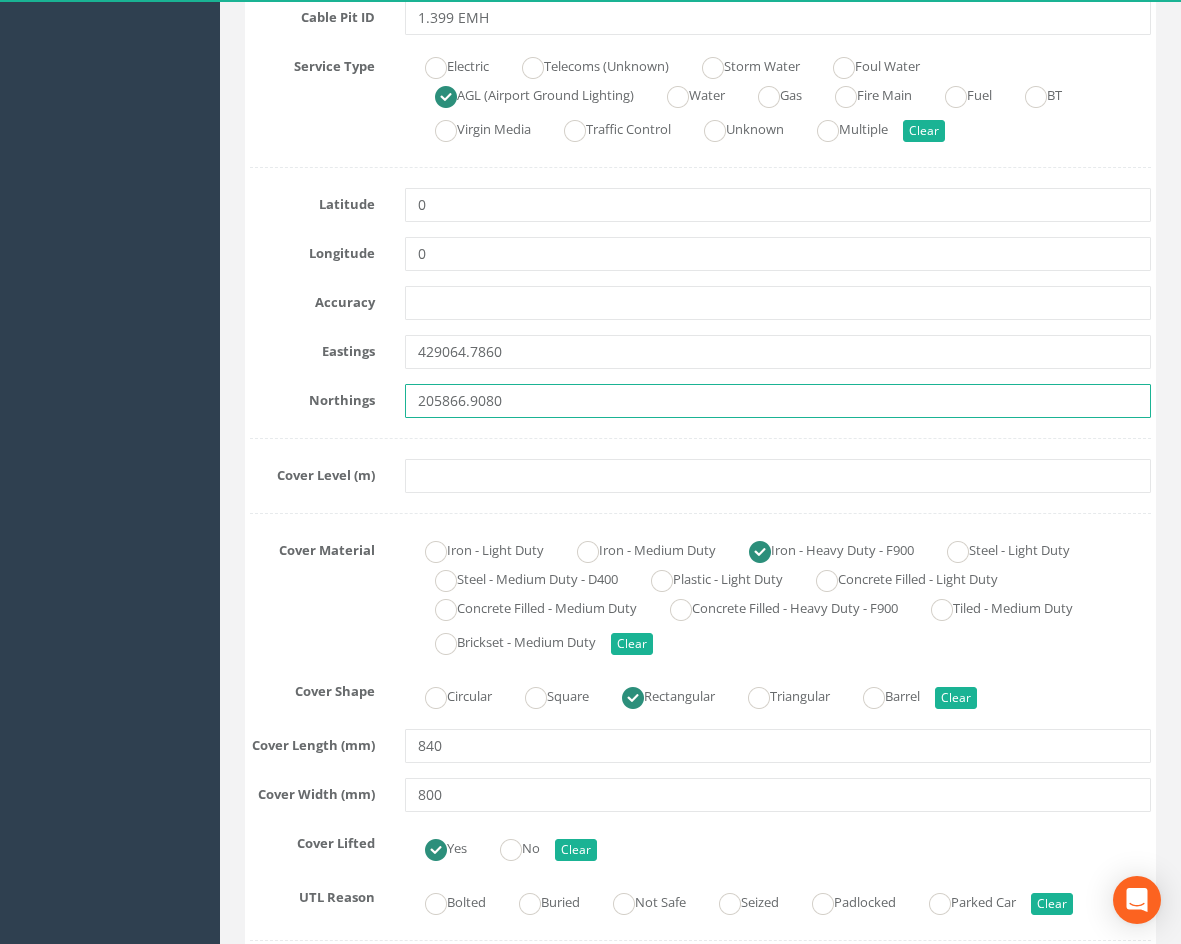 type on "205866.9080" 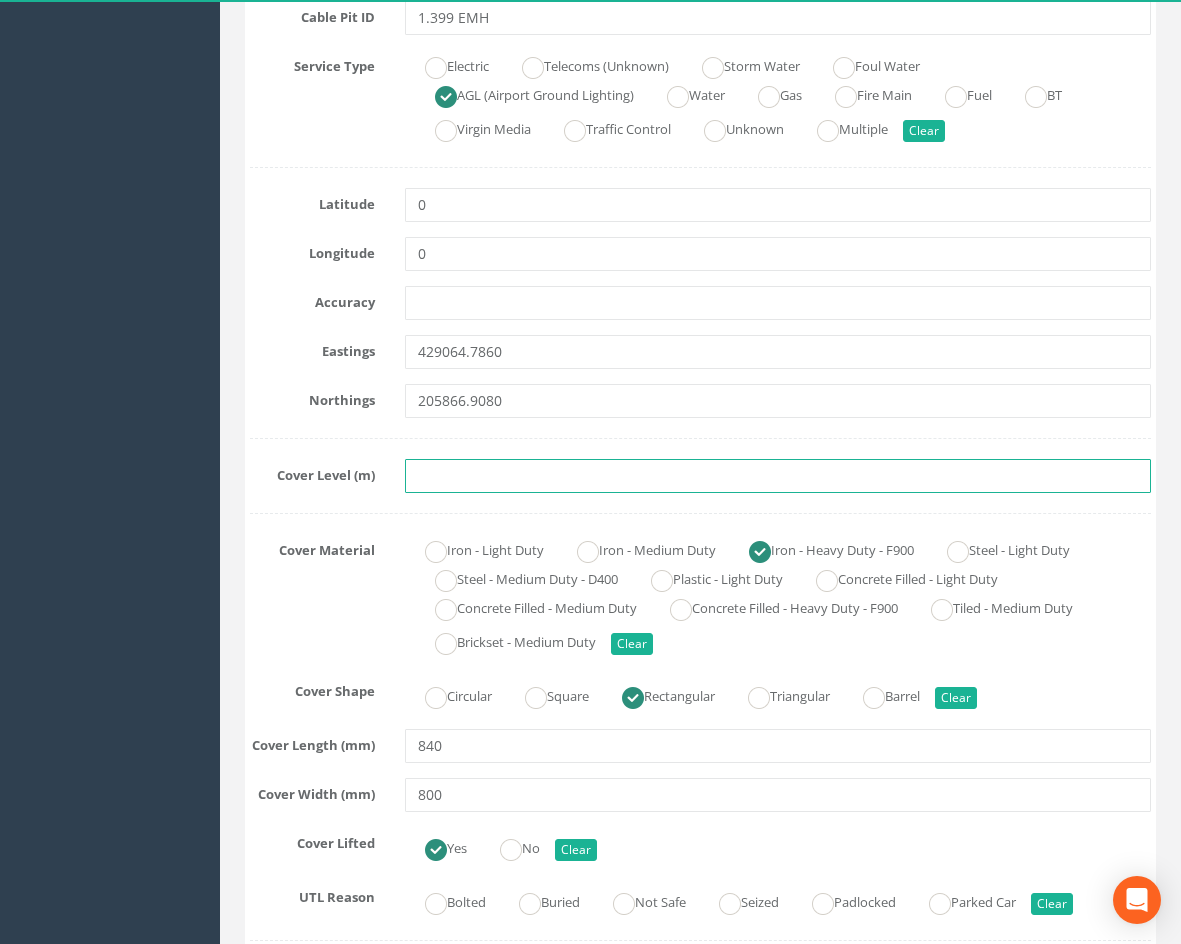 click at bounding box center (778, 476) 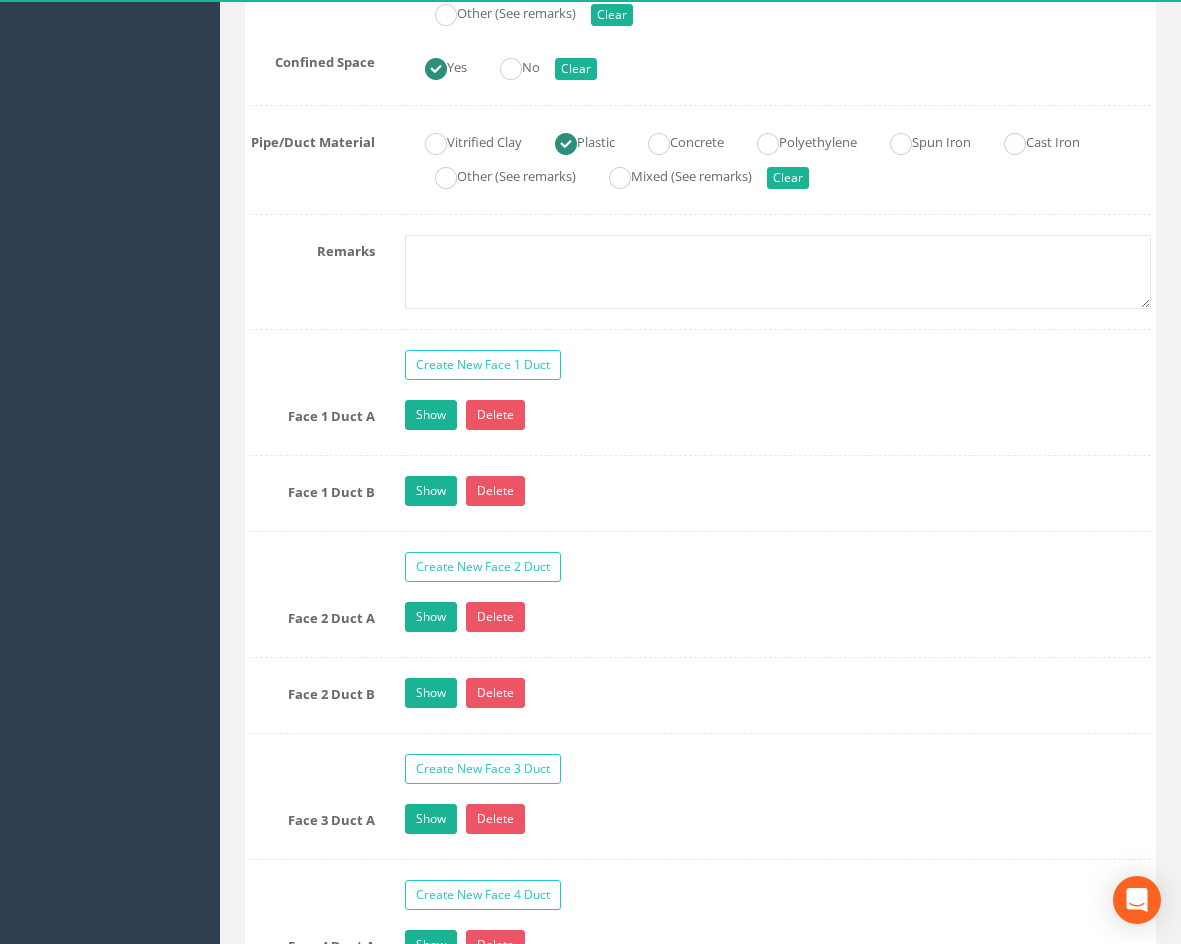 scroll, scrollTop: 1700, scrollLeft: 0, axis: vertical 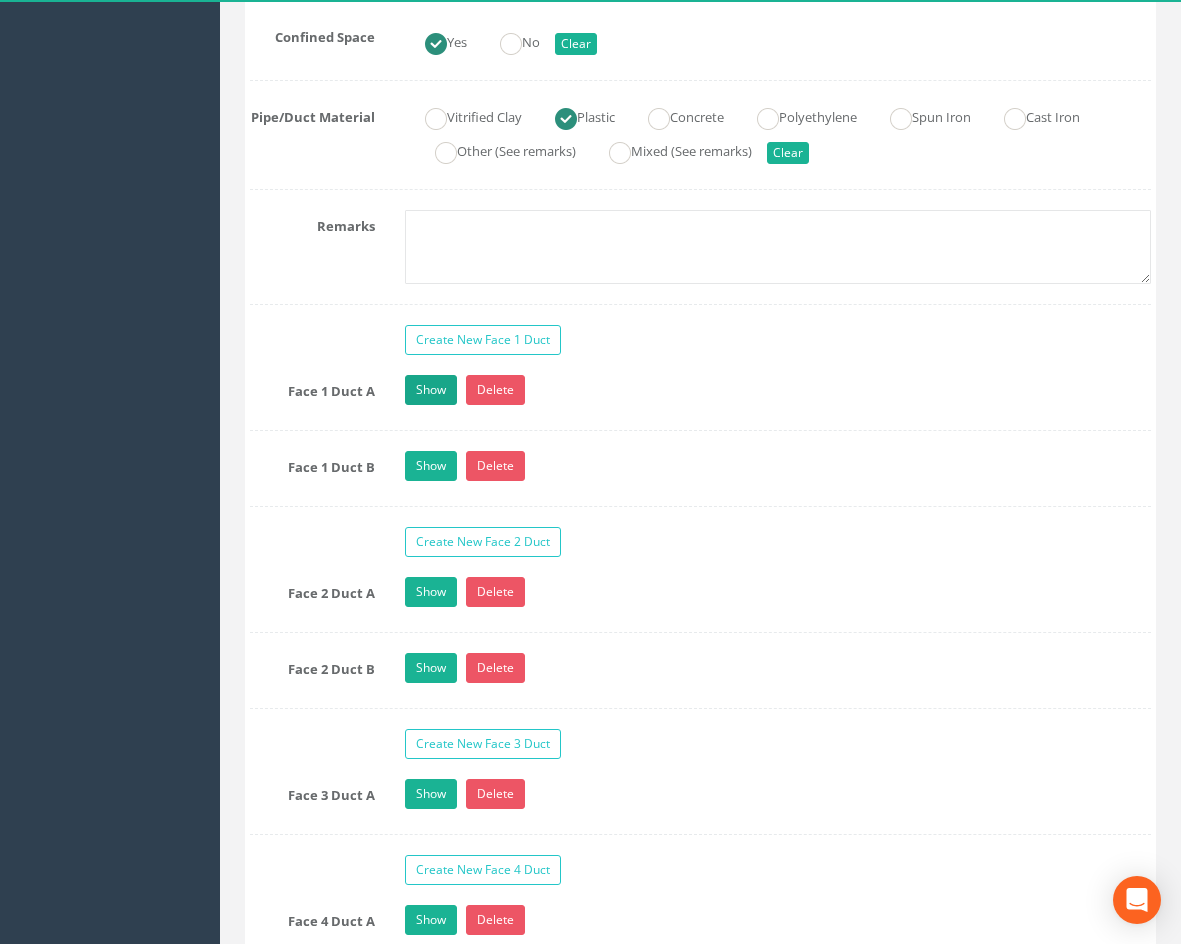 type on "82.5910" 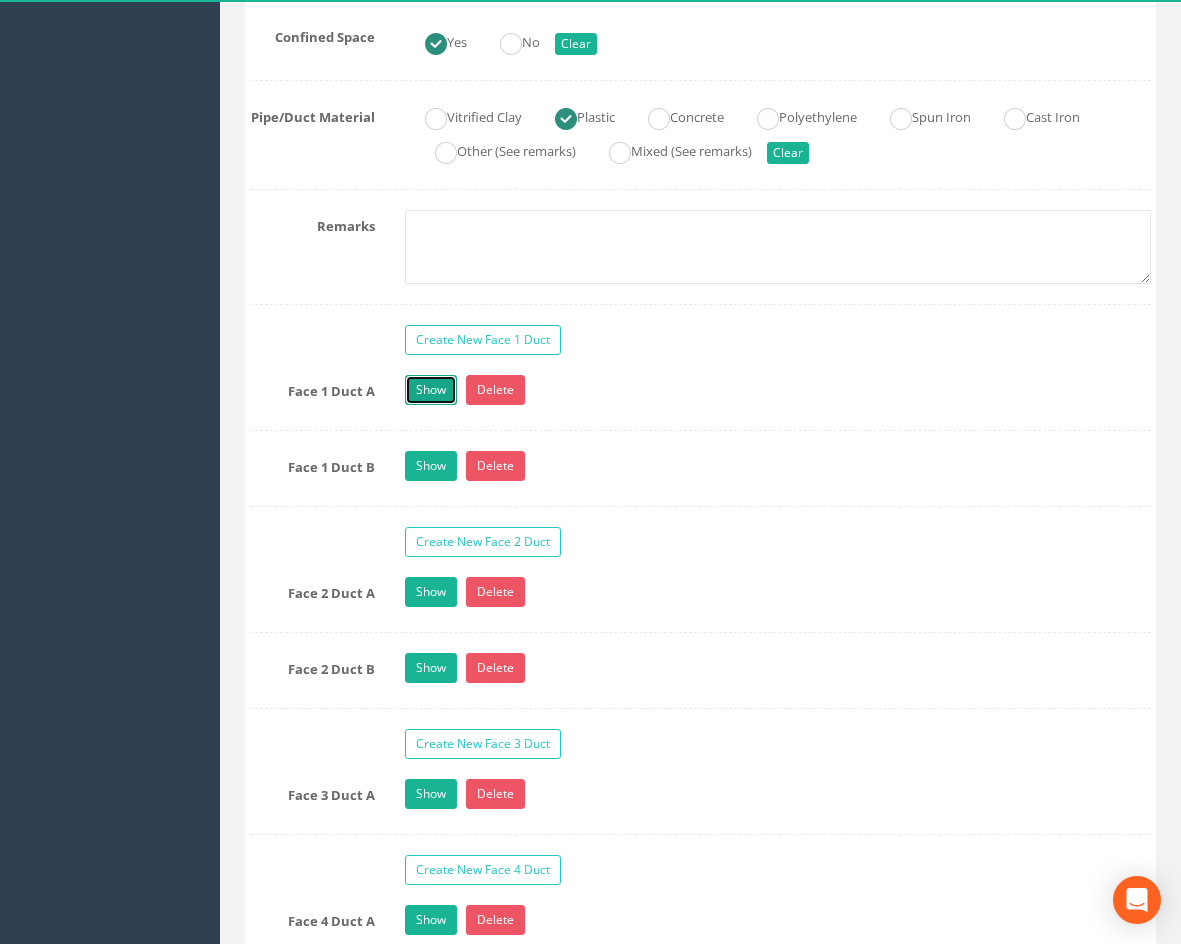 click on "Show" at bounding box center (431, 390) 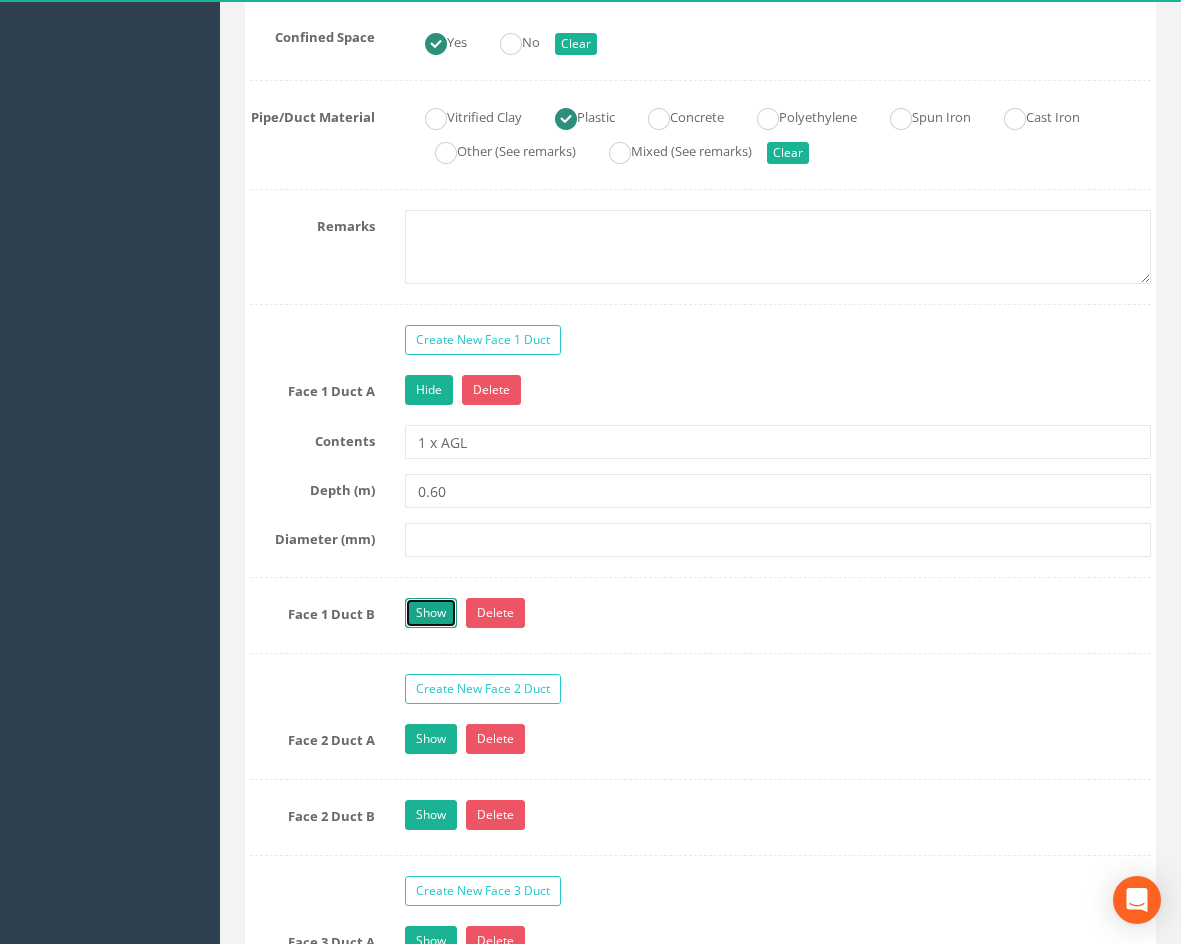 click on "Show" at bounding box center [431, 613] 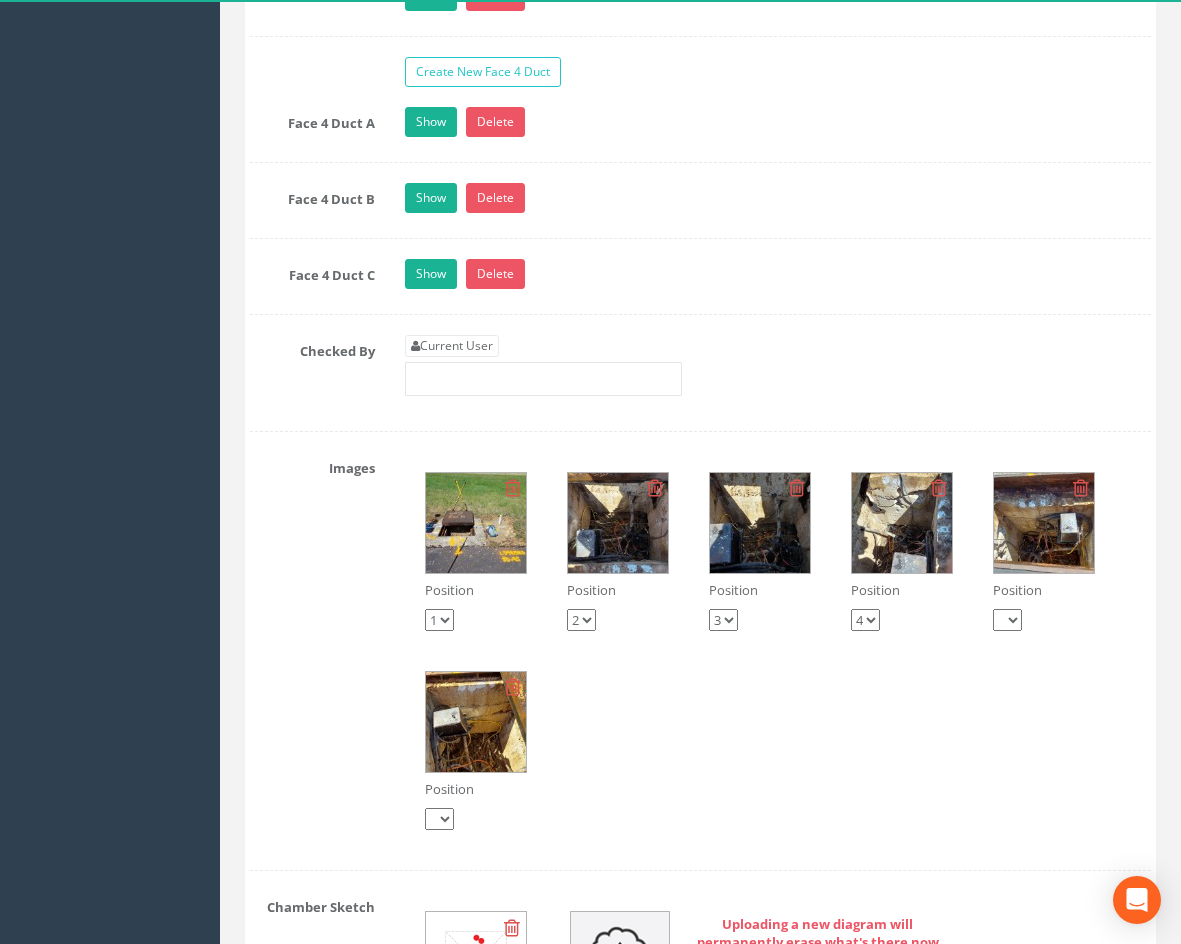 scroll, scrollTop: 2800, scrollLeft: 0, axis: vertical 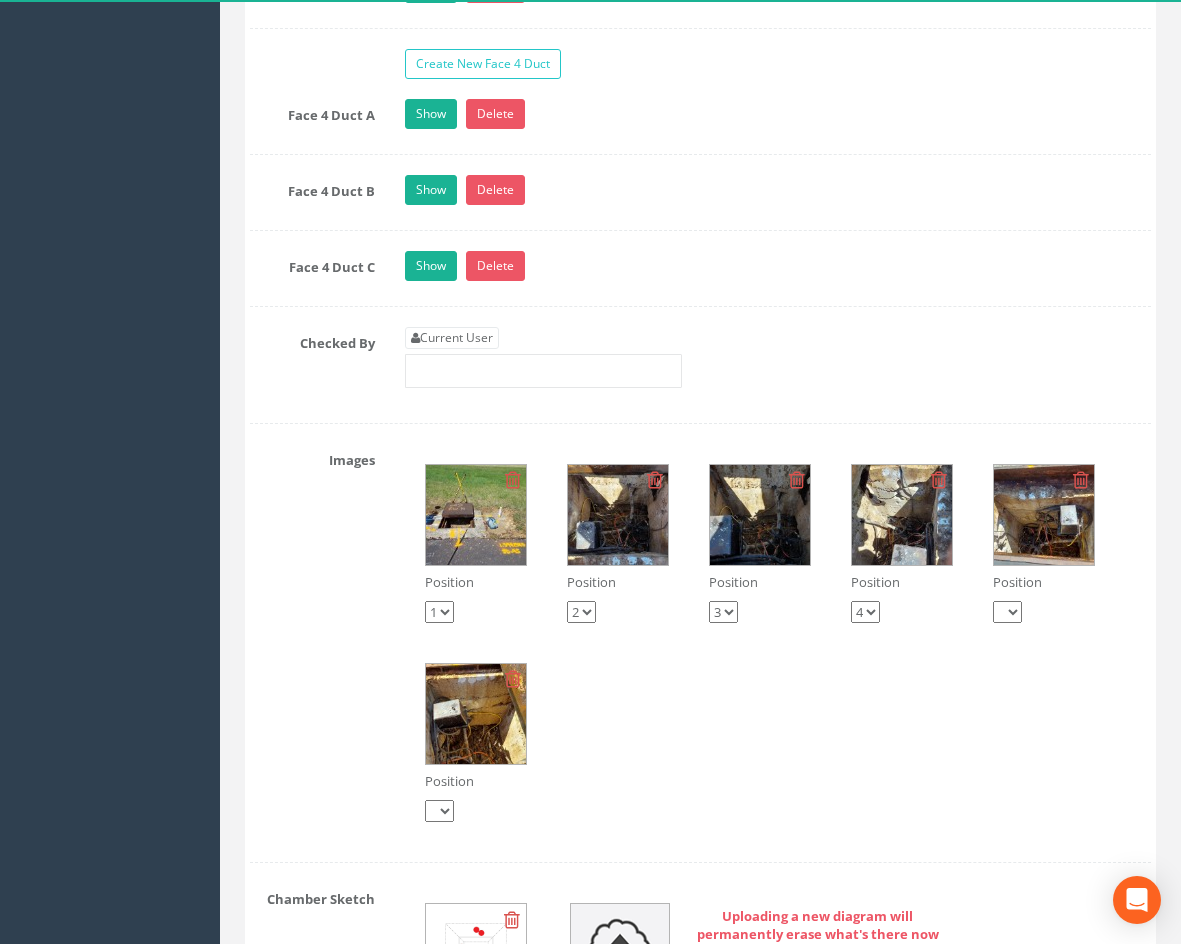 click at bounding box center [476, 515] 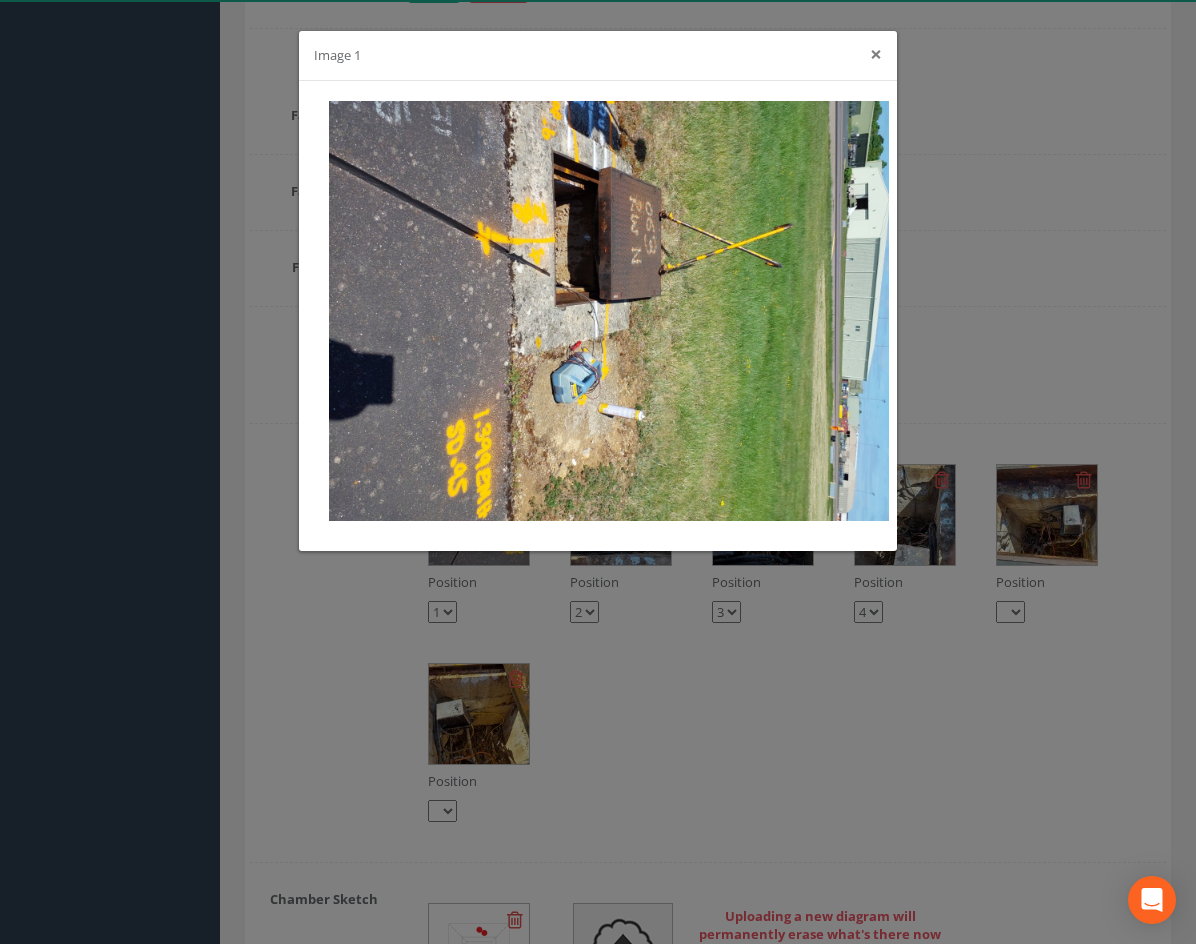 click on "×" at bounding box center [876, 54] 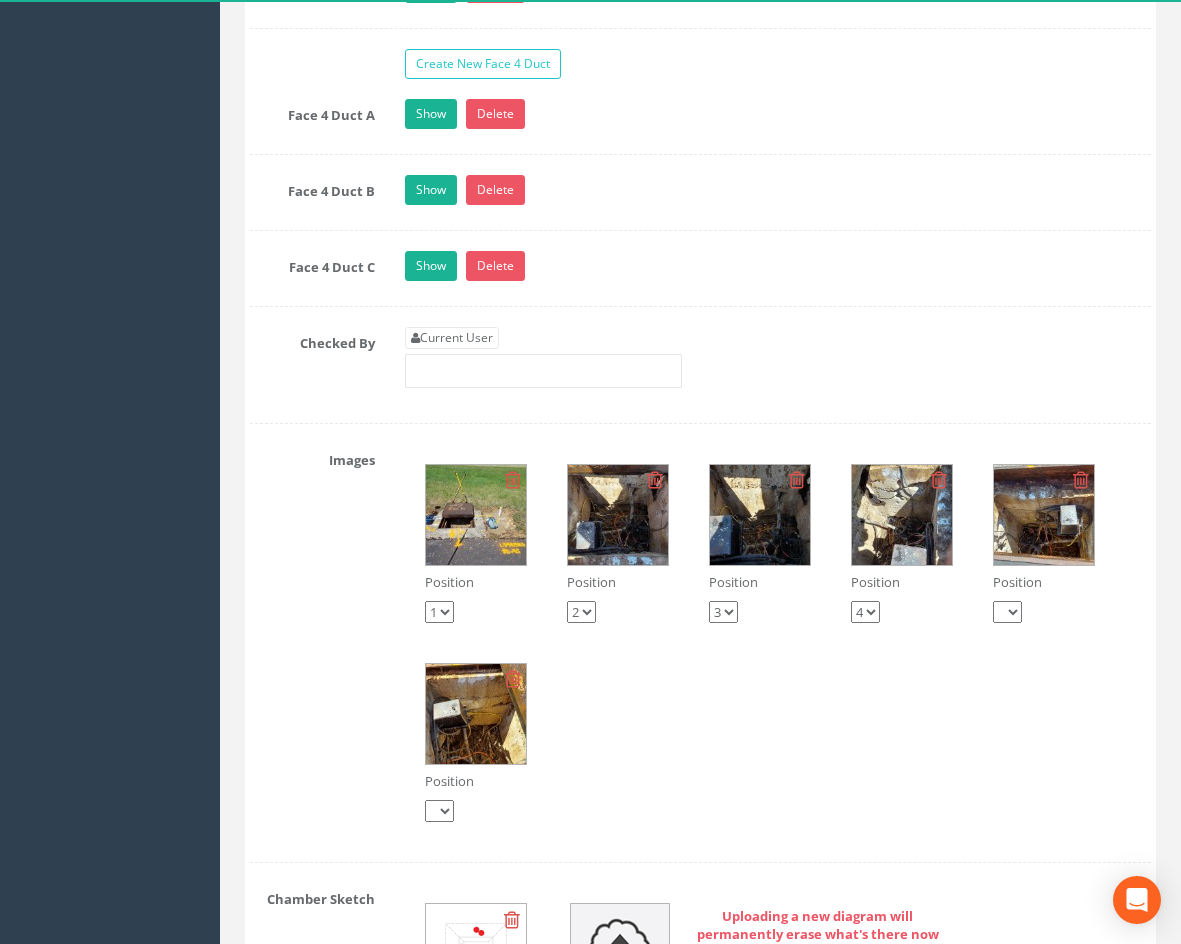 click at bounding box center (618, 515) 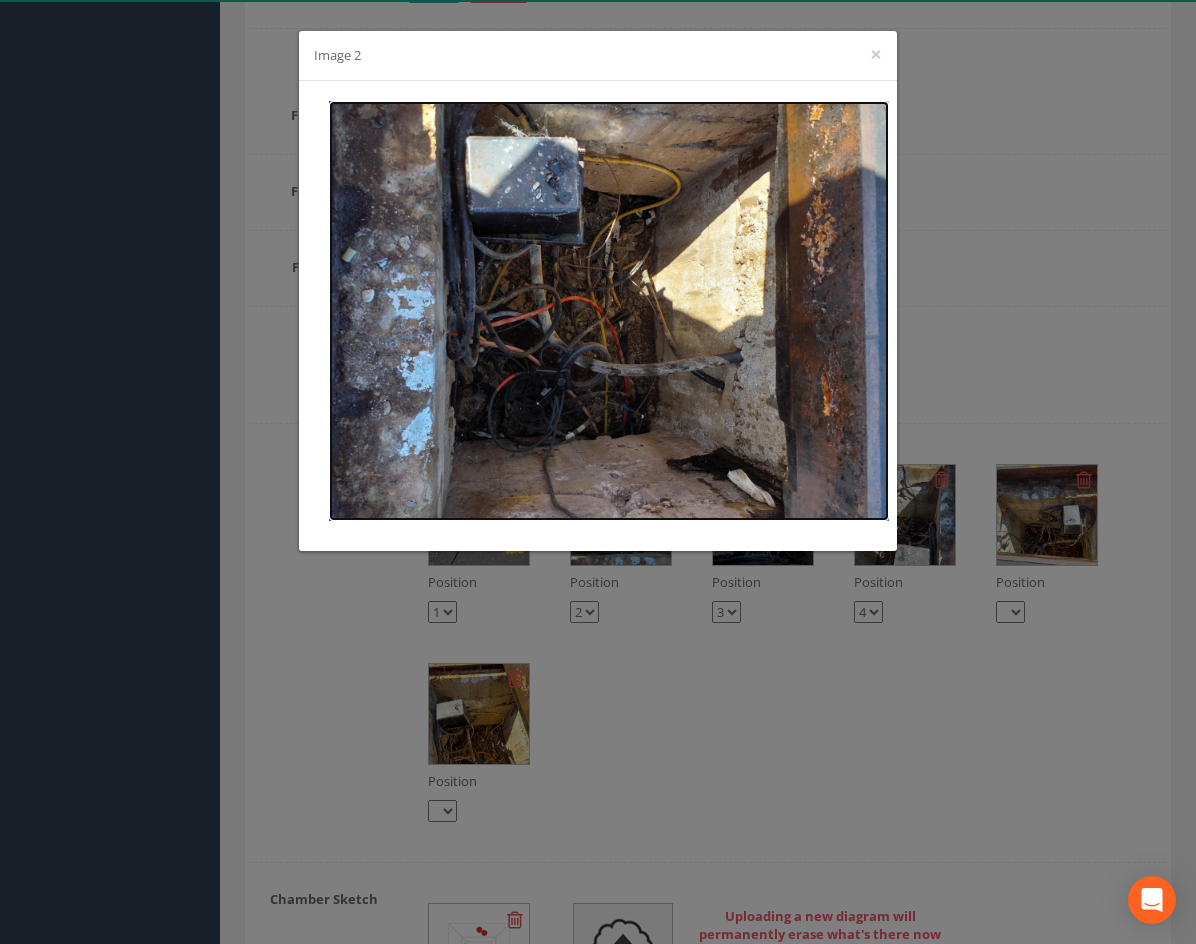 click at bounding box center (609, 311) 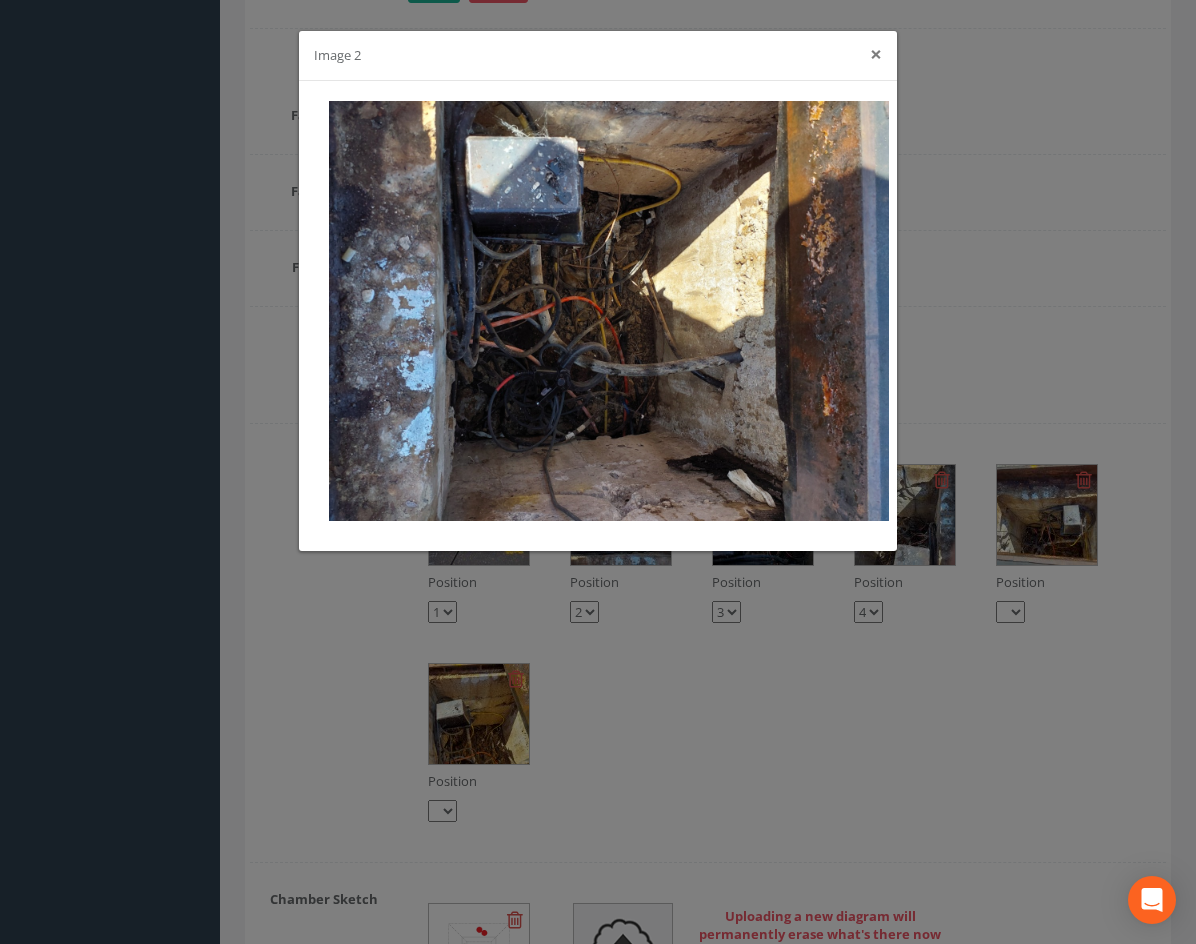 click on "×" at bounding box center (876, 54) 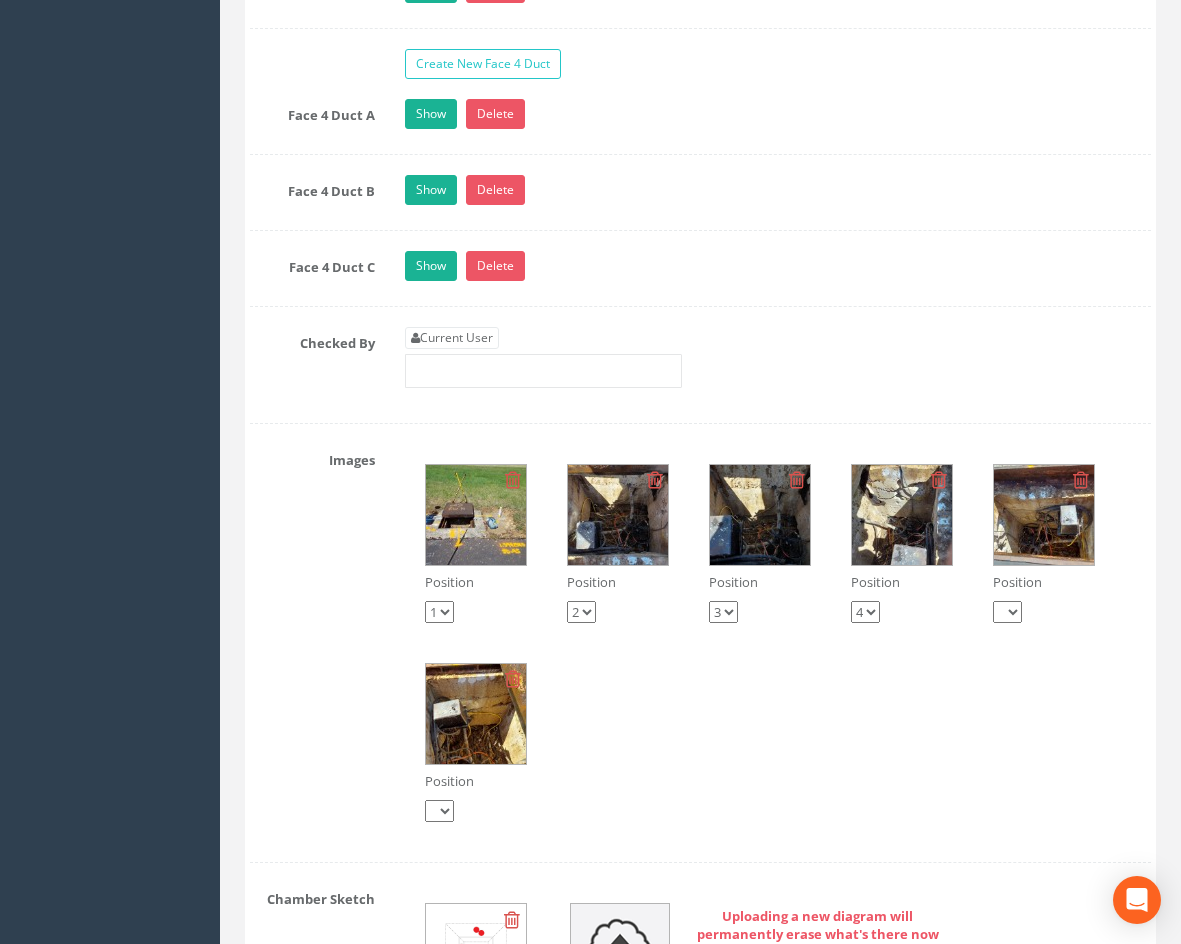 click at bounding box center [760, 515] 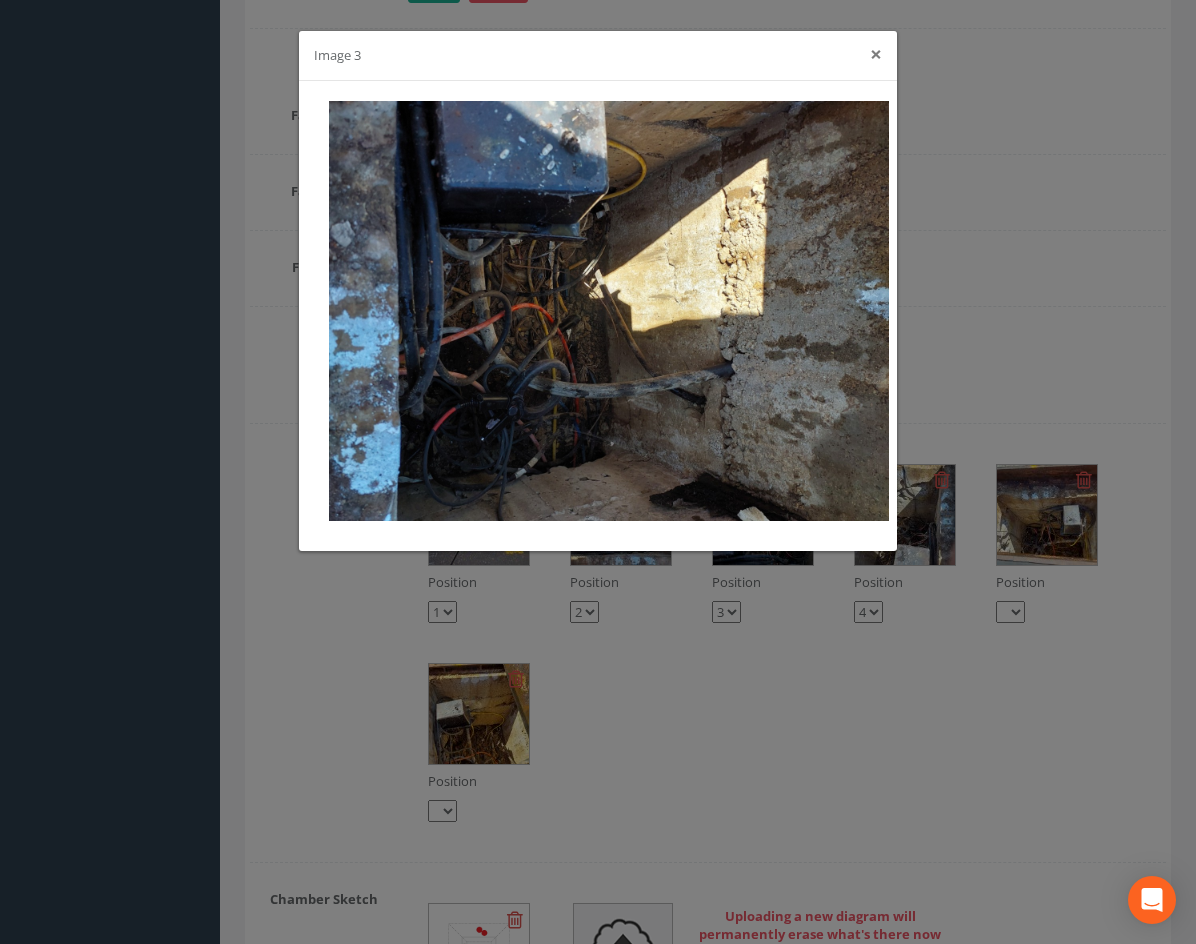 click on "×" at bounding box center [876, 54] 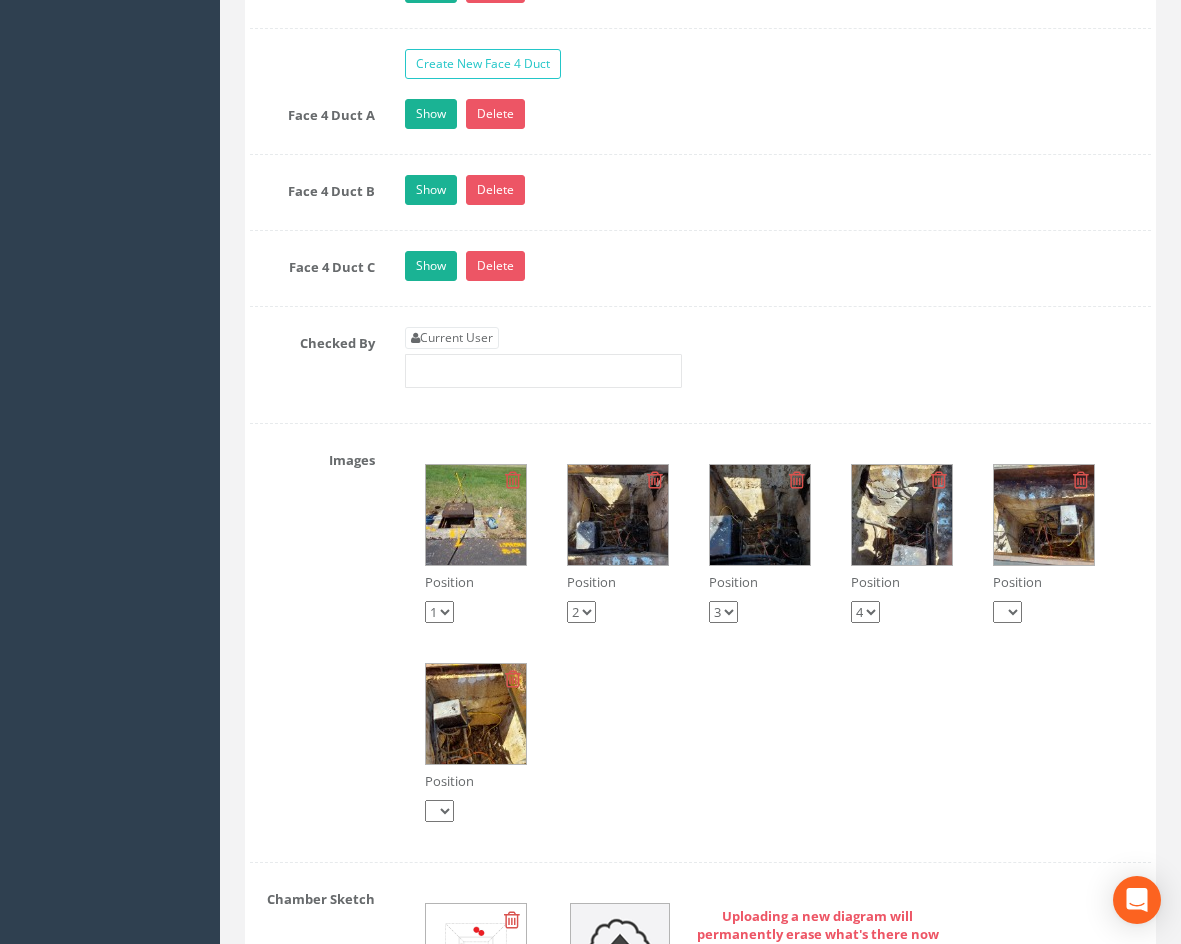 click at bounding box center [1044, 515] 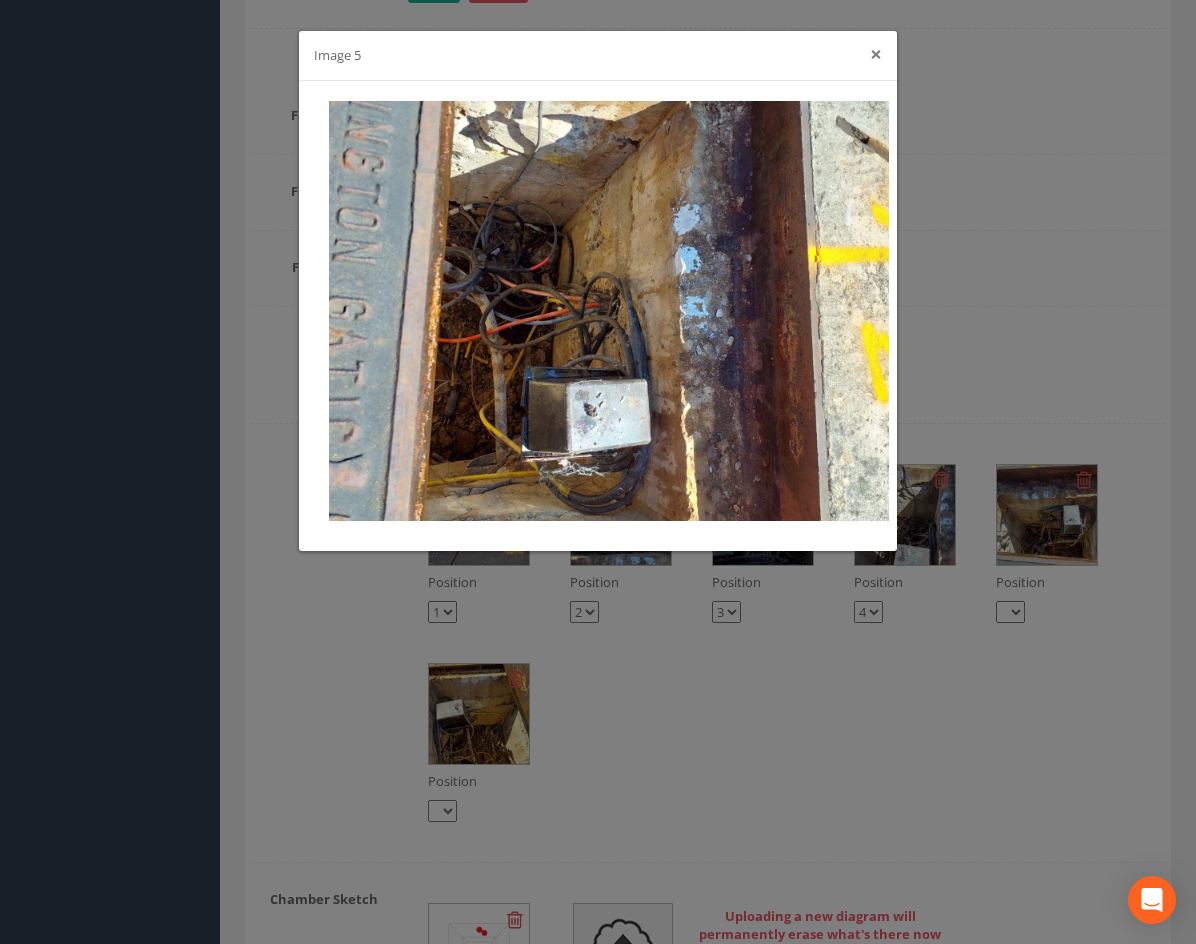 click on "×" at bounding box center (876, 54) 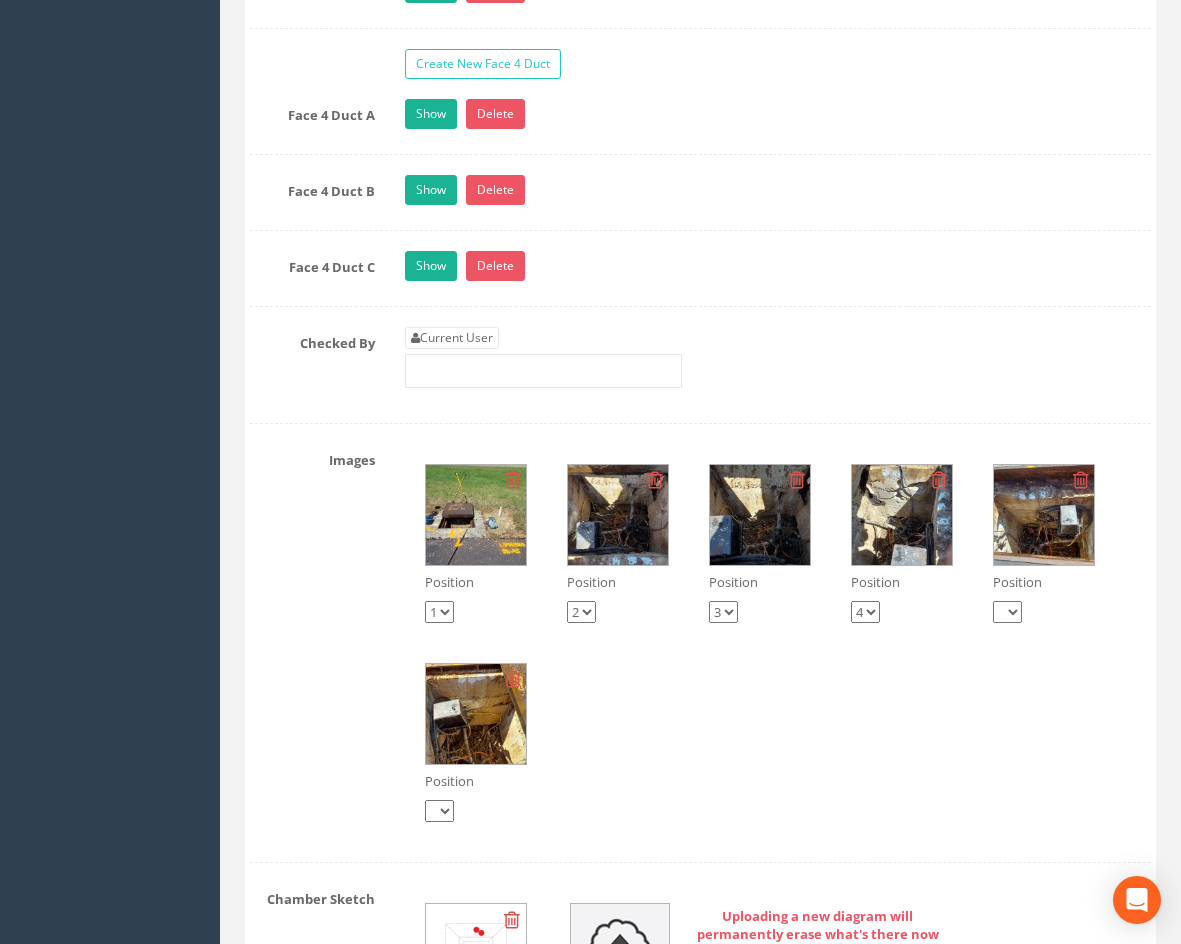 click at bounding box center [476, 714] 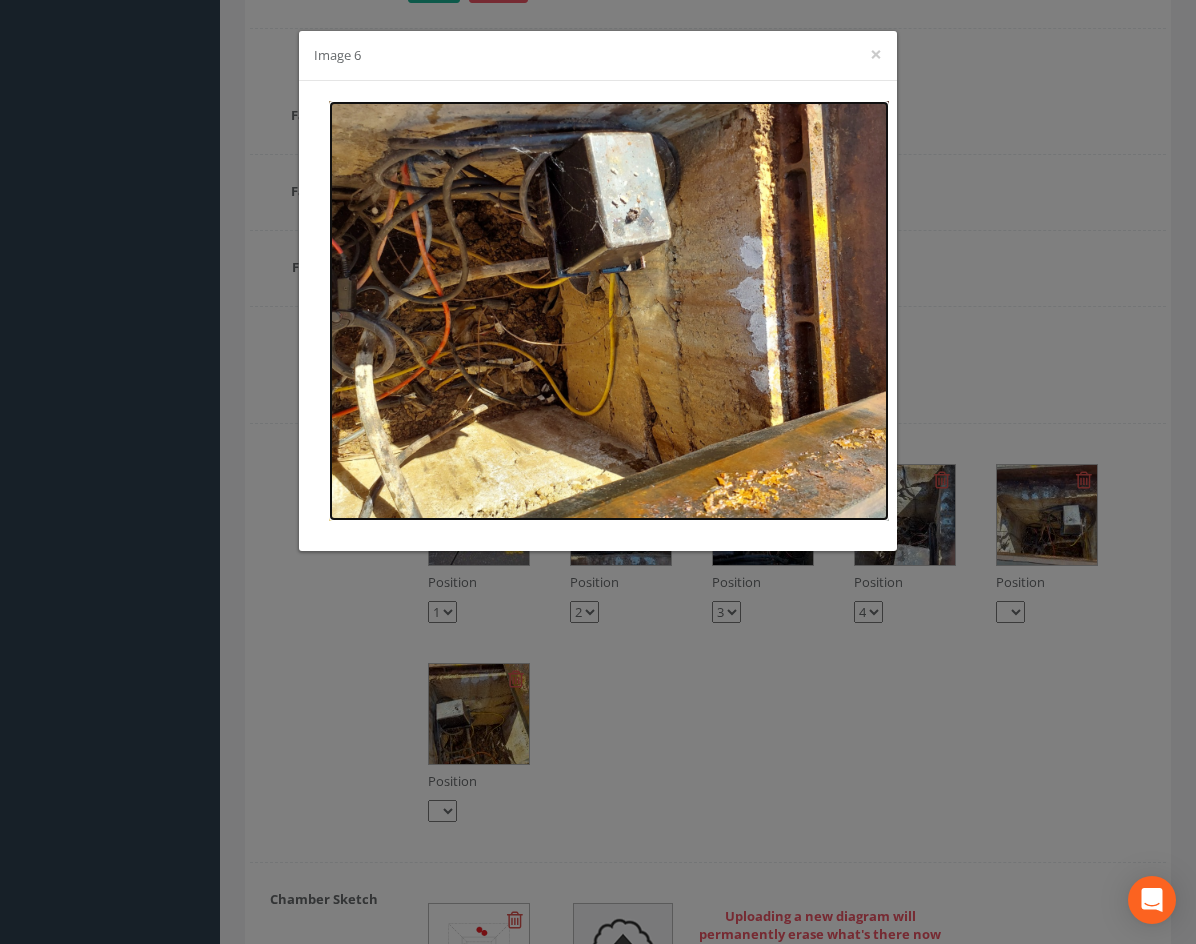 click at bounding box center (609, 311) 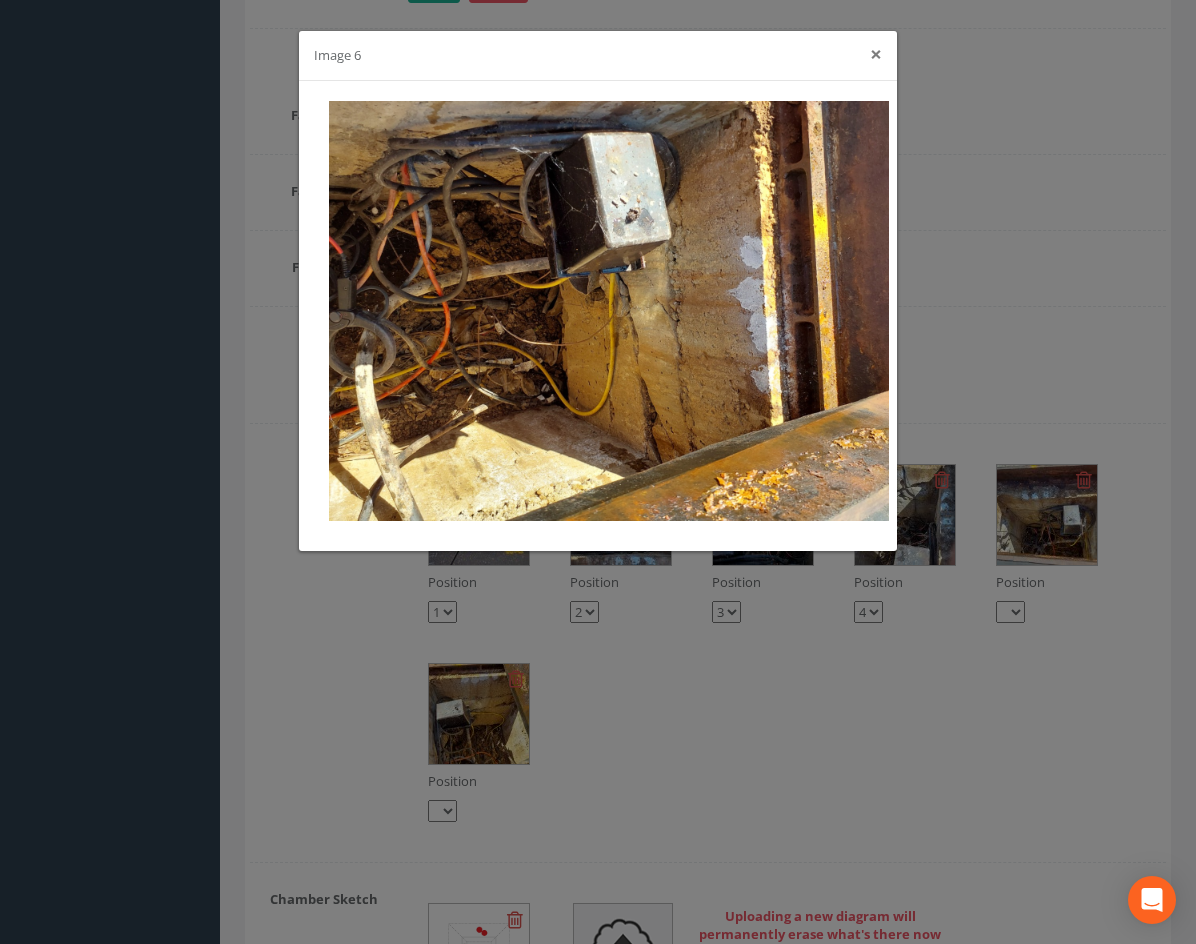 click on "×" at bounding box center (876, 54) 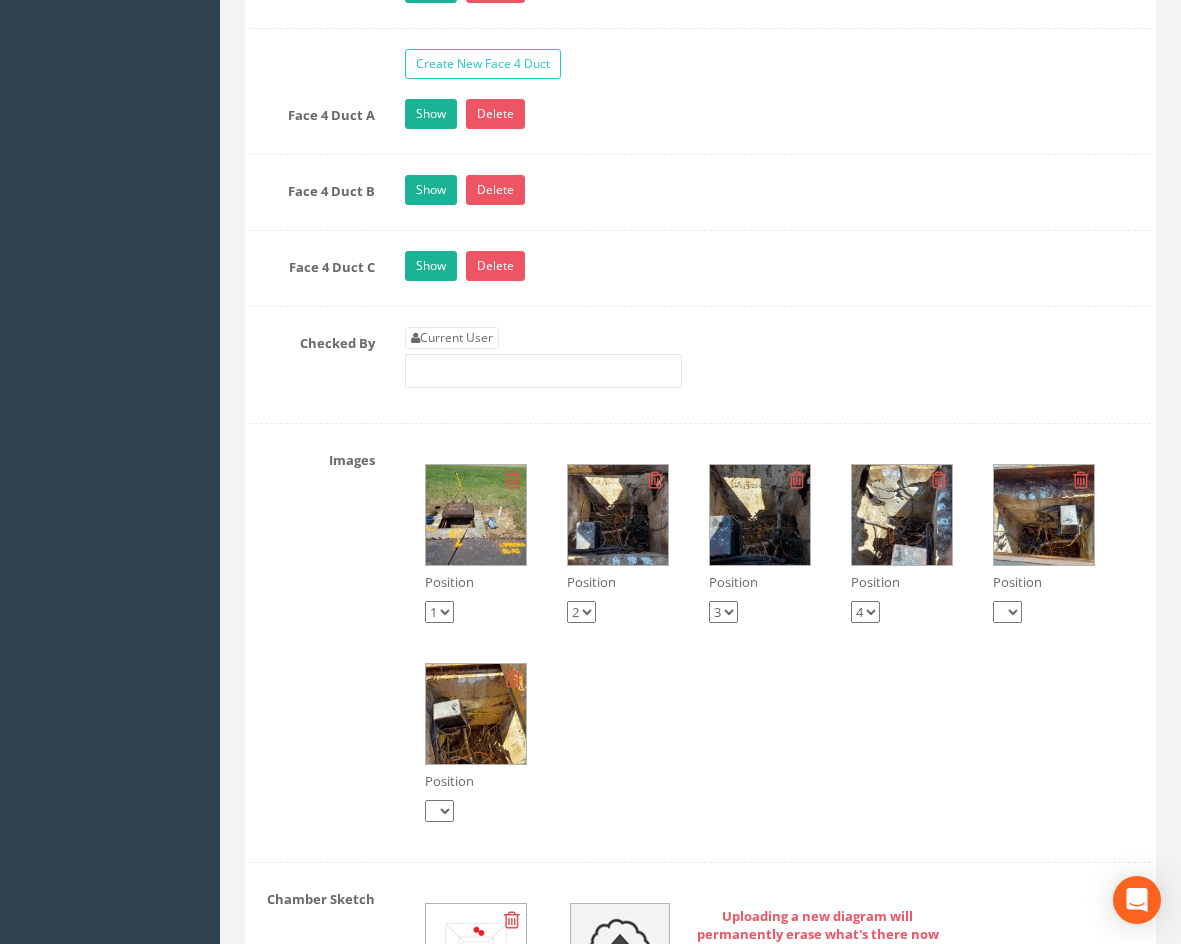 click at bounding box center [476, 515] 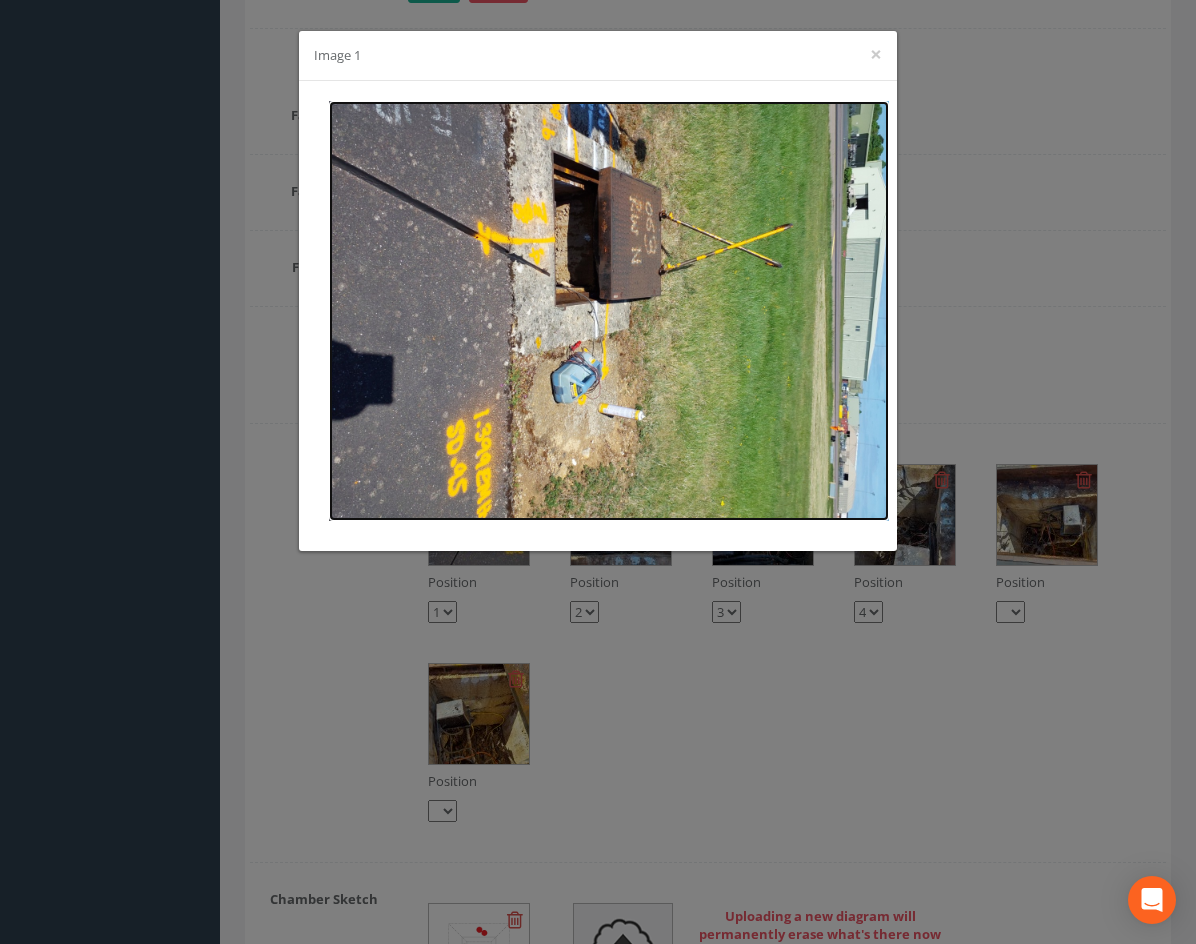 click at bounding box center (609, 311) 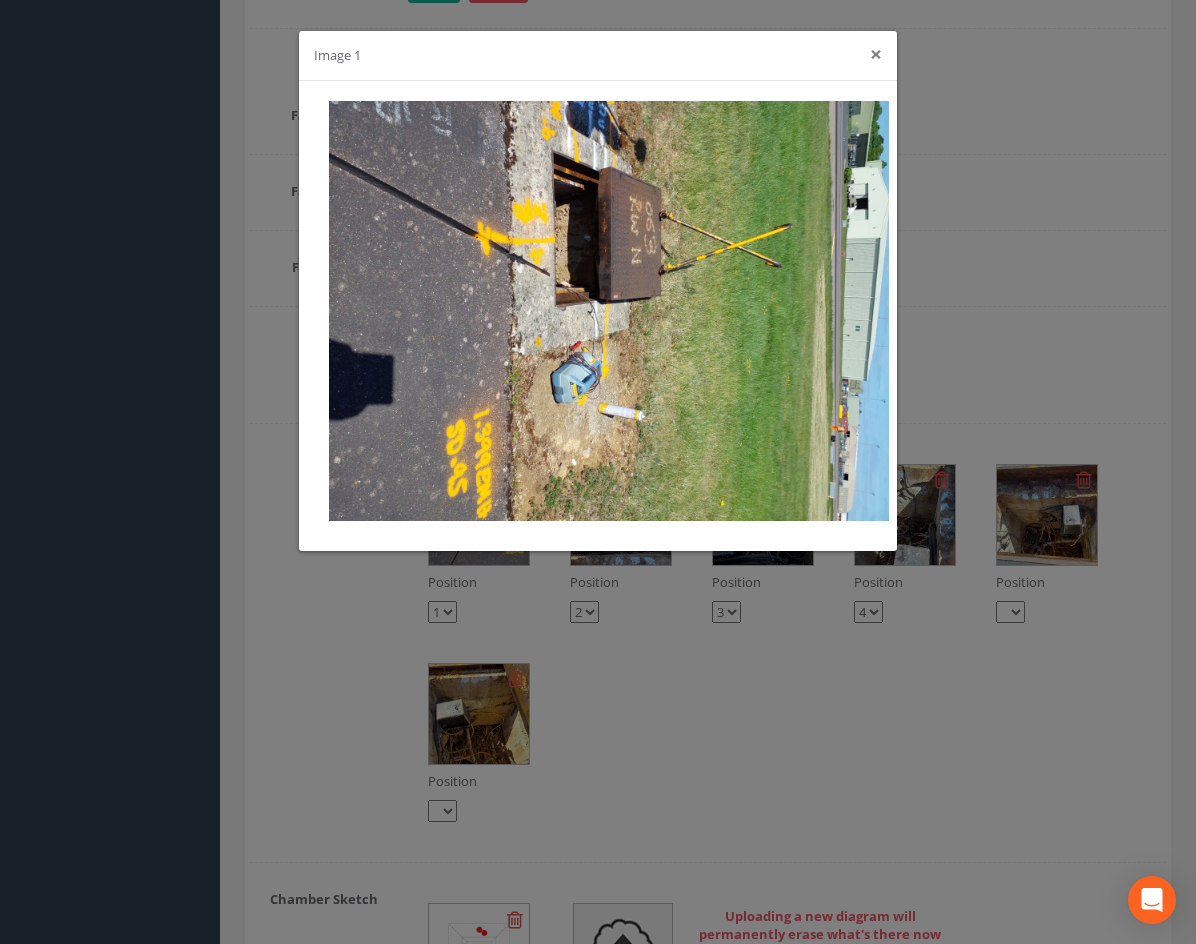 click on "×" at bounding box center [876, 54] 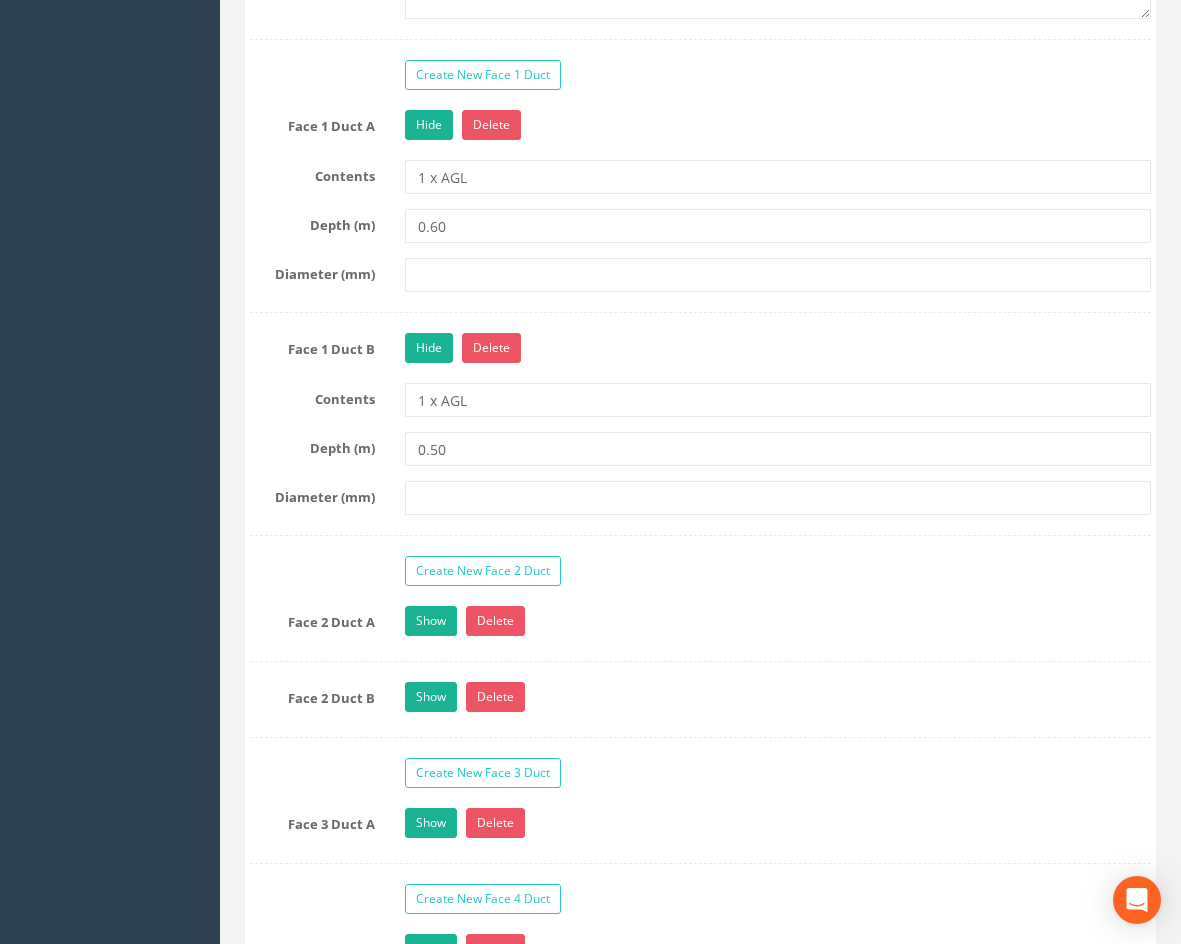 scroll, scrollTop: 2000, scrollLeft: 0, axis: vertical 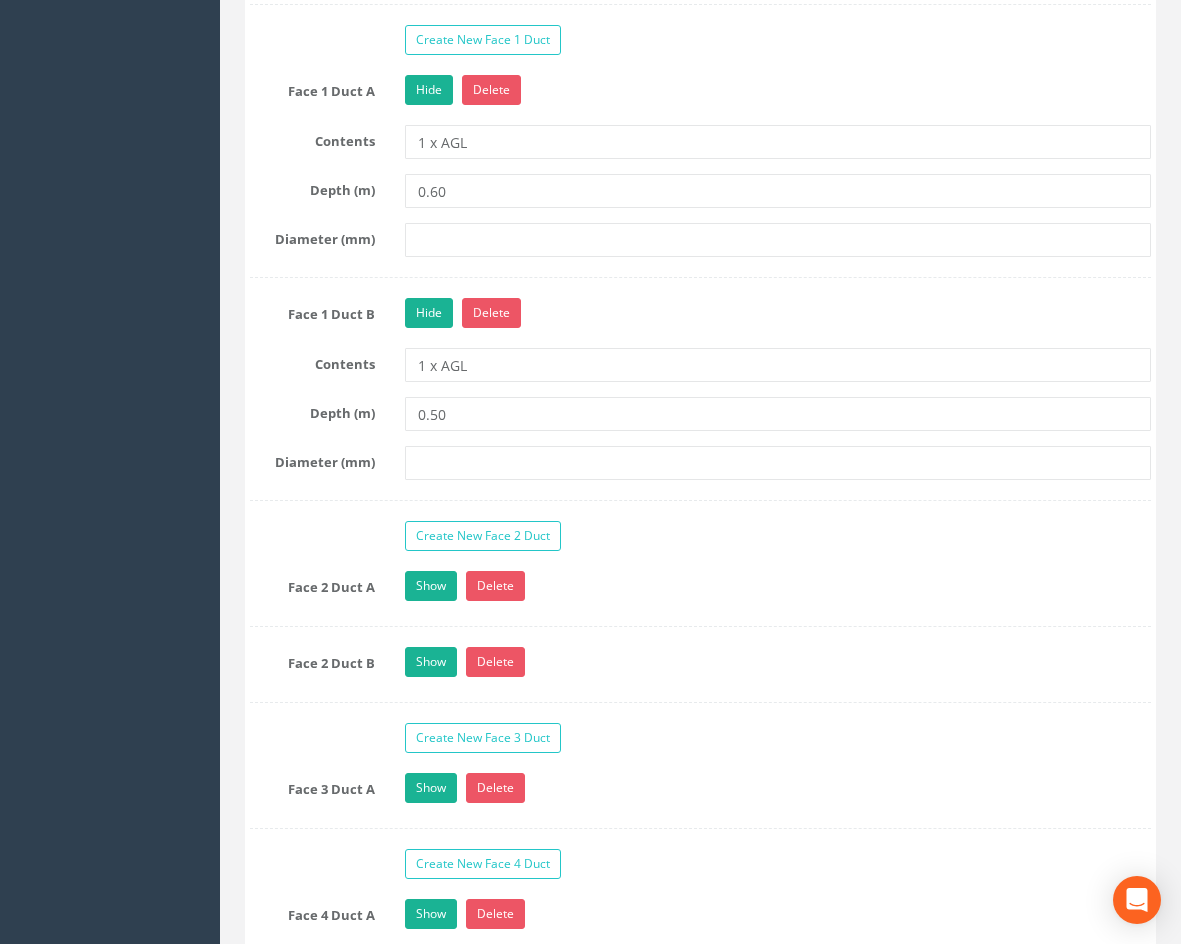 click on "Show
Delete" at bounding box center (778, 588) 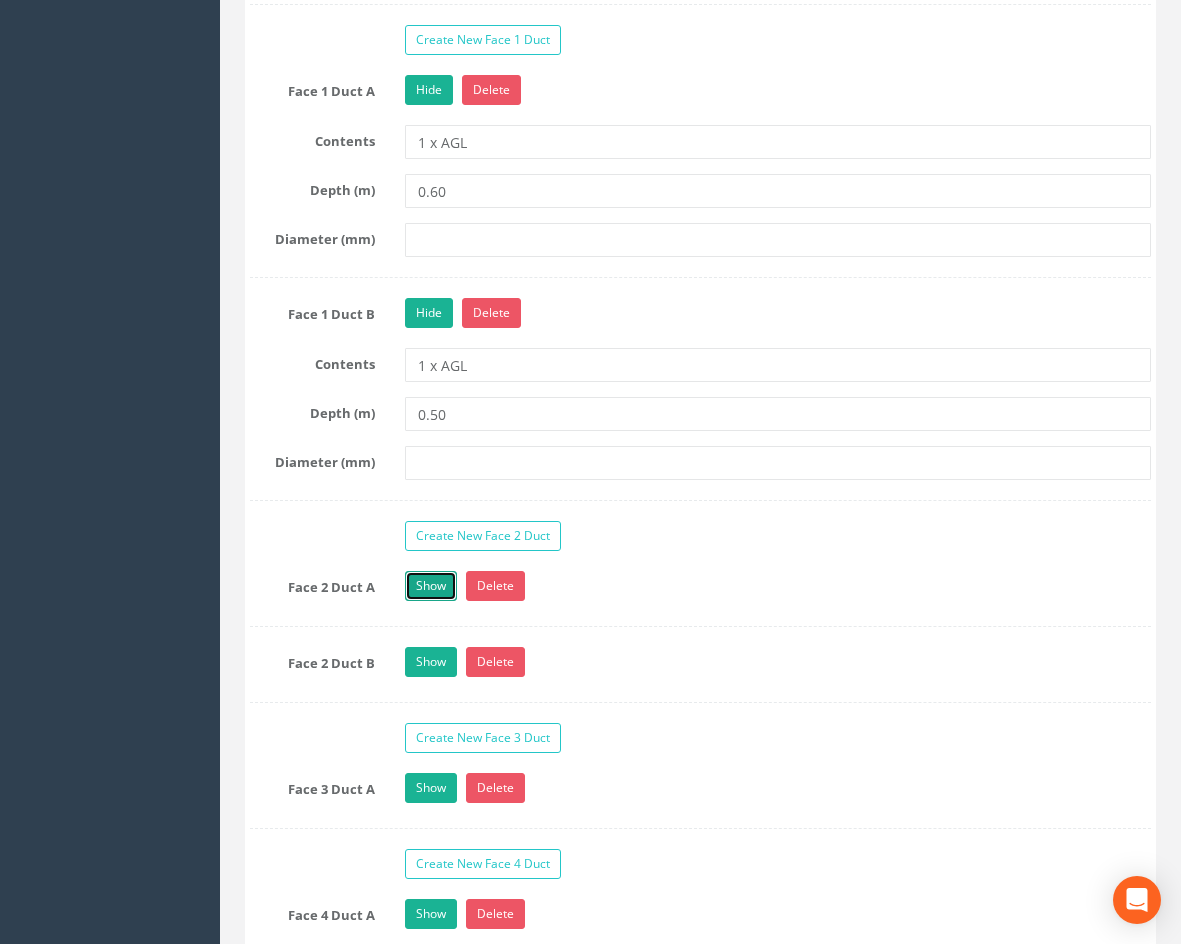 click on "Show" at bounding box center [431, 586] 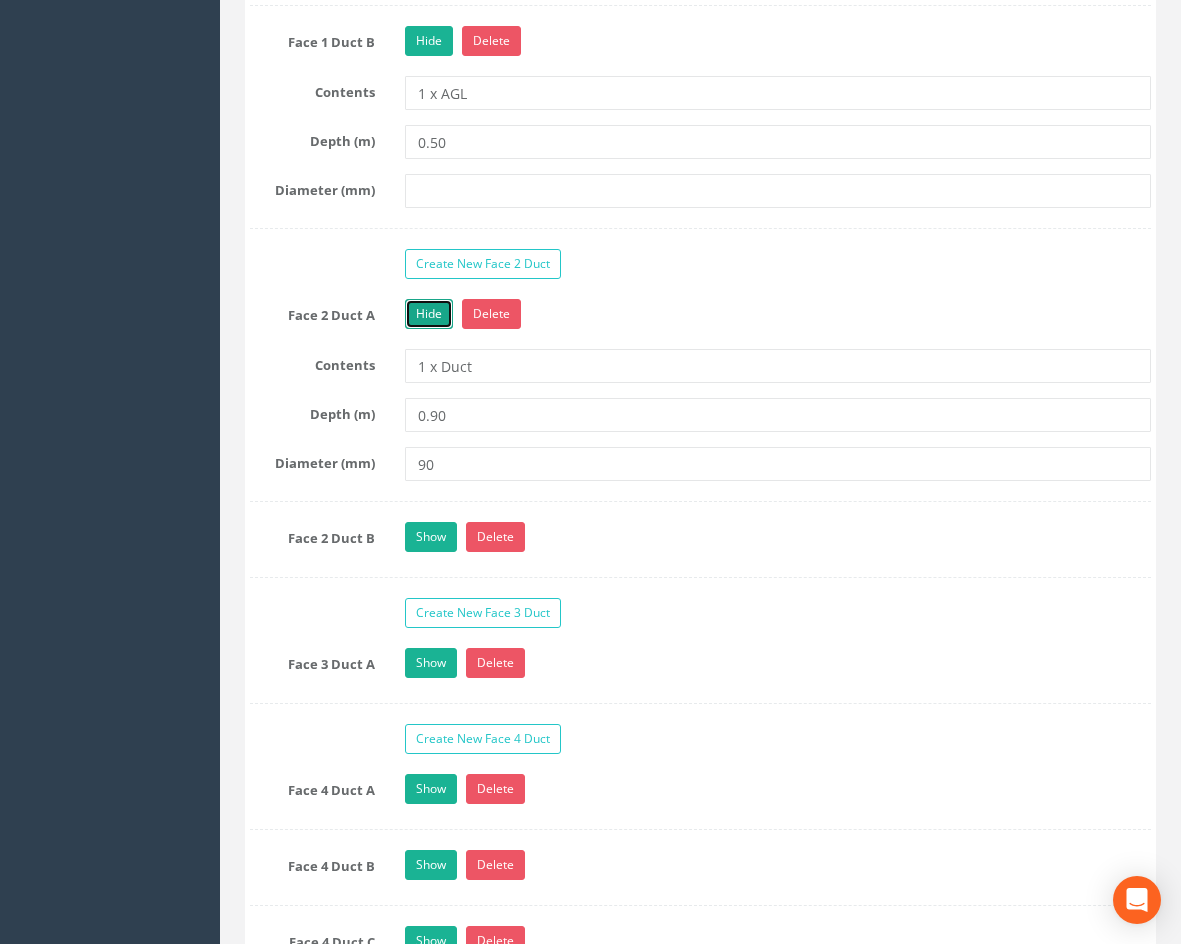 scroll, scrollTop: 2300, scrollLeft: 0, axis: vertical 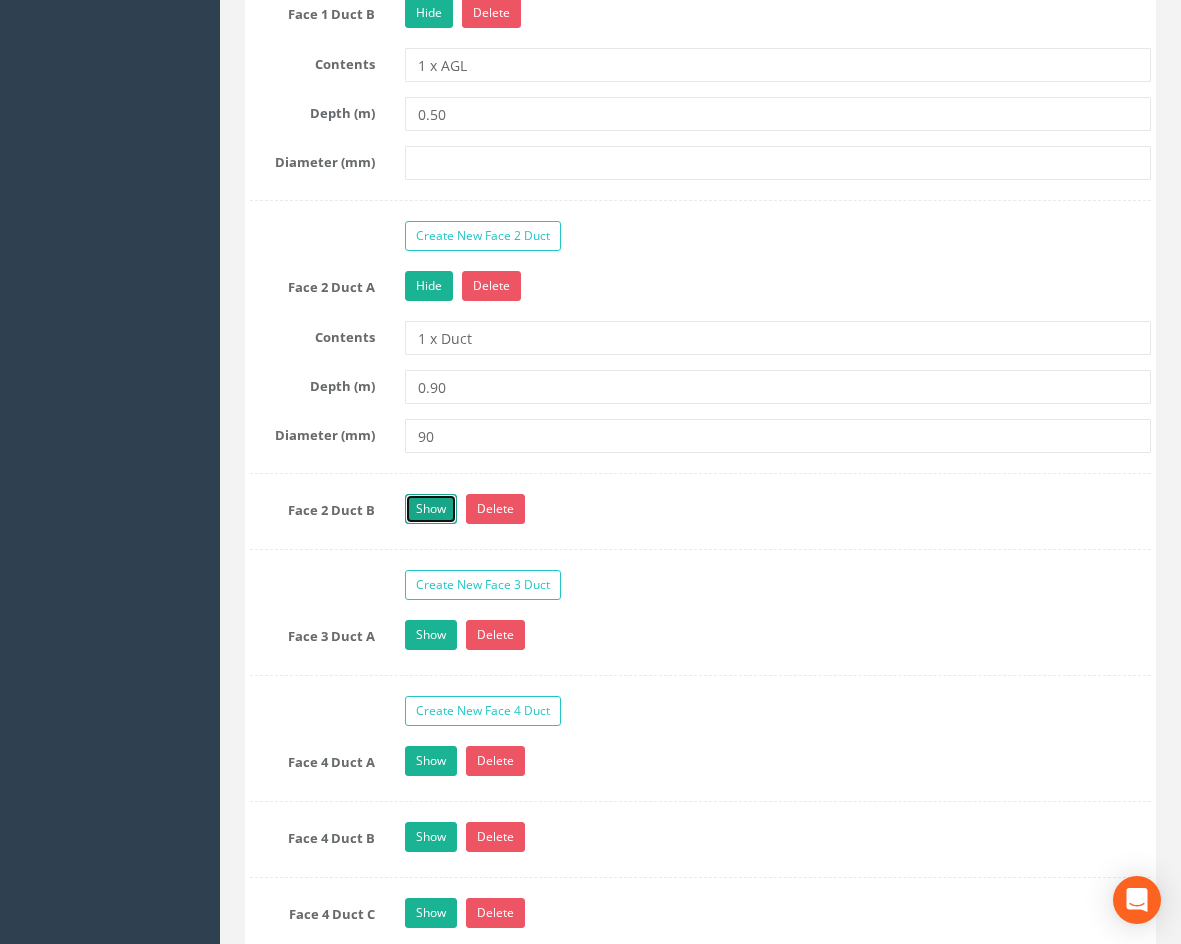 click on "Show" at bounding box center [431, 509] 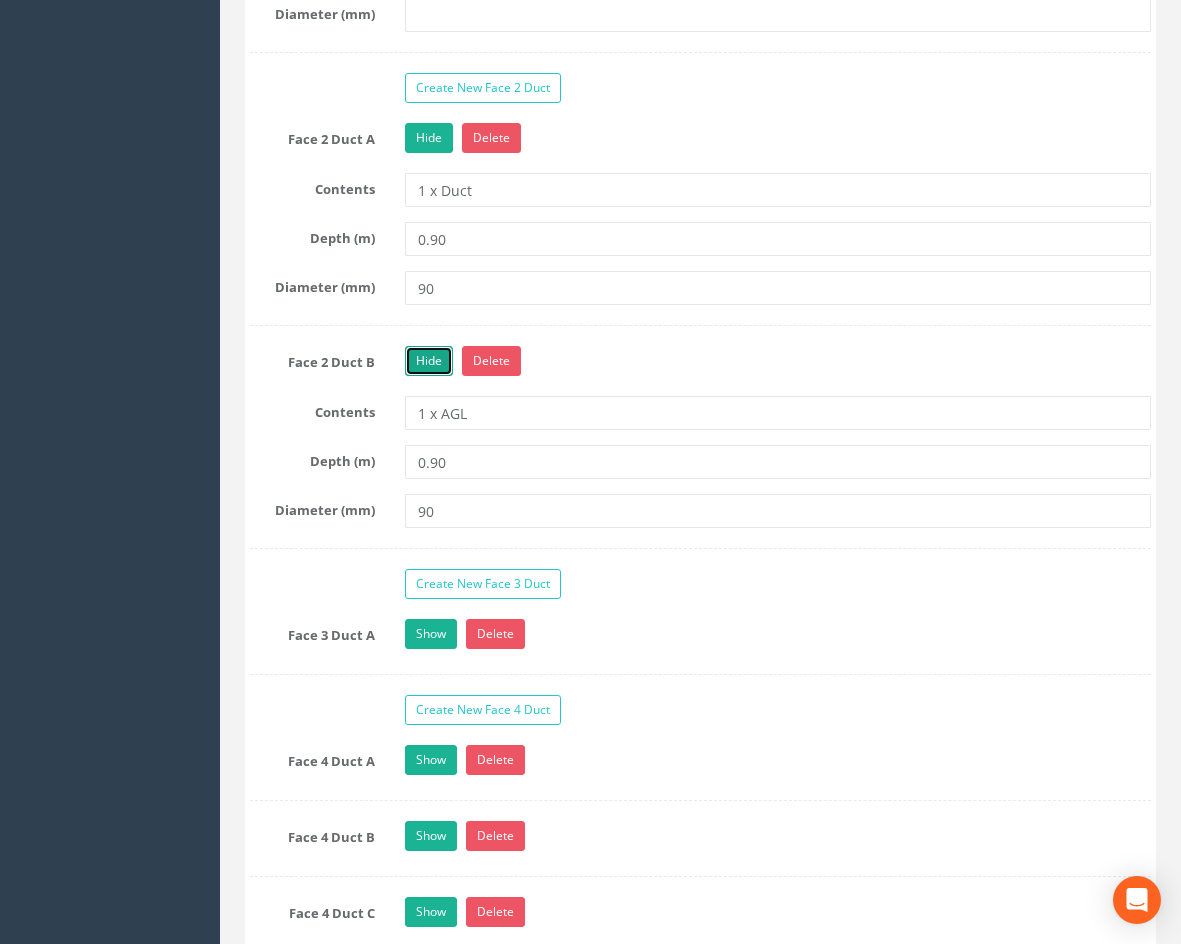 scroll, scrollTop: 2500, scrollLeft: 0, axis: vertical 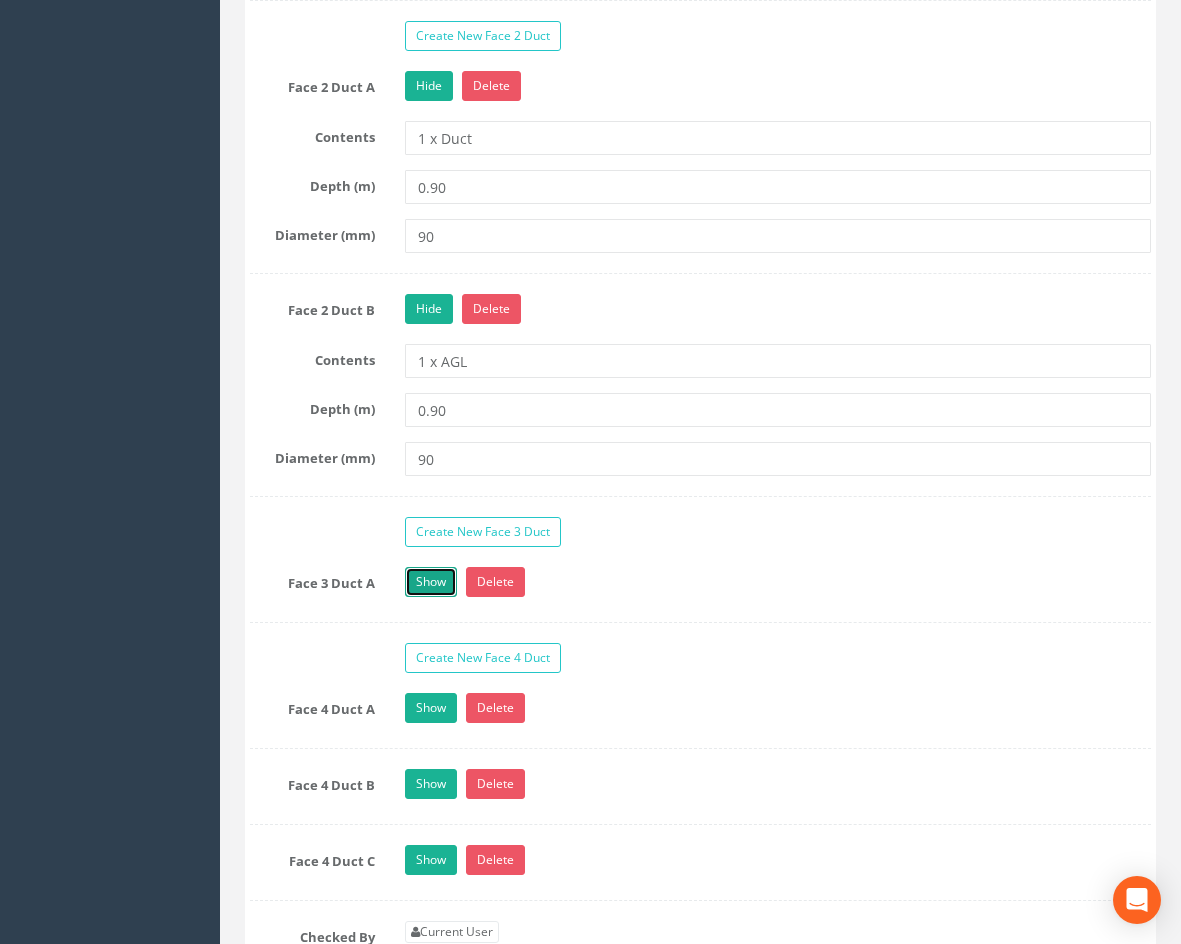 click on "Show" at bounding box center (431, 582) 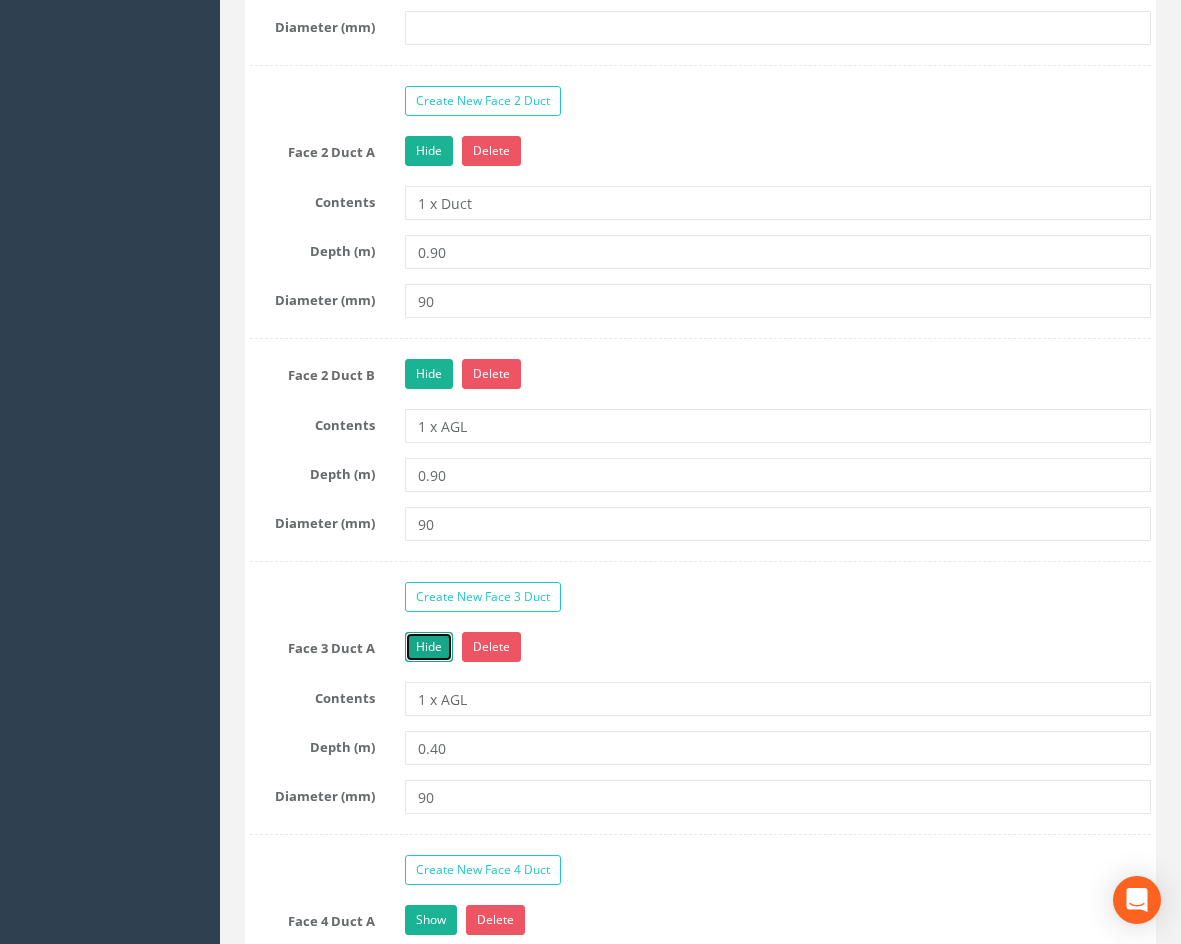 scroll, scrollTop: 2400, scrollLeft: 0, axis: vertical 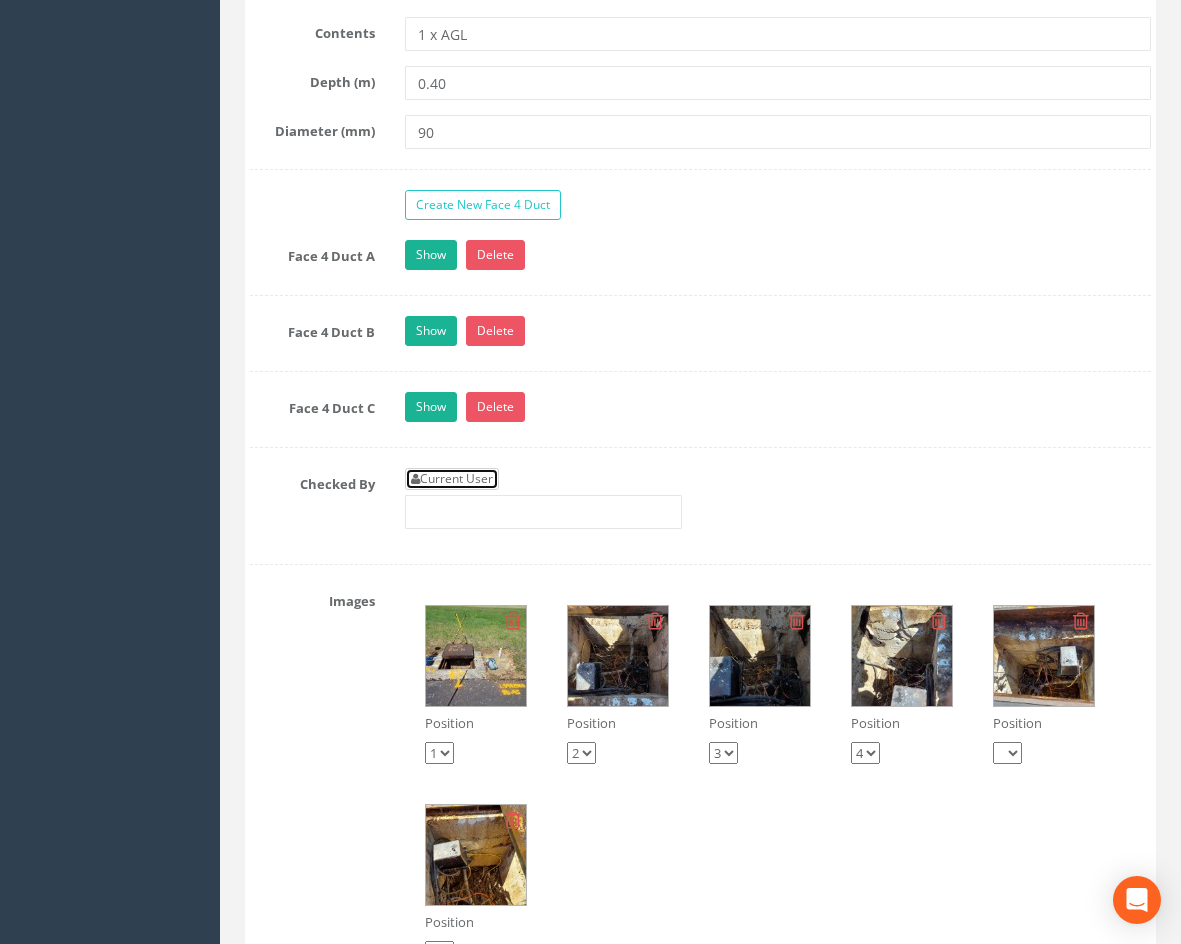 click on "Current User" at bounding box center (452, 479) 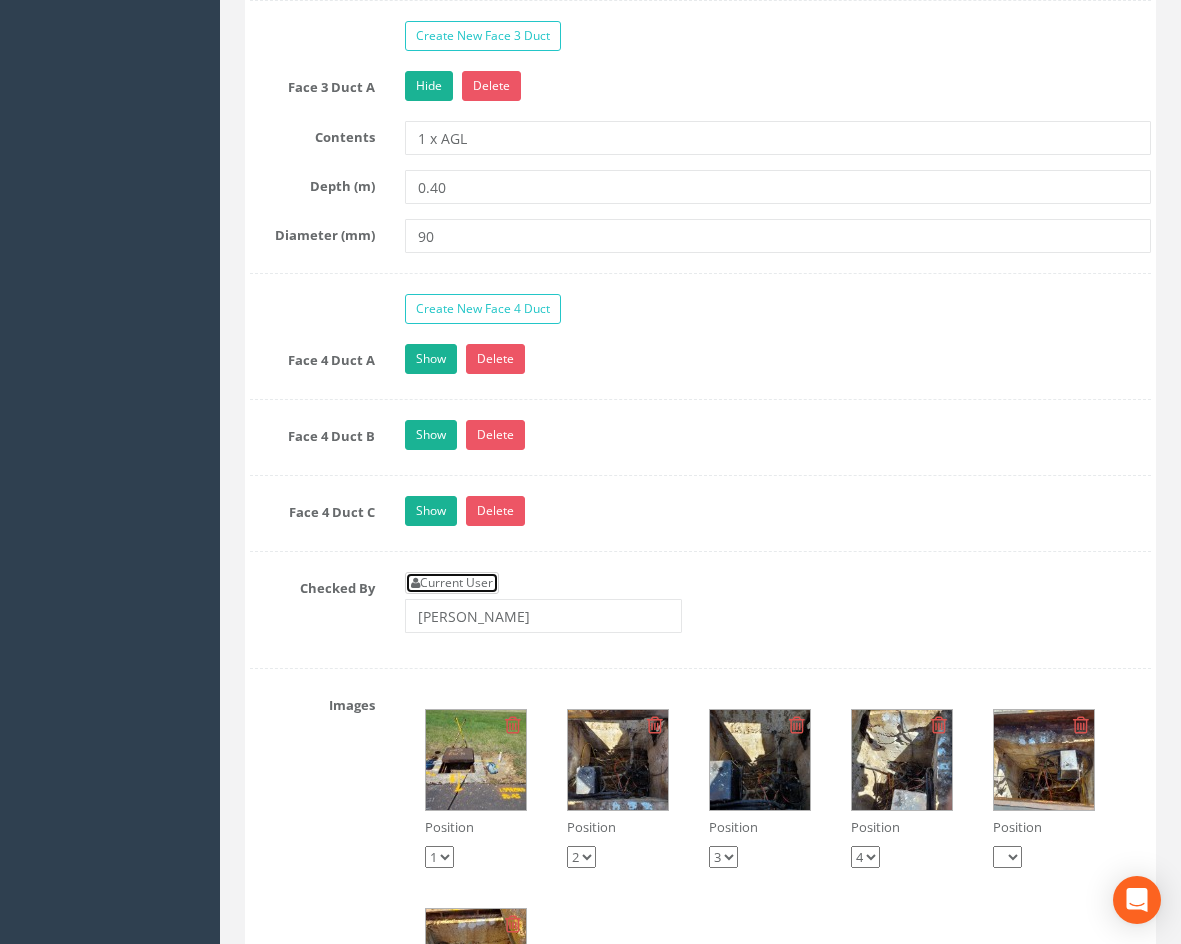 scroll, scrollTop: 2900, scrollLeft: 0, axis: vertical 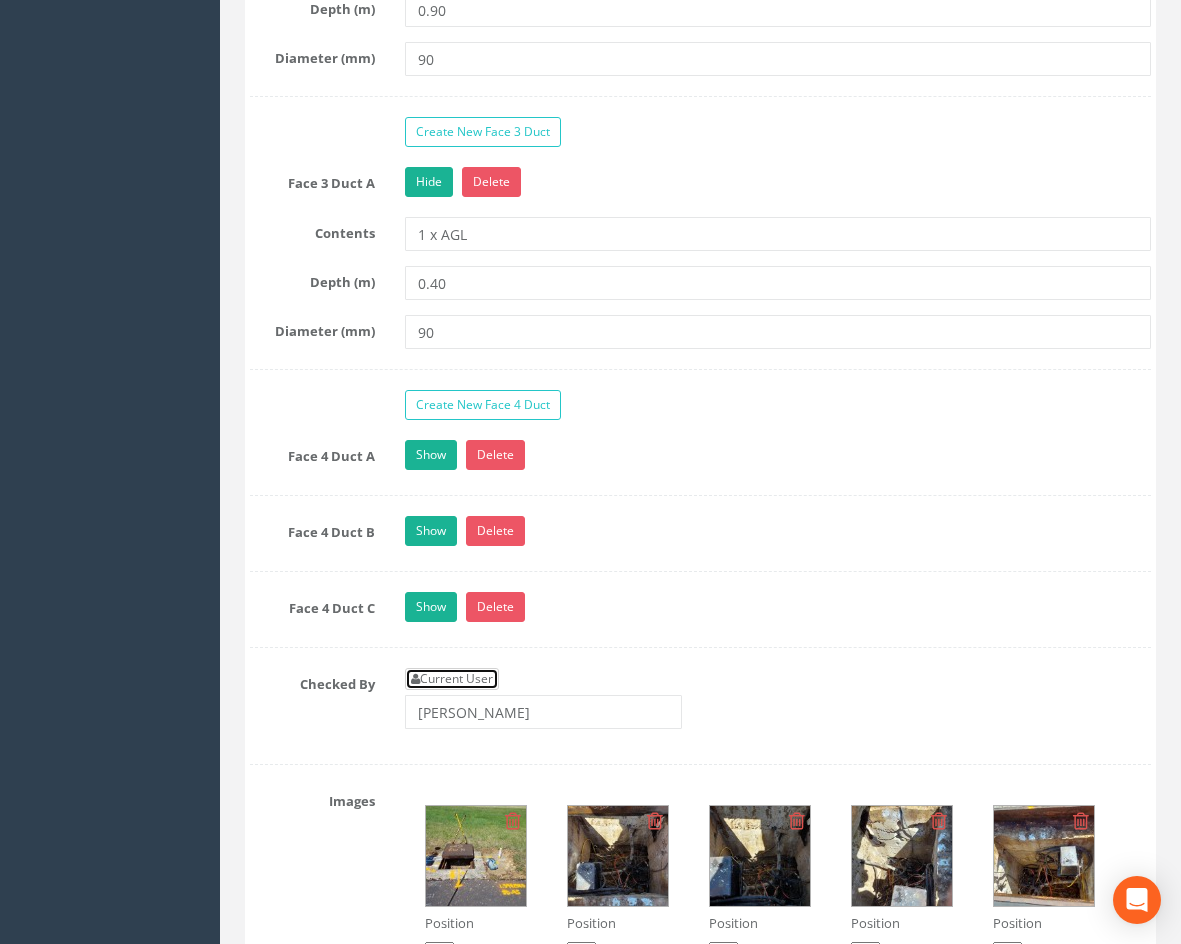 click on "Current User" at bounding box center [452, 679] 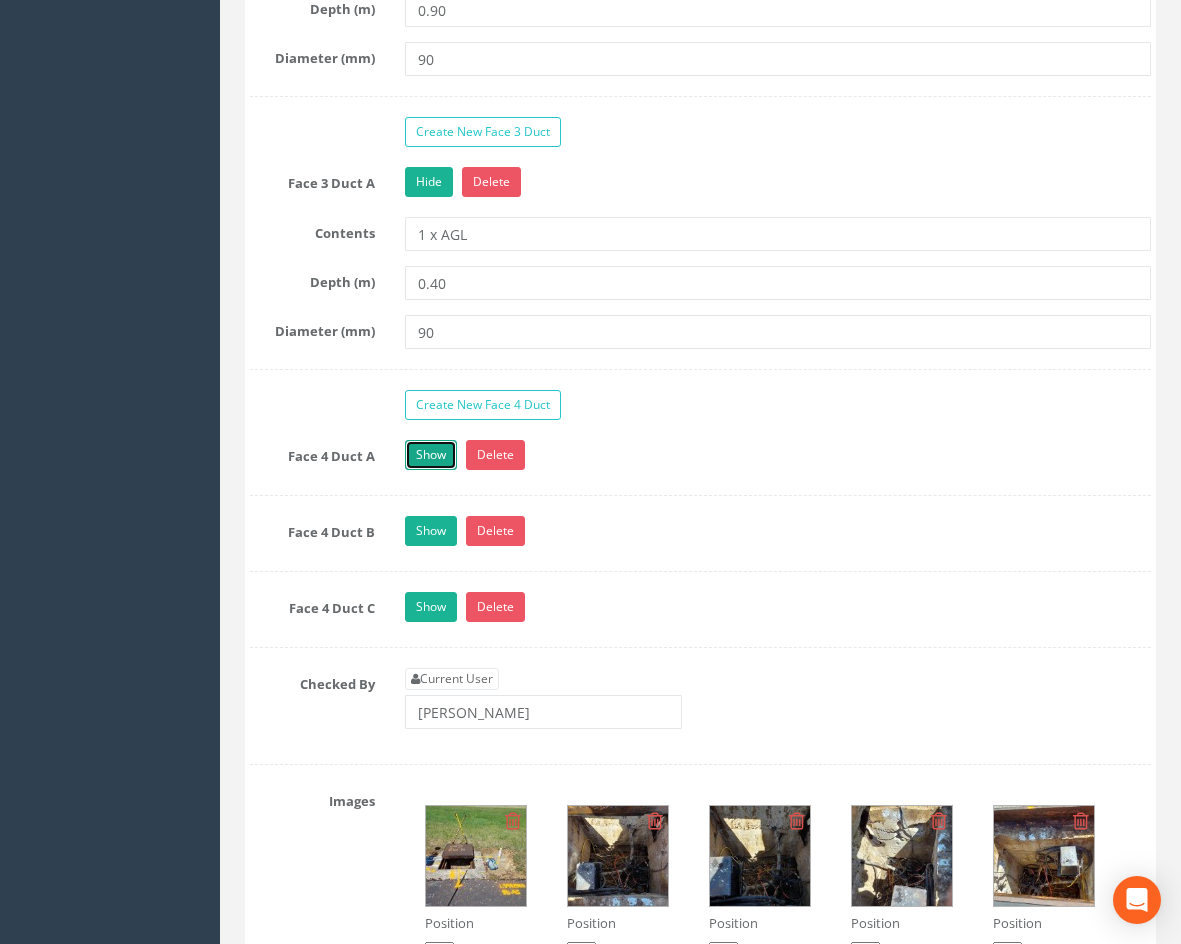 click on "Show" at bounding box center [431, 455] 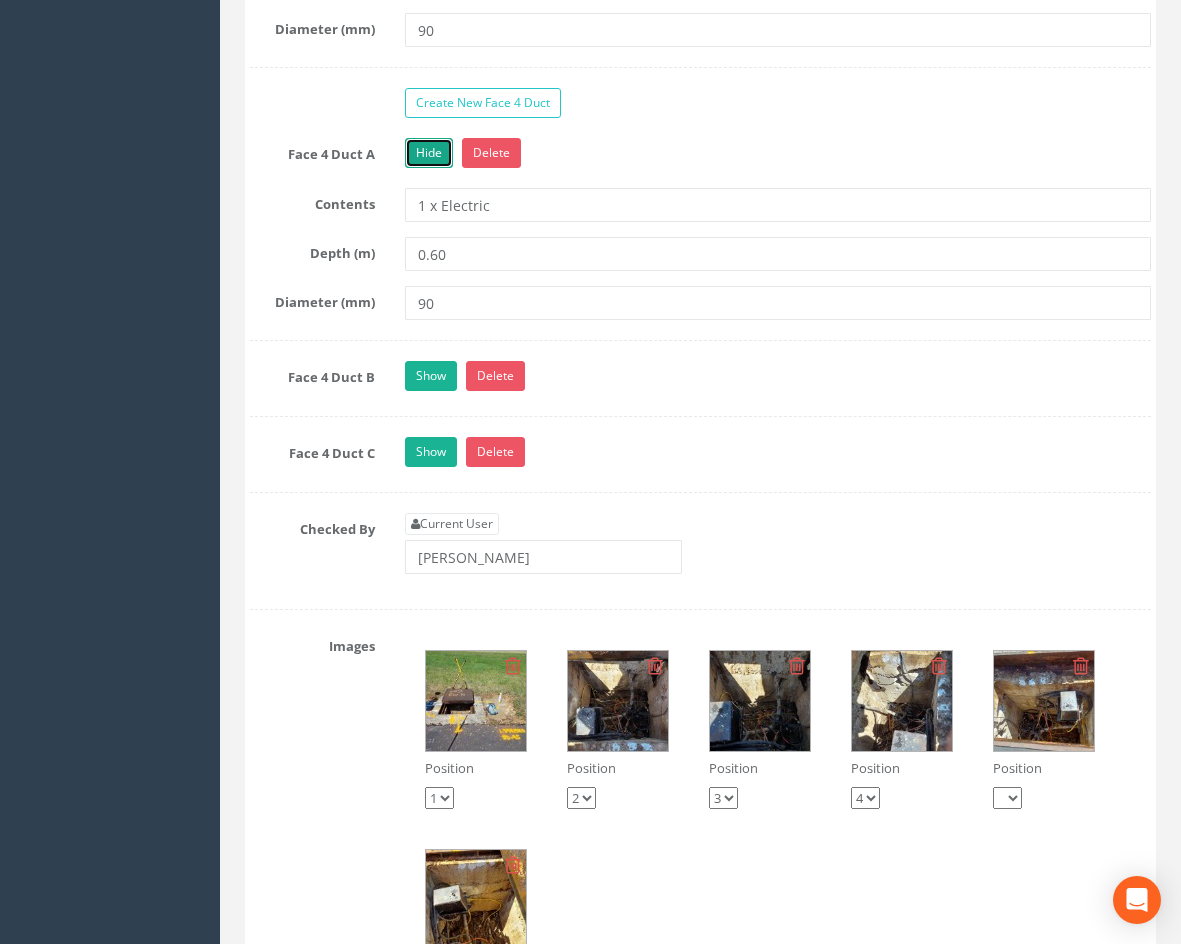 scroll, scrollTop: 3200, scrollLeft: 0, axis: vertical 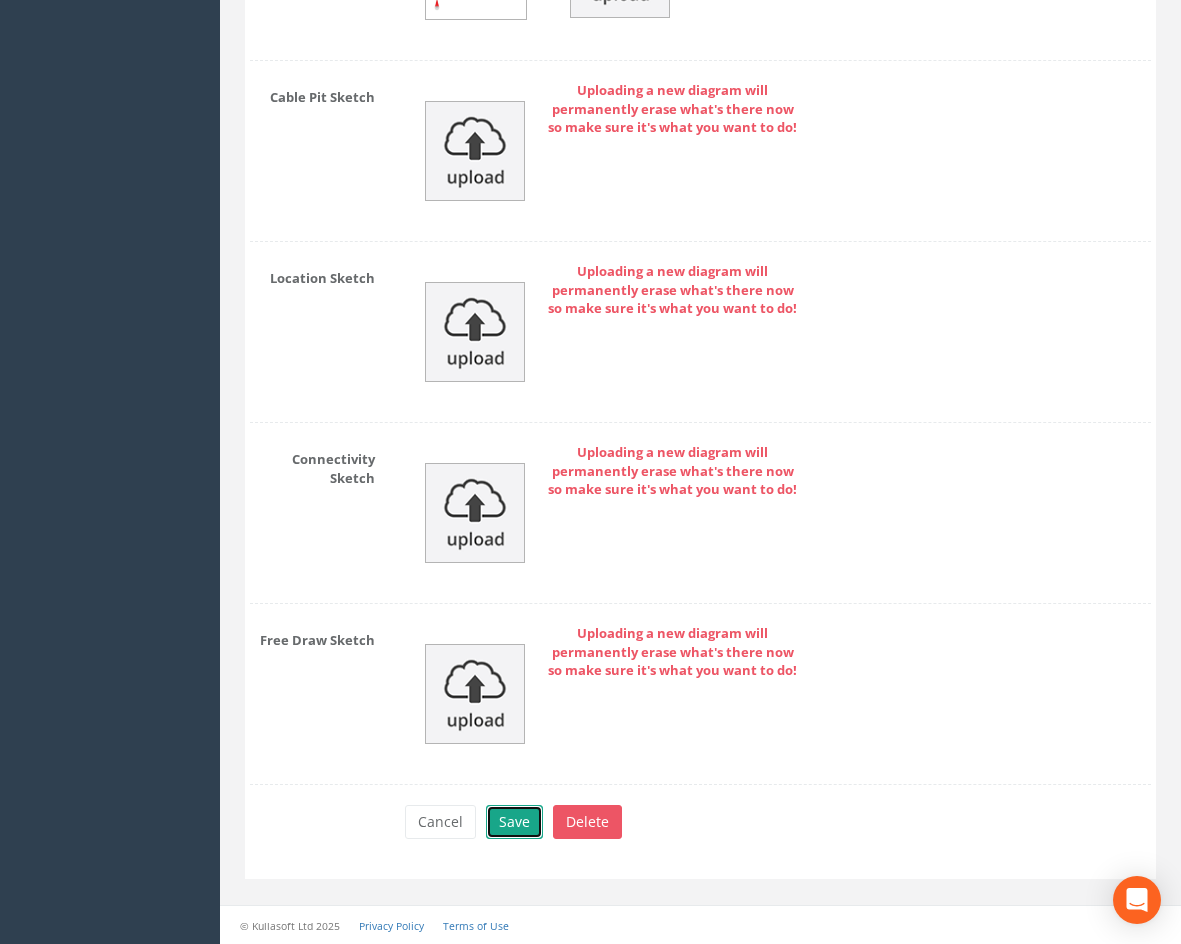 click on "Save" at bounding box center [514, 822] 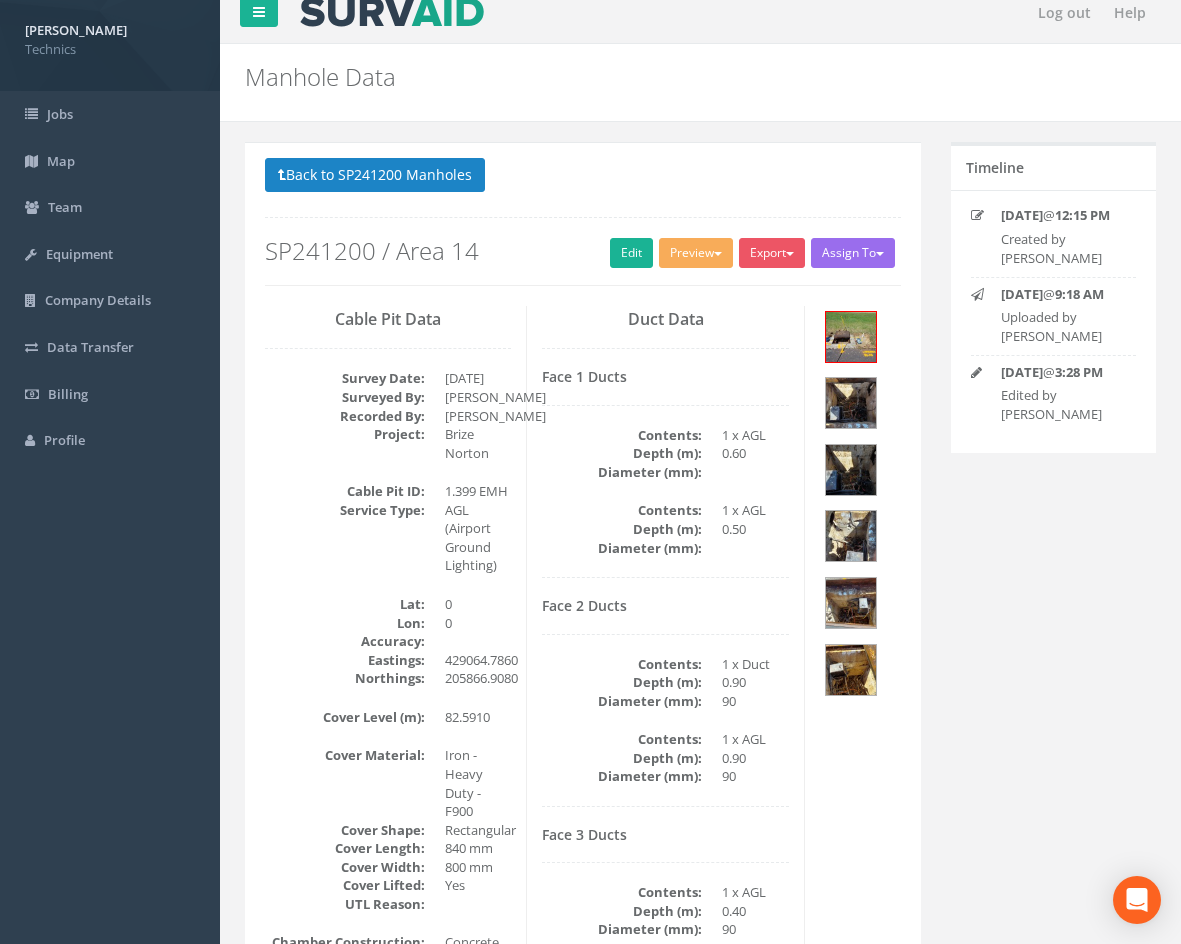 scroll, scrollTop: 0, scrollLeft: 0, axis: both 